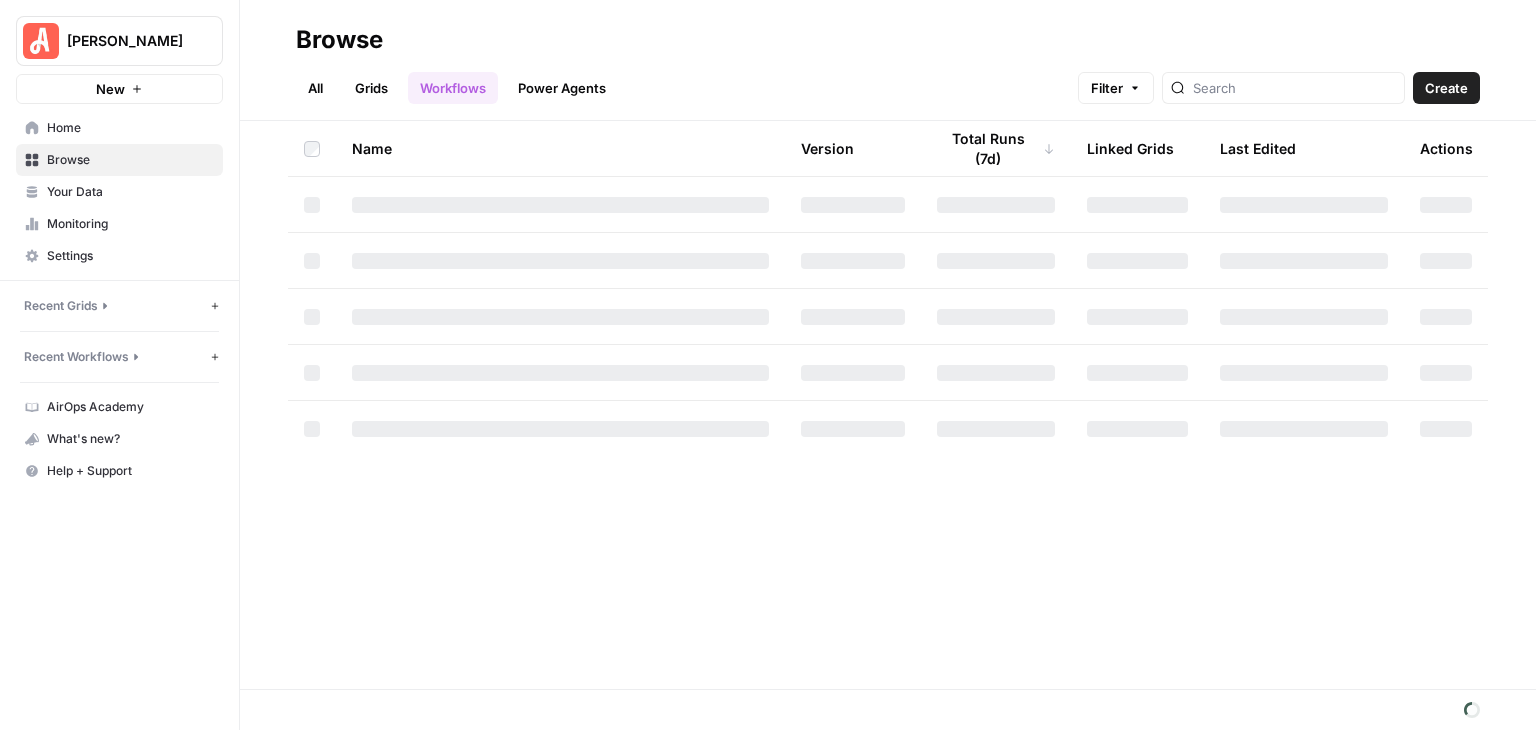 scroll, scrollTop: 0, scrollLeft: 0, axis: both 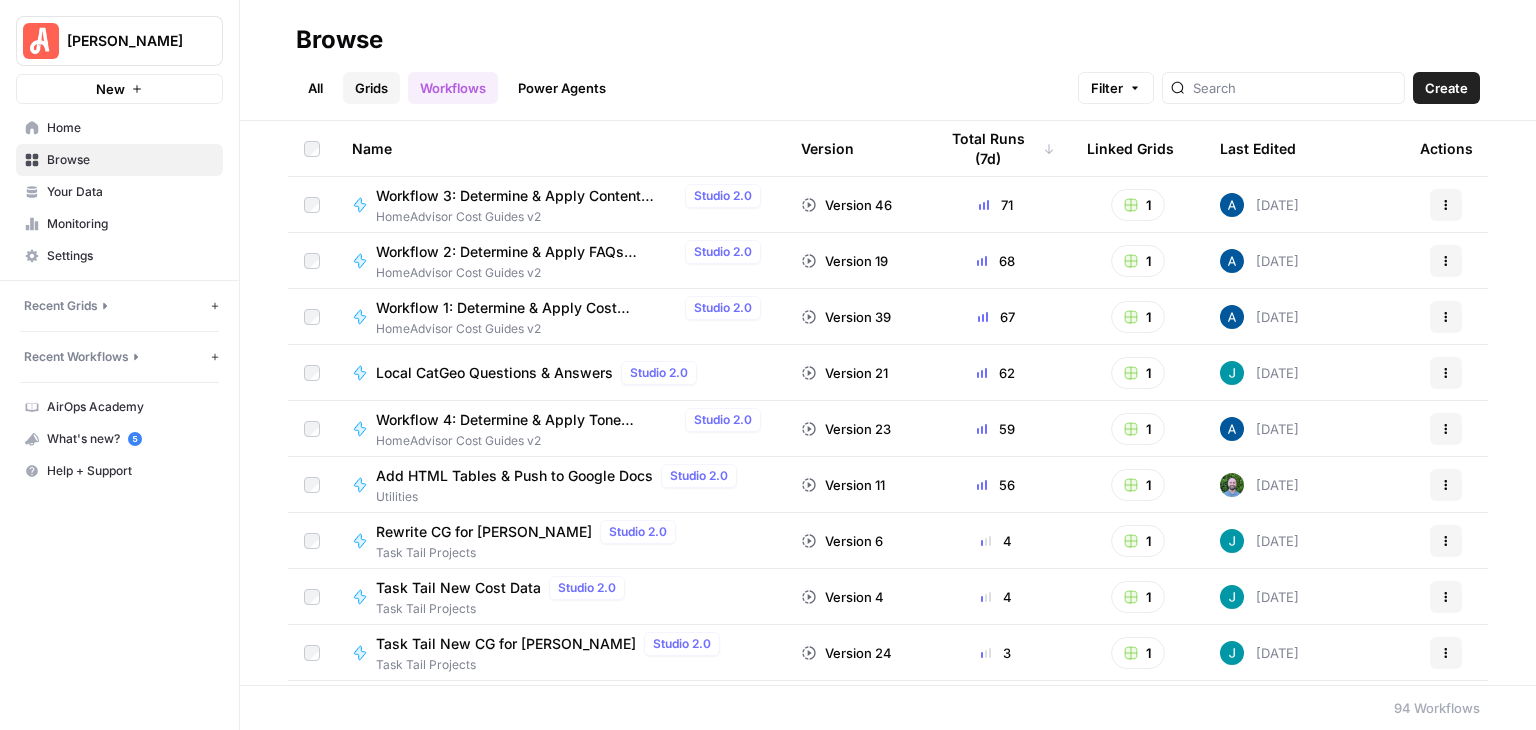 click on "Grids" at bounding box center (371, 88) 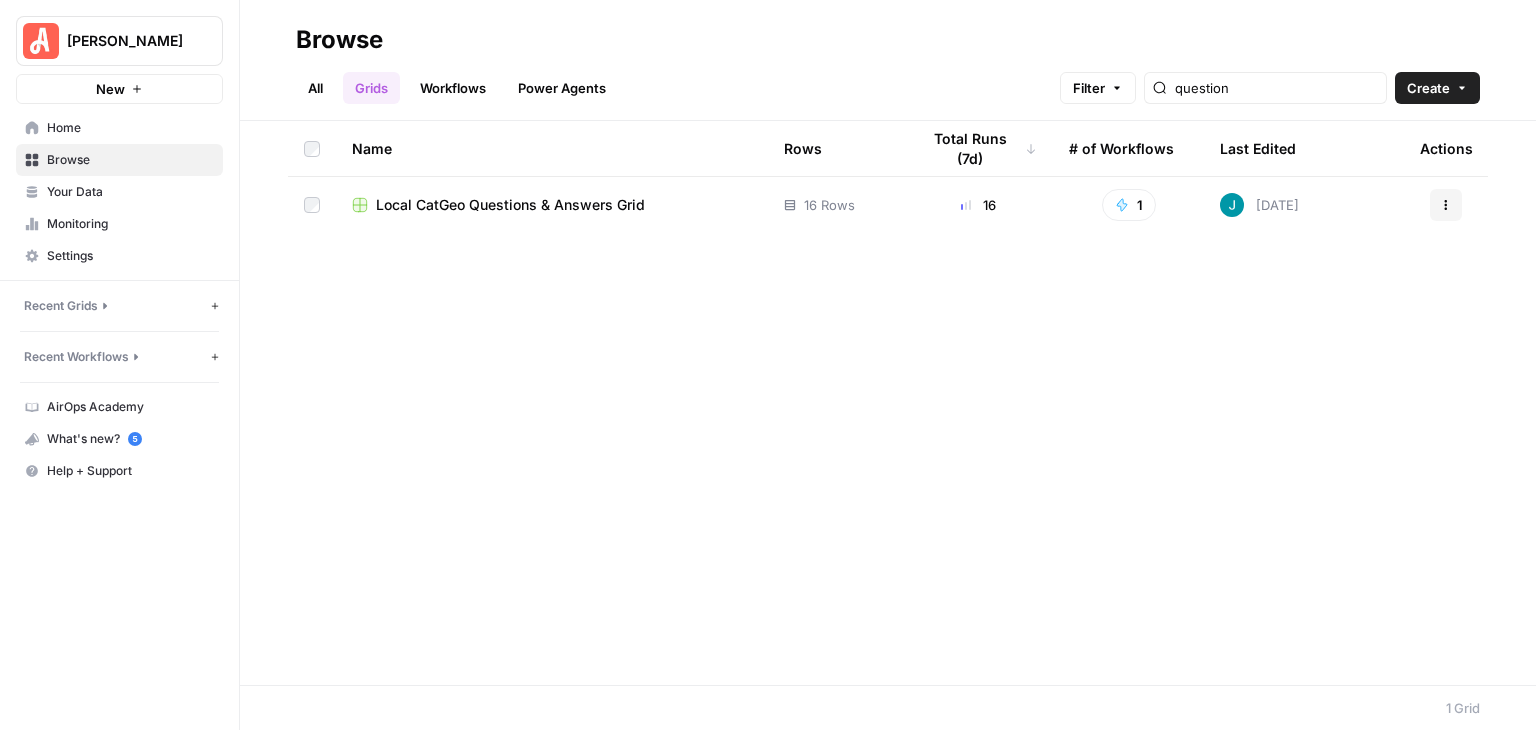 click on "Local CatGeo Questions & Answers Grid" at bounding box center (510, 205) 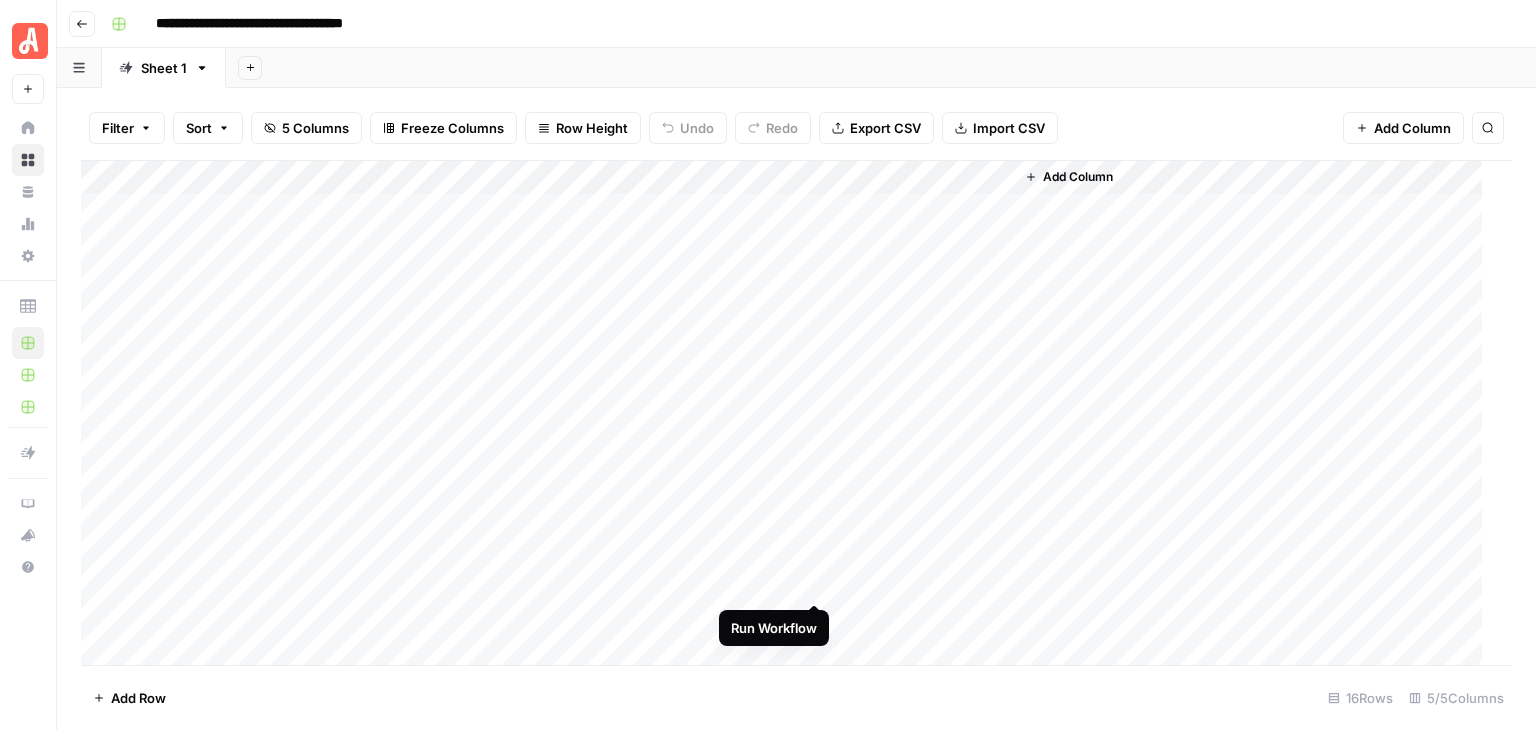 click on "Add Column" at bounding box center [789, 413] 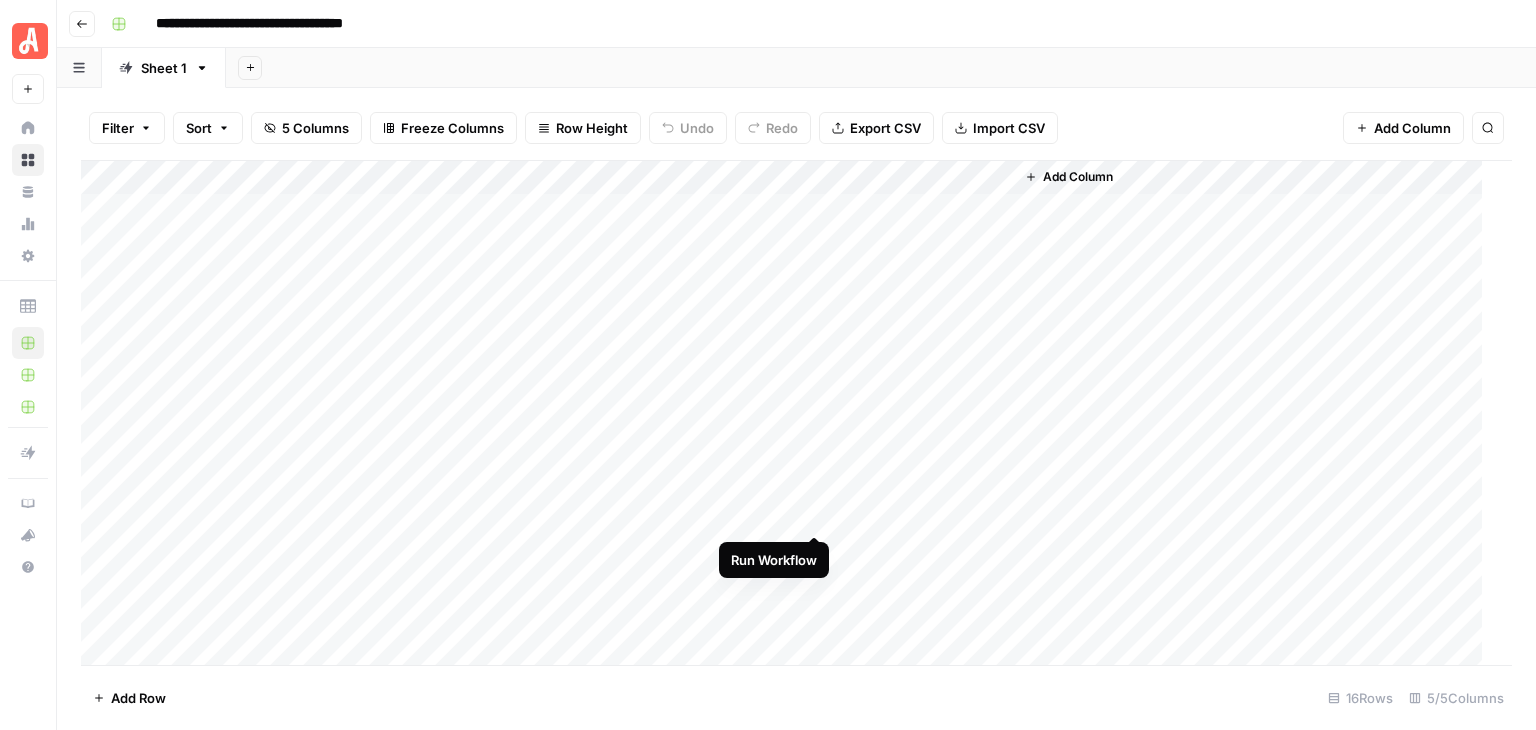 click on "Add Column" at bounding box center (789, 413) 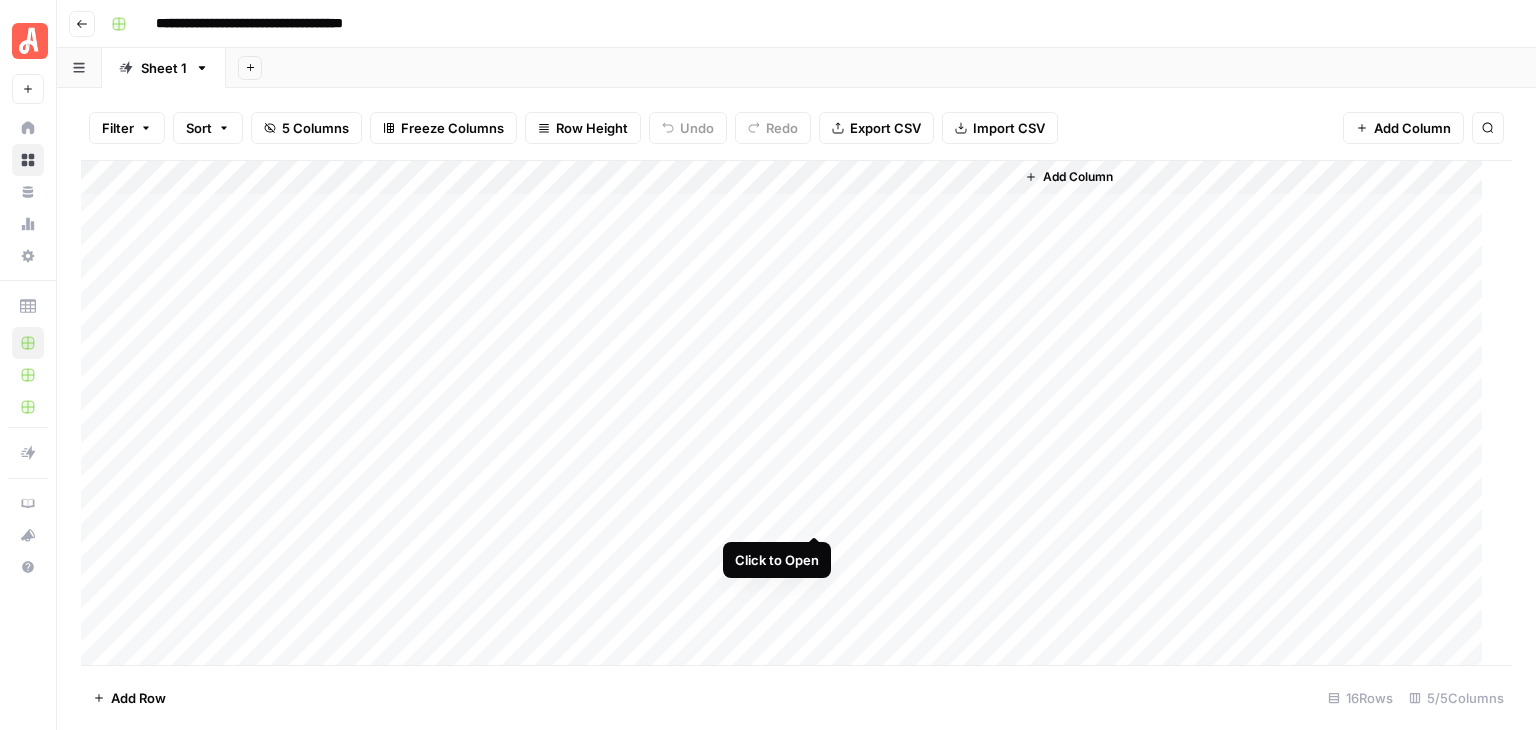 click on "Add Column" at bounding box center (789, 413) 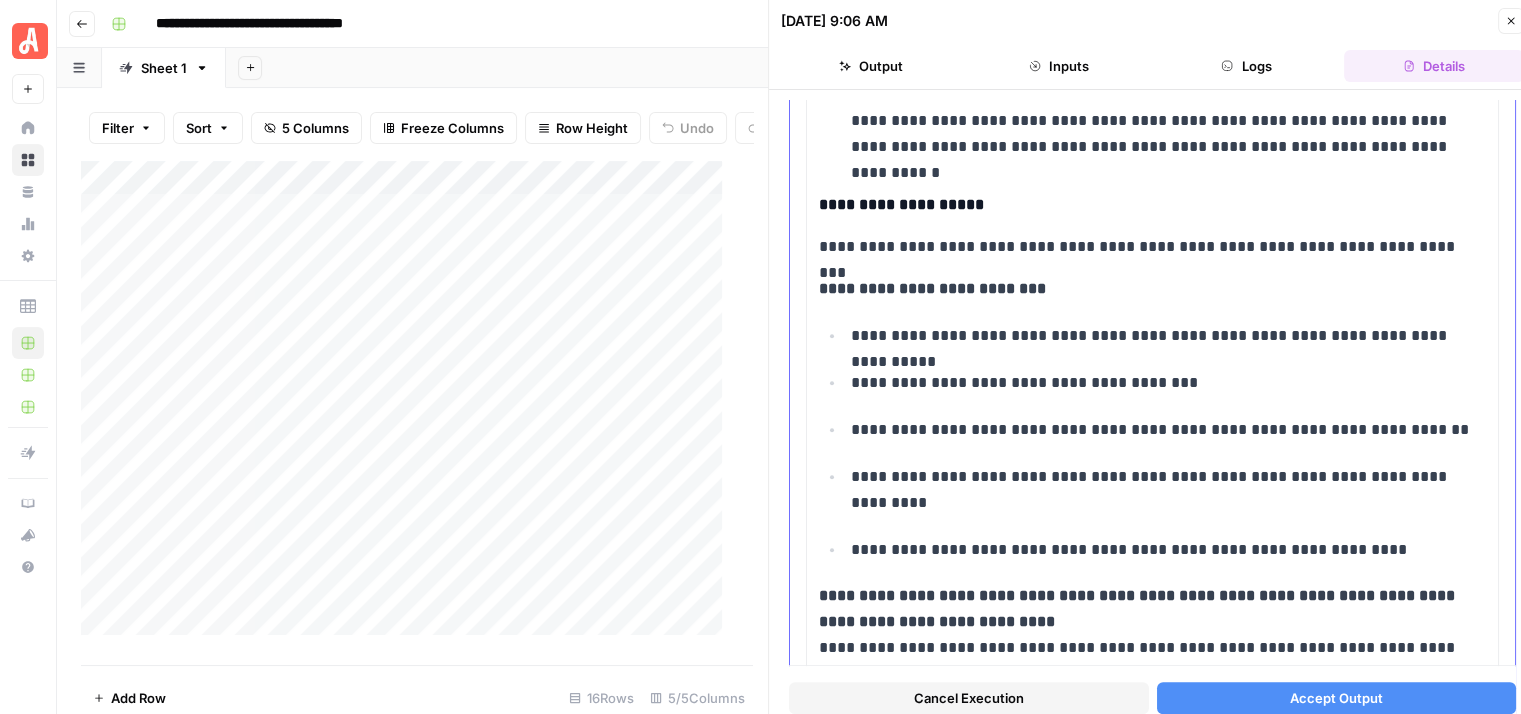 scroll, scrollTop: 900, scrollLeft: 0, axis: vertical 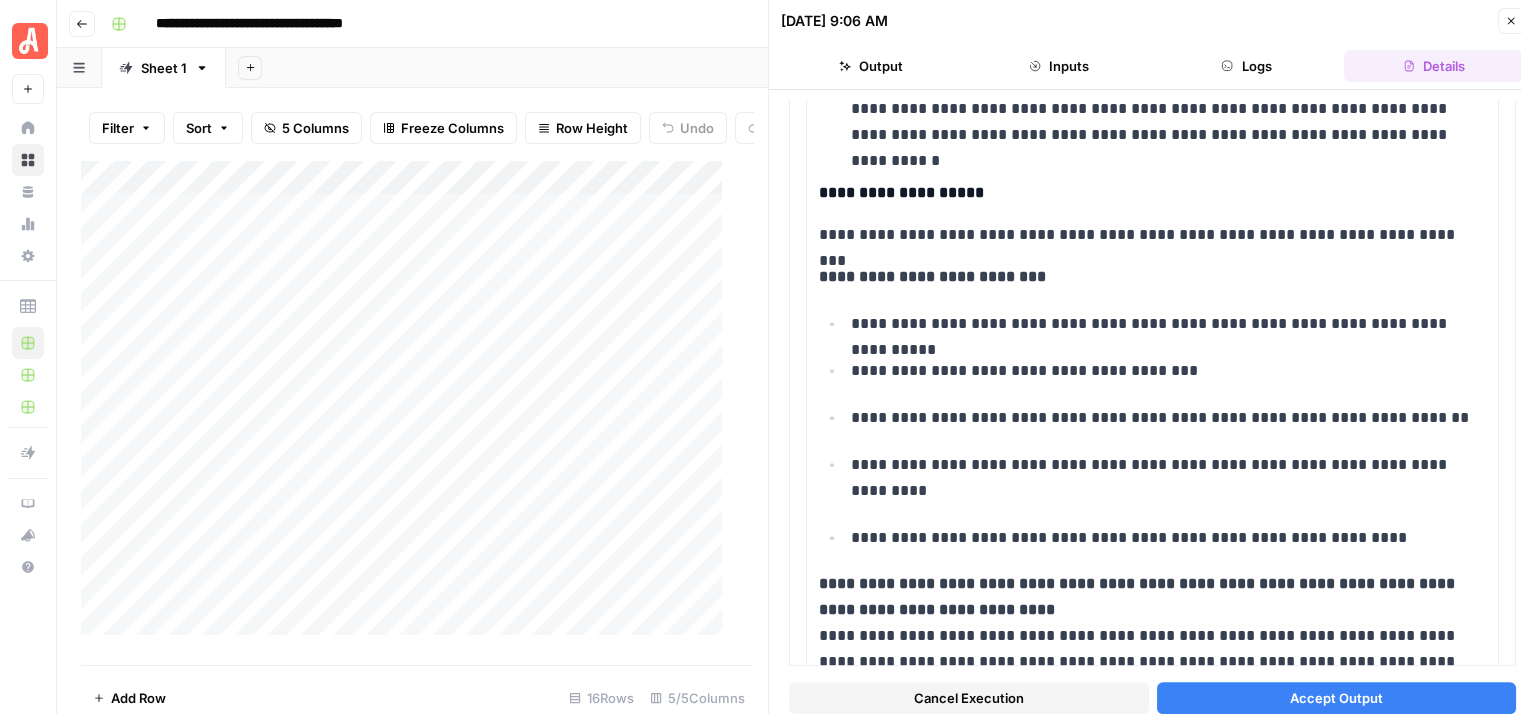 click on "Accept Output" at bounding box center [1337, 698] 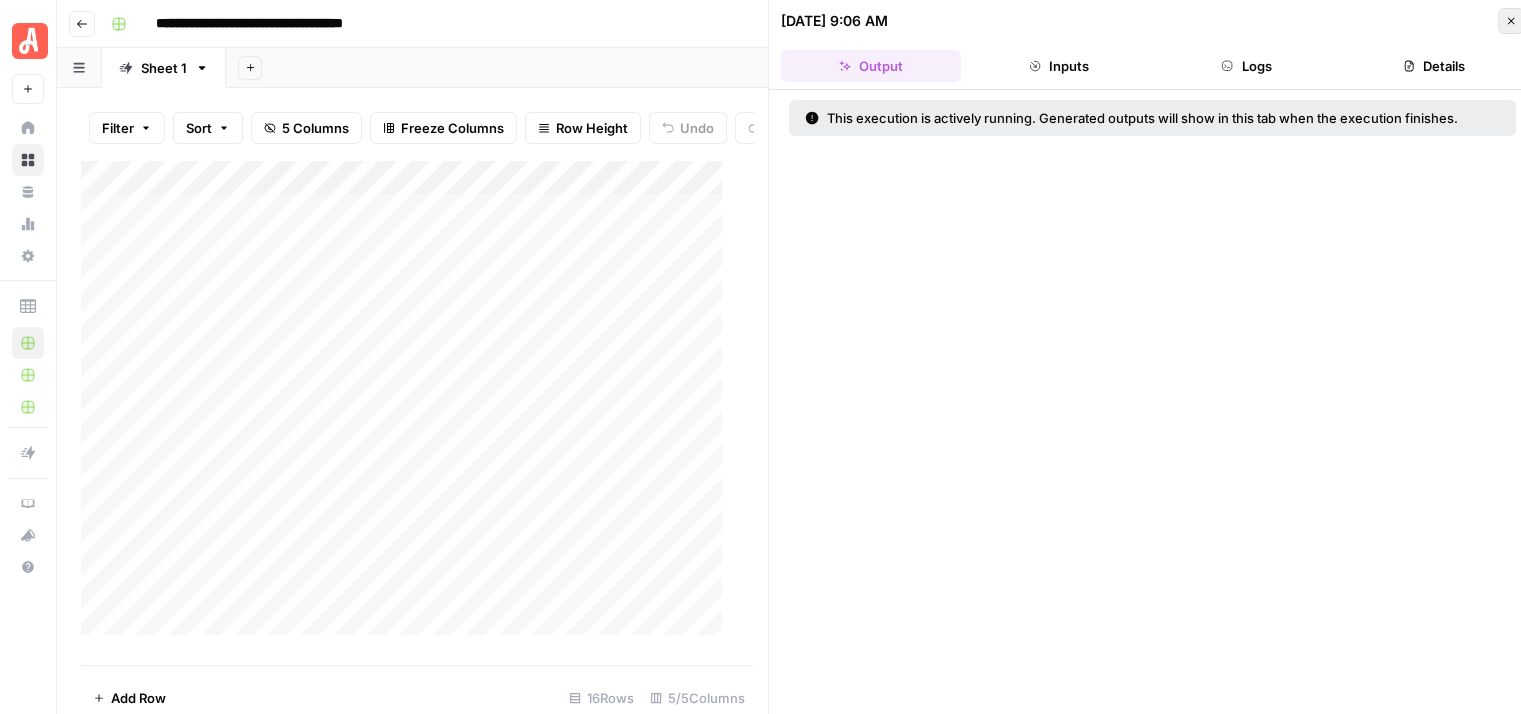 click 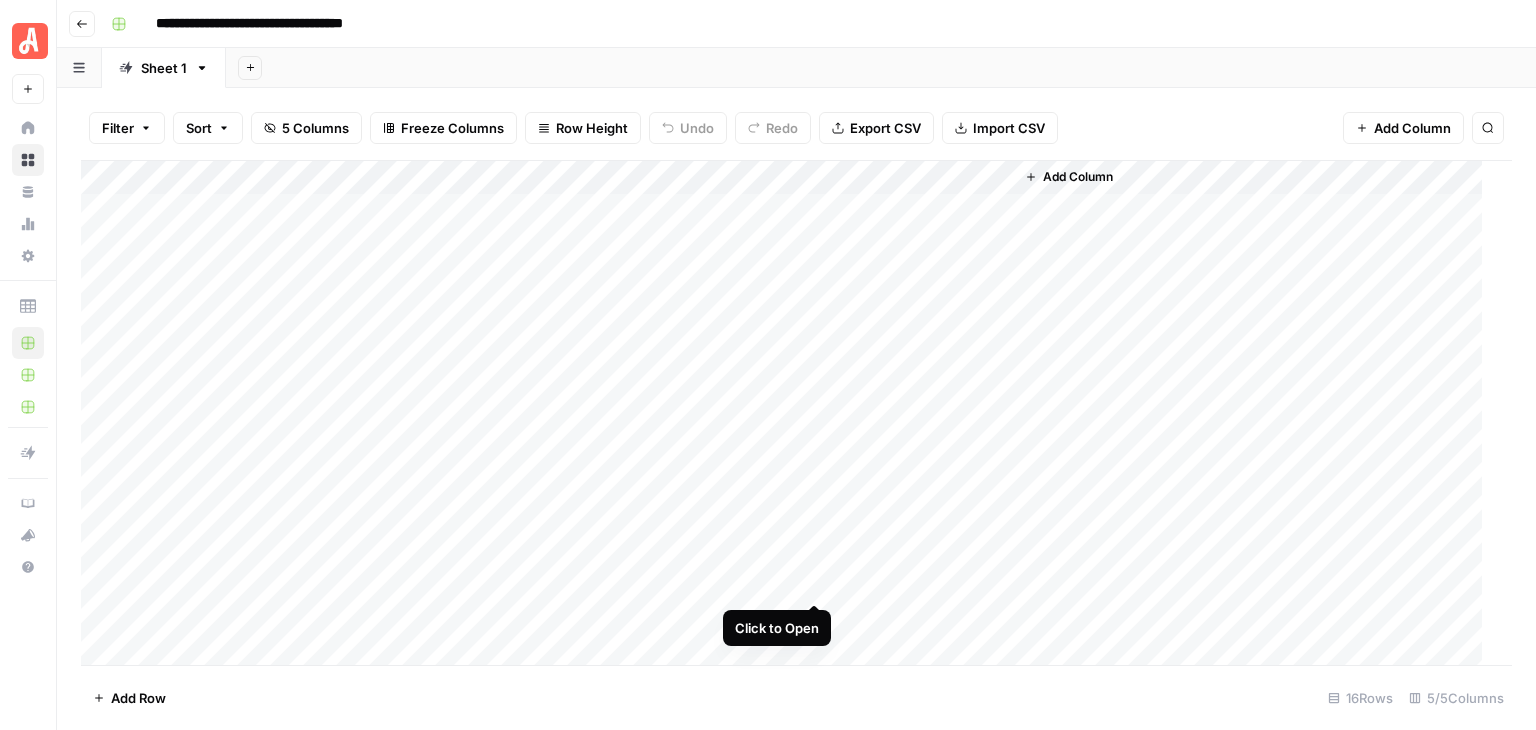 click on "Add Column" at bounding box center [789, 413] 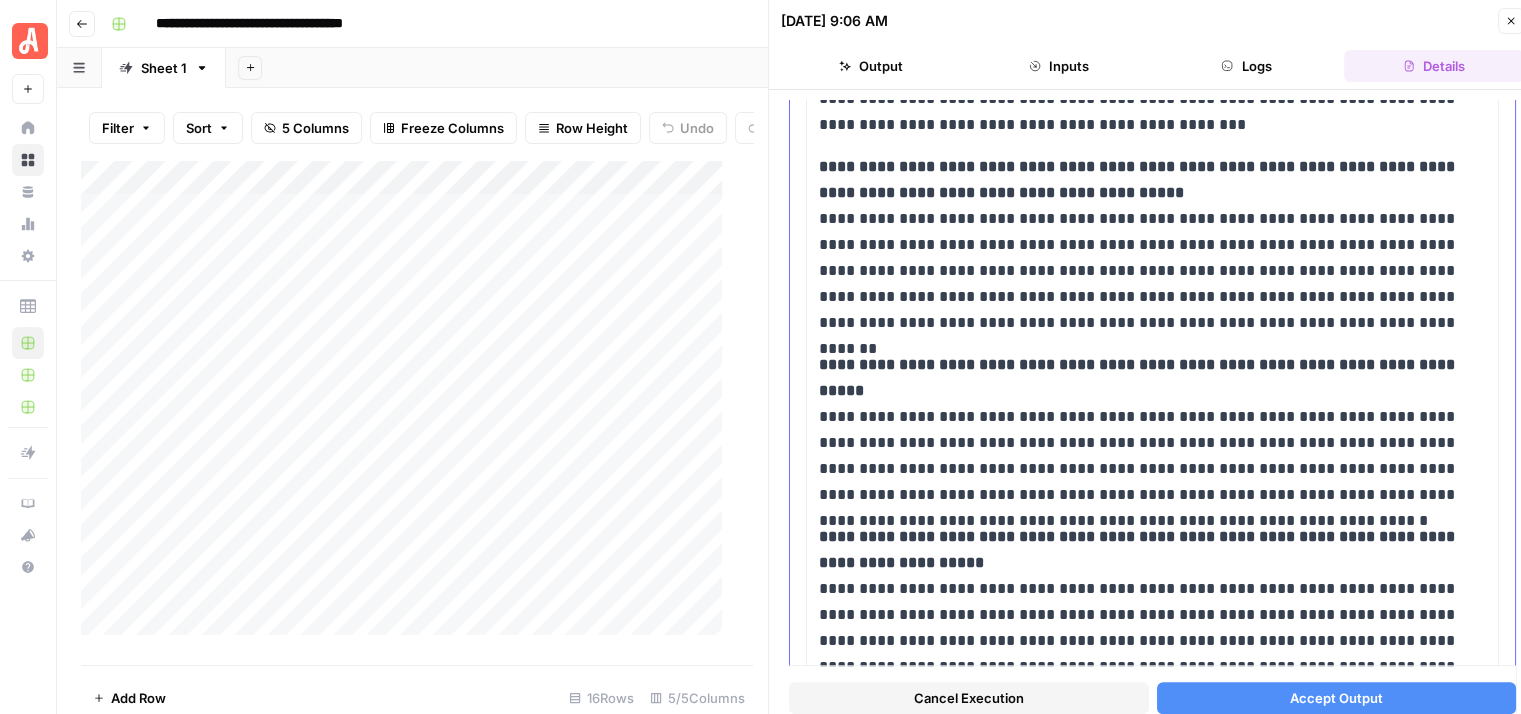 scroll, scrollTop: 1893, scrollLeft: 0, axis: vertical 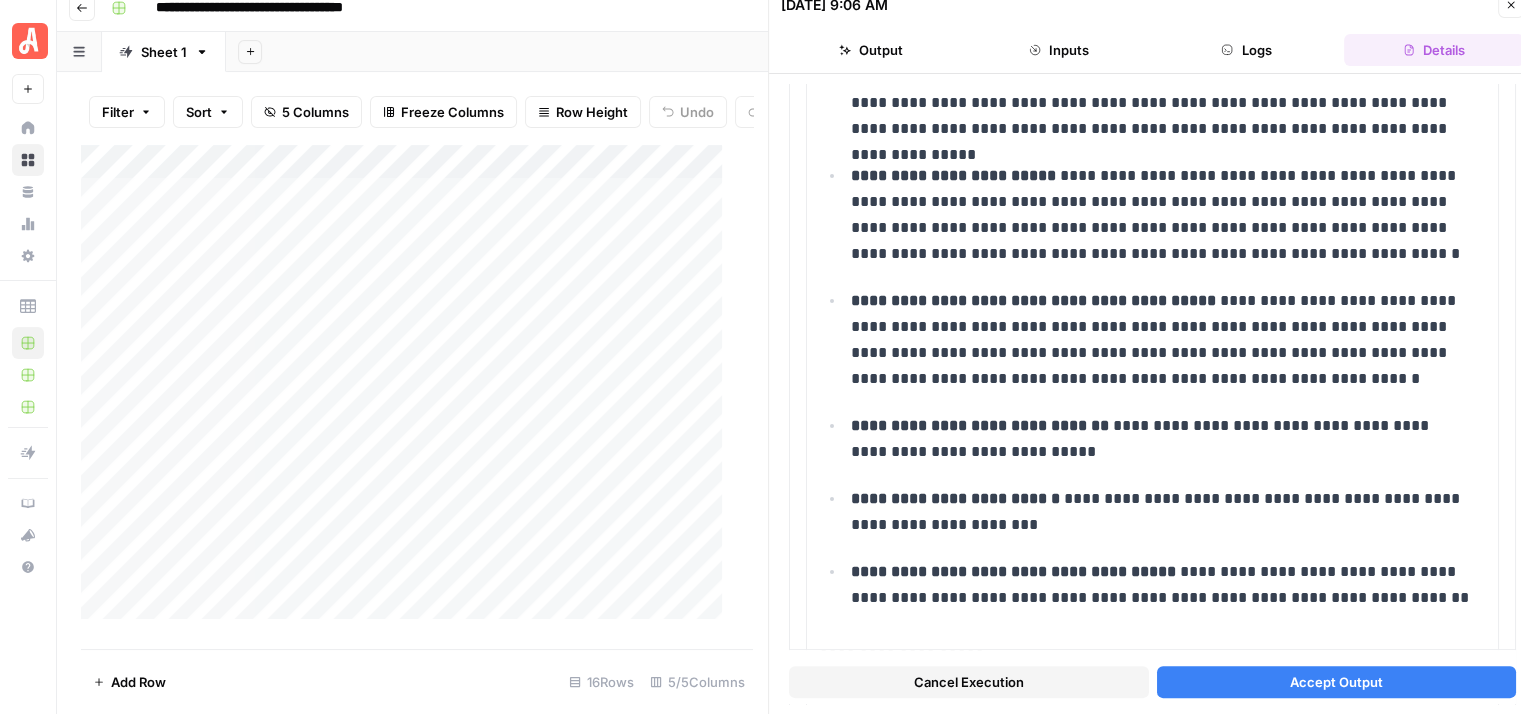 click on "Accept Output" at bounding box center [1337, 682] 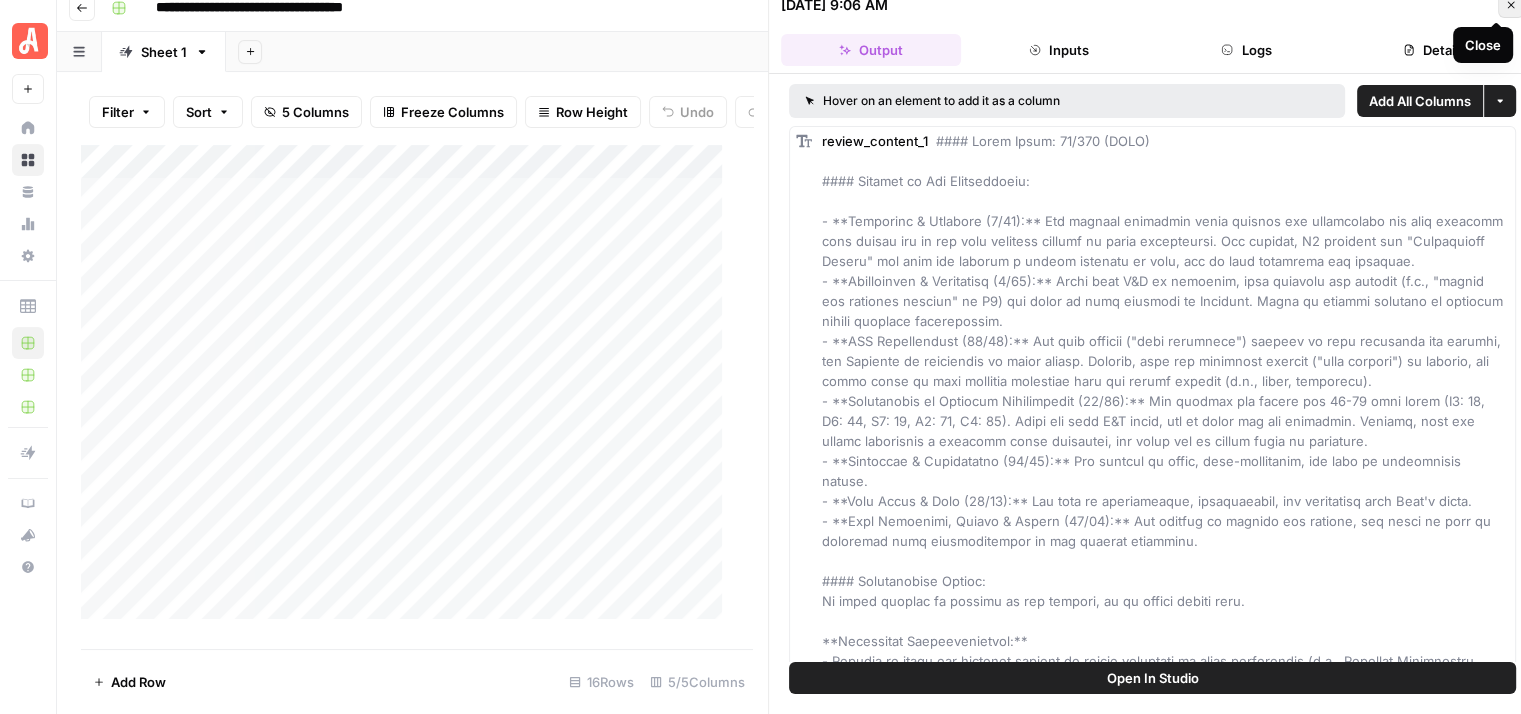click 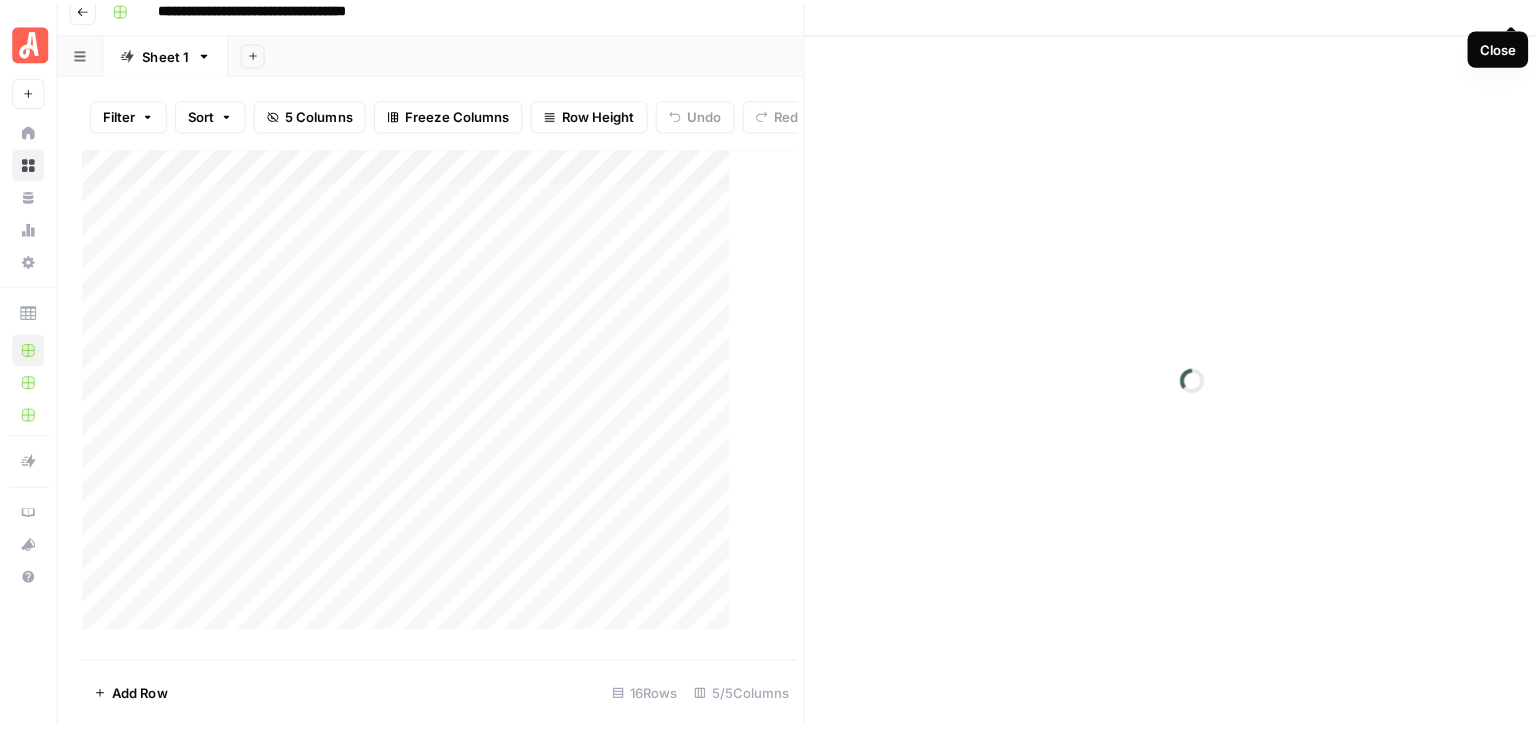 scroll, scrollTop: 0, scrollLeft: 0, axis: both 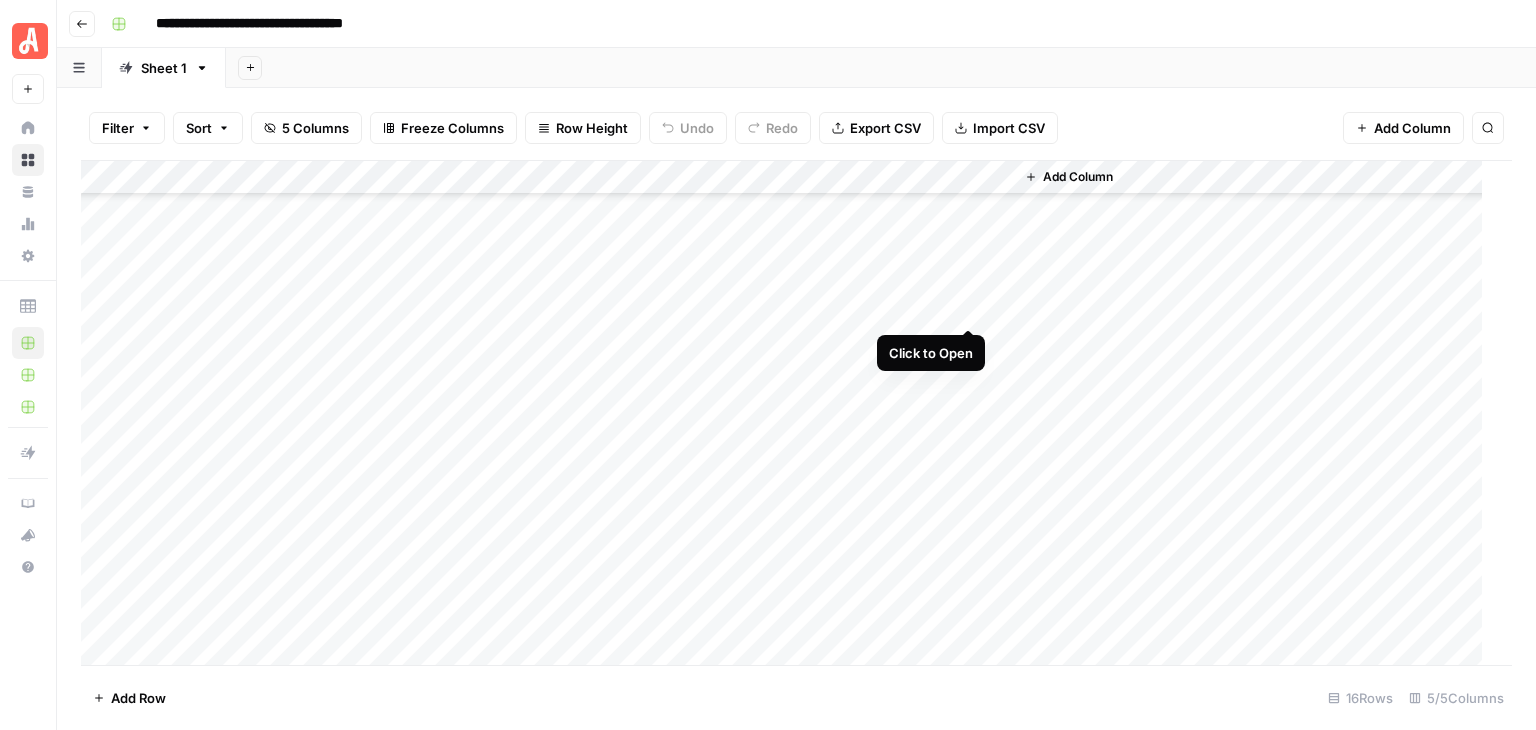 click on "Add Column" at bounding box center (789, 413) 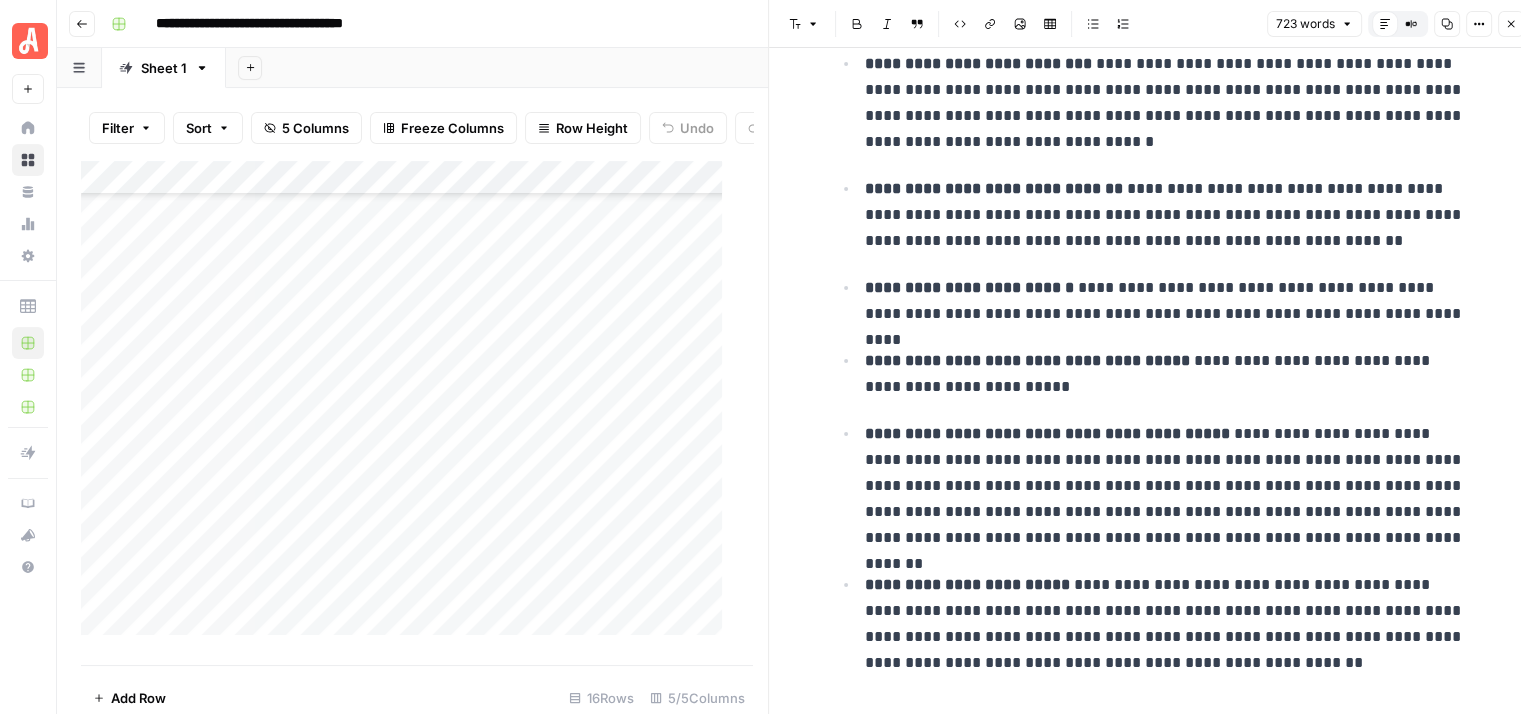 scroll, scrollTop: 0, scrollLeft: 0, axis: both 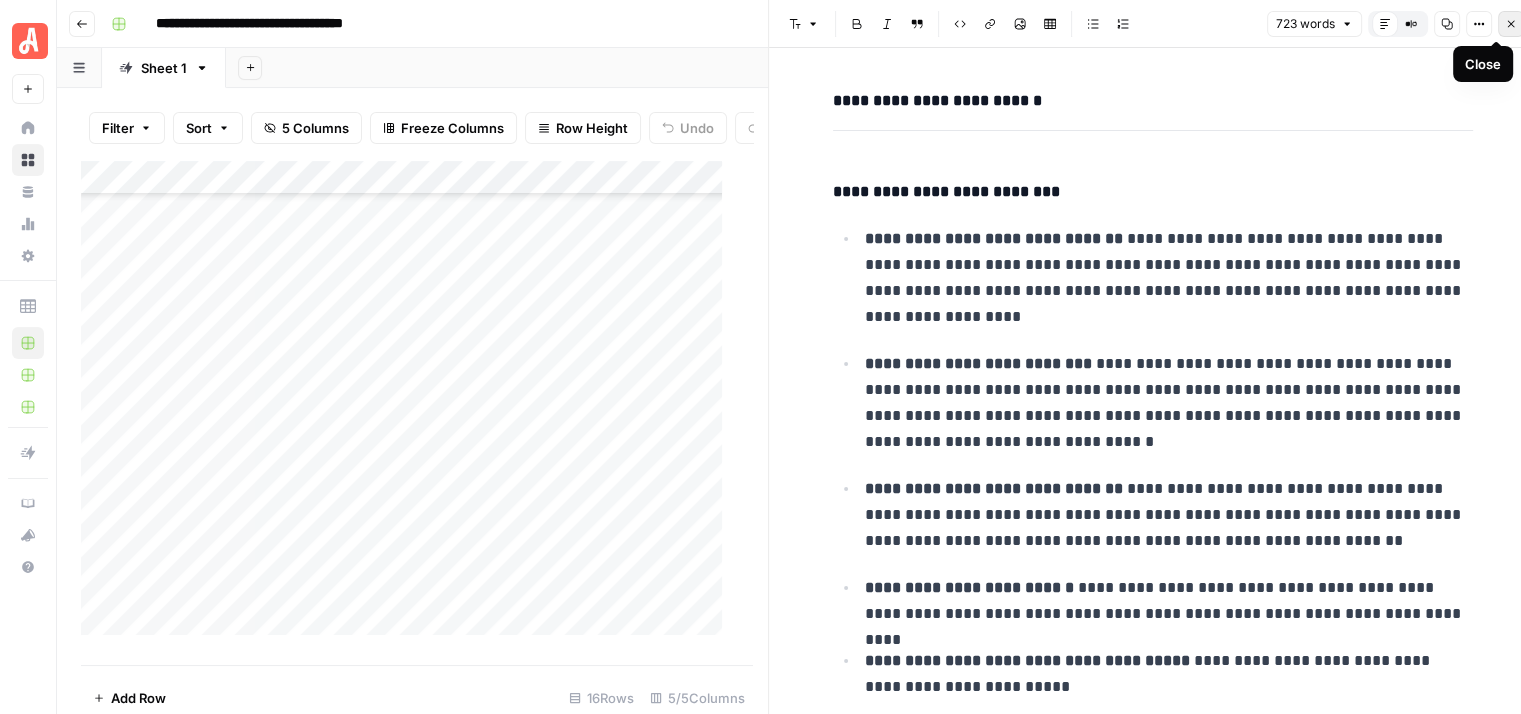 click 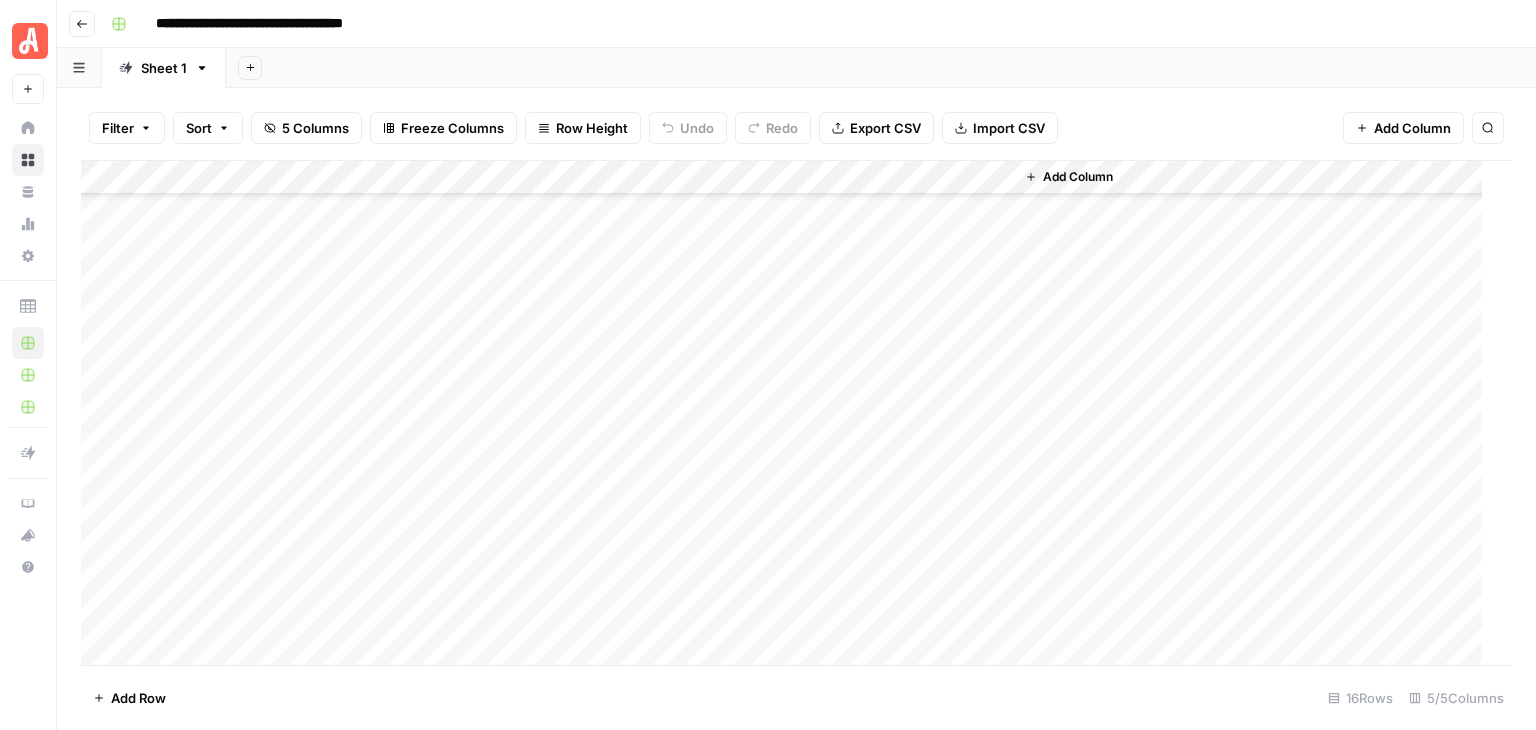 click on "Add Column" at bounding box center (789, 413) 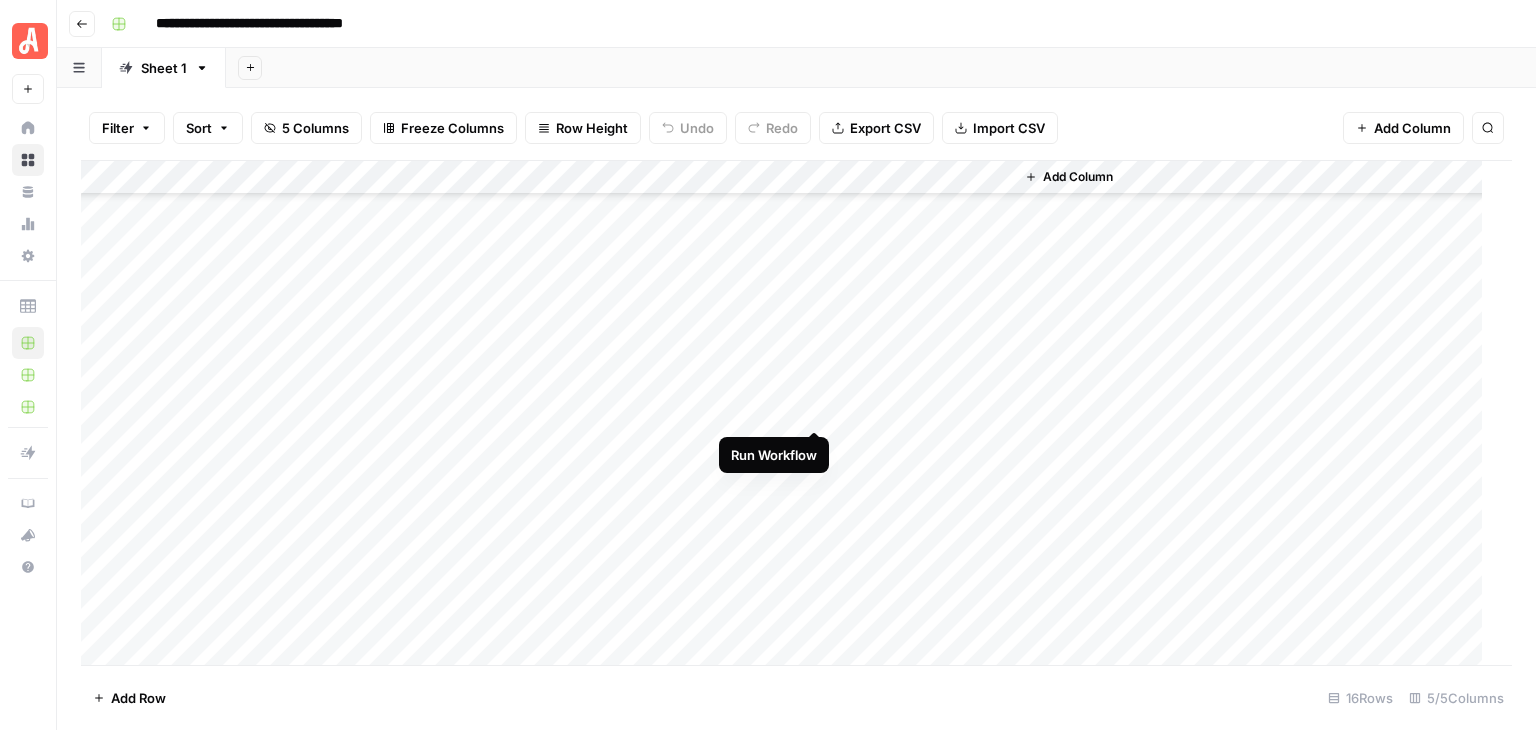 click on "Add Column" at bounding box center [789, 413] 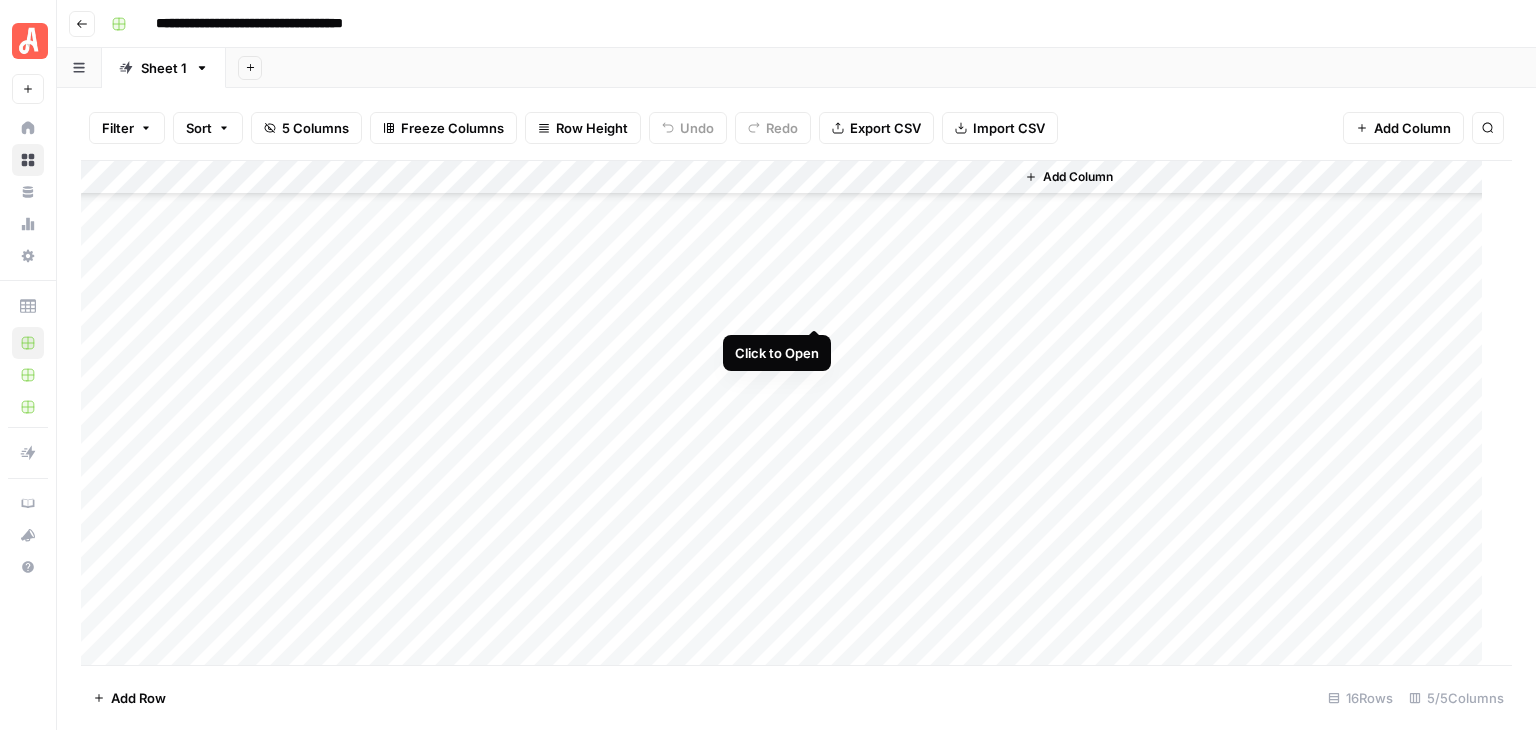 click on "Add Column" at bounding box center (789, 413) 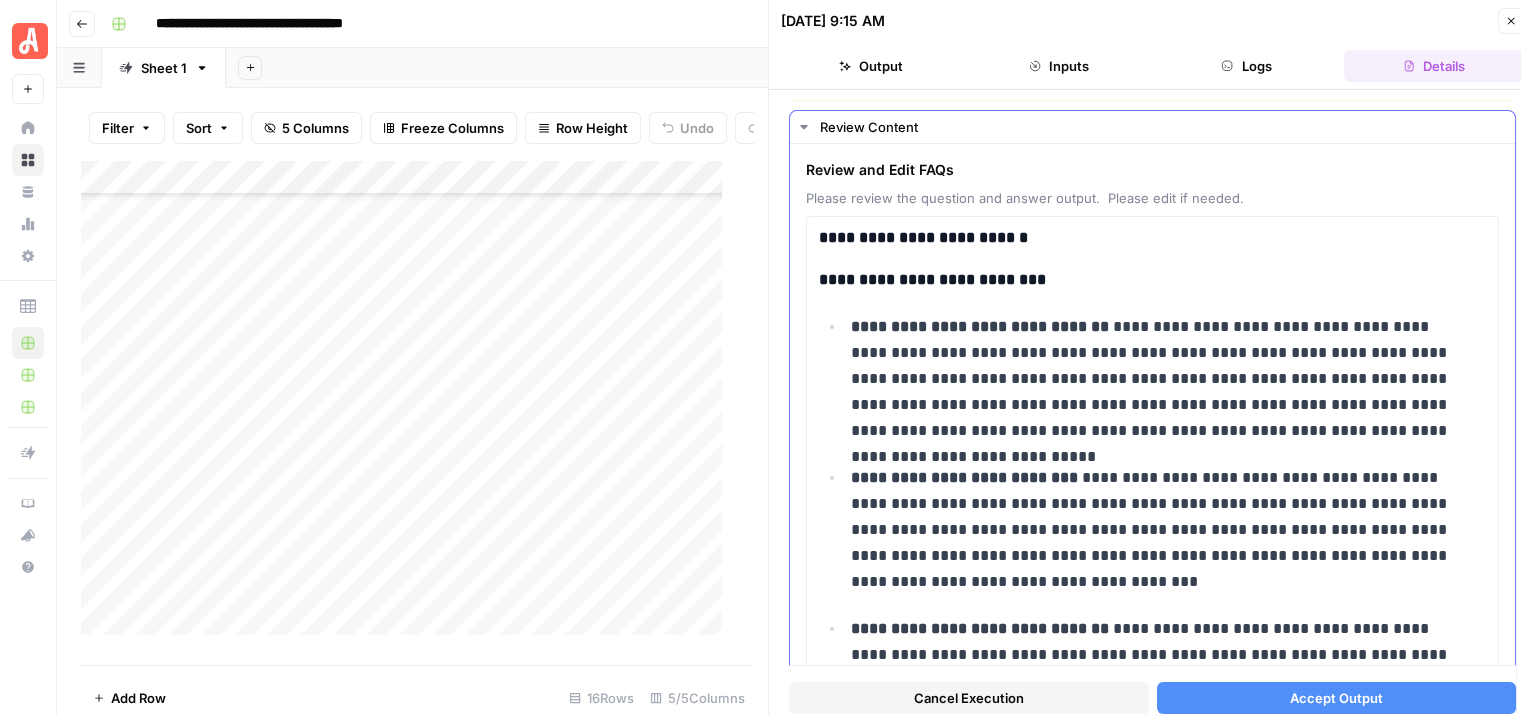 scroll, scrollTop: 0, scrollLeft: 0, axis: both 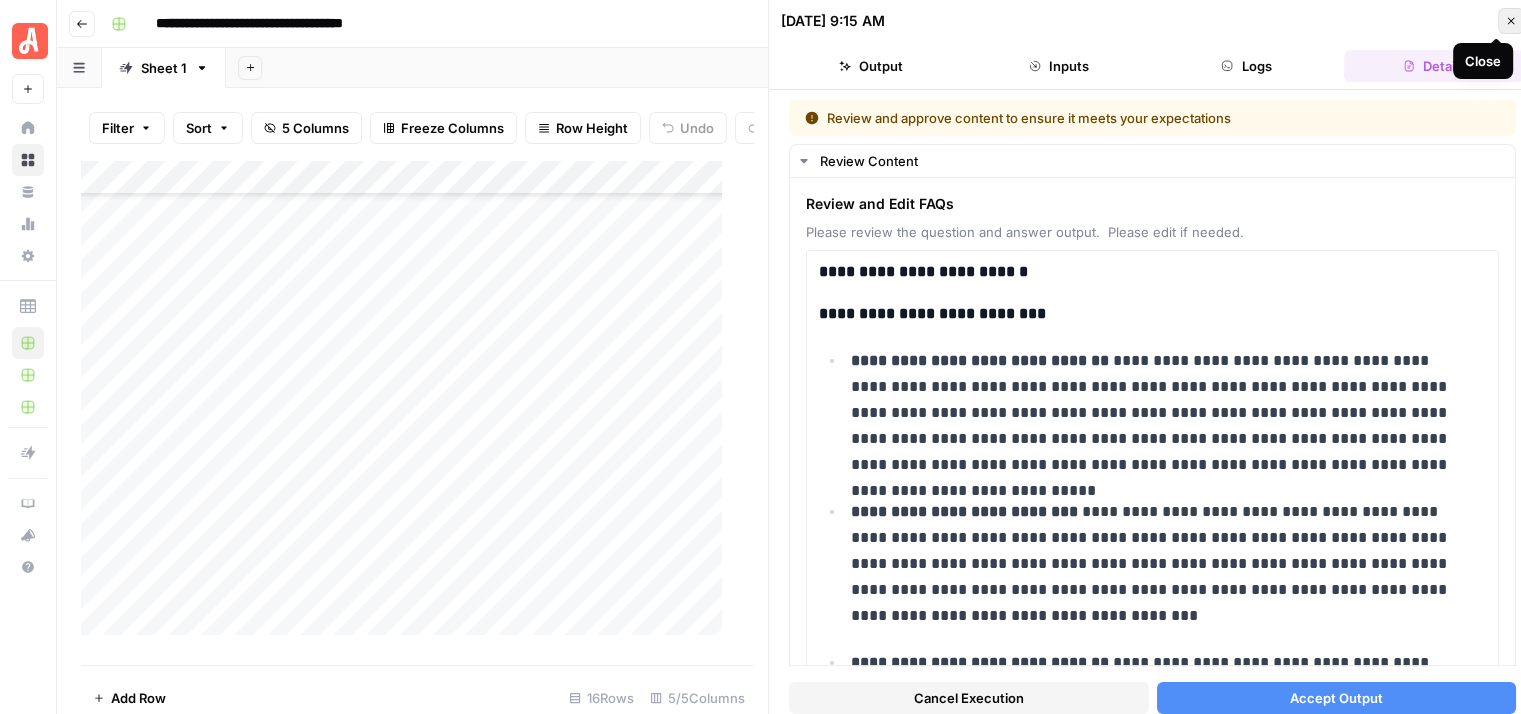 click 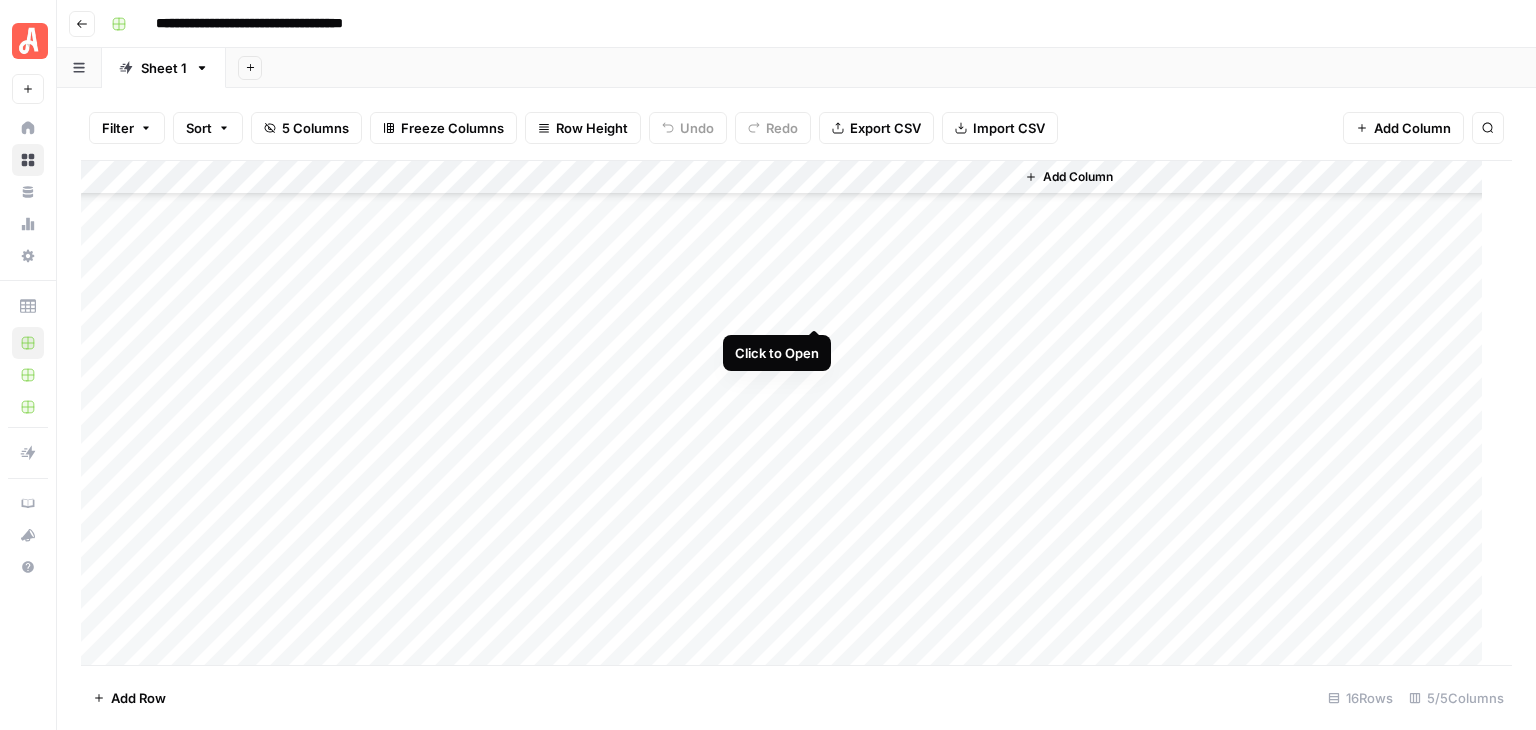 click on "Add Column" at bounding box center [789, 413] 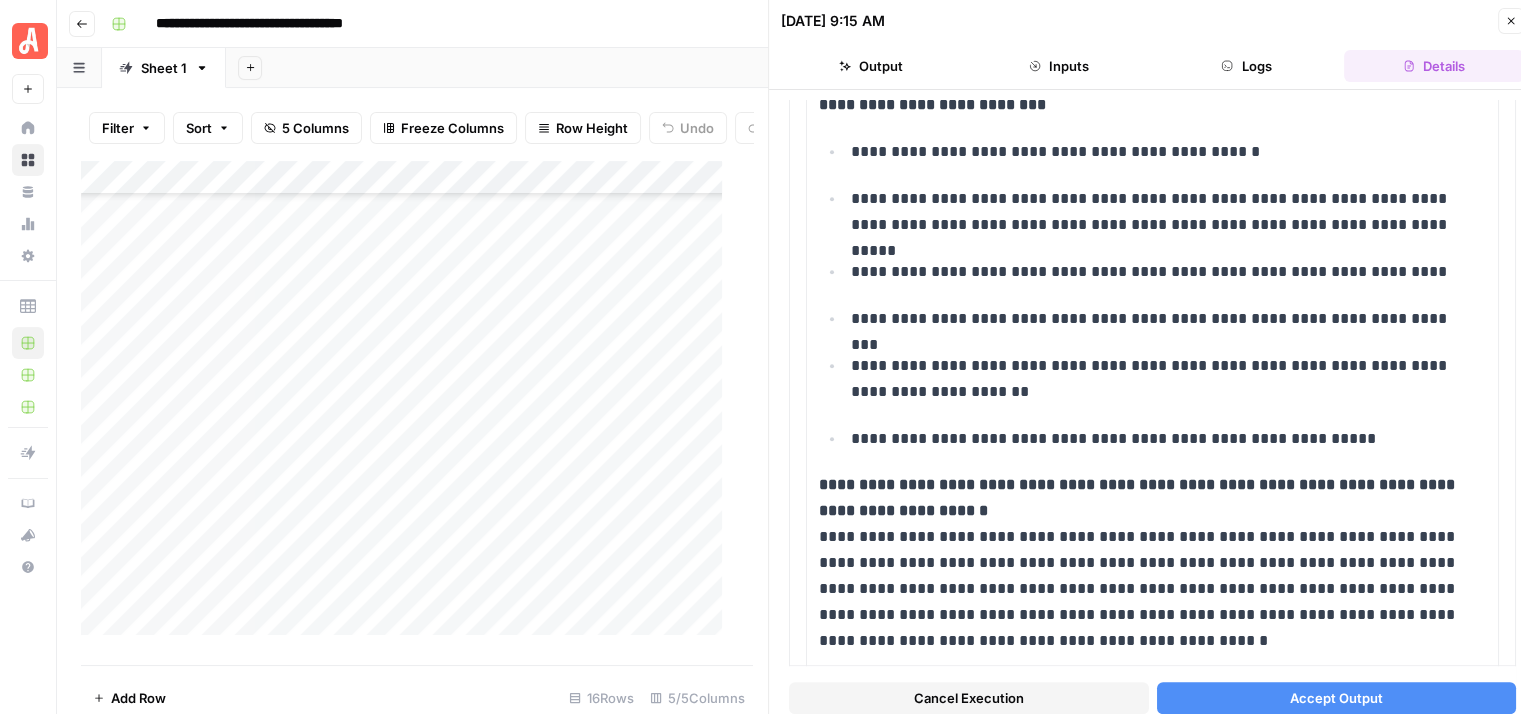 scroll, scrollTop: 1523, scrollLeft: 0, axis: vertical 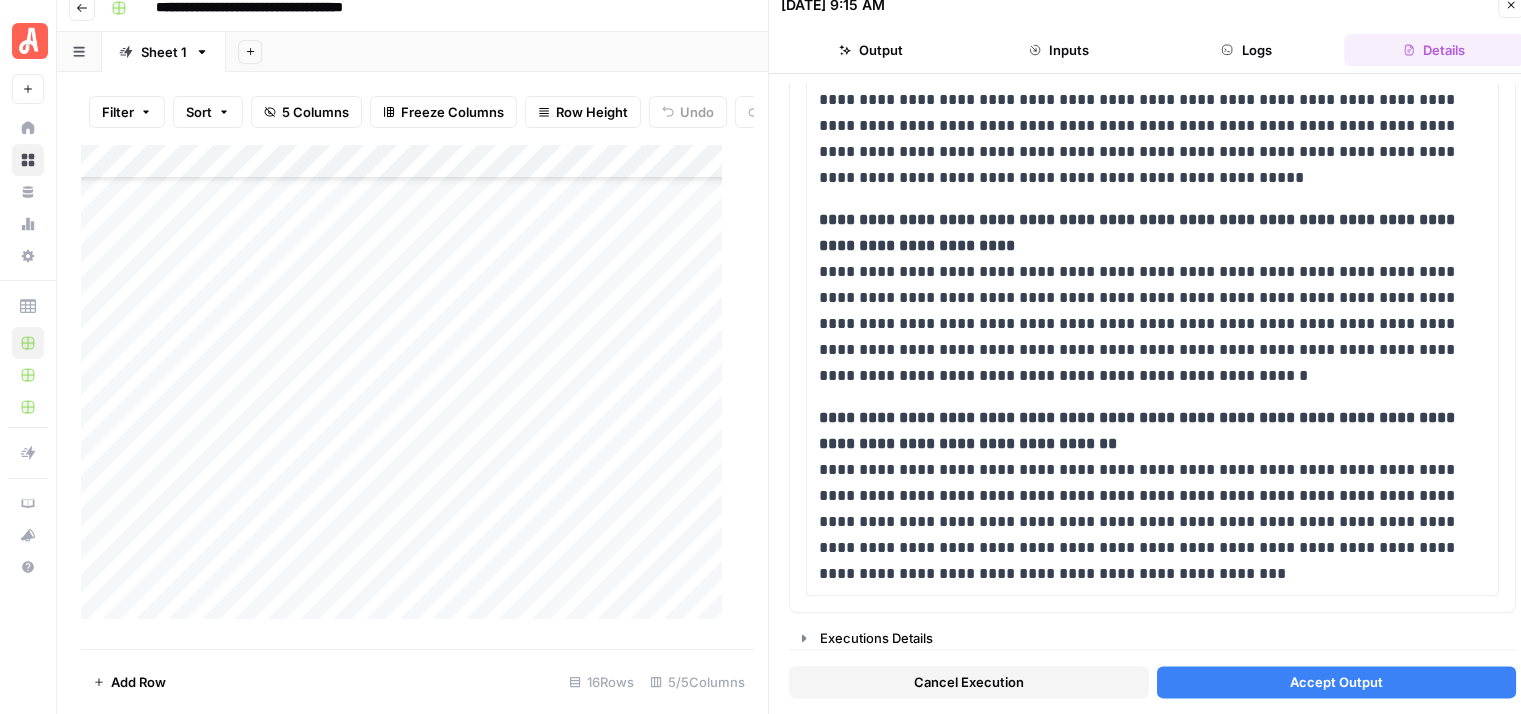 click on "Accept Output" at bounding box center (1336, 682) 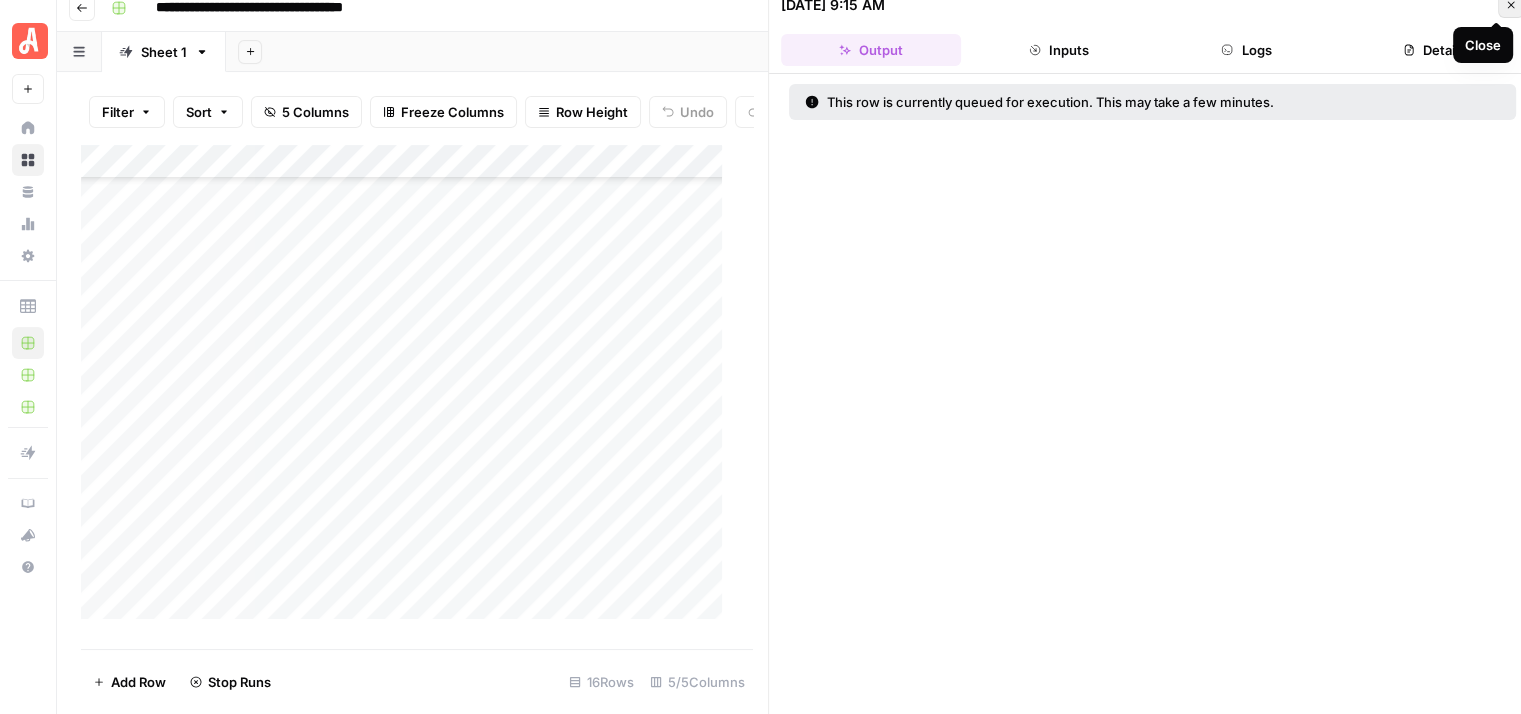 click 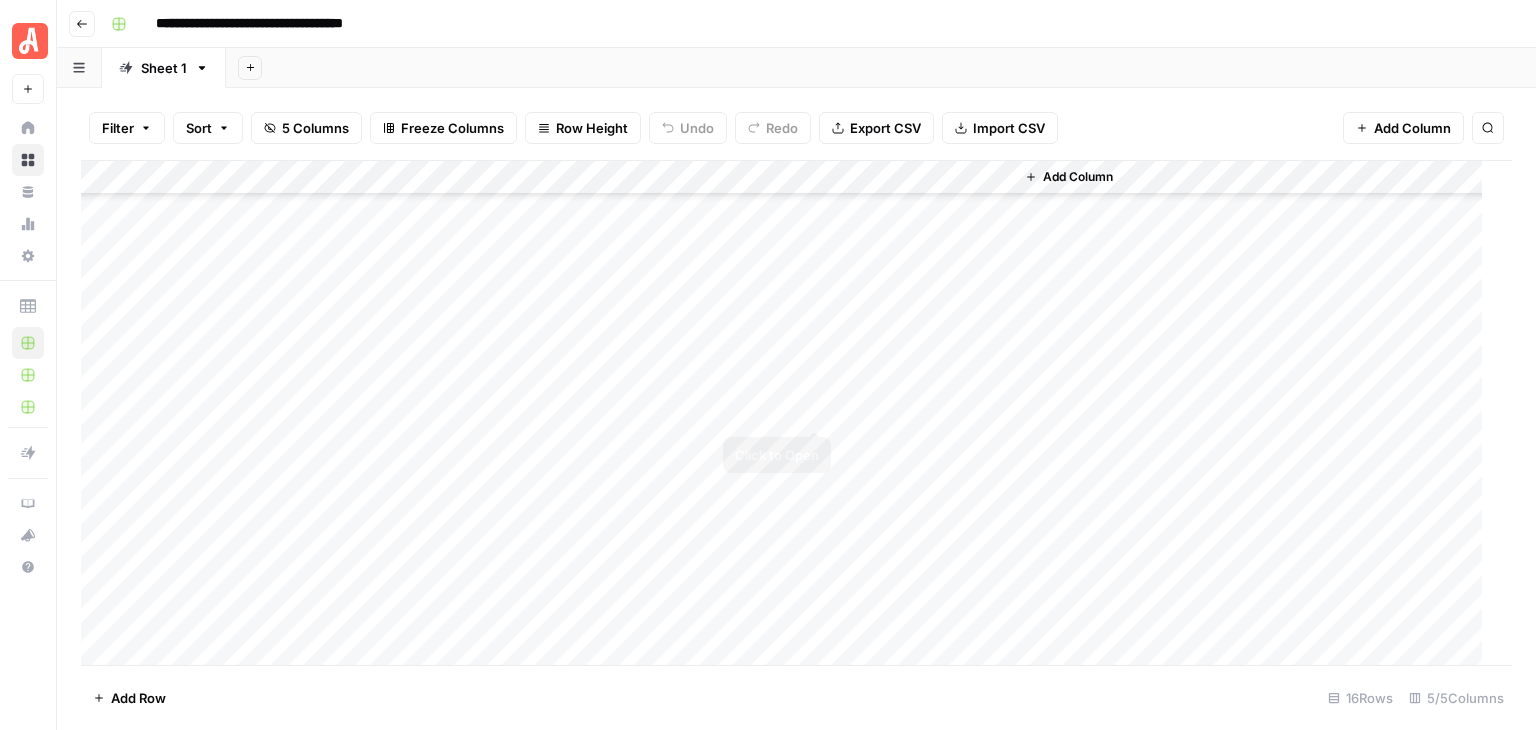 click on "Add Column" at bounding box center (789, 413) 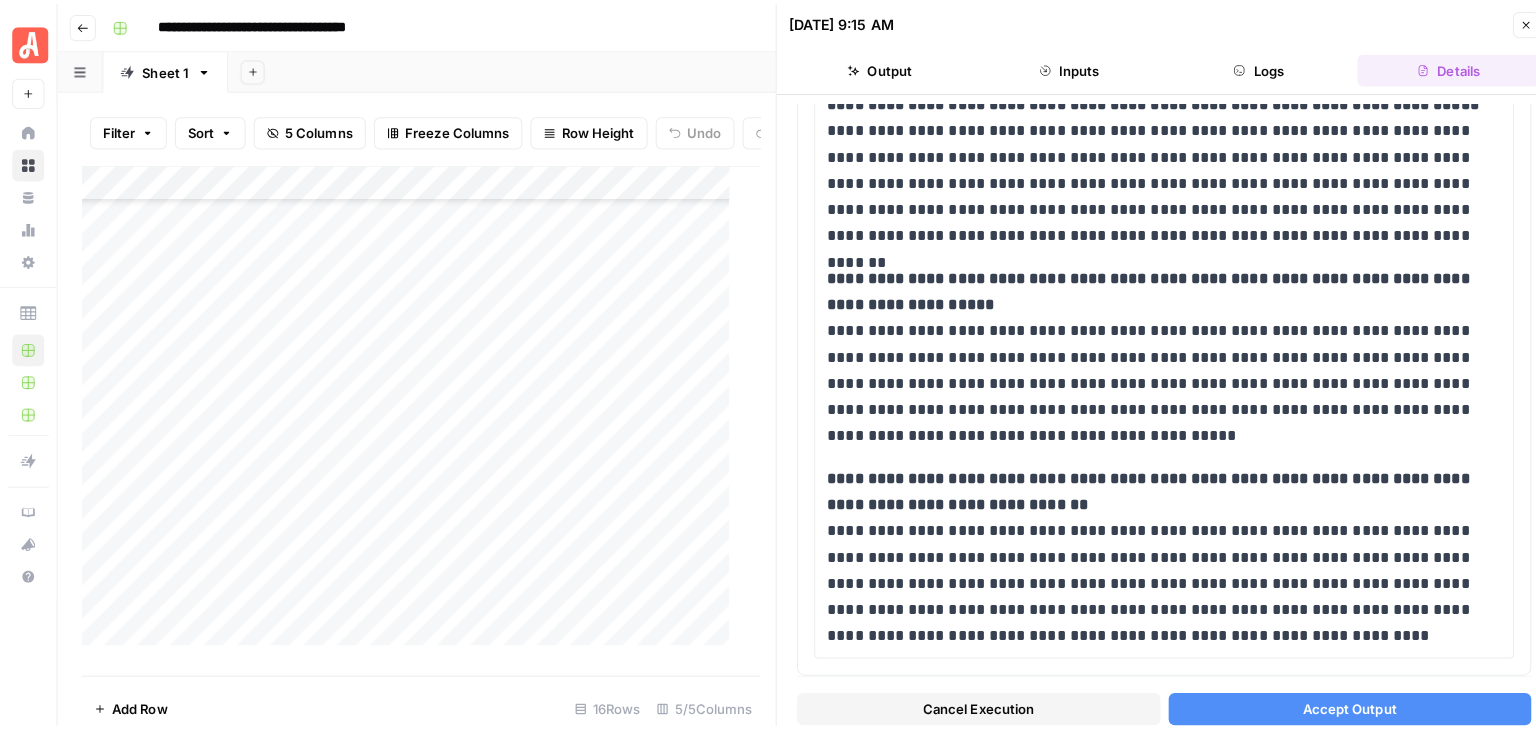 scroll, scrollTop: 3341, scrollLeft: 0, axis: vertical 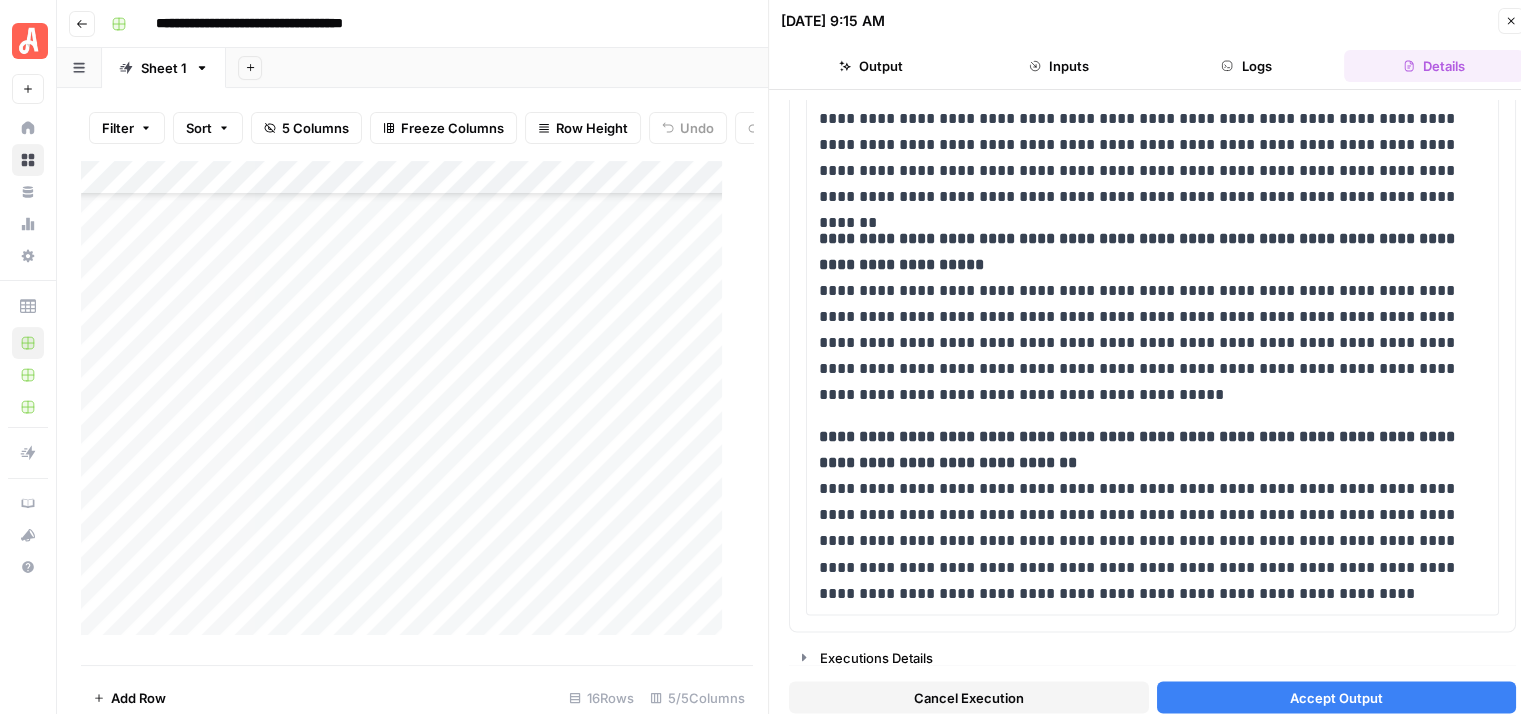 click on "Accept Output" at bounding box center (1336, 698) 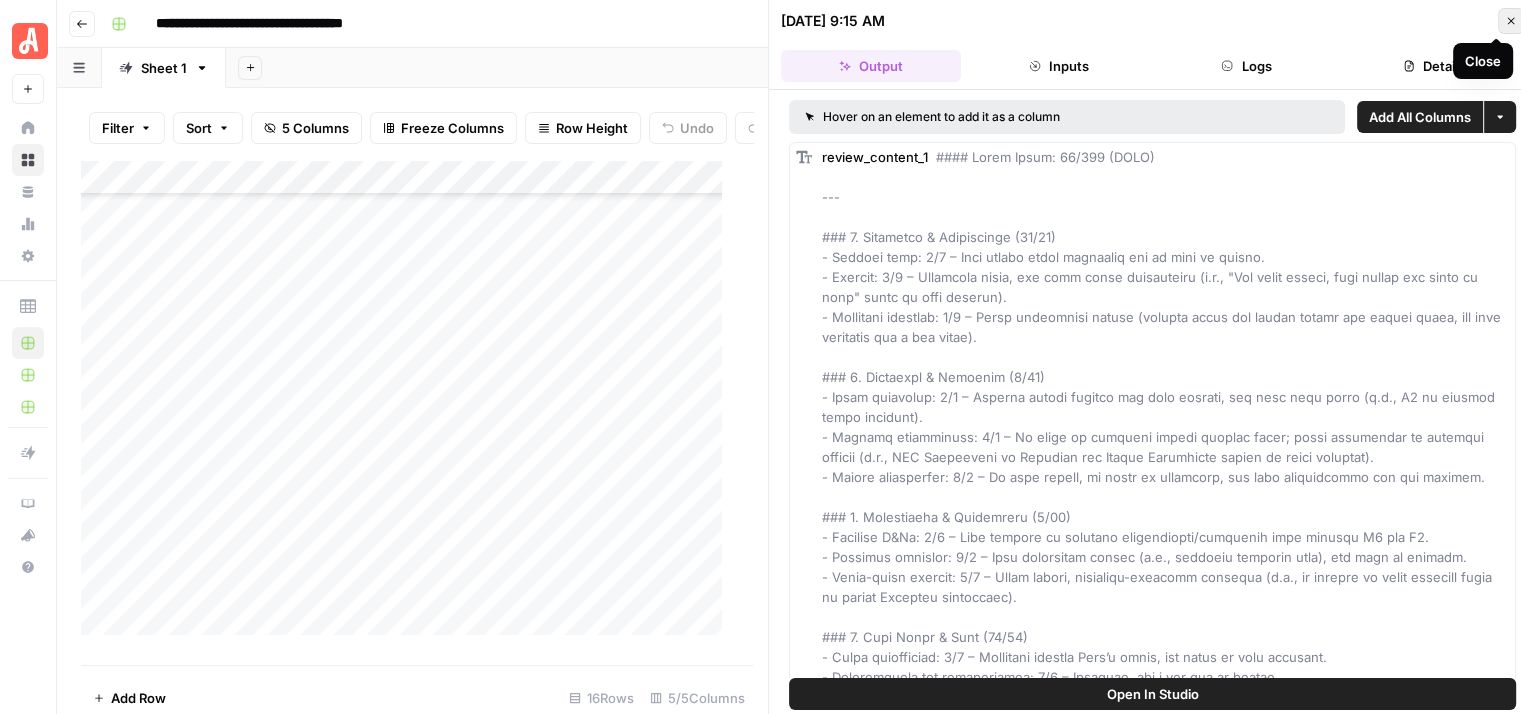 click 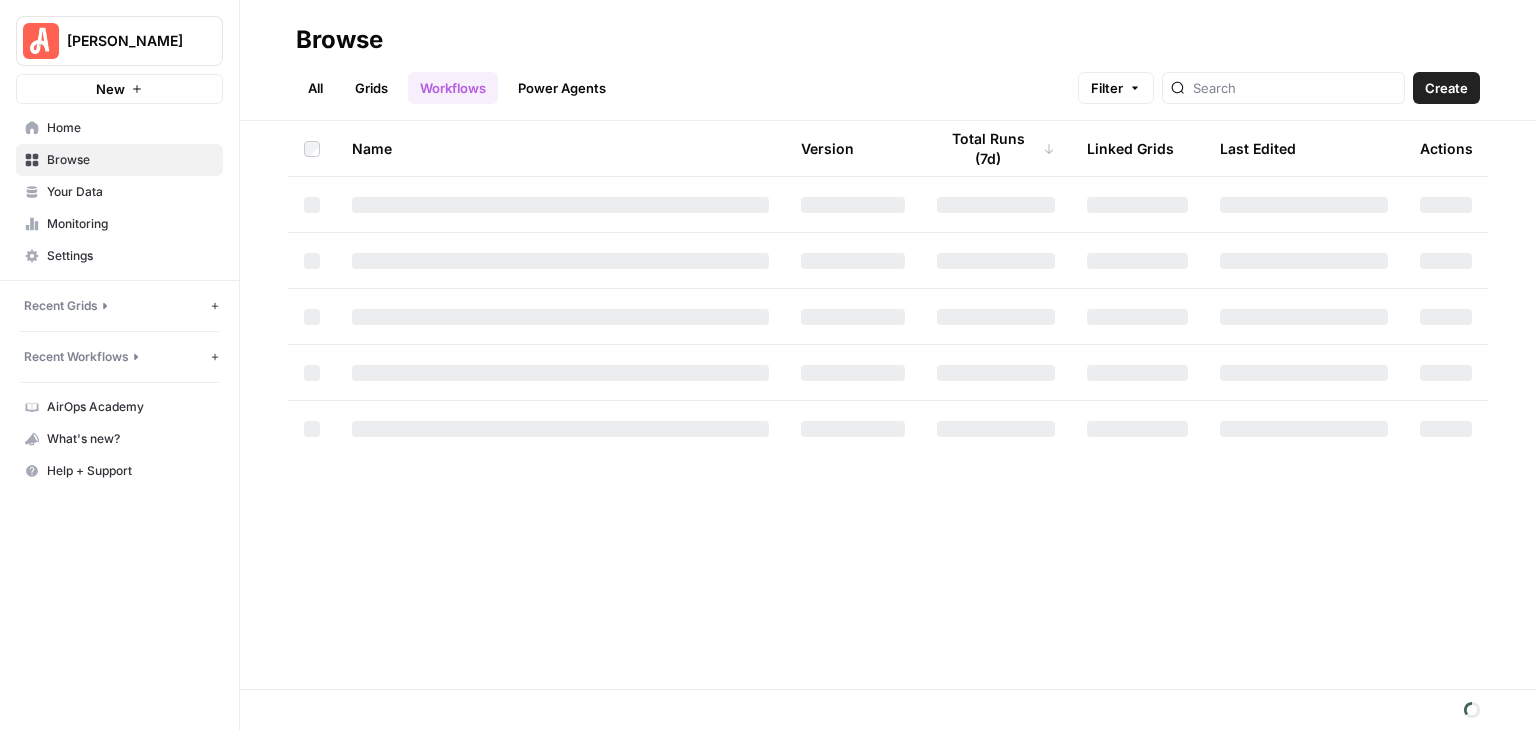 scroll, scrollTop: 0, scrollLeft: 0, axis: both 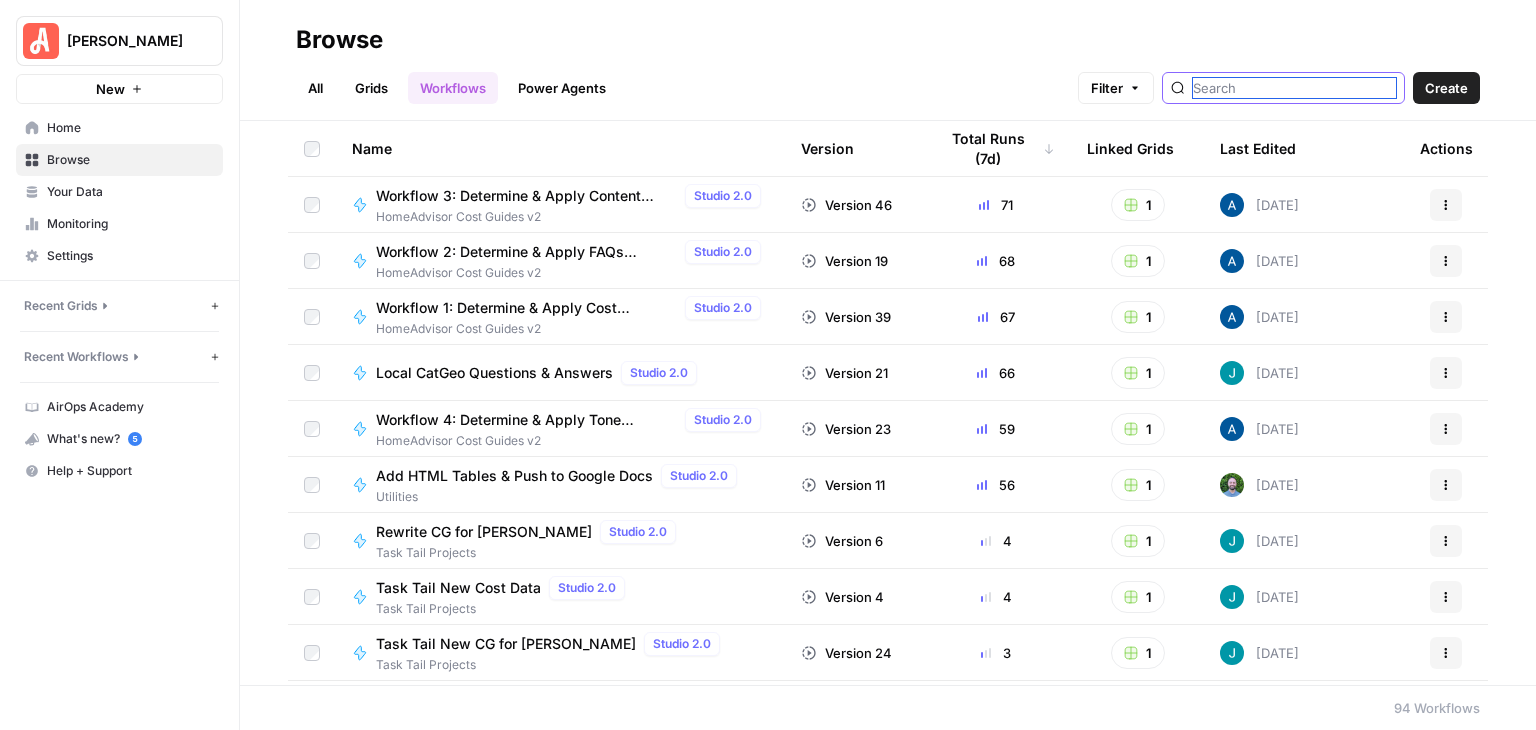 click at bounding box center (1294, 88) 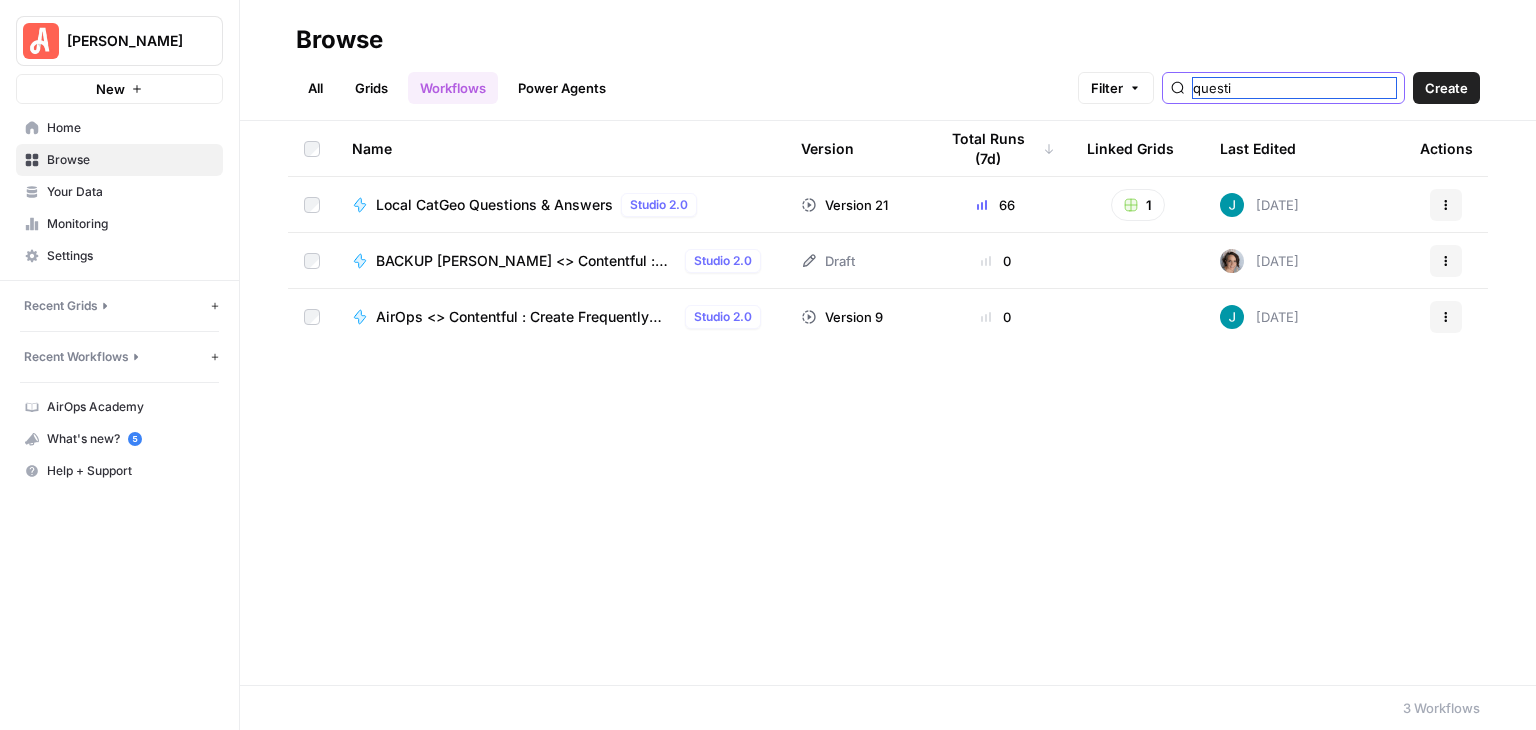 type on "questi" 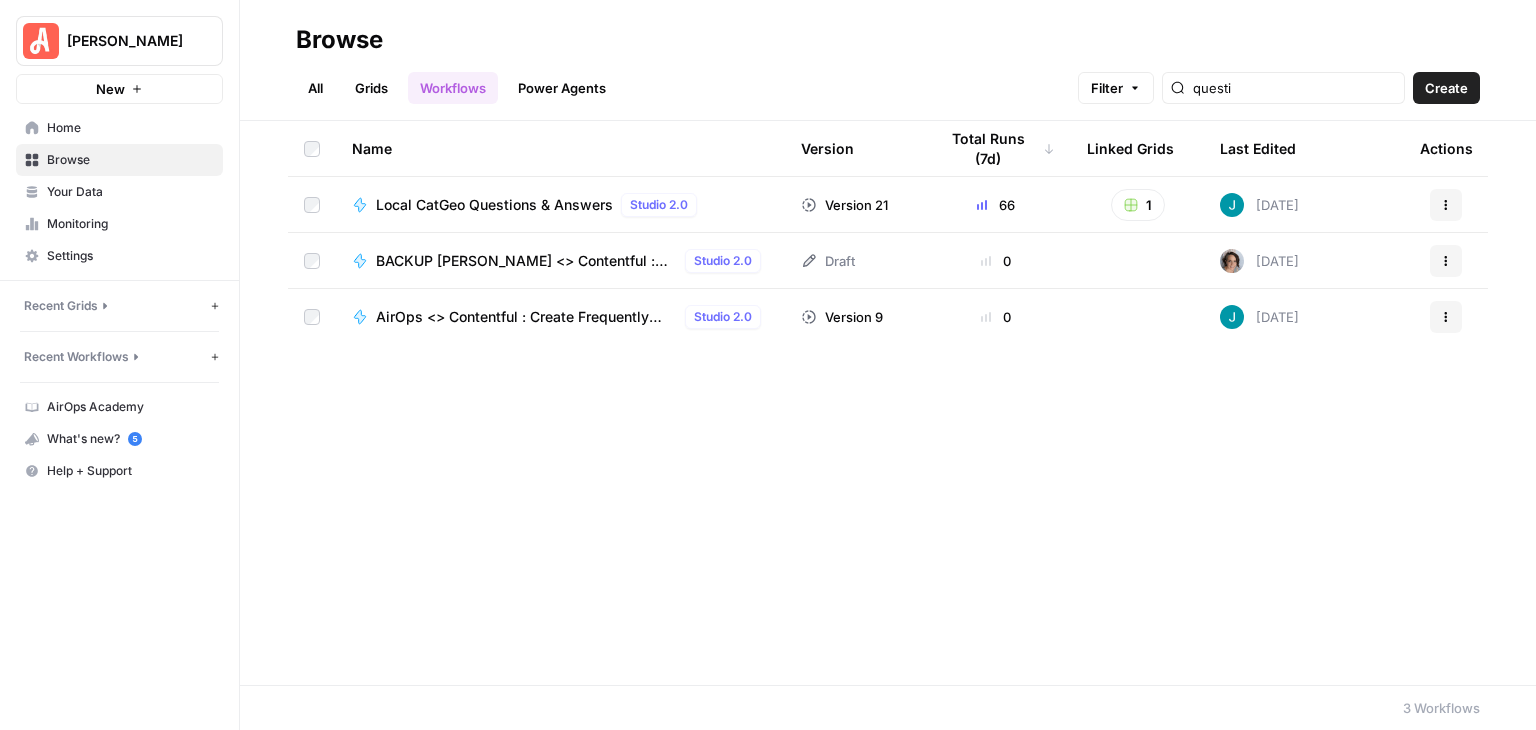 click on "All Grids Workflows Power Agents Filter questi Create" at bounding box center (888, 80) 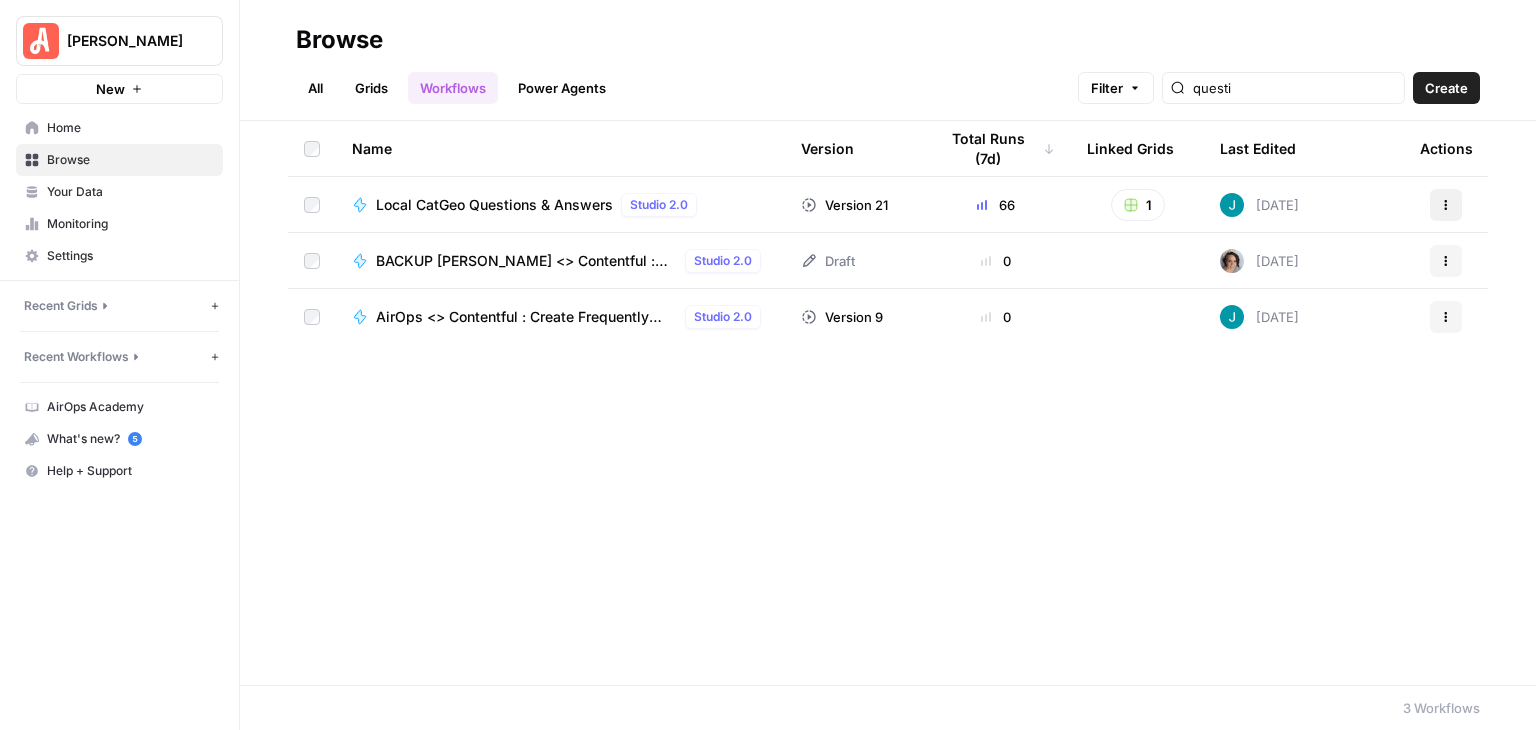 click 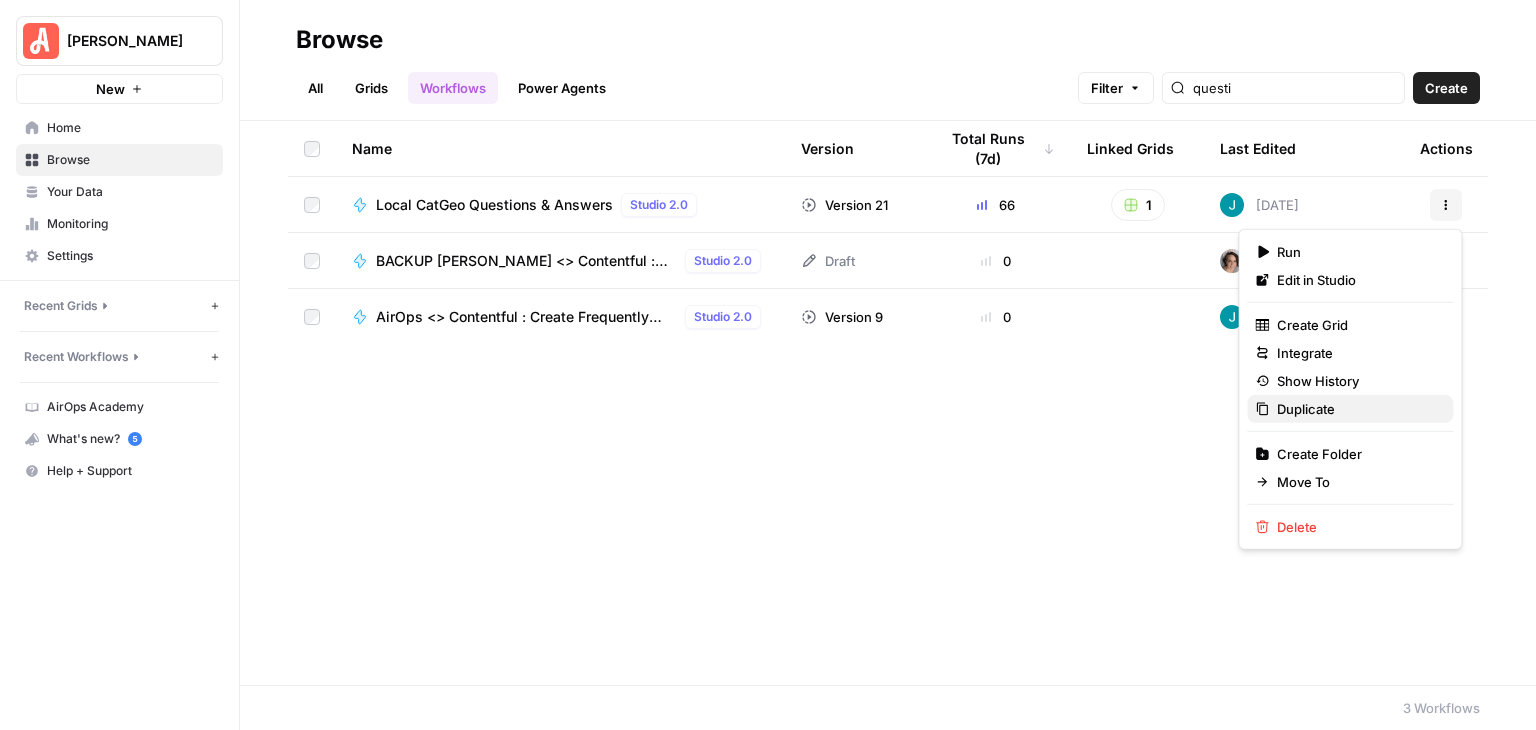 click on "Duplicate" at bounding box center [1350, 409] 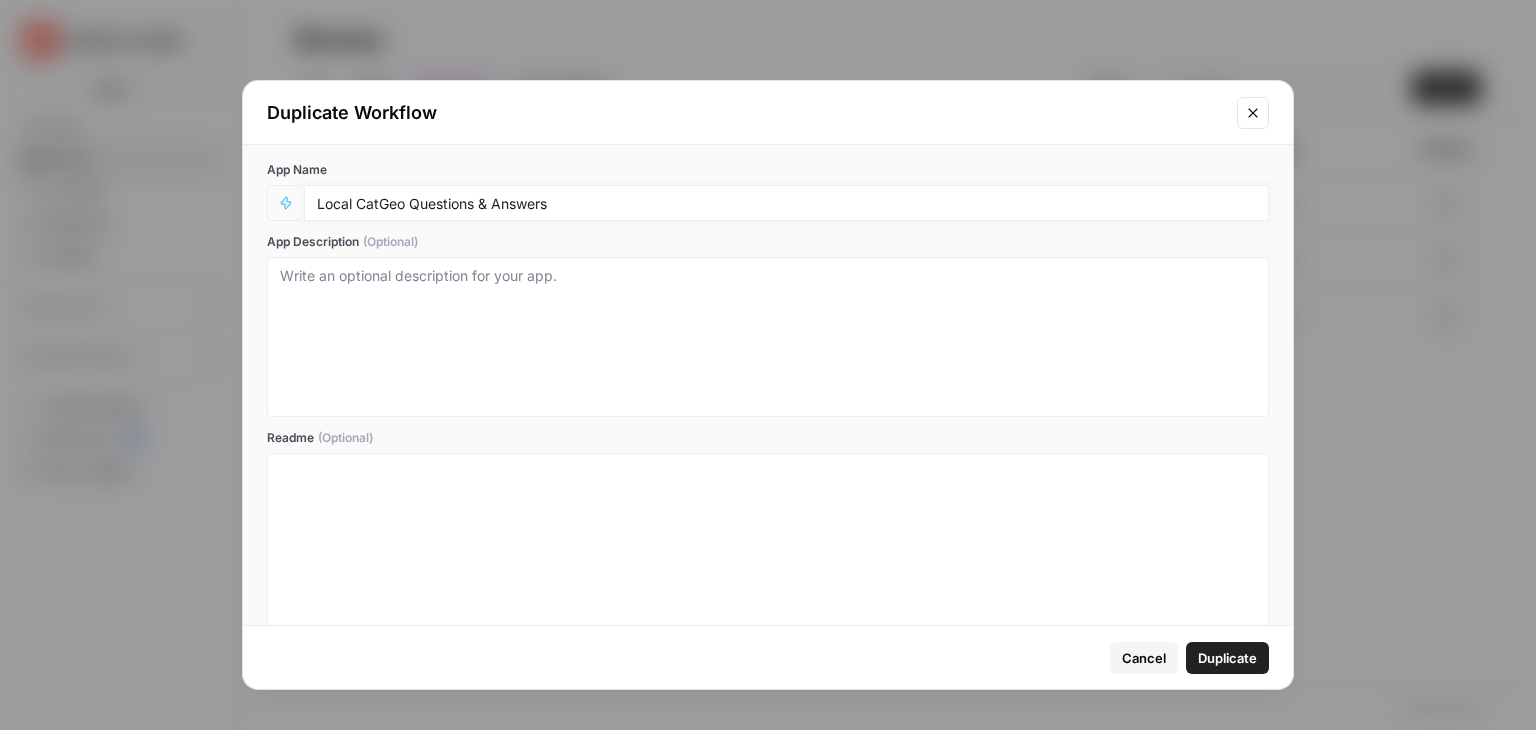 click on "Local CatGeo Questions & Answers" at bounding box center (786, 203) 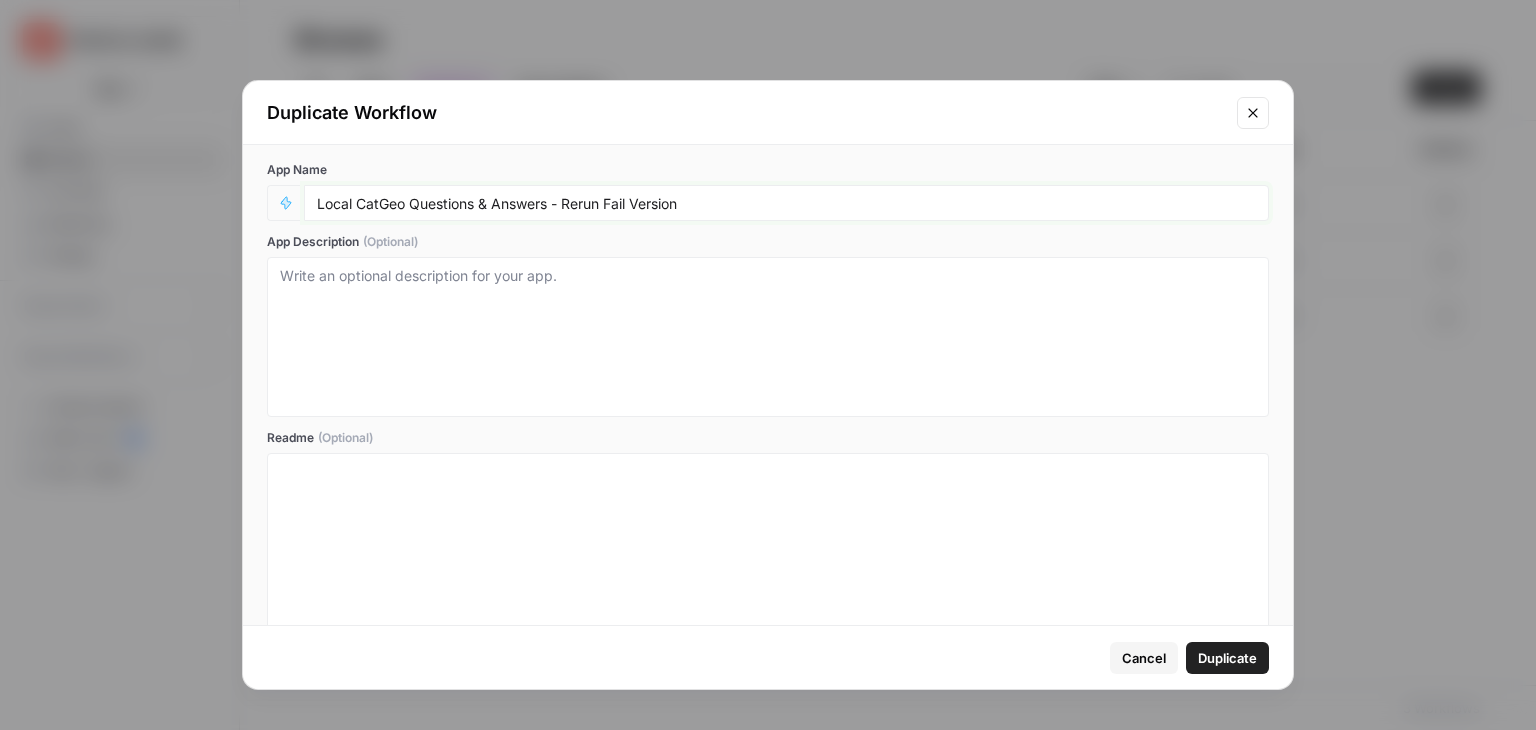 drag, startPoint x: 591, startPoint y: 201, endPoint x: 561, endPoint y: 209, distance: 31.04835 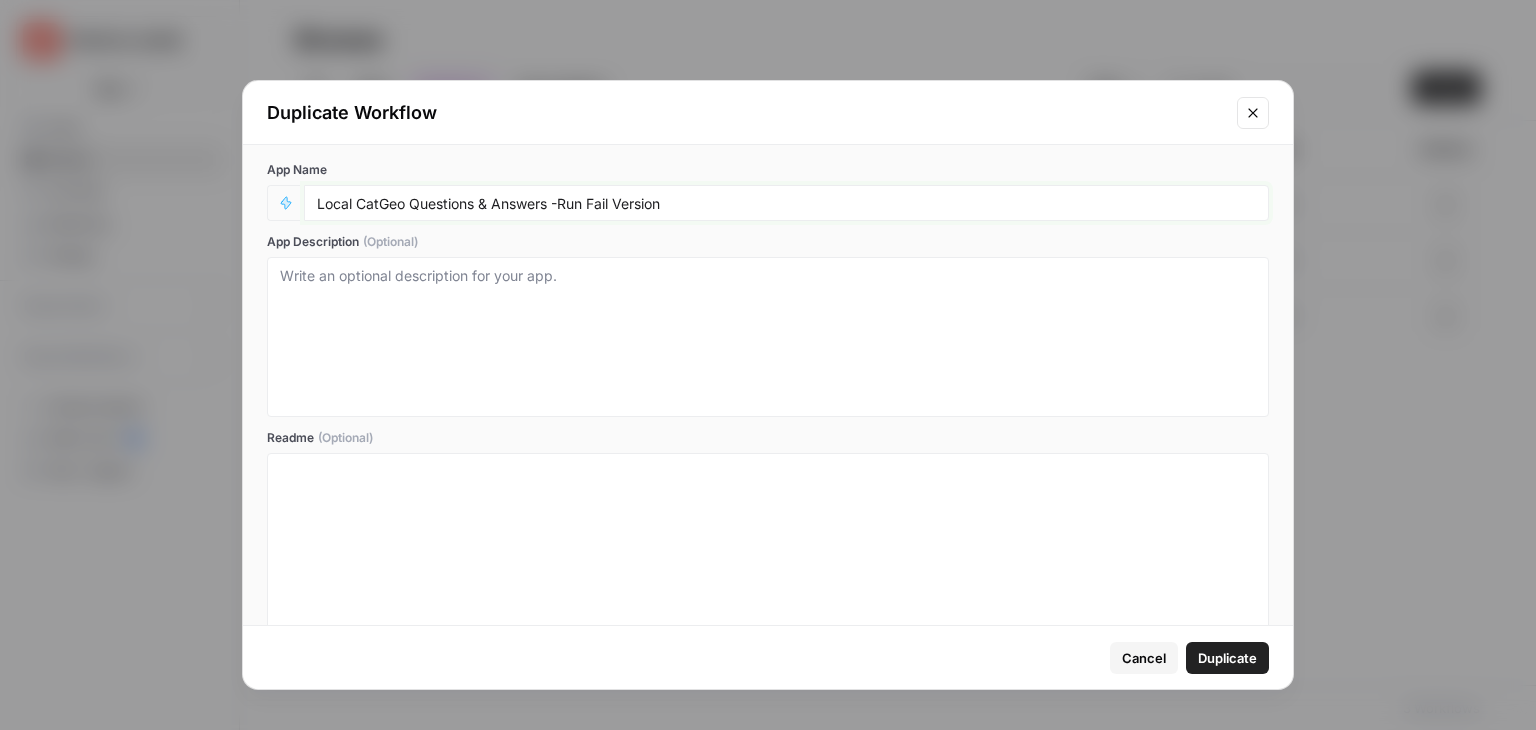 click on "Local CatGeo Questions & Answers -Run Fail Version" at bounding box center [786, 203] 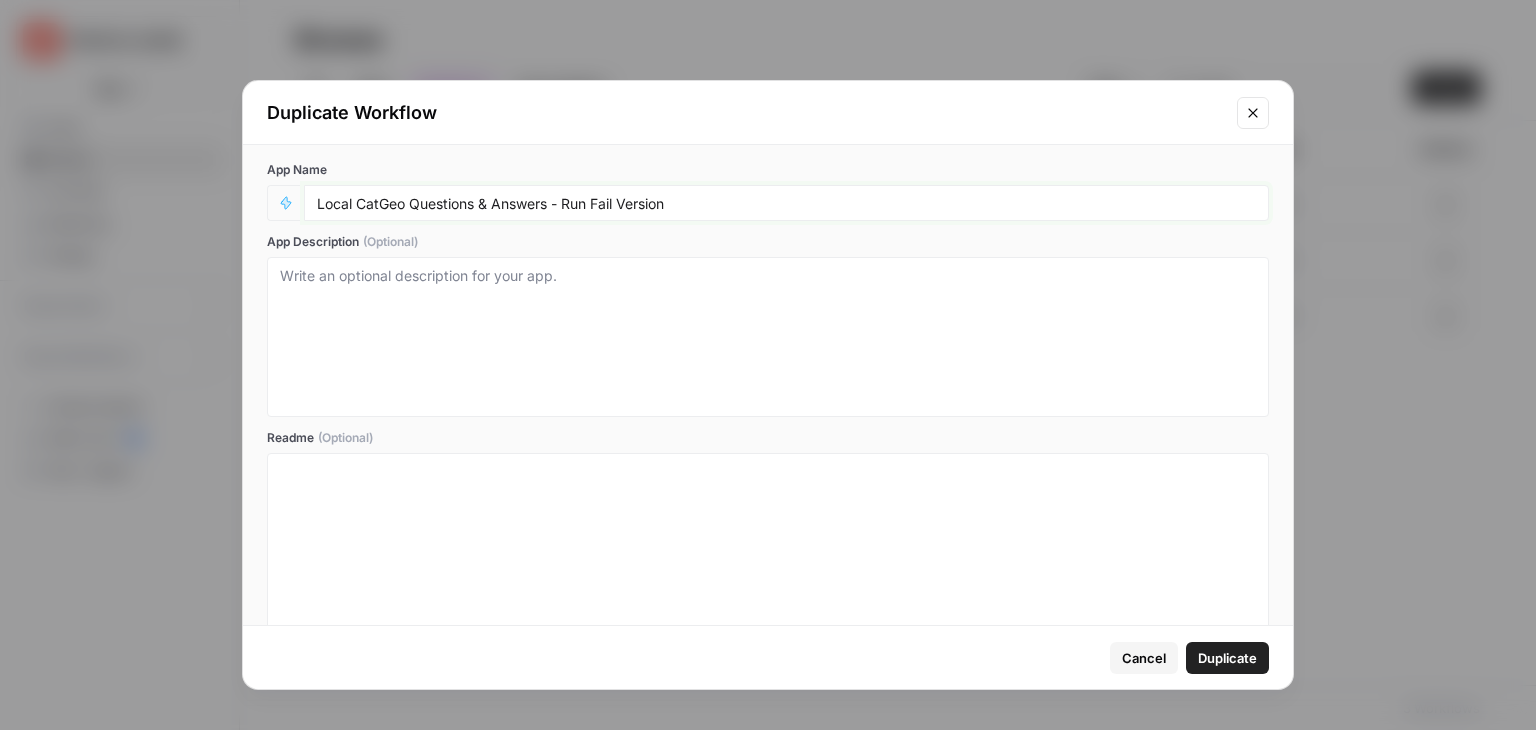 click on "Local CatGeo Questions & Answers - Run Fail Version" at bounding box center [786, 203] 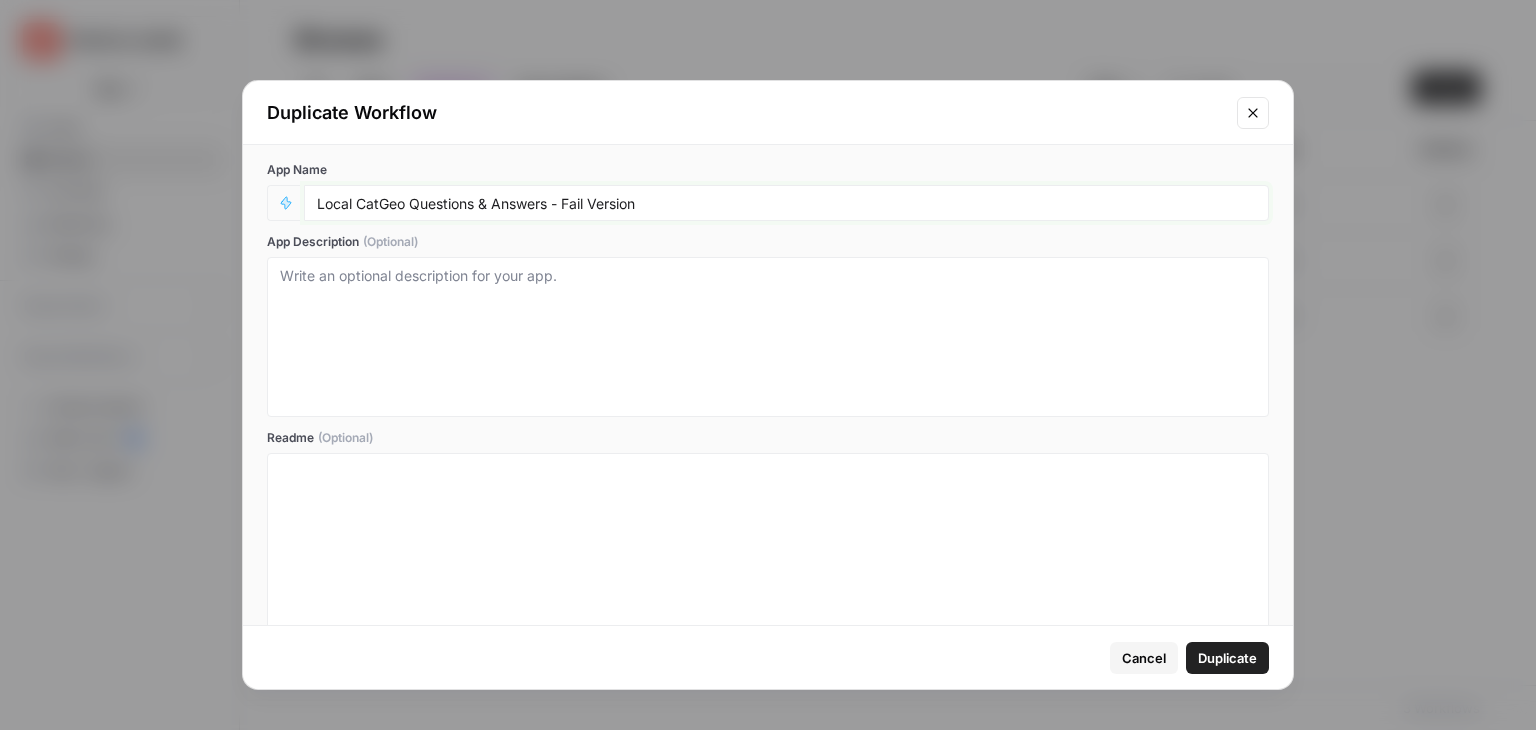 type on "Local CatGeo Questions & Answers - Fail Version" 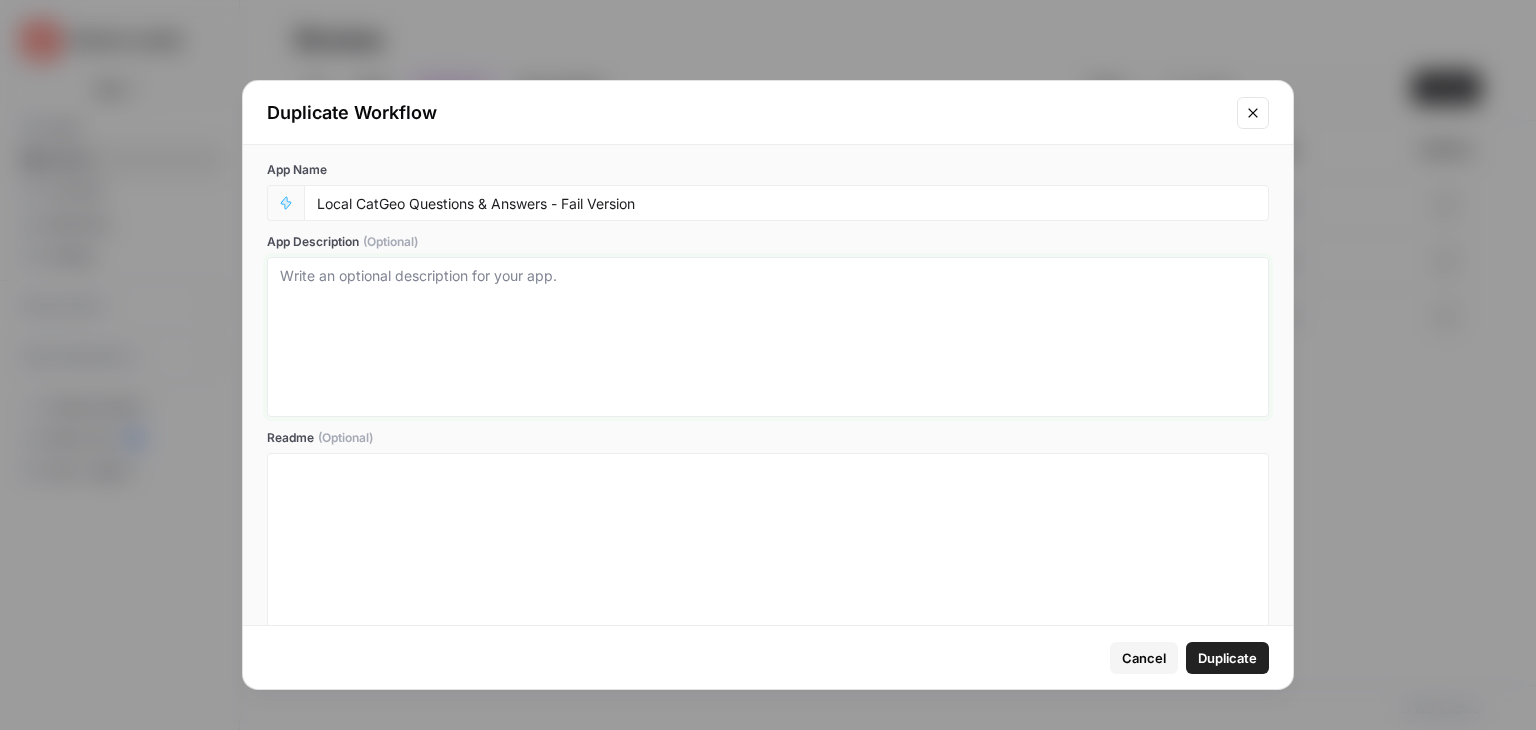 click on "App Description (Optional)" at bounding box center (768, 337) 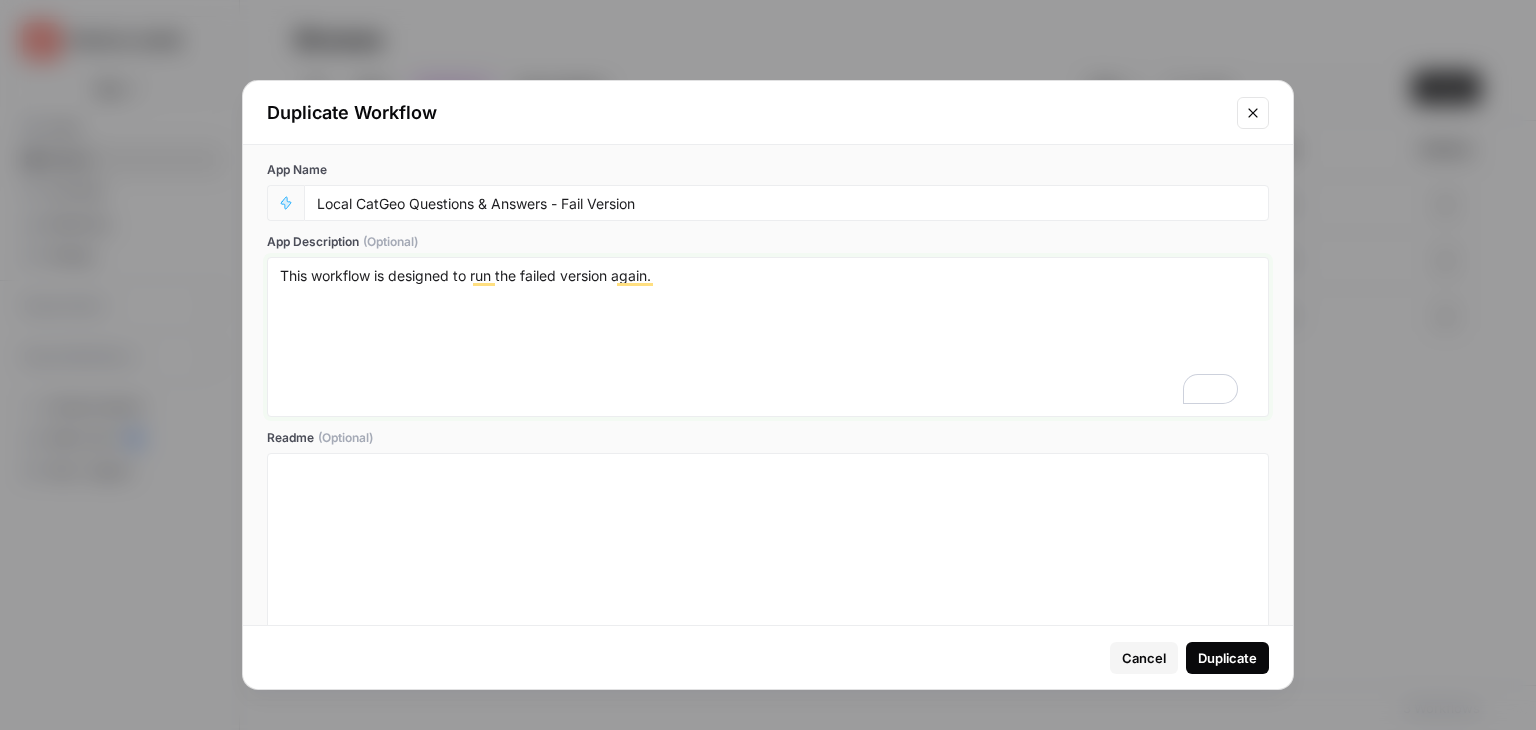 type on "This workflow is designed to run the failed version again." 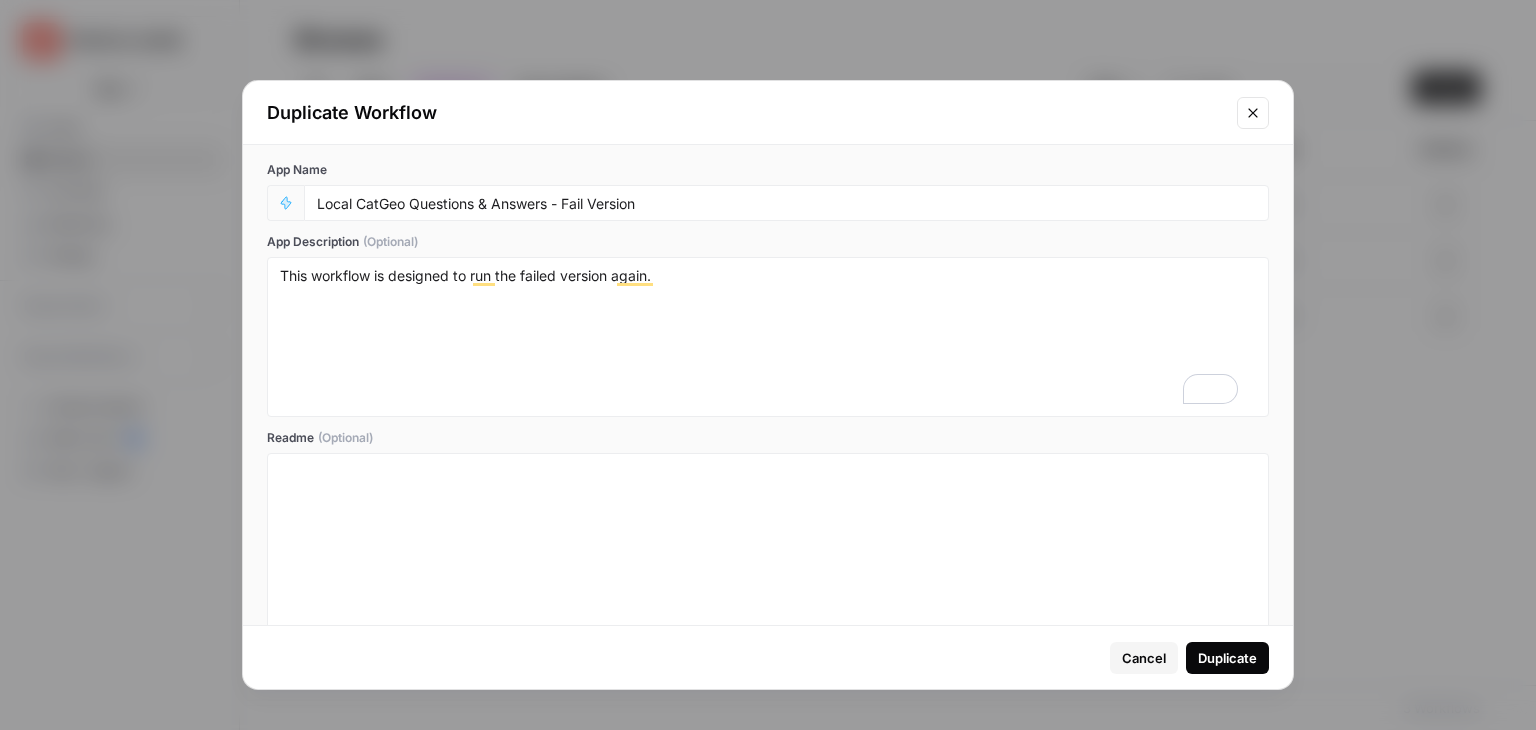 click on "Duplicate" at bounding box center (1227, 658) 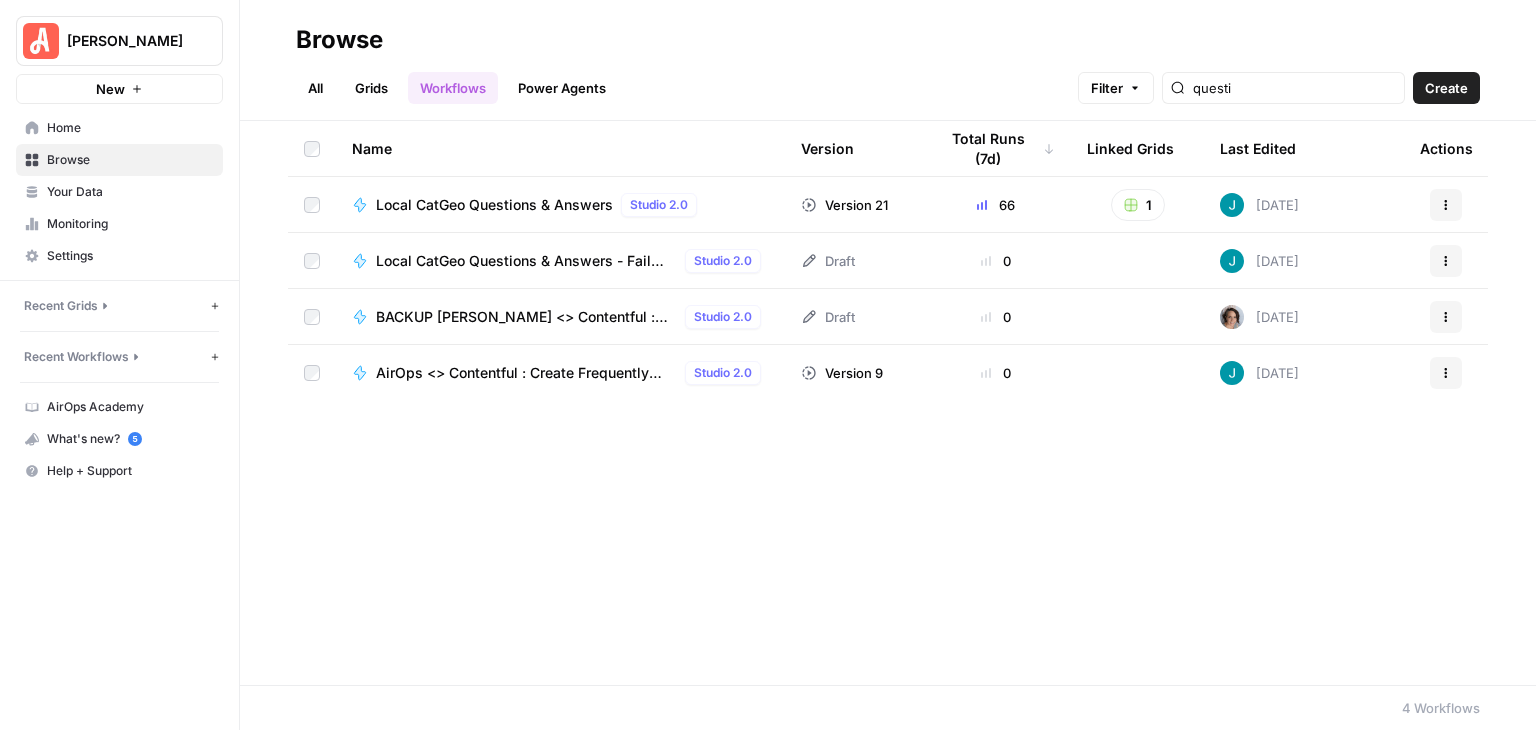 click on "Local CatGeo Questions & Answers - Fail Version Studio 2.0" at bounding box center [572, 261] 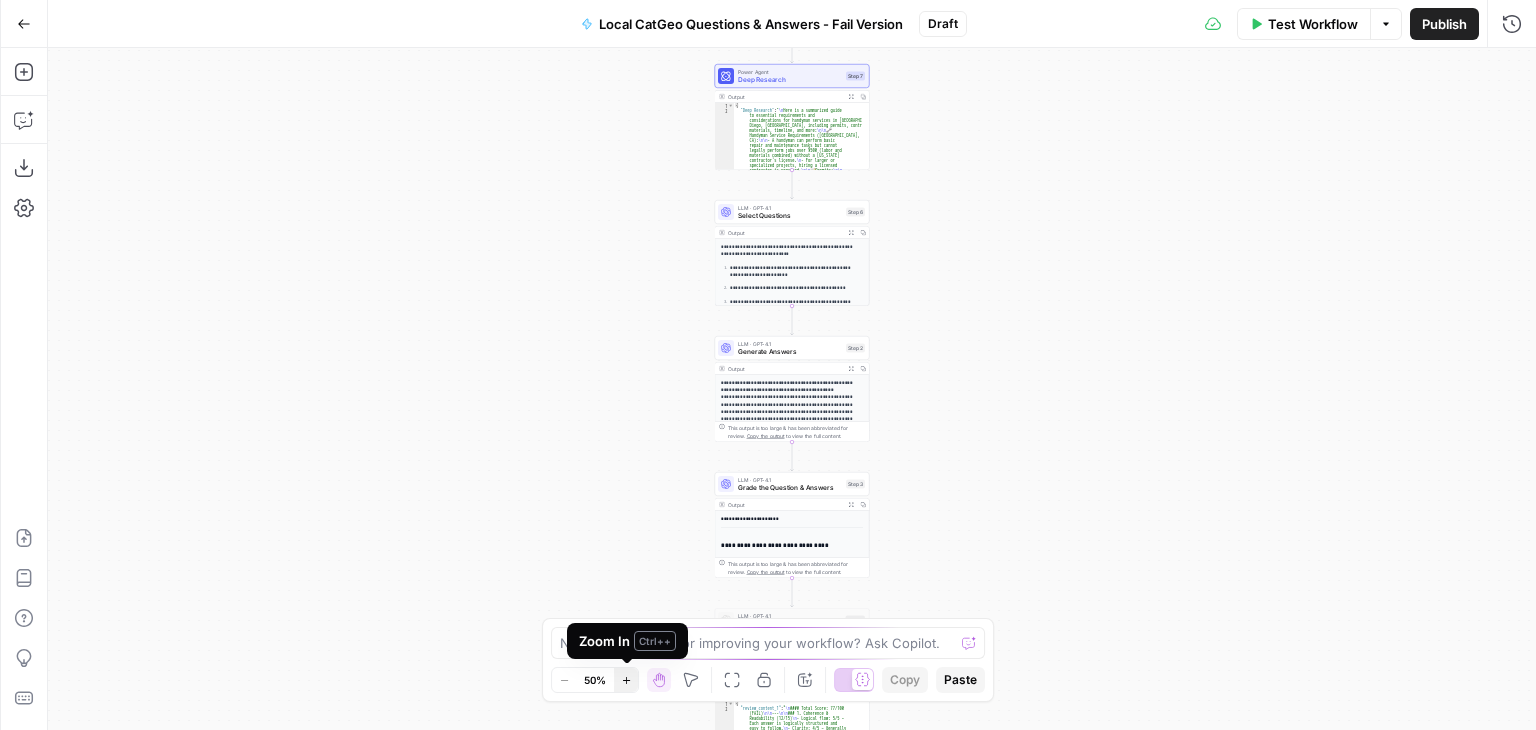 click 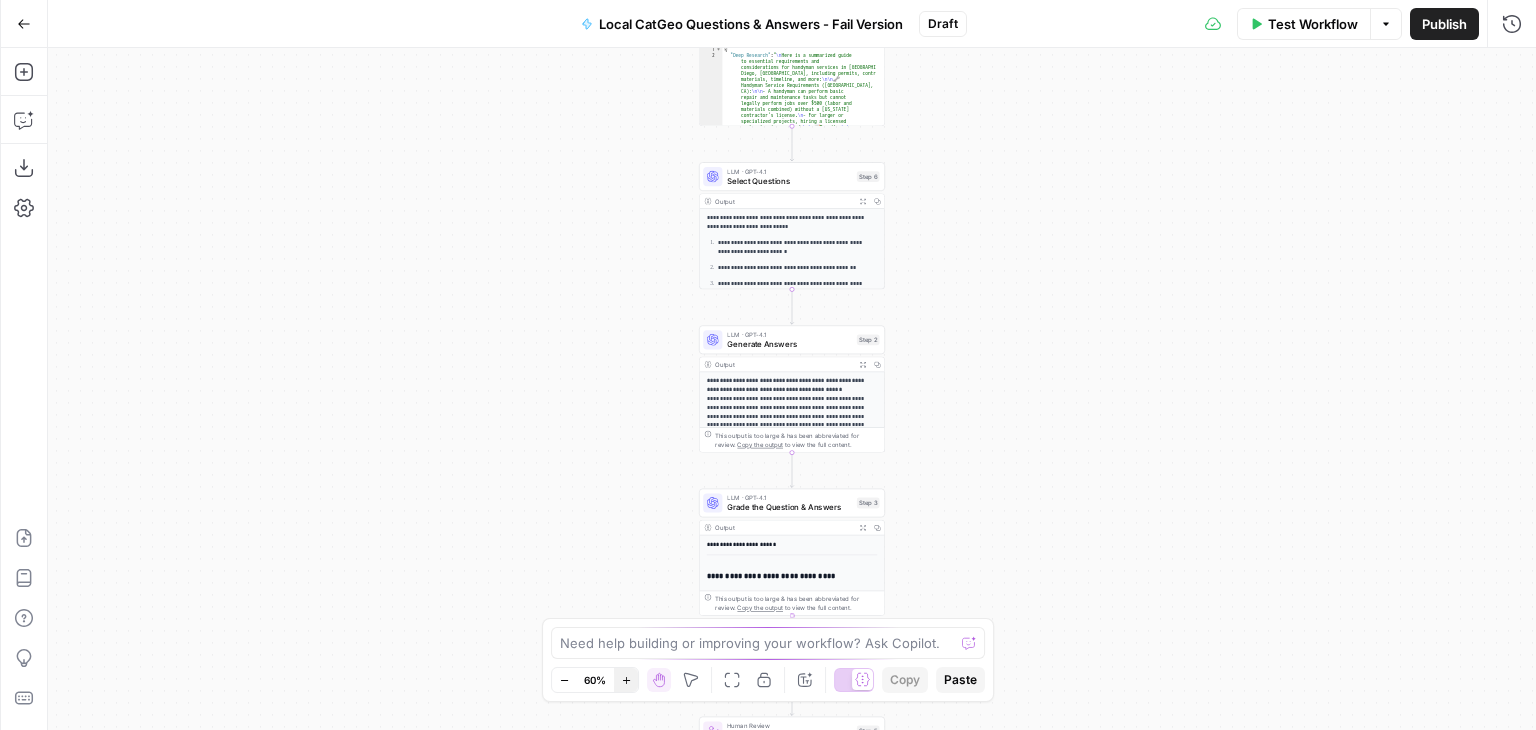click 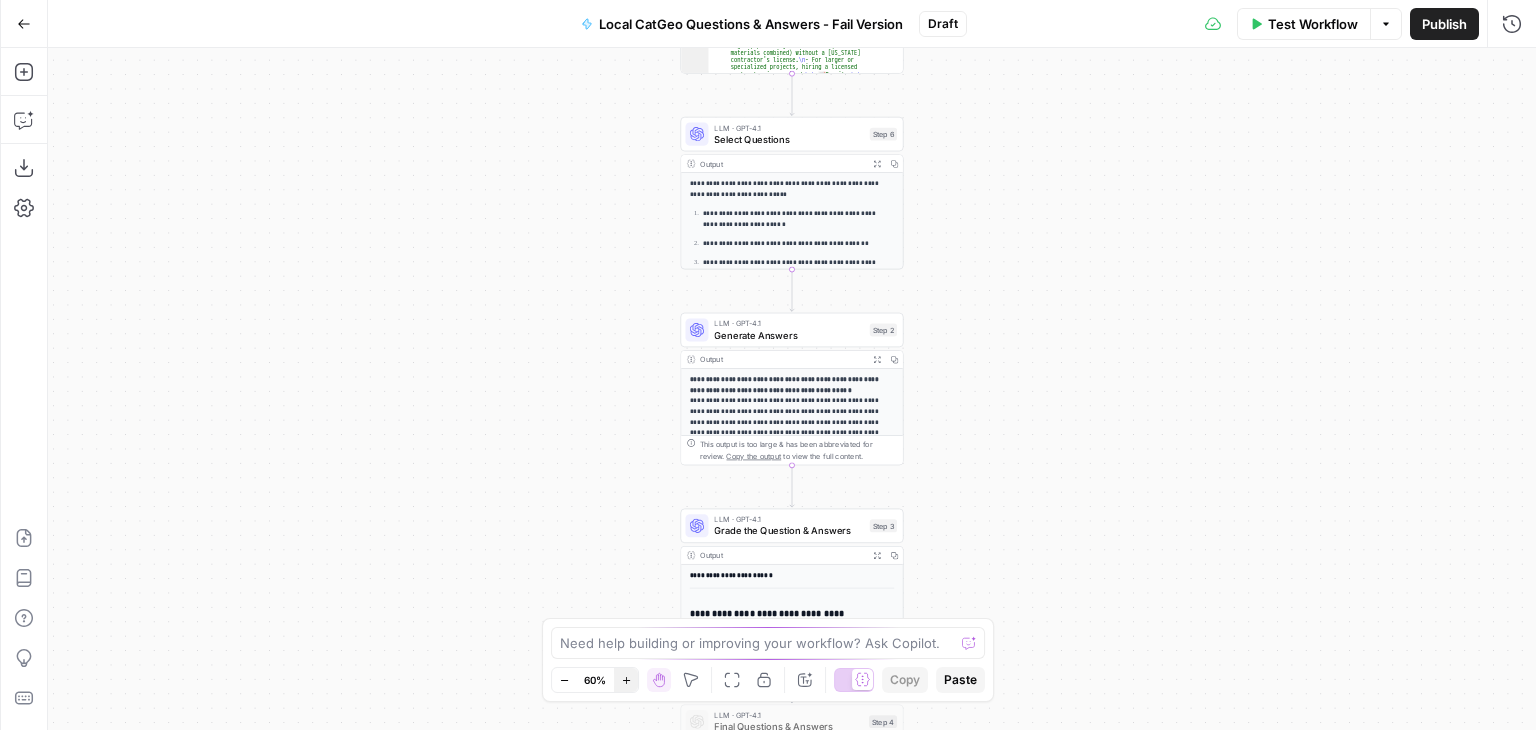 click 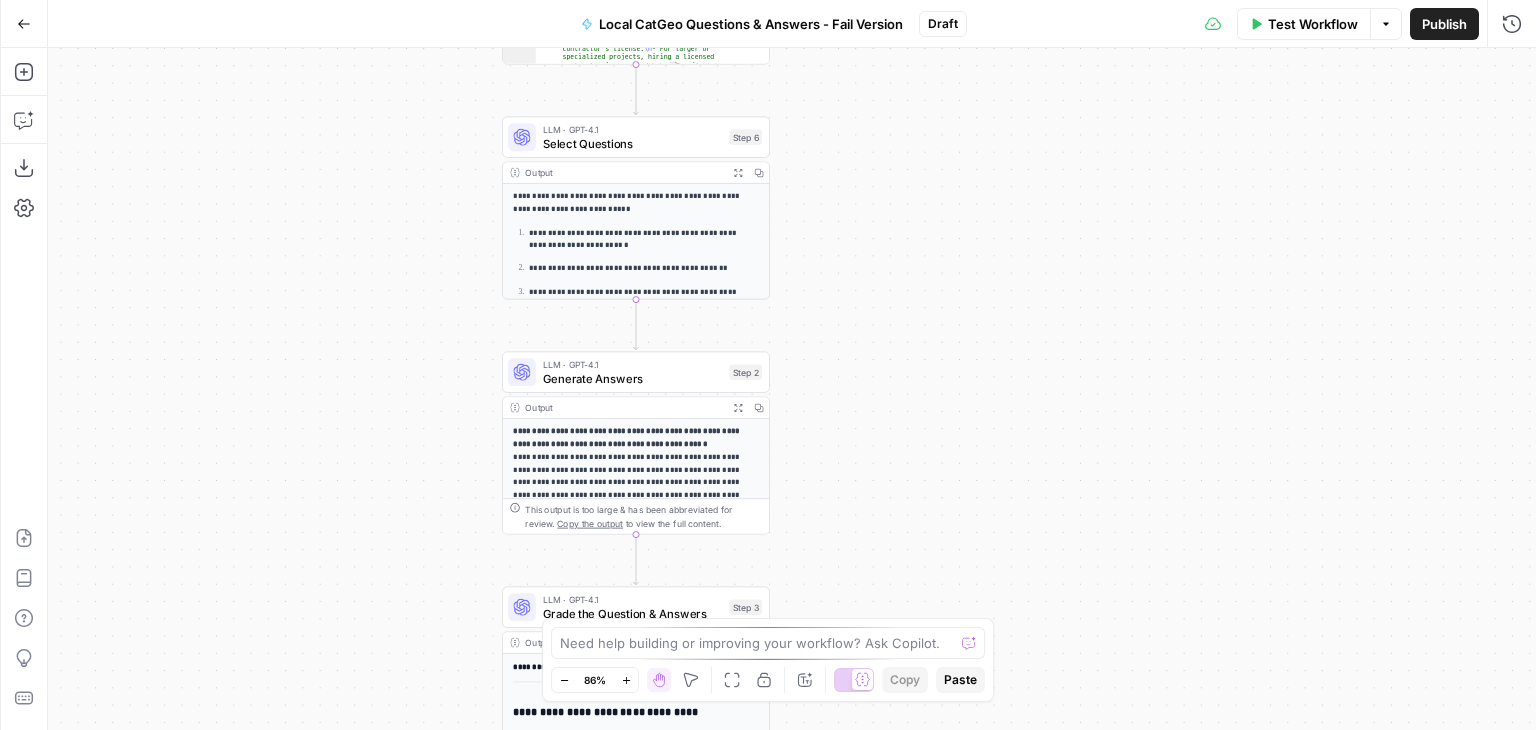drag, startPoint x: 1196, startPoint y: 405, endPoint x: 1039, endPoint y: 461, distance: 166.68834 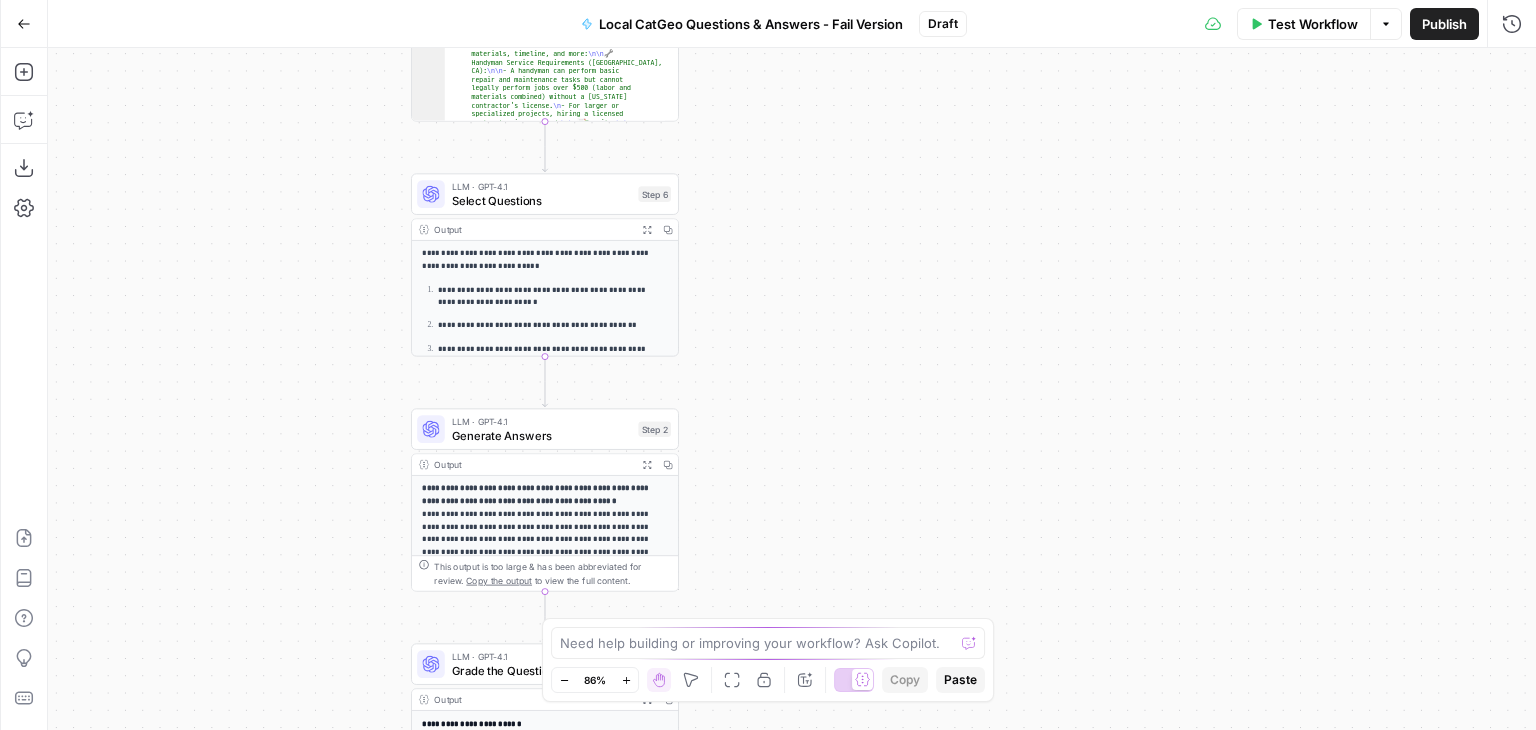drag, startPoint x: 992, startPoint y: 350, endPoint x: 903, endPoint y: 406, distance: 105.15227 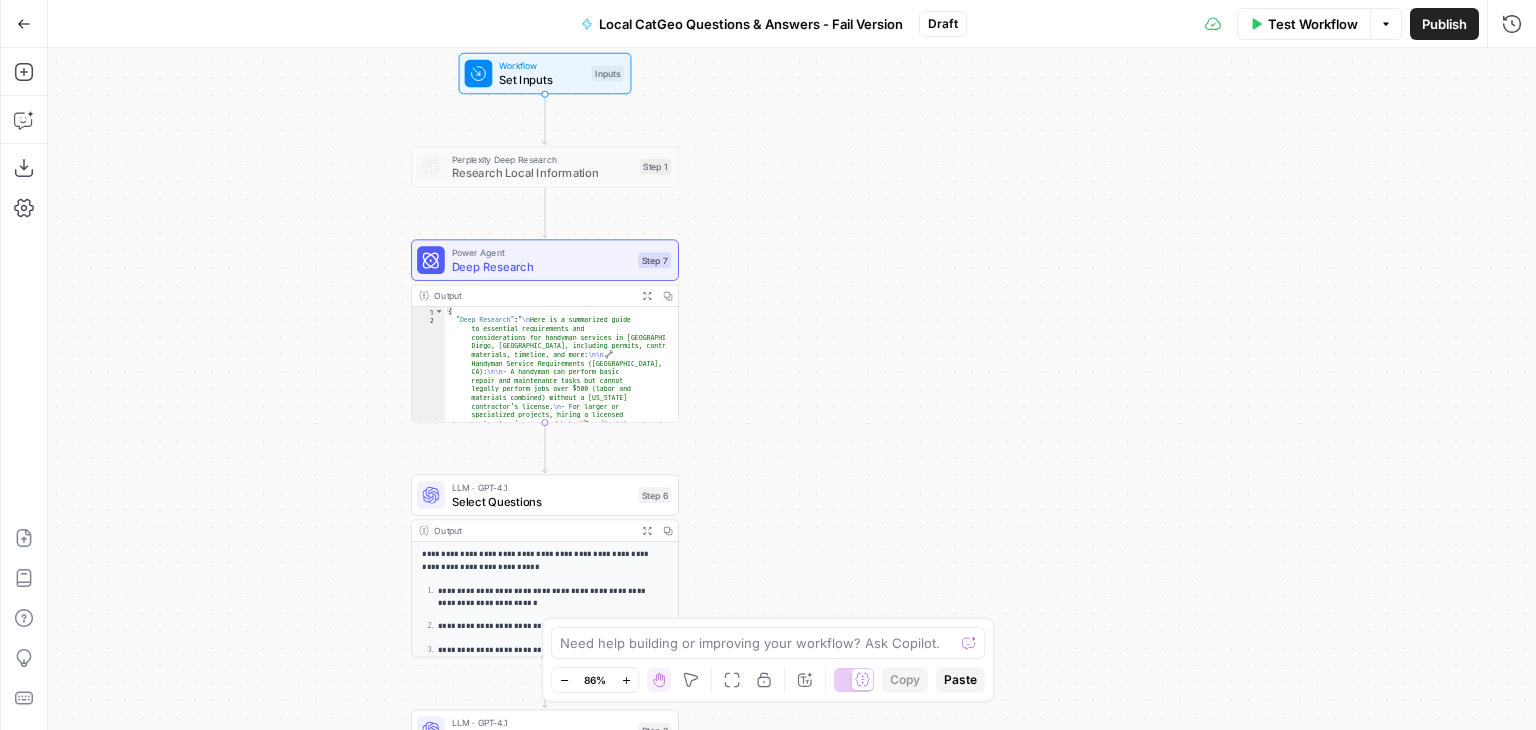 click on "Workflow Set Inputs Inputs Perplexity Deep Research Research Local Information Step 1 Power Agent Deep Research Step 7 Output Expand Output Copy 1 2 {    "Deep Research" :  " \n Here is a summarized guide         to essential requirements and         considerations for handyman services in San         Diego, CA, including permits, contractors,         materials, timeline, and more: \n\n 🔧          Handyman Service Requirements (San Diego,         CA): \n\n - A handyman can perform basic         repair and maintenance tasks but cannot         legally perform jobs over $500 (labor and         materials combined) without a California         contractor's license. \n - For larger or         specialized projects, hiring a licensed         contractor is required. \n\n 📑  Permits: \n\n -         Permits are required for most construction,         electrical, plumbing, and structural         modifications. \n" at bounding box center (792, 389) 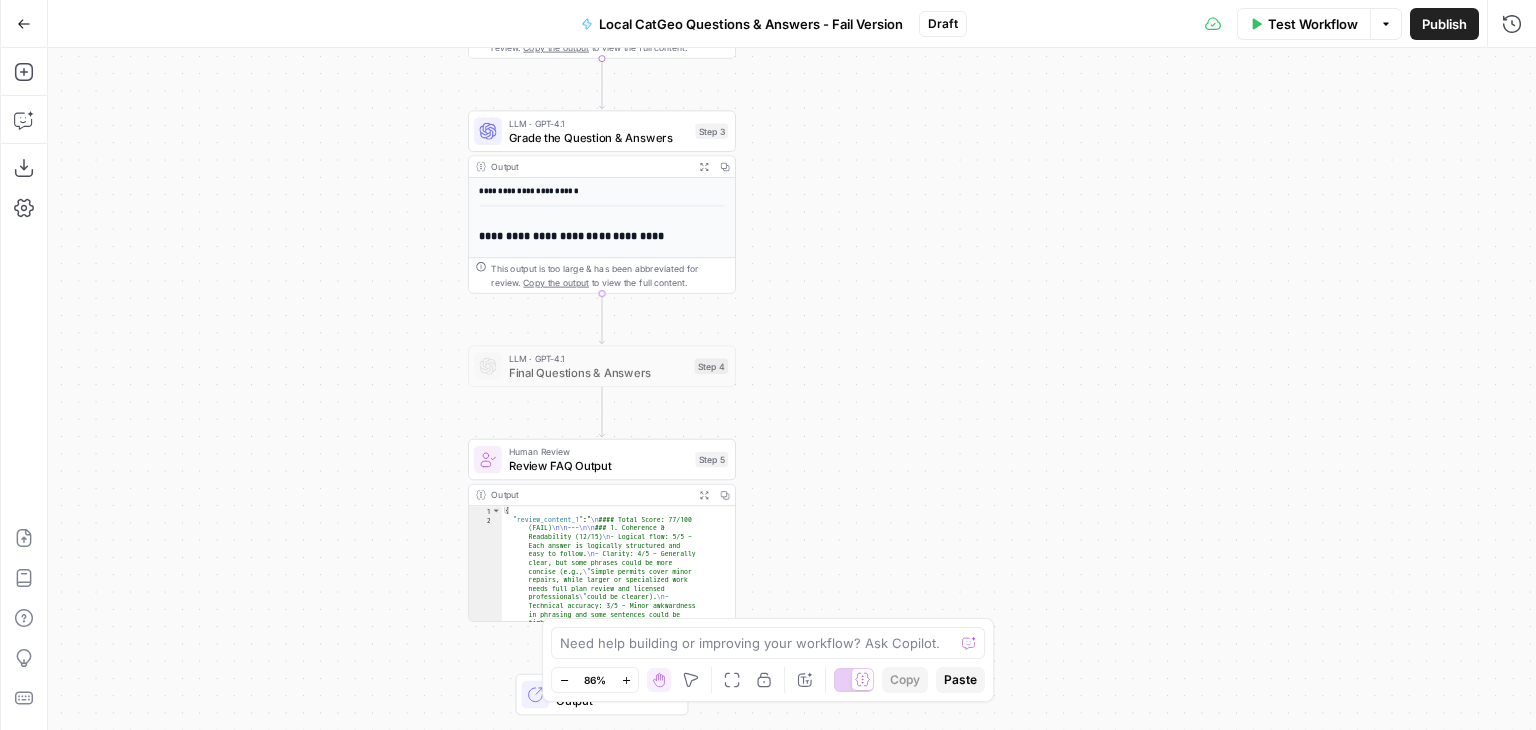 drag, startPoint x: 933, startPoint y: 461, endPoint x: 990, endPoint y: 227, distance: 240.84227 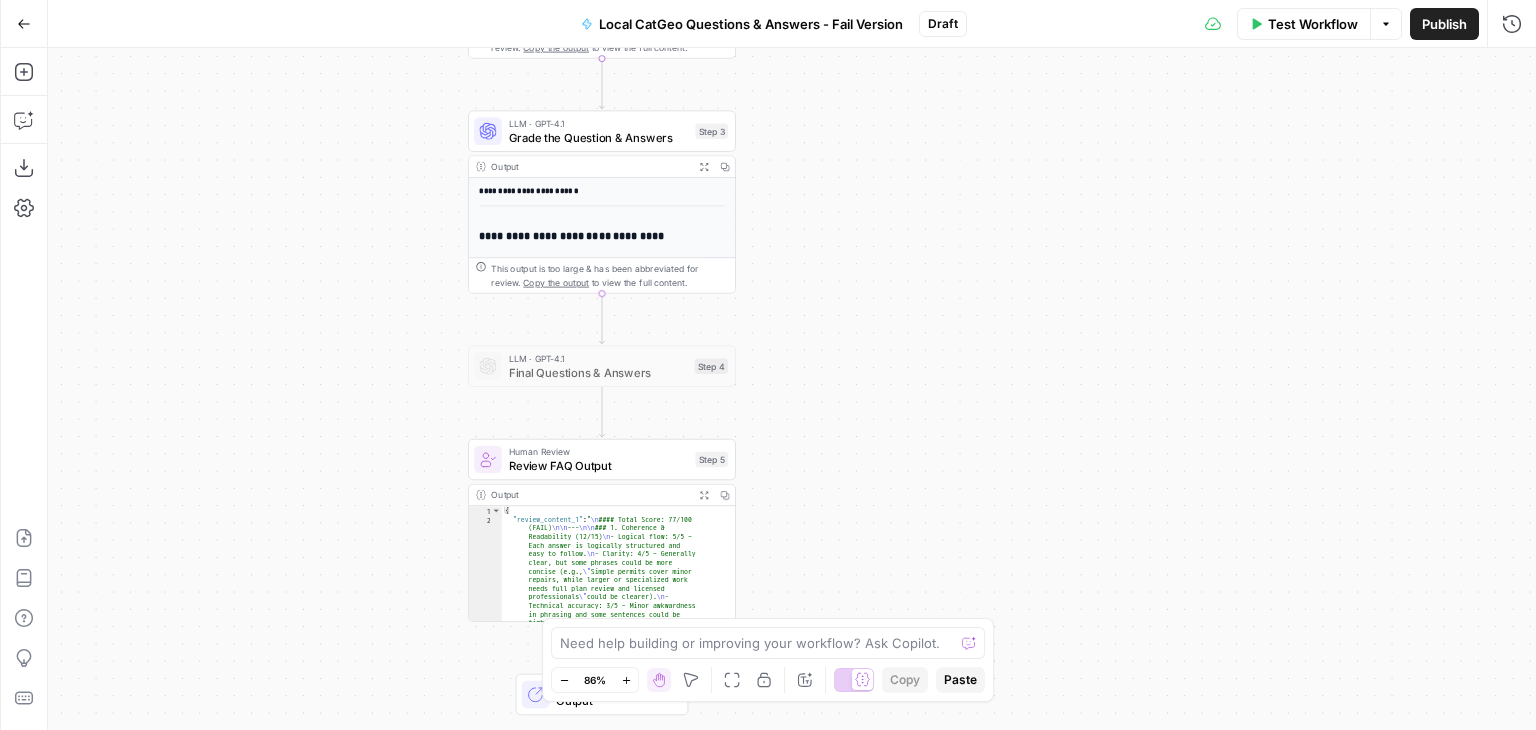 click on "Workflow Set Inputs Inputs Perplexity Deep Research Research Local Information Step 1 Power Agent Deep Research Step 7 Output Expand Output Copy 1 2 {    "Deep Research" :  " \n Here is a summarized guide         to essential requirements and         considerations for handyman services in San         Diego, CA, including permits, contractors,         materials, timeline, and more: \n\n 🔧          Handyman Service Requirements (San Diego,         CA): \n\n - A handyman can perform basic         repair and maintenance tasks but cannot         legally perform jobs over $500 (labor and         materials combined) without a California         contractor's license. \n - For larger or         specialized projects, hiring a licensed         contractor is required. \n\n 📑  Permits: \n\n -         Permits are required for most construction,         electrical, plumbing, and structural         modifications. \n" at bounding box center [792, 389] 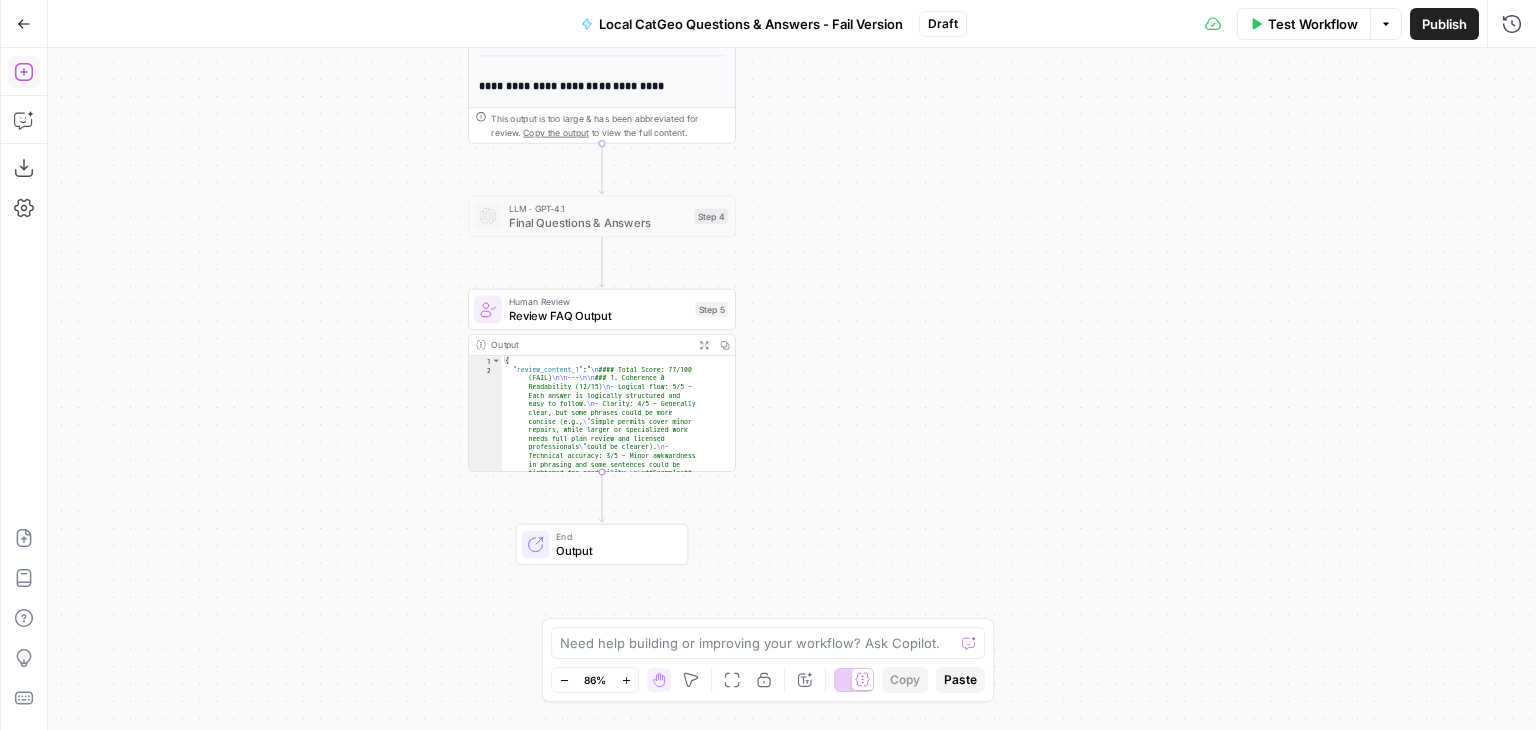 click 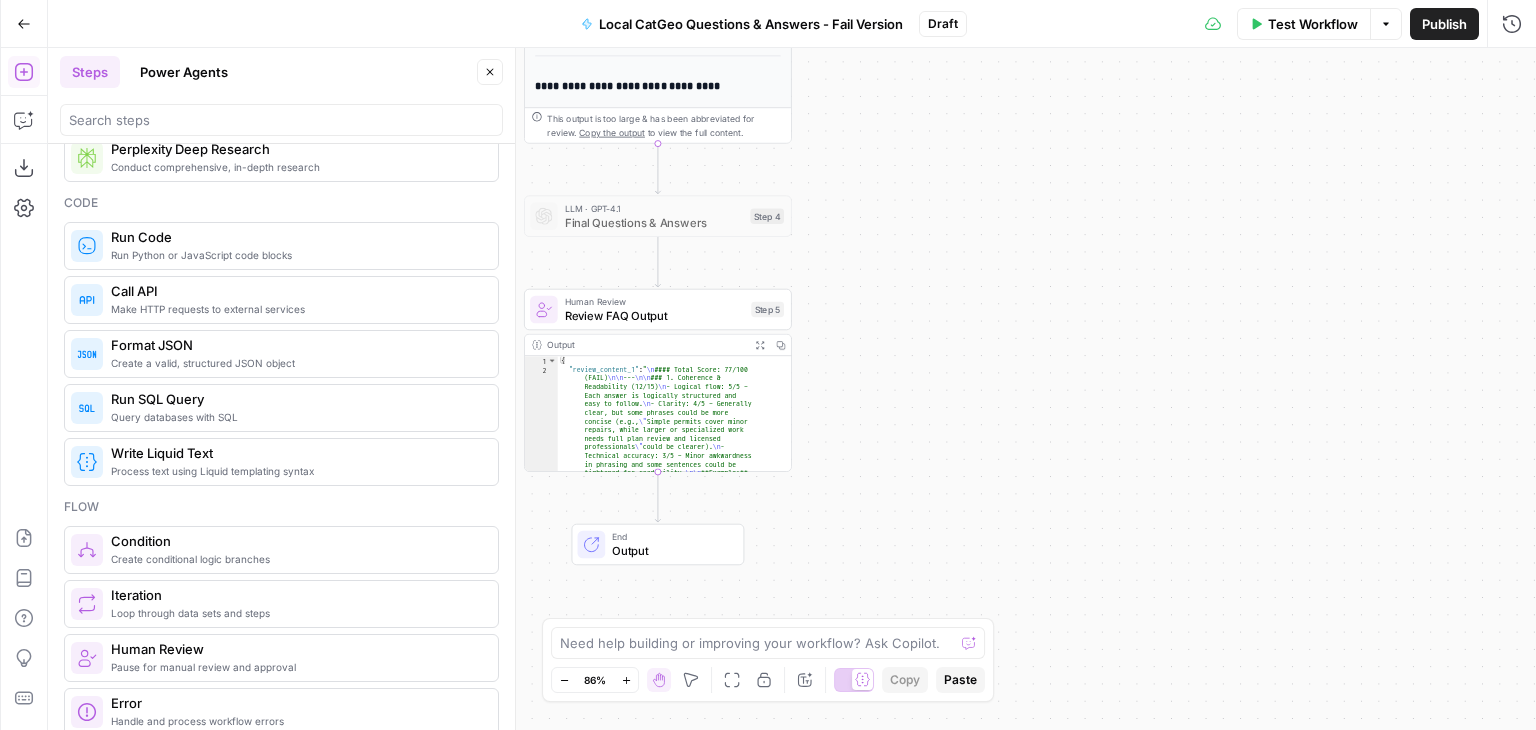 scroll, scrollTop: 500, scrollLeft: 0, axis: vertical 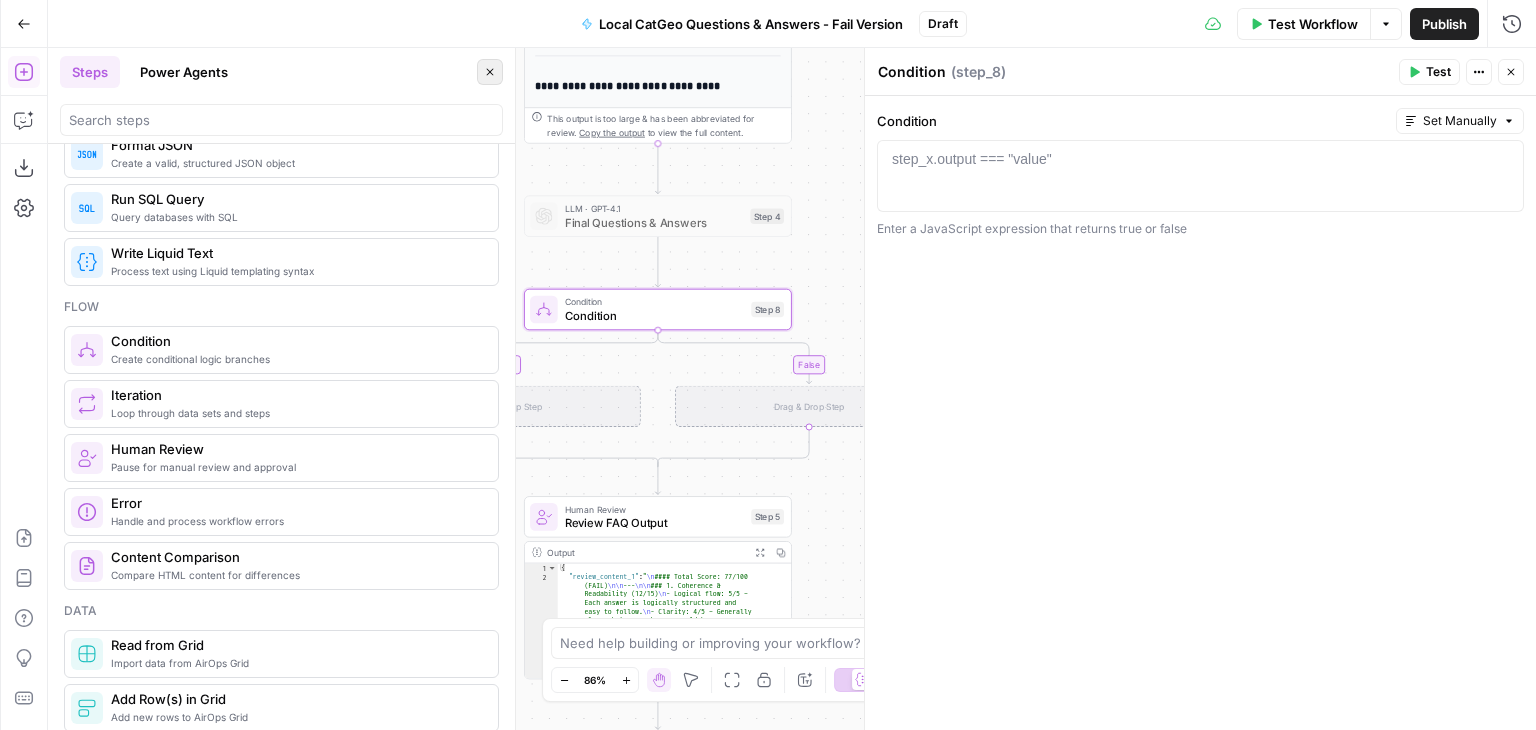 click 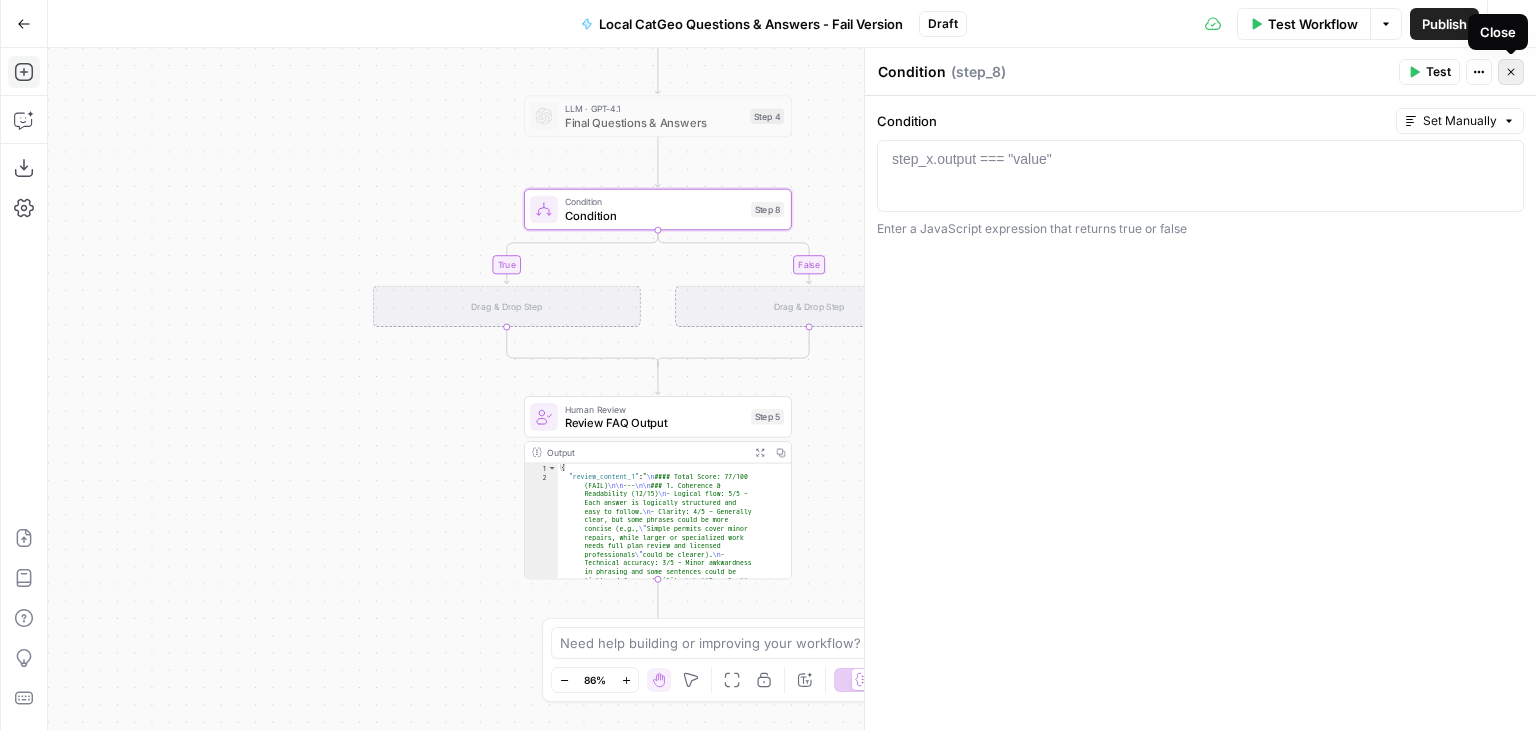 click 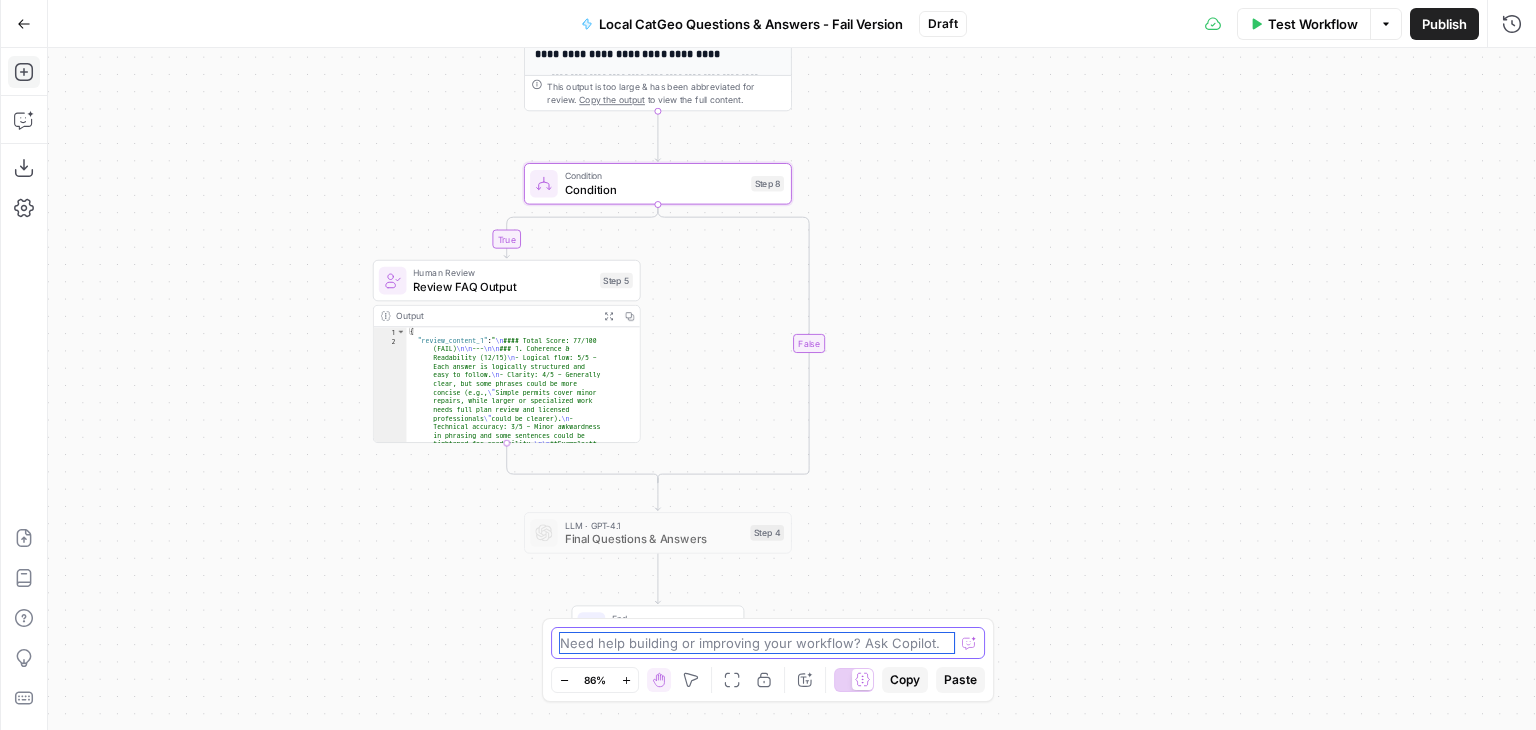 click at bounding box center [757, 643] 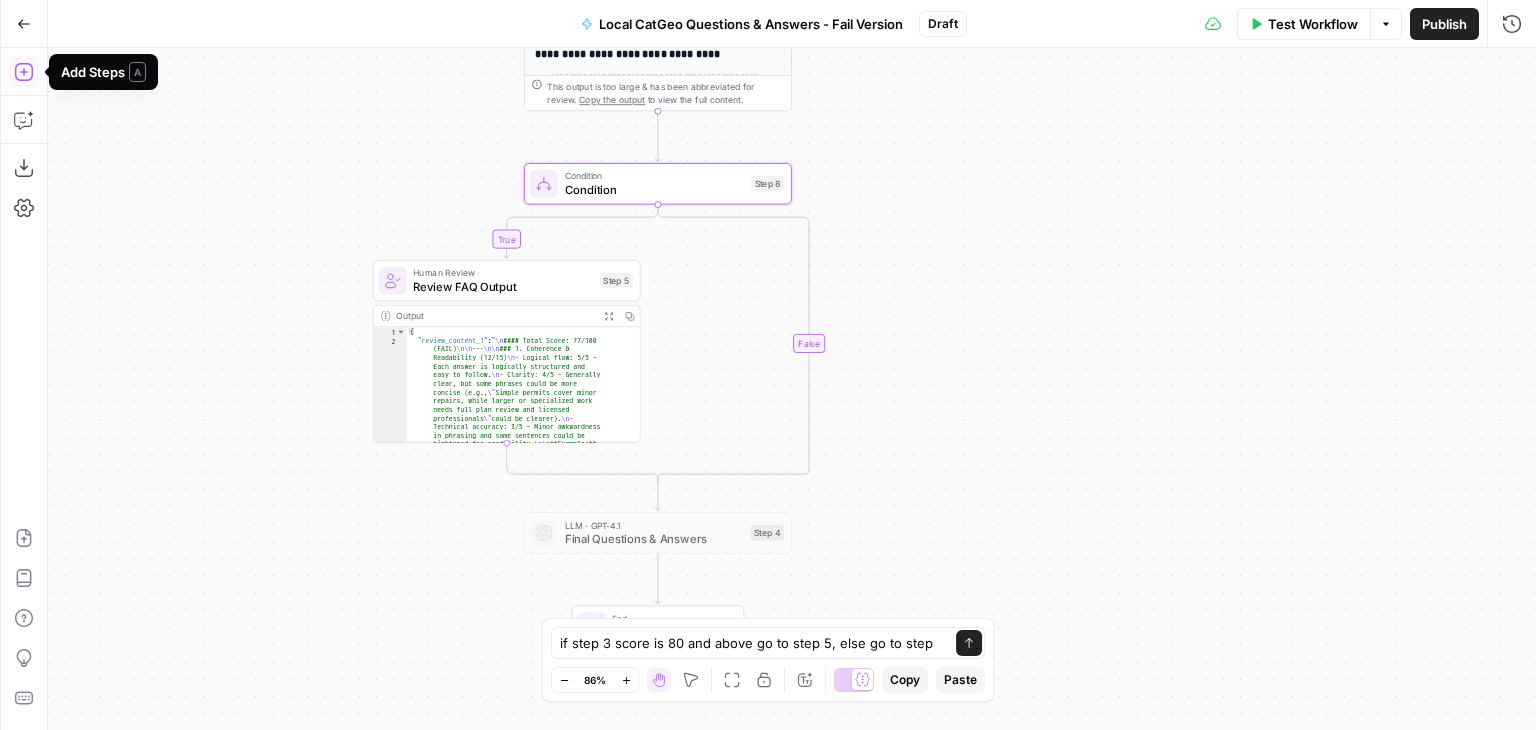 click 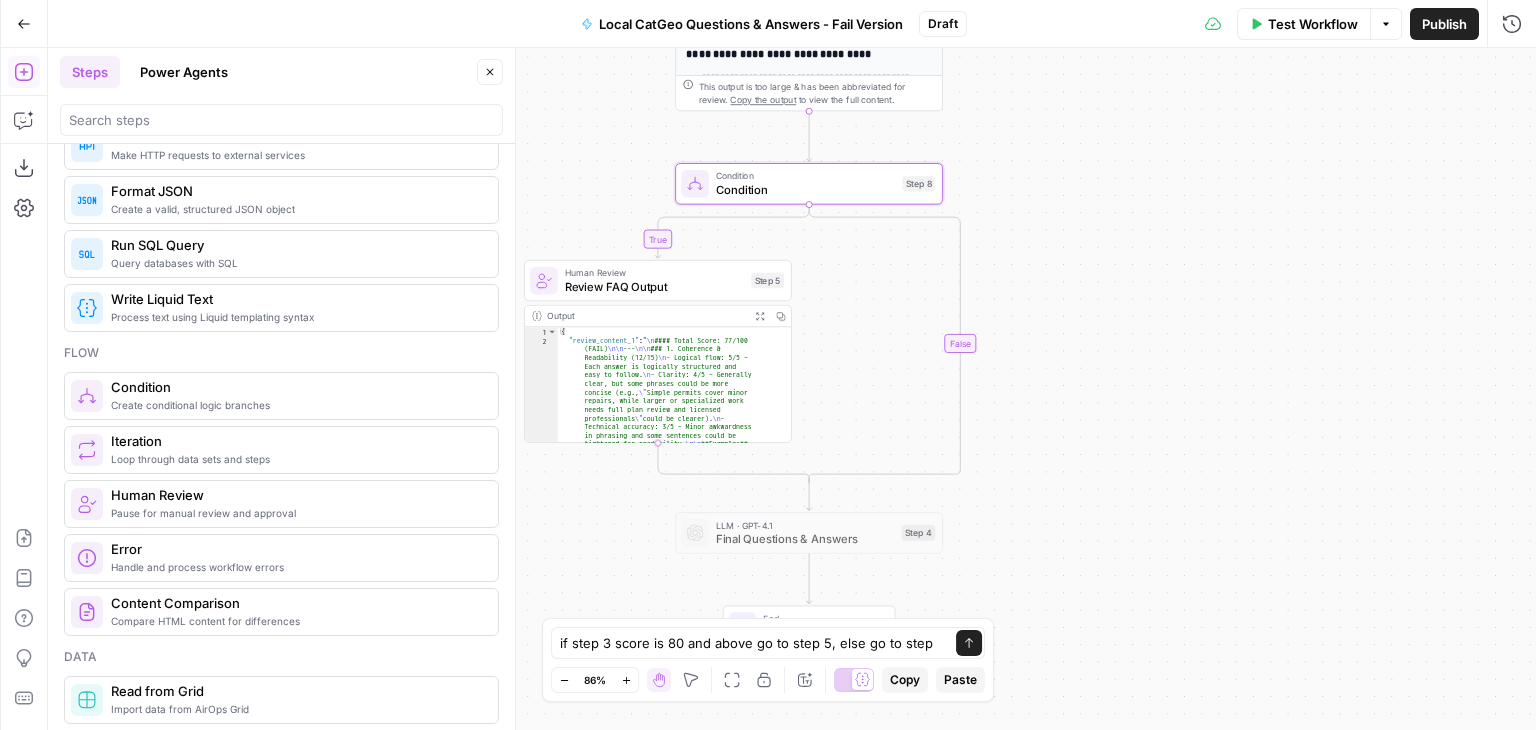 scroll, scrollTop: 500, scrollLeft: 0, axis: vertical 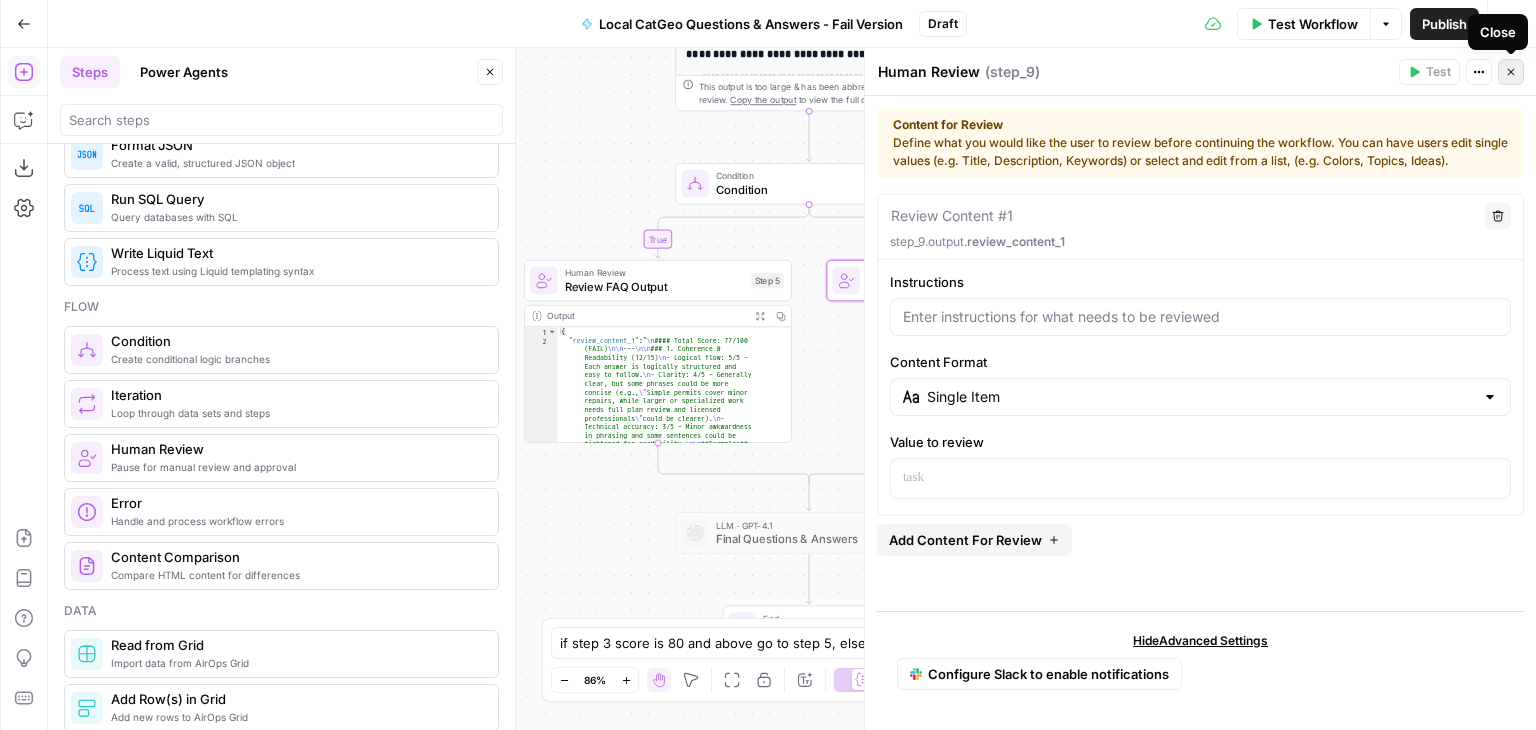 click 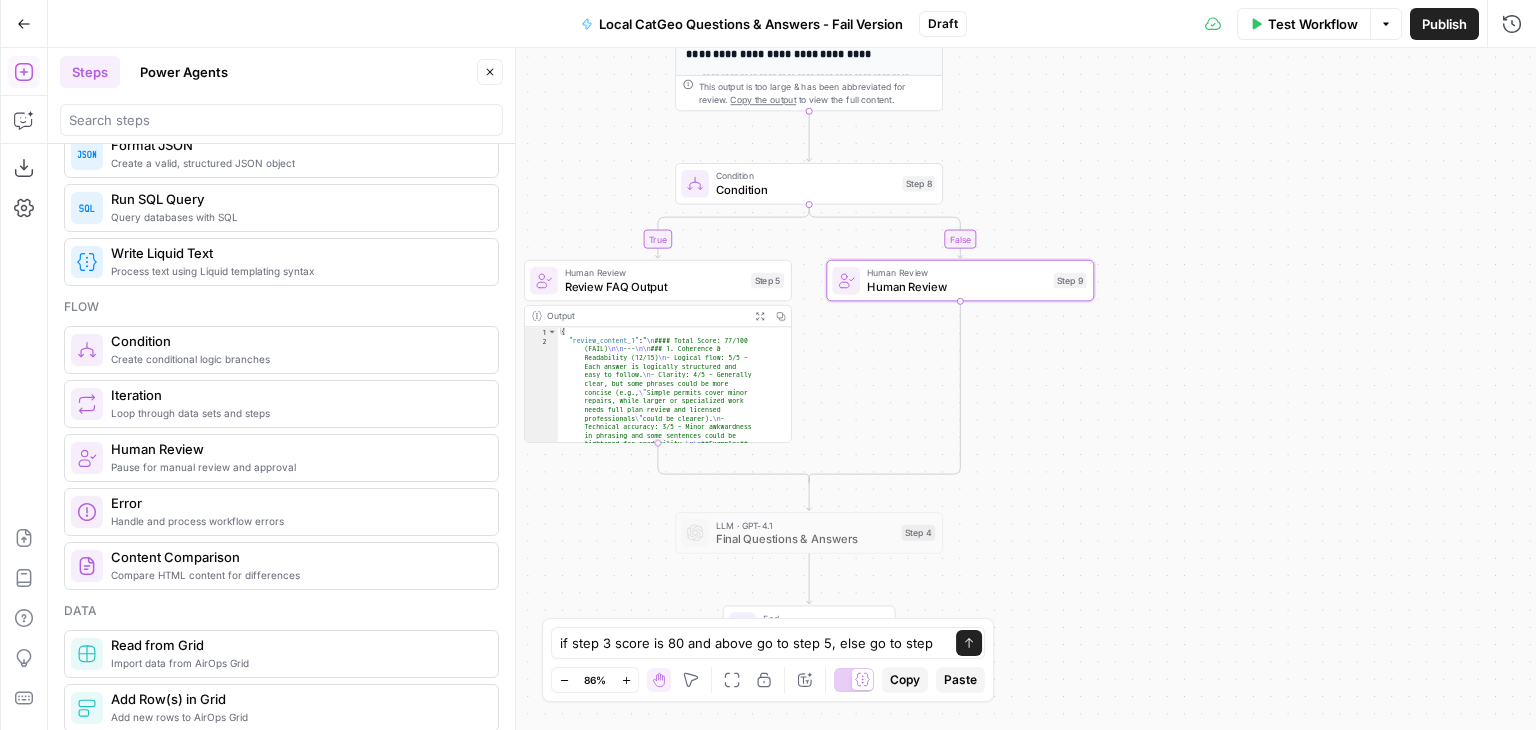 click on "Steps Power Agents Close" at bounding box center (281, 72) 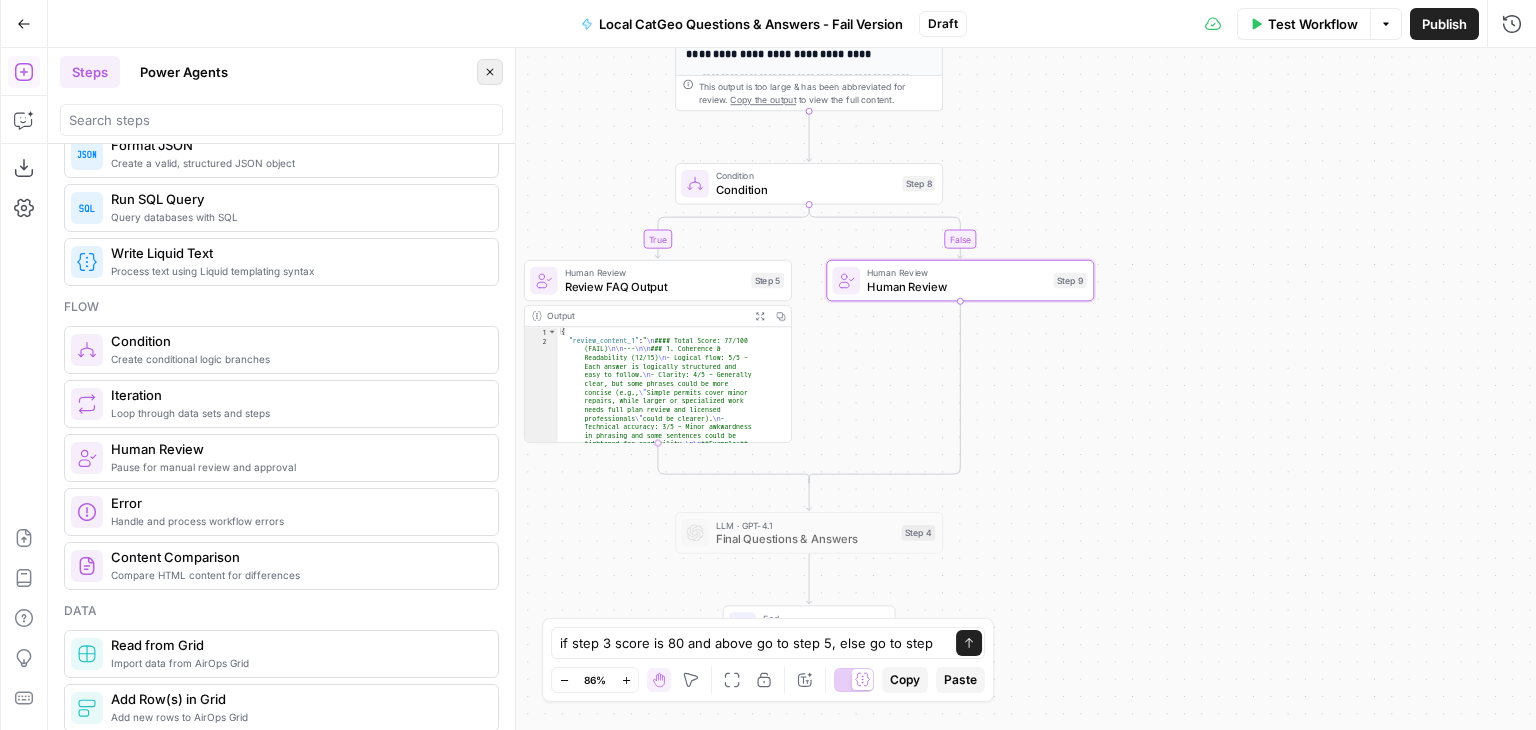 click 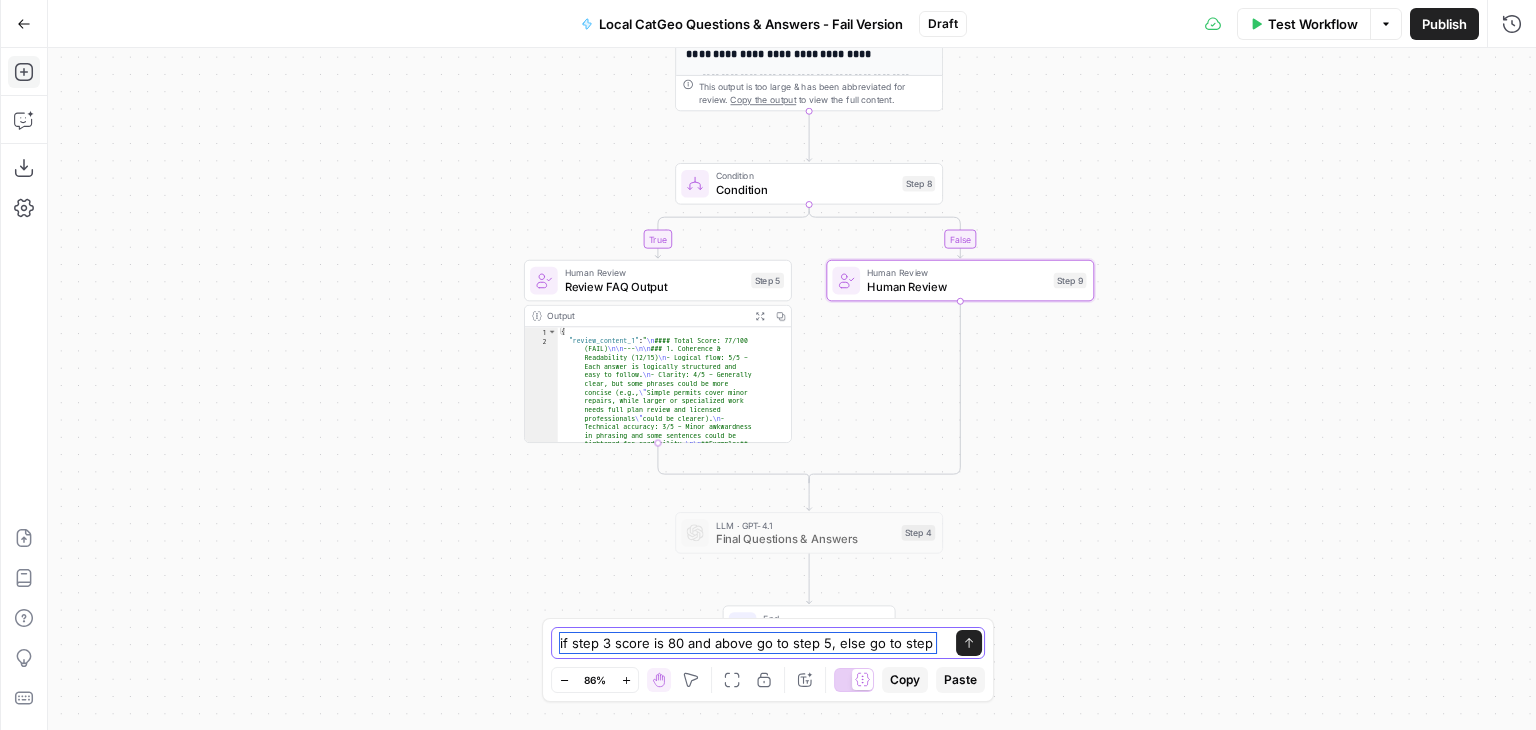 click on "if step 3 score is 80 and above go to step 5, else go to step" at bounding box center [748, 643] 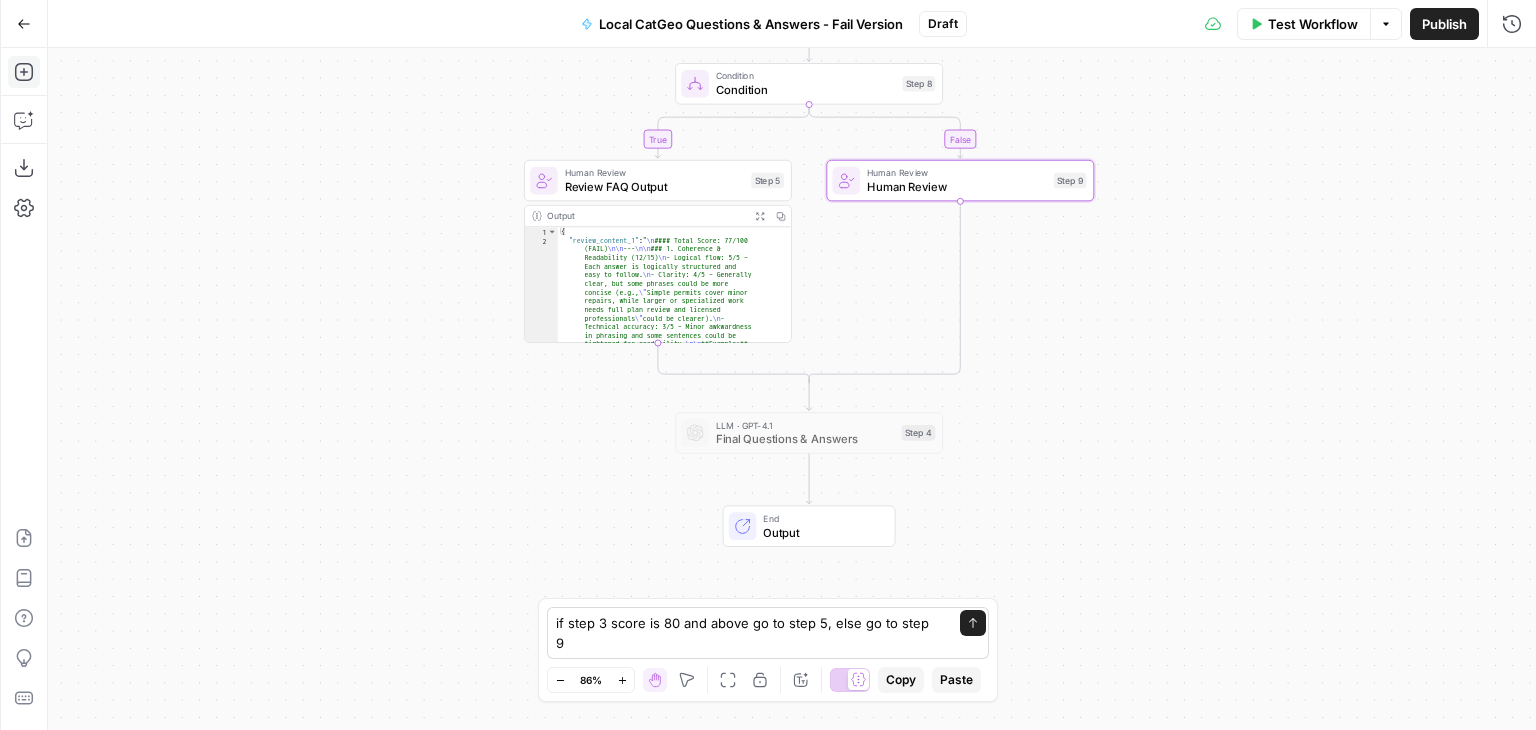 click on "if step 3 score is 80 and above go to step 5, else go to step 9 if step 3 score is 80 and above go to step 5, else go to step 9 Send" at bounding box center [768, 633] 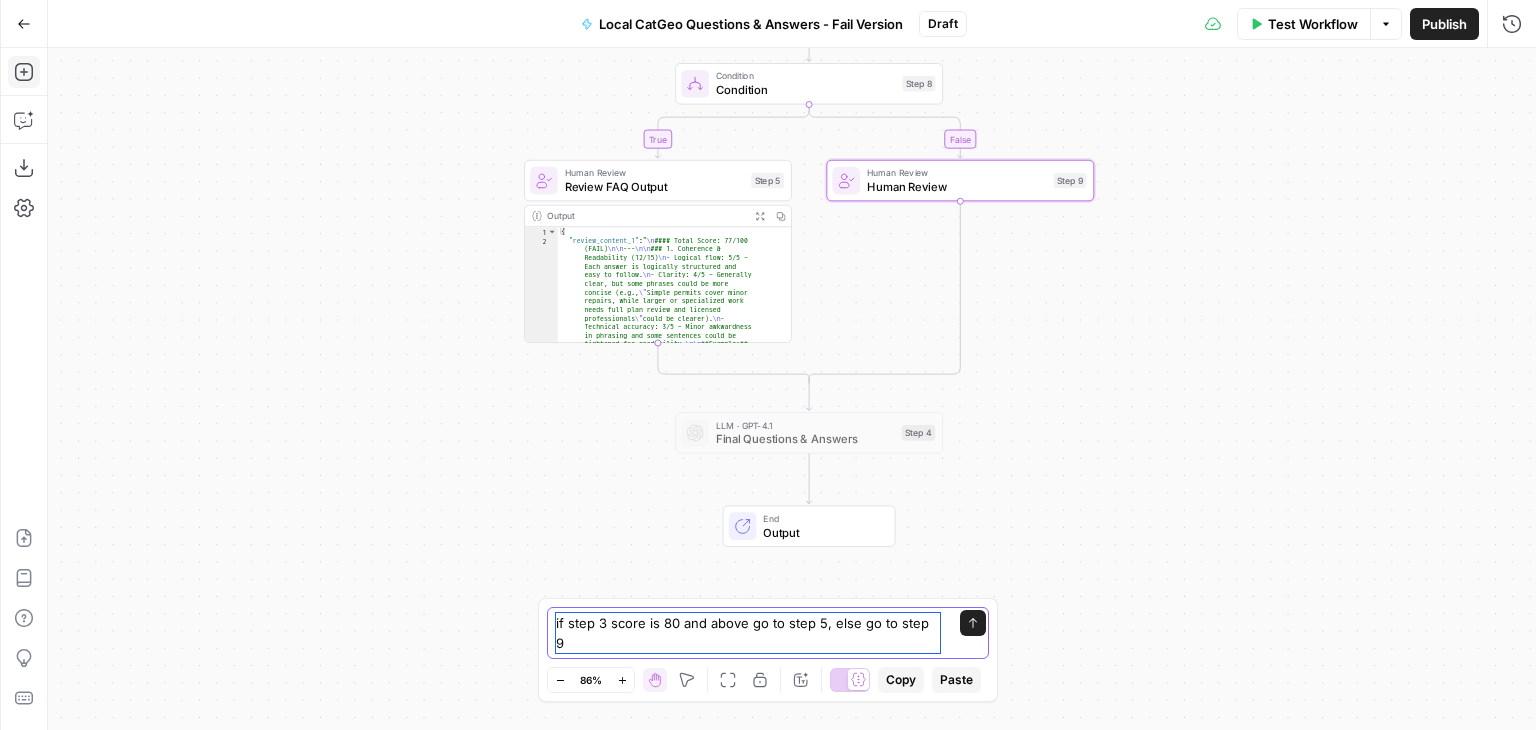 click on "if step 3 score is 80 and above go to step 5, else go to step 9" at bounding box center [748, 633] 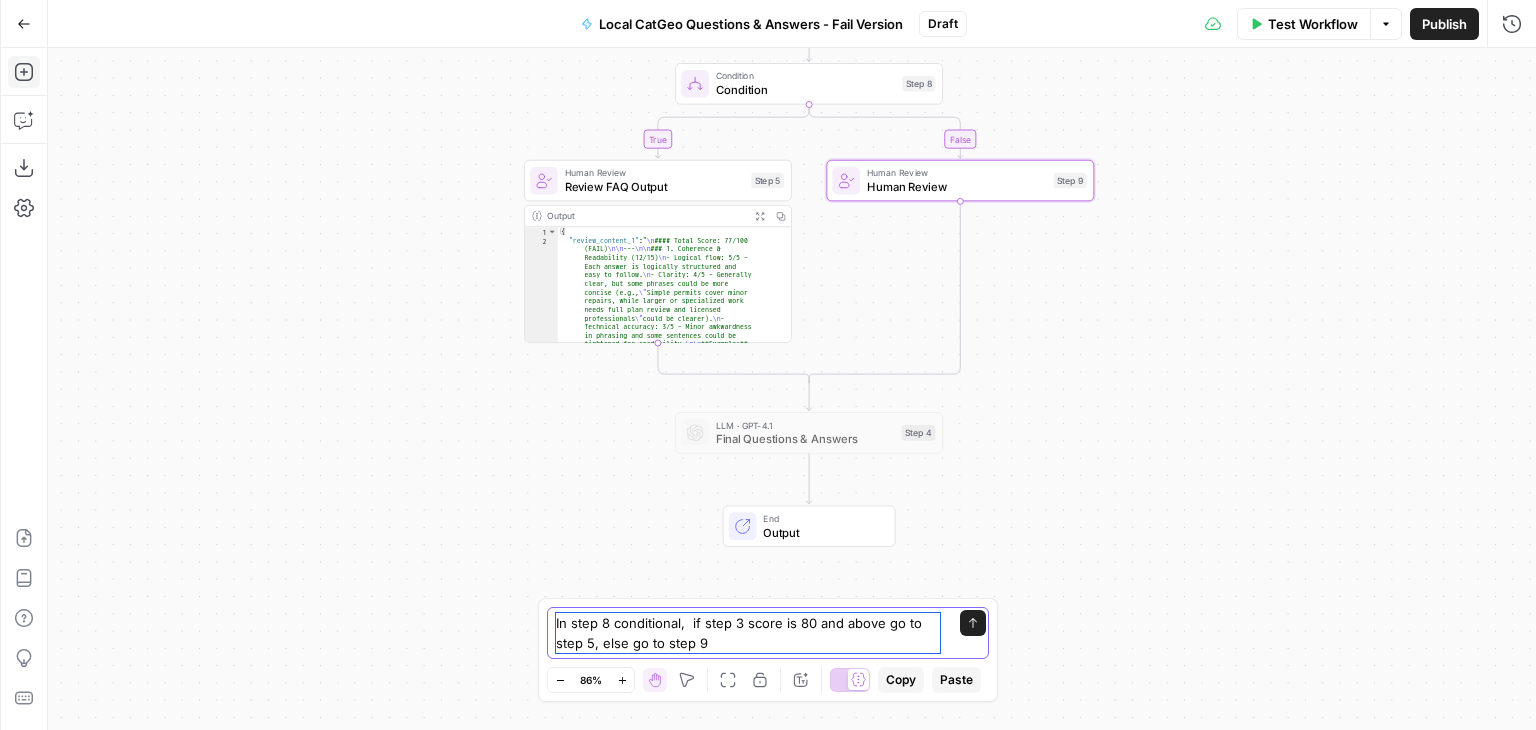 click on "In step 8 conditional,  if step 3 score is 80 and above go to step 5, else go to step 9" at bounding box center (748, 633) 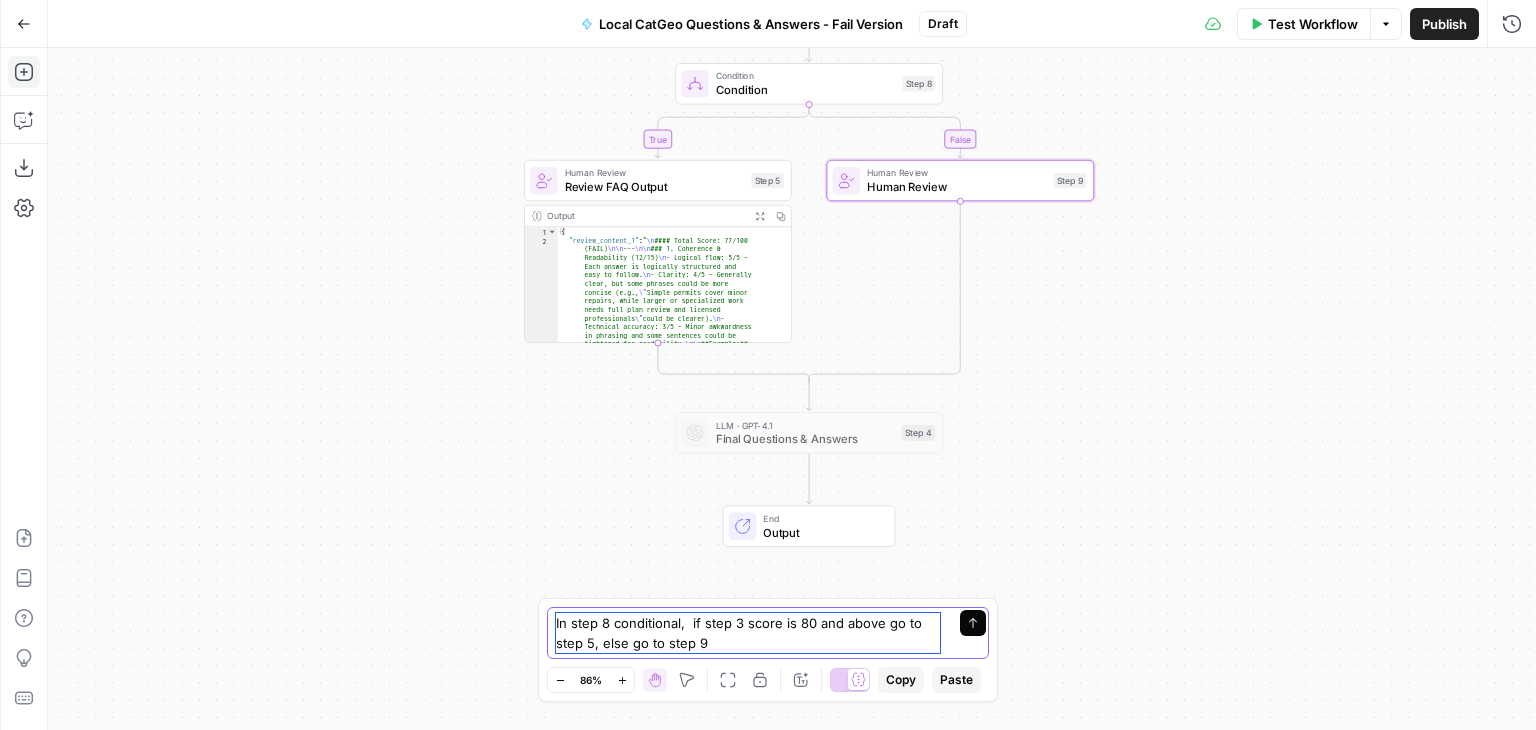 type on "In step 8 conditional,  if step 3 score is 80 and above go to step 5, else go to step 9" 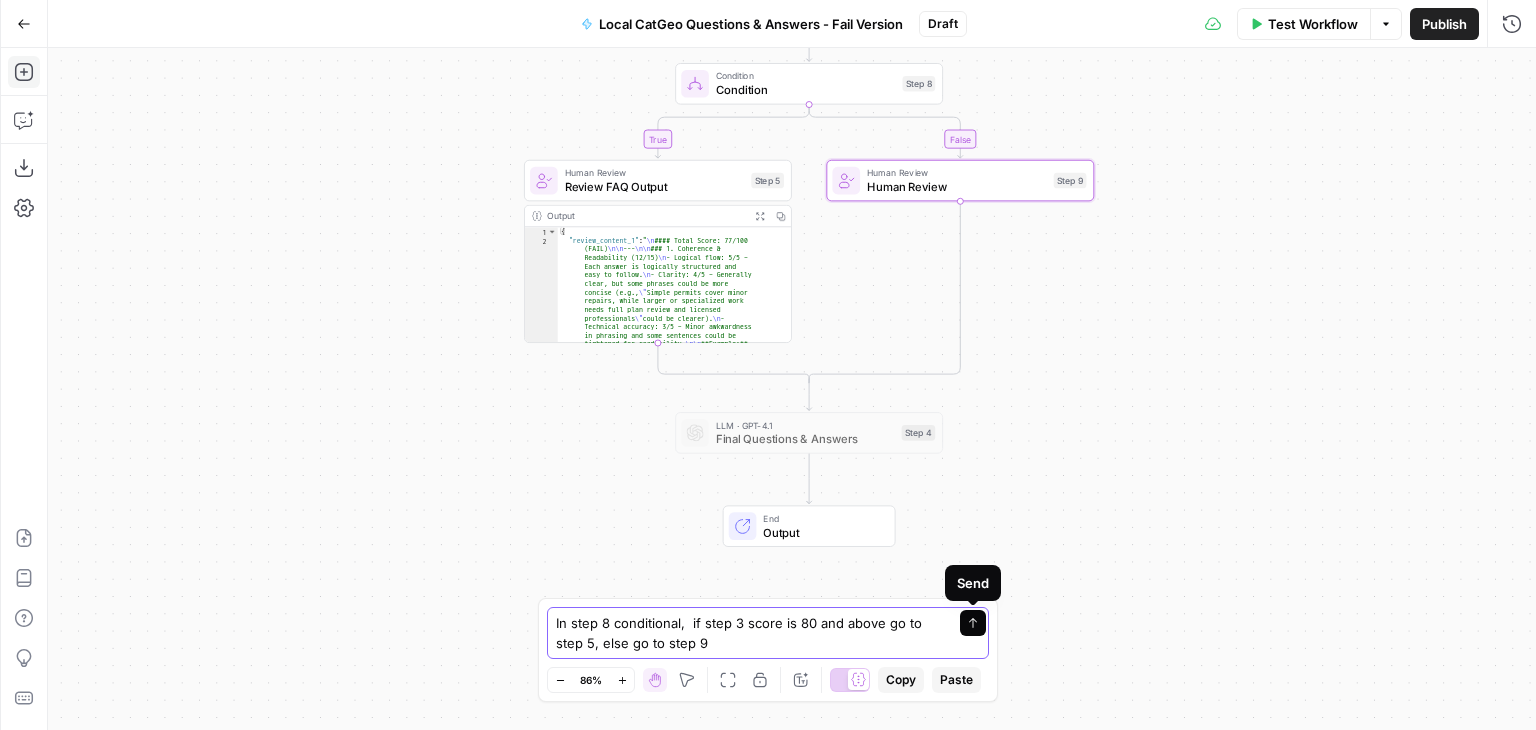 click on "Send" at bounding box center (973, 623) 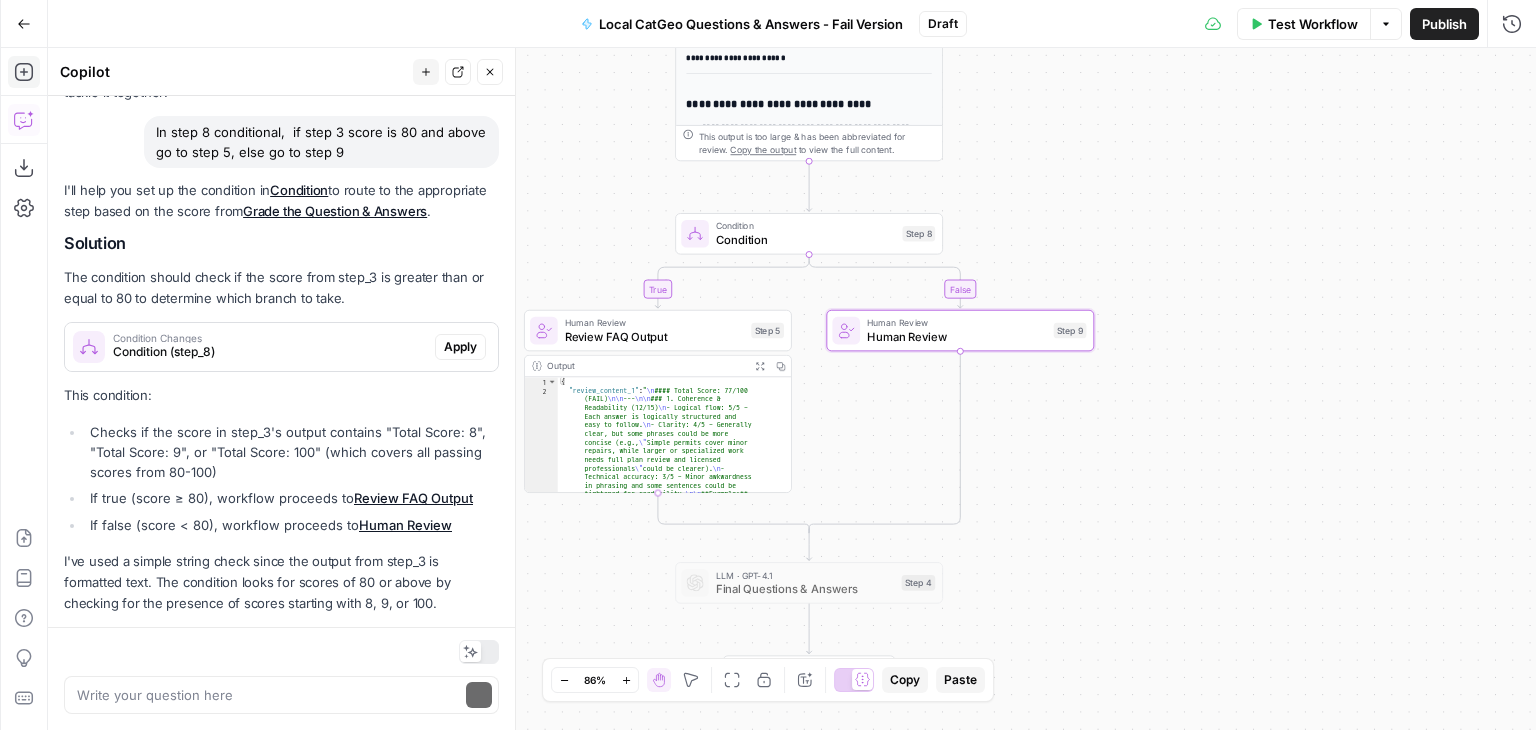 scroll, scrollTop: 175, scrollLeft: 0, axis: vertical 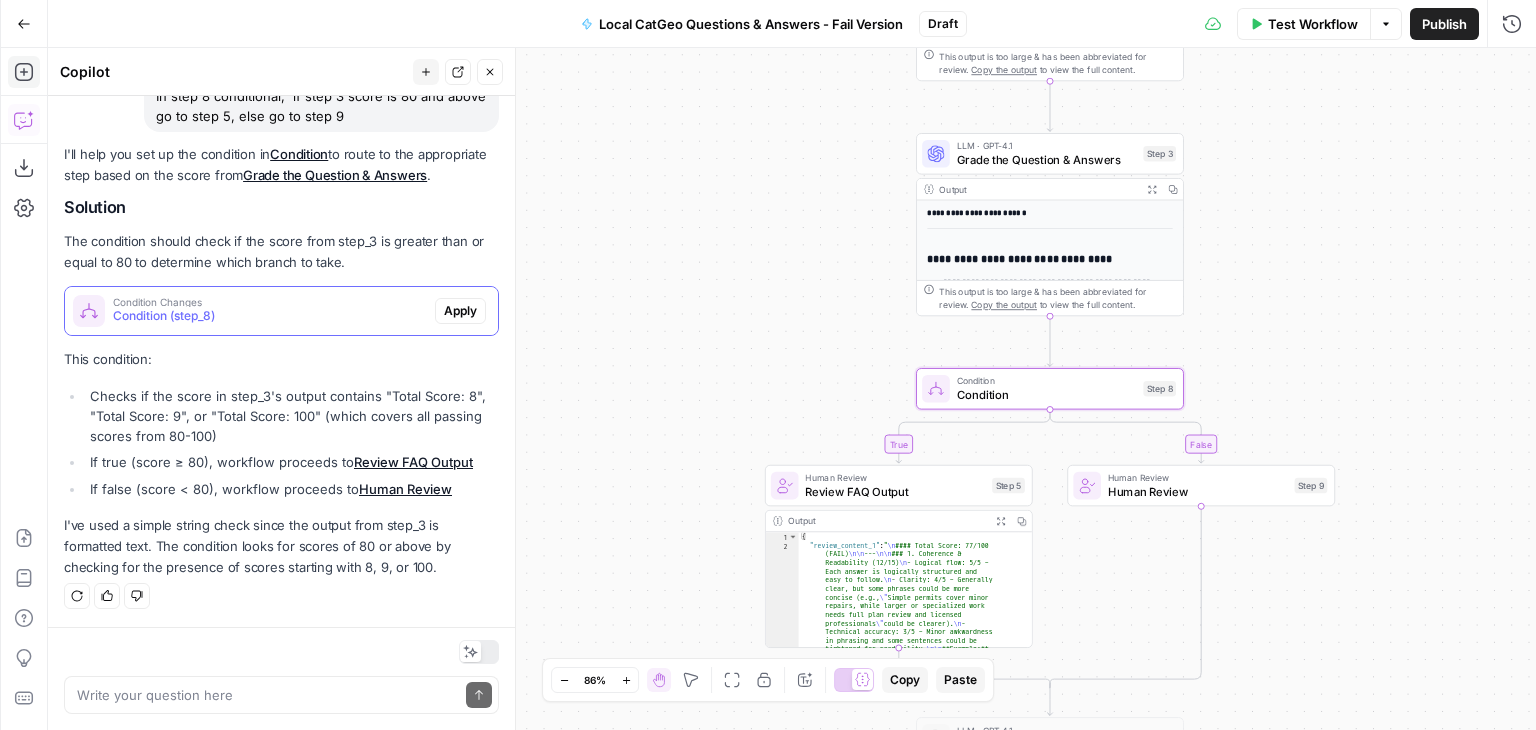 click on "Condition (step_8)" at bounding box center [270, 316] 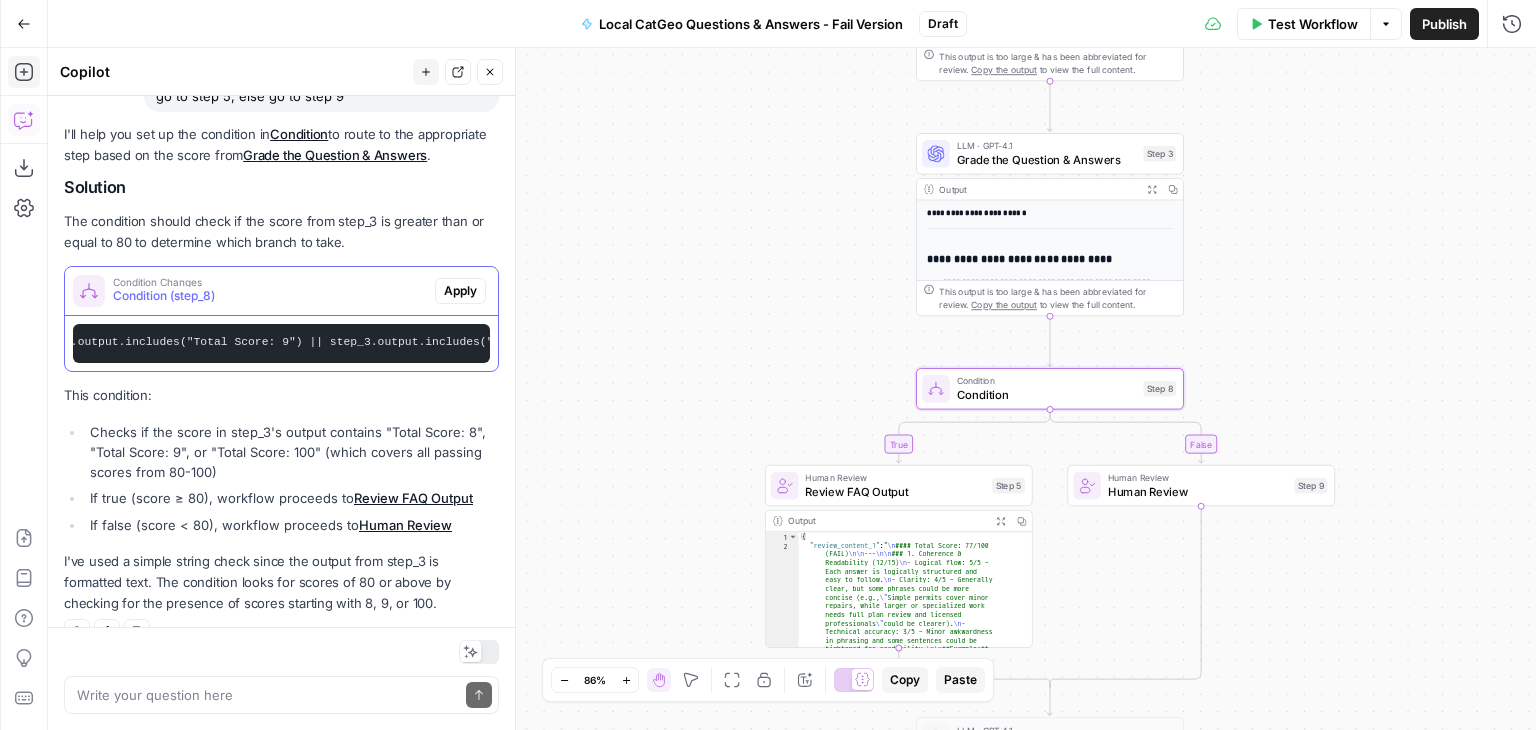 scroll, scrollTop: 0, scrollLeft: 436, axis: horizontal 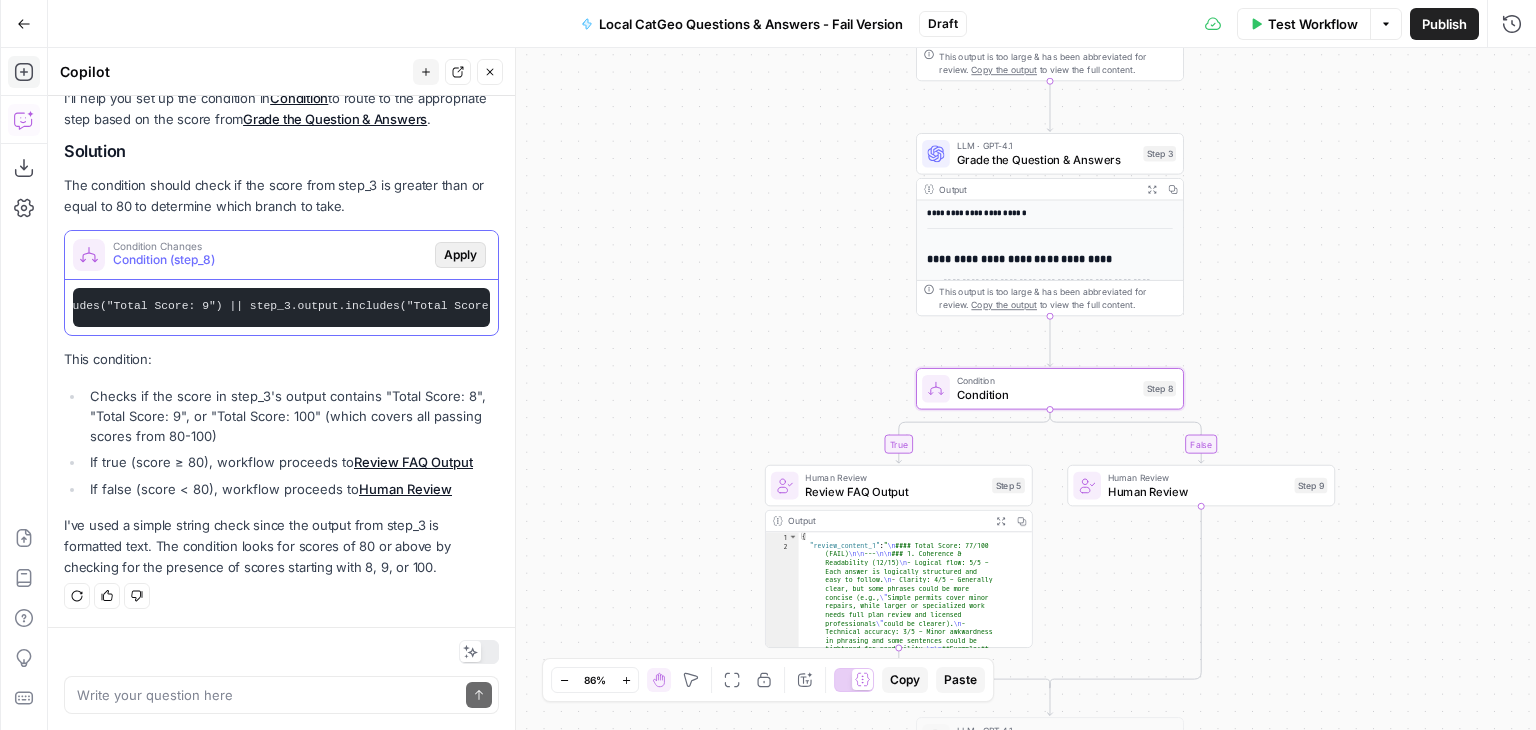 click on "Apply" at bounding box center (460, 255) 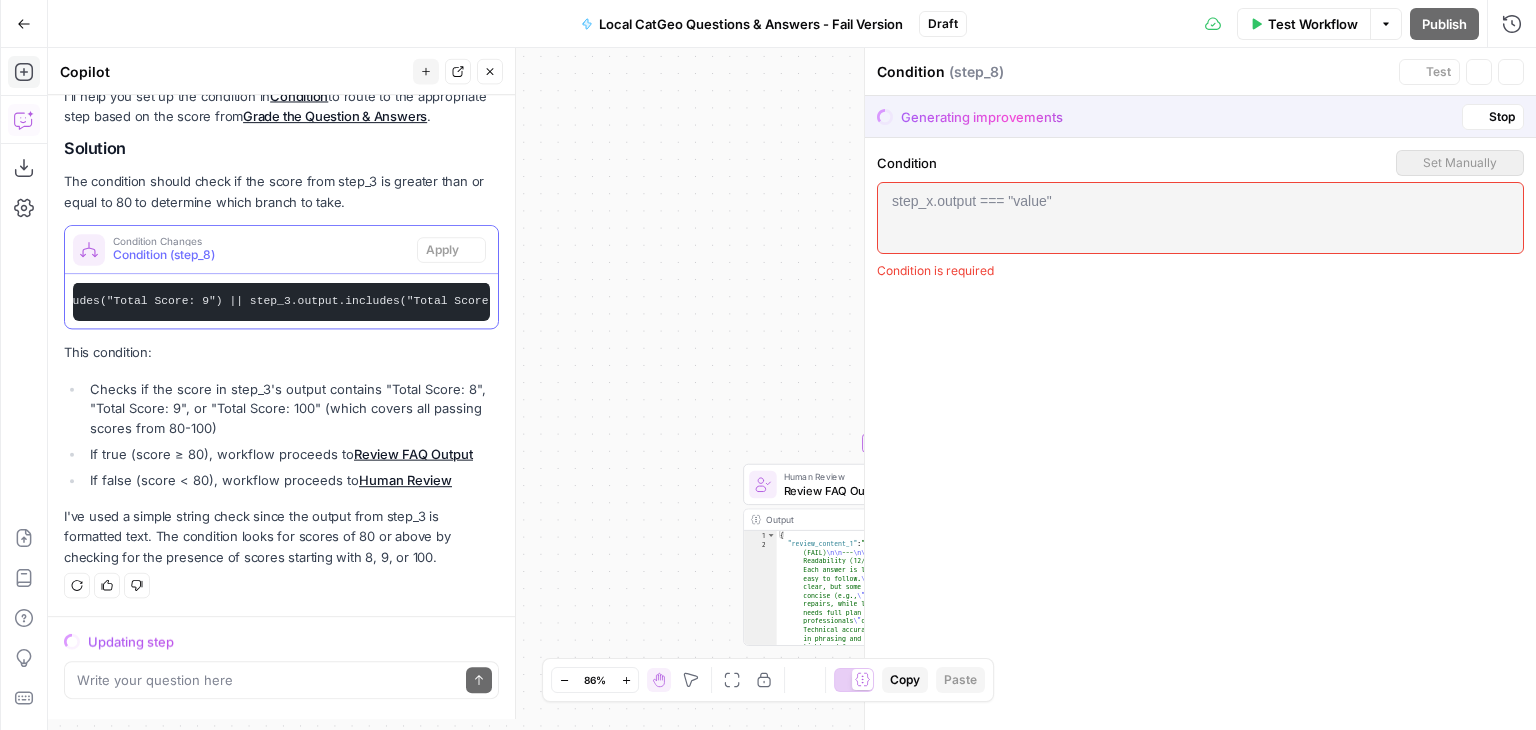 scroll, scrollTop: 248, scrollLeft: 0, axis: vertical 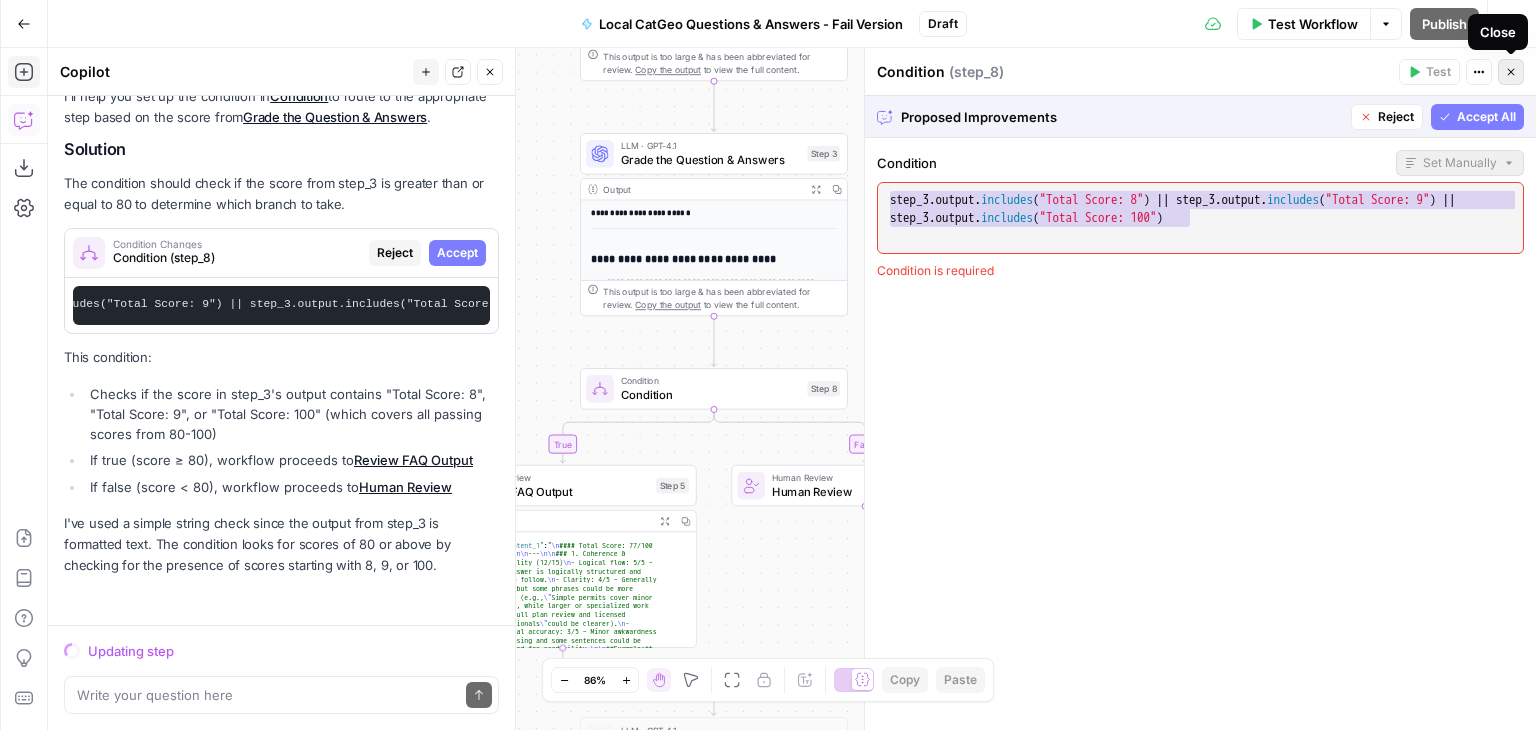 click 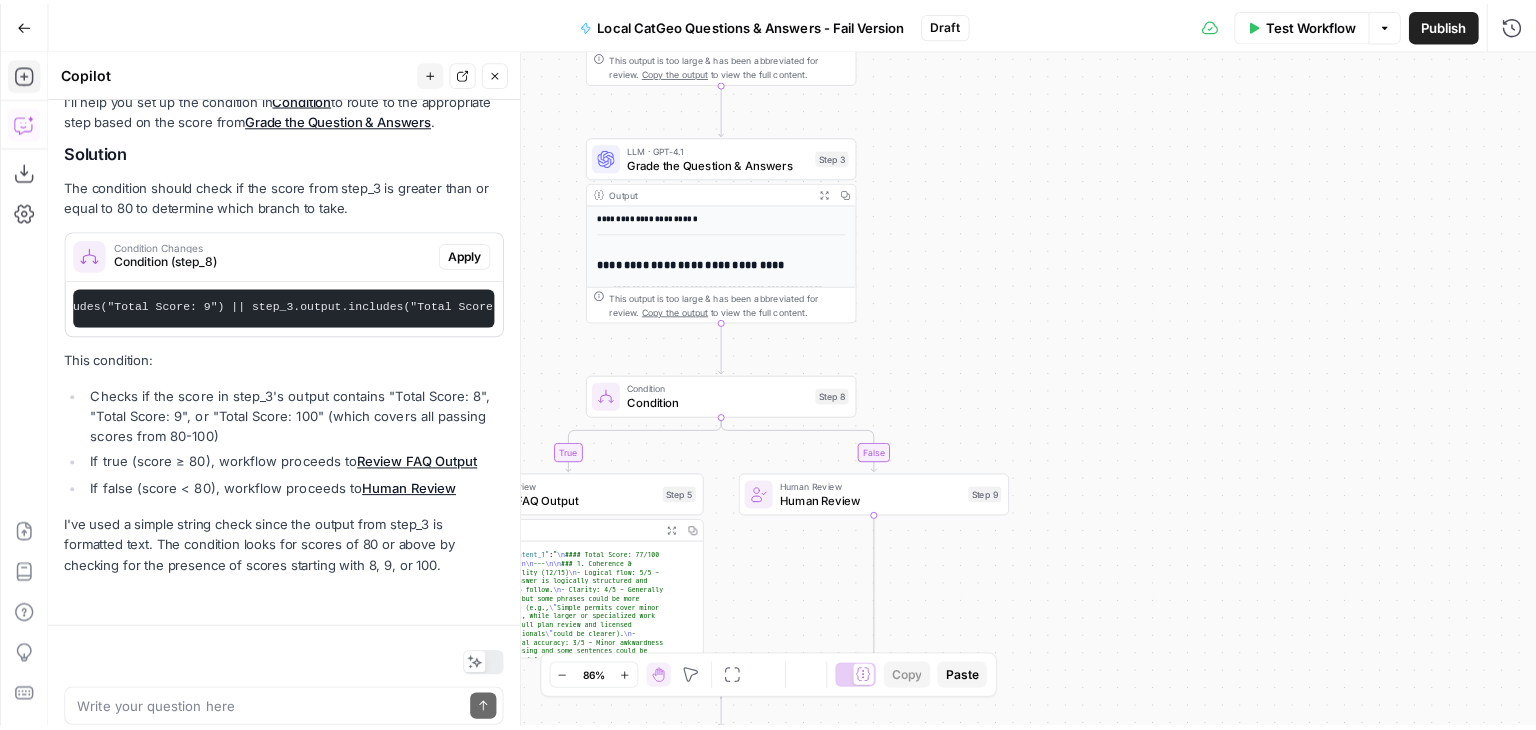scroll, scrollTop: 246, scrollLeft: 0, axis: vertical 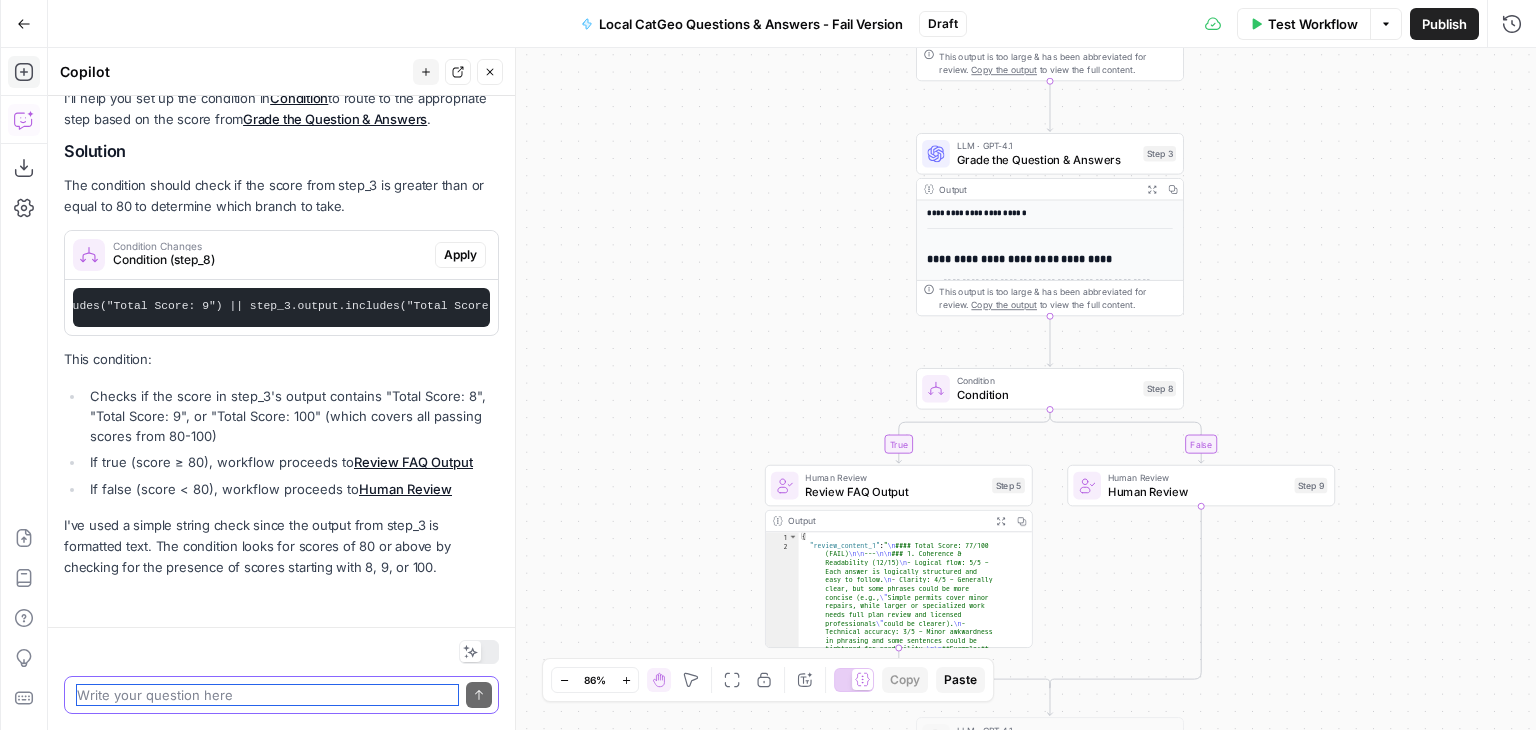 click at bounding box center [267, 695] 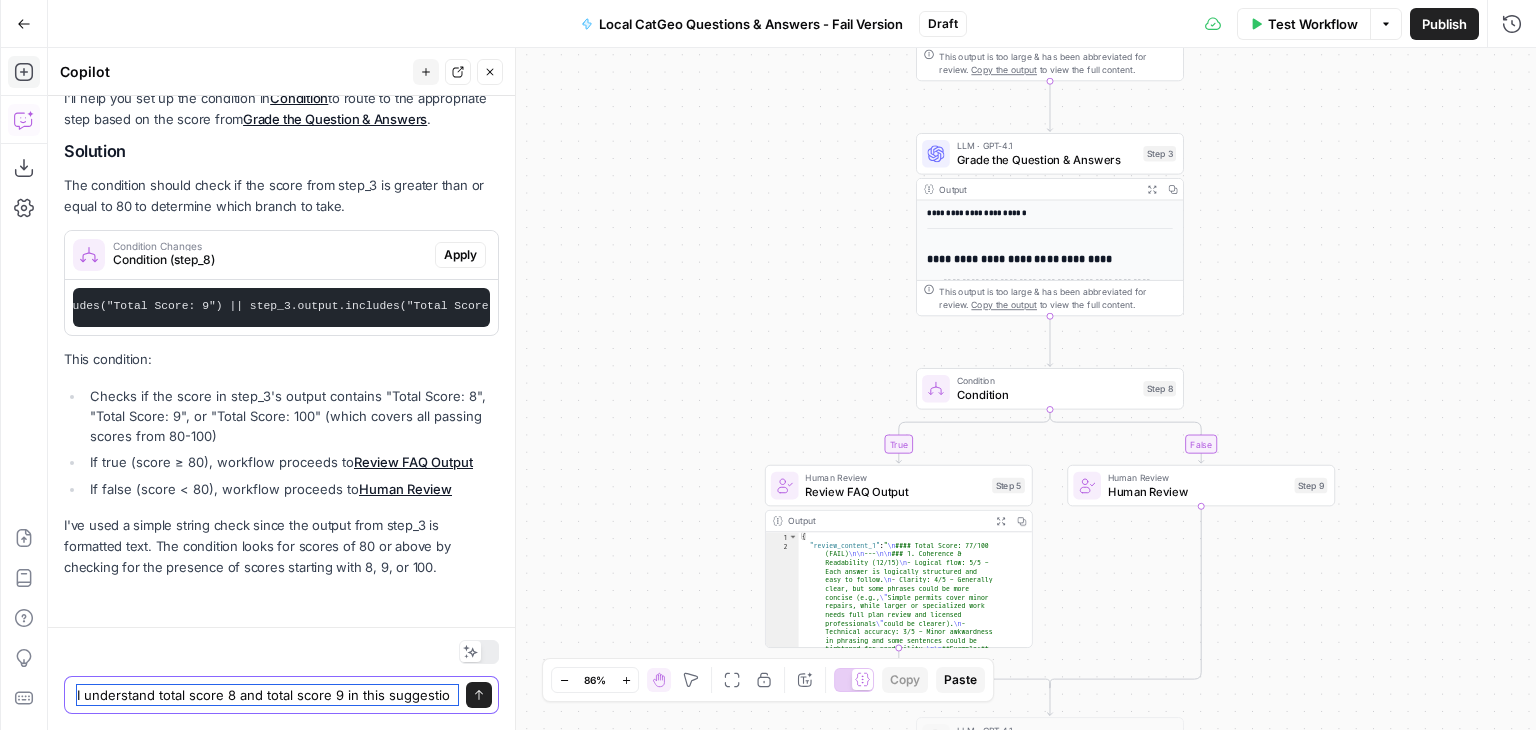 scroll, scrollTop: 266, scrollLeft: 0, axis: vertical 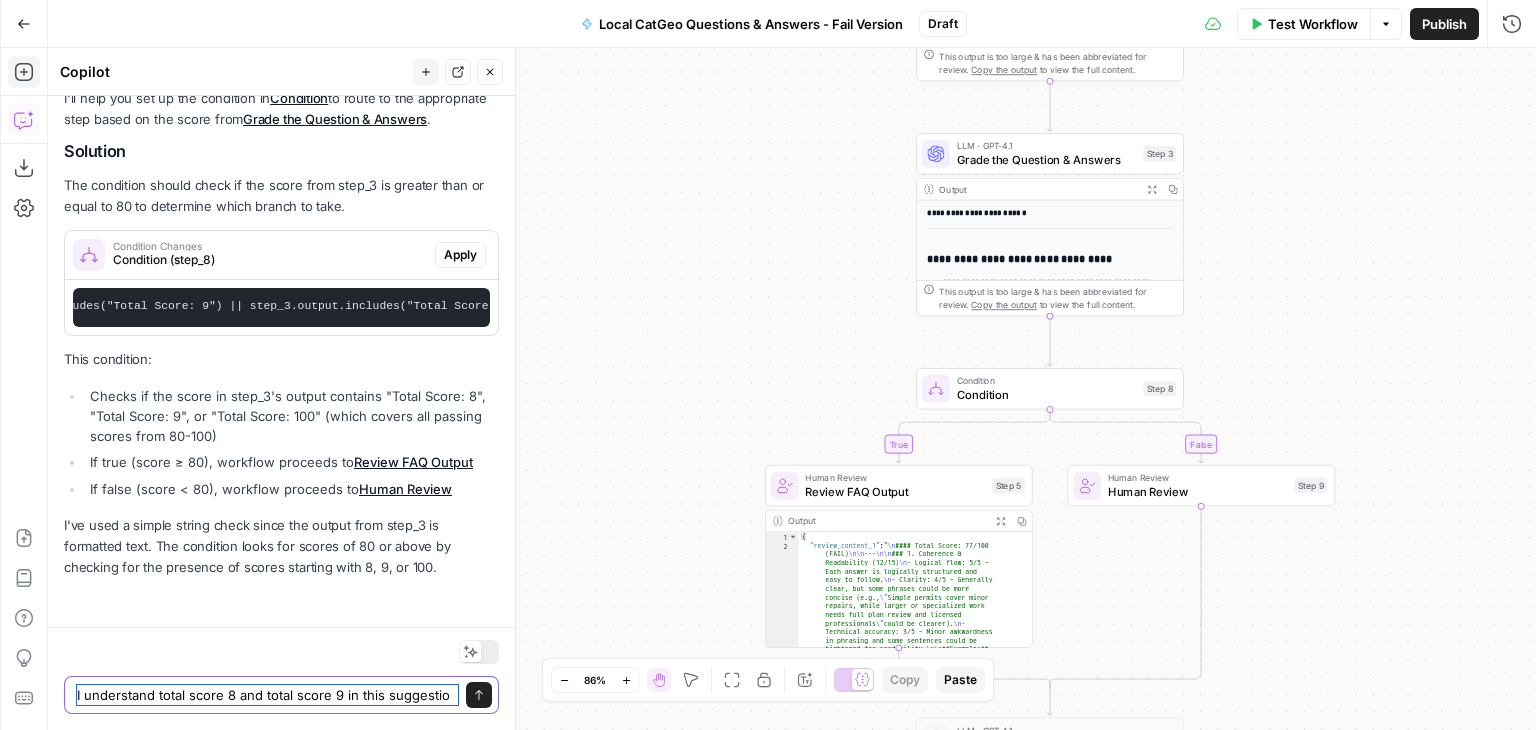 type on "I understand total score 8 and total score 9 in this suggestion" 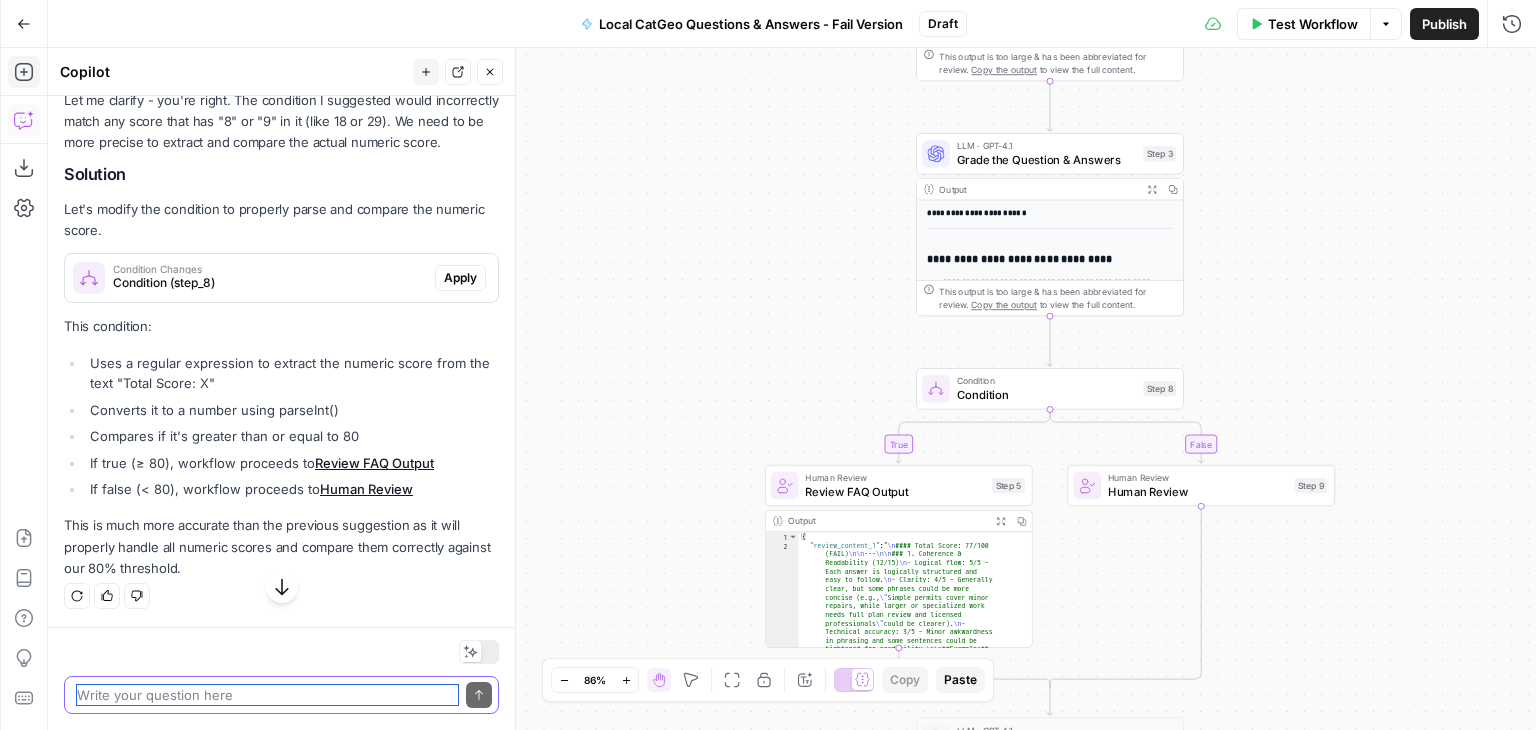 scroll, scrollTop: 832, scrollLeft: 0, axis: vertical 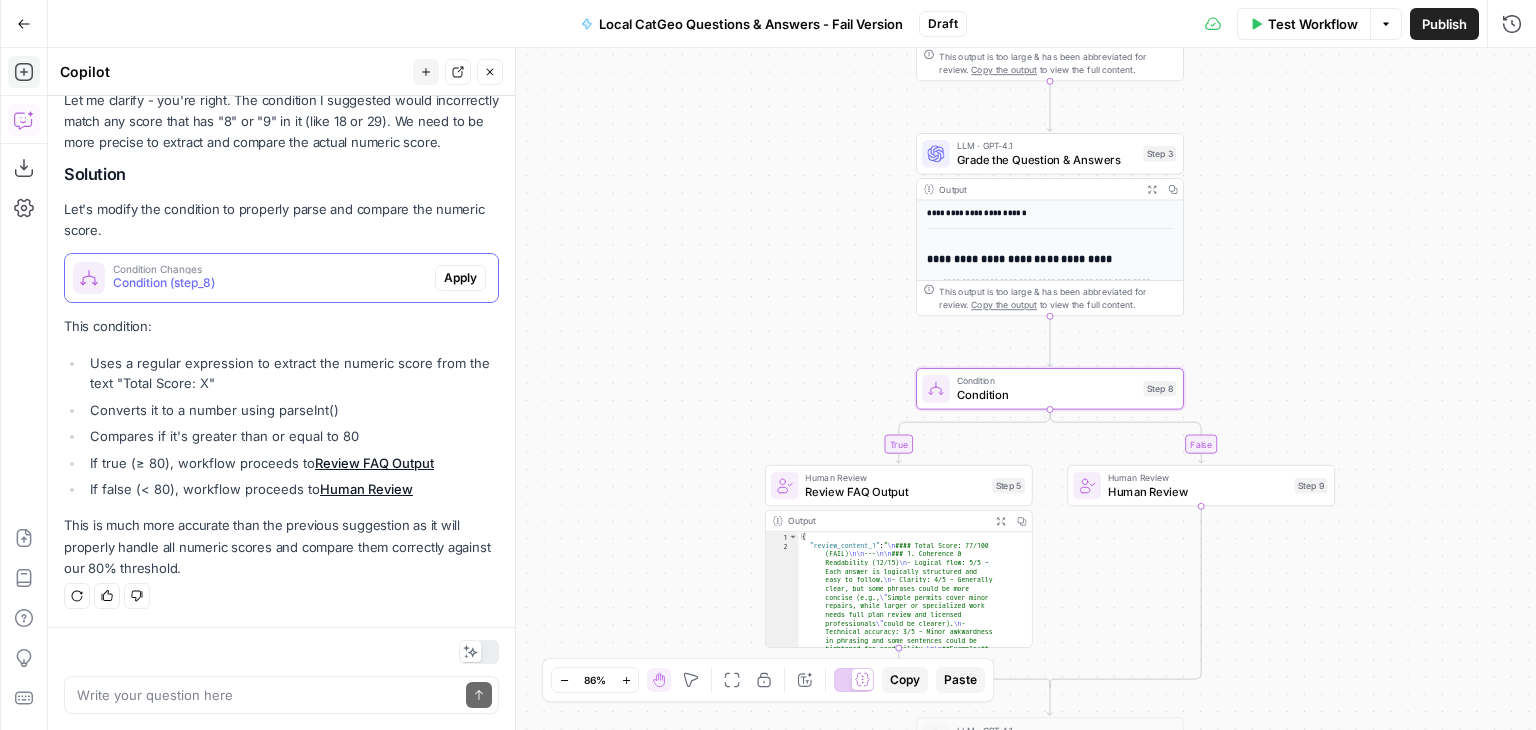 click on "Condition (step_8)" at bounding box center [270, 283] 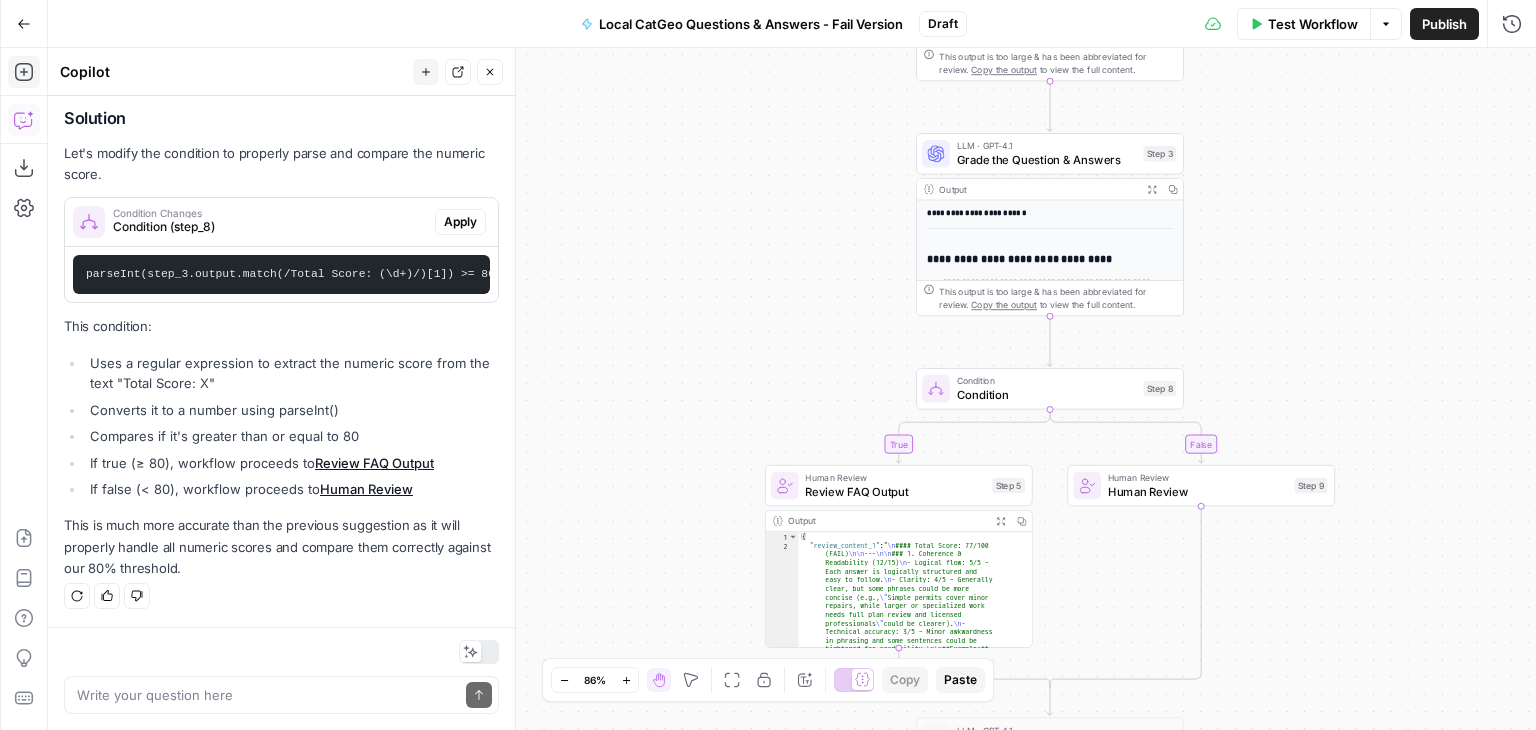 scroll, scrollTop: 888, scrollLeft: 0, axis: vertical 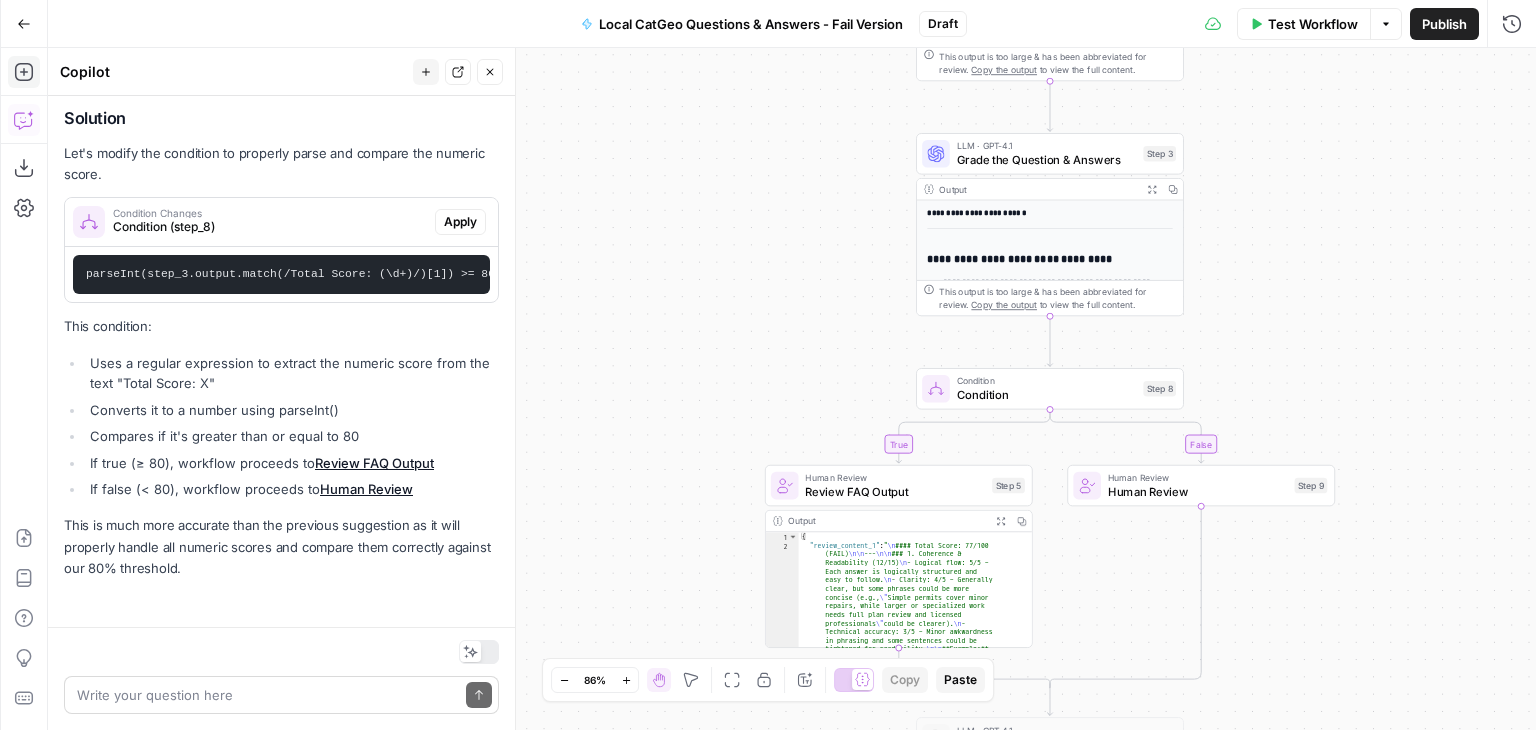 click on "Write your question here Send" at bounding box center (281, 695) 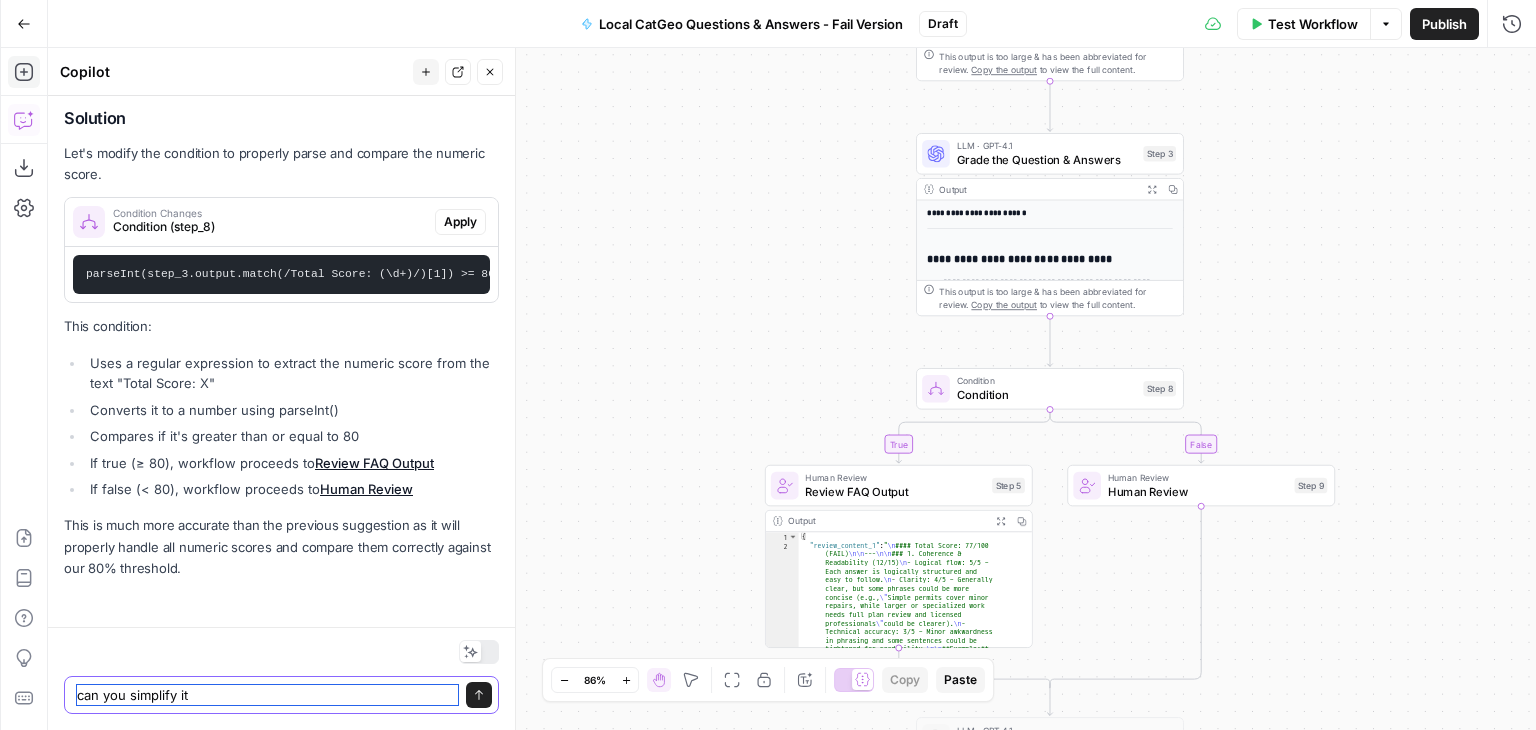 drag, startPoint x: 193, startPoint y: 696, endPoint x: 79, endPoint y: 674, distance: 116.1034 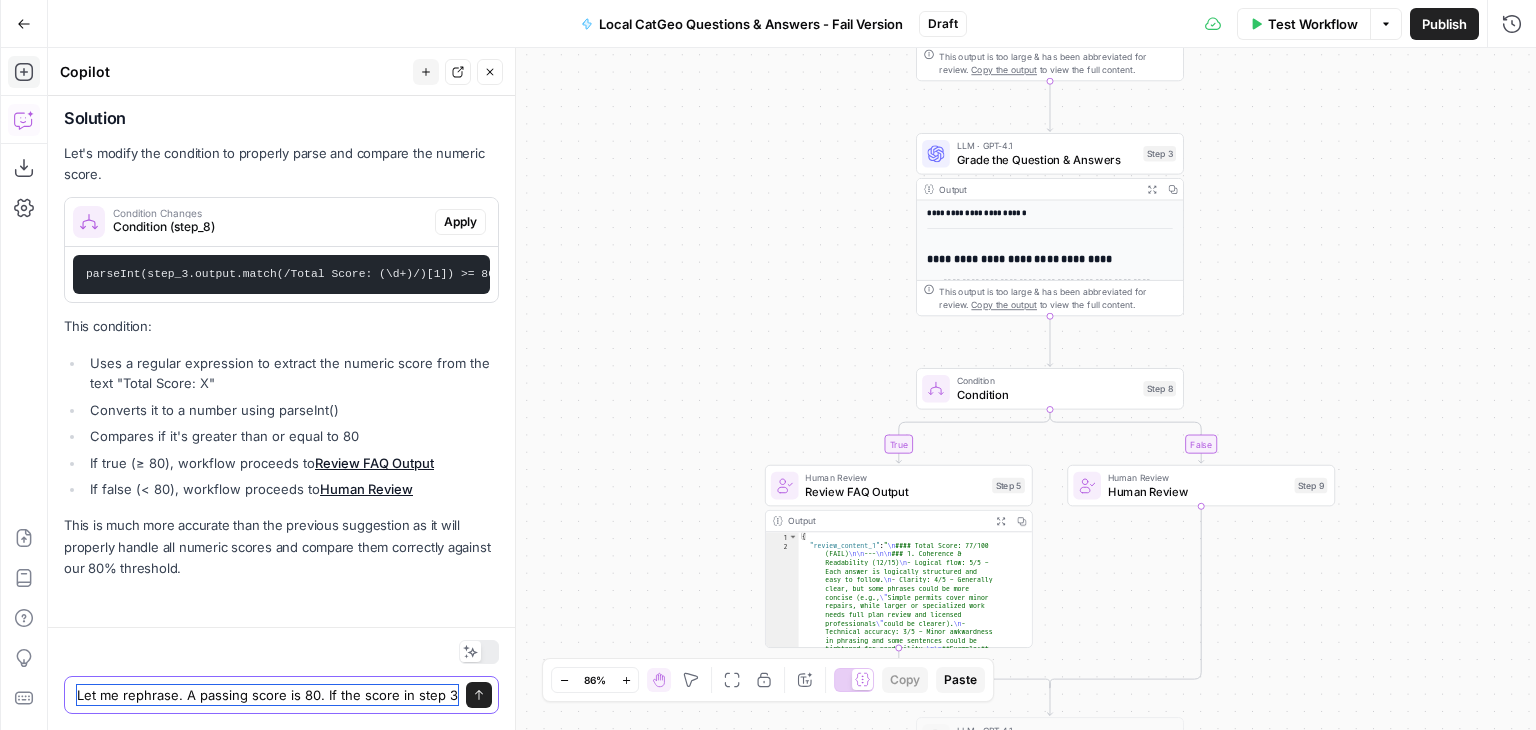 scroll, scrollTop: 908, scrollLeft: 0, axis: vertical 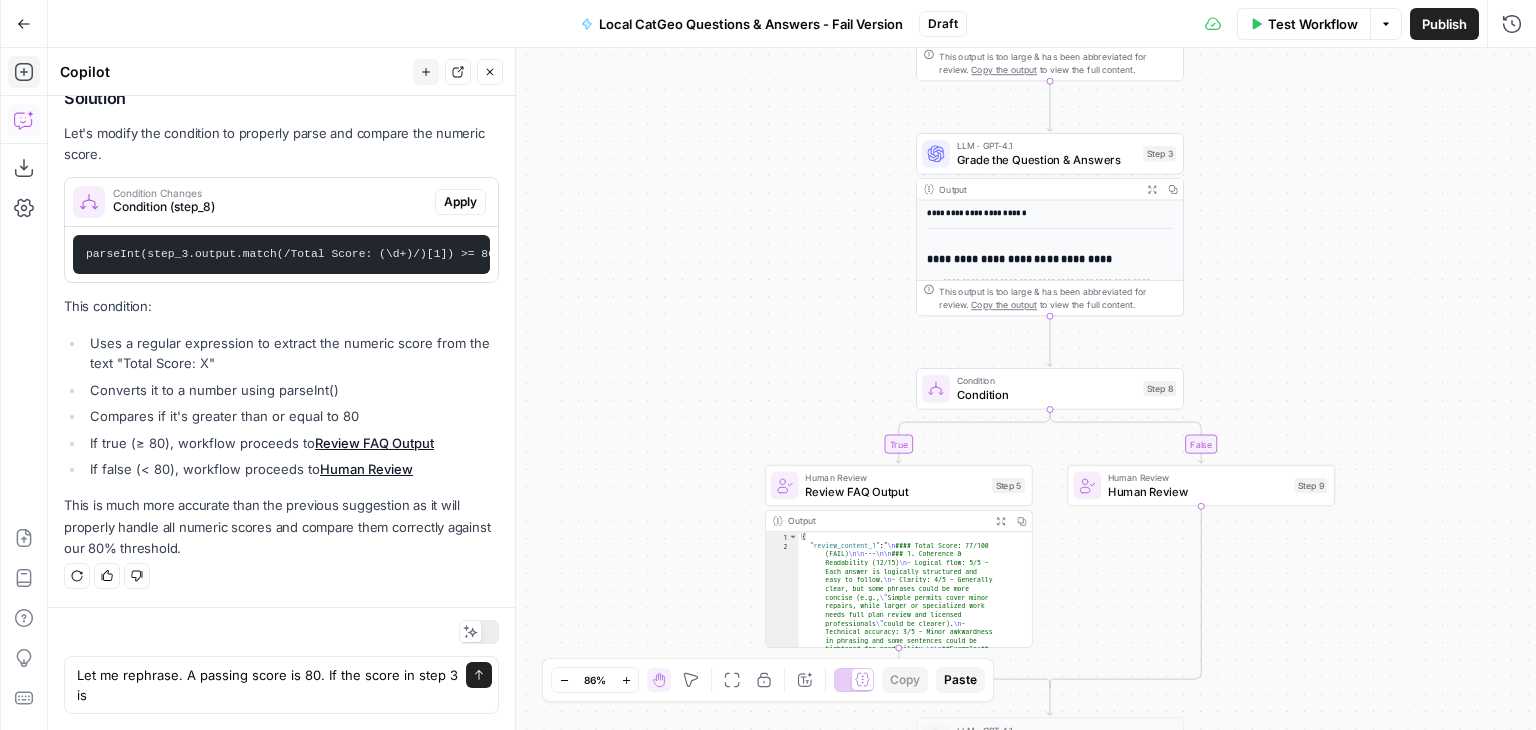 click on "If false (< 80), workflow proceeds to  Human Review" at bounding box center (292, 469) 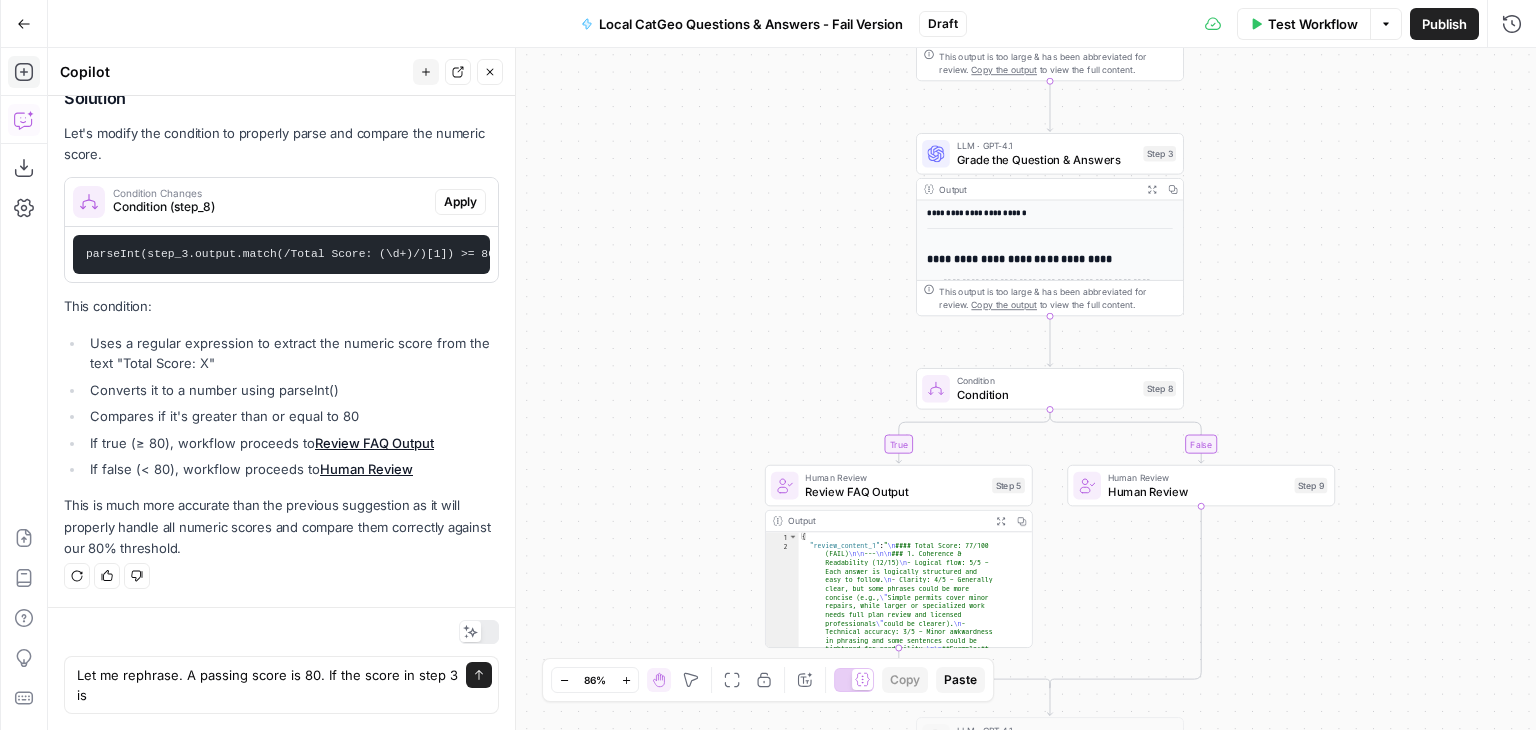 drag, startPoint x: 161, startPoint y: 444, endPoint x: 146, endPoint y: 441, distance: 15.297058 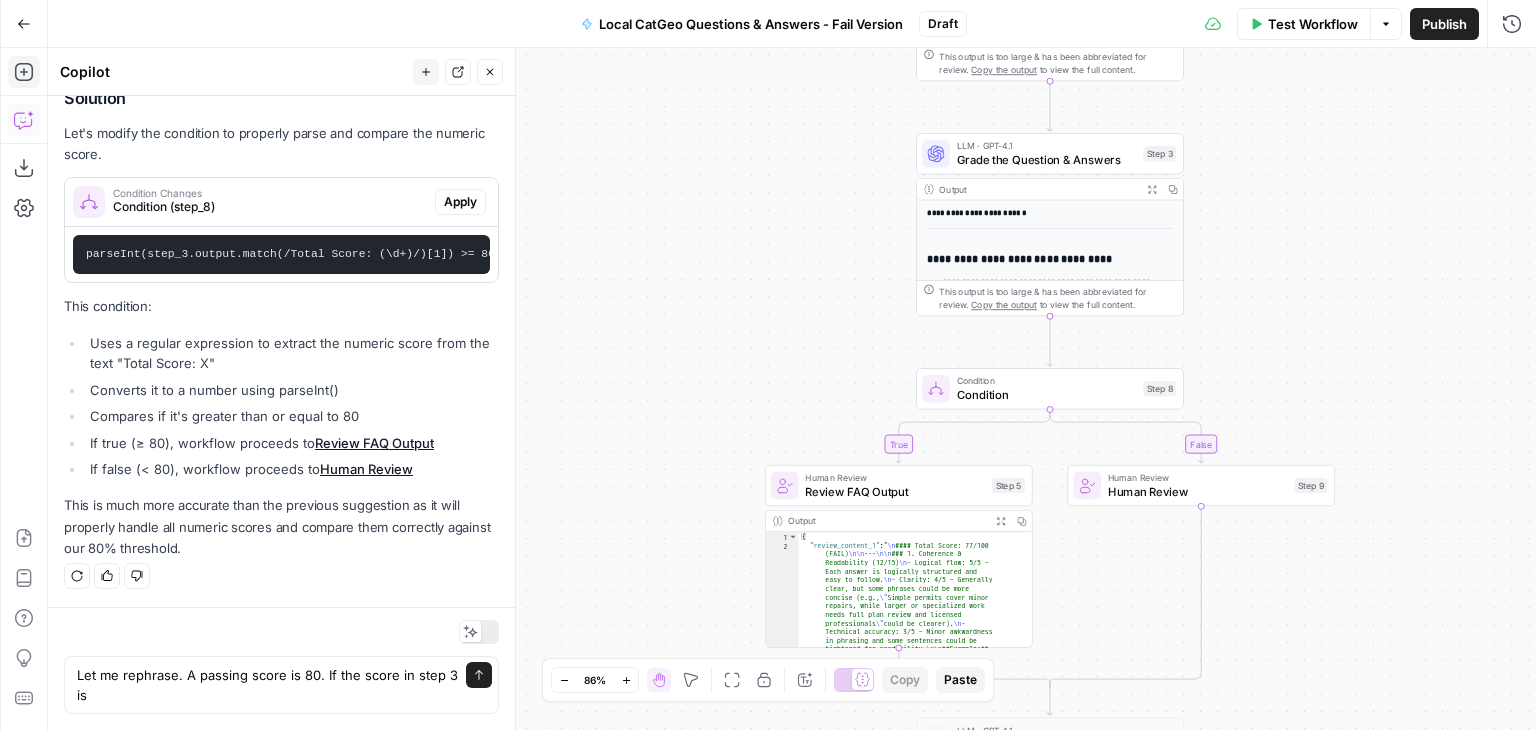 click on "If true (≥ 80), workflow proceeds to  Review FAQ Output" at bounding box center [292, 443] 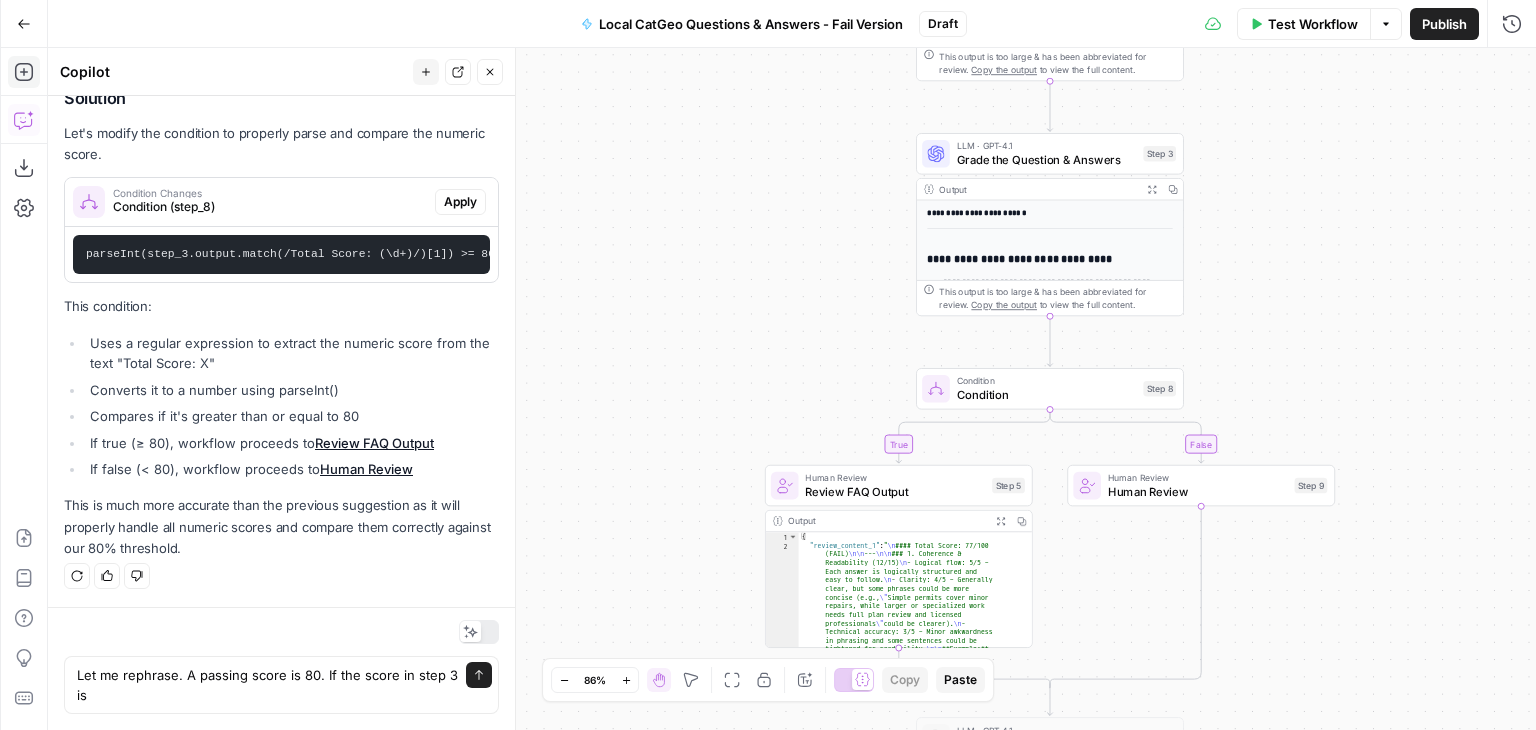 copy on "≥ 80" 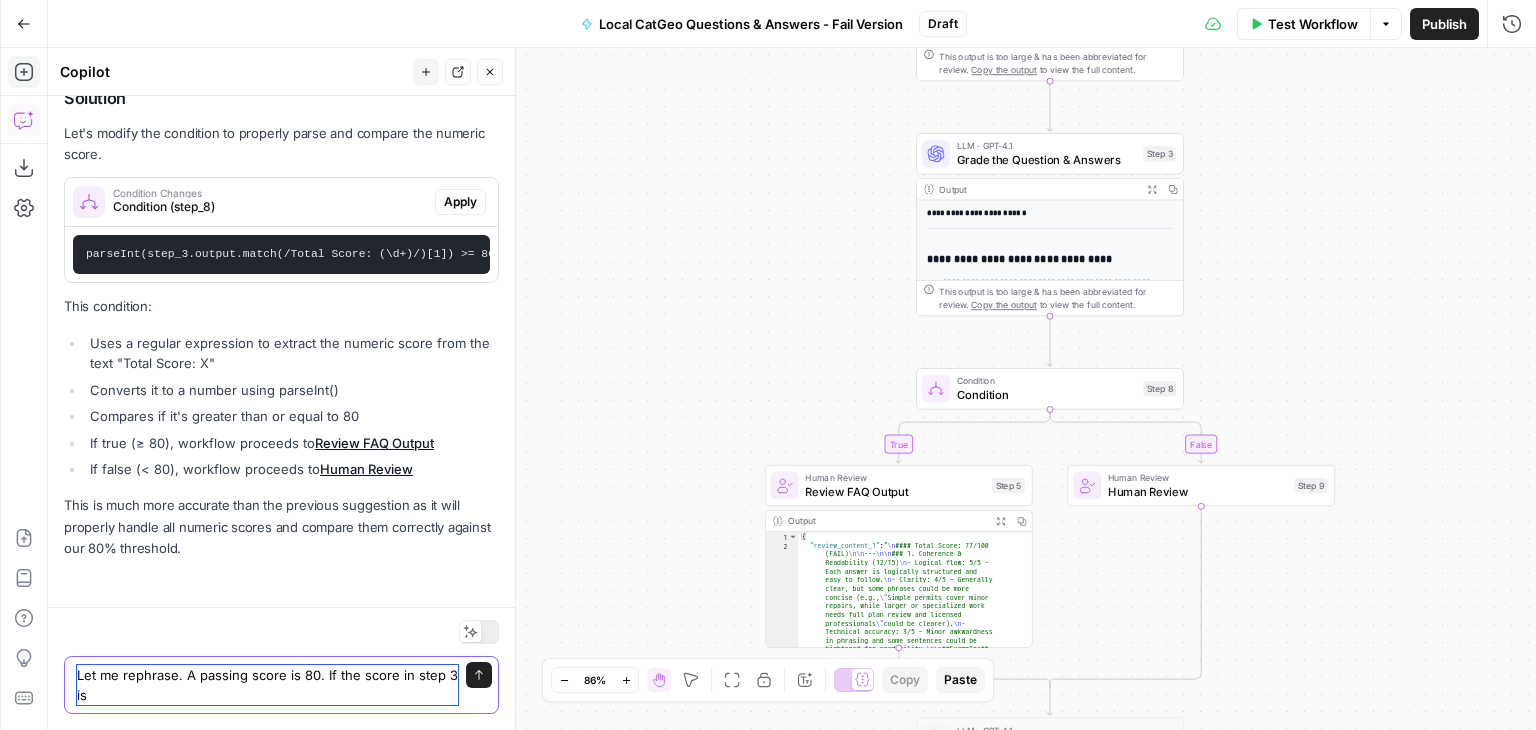 click on "Let me rephrase. A passing score is 80. If the score in step 3 is" at bounding box center [267, 685] 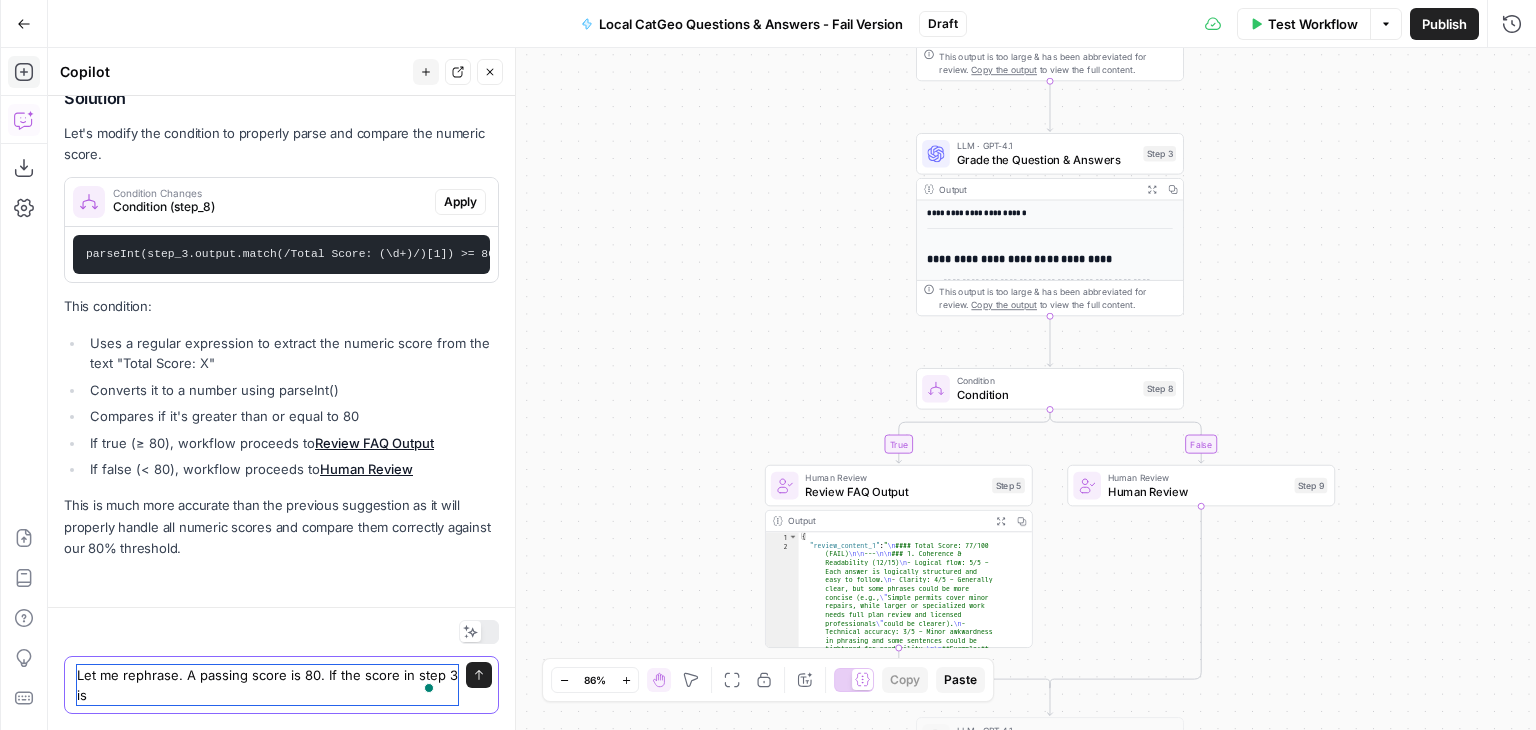 paste on "≥ 80" 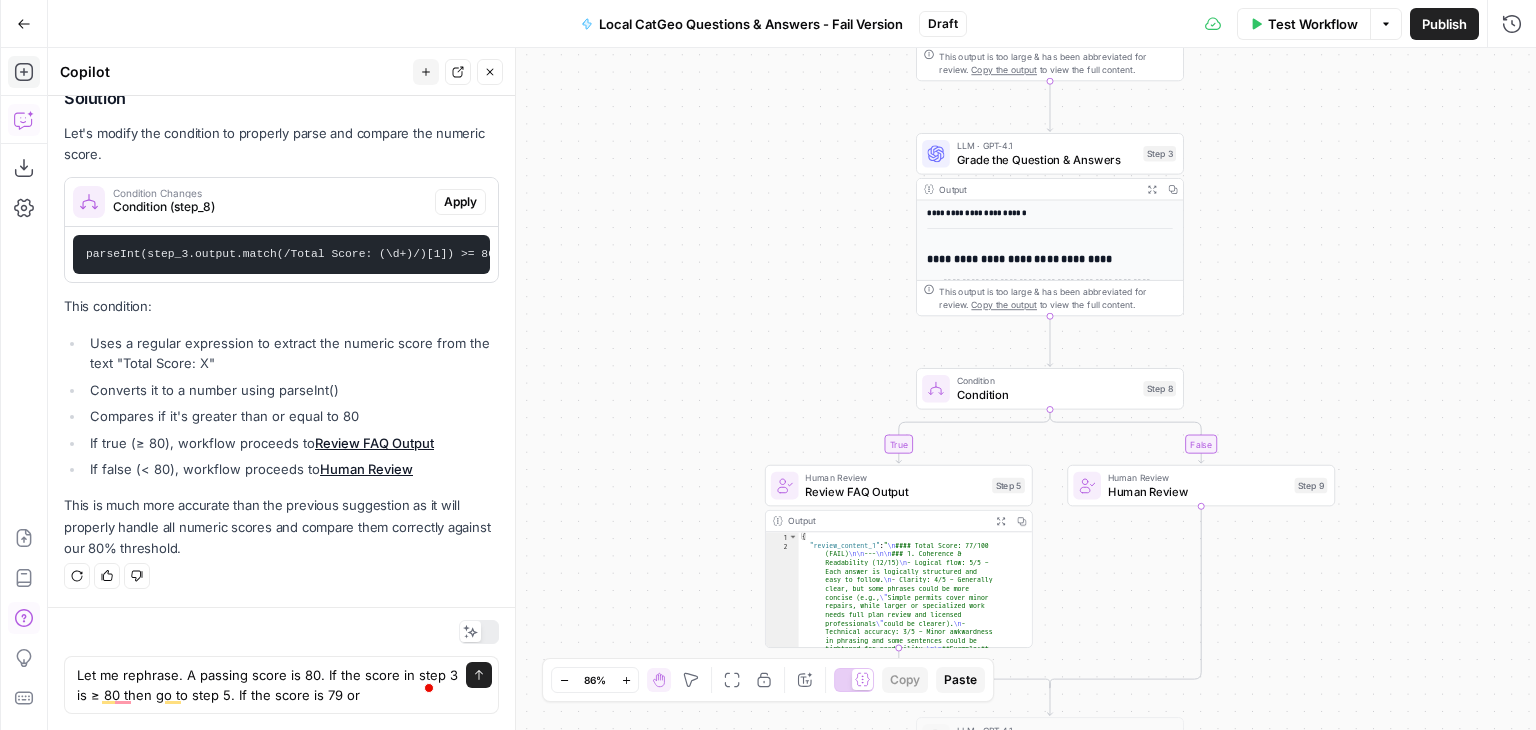 drag, startPoint x: 167, startPoint y: 464, endPoint x: 143, endPoint y: 474, distance: 26 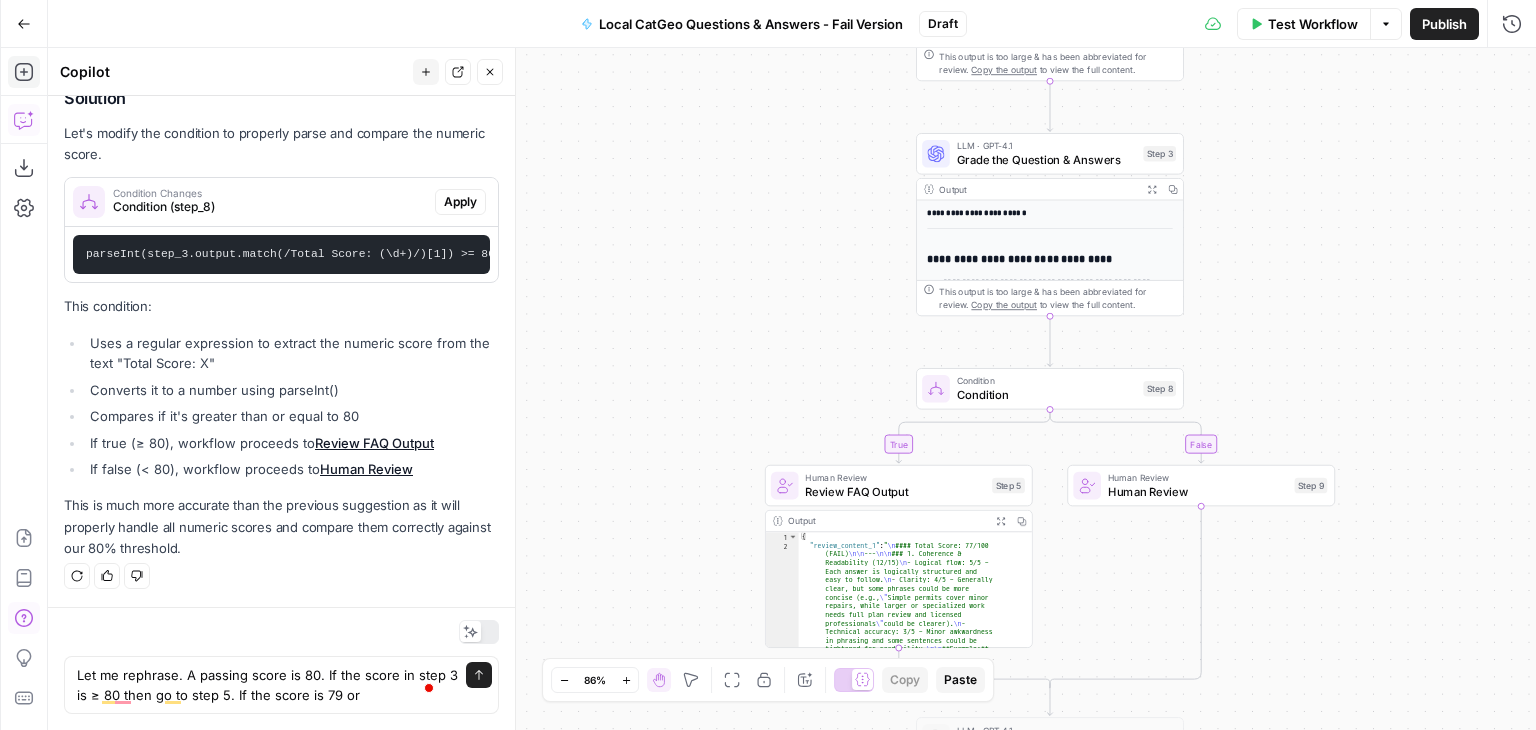 click on "If false (< 80), workflow proceeds to  Human Review" at bounding box center (292, 469) 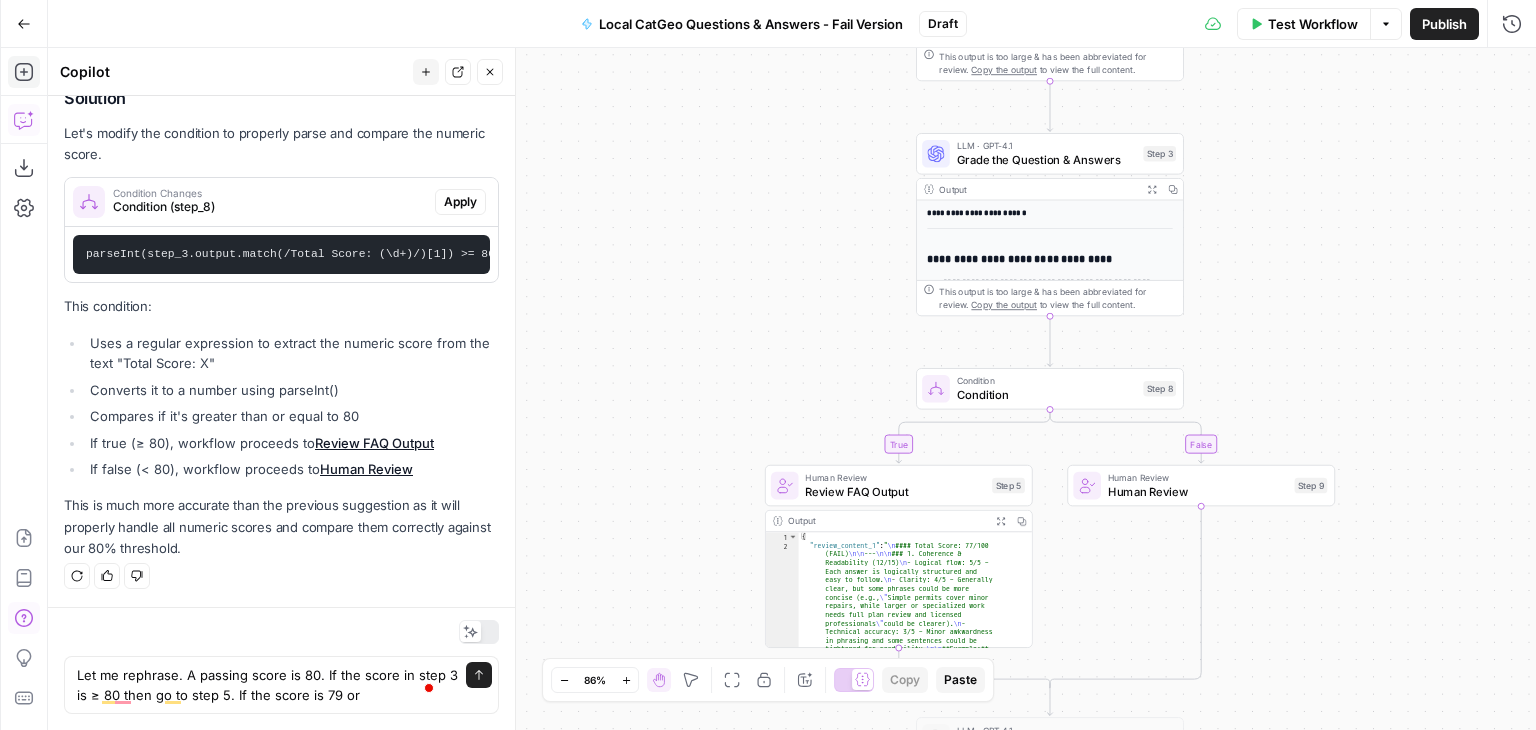 copy on "< 80" 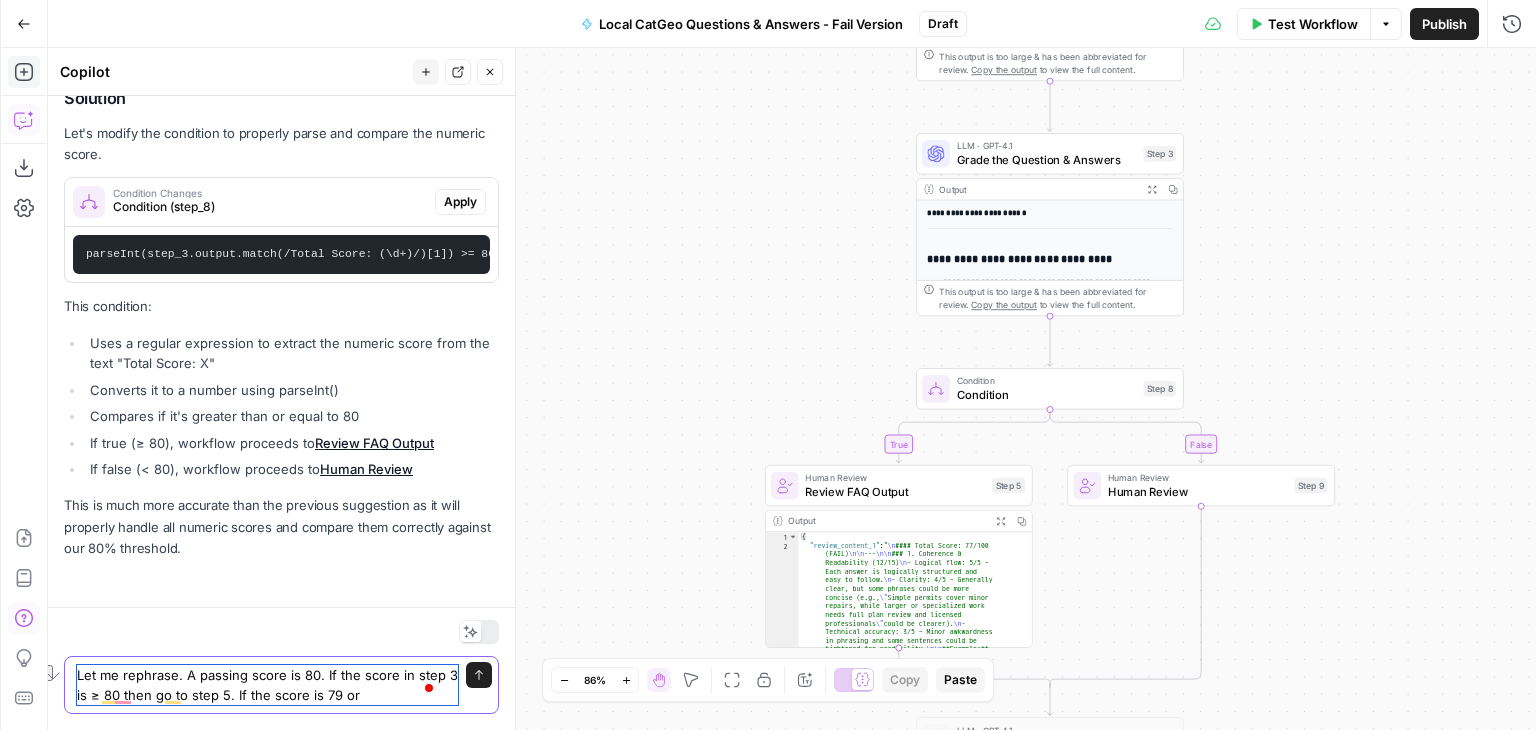 drag, startPoint x: 333, startPoint y: 693, endPoint x: 366, endPoint y: 693, distance: 33 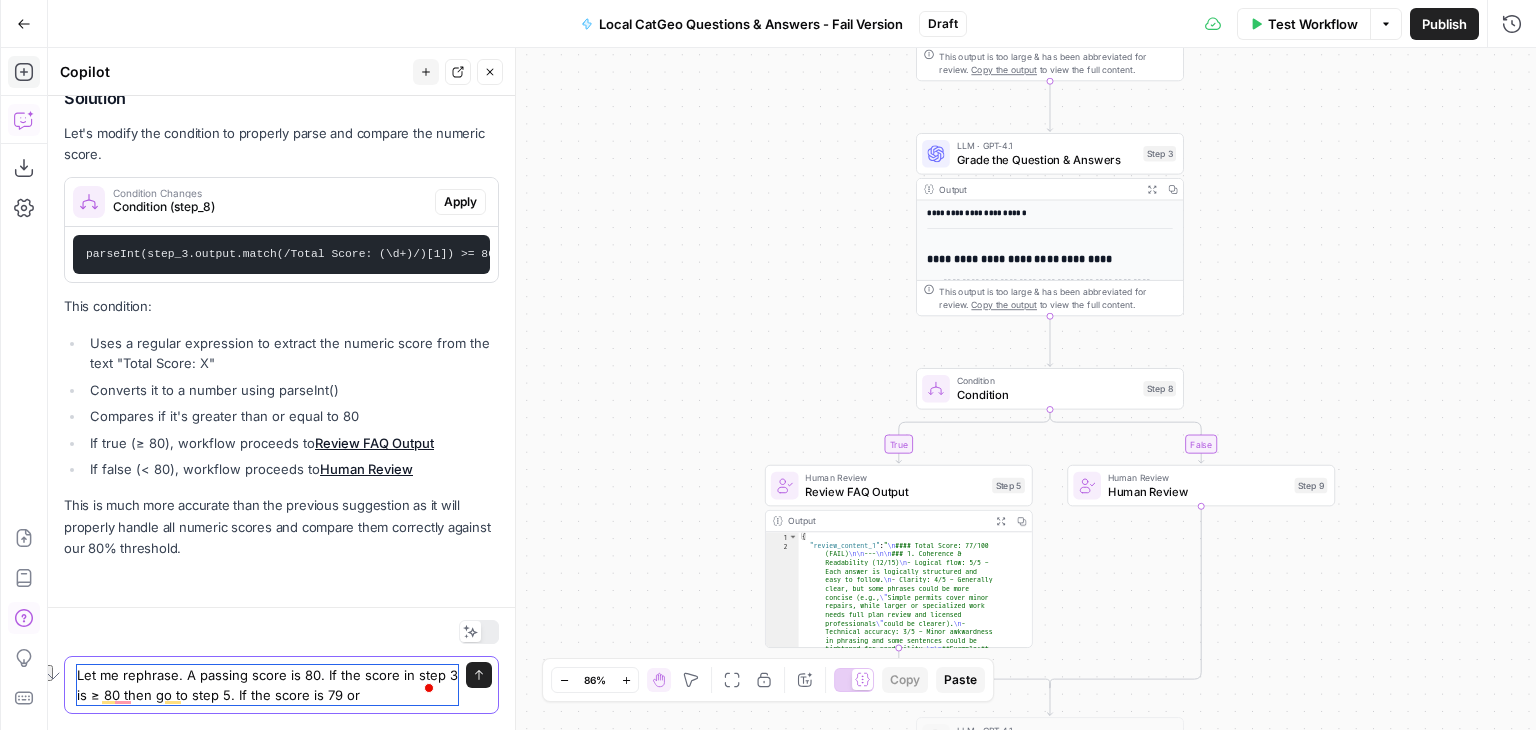 click on "Let me rephrase. A passing score is 80. If the score in step 3 is ≥ 80 then go to step 5. If the score is 79 or" at bounding box center (267, 685) 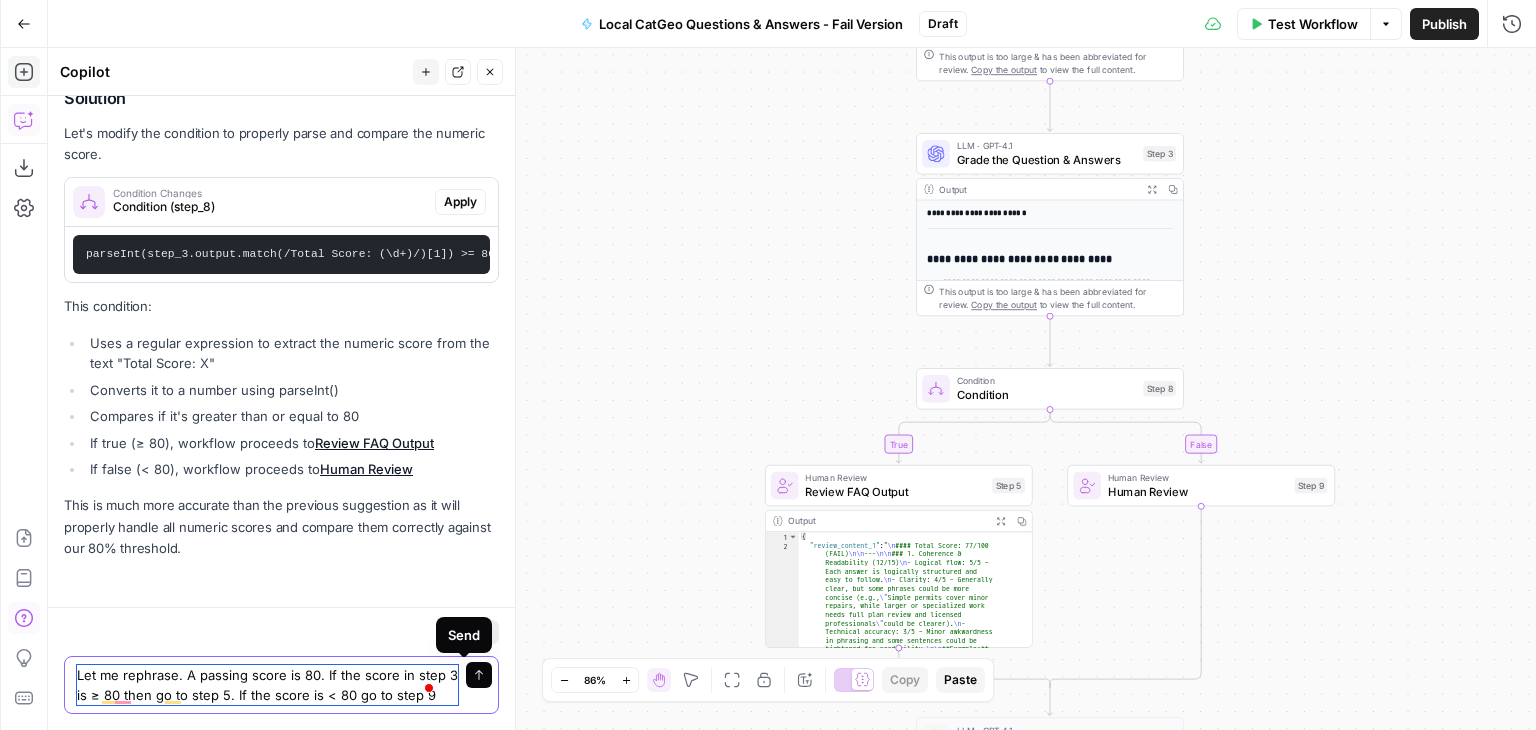 type on "Let me rephrase. A passing score is 80. If the score in step 3 is ≥ 80 then go to step 5. If the score is < 80 go to step 9" 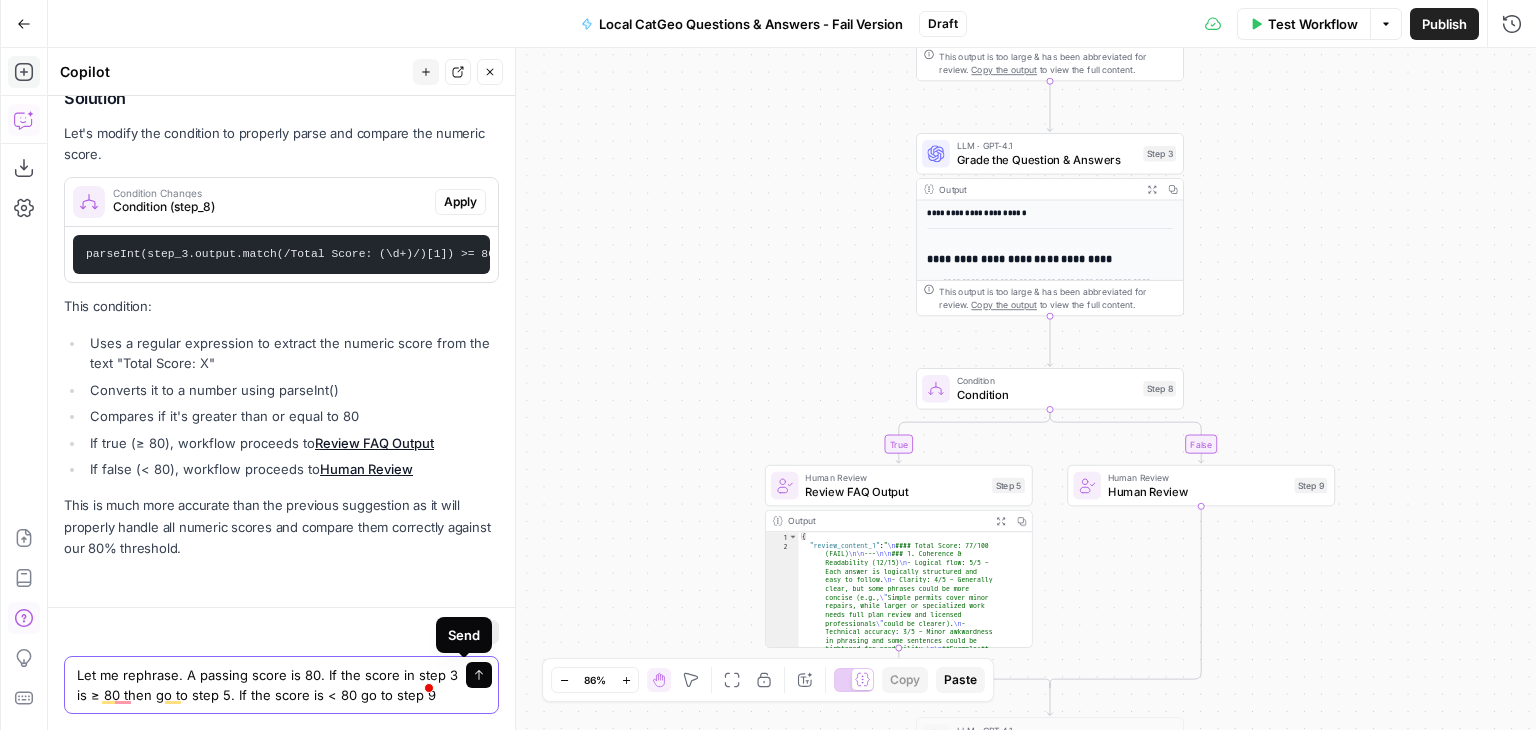 click 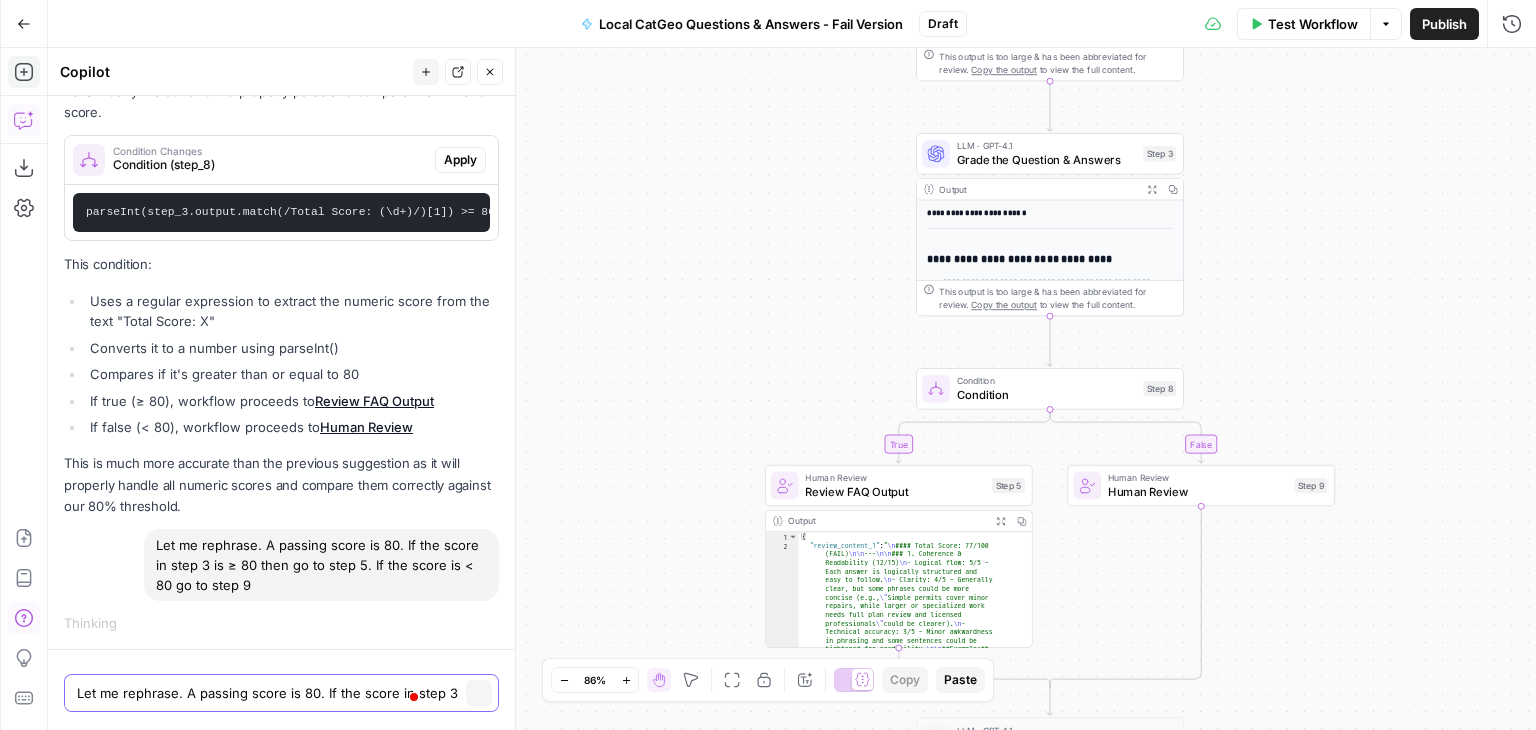 type 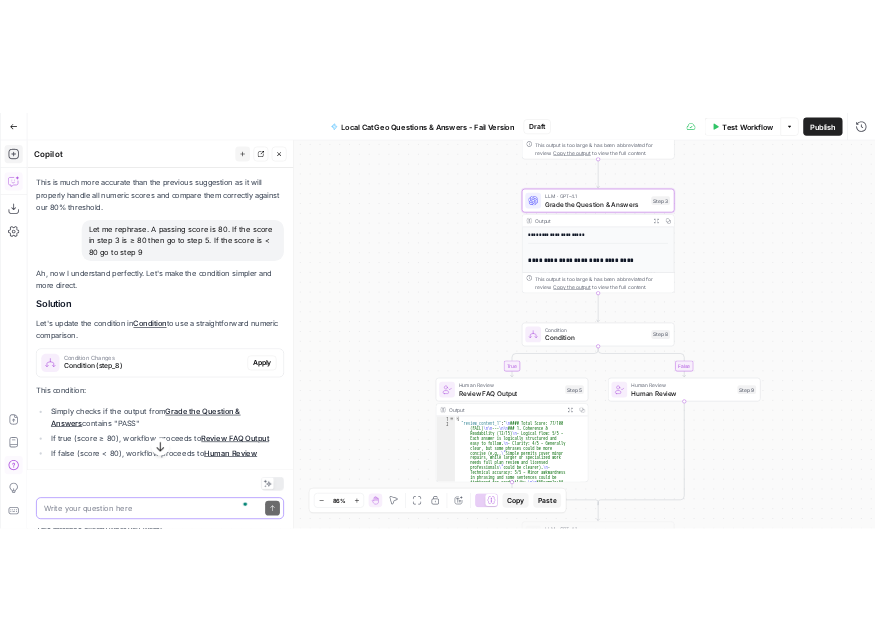 scroll, scrollTop: 1436, scrollLeft: 0, axis: vertical 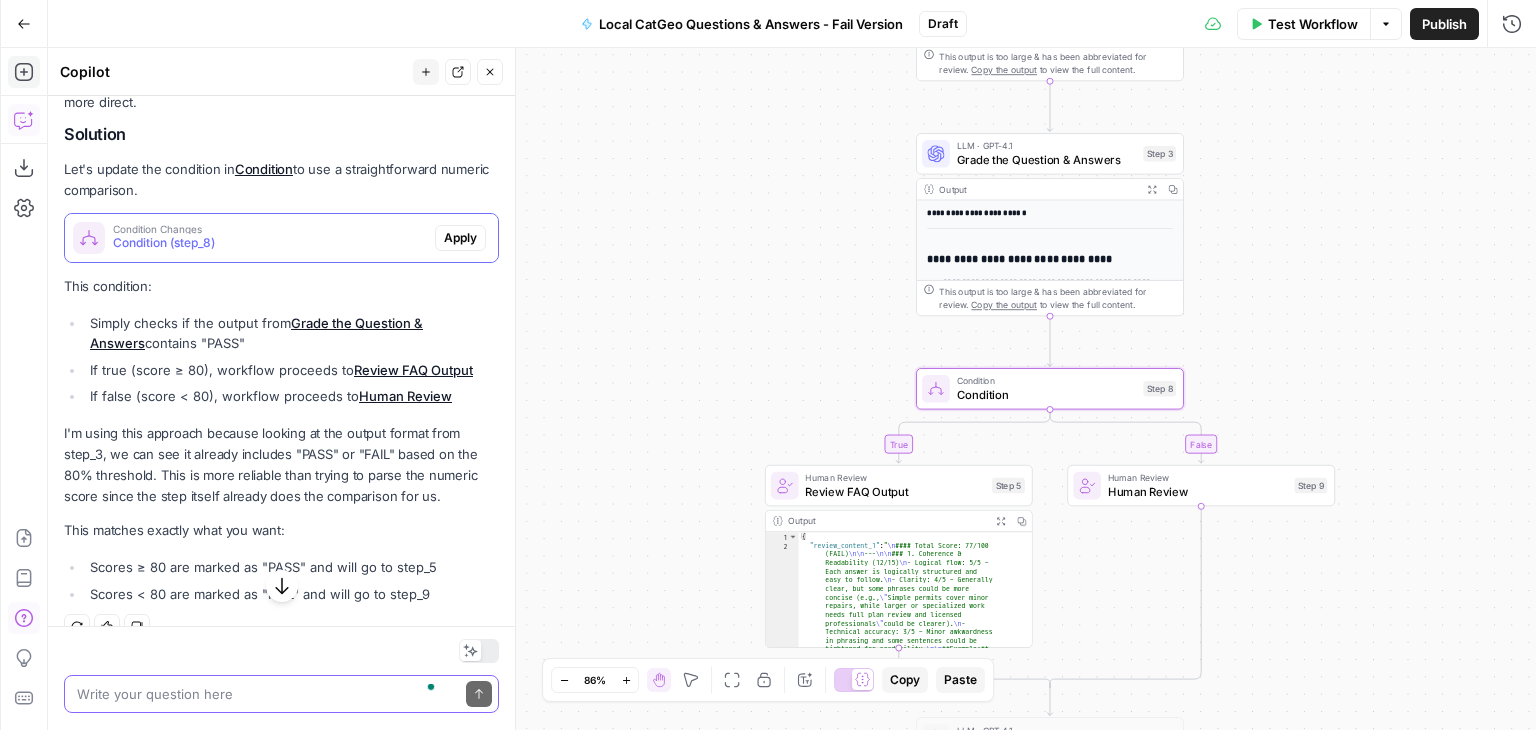 click on "Condition Changes" at bounding box center (270, 229) 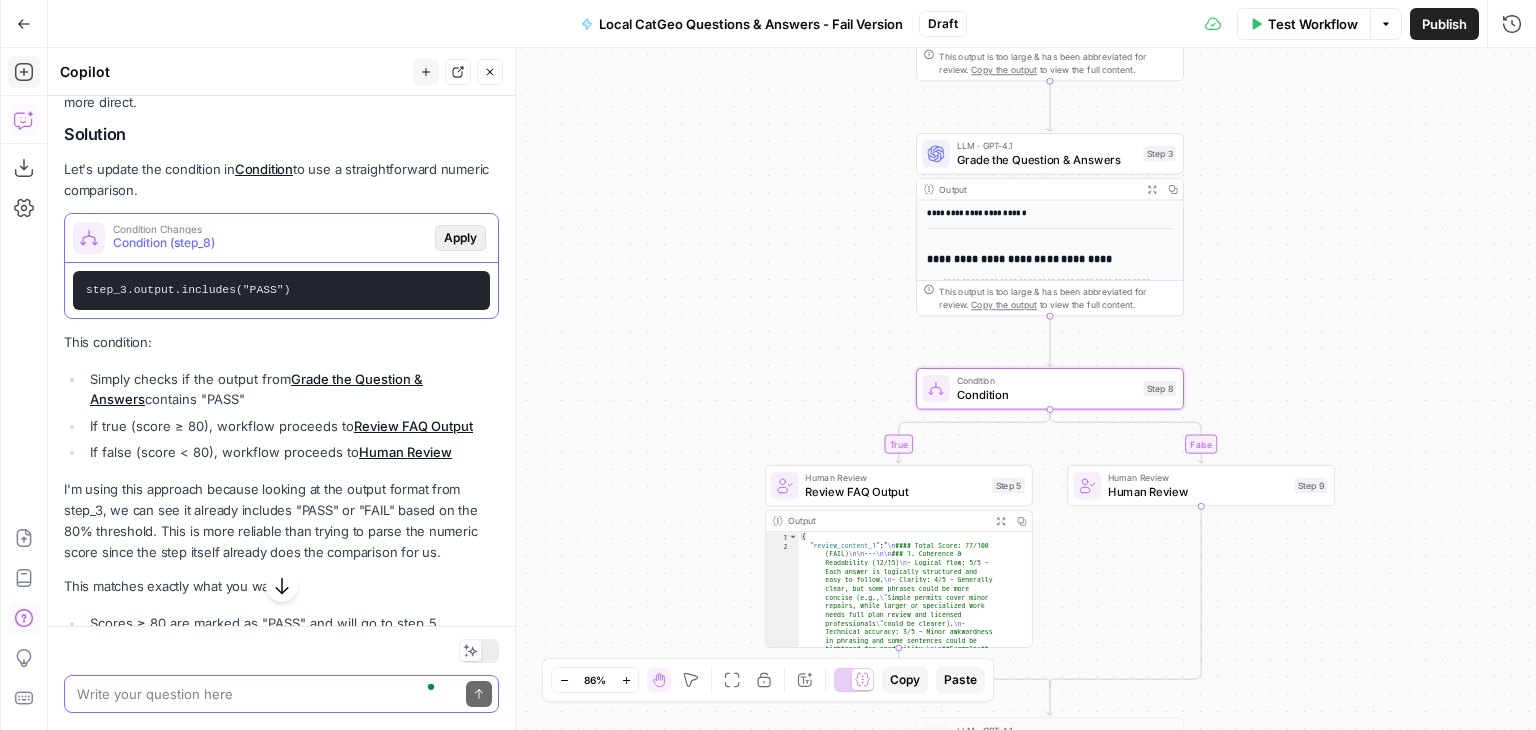 click on "Apply" at bounding box center [460, 238] 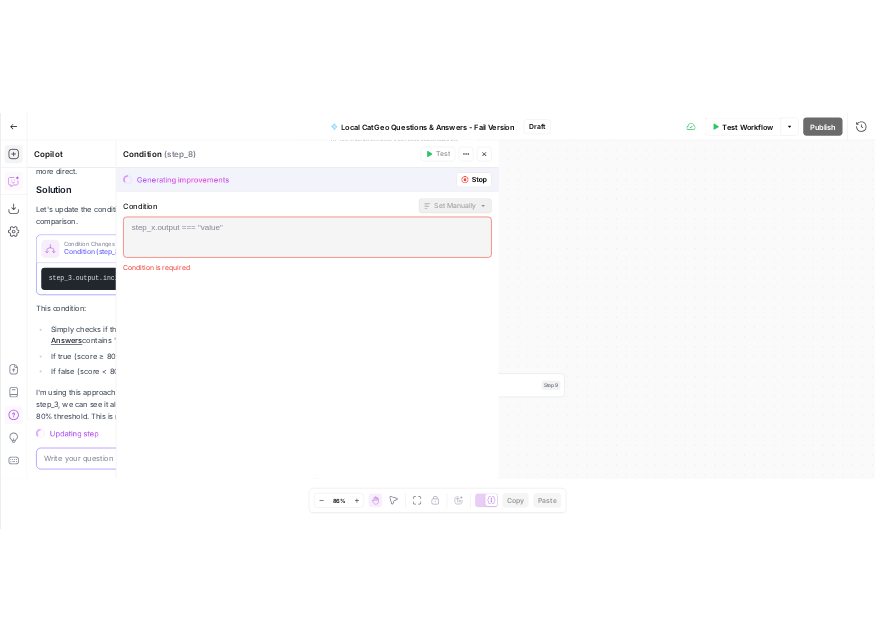 scroll, scrollTop: 0, scrollLeft: 420, axis: horizontal 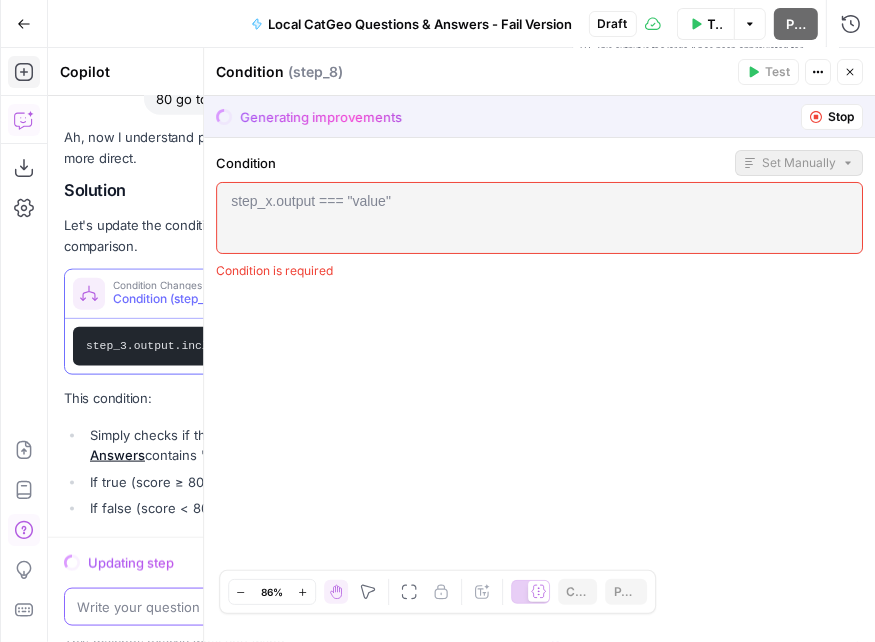 click on "Stop" at bounding box center [841, 117] 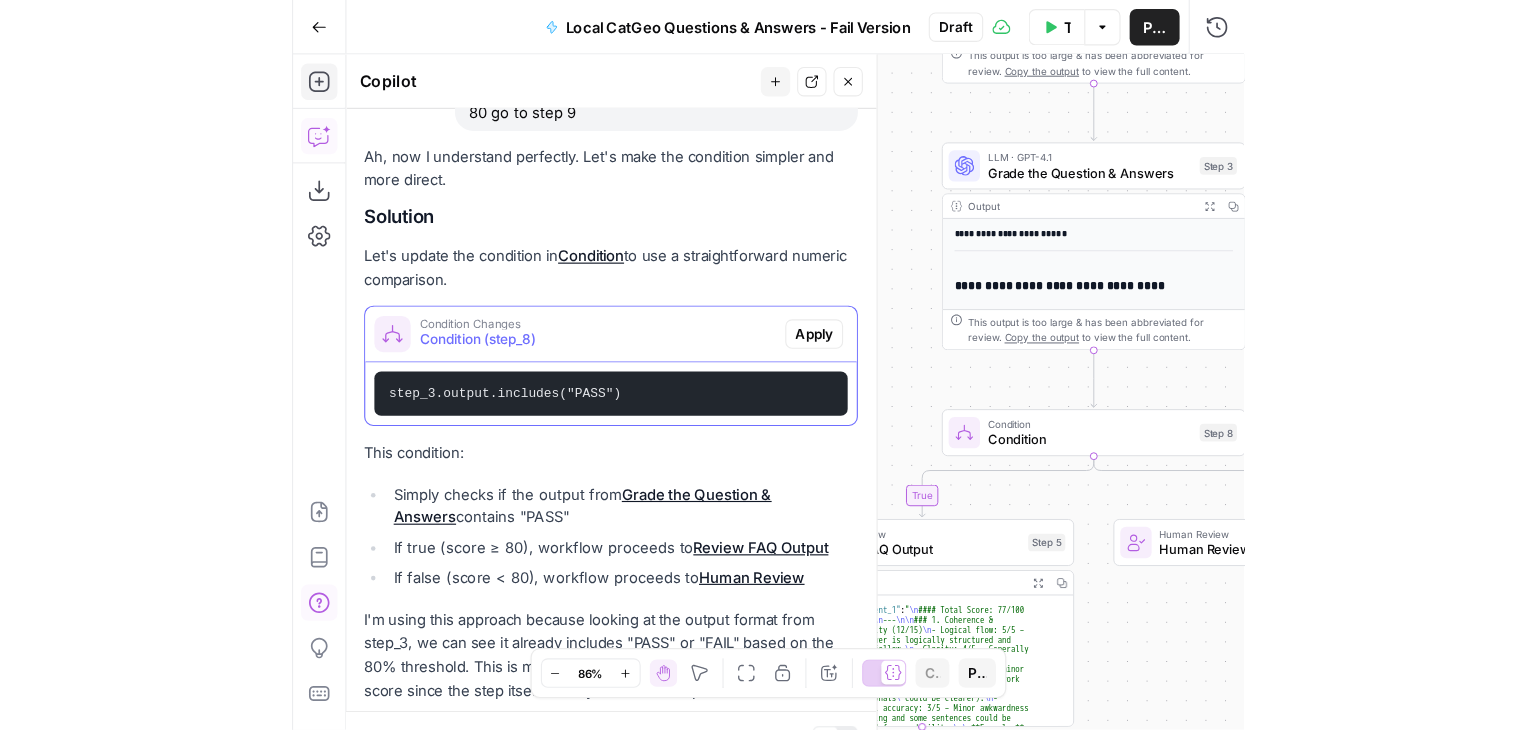 scroll, scrollTop: 1436, scrollLeft: 0, axis: vertical 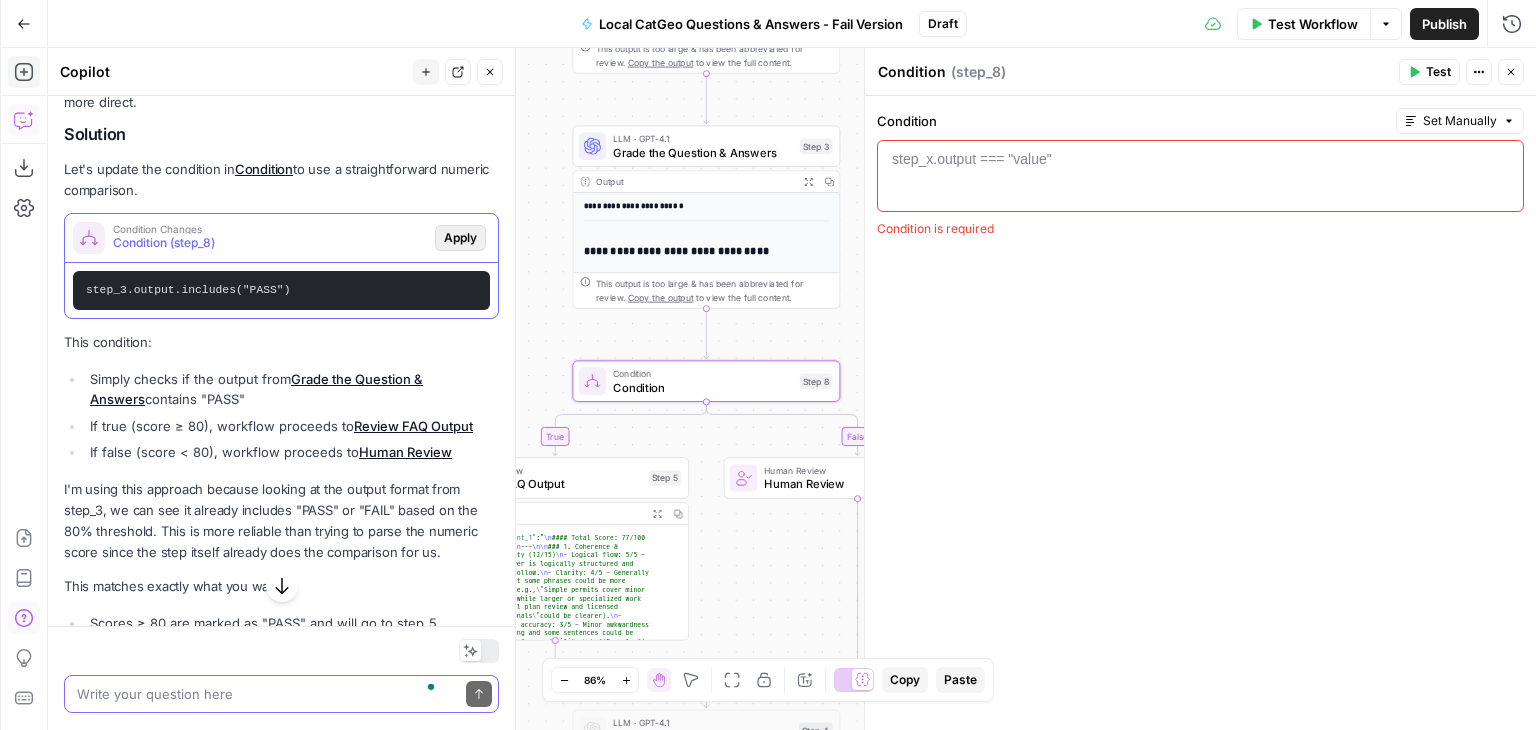click on "Apply" at bounding box center [460, 238] 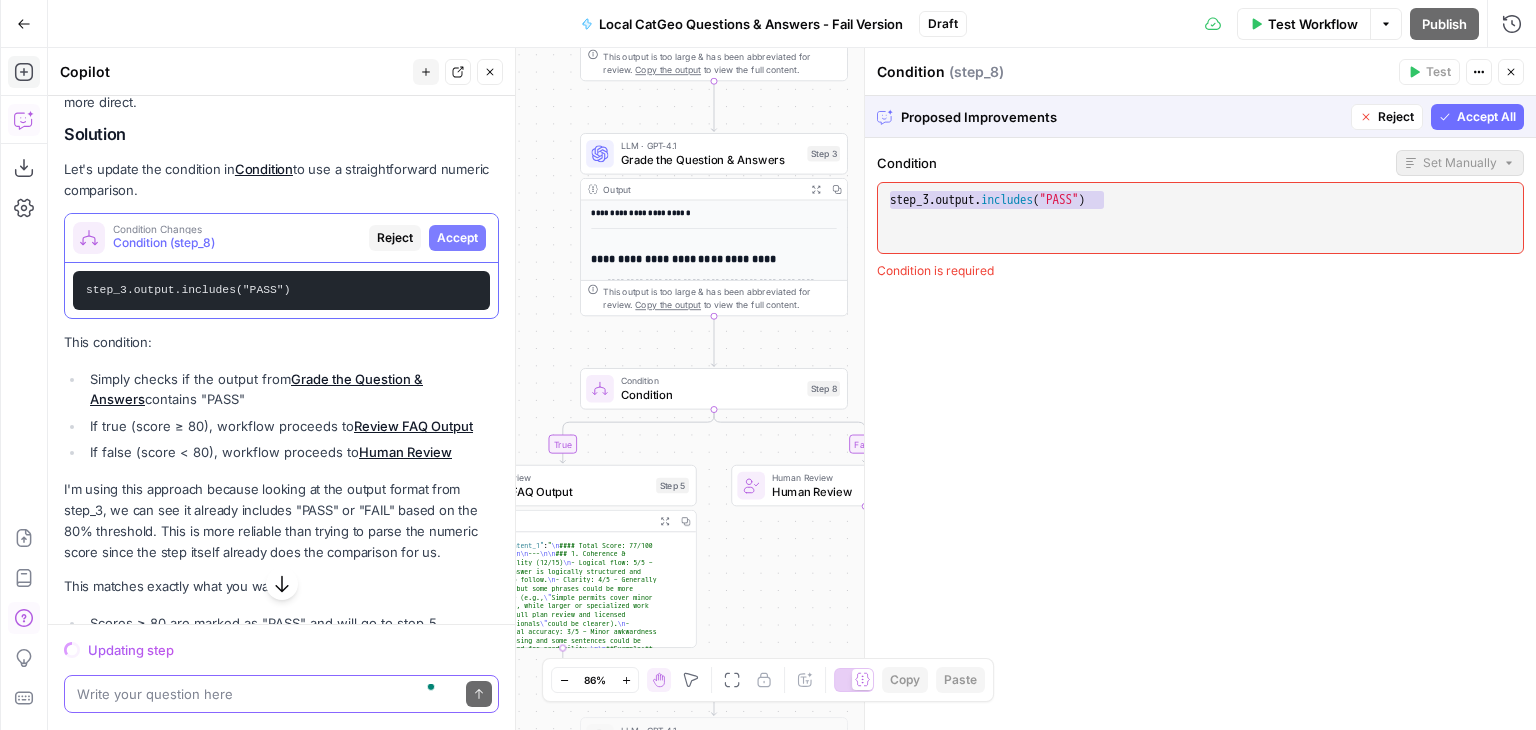 click on "Accept All" at bounding box center [1486, 117] 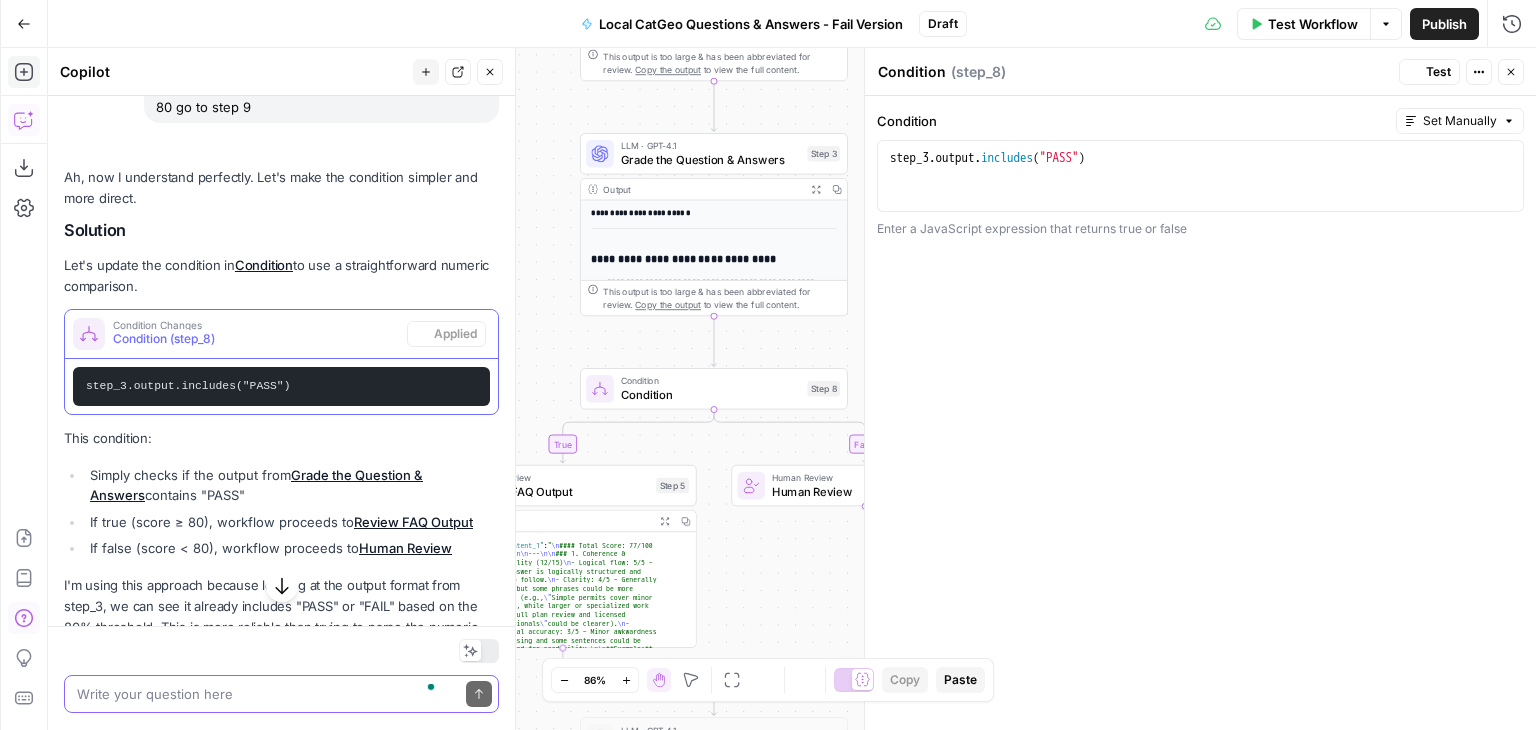 scroll, scrollTop: 1500, scrollLeft: 0, axis: vertical 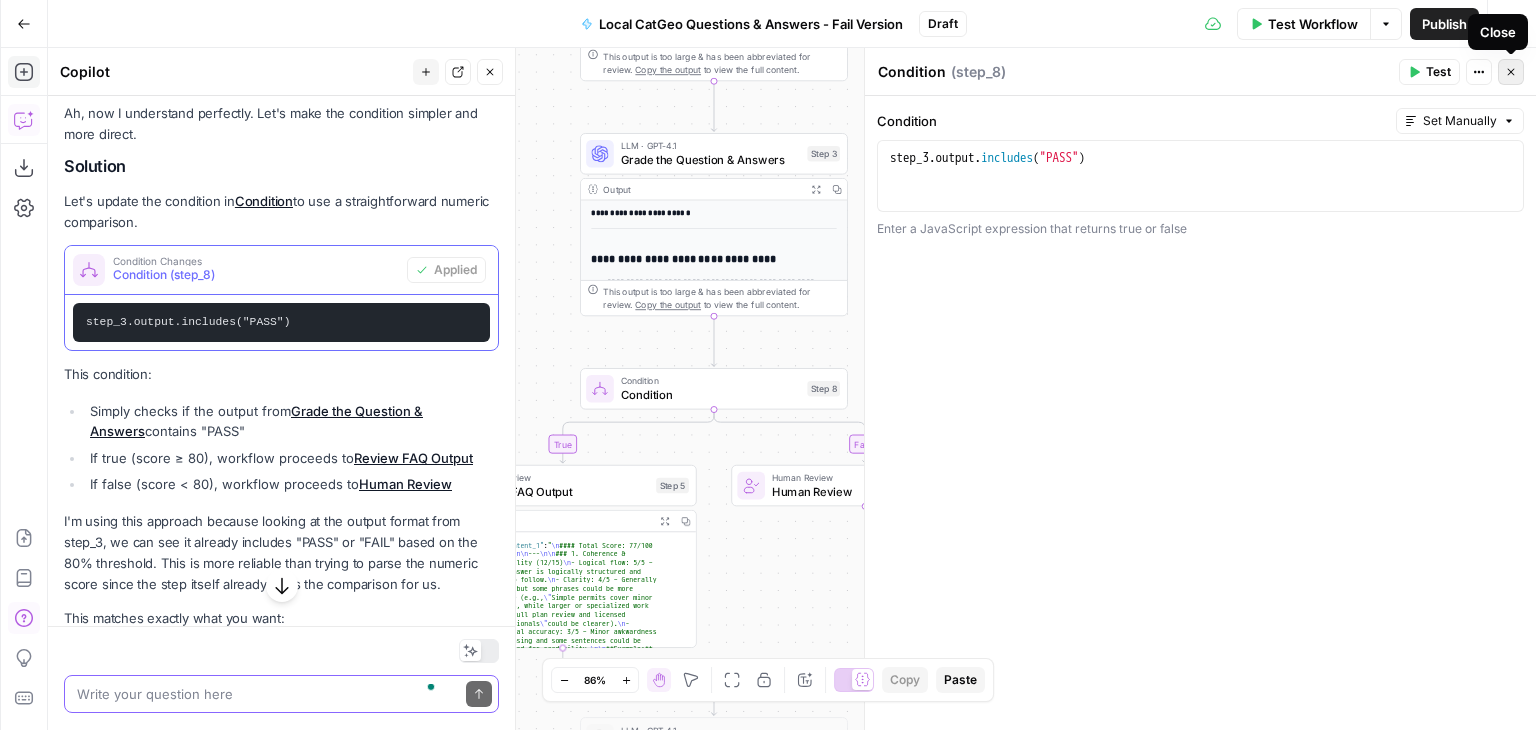 click 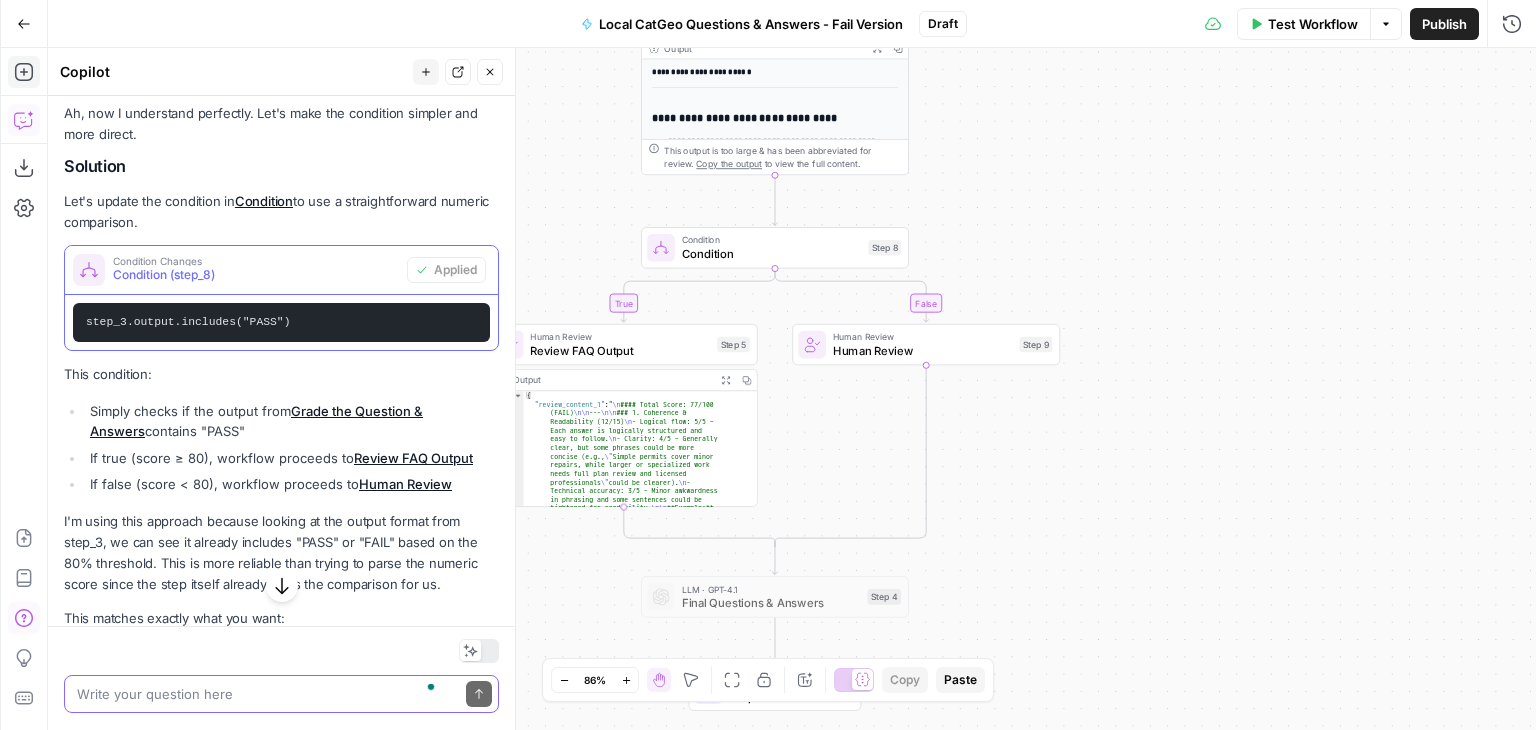 drag, startPoint x: 1086, startPoint y: 275, endPoint x: 1150, endPoint y: 141, distance: 148.49916 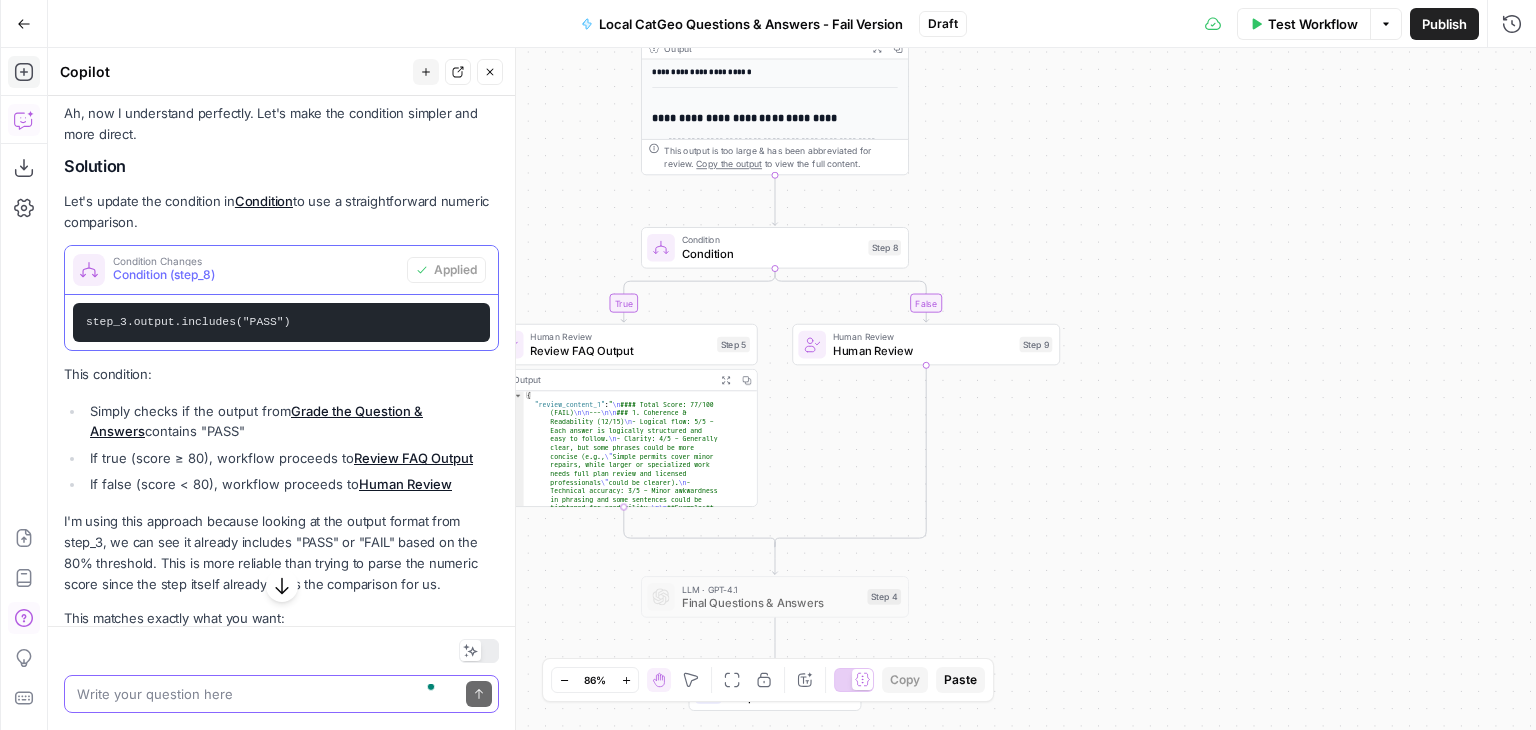 click on "true false Workflow Set Inputs Inputs Perplexity Deep Research Research Local Information Step 1 Power Agent Deep Research Step 7 Output Expand Output Copy 1 2 {    "Deep Research" :  " \n Here is a summarized guide         to essential requirements and         considerations for handyman services in San         Diego, CA, including permits, contractors,         materials, timeline, and more: \n\n 🔧          Handyman Service Requirements (San Diego,         CA): \n\n - A handyman can perform basic         repair and maintenance tasks but cannot         legally perform jobs over $500 (labor and         materials combined) without a California         contractor's license. \n - For larger or         specialized projects, hiring a licensed         contractor is required. \n\n 📑  Permits: \n\n -         Permits are required for most construction,         electrical, plumbing, and structural         modifications. \n \n" at bounding box center [792, 389] 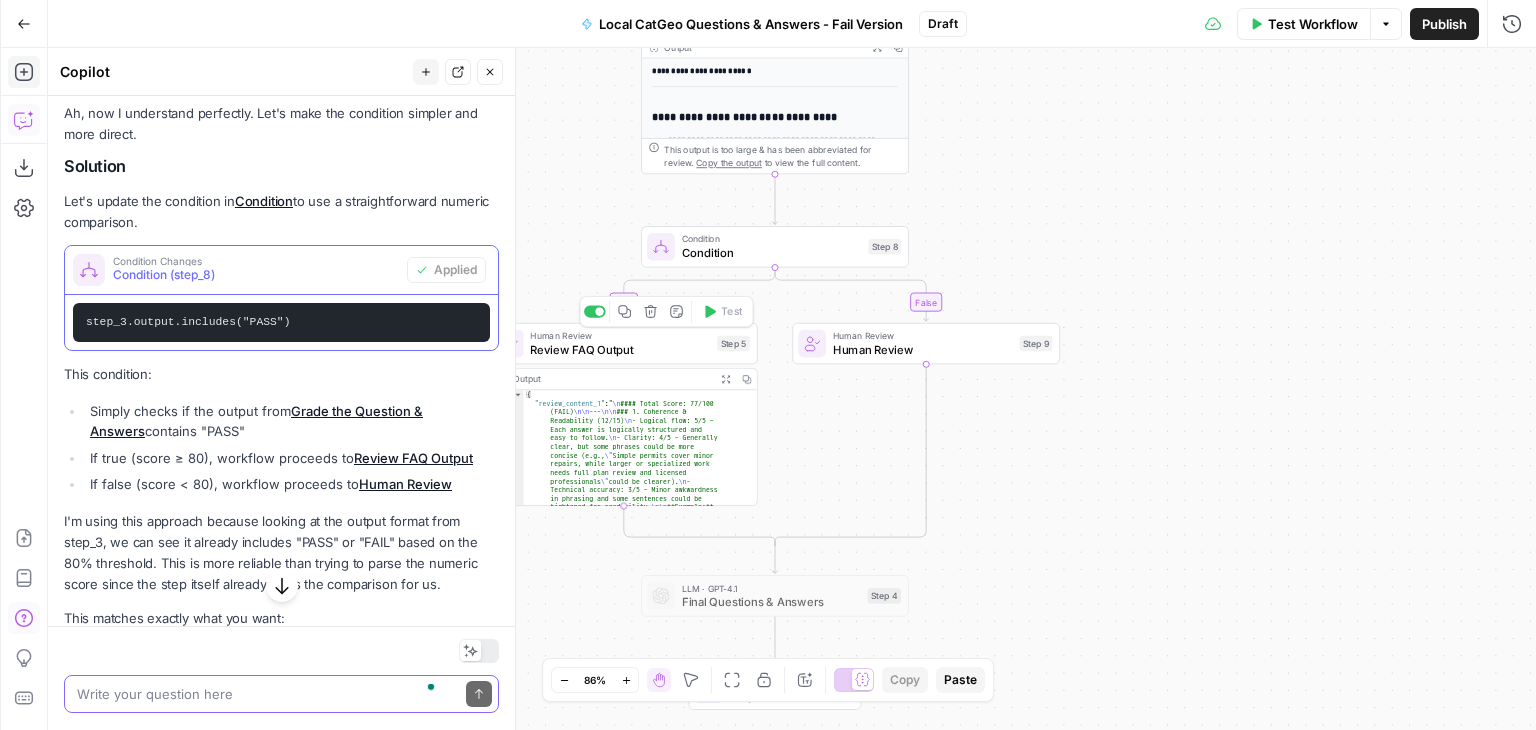 click on "Review FAQ Output" at bounding box center [620, 349] 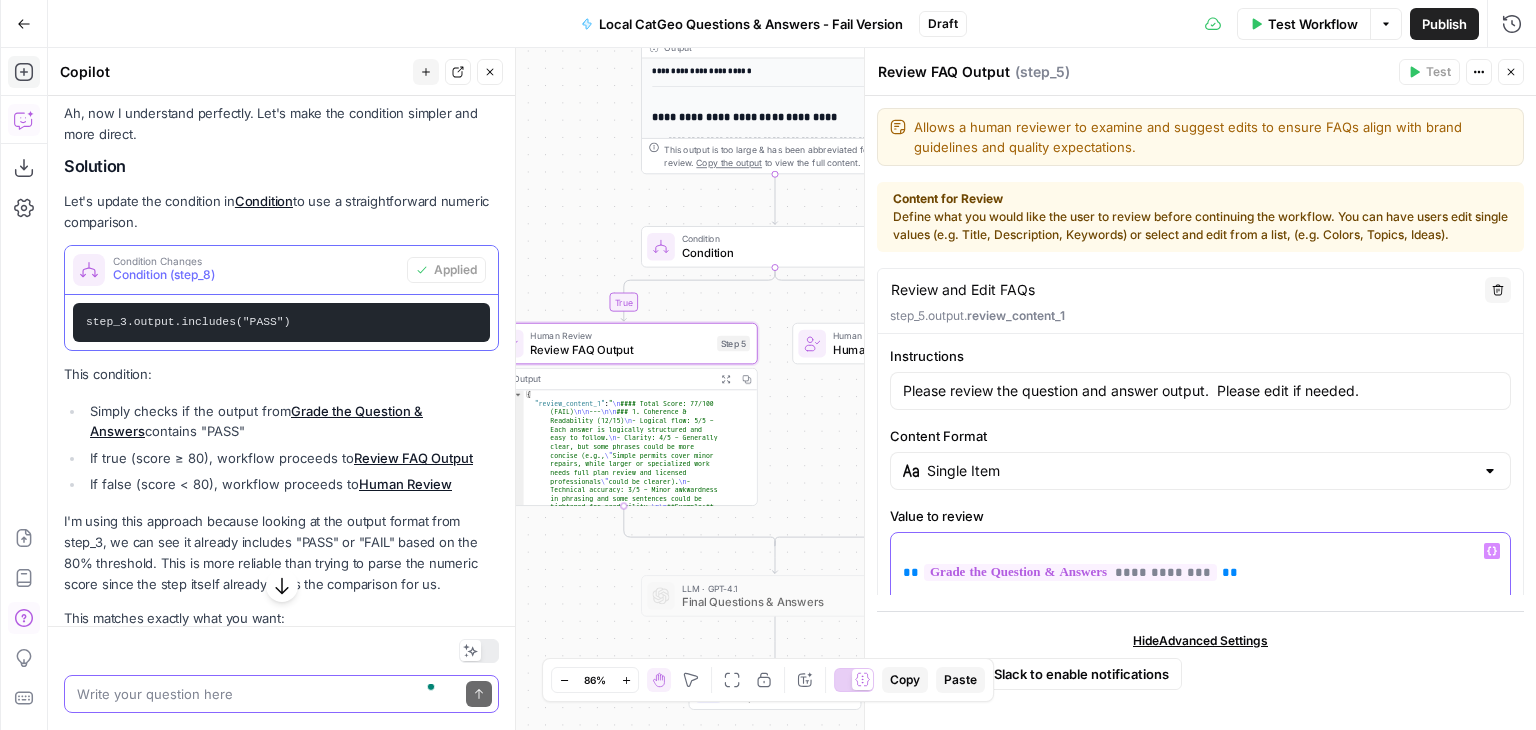 drag, startPoint x: 1236, startPoint y: 581, endPoint x: 891, endPoint y: 564, distance: 345.41858 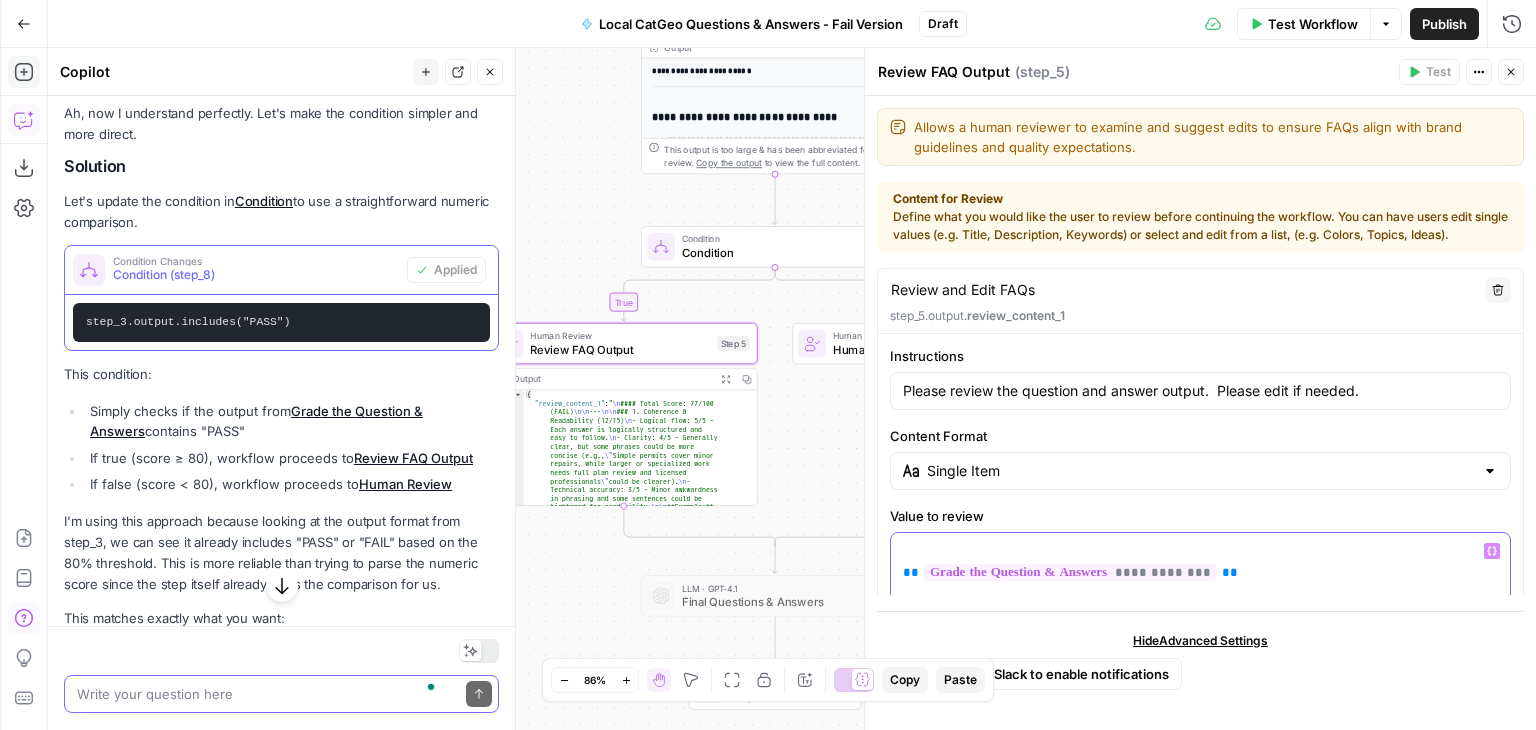 click on "**********" at bounding box center [1200, 594] 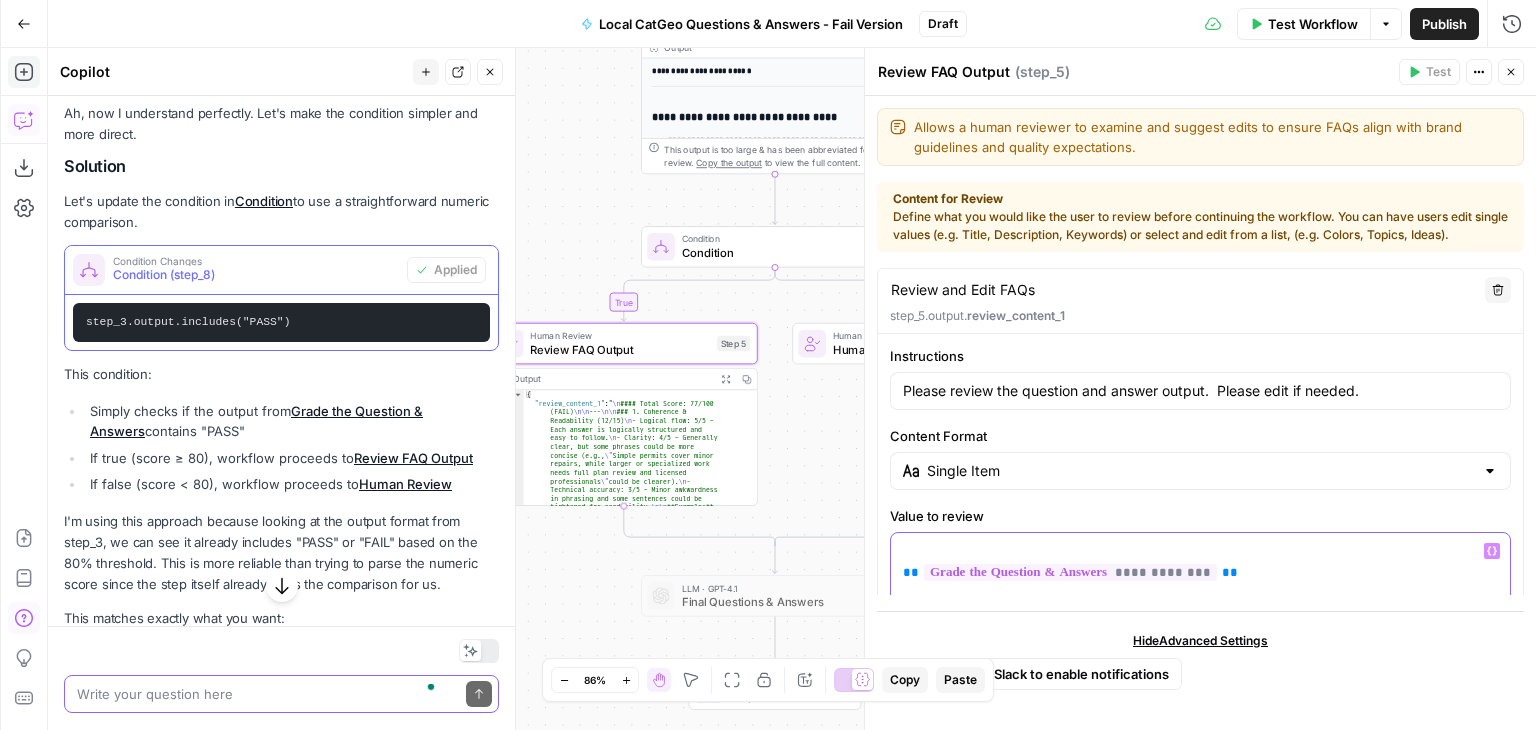 copy on "**********" 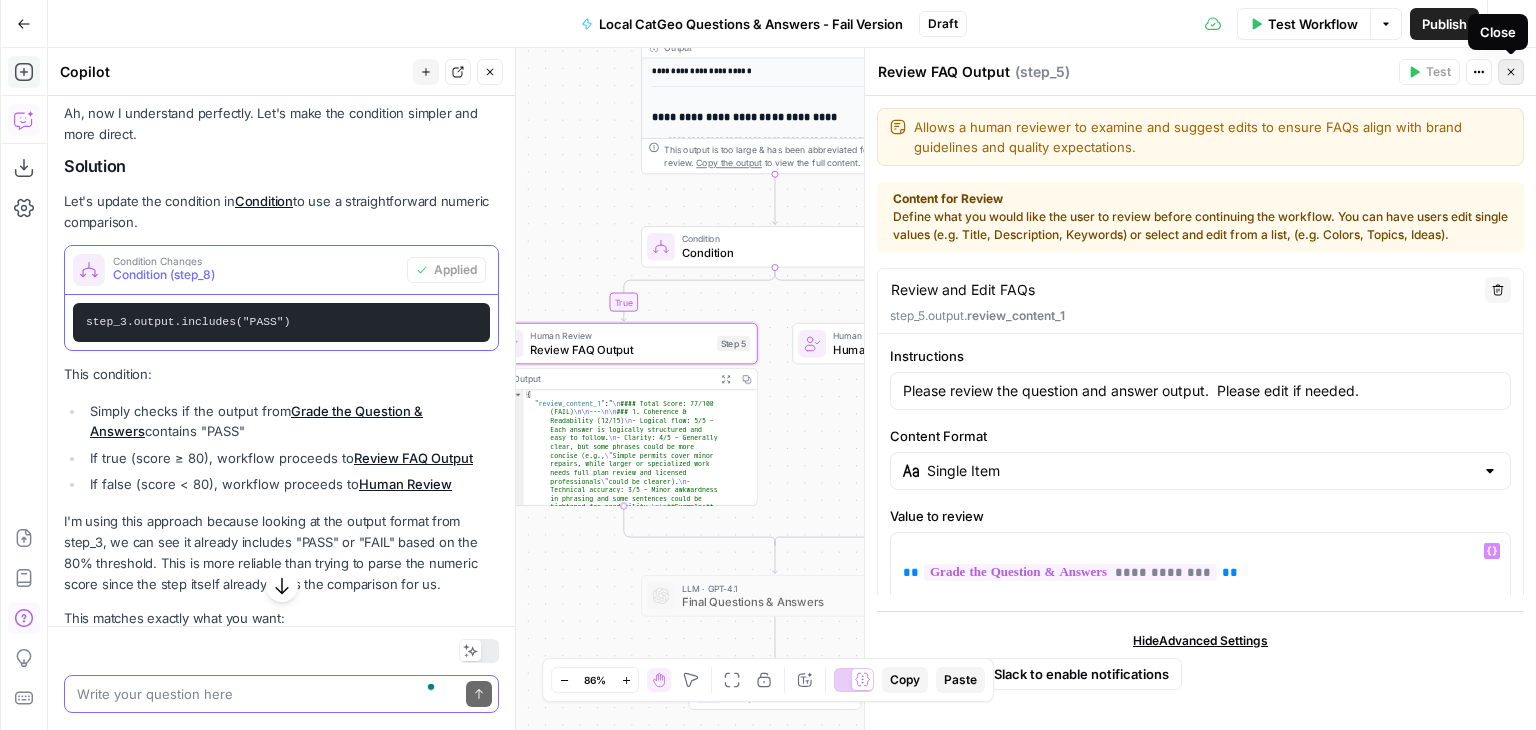 click 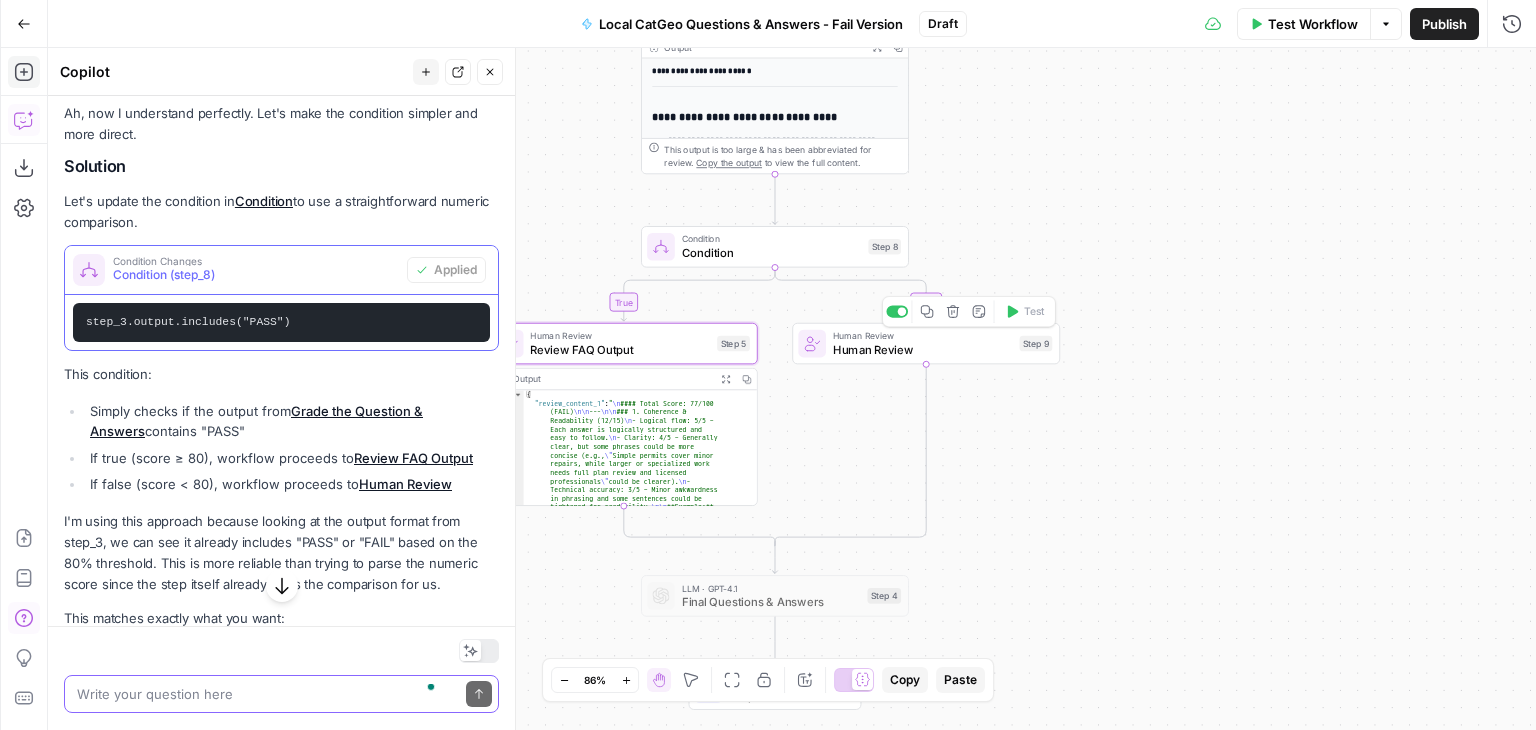 click on "Human Review" at bounding box center [923, 349] 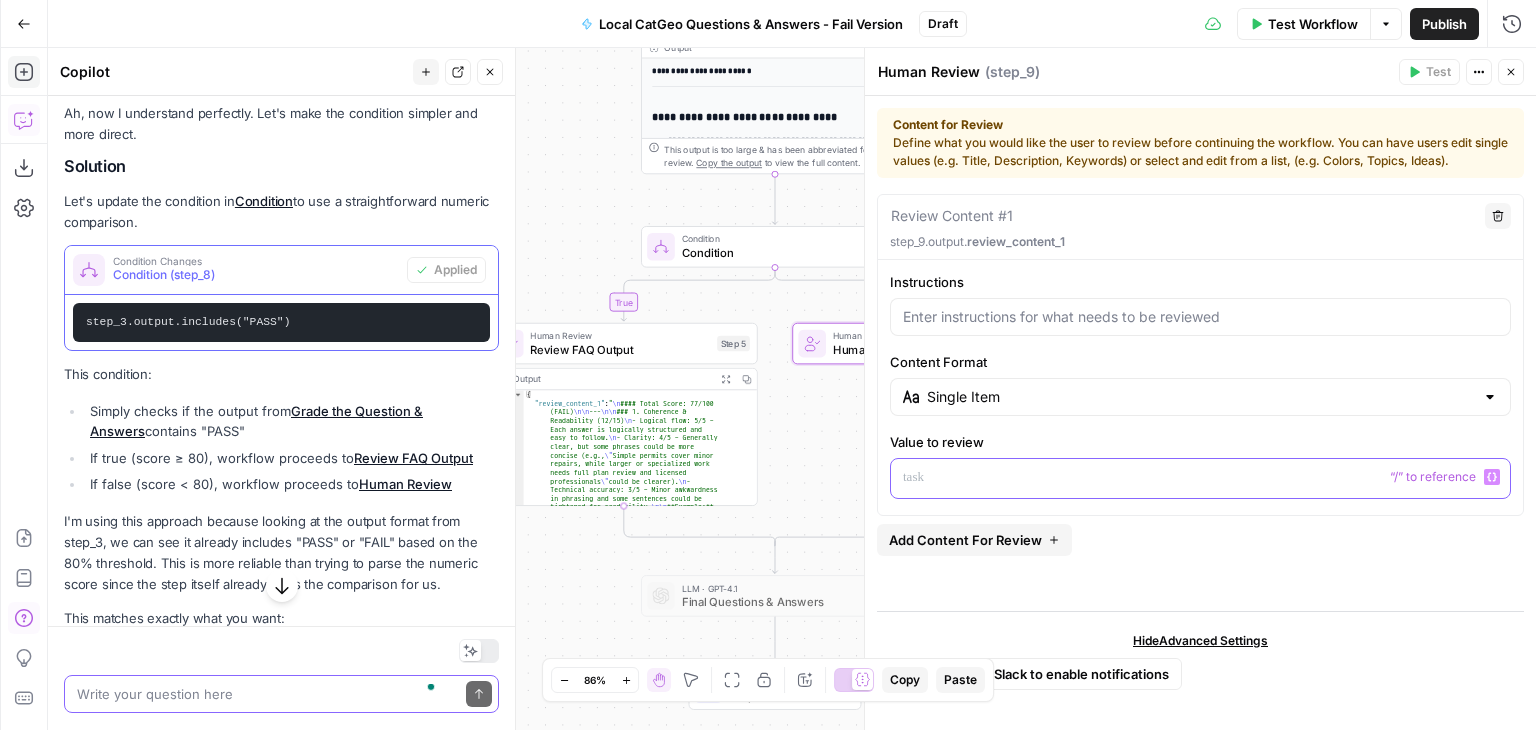 click at bounding box center (1200, 477) 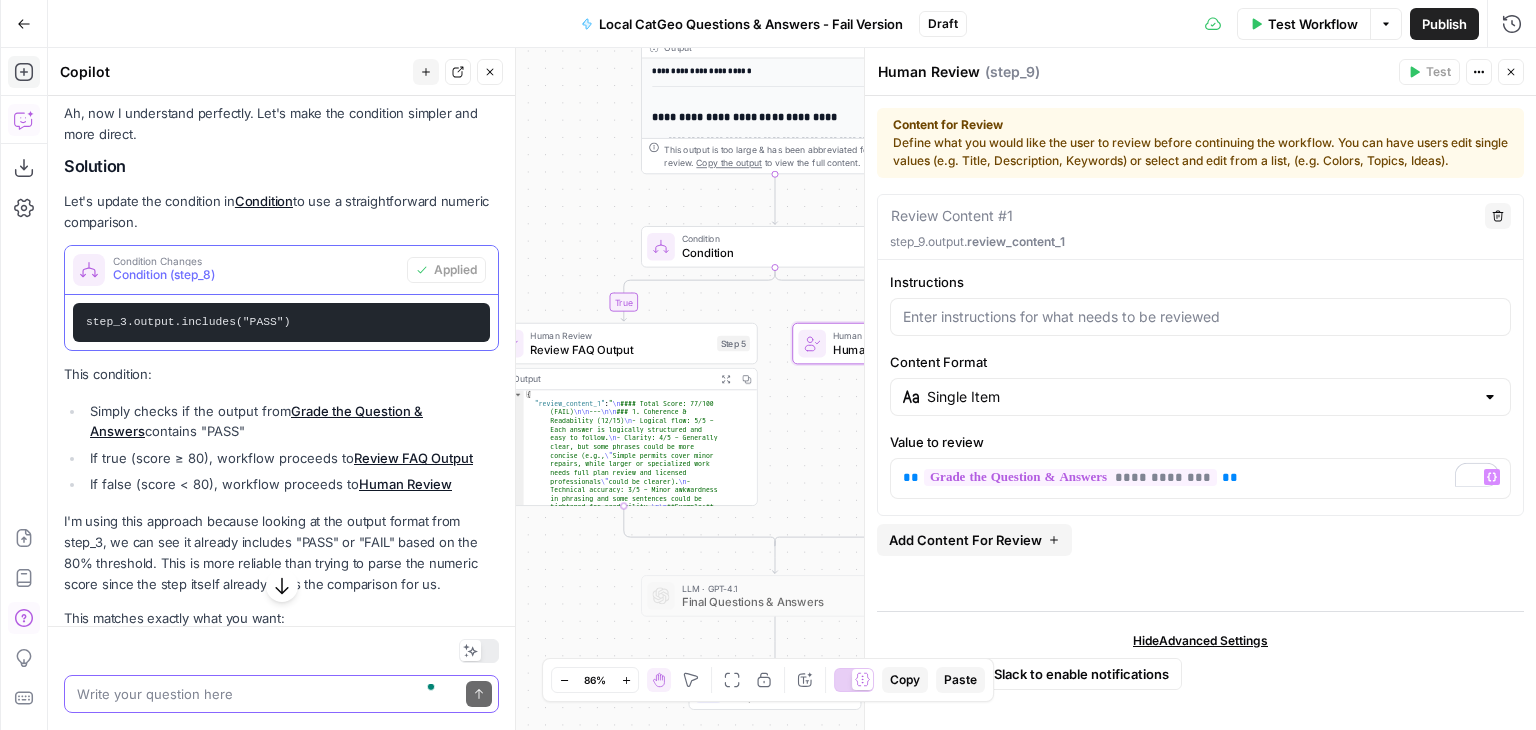 click on "true false Workflow Set Inputs Inputs Perplexity Deep Research Research Local Information Step 1 Power Agent Deep Research Step 7 Output Expand Output Copy 1 2 {    "Deep Research" :  " \n Here is a summarized guide         to essential requirements and         considerations for handyman services in San         Diego, CA, including permits, contractors,         materials, timeline, and more: \n\n 🔧          Handyman Service Requirements (San Diego,         CA): \n\n - A handyman can perform basic         repair and maintenance tasks but cannot         legally perform jobs over $500 (labor and         materials combined) without a California         contractor's license. \n - For larger or         specialized projects, hiring a licensed         contractor is required. \n\n 📑  Permits: \n\n -         Permits are required for most construction,         electrical, plumbing, and structural         modifications. \n \n" at bounding box center (792, 389) 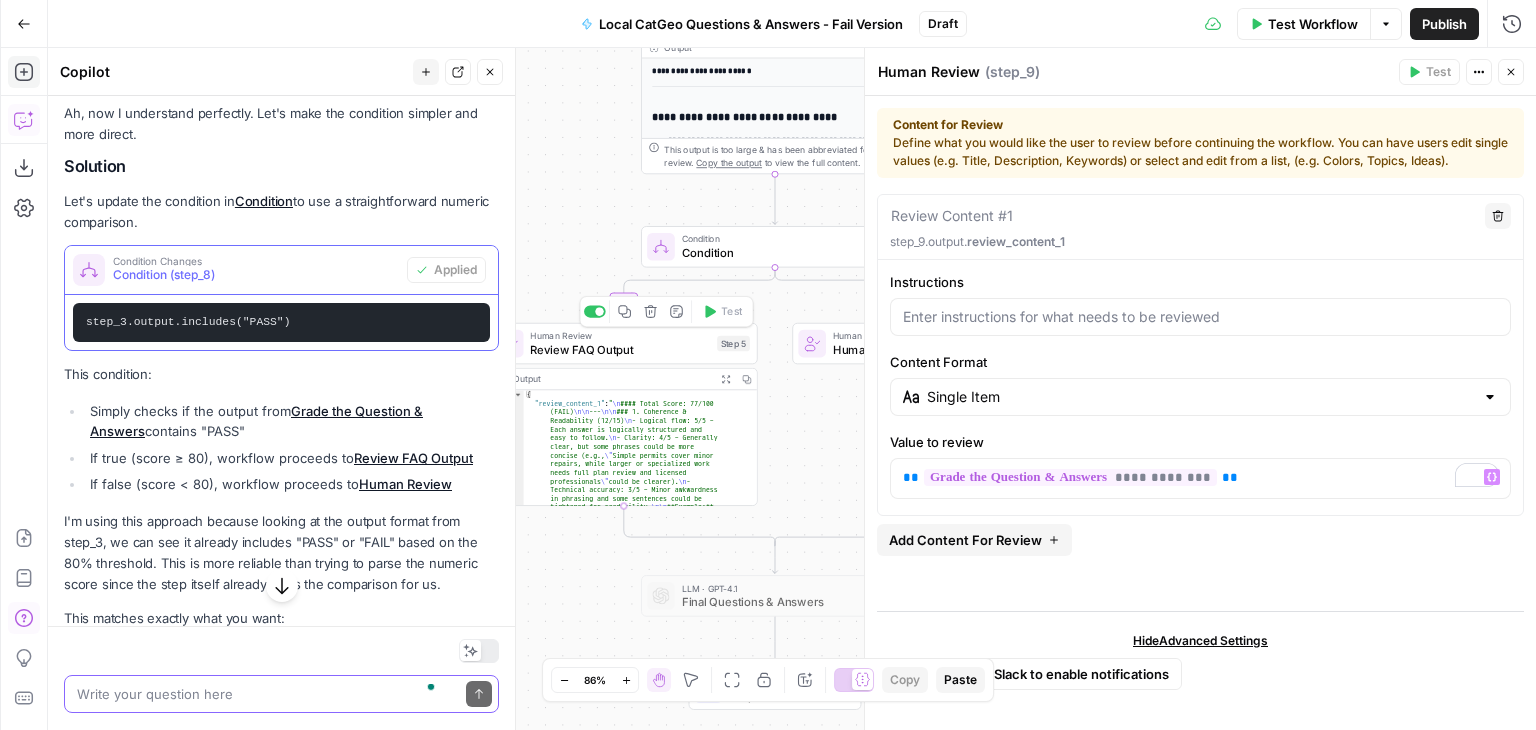 click on "Review FAQ Output" at bounding box center (620, 349) 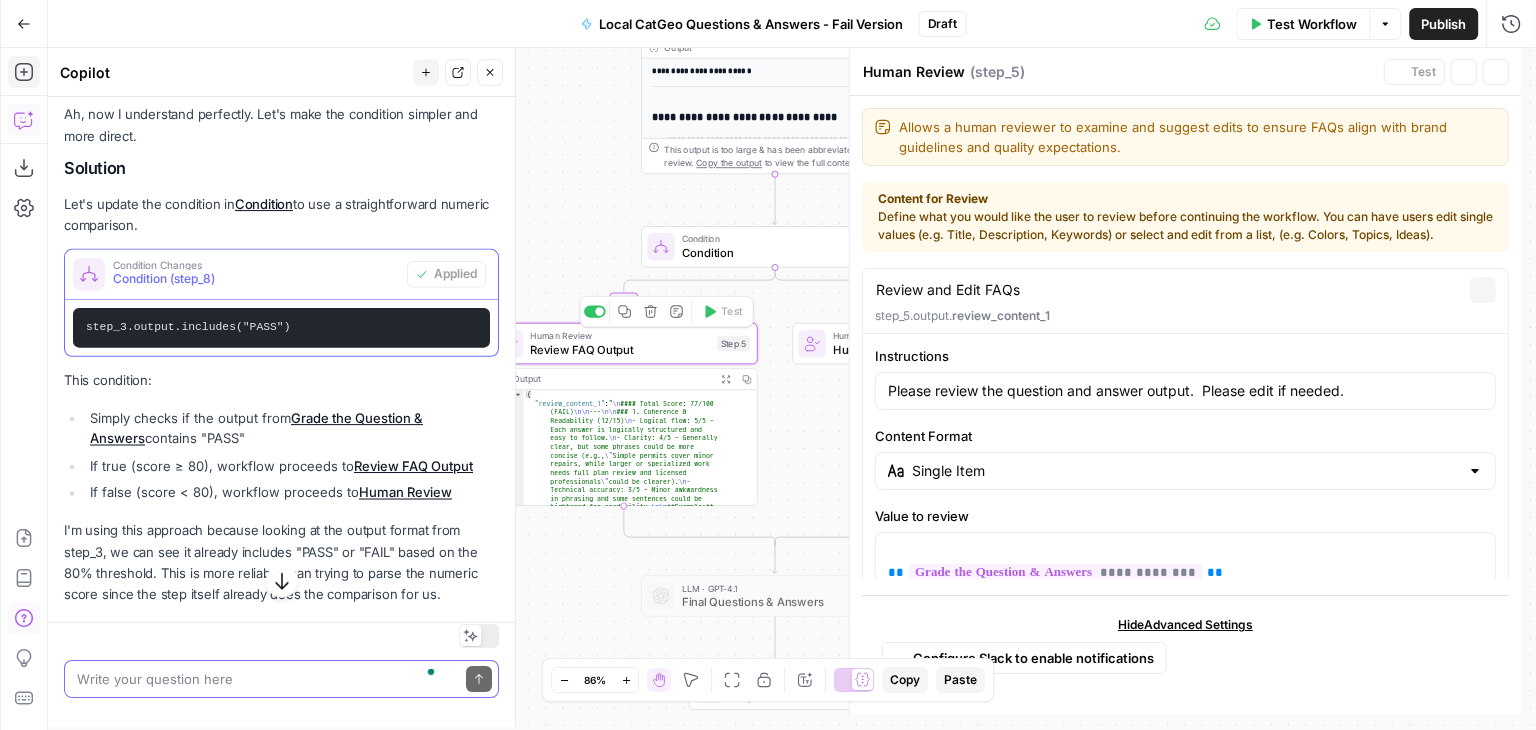 type on "Review FAQ Output" 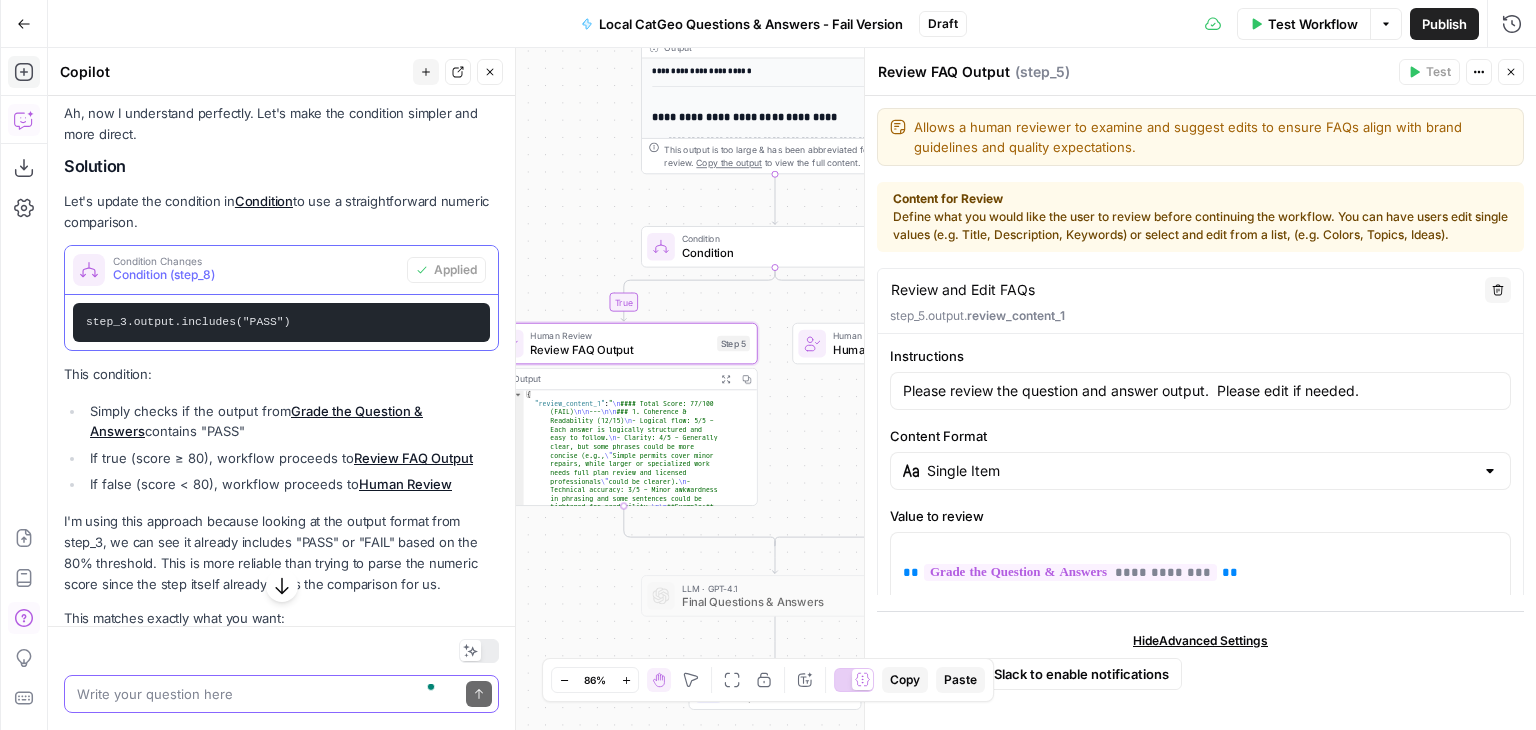 click on "true false Workflow Set Inputs Inputs Perplexity Deep Research Research Local Information Step 1 Power Agent Deep Research Step 7 Output Expand Output Copy 1 2 {    "Deep Research" :  " \n Here is a summarized guide         to essential requirements and         considerations for handyman services in San         Diego, CA, including permits, contractors,         materials, timeline, and more: \n\n 🔧          Handyman Service Requirements (San Diego,         CA): \n\n - A handyman can perform basic         repair and maintenance tasks but cannot         legally perform jobs over $500 (labor and         materials combined) without a California         contractor's license. \n - For larger or         specialized projects, hiring a licensed         contractor is required. \n\n 📑  Permits: \n\n -         Permits are required for most construction,         electrical, plumbing, and structural         modifications. \n \n" at bounding box center [792, 389] 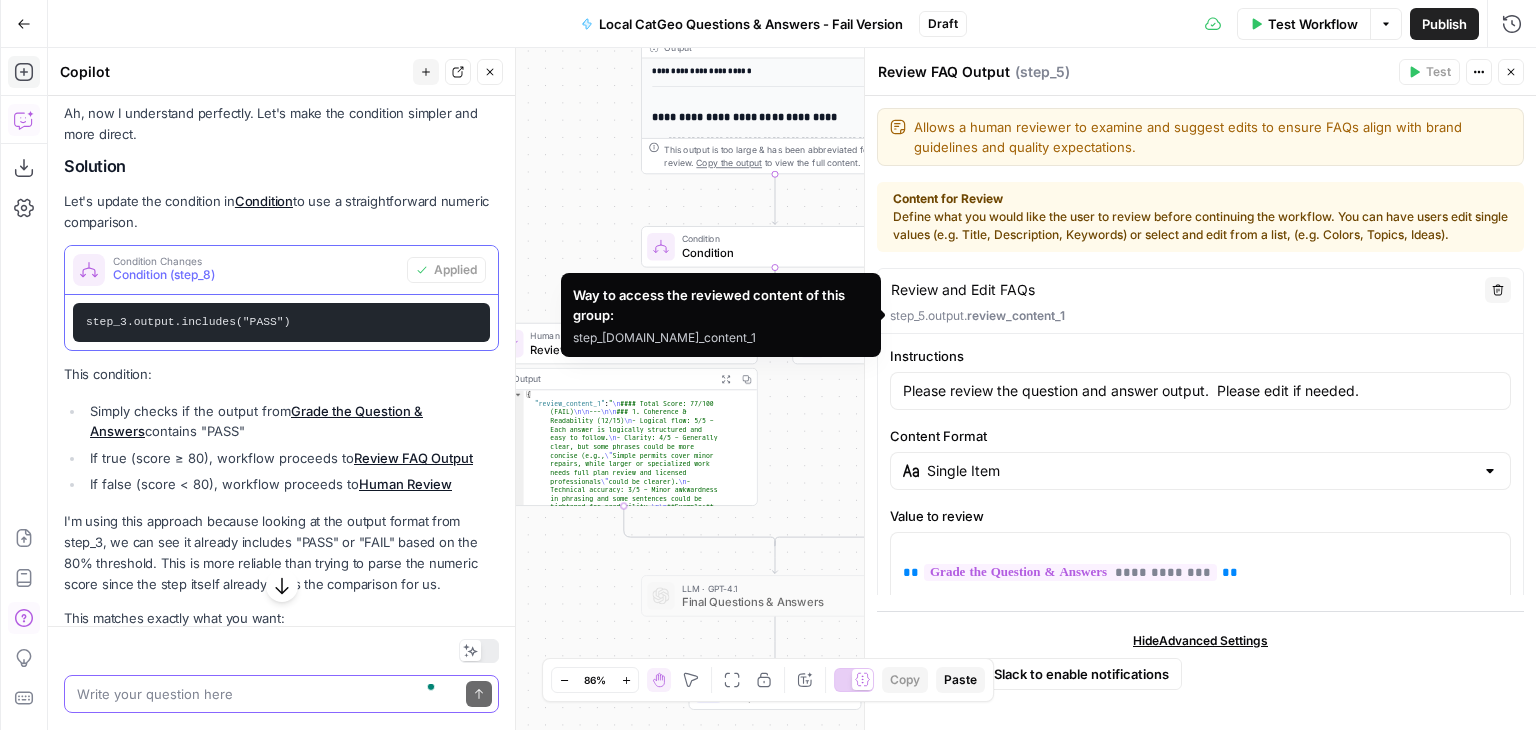 drag, startPoint x: 1077, startPoint y: 317, endPoint x: 888, endPoint y: 314, distance: 189.0238 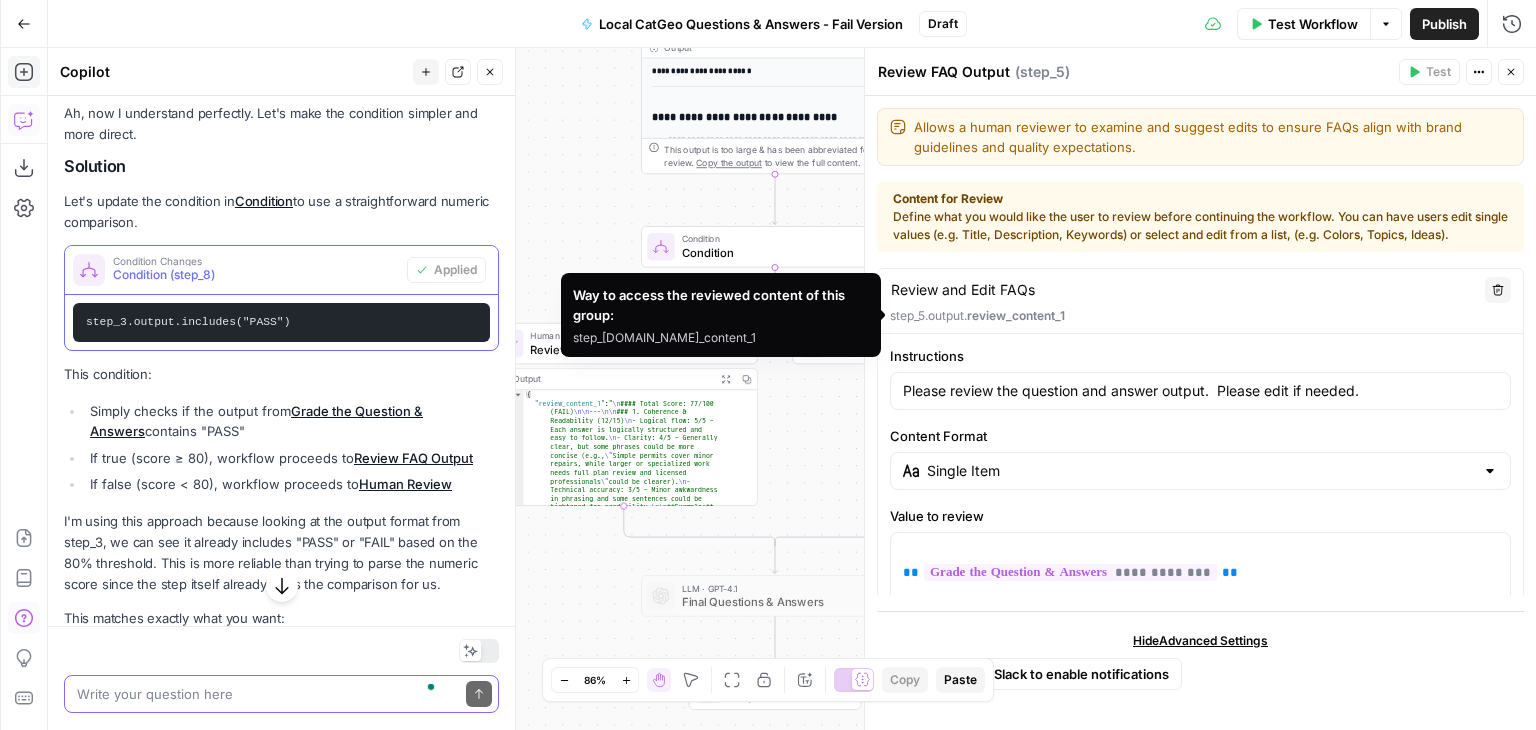 click on "Review and Edit FAQs Review and Edit FAQs Delete step_5.output. review_content_1" at bounding box center (1200, 301) 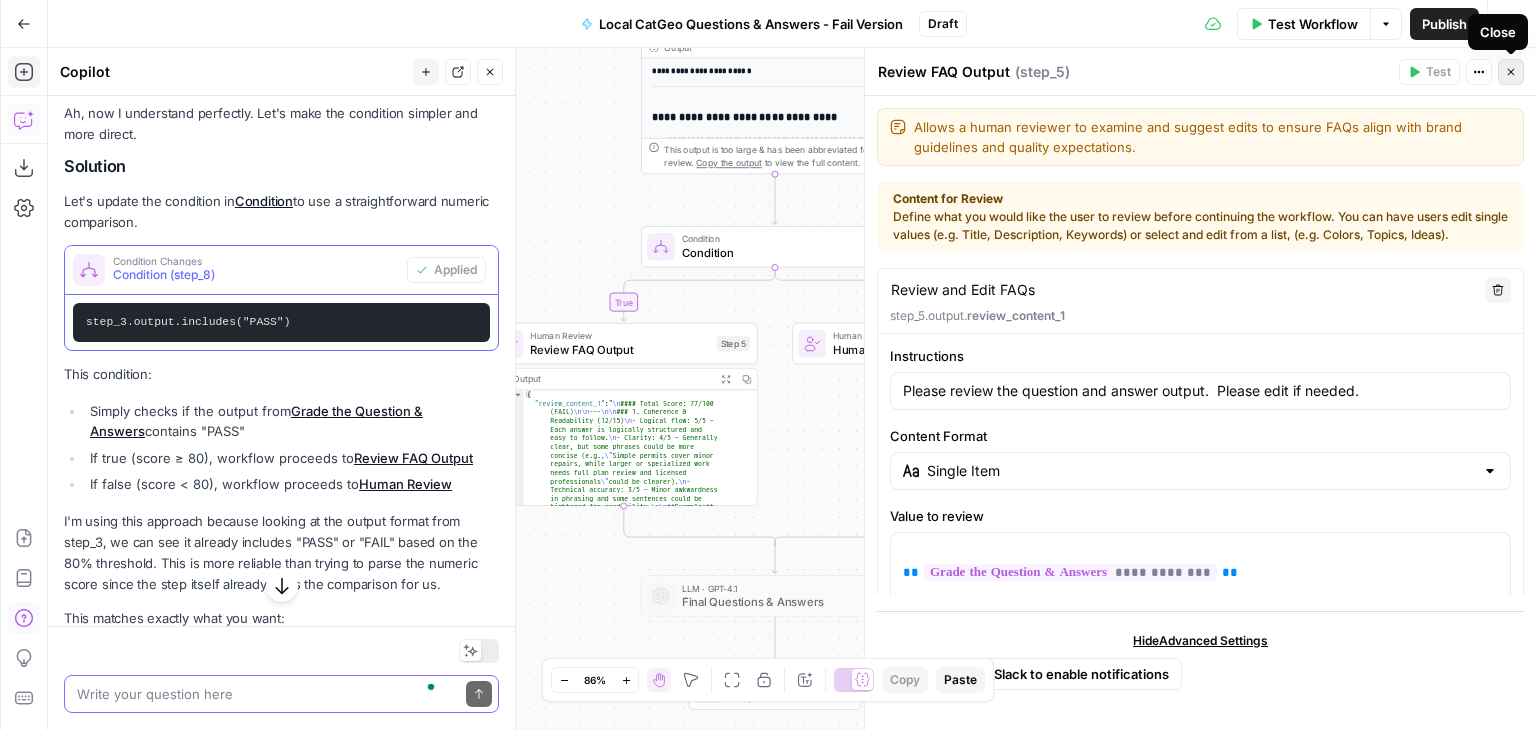 click 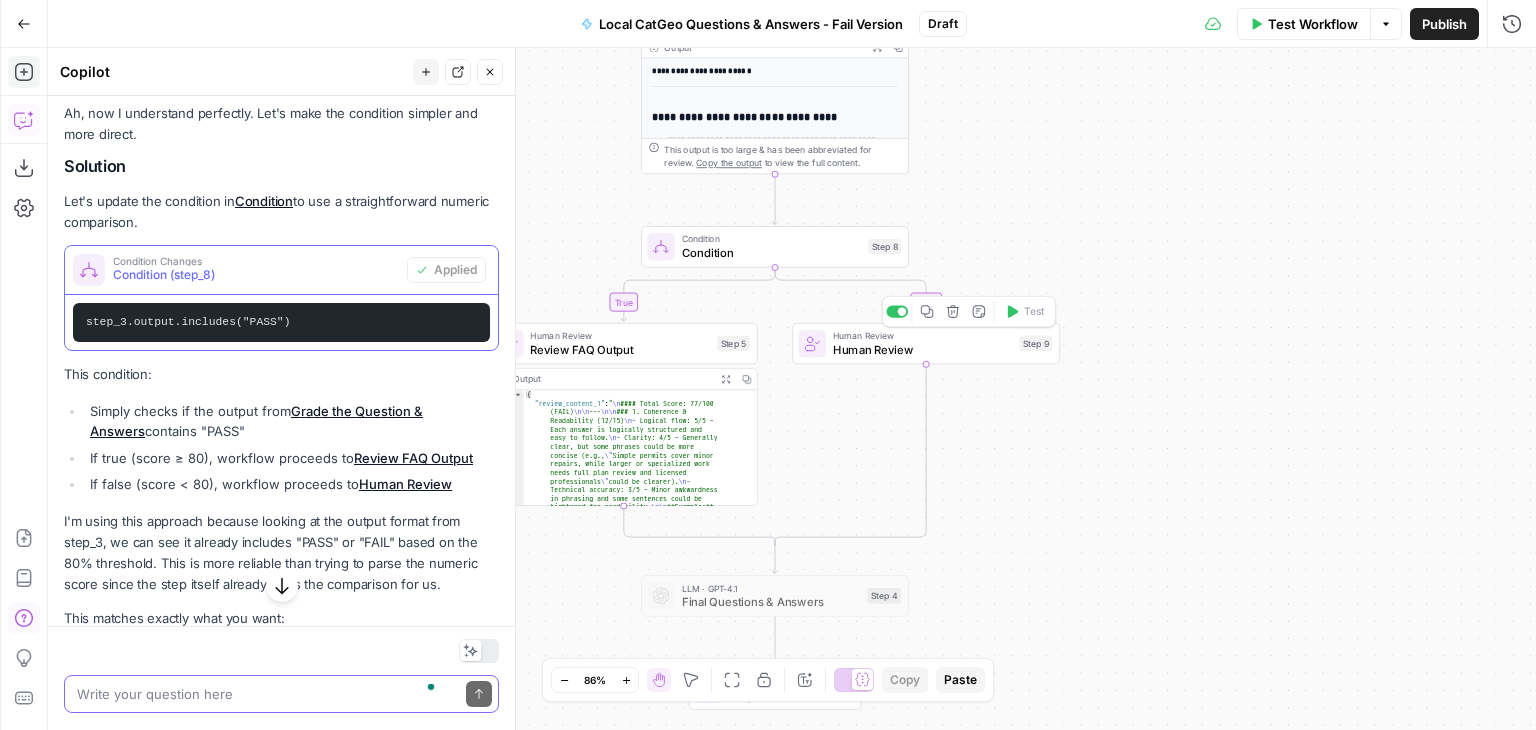 click on "Human Review" at bounding box center [923, 349] 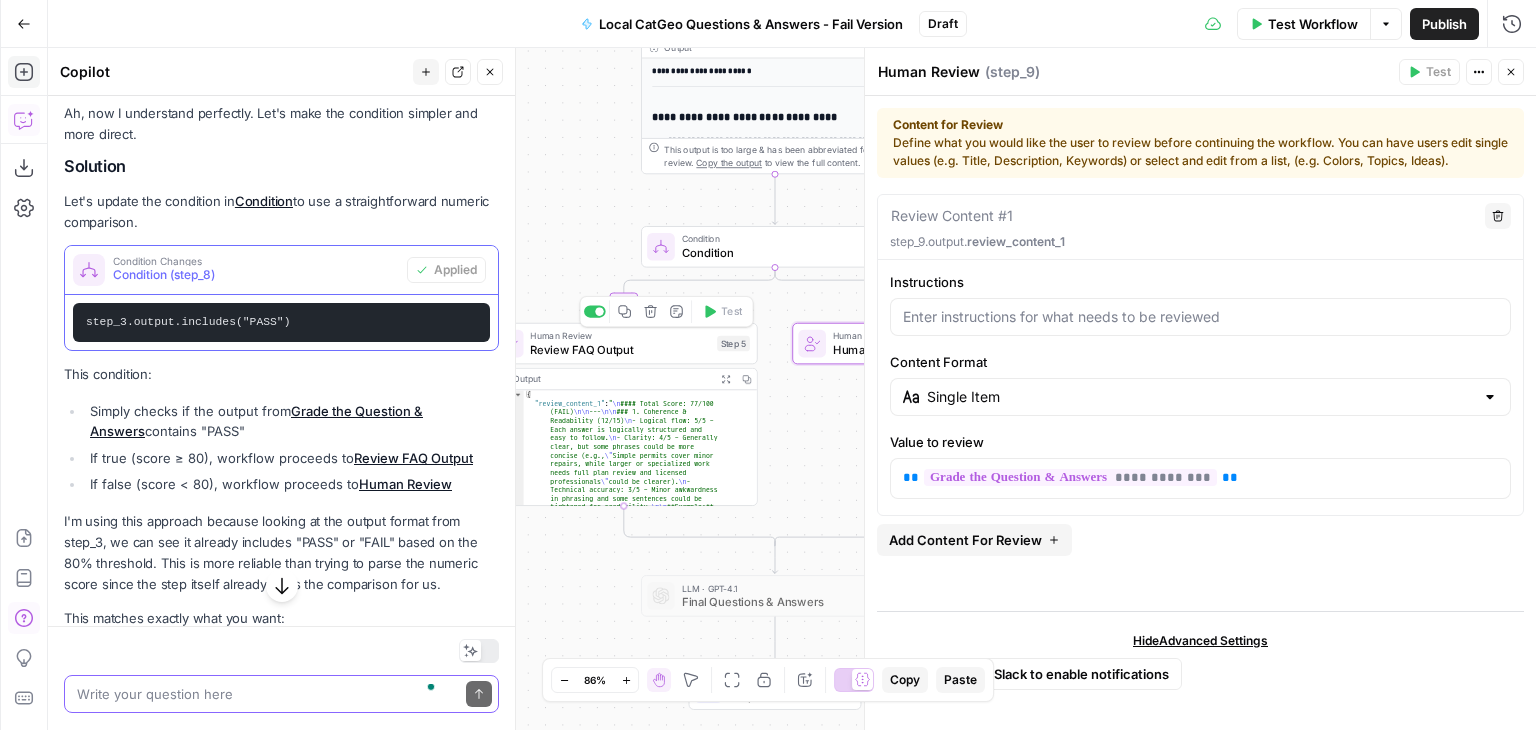 click on "Review FAQ Output" at bounding box center (620, 349) 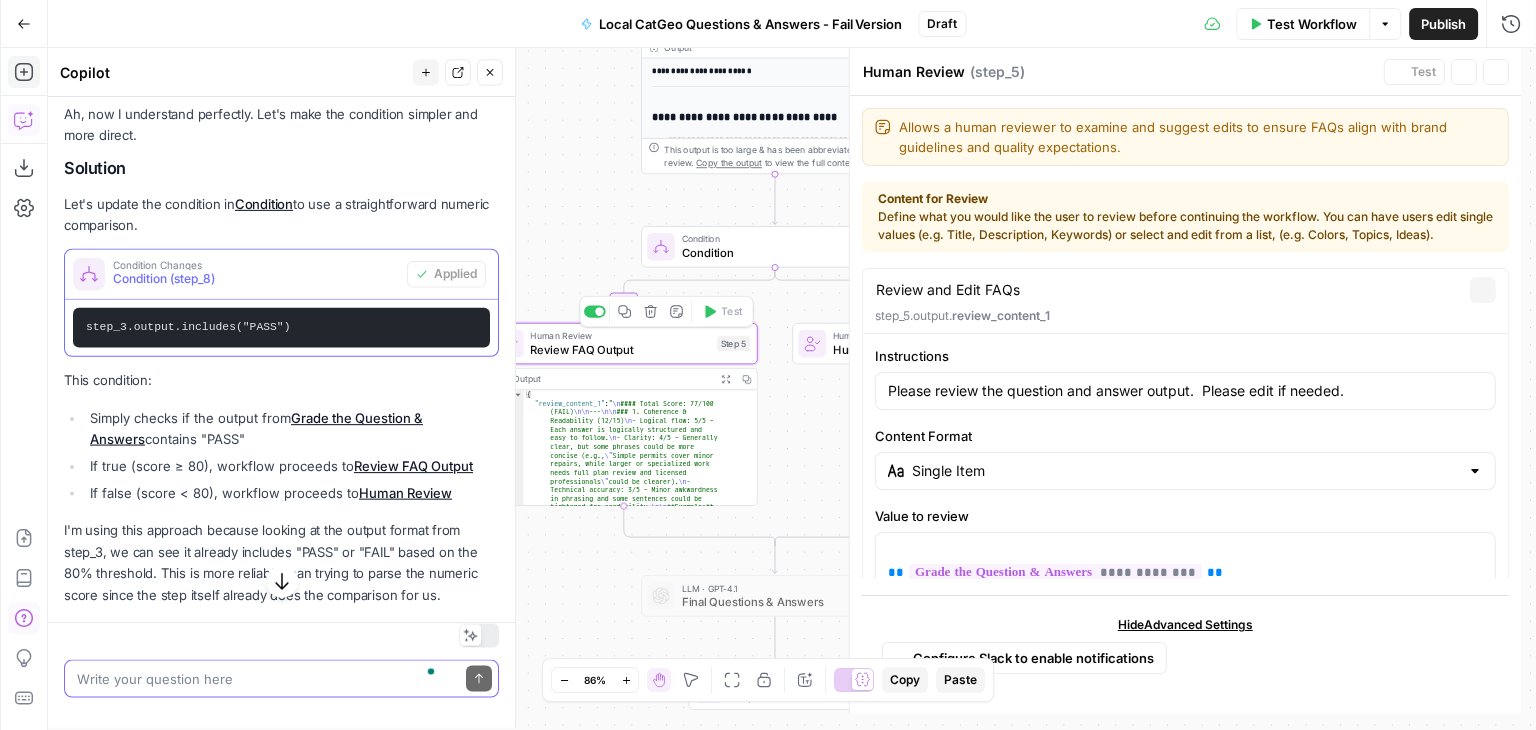 type on "Review FAQ Output" 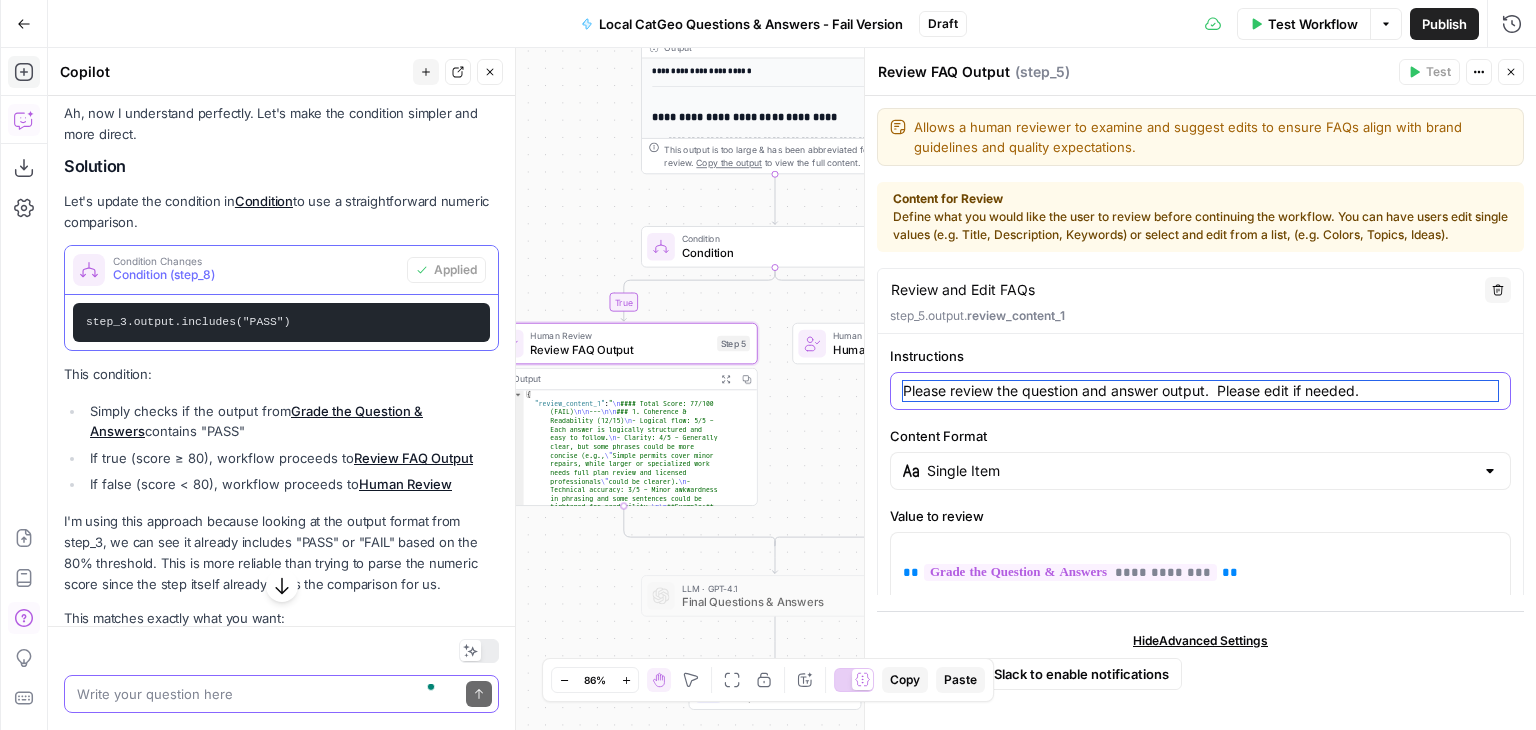 drag, startPoint x: 1377, startPoint y: 391, endPoint x: 902, endPoint y: 402, distance: 475.12735 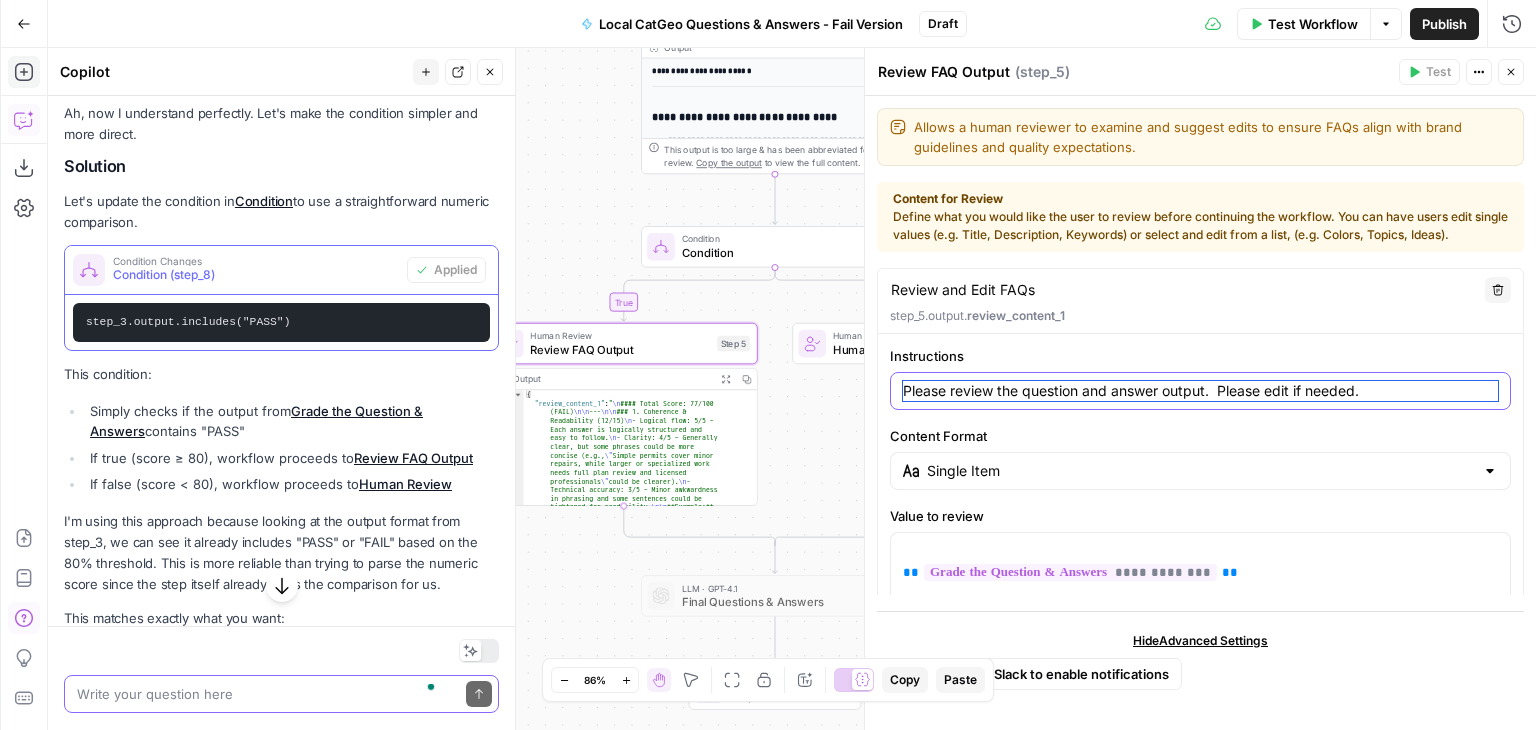 click on "Please review the question and answer output.  Please edit if needed." at bounding box center (1200, 391) 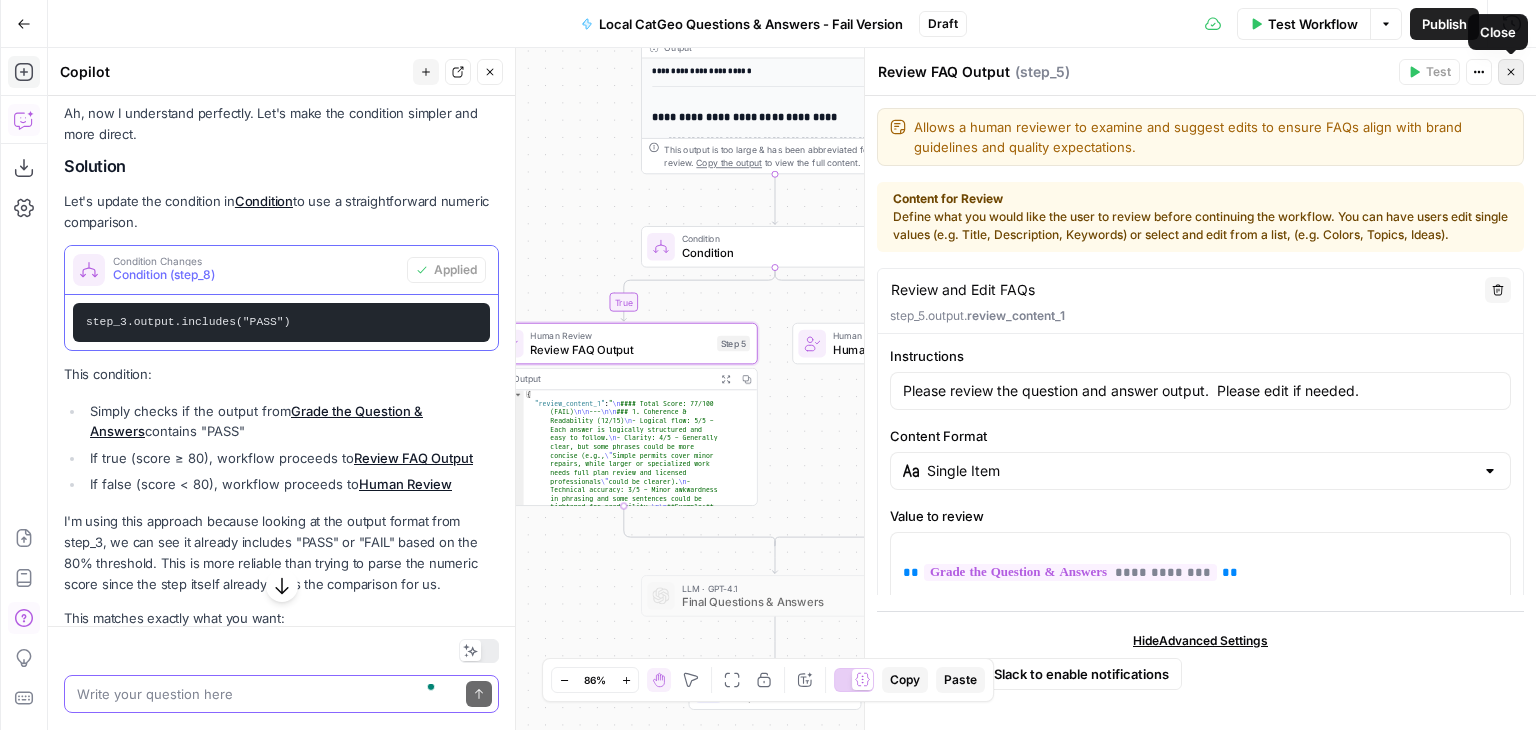 click 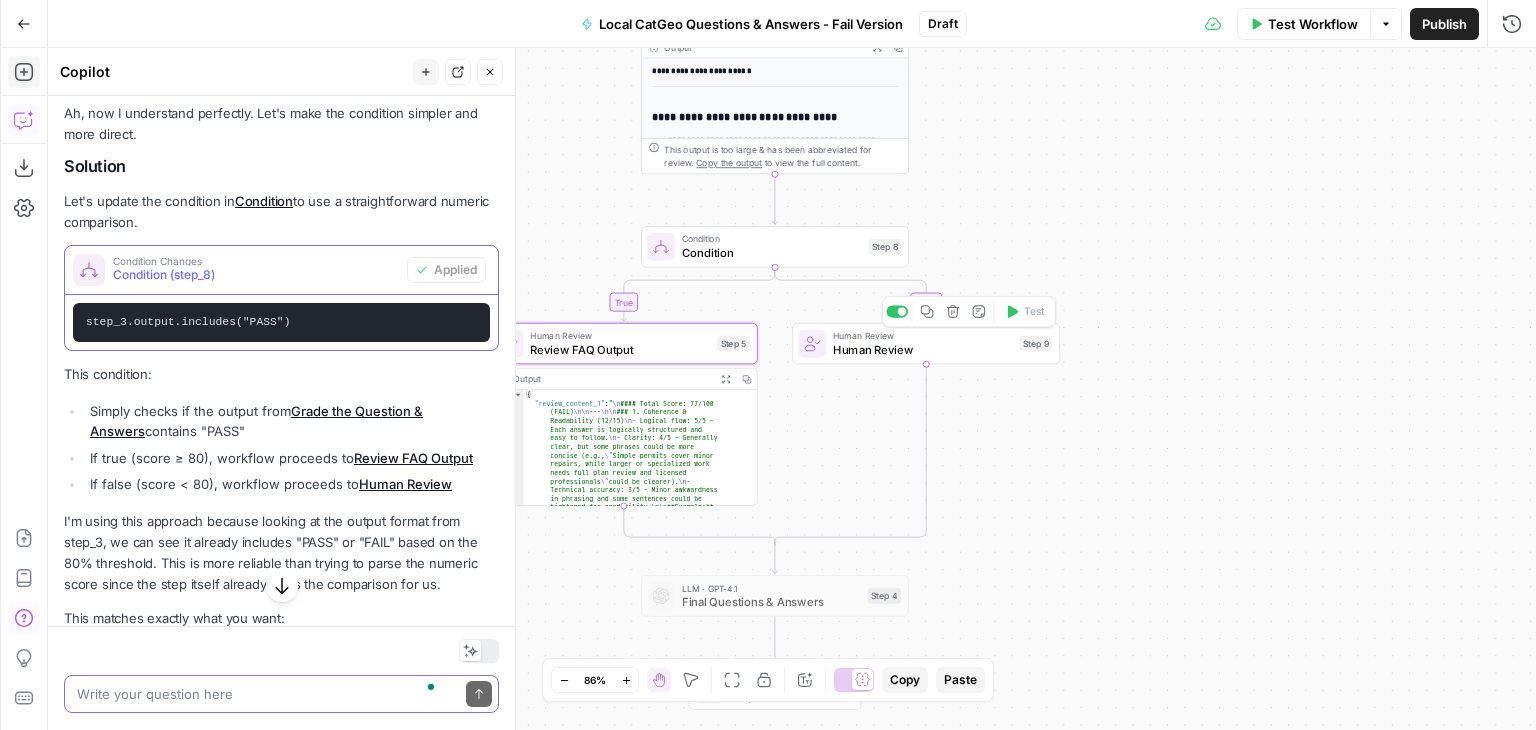 click on "Human Review" at bounding box center (923, 349) 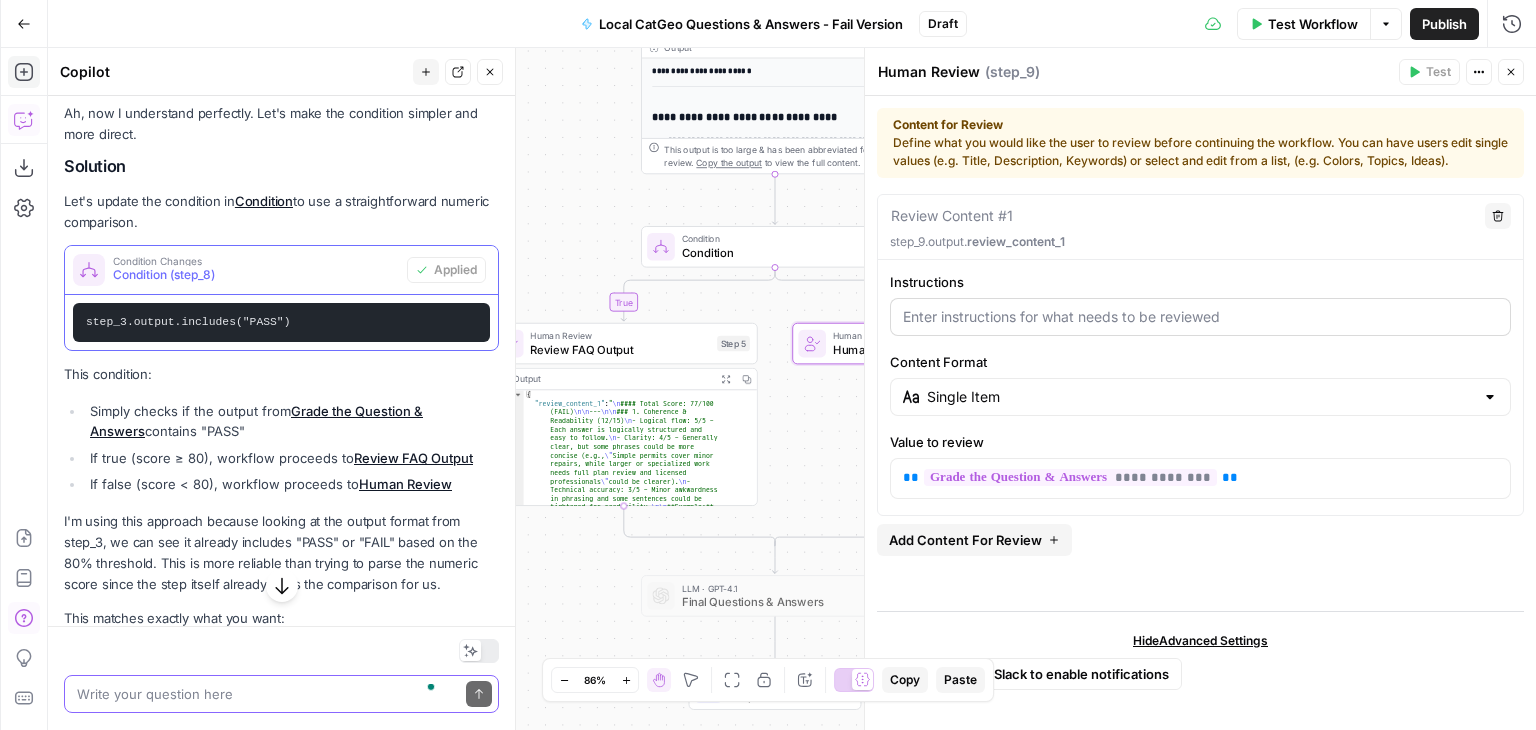click at bounding box center (1200, 317) 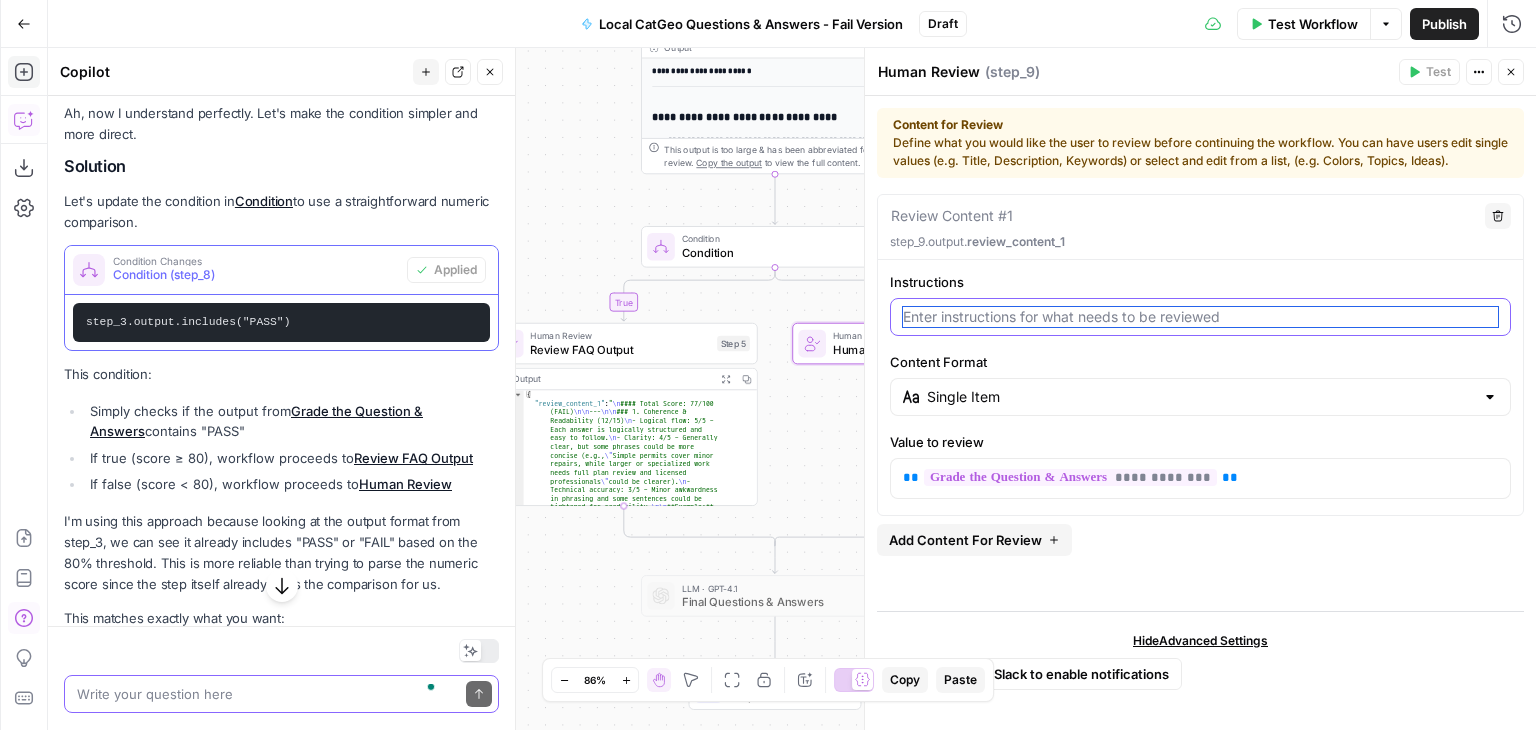 paste on "Please review the question and answer output.  Please edit if needed." 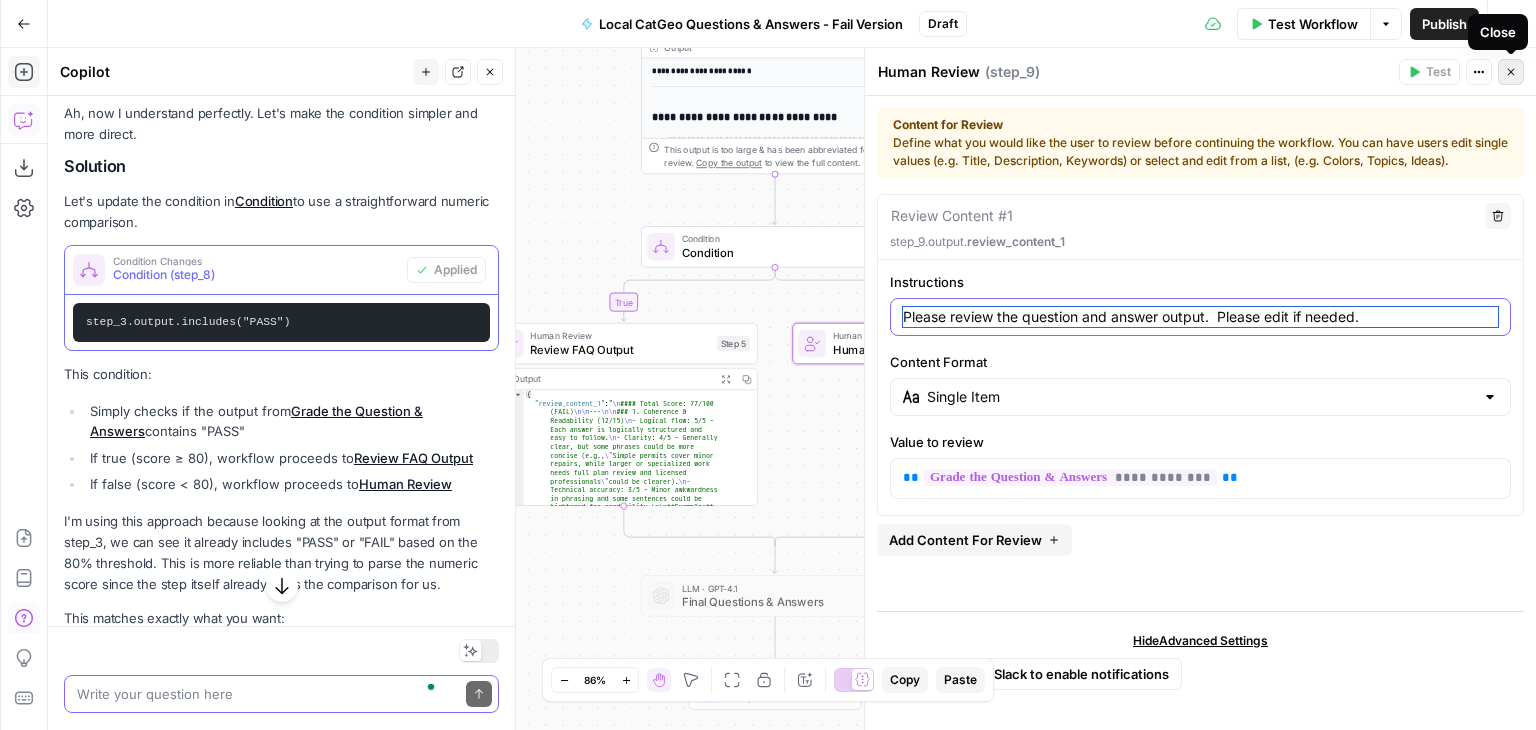 type on "Please review the question and answer output.  Please edit if needed." 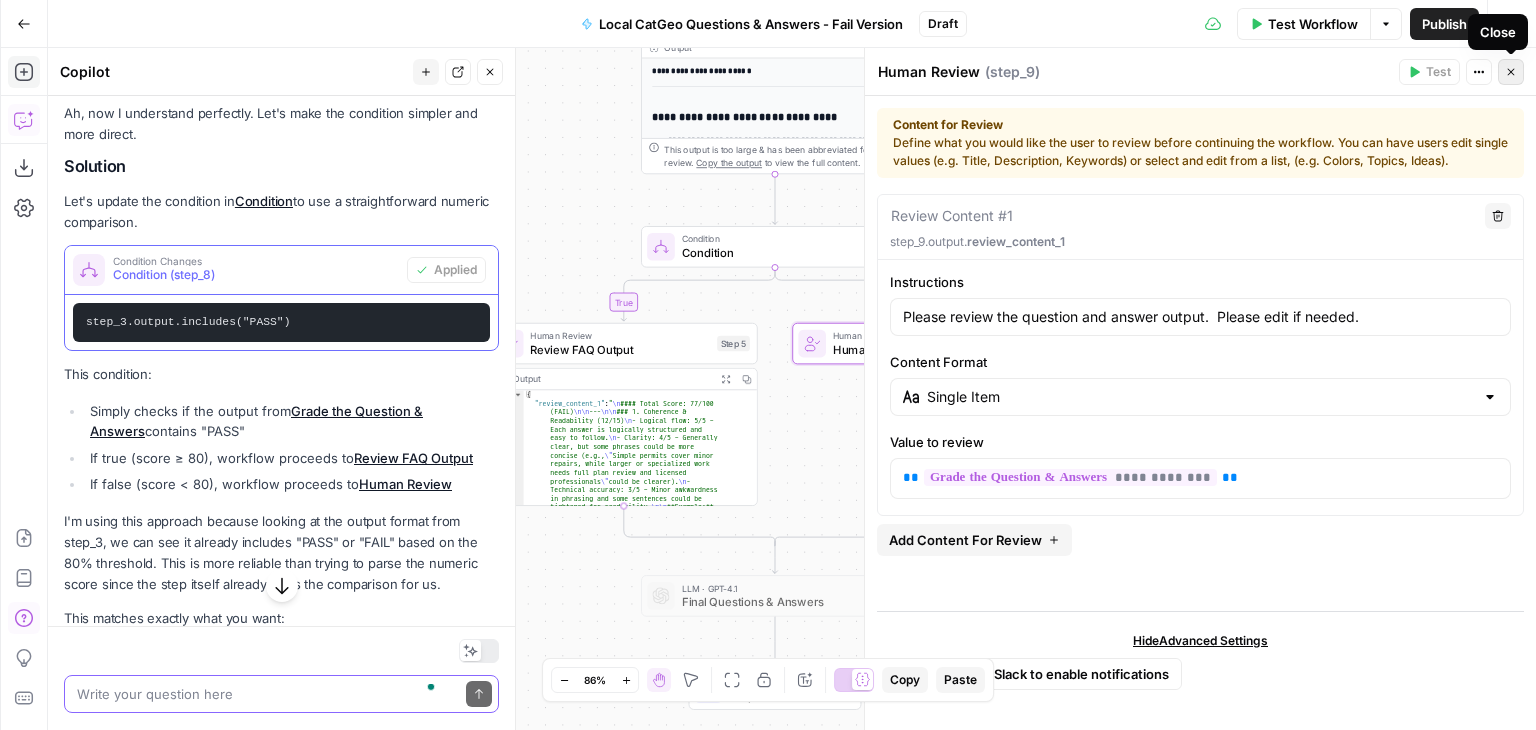 click 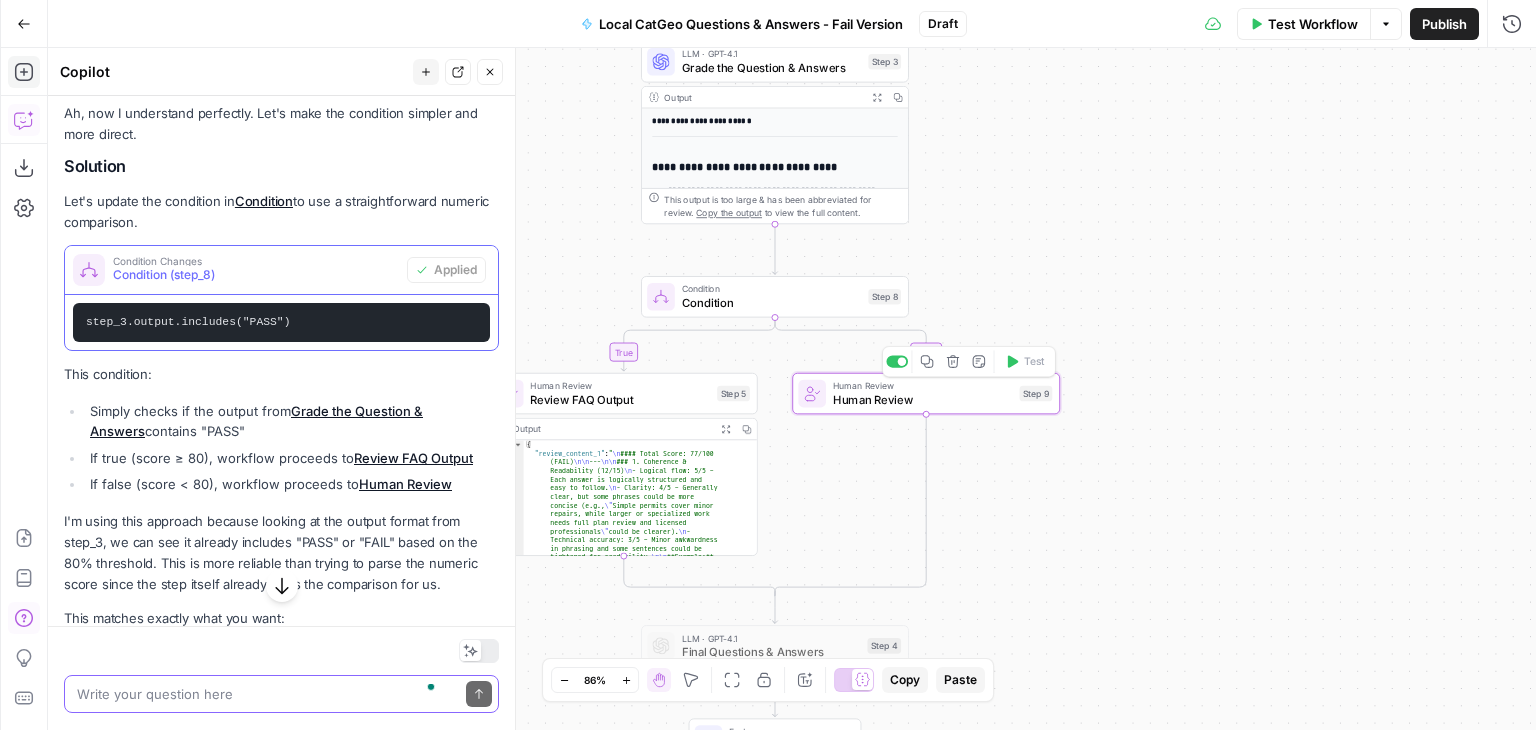 click on "Human Review" at bounding box center (923, 386) 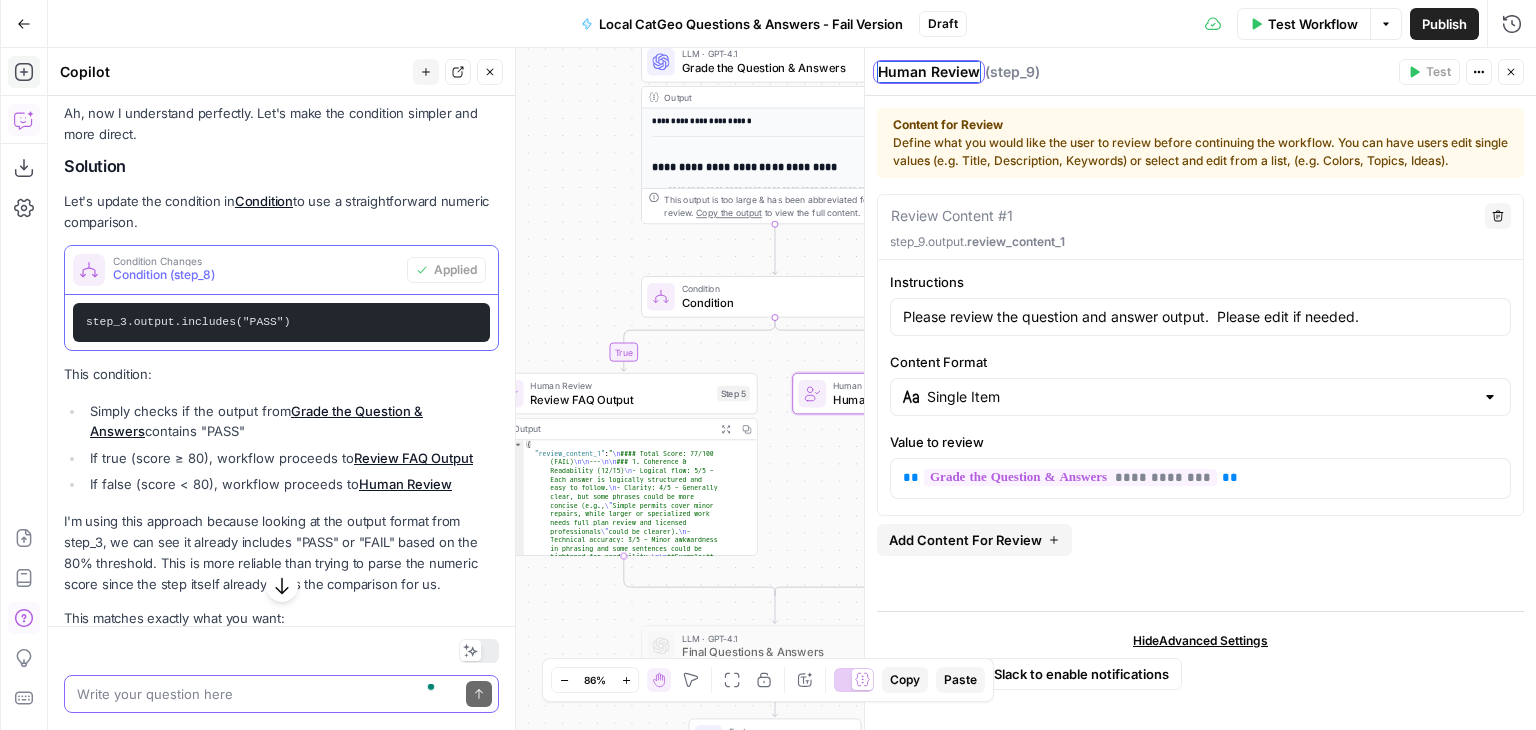 drag, startPoint x: 927, startPoint y: 69, endPoint x: 882, endPoint y: 75, distance: 45.39824 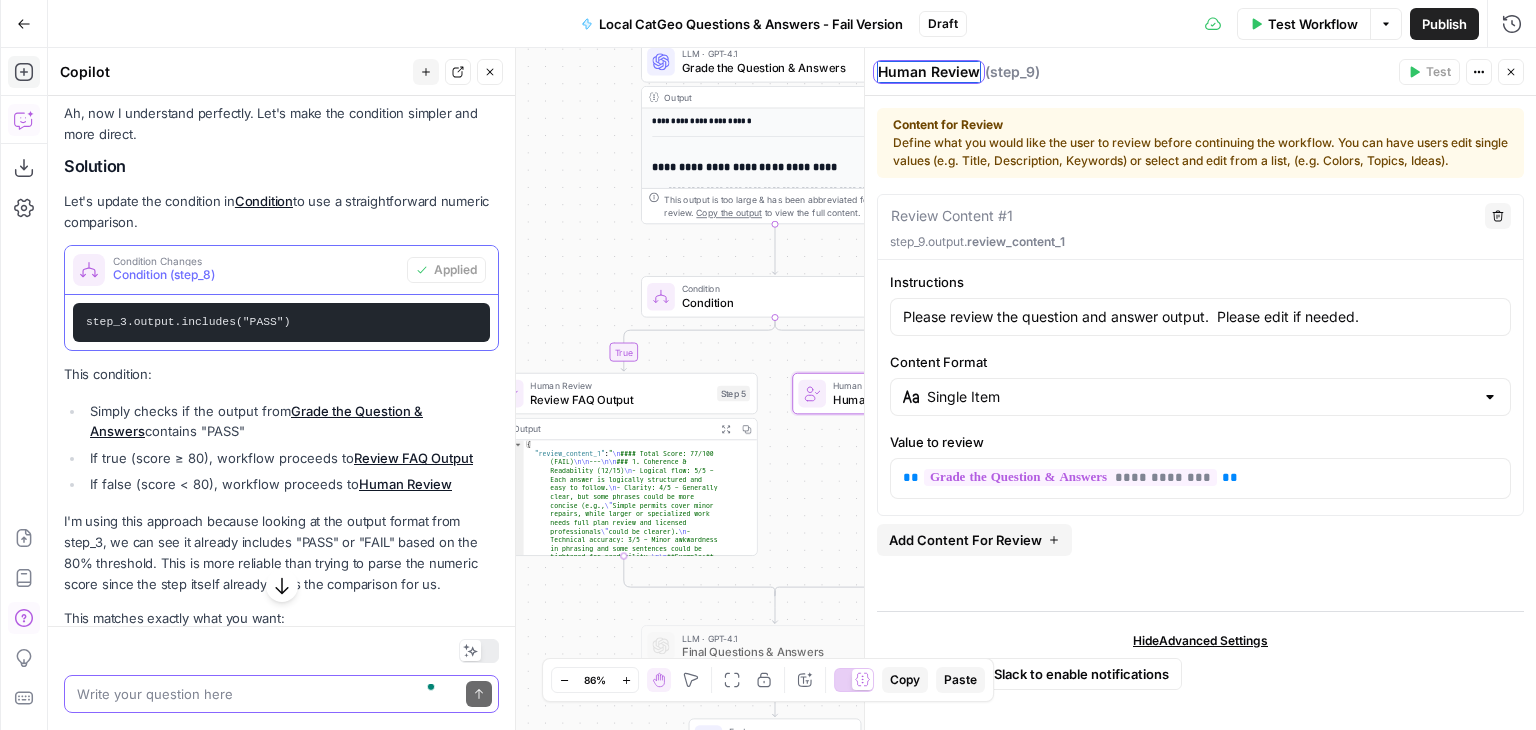 click on "Human Review" at bounding box center (929, 72) 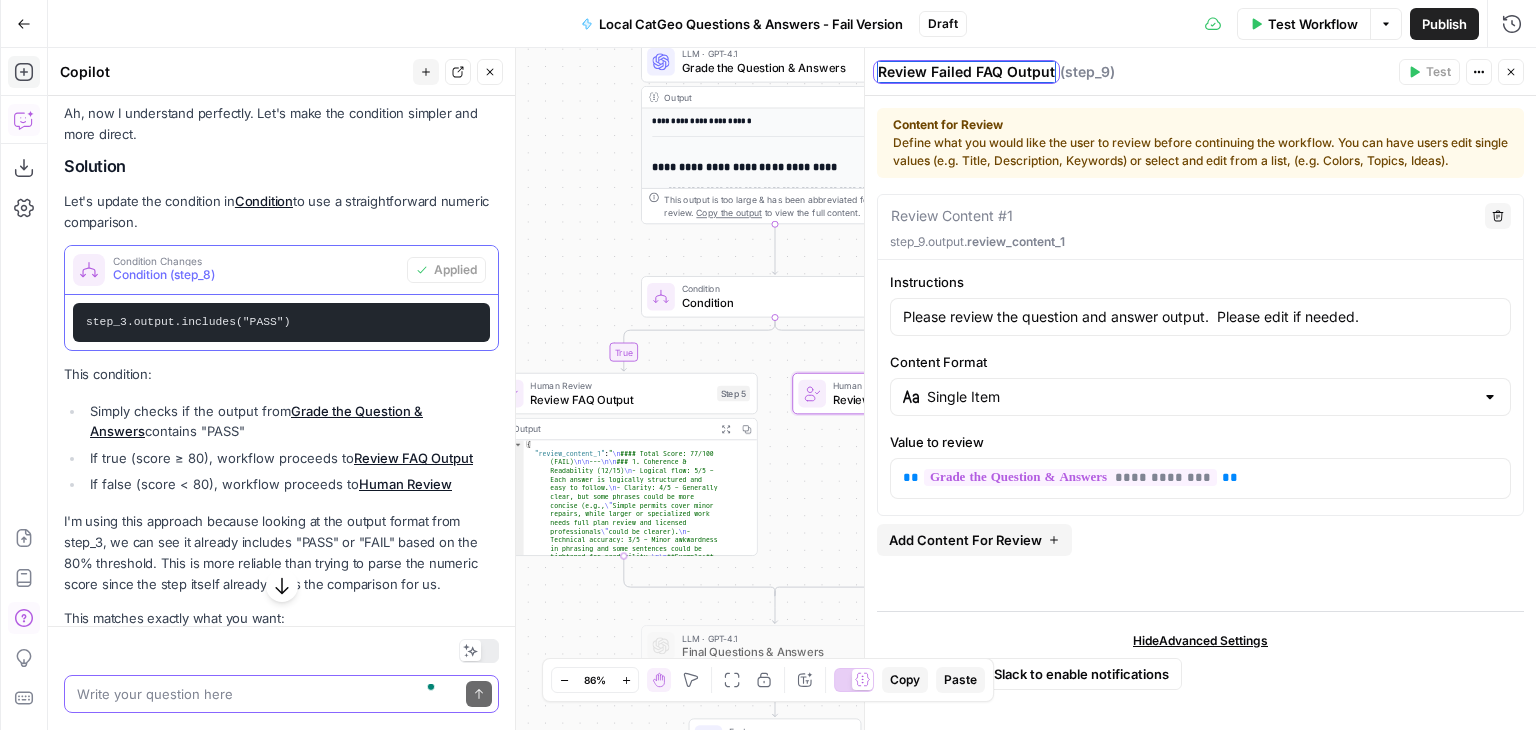 type on "Review Failed FAQ Output" 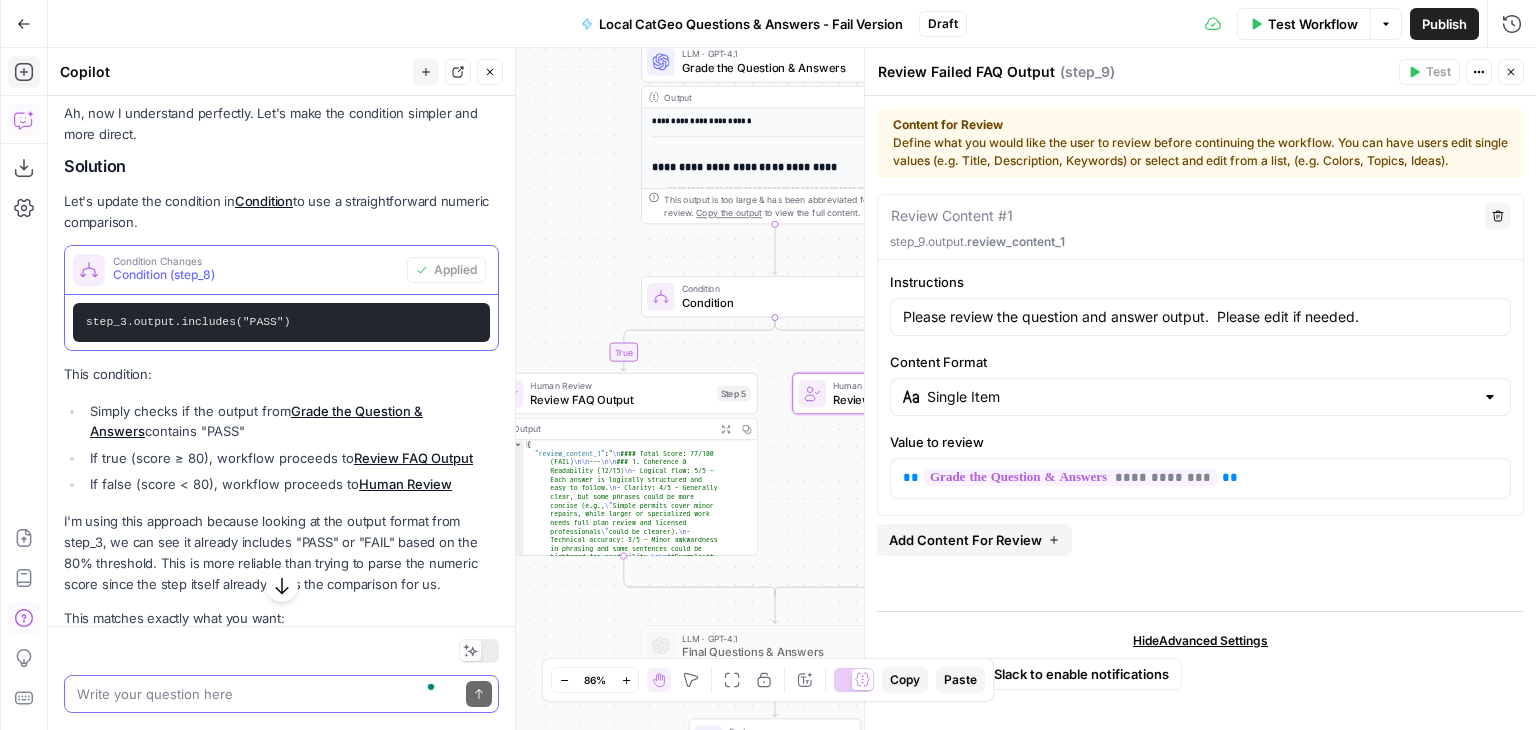 click on "Review Content #1" at bounding box center (1181, 216) 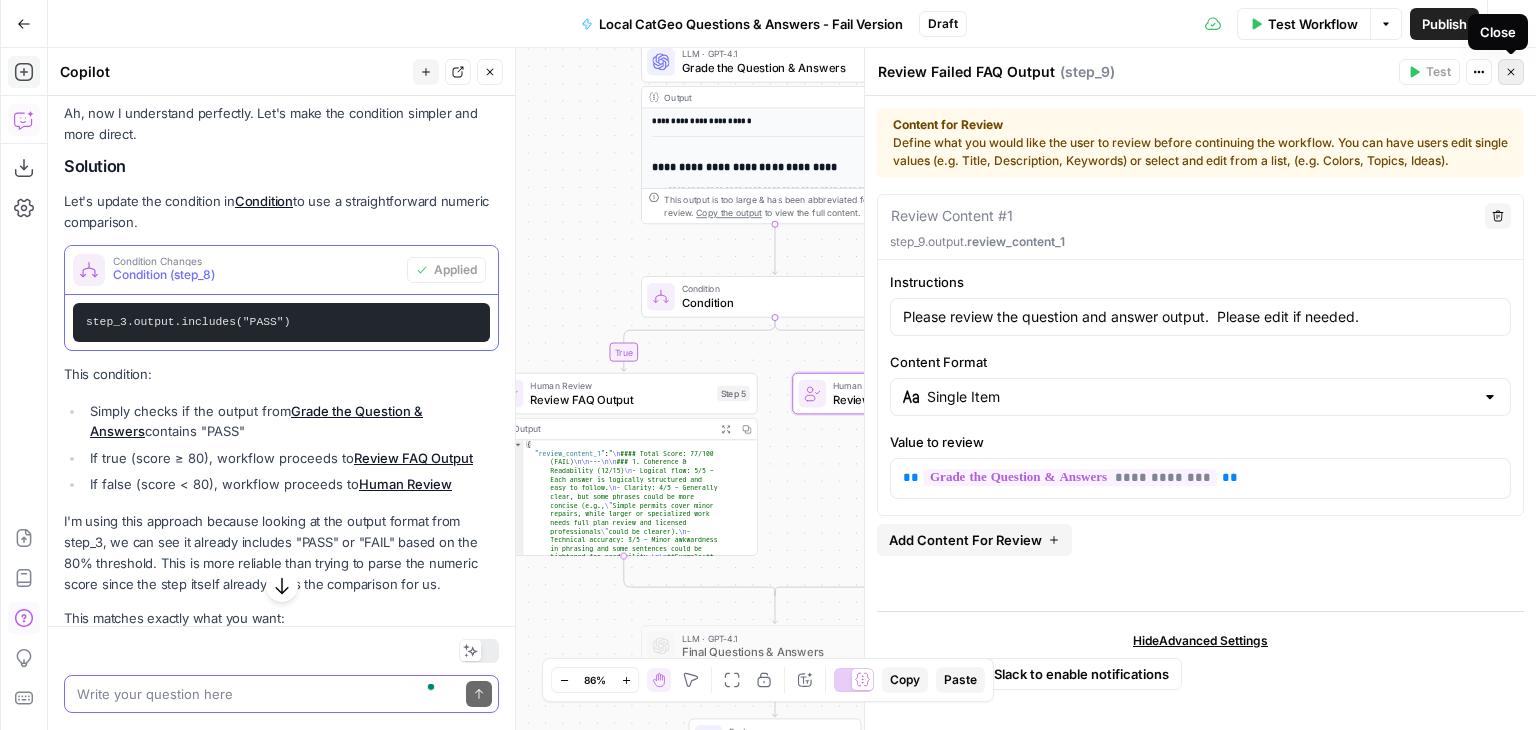 click 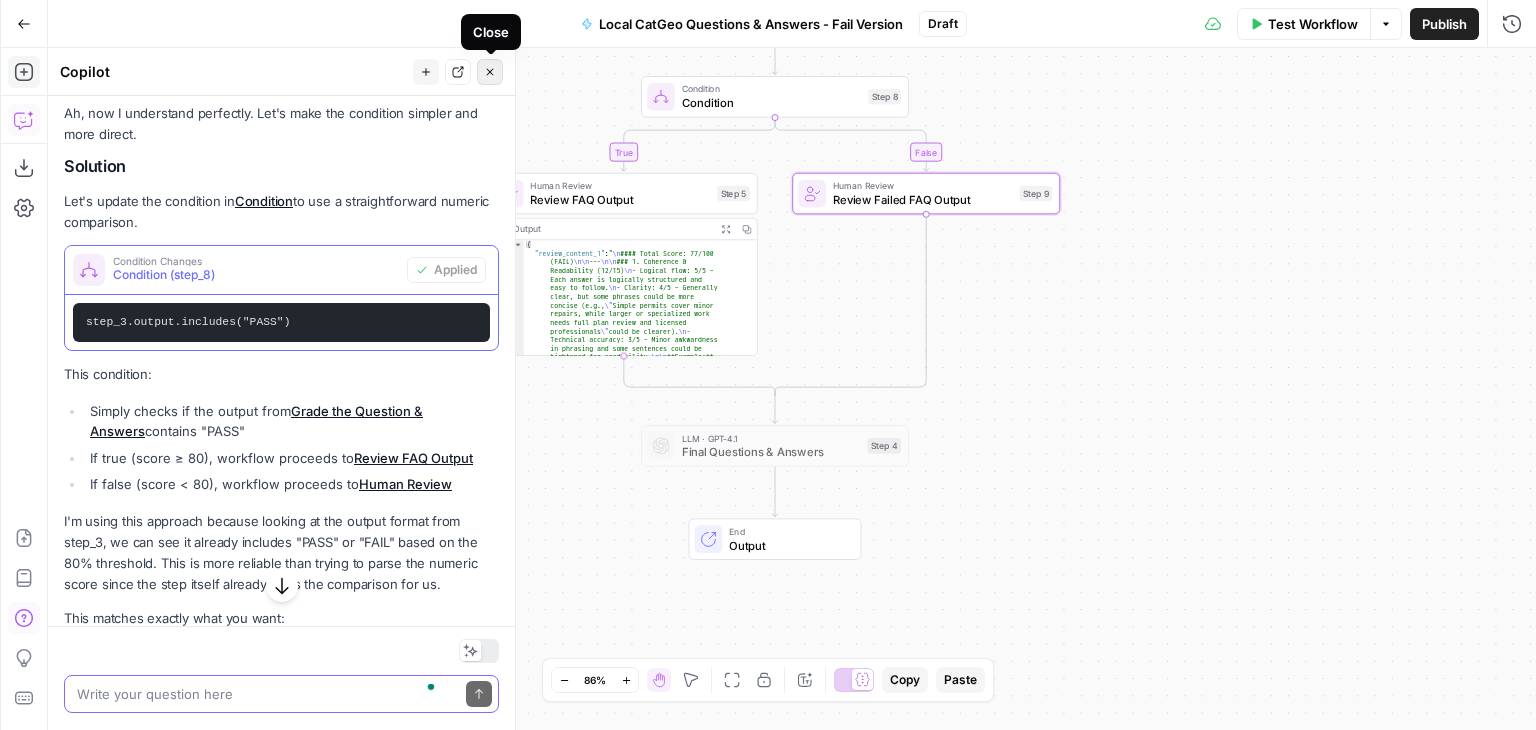 click 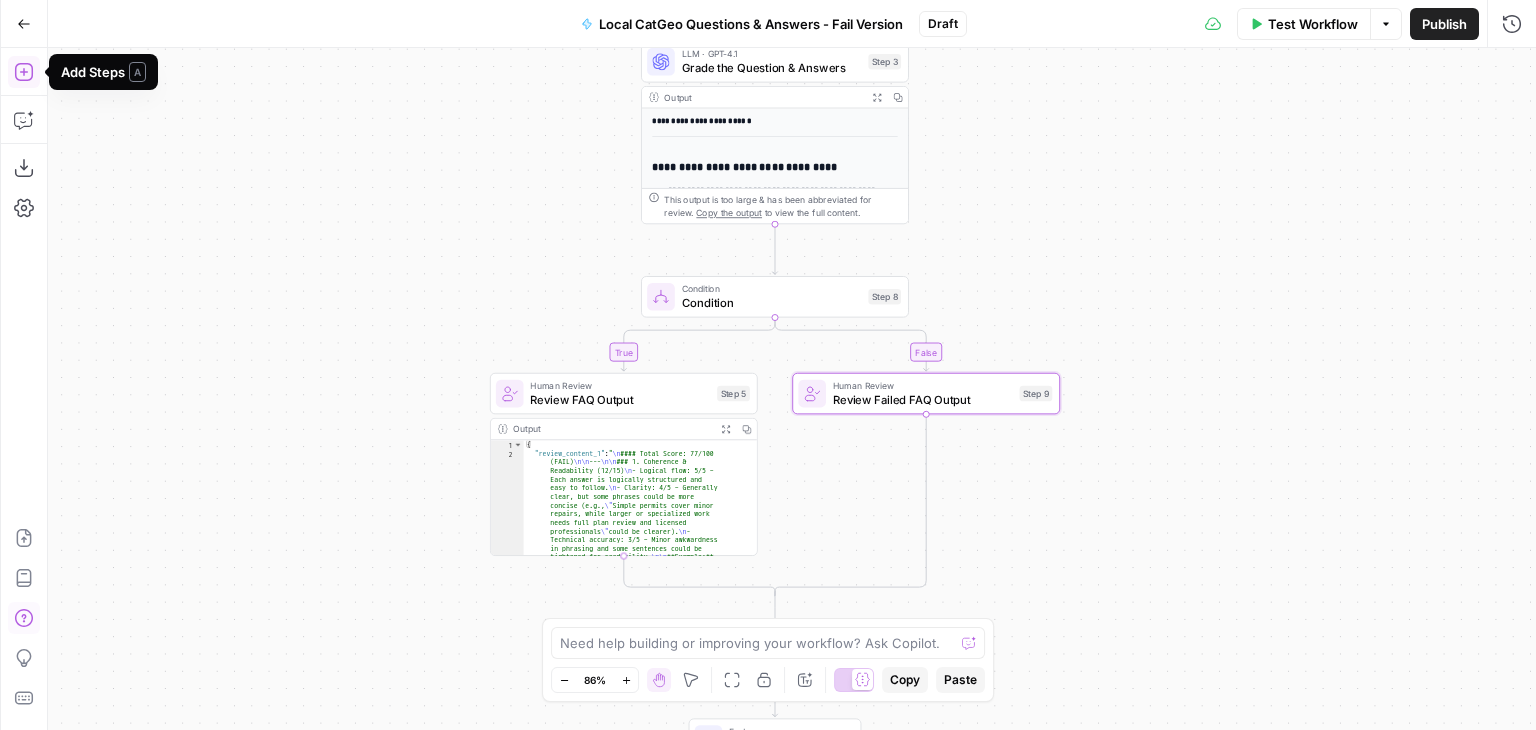 click on "Add Steps" at bounding box center (24, 72) 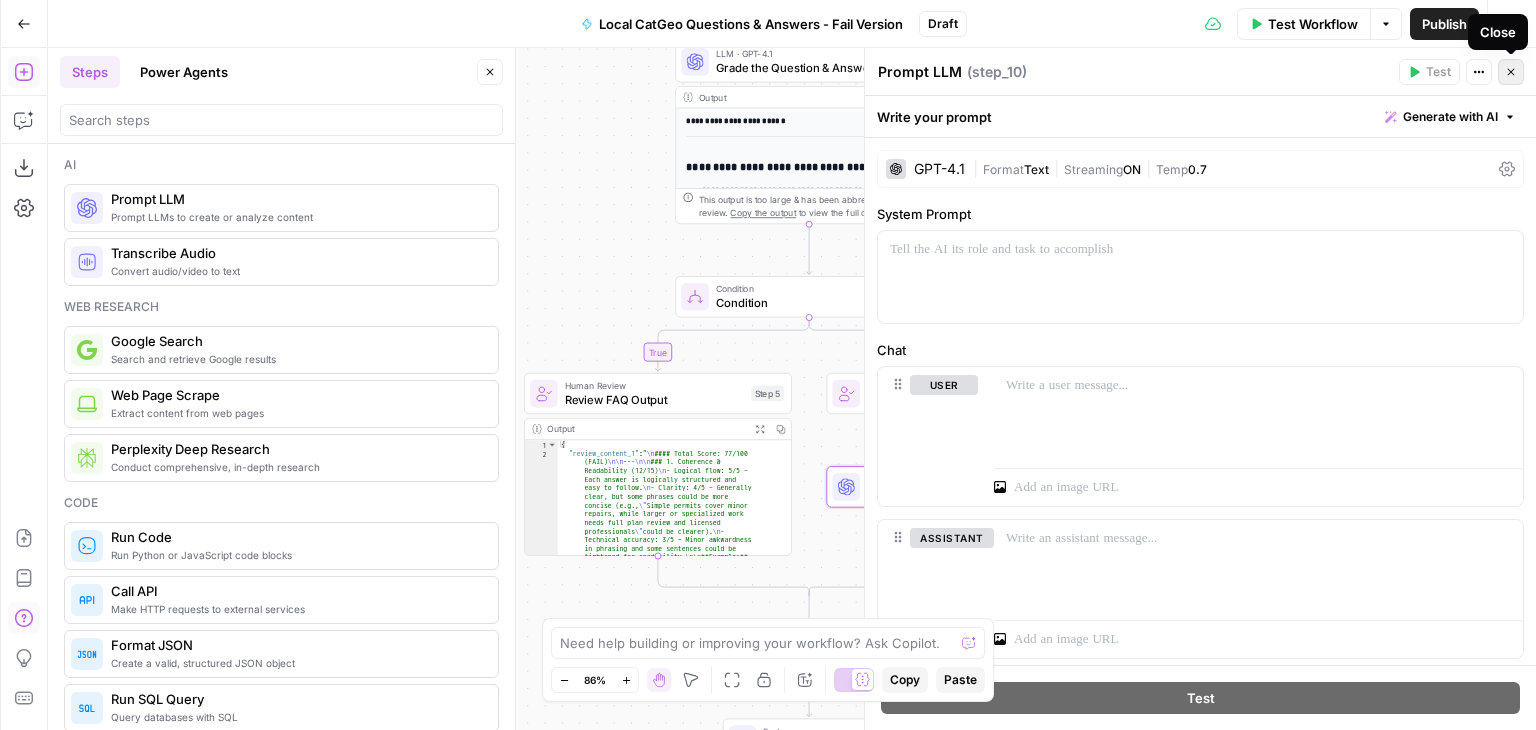 click 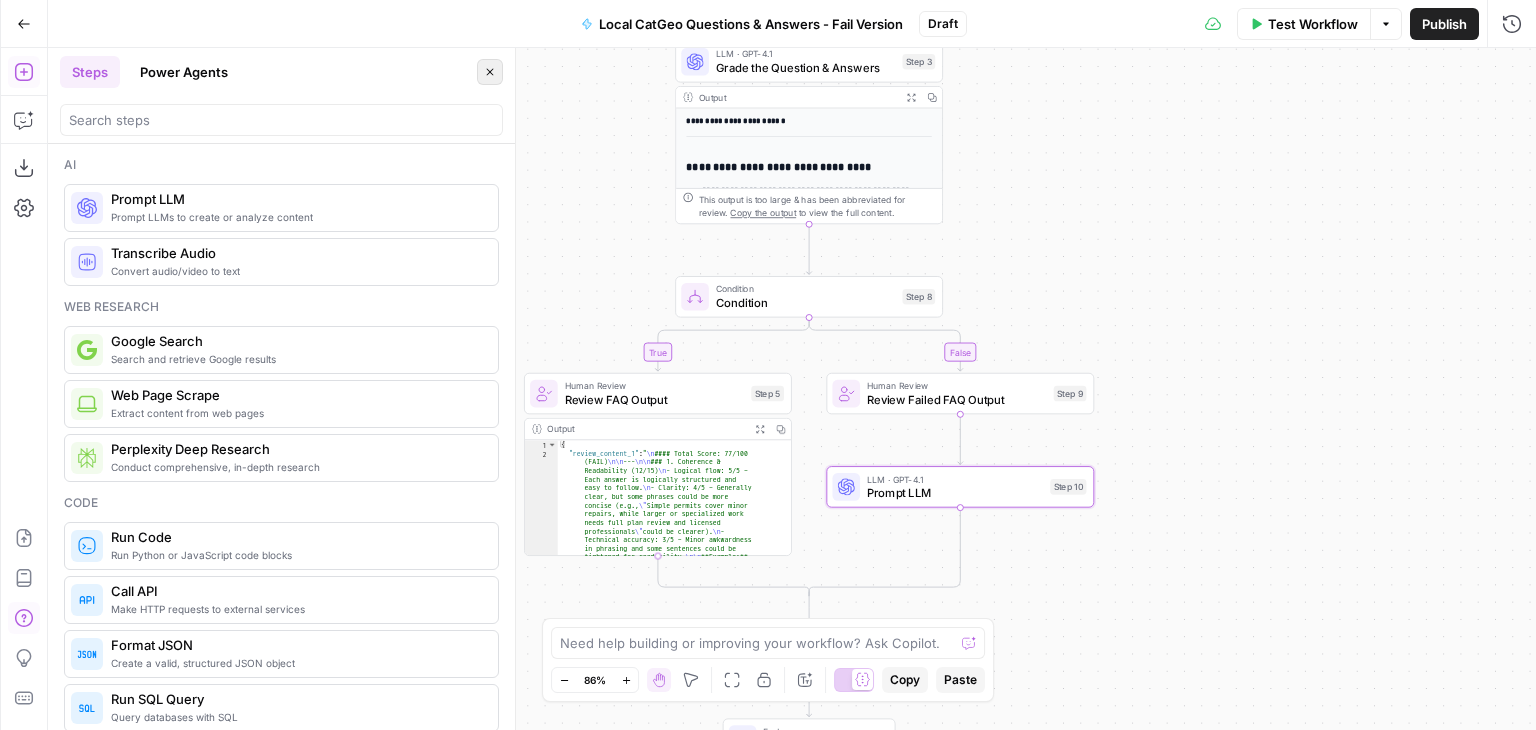 click 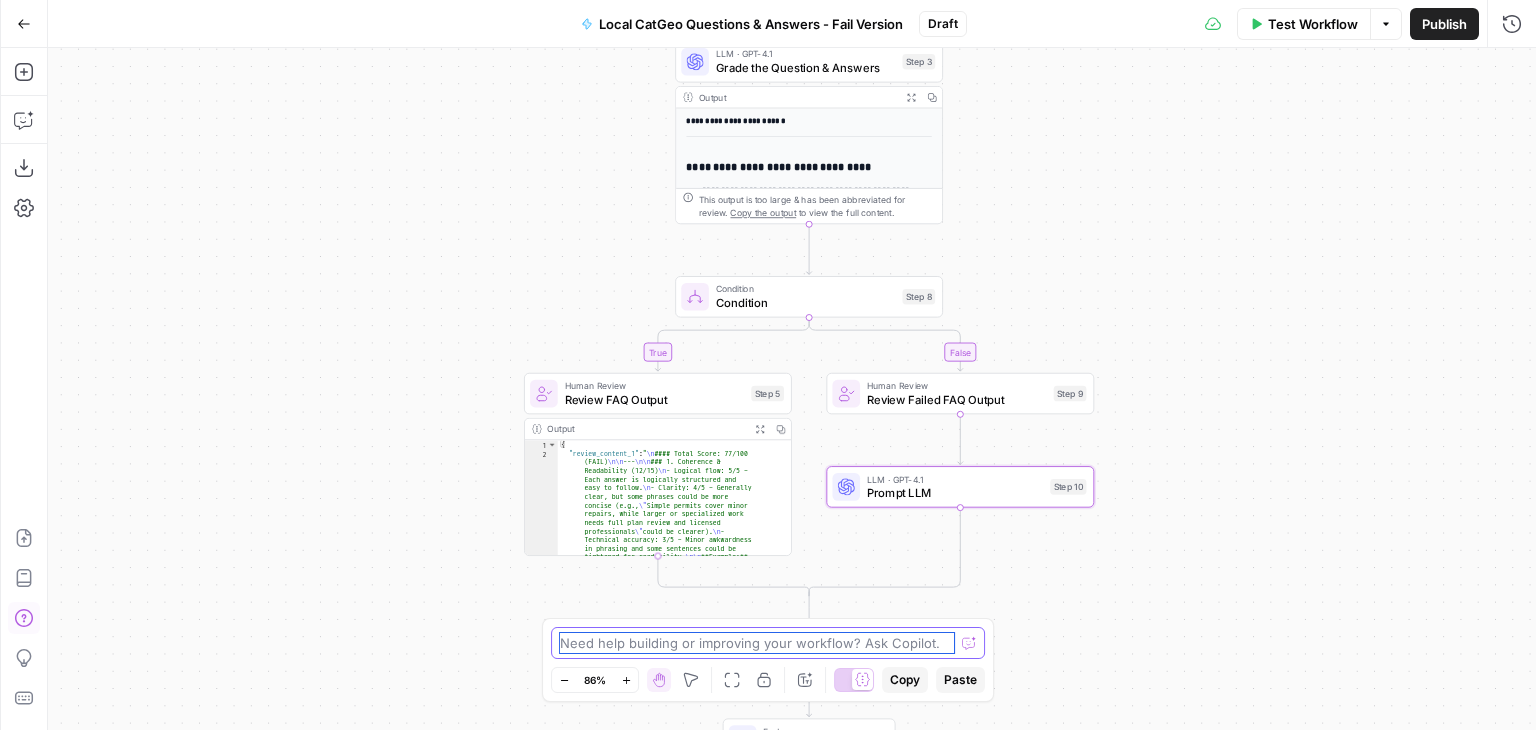 click at bounding box center (757, 643) 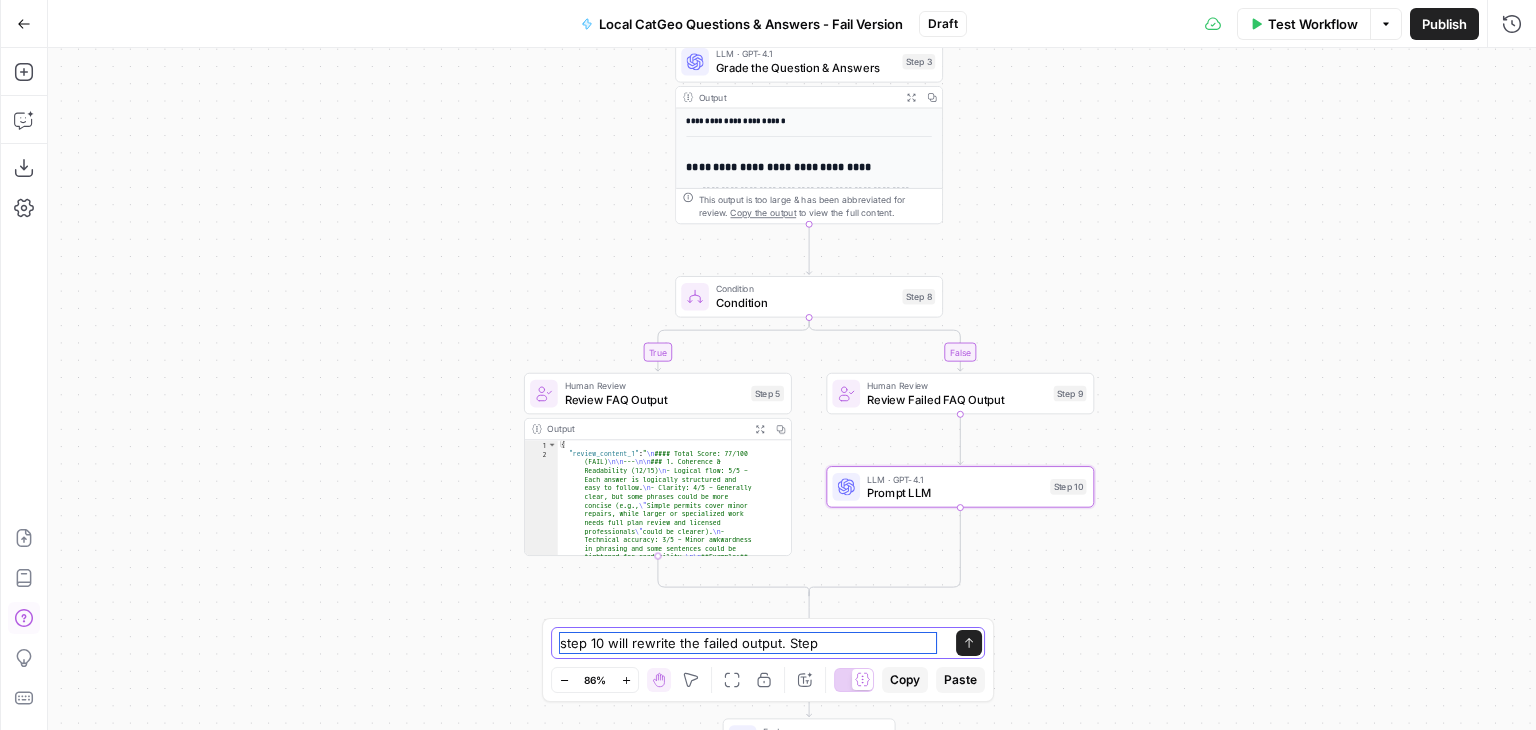 click on "step 10 will rewrite the failed output. Step" at bounding box center (748, 643) 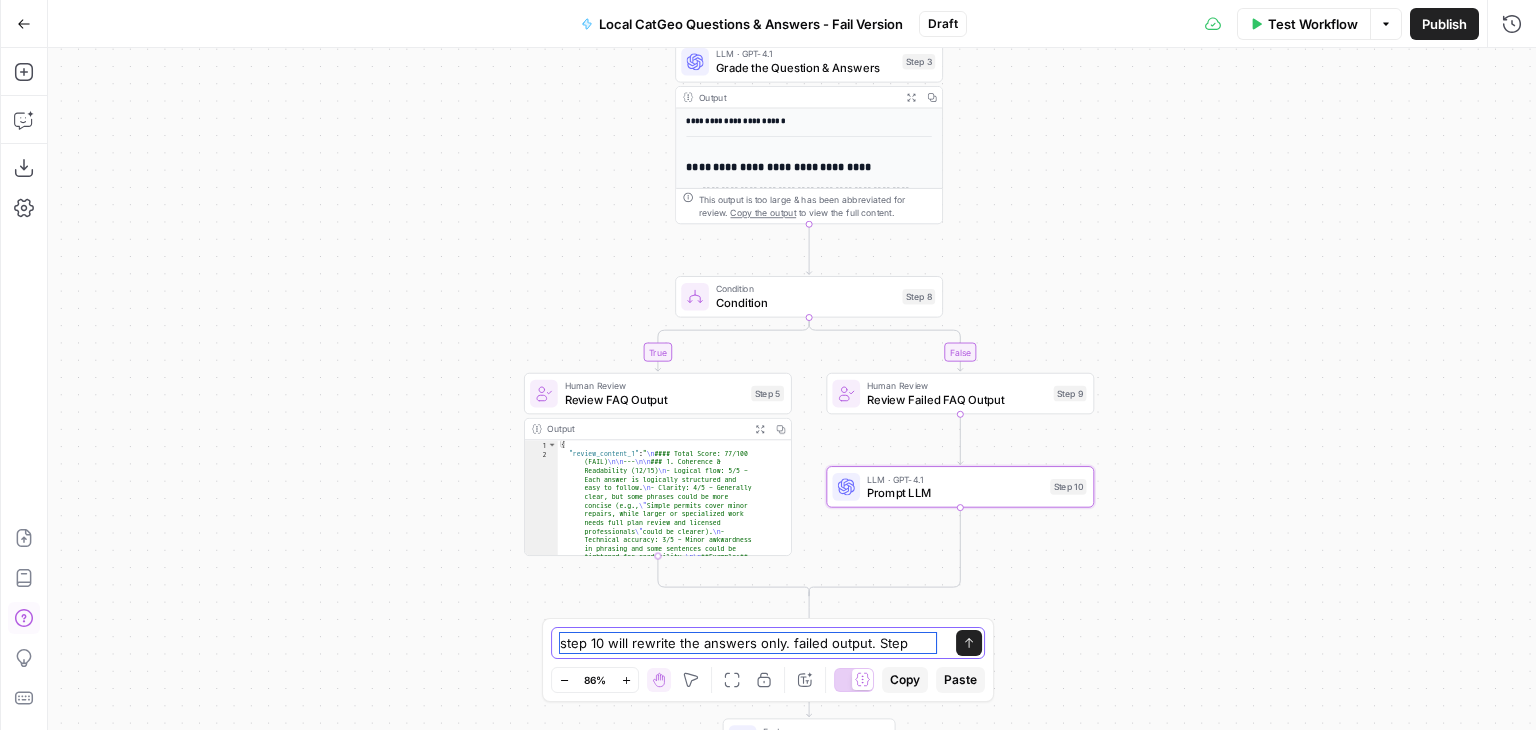 drag, startPoint x: 909, startPoint y: 641, endPoint x: 788, endPoint y: 641, distance: 121 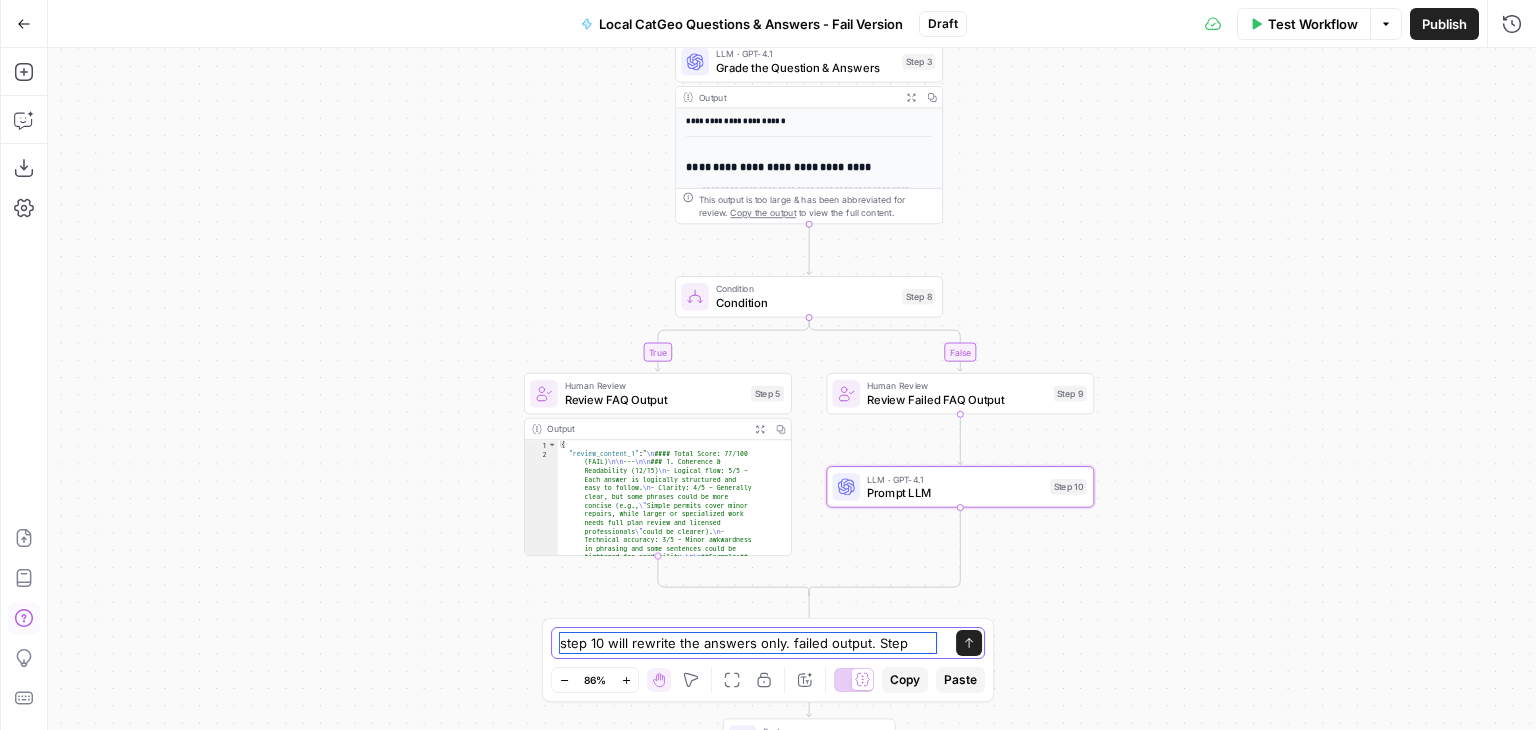 click on "step 10 will rewrite the answers only. failed output. Step" at bounding box center [748, 643] 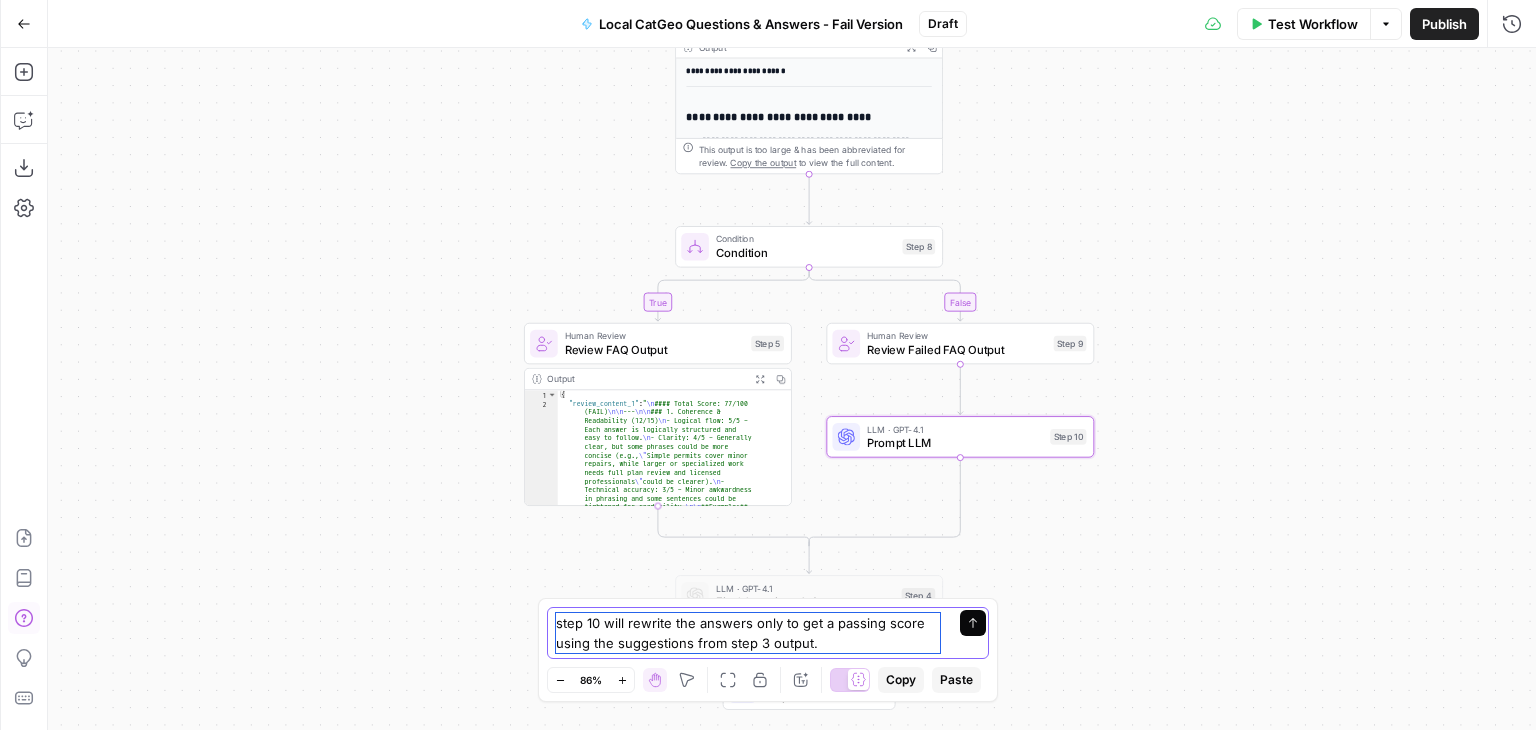 type on "step 10 will rewrite the answers only to get a passing score using the suggestions from step 3 output." 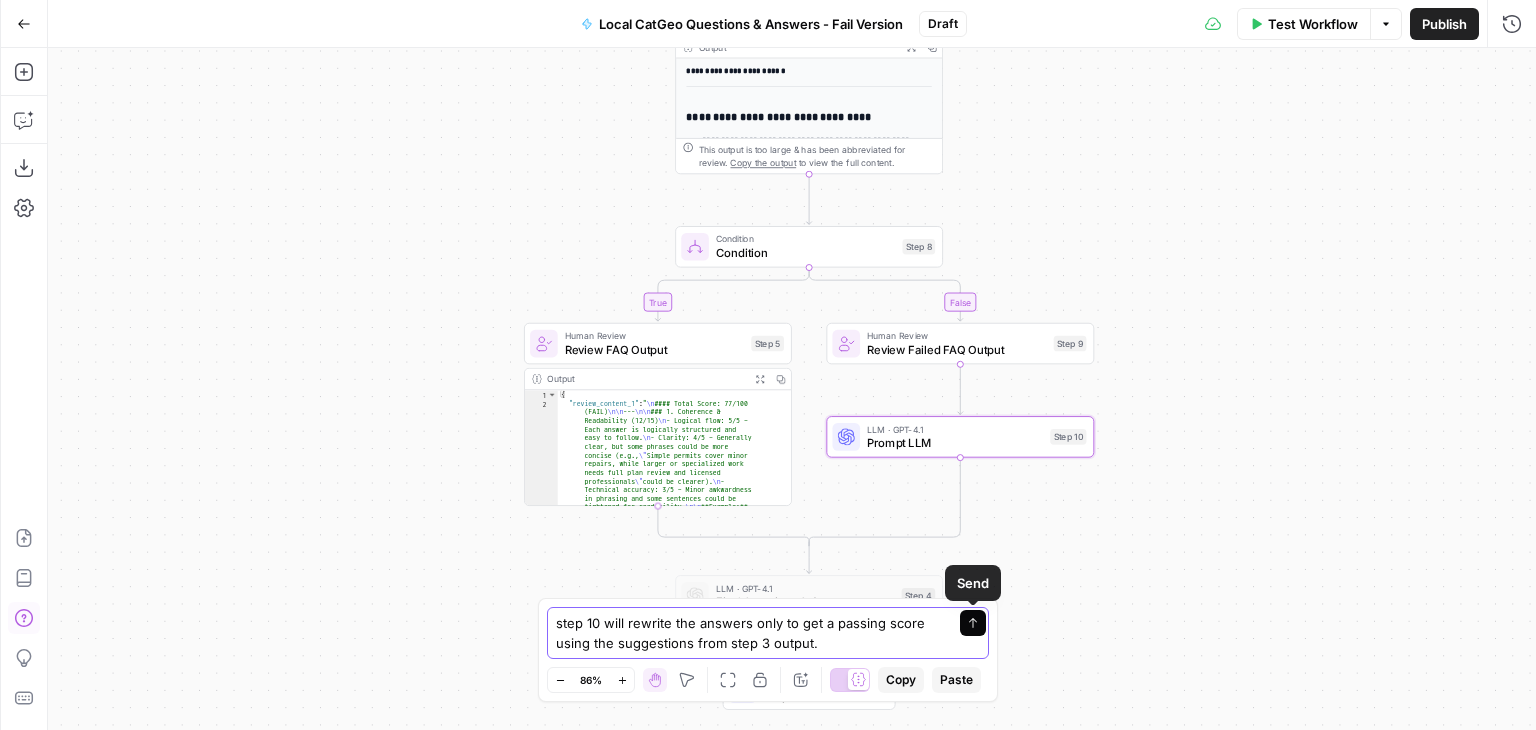 click 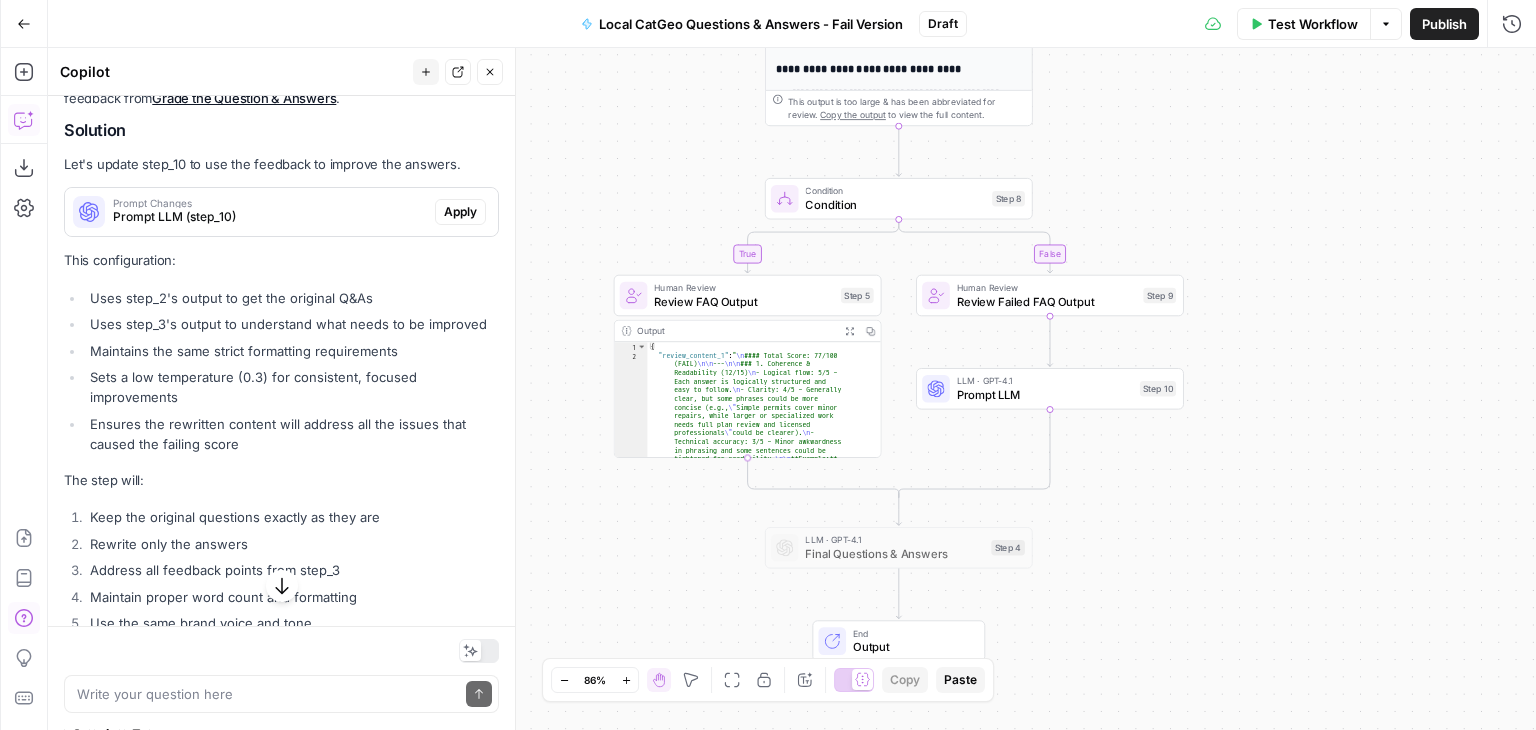 scroll, scrollTop: 2140, scrollLeft: 0, axis: vertical 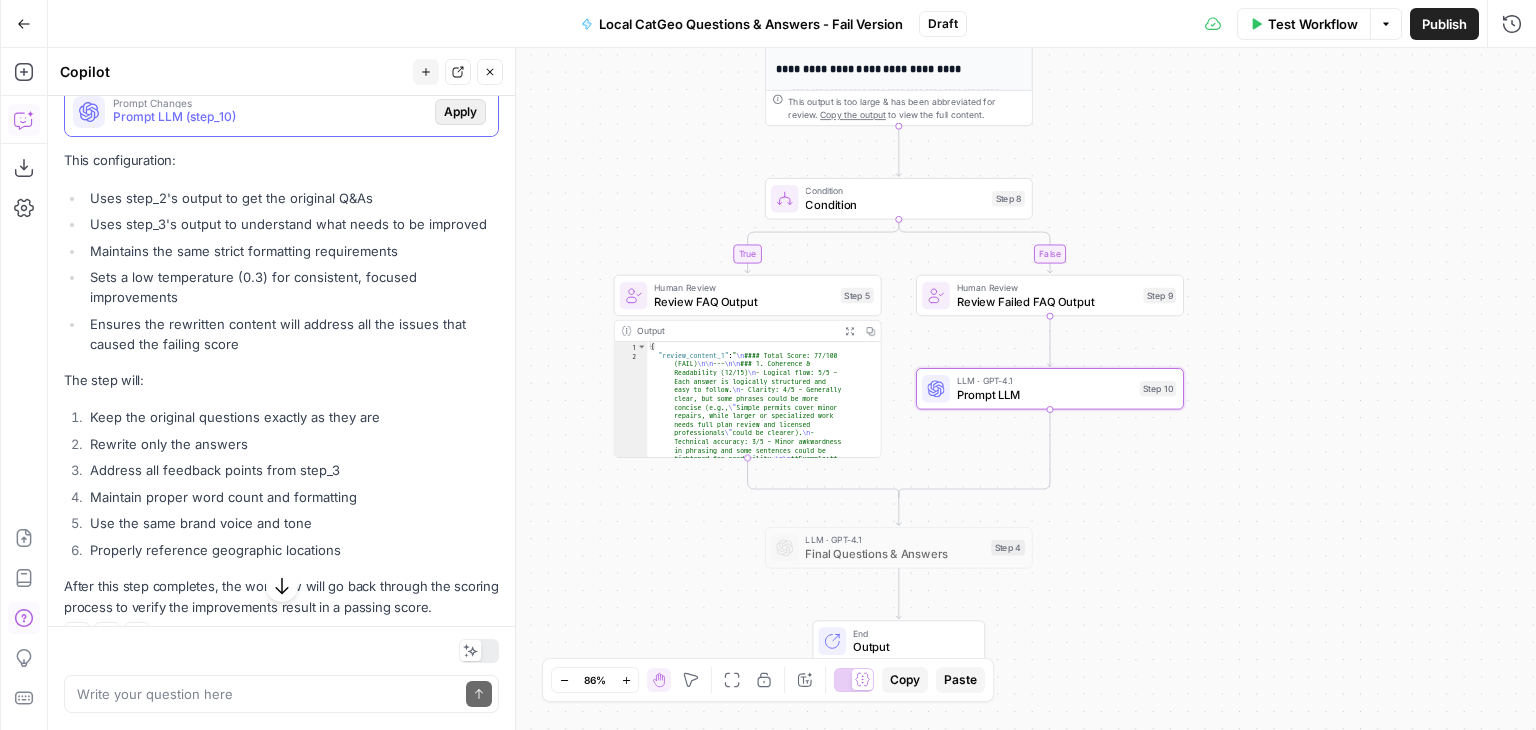 click on "Apply" at bounding box center [460, 112] 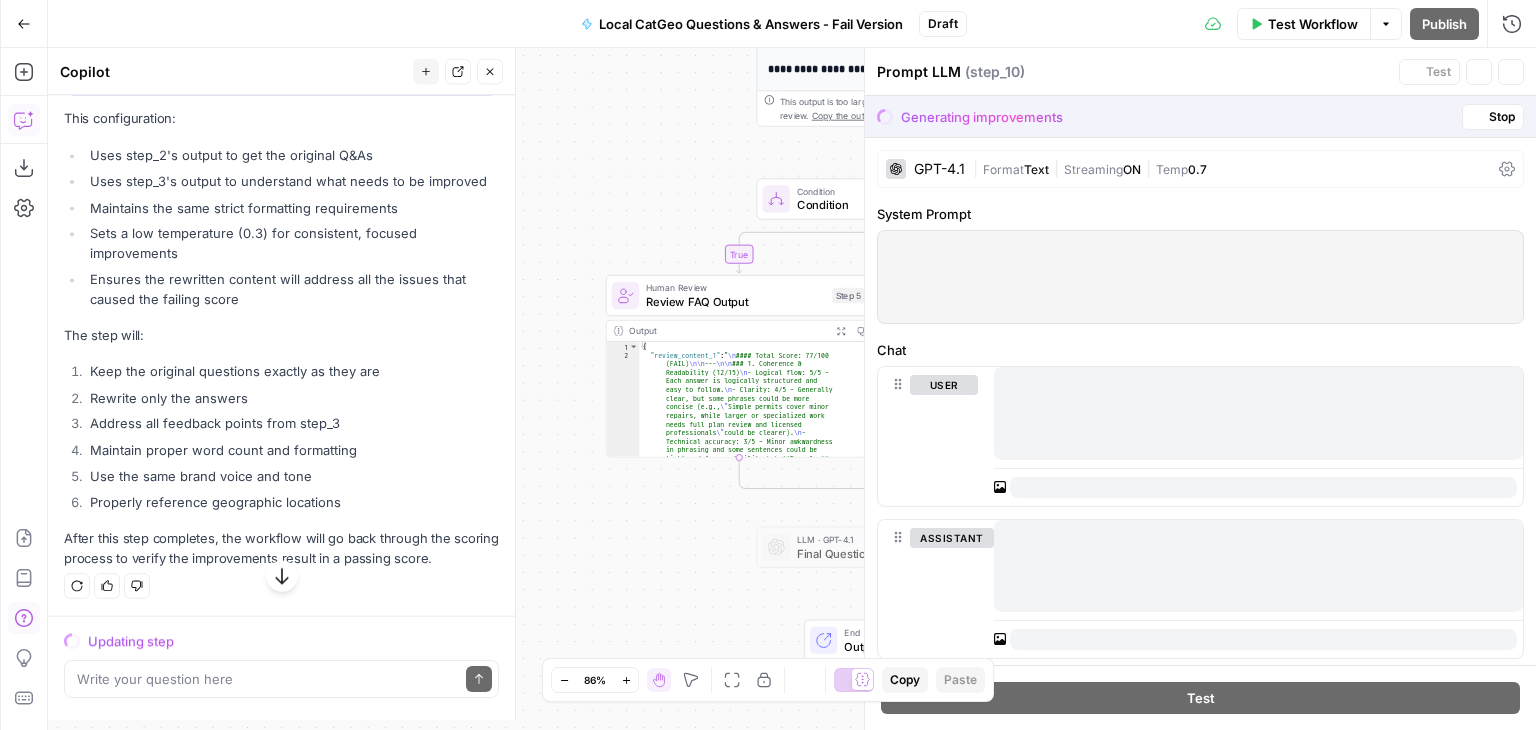 scroll, scrollTop: 2044, scrollLeft: 0, axis: vertical 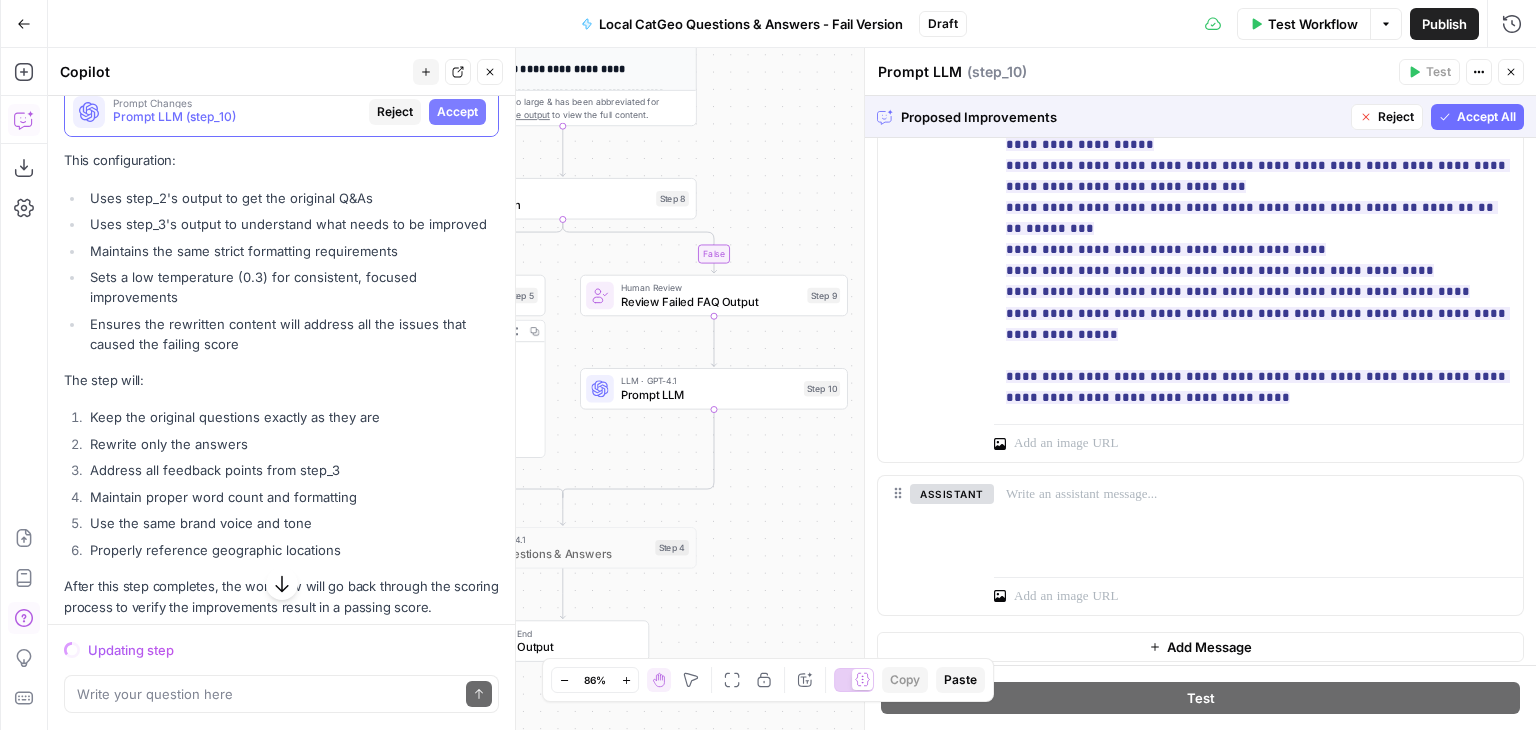 click on "Accept All" at bounding box center (1486, 117) 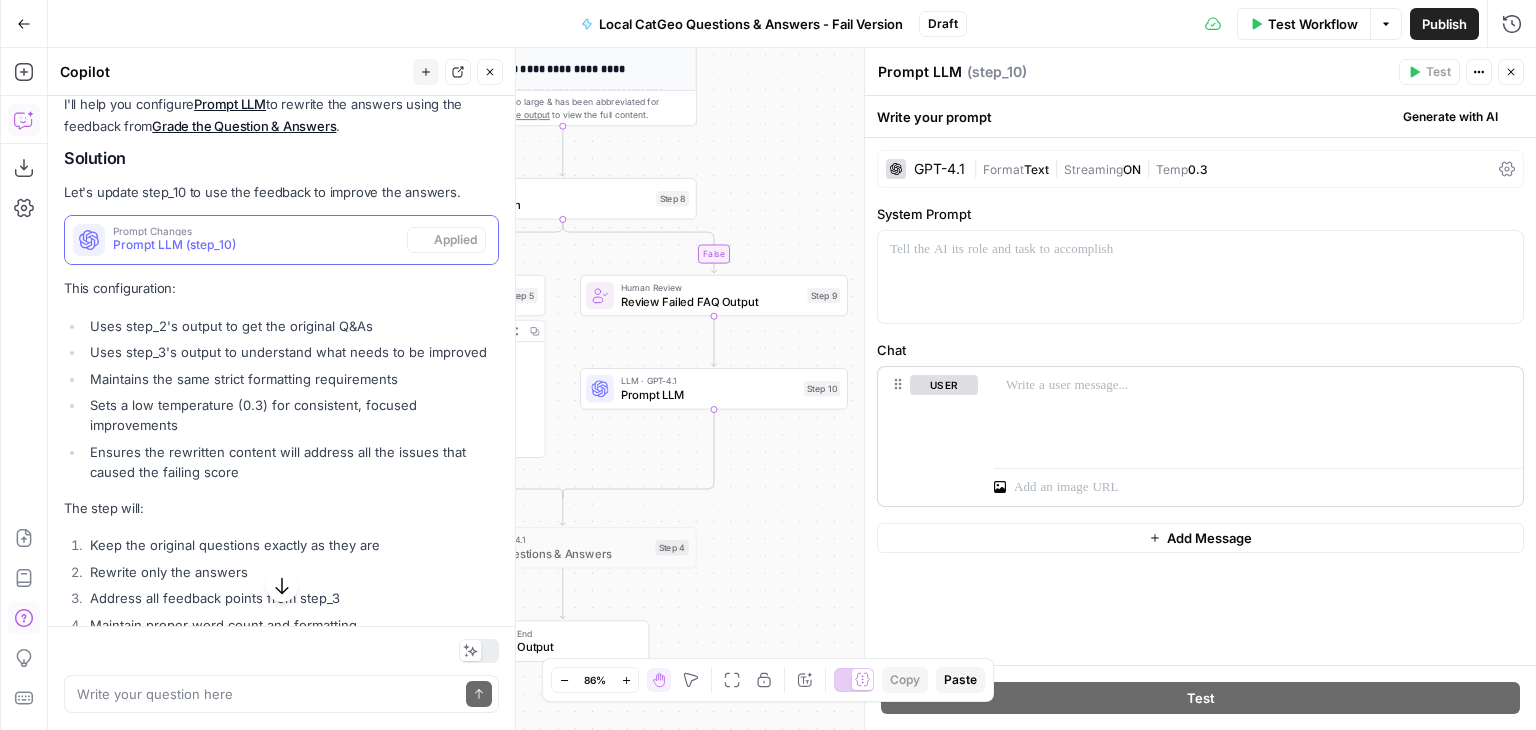 scroll, scrollTop: 0, scrollLeft: 0, axis: both 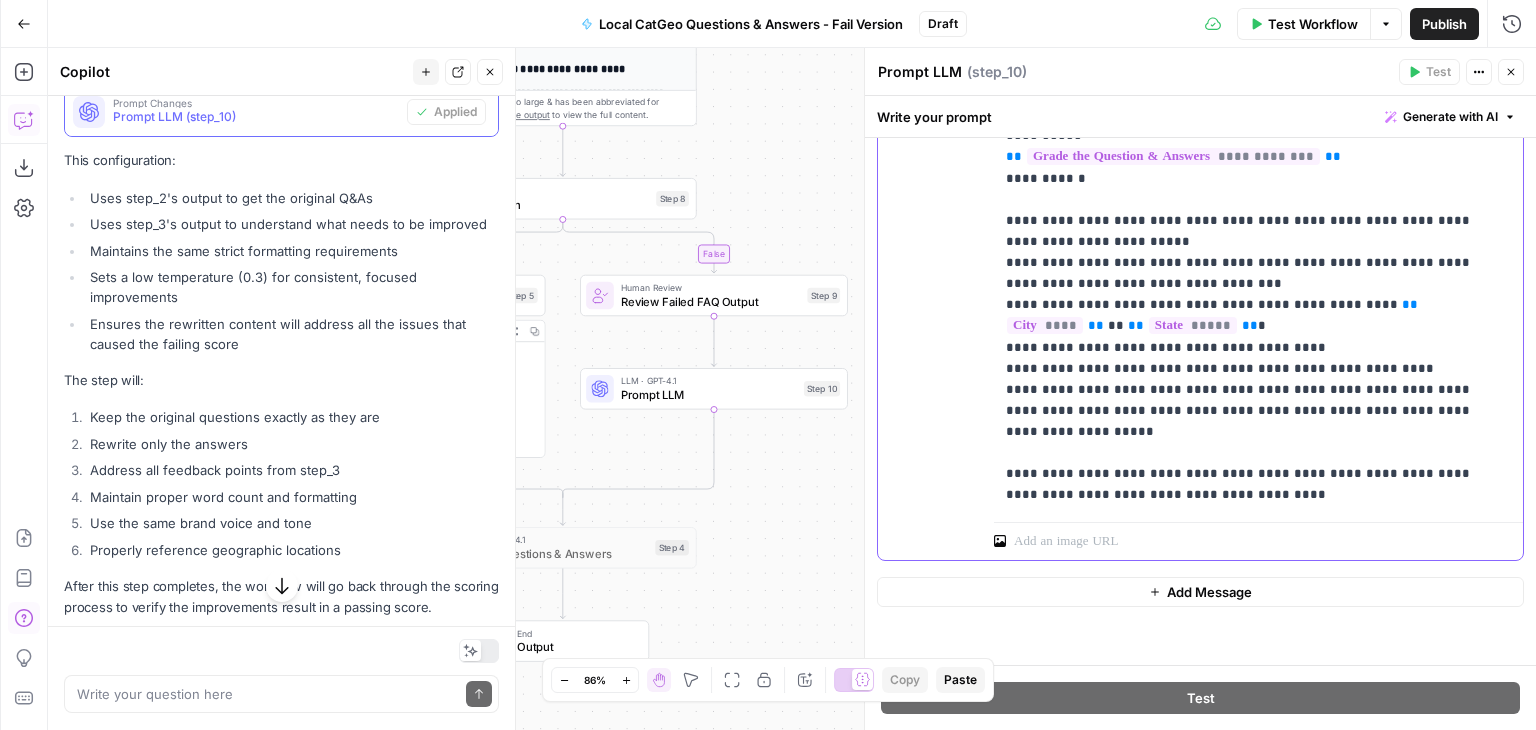 click on "**********" at bounding box center (1251, 230) 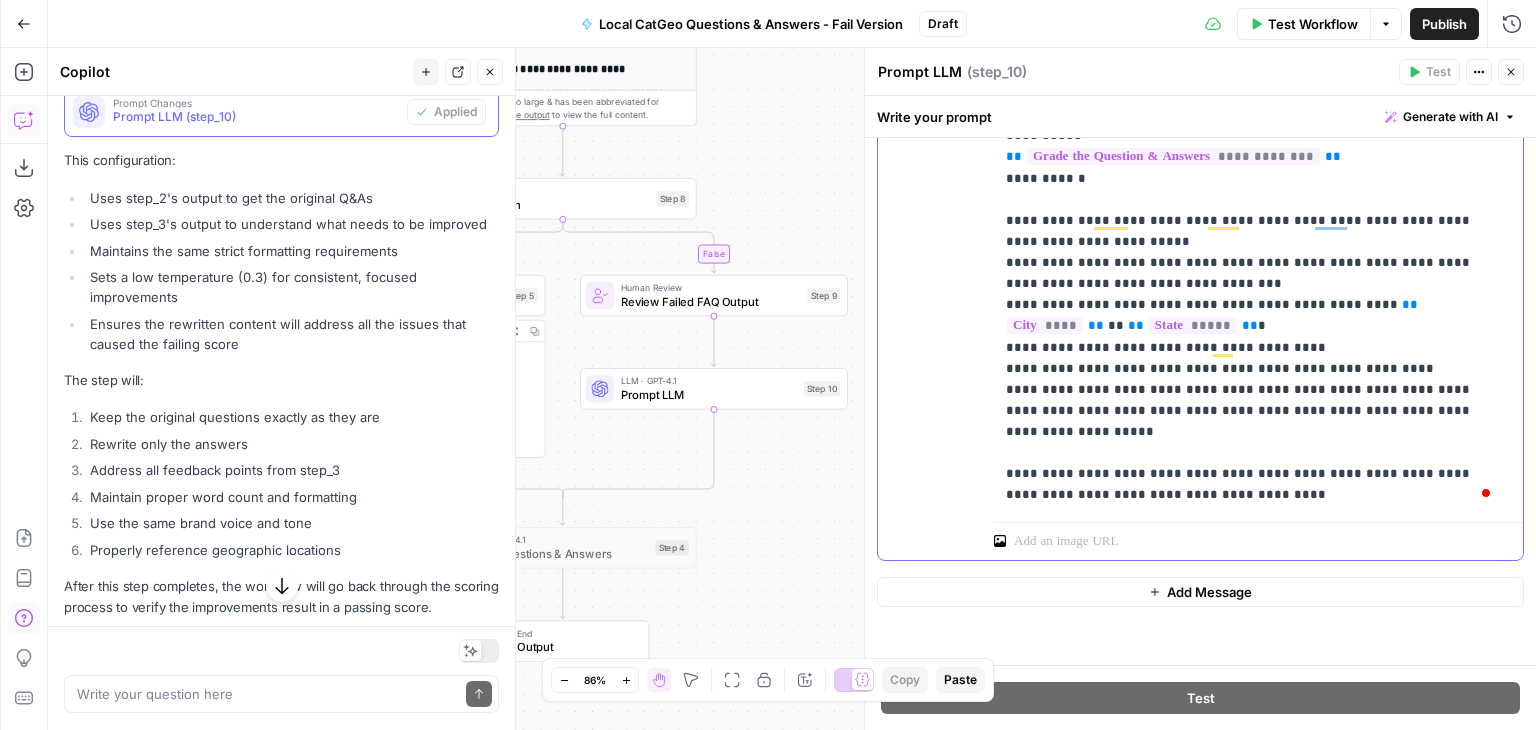 type 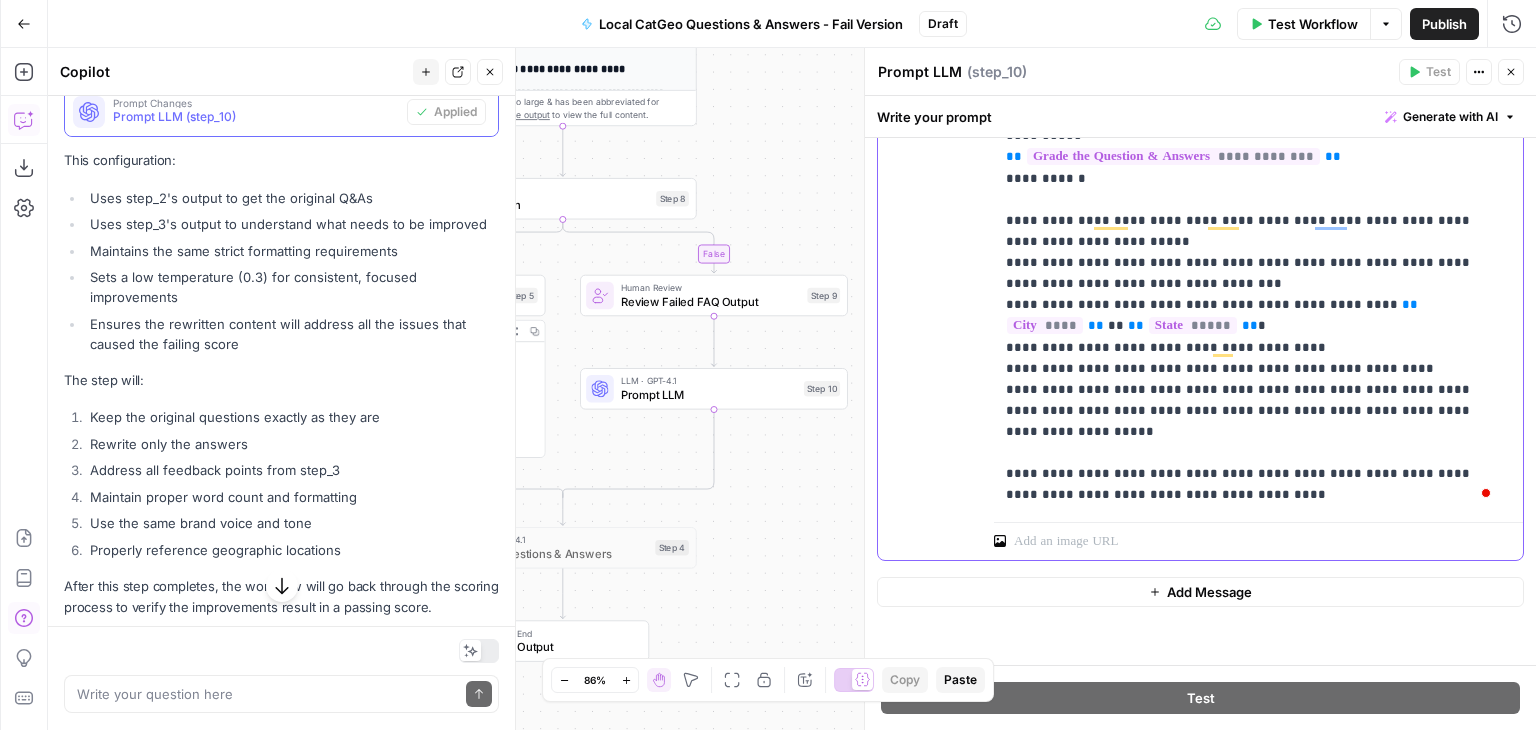 click on "**********" at bounding box center [1251, 230] 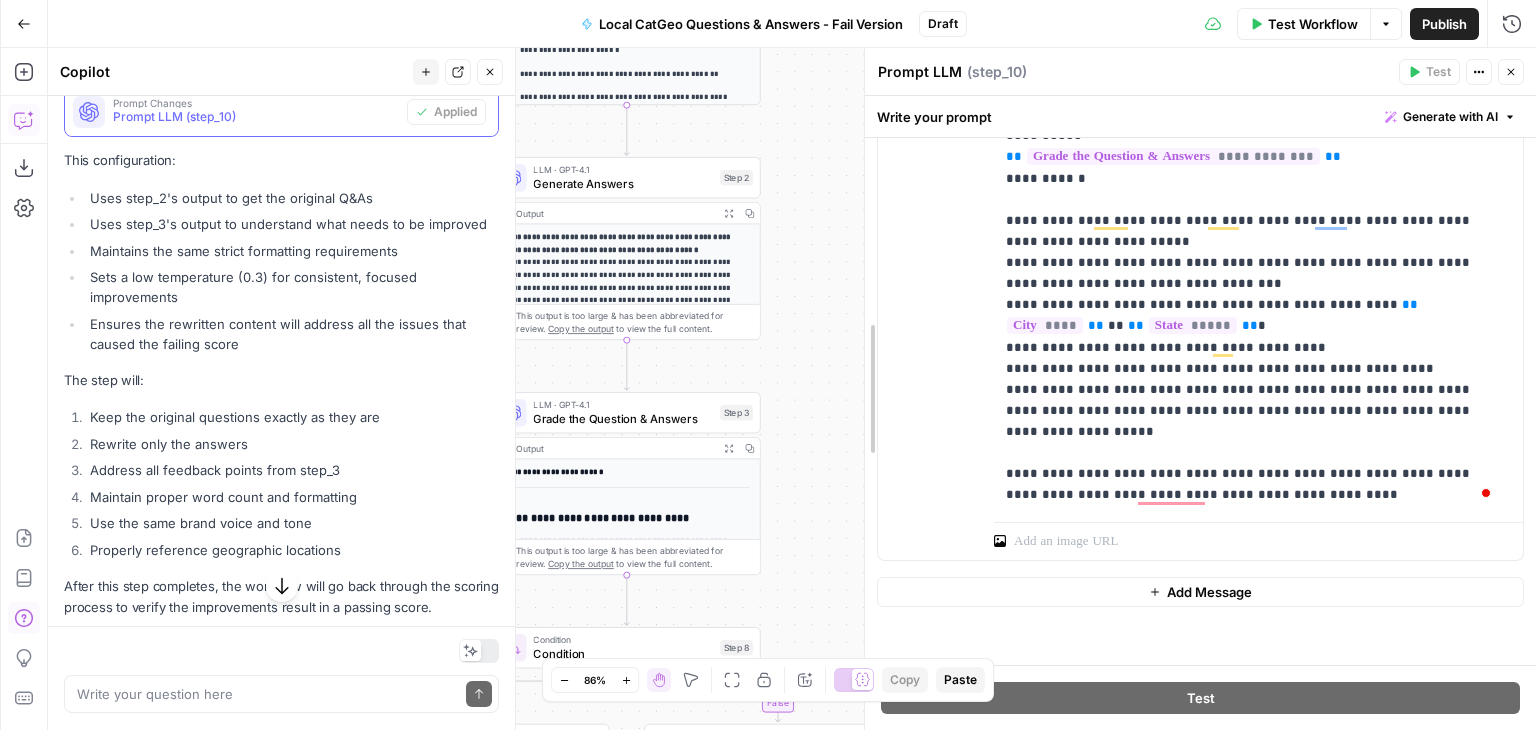 drag, startPoint x: 793, startPoint y: 196, endPoint x: 857, endPoint y: 295, distance: 117.88554 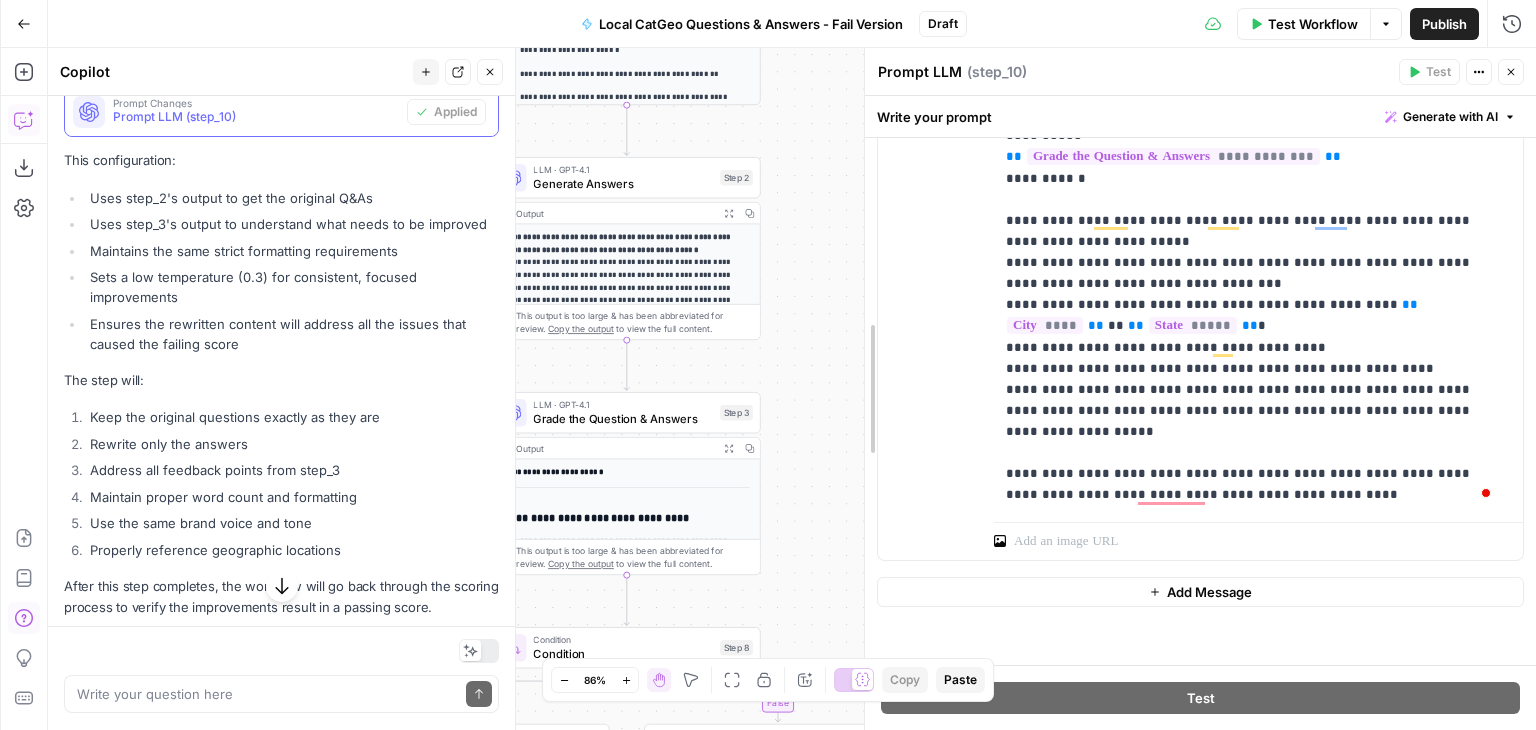 click on "Angi New Home Browse Your Data Monitoring Settings Recent Grids New grid Local CatGeo Questions & Answers Grid Task Tail New CG for Angi Grid Rewrite CG for Angi Grid Recent Workflows New Workflow Local CatGeo Questions & Answers - Fail Version ParagraphList Update Batch Local CatGeo Questions & Answers AirOps Academy What's new?
5
Help + Support Go Back Local CatGeo Questions & Answers - Fail Version Draft Test Workflow Options Publish Run History Add Steps Copilot Download as JSON Settings Import JSON AirOps Academy Help Give Feedback Shortcuts false true Workflow Set Inputs Inputs Perplexity Deep Research Research Local Information Step 1 Power Agent Deep Research Step 7 Output Expand Output Copy 1 2 {    "Deep Research" :  " \n Here is a summarized guide         to essential requirements and         considerations for handyman services in San         Diego, CA, including permits, contractors,         \n\n 🔧   CA): \n\n" at bounding box center (768, 365) 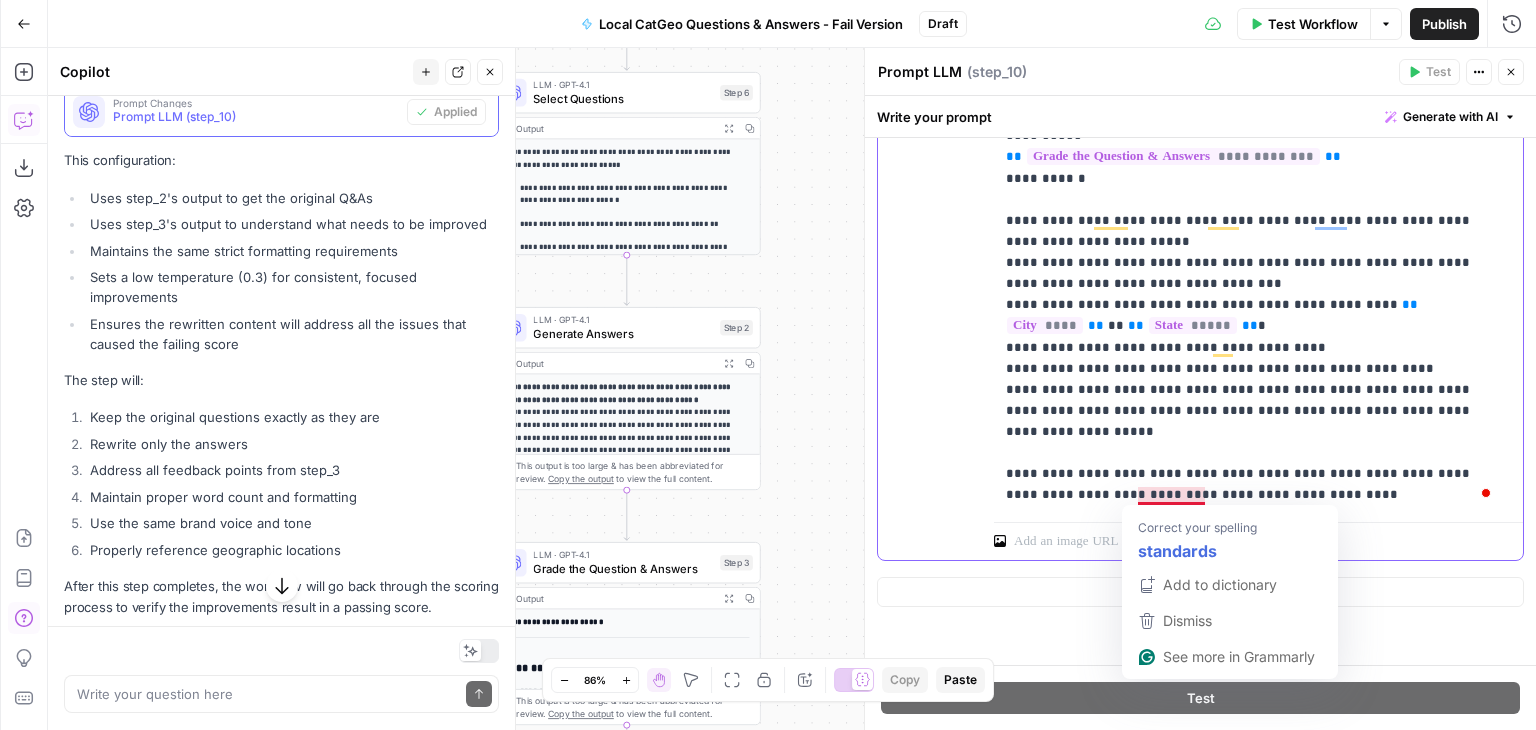 click on "**********" at bounding box center (1251, 230) 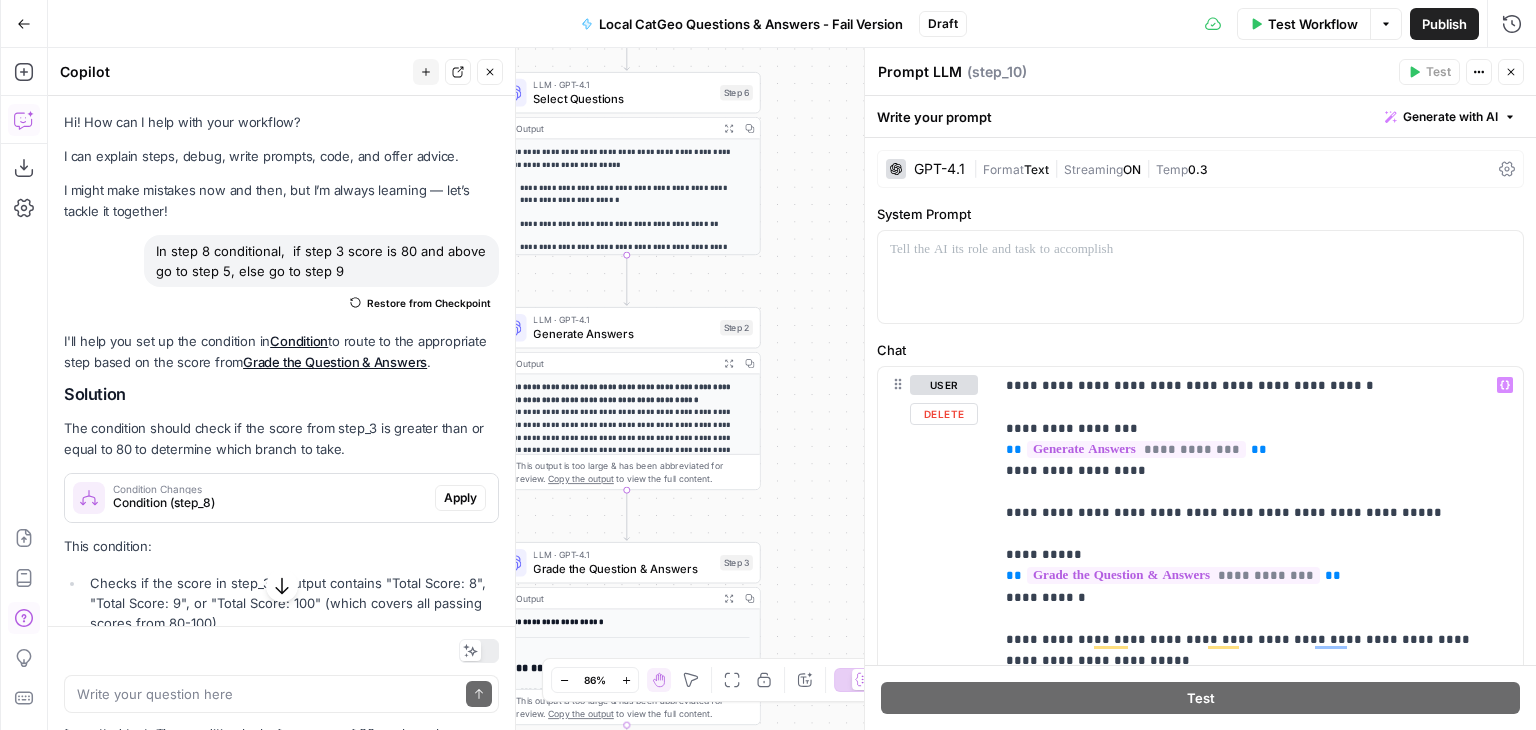 scroll, scrollTop: 0, scrollLeft: 0, axis: both 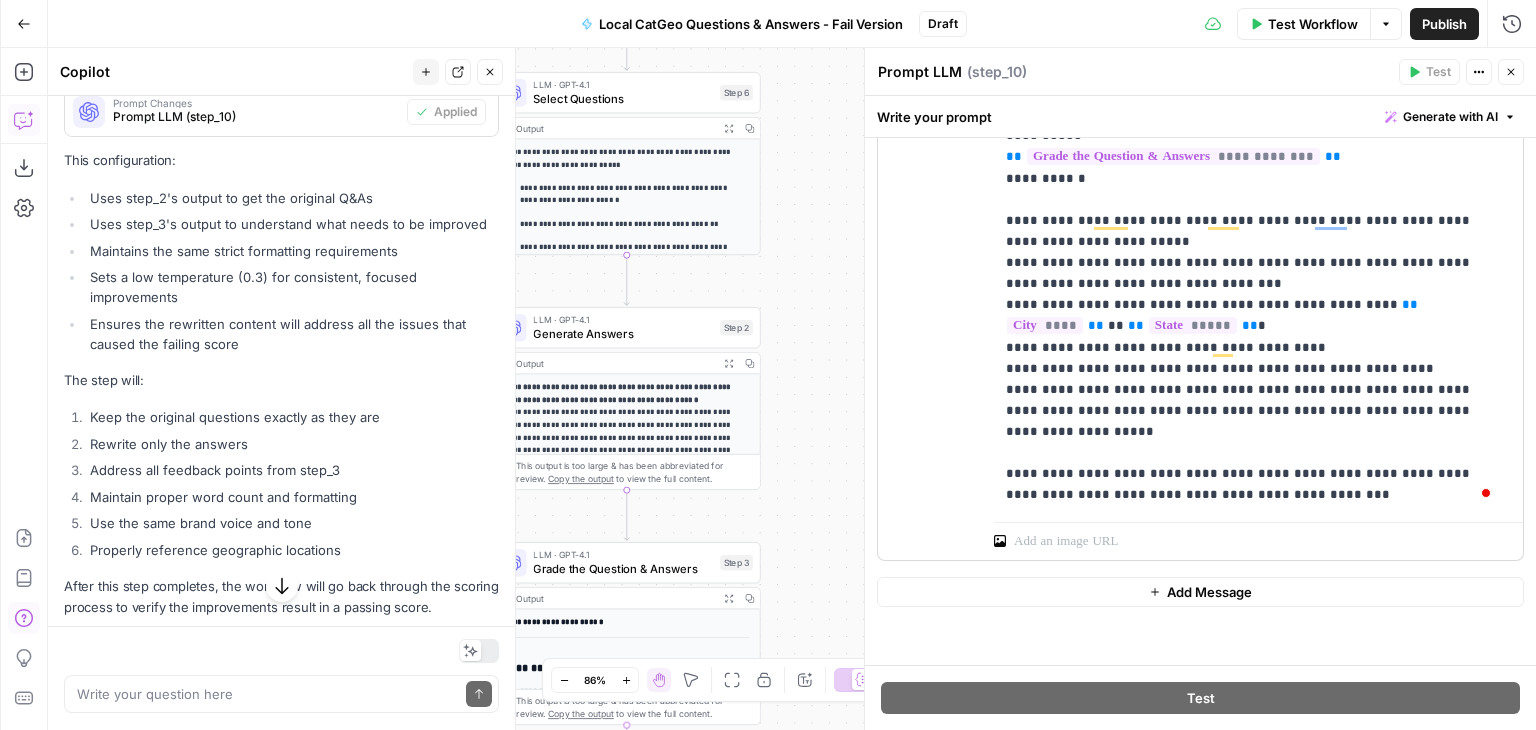 click on "**********" at bounding box center [1251, 230] 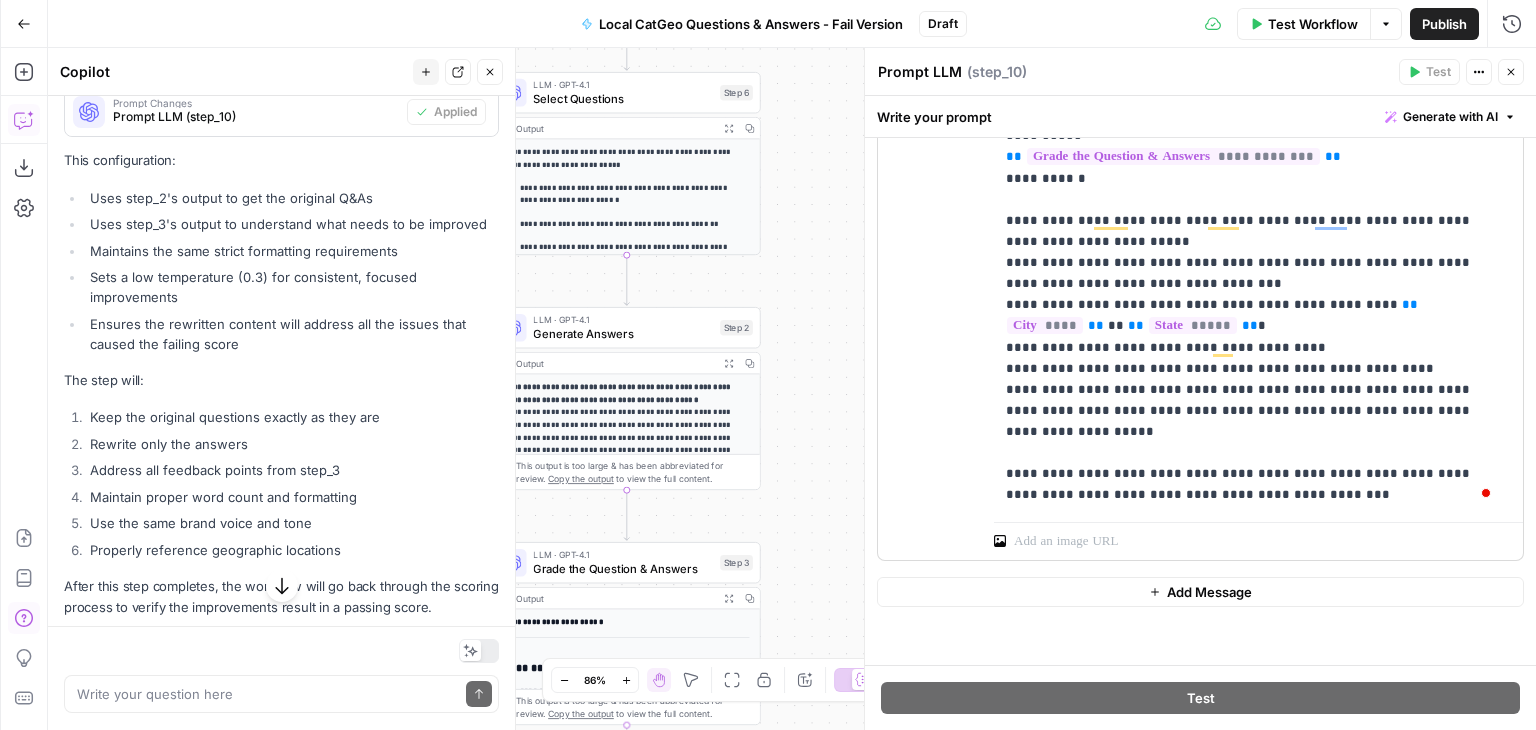 type 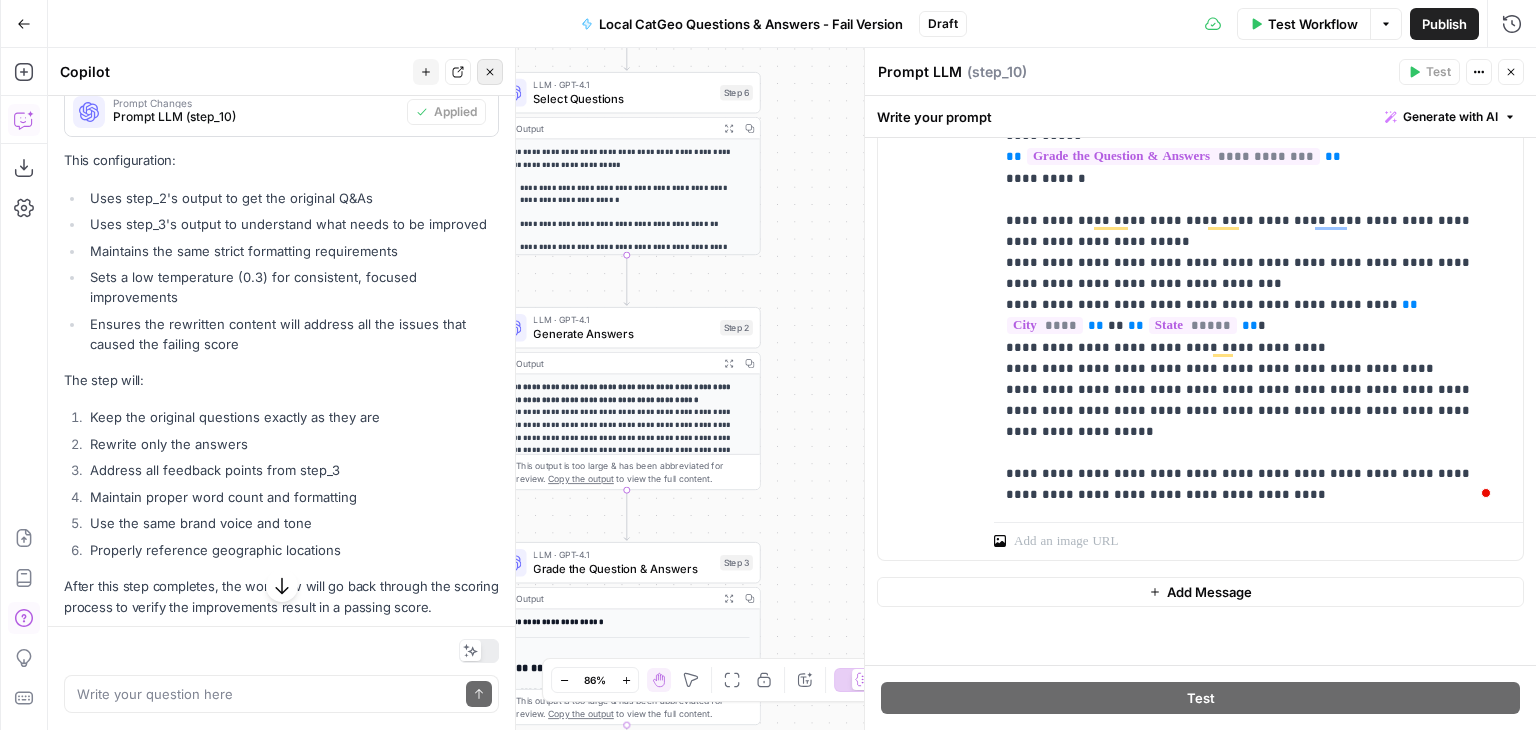 click 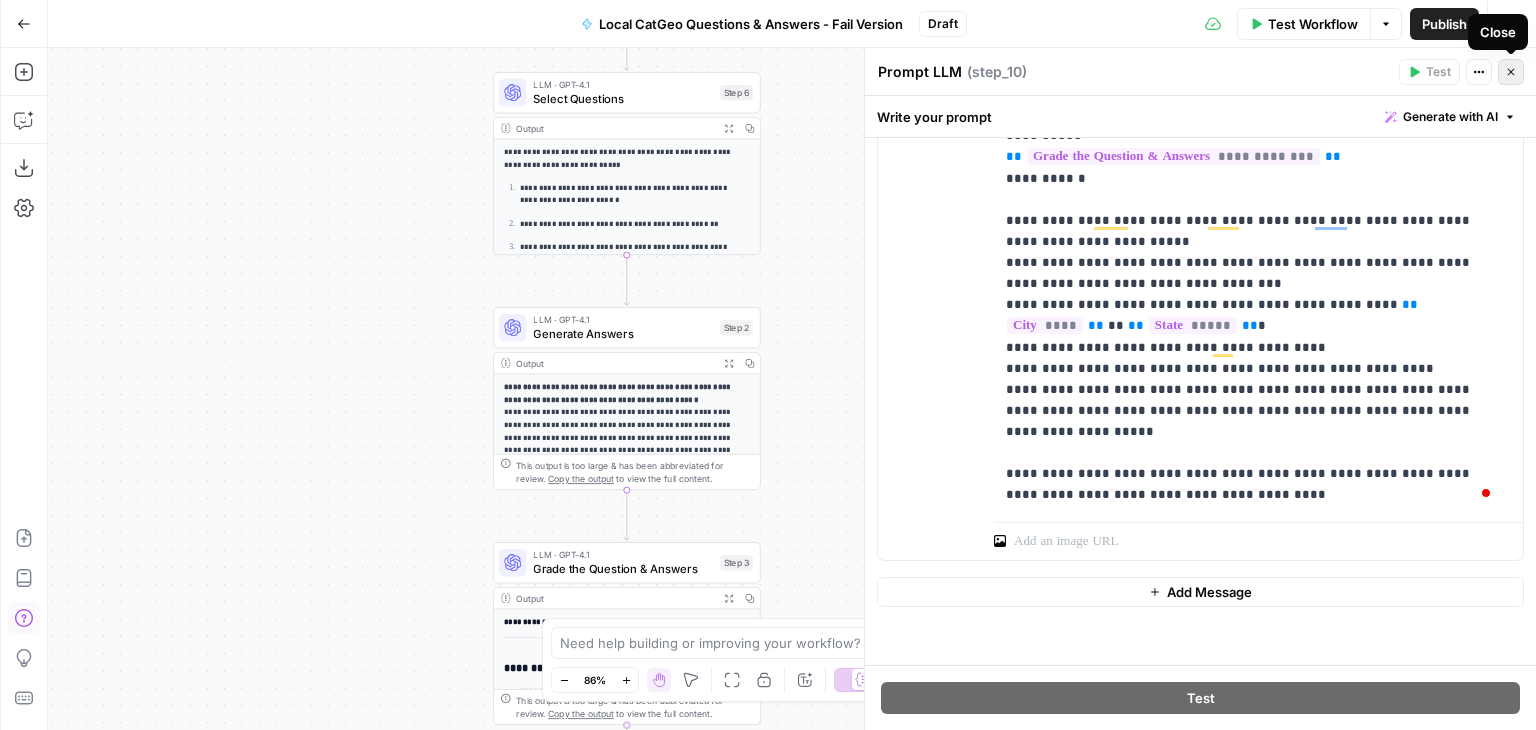 click 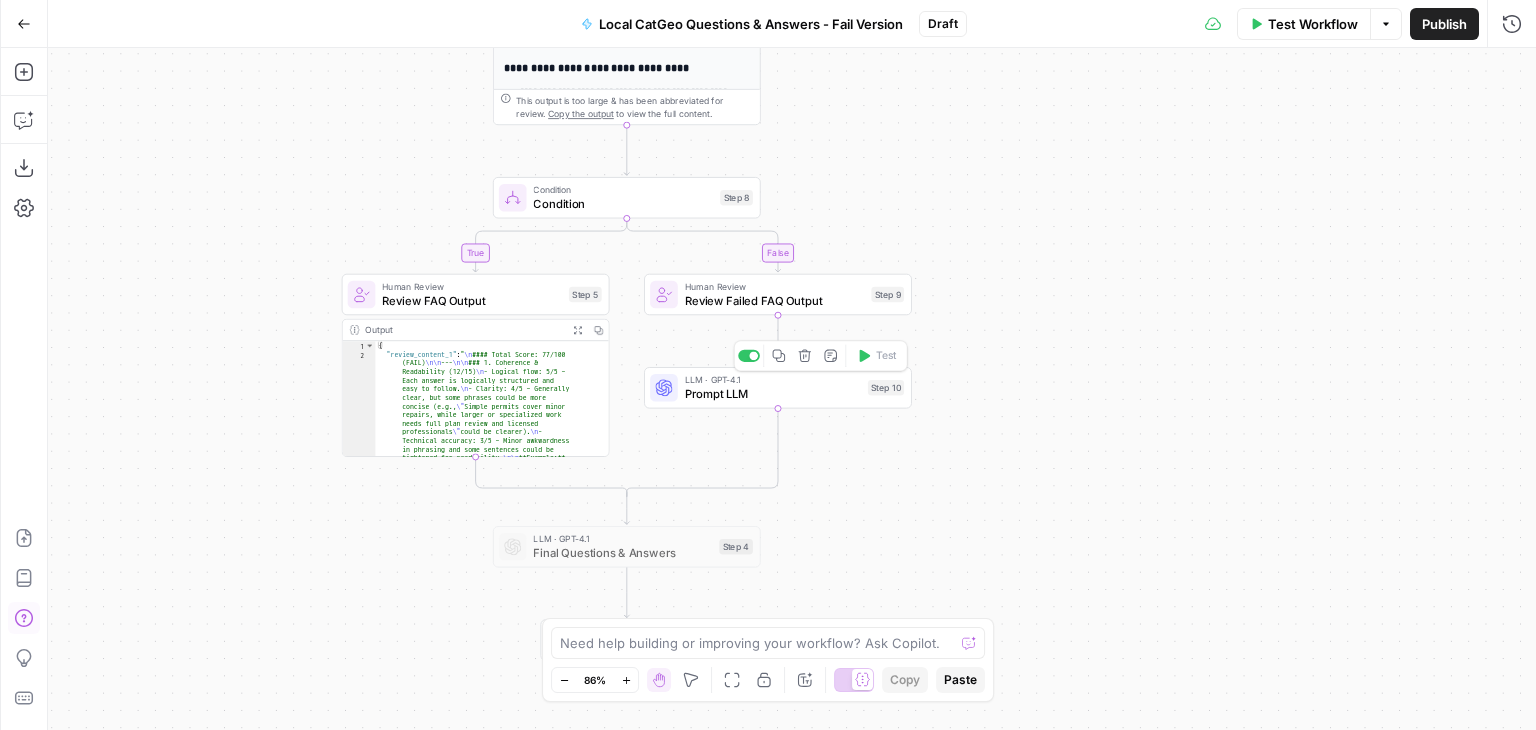 click on "Prompt LLM" at bounding box center [773, 393] 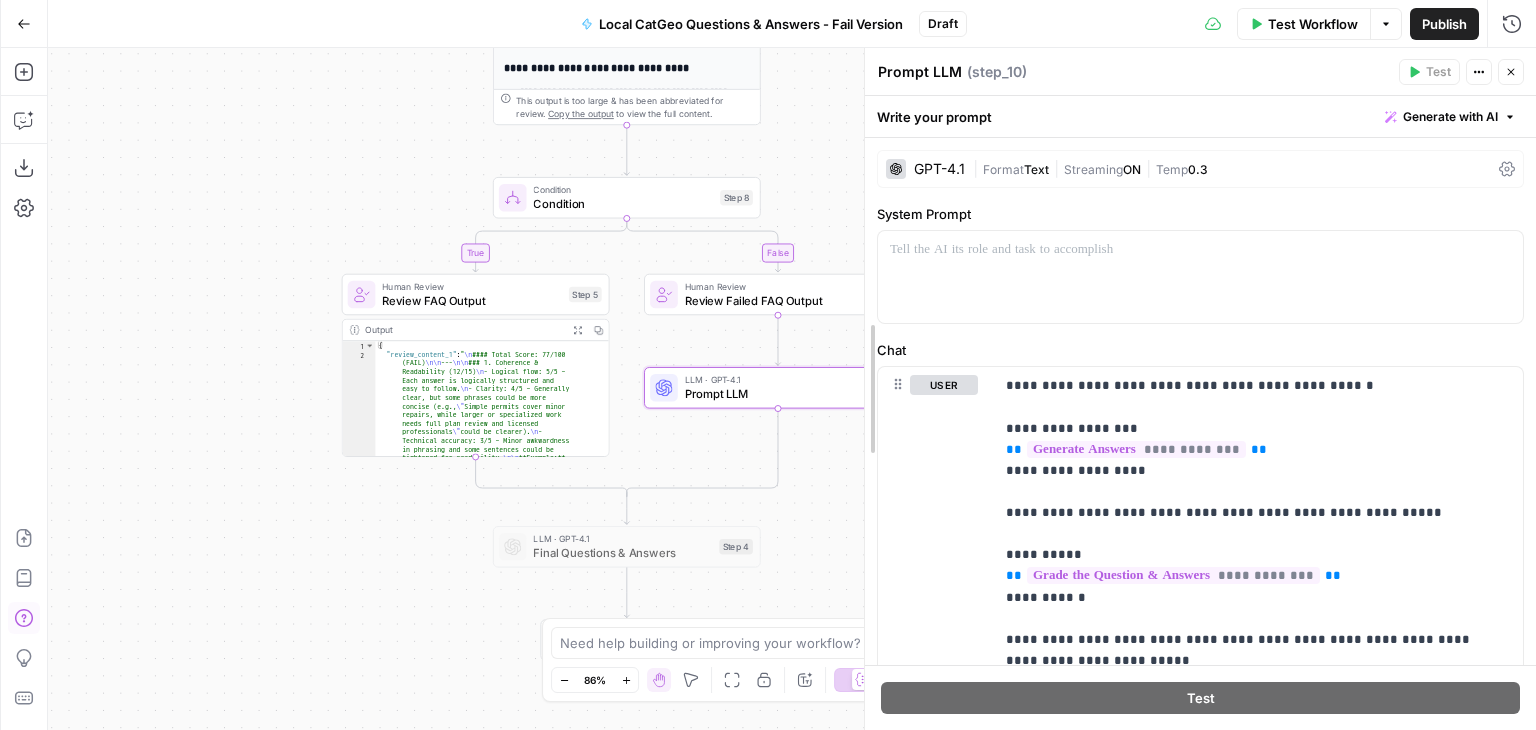 drag, startPoint x: 962, startPoint y: 71, endPoint x: 874, endPoint y: 71, distance: 88 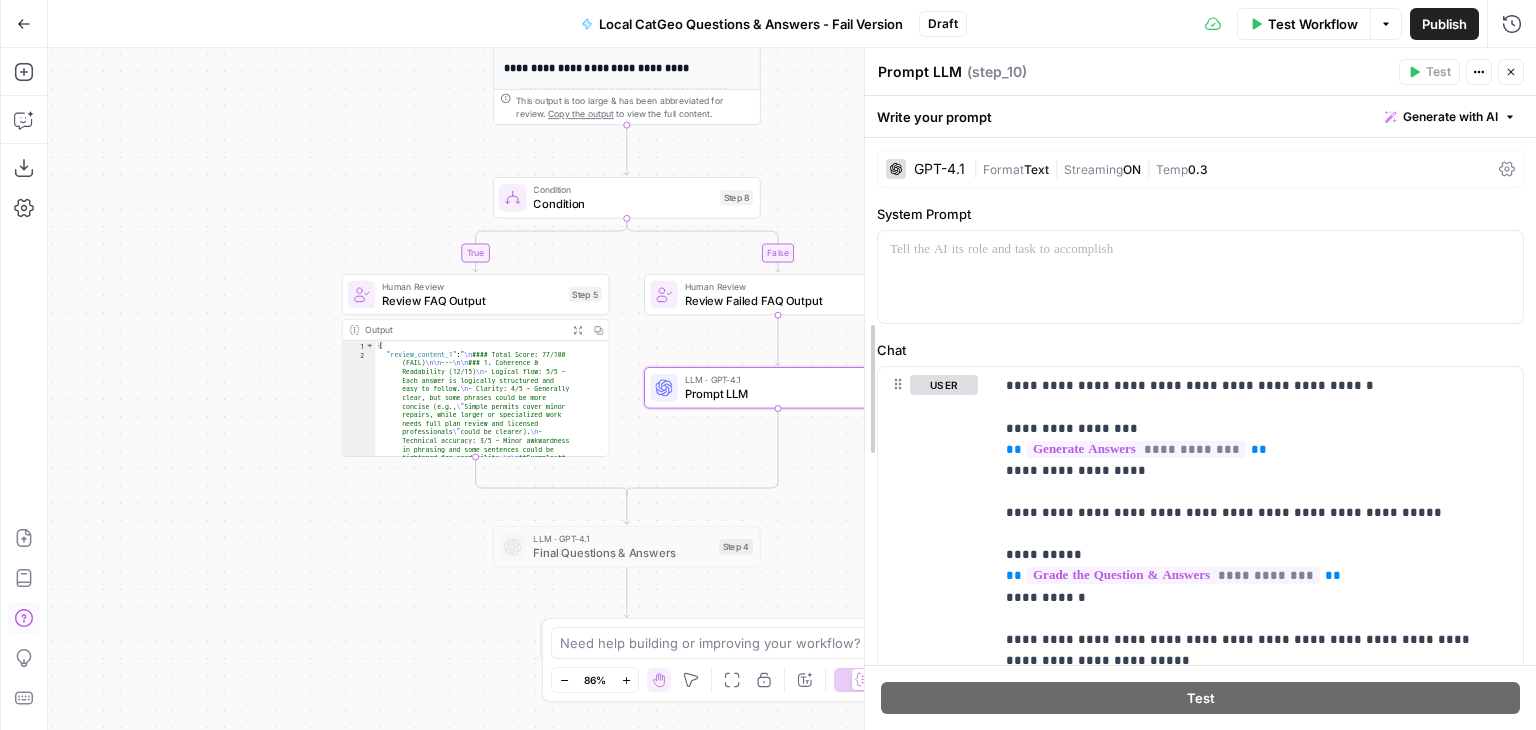 click on "**********" at bounding box center [1200, 389] 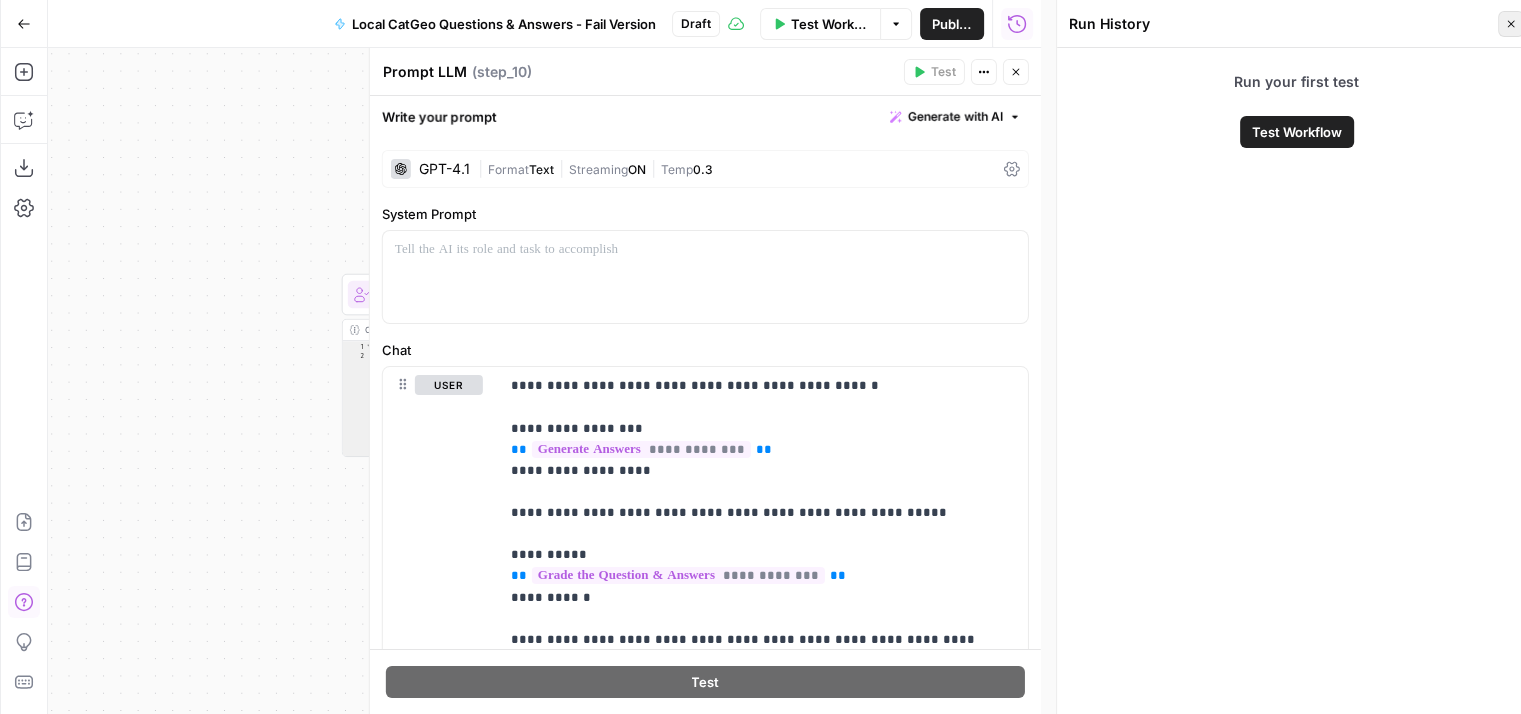 click on "Close" at bounding box center (1516, 24) 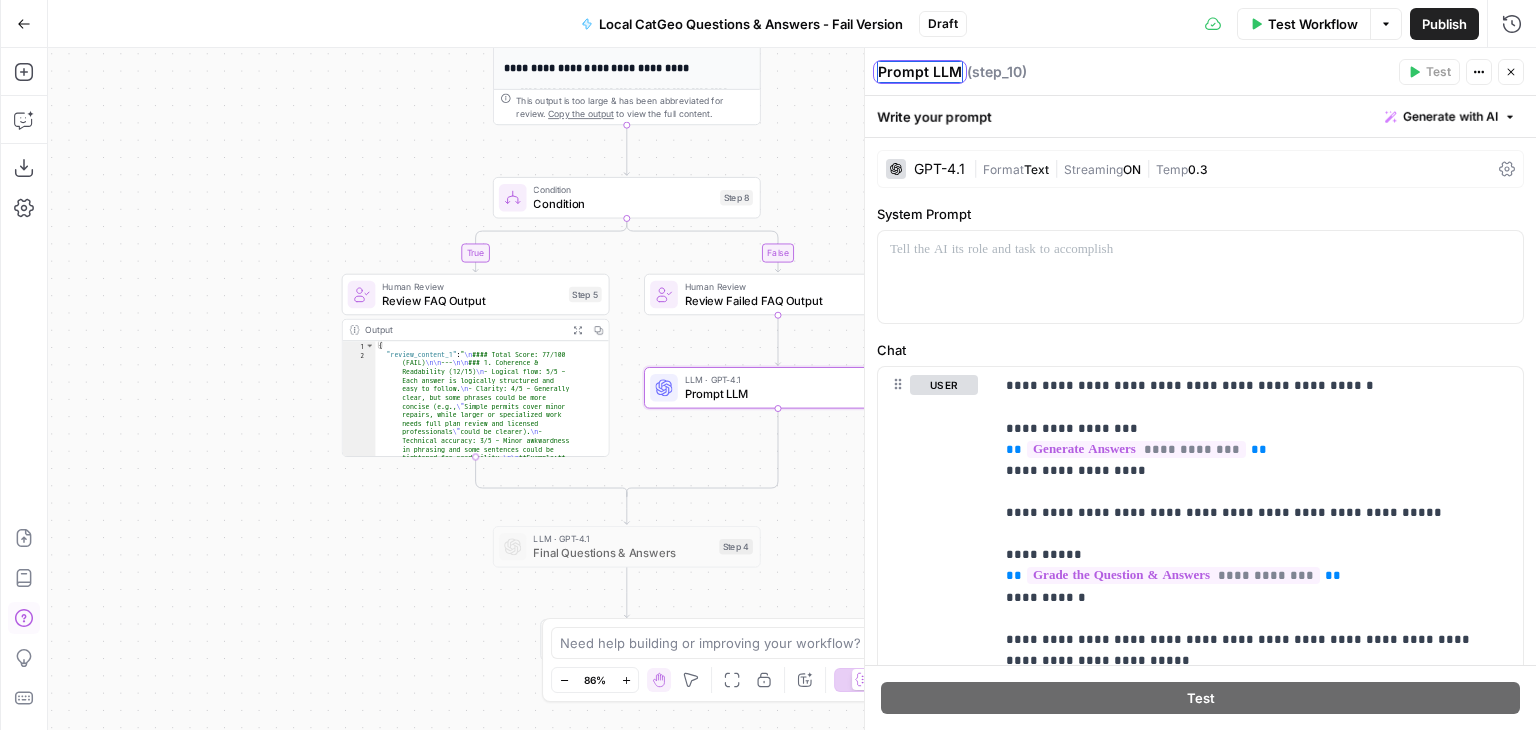 click on "Prompt LLM" at bounding box center [920, 72] 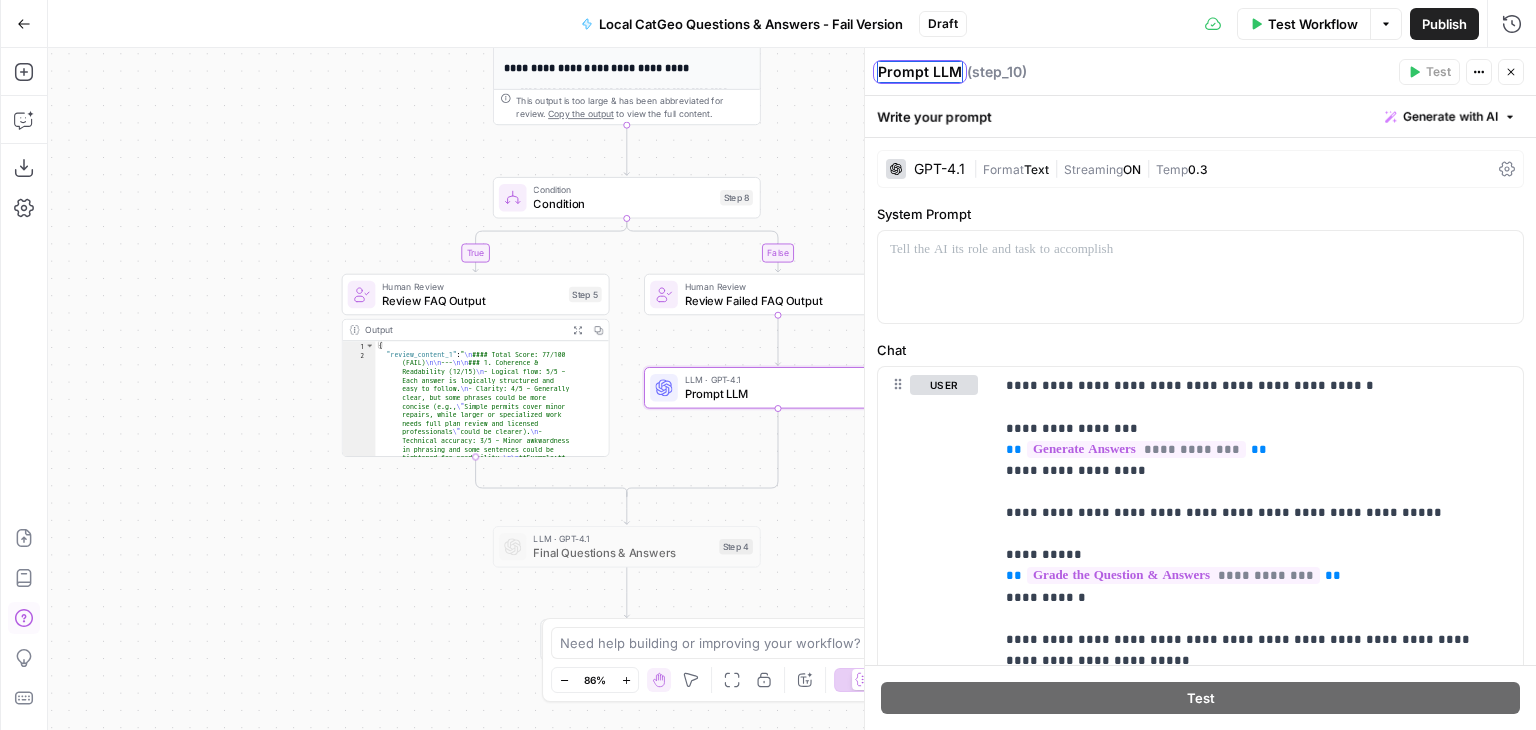 drag, startPoint x: 952, startPoint y: 71, endPoint x: 876, endPoint y: 71, distance: 76 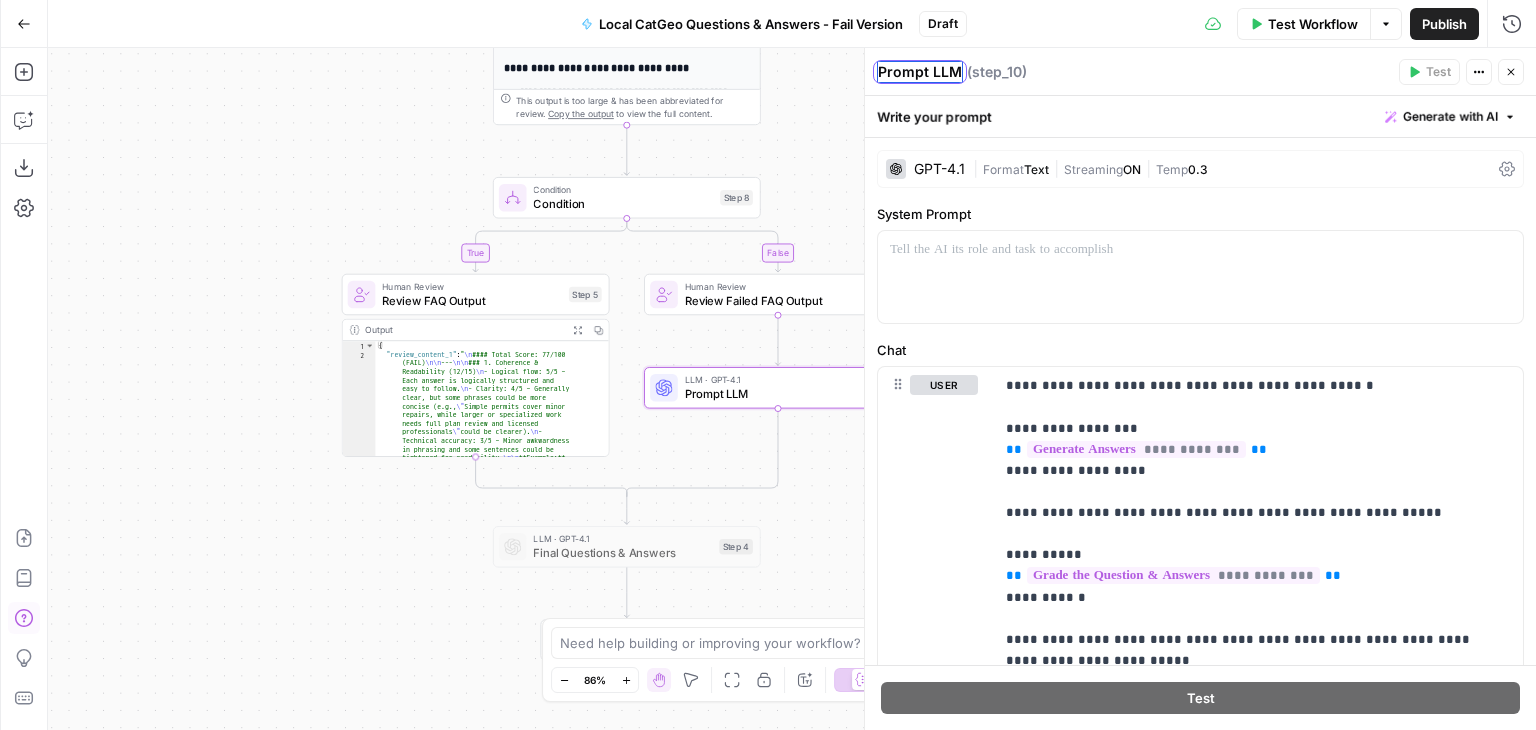 click on "Prompt LLM" at bounding box center [920, 72] 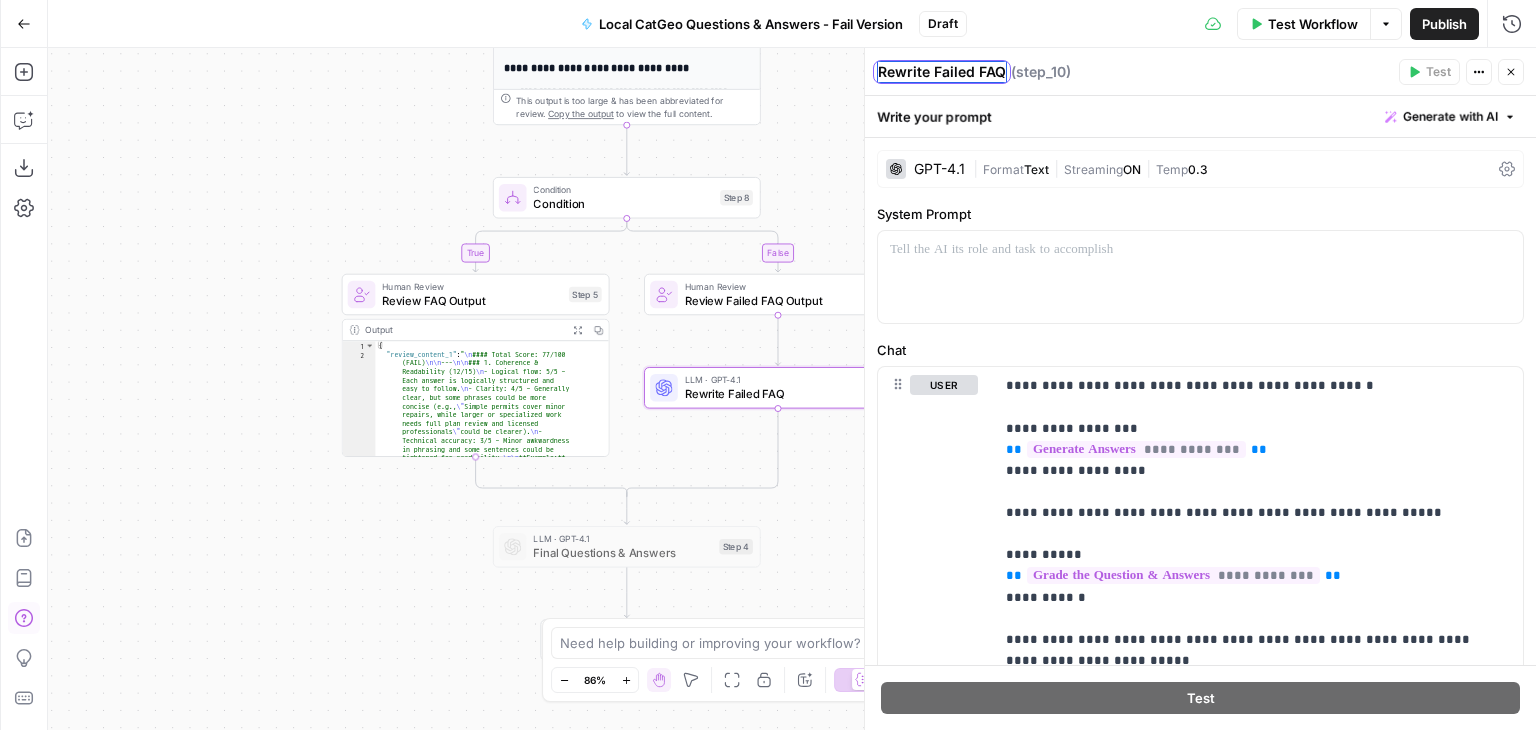 type on "Rewrite Failed FAQ" 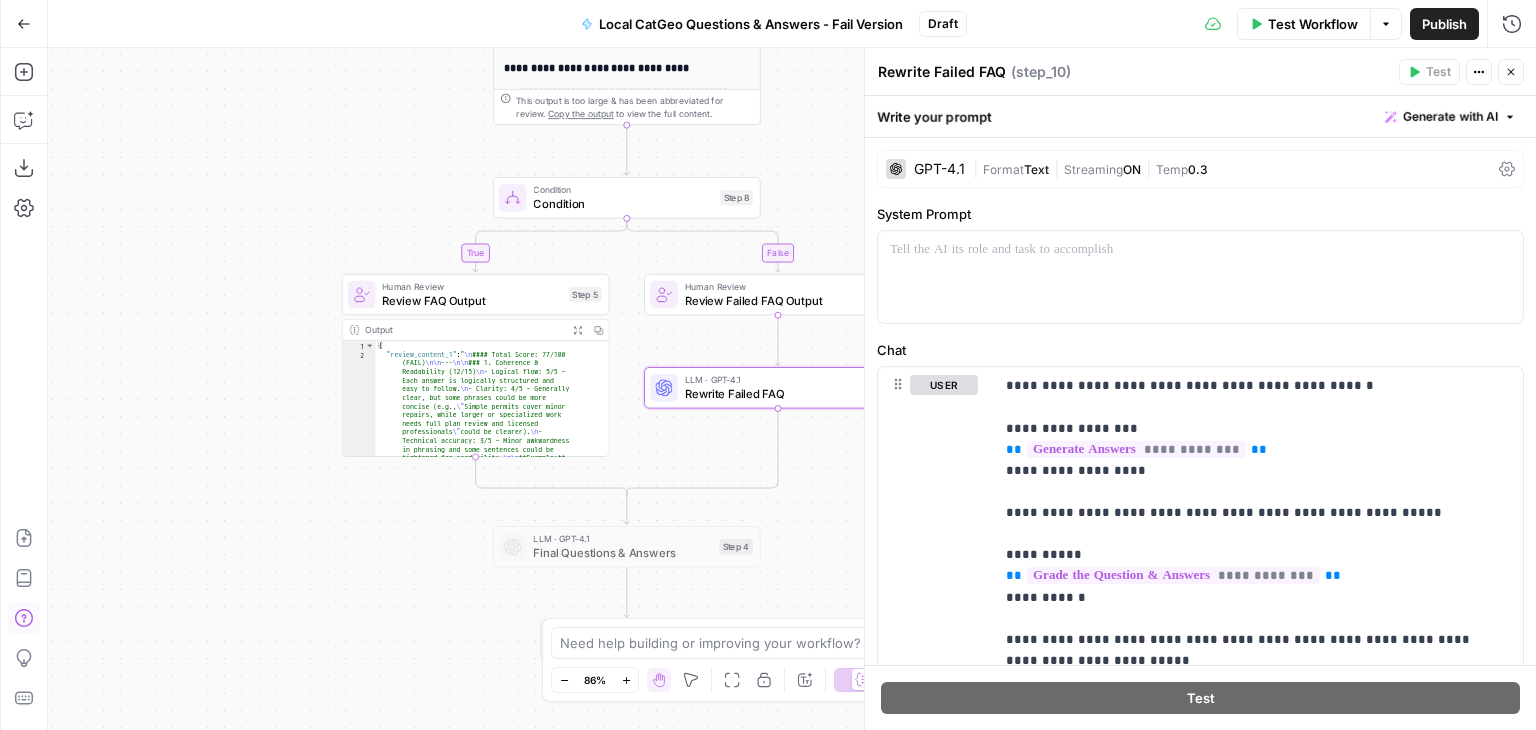 click on "Rewrite Failed FAQ Rewrite Failed FAQ  ( step_10 ) Test Actions Close" at bounding box center [1200, 72] 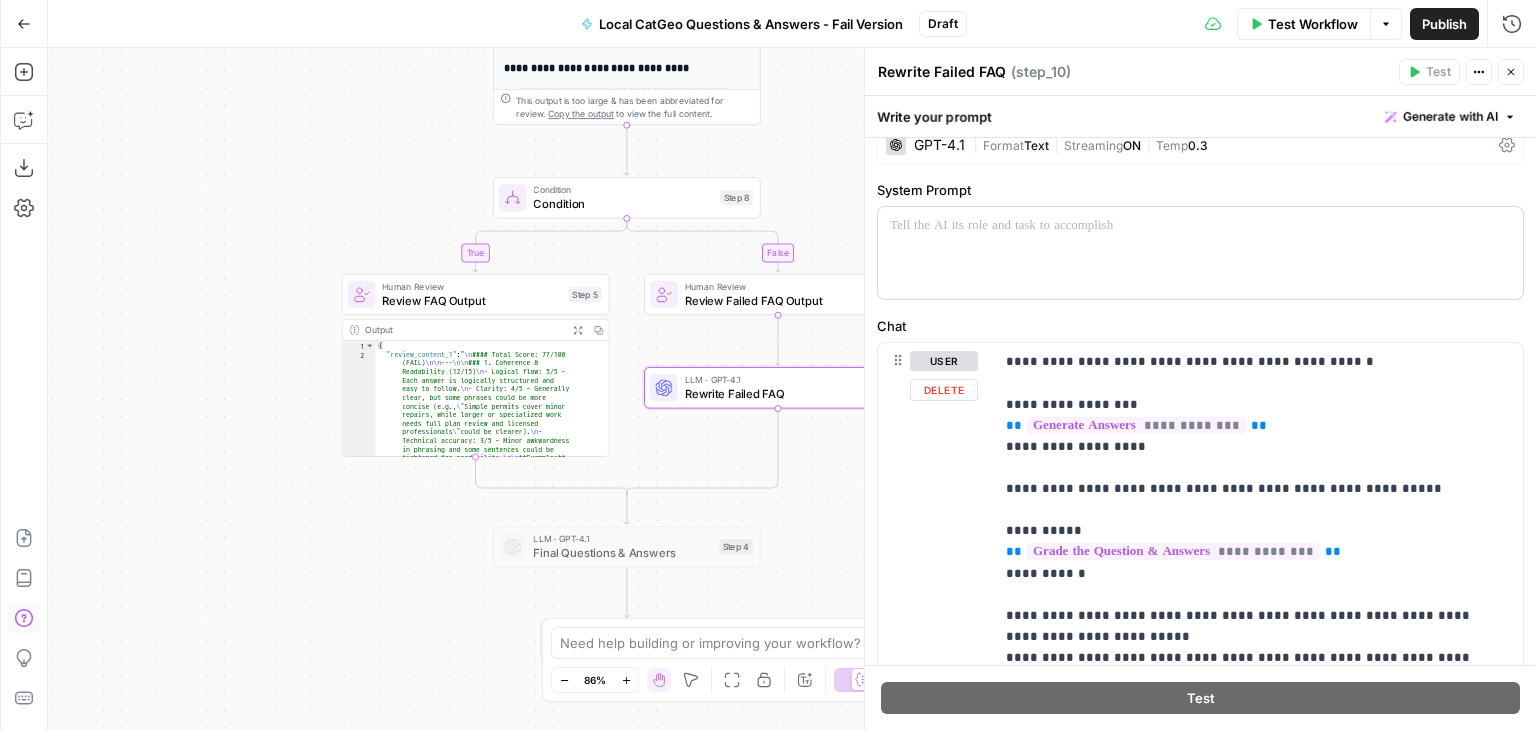 scroll, scrollTop: 0, scrollLeft: 0, axis: both 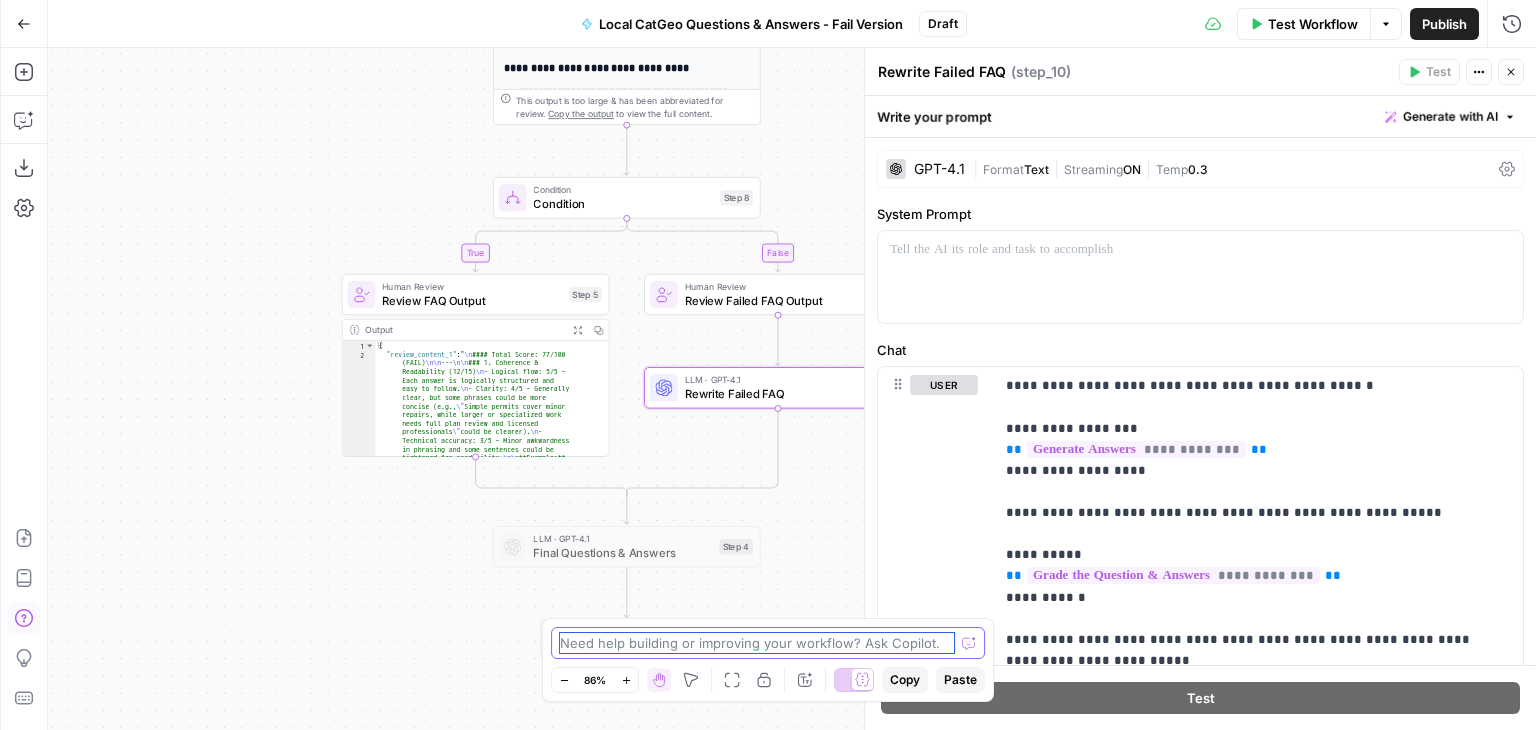 click at bounding box center [757, 643] 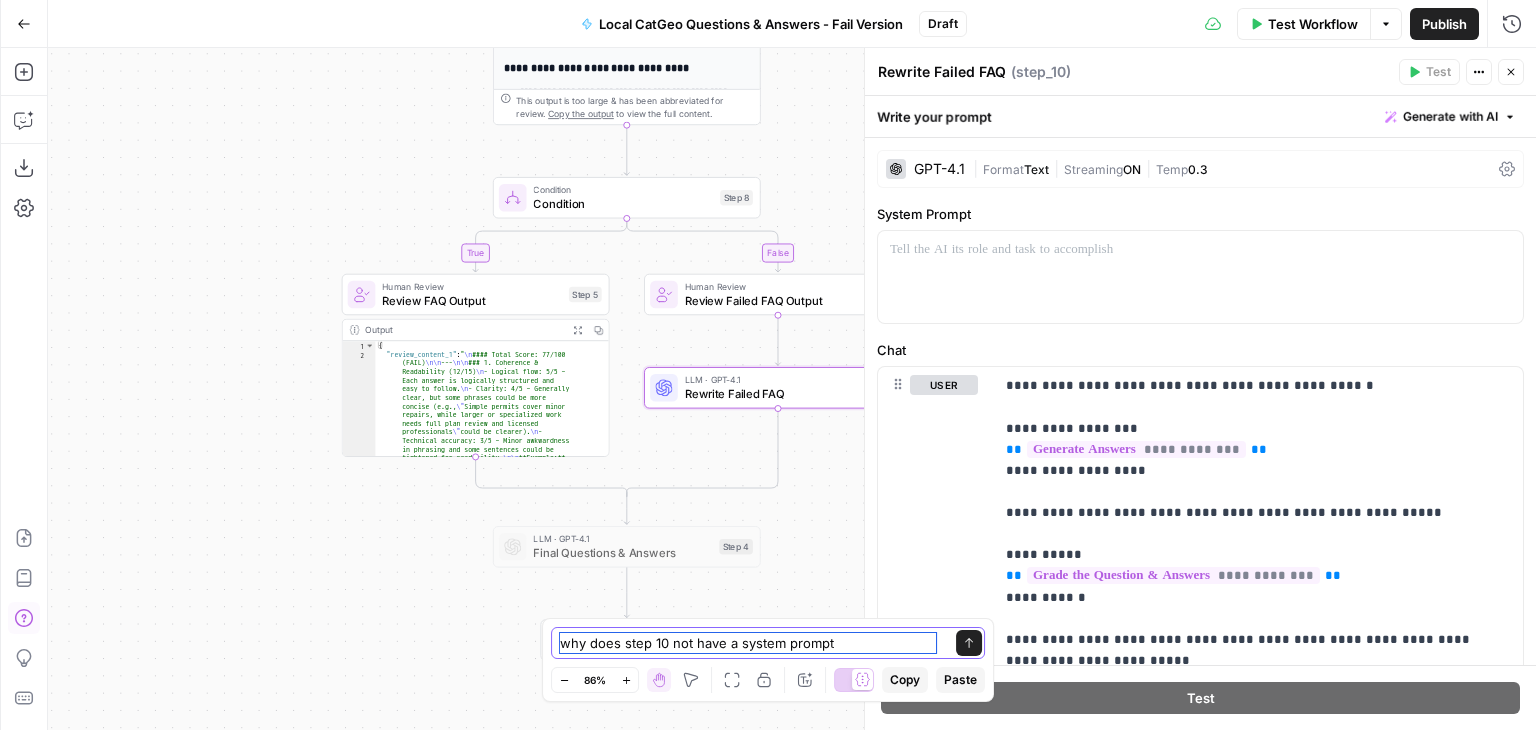 type on "why does step 10 not have a system prompt?" 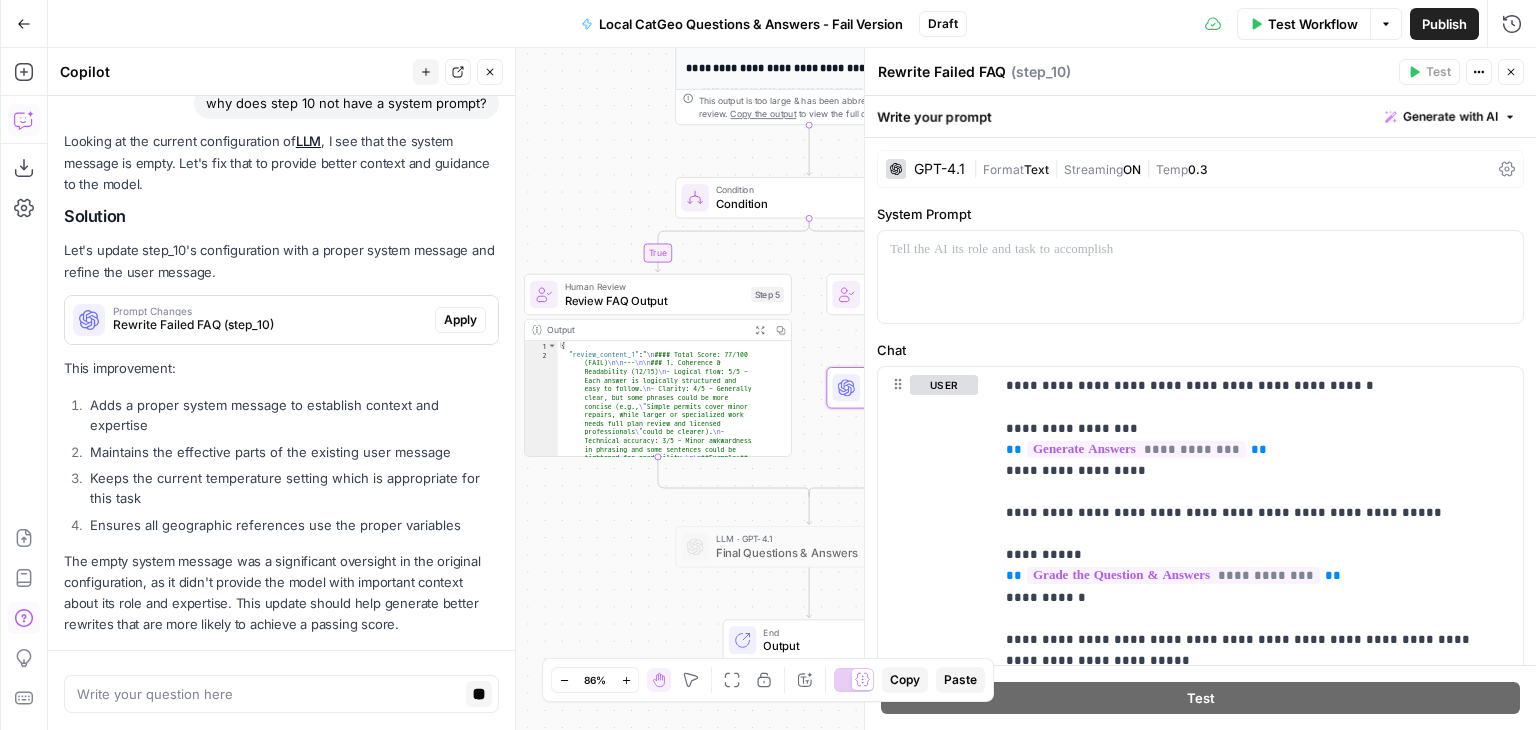scroll, scrollTop: 2647, scrollLeft: 0, axis: vertical 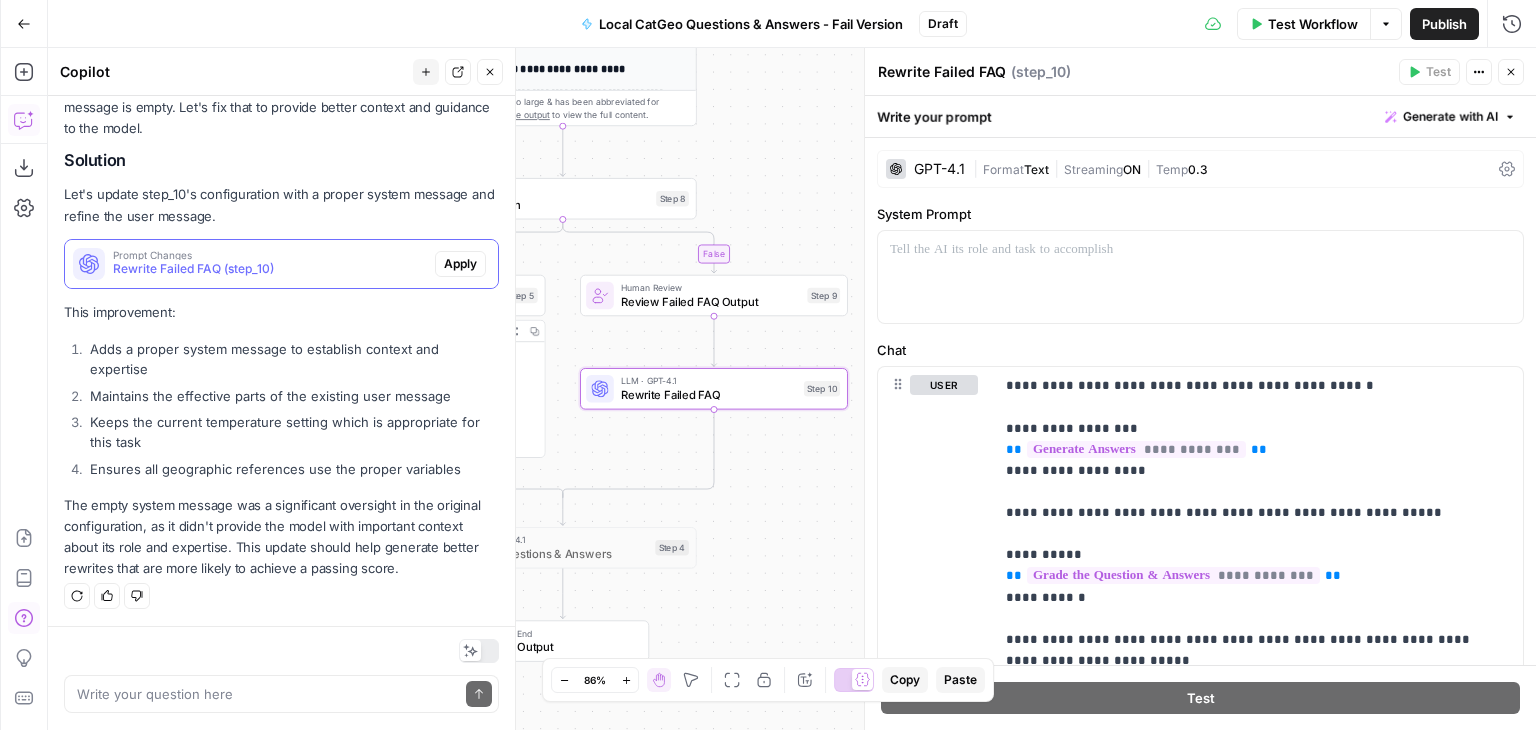 click on "Rewrite Failed FAQ (step_10)" at bounding box center [270, 269] 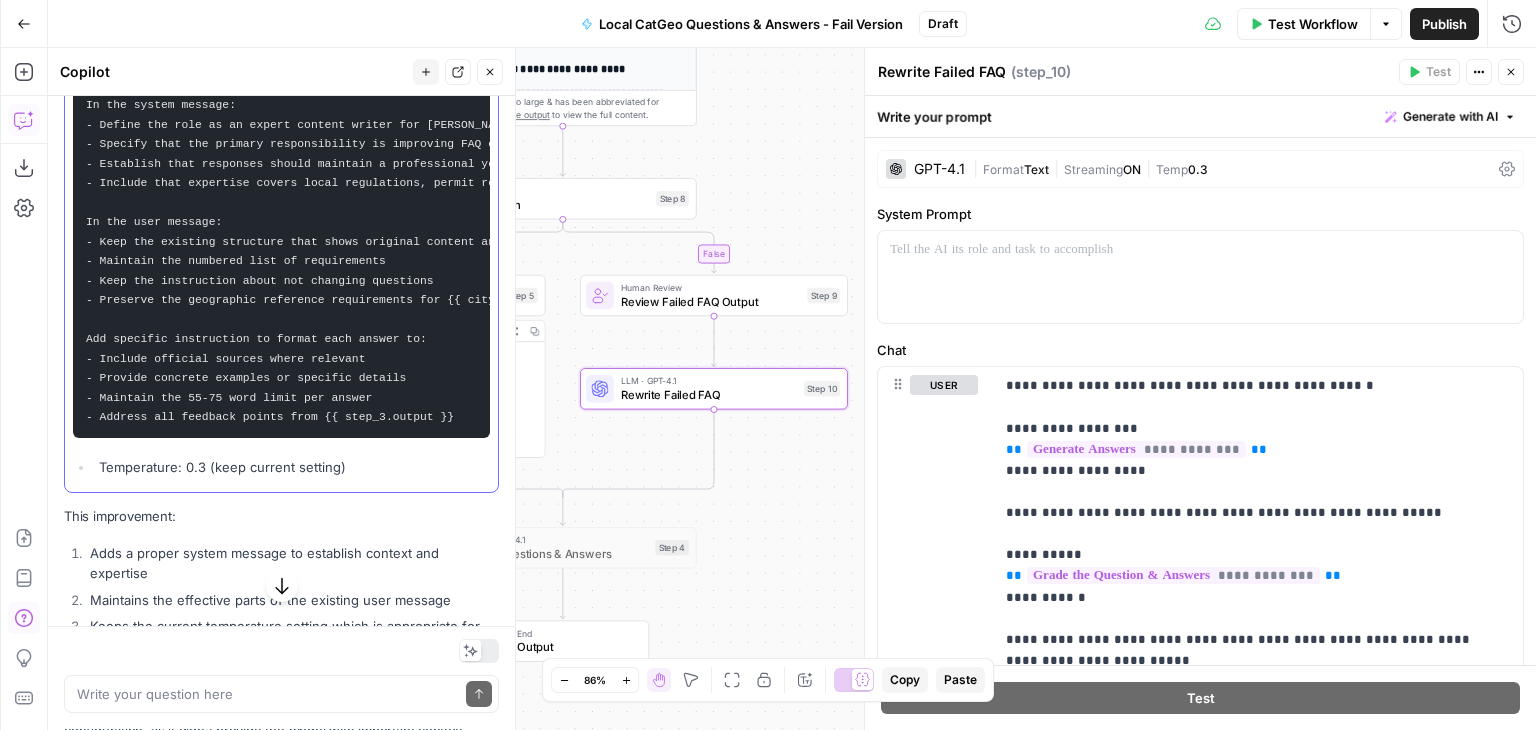 scroll, scrollTop: 2760, scrollLeft: 0, axis: vertical 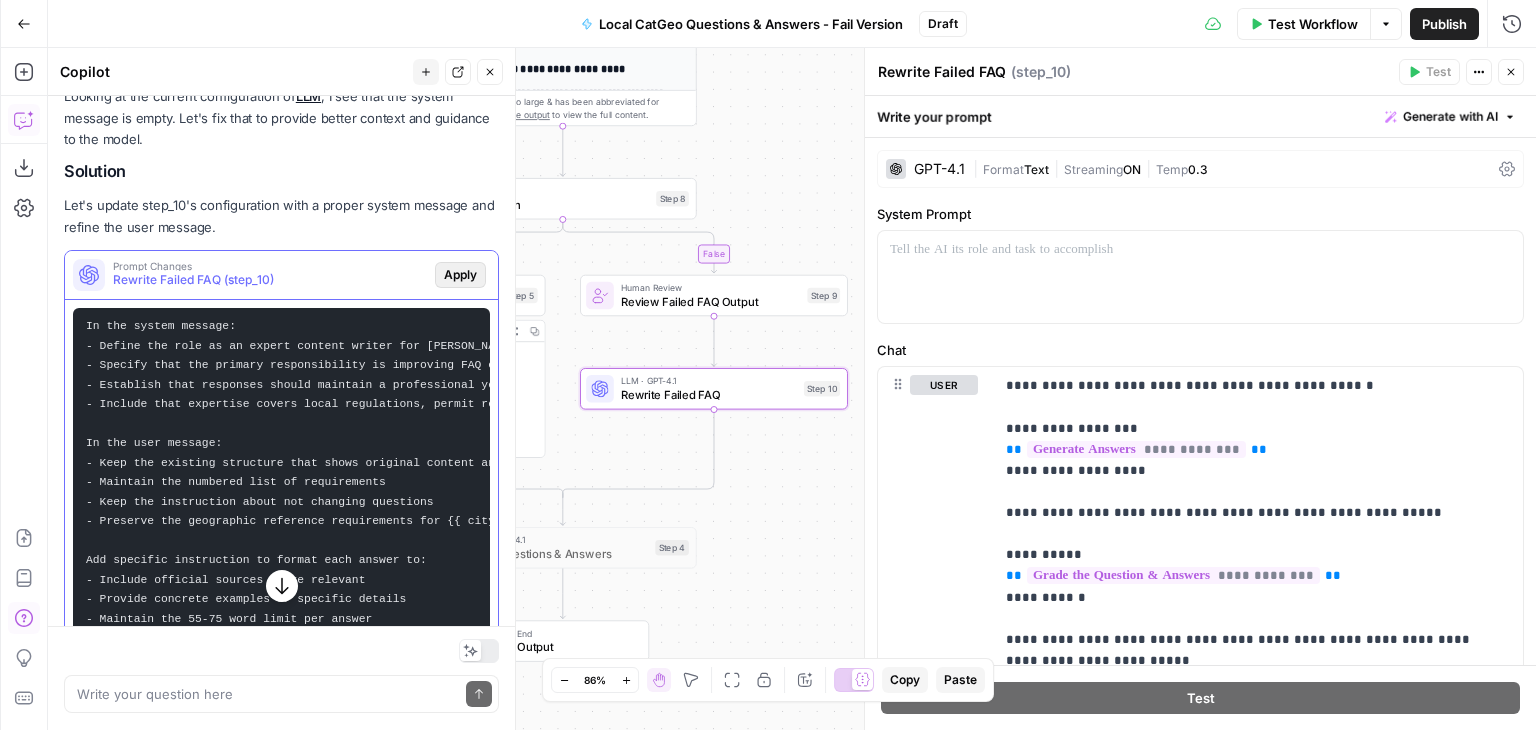 click on "Apply" at bounding box center [460, 275] 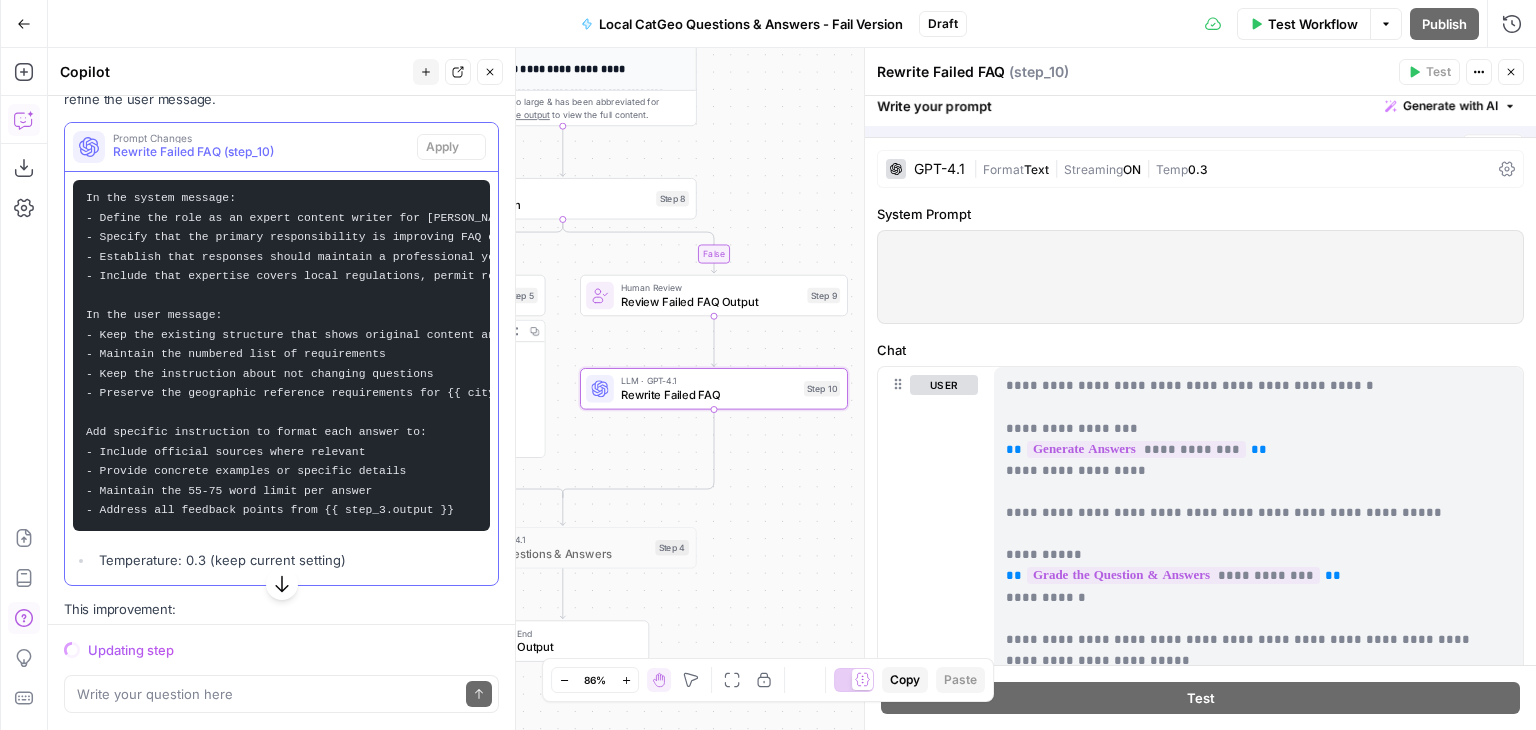 scroll, scrollTop: 2632, scrollLeft: 0, axis: vertical 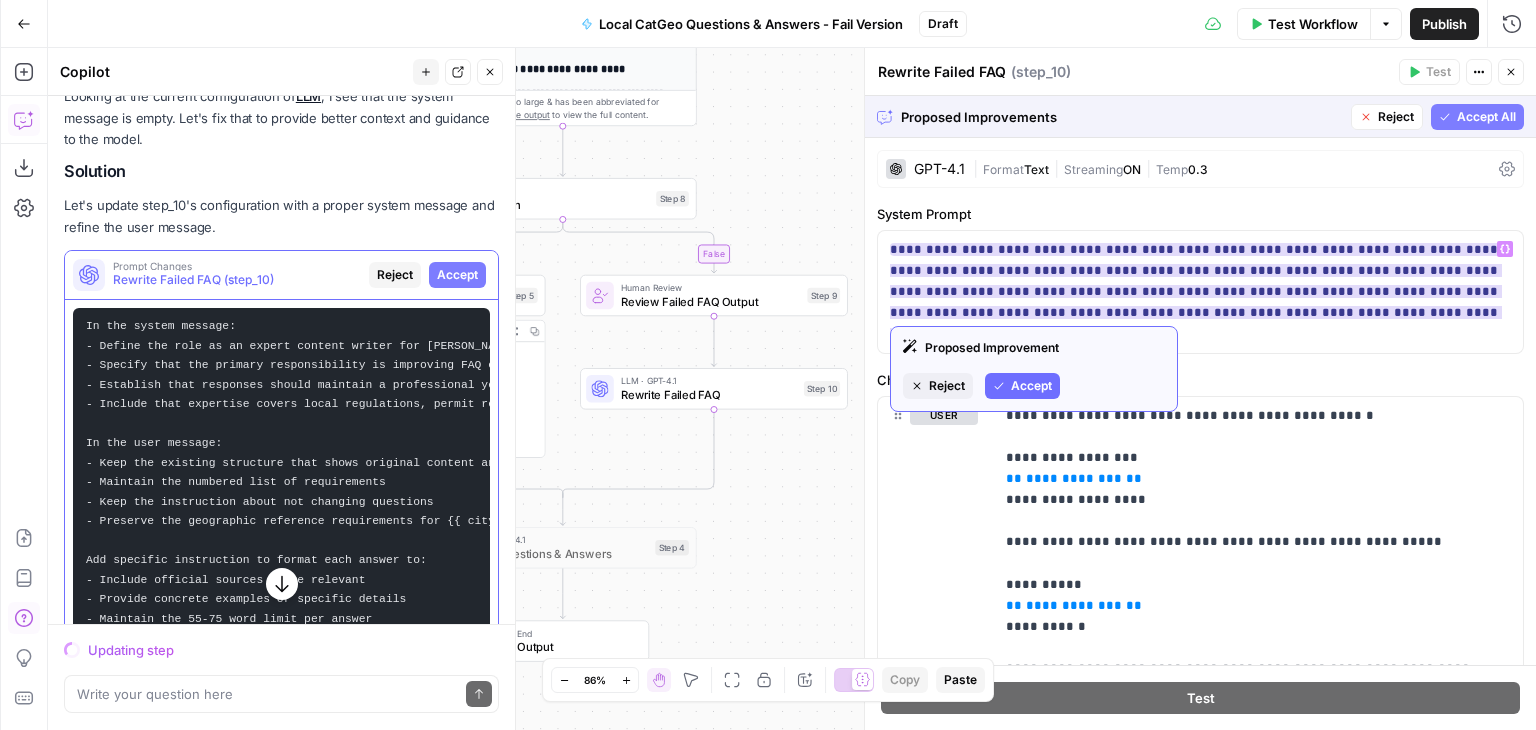 click on "Accept" at bounding box center (1031, 386) 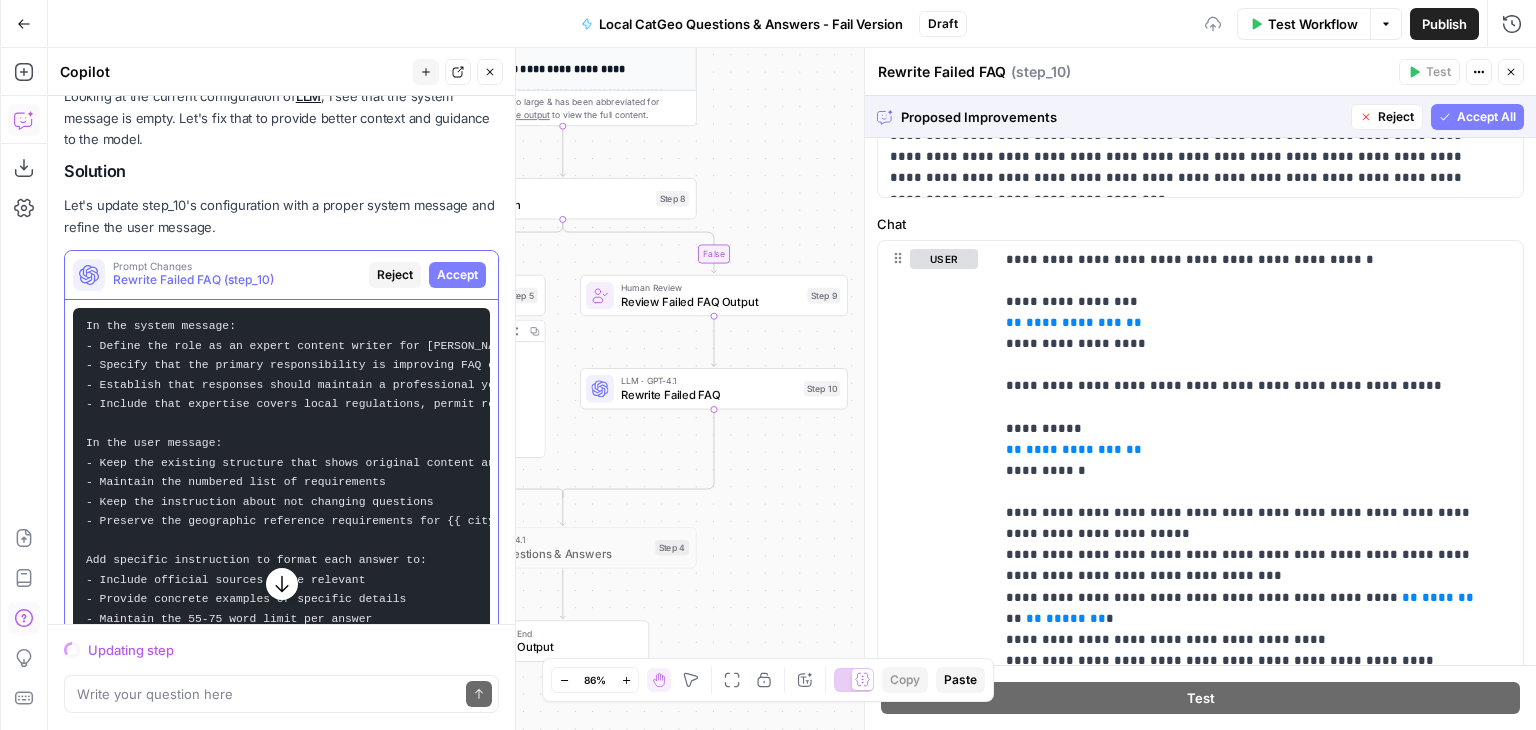 scroll, scrollTop: 400, scrollLeft: 0, axis: vertical 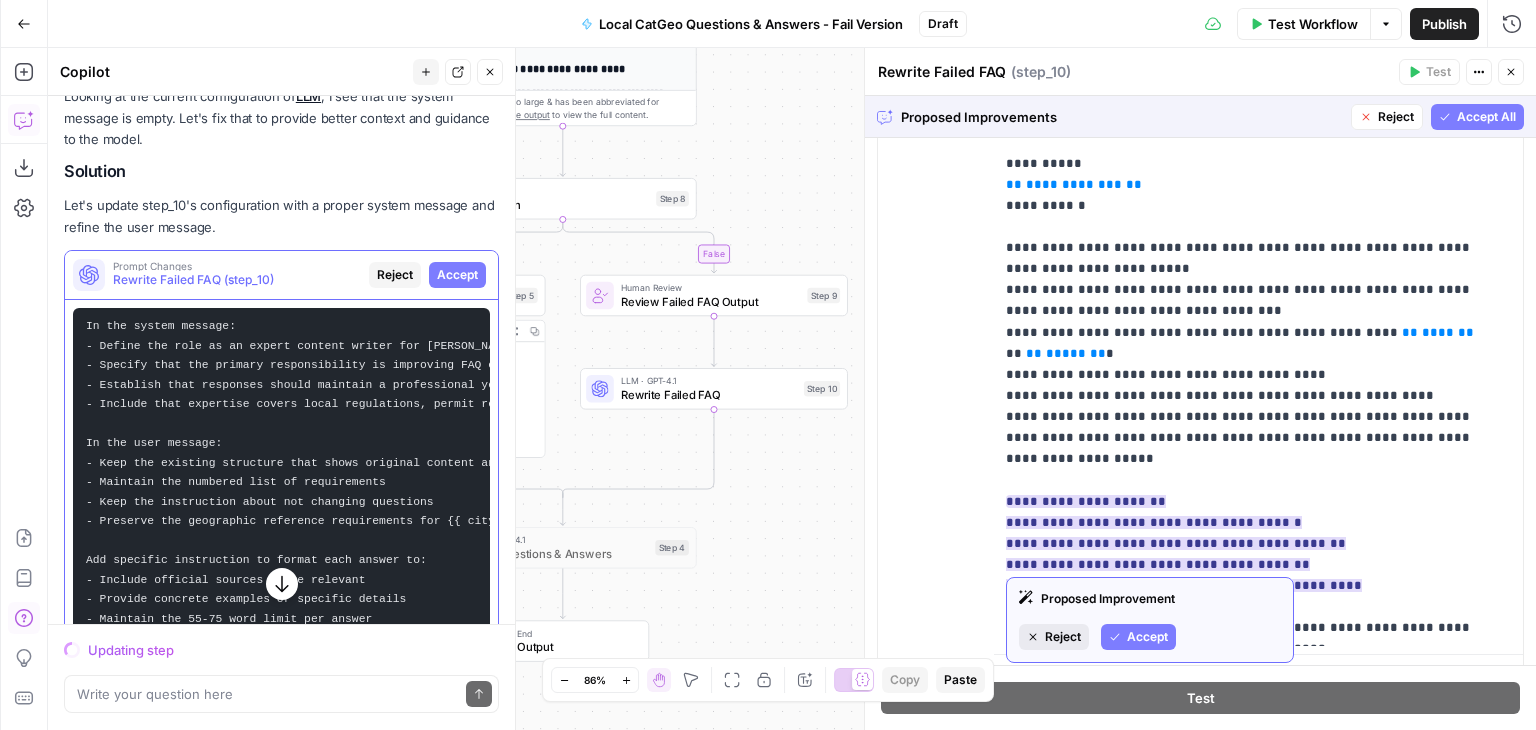 click on "Reject" at bounding box center (1063, 637) 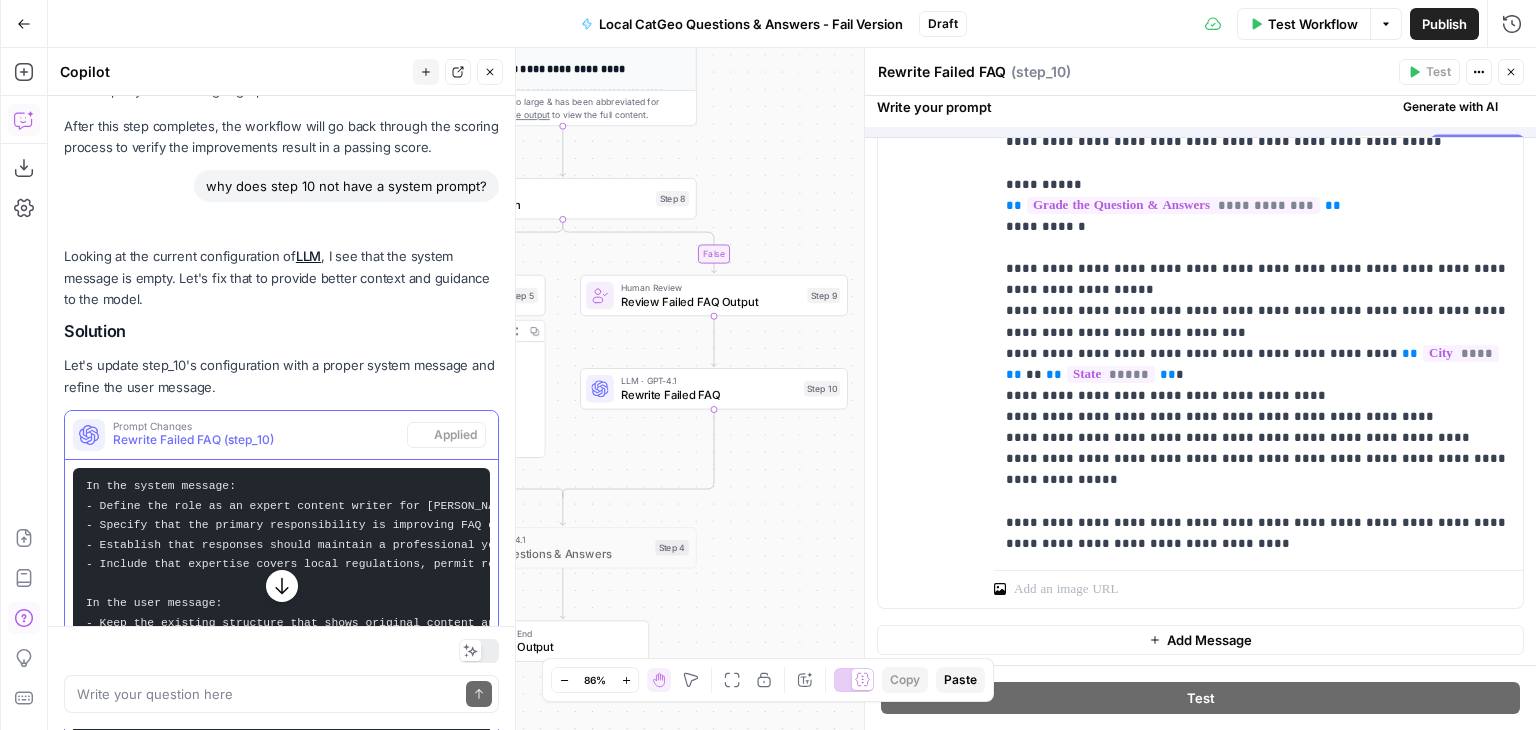 scroll, scrollTop: 2760, scrollLeft: 0, axis: vertical 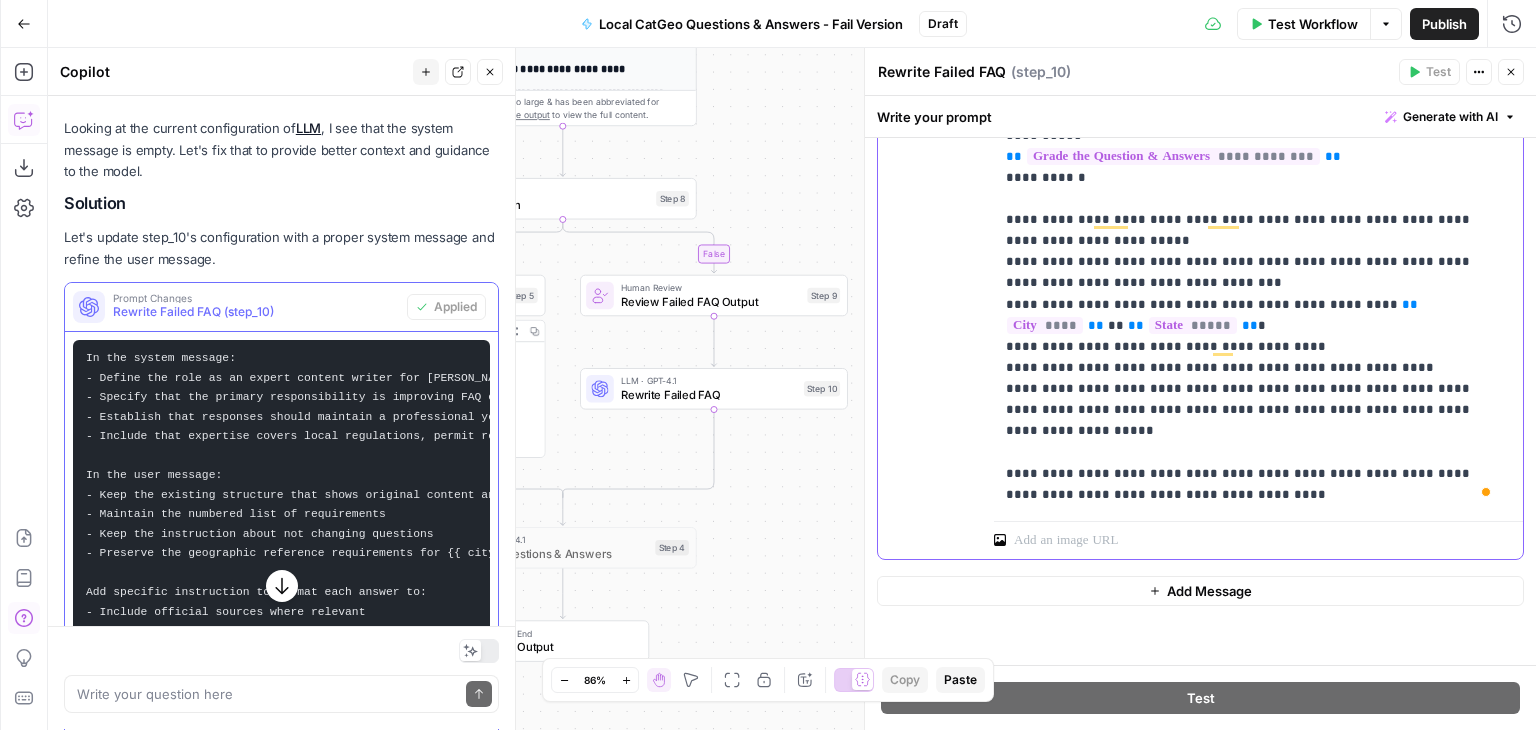 drag, startPoint x: 1001, startPoint y: 408, endPoint x: 1055, endPoint y: 438, distance: 61.77378 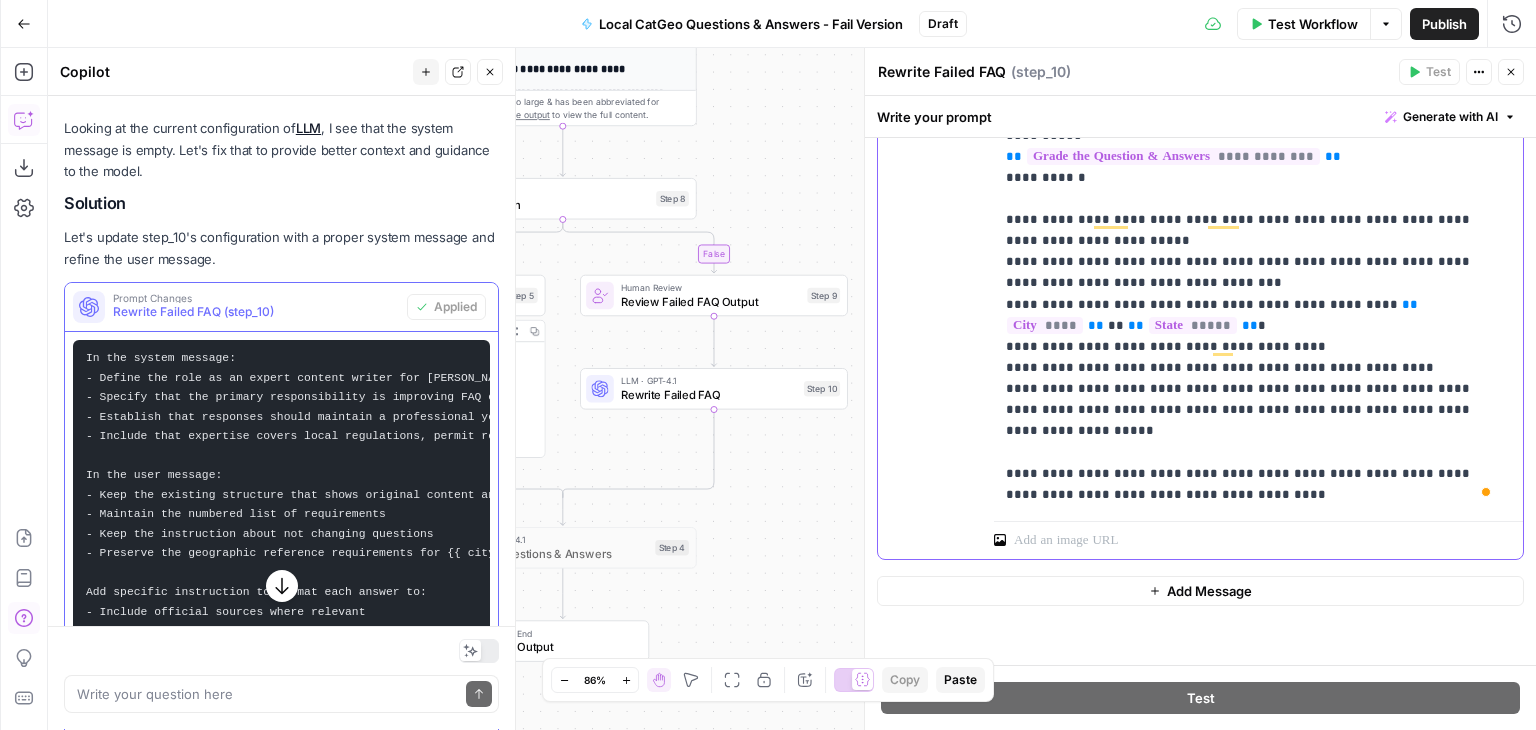 click on "**********" at bounding box center (1258, 230) 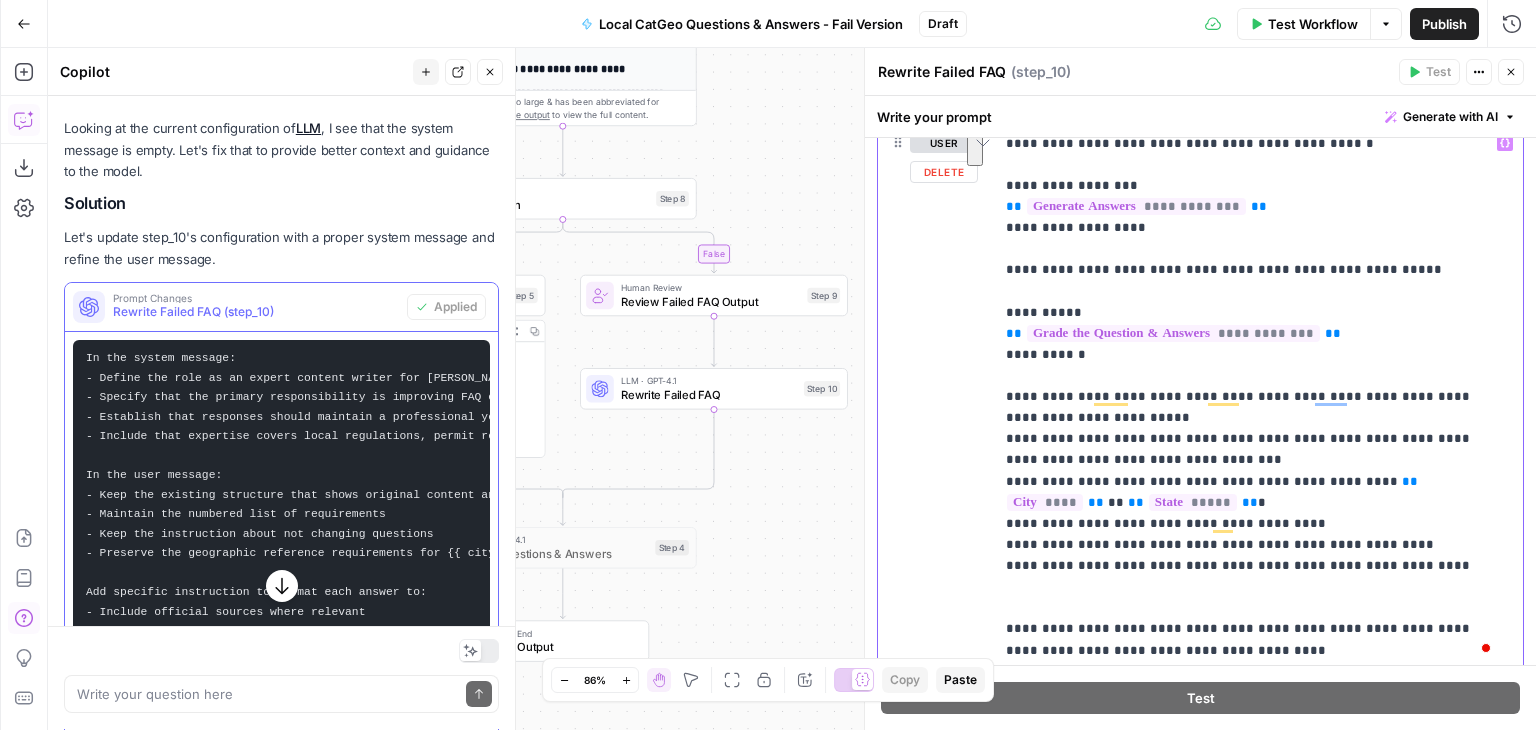 scroll, scrollTop: 406, scrollLeft: 0, axis: vertical 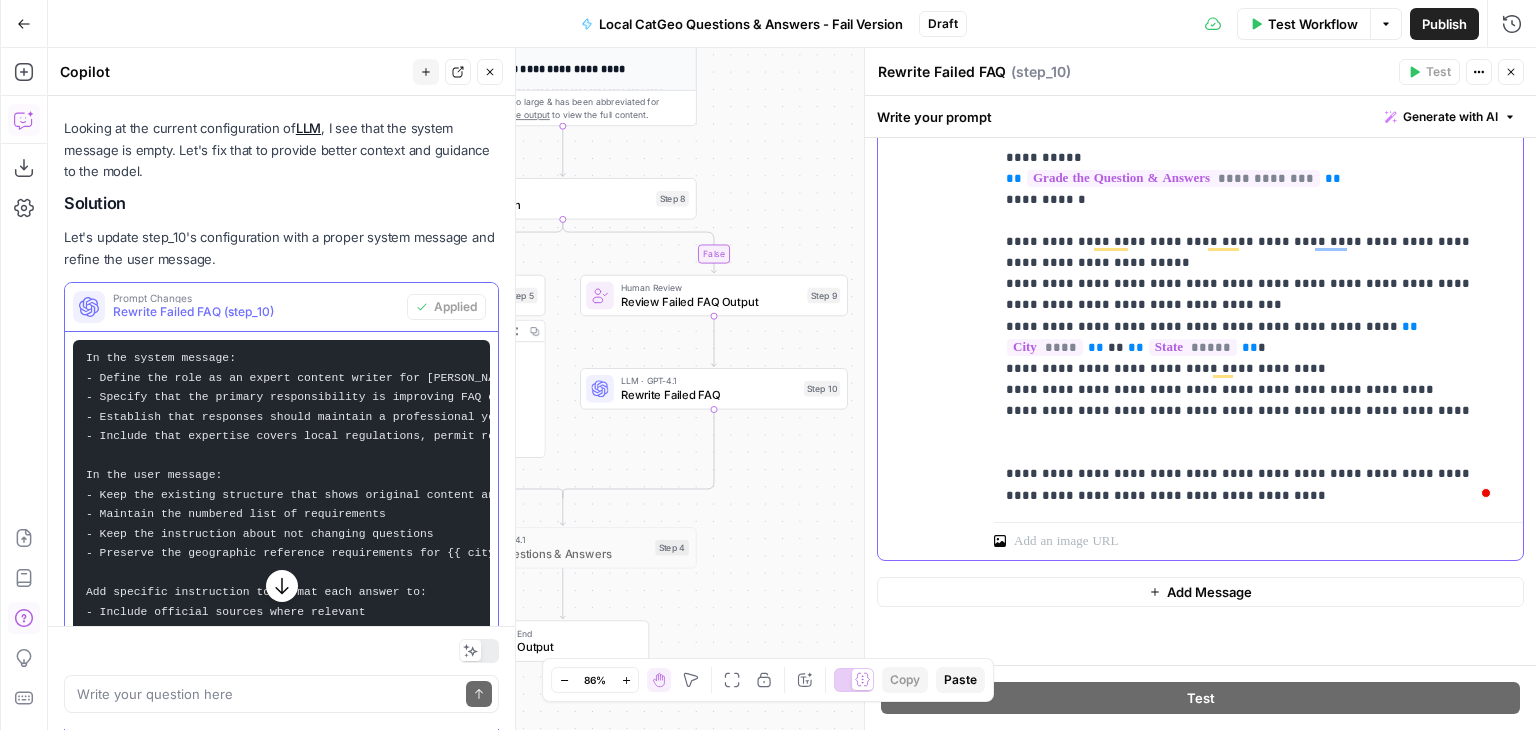 type 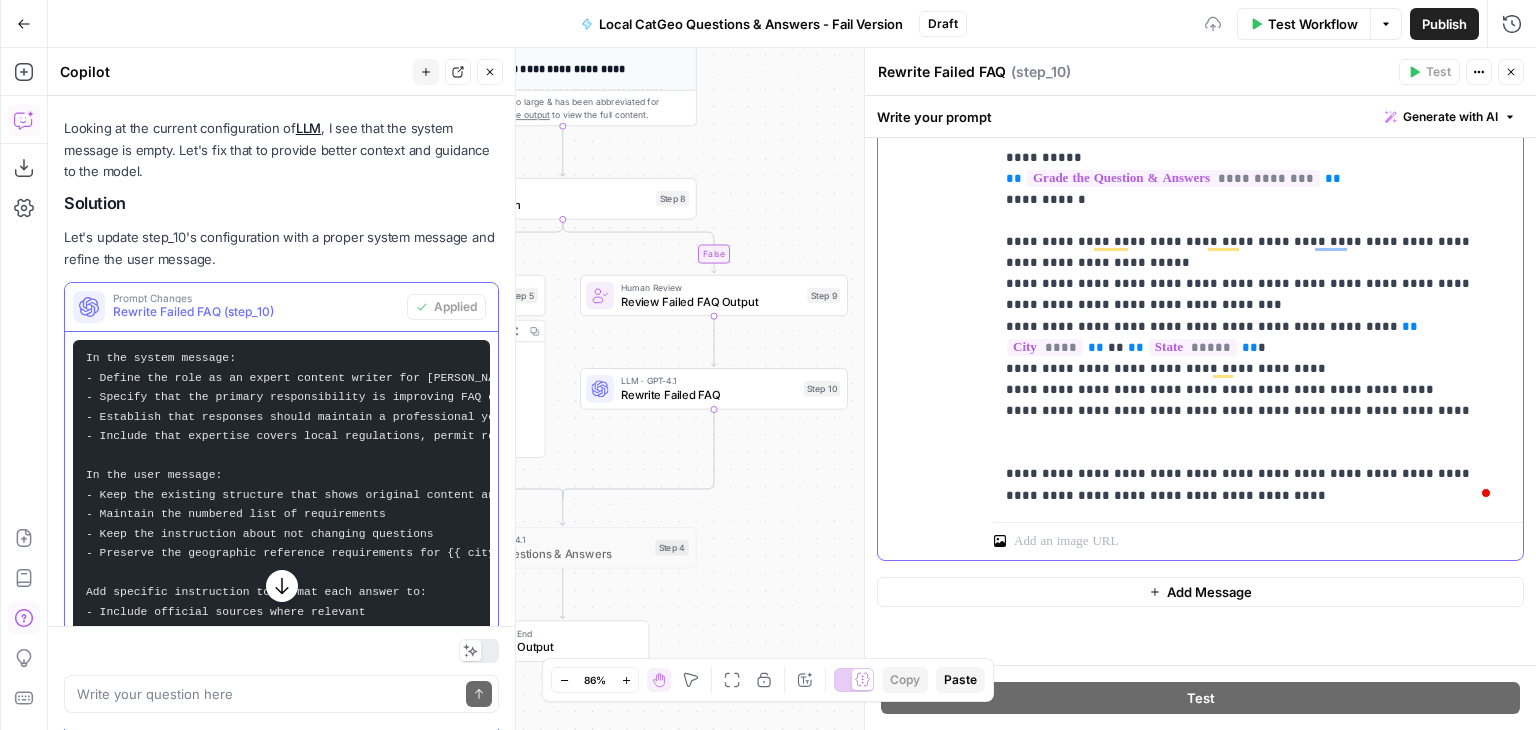 scroll, scrollTop: 385, scrollLeft: 0, axis: vertical 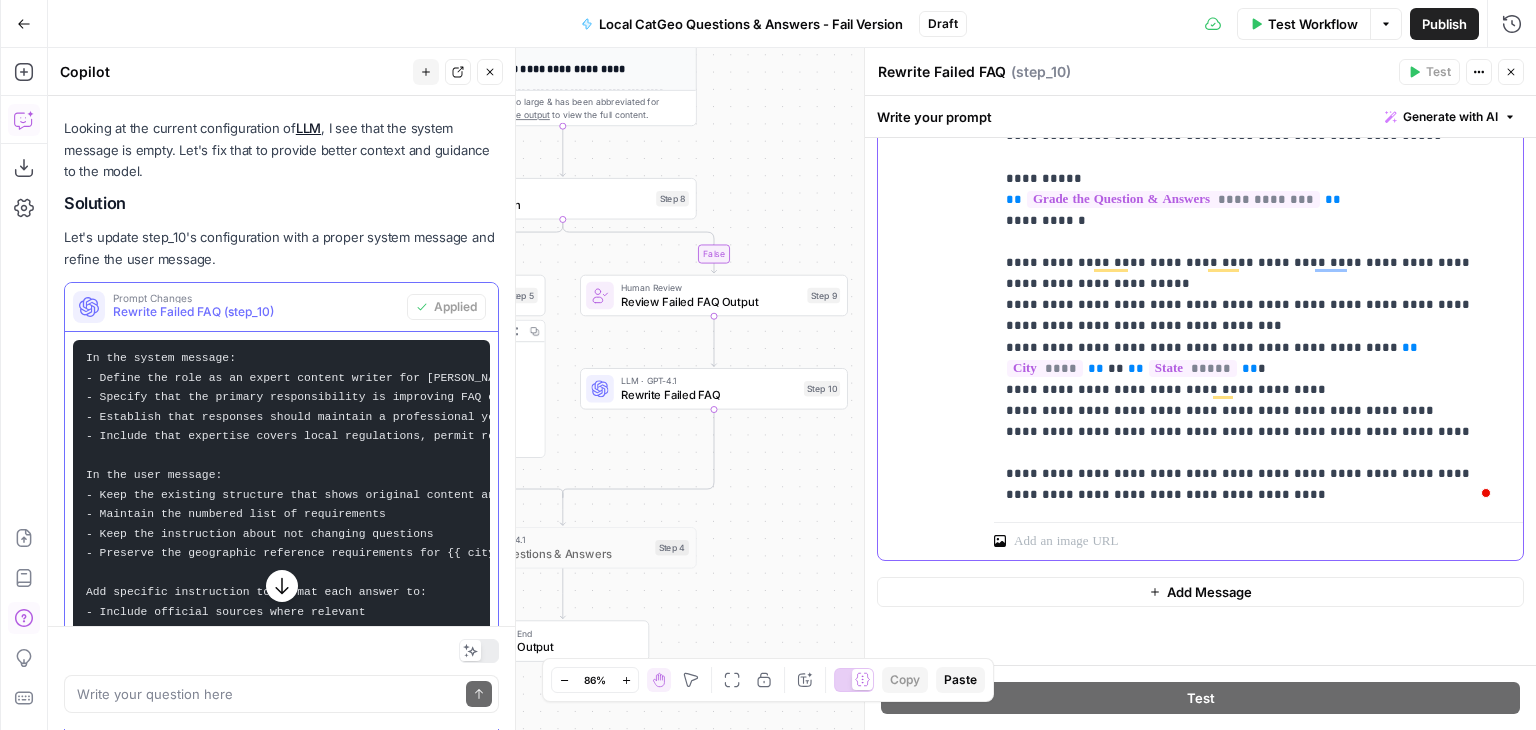 click on "**********" at bounding box center (1251, 252) 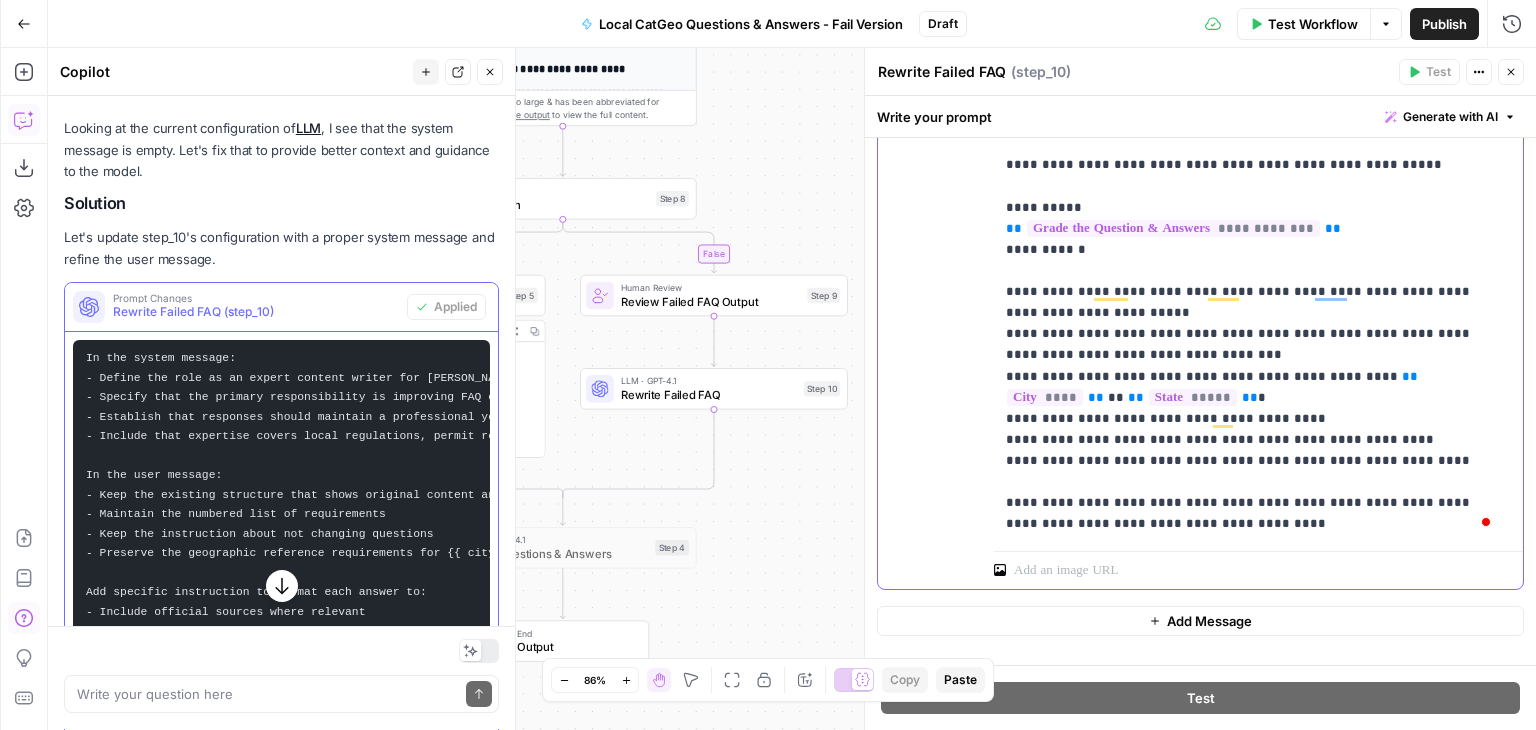 scroll, scrollTop: 385, scrollLeft: 0, axis: vertical 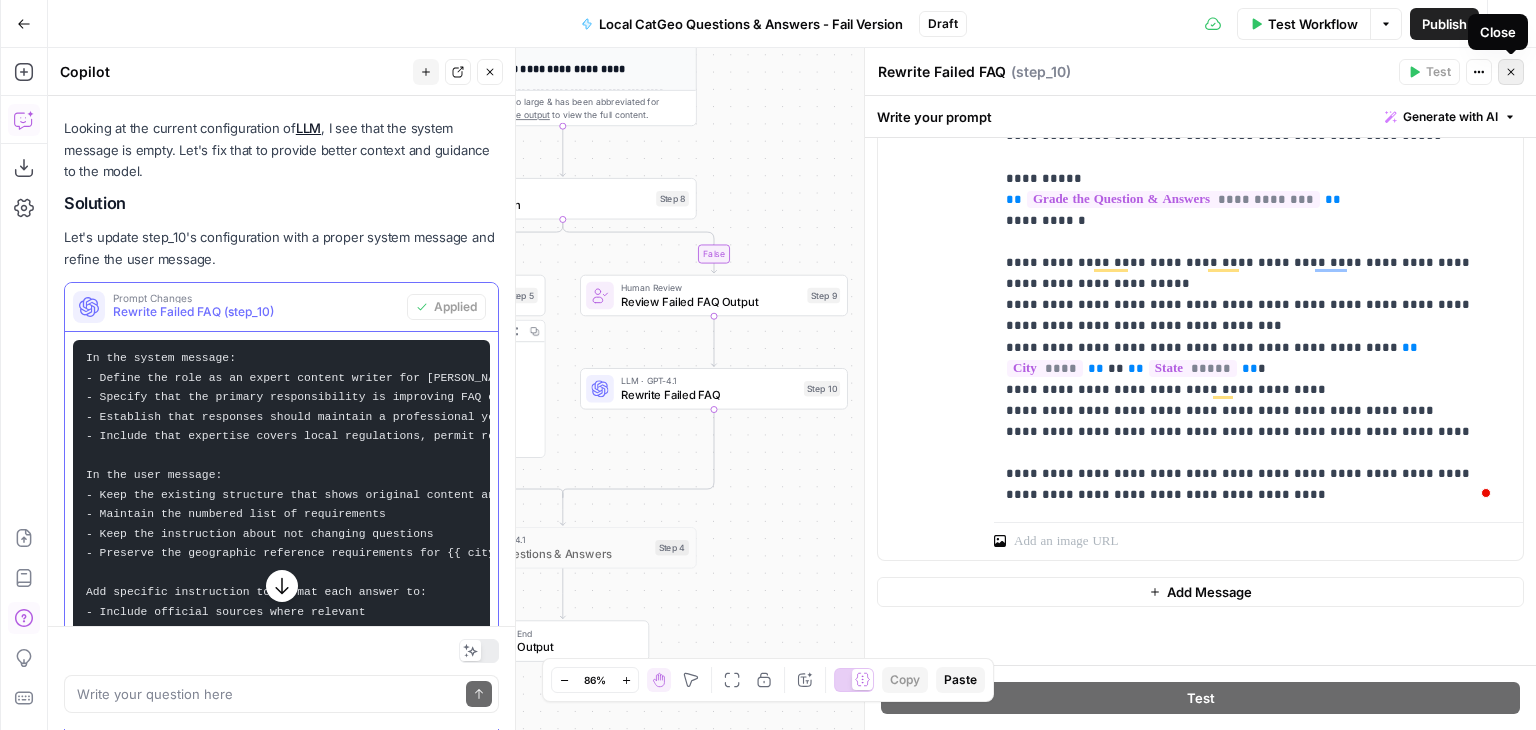 click 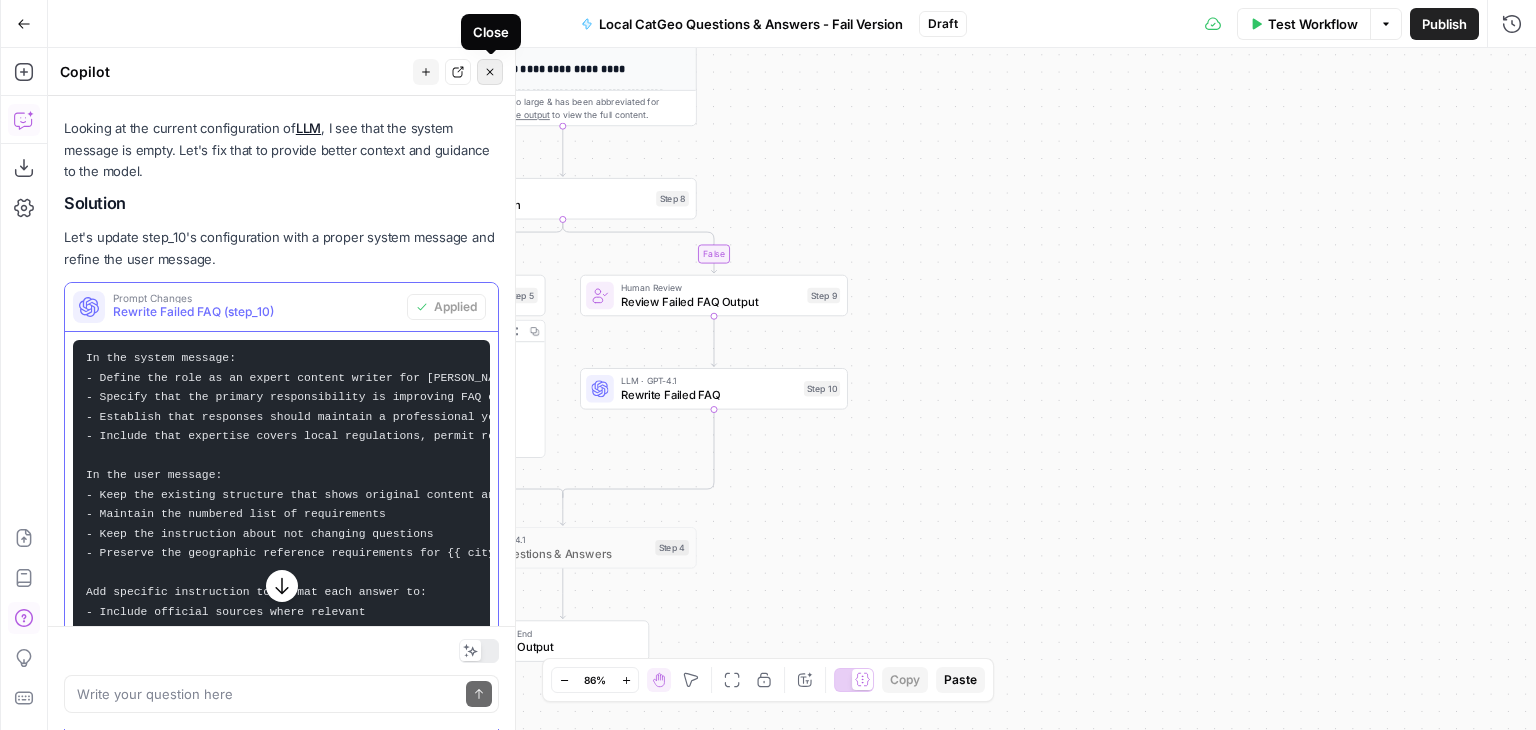click on "Close" at bounding box center [490, 72] 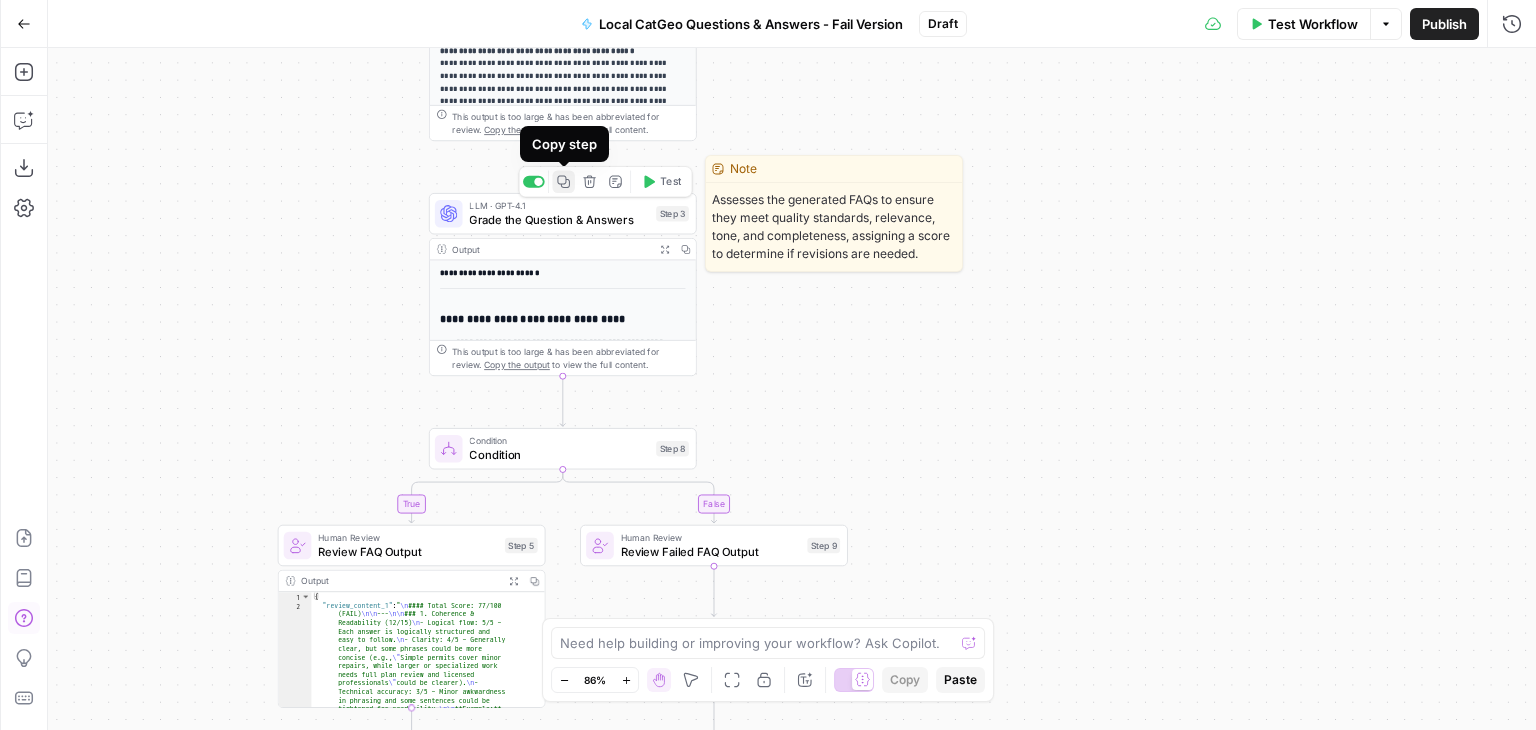 click 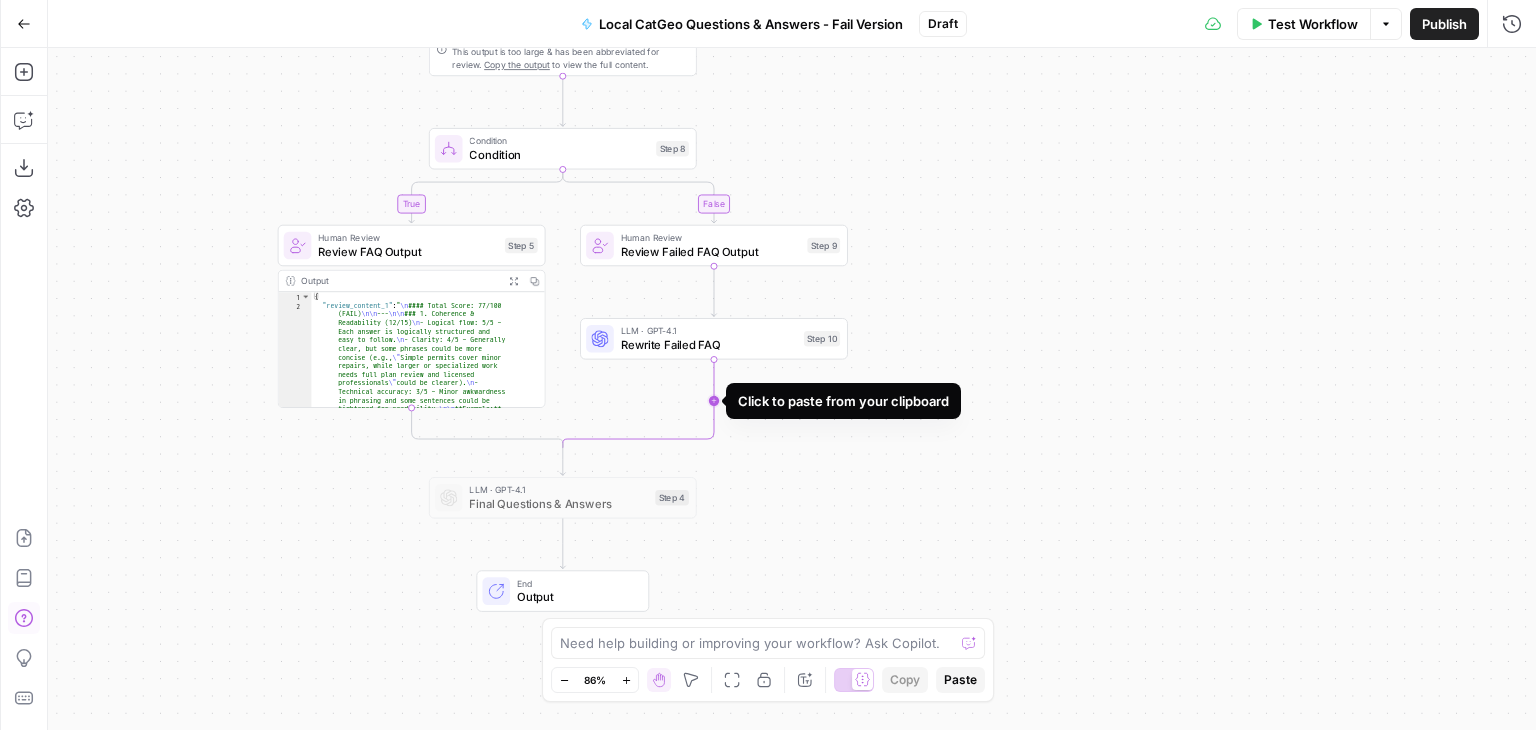 click 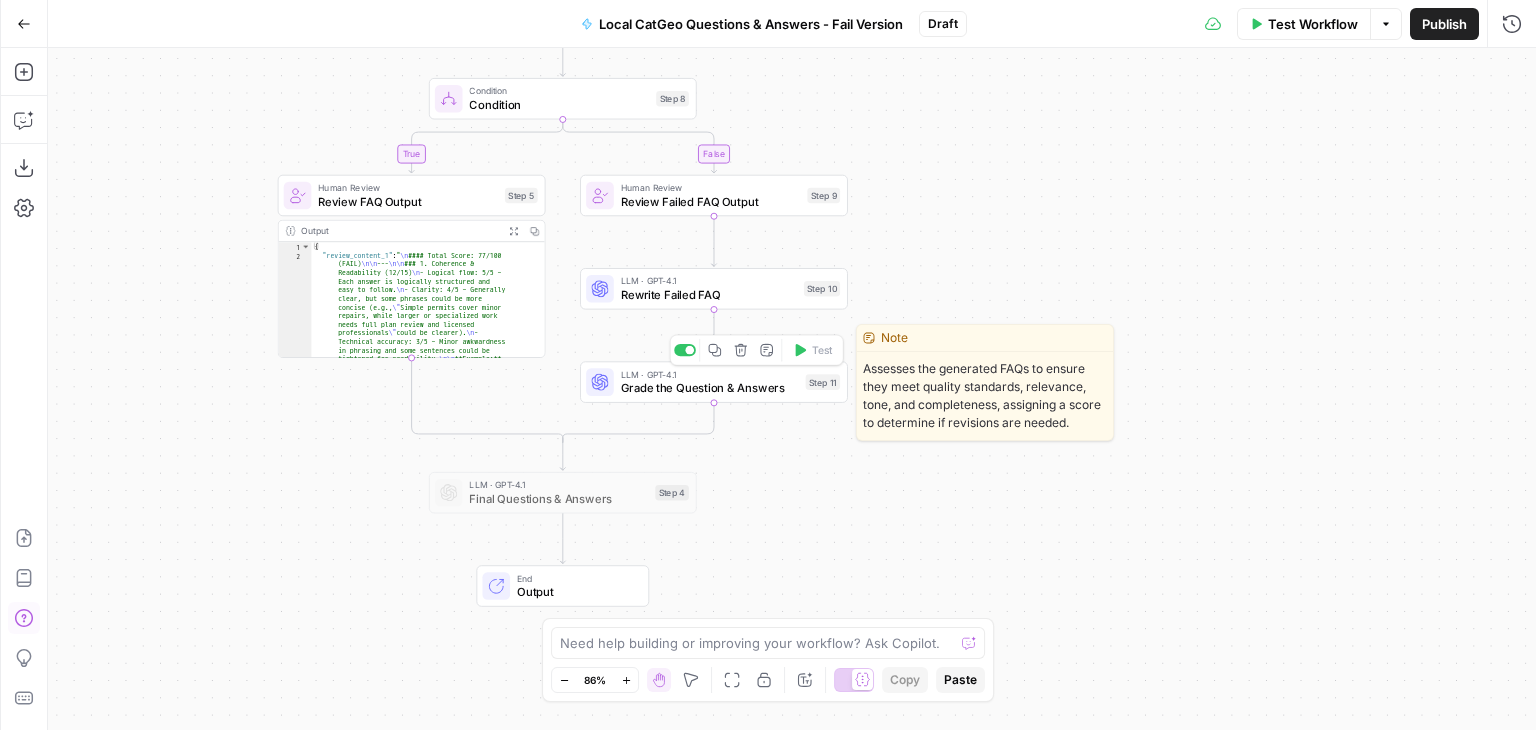 click on "Grade the Question & Answers" at bounding box center (710, 388) 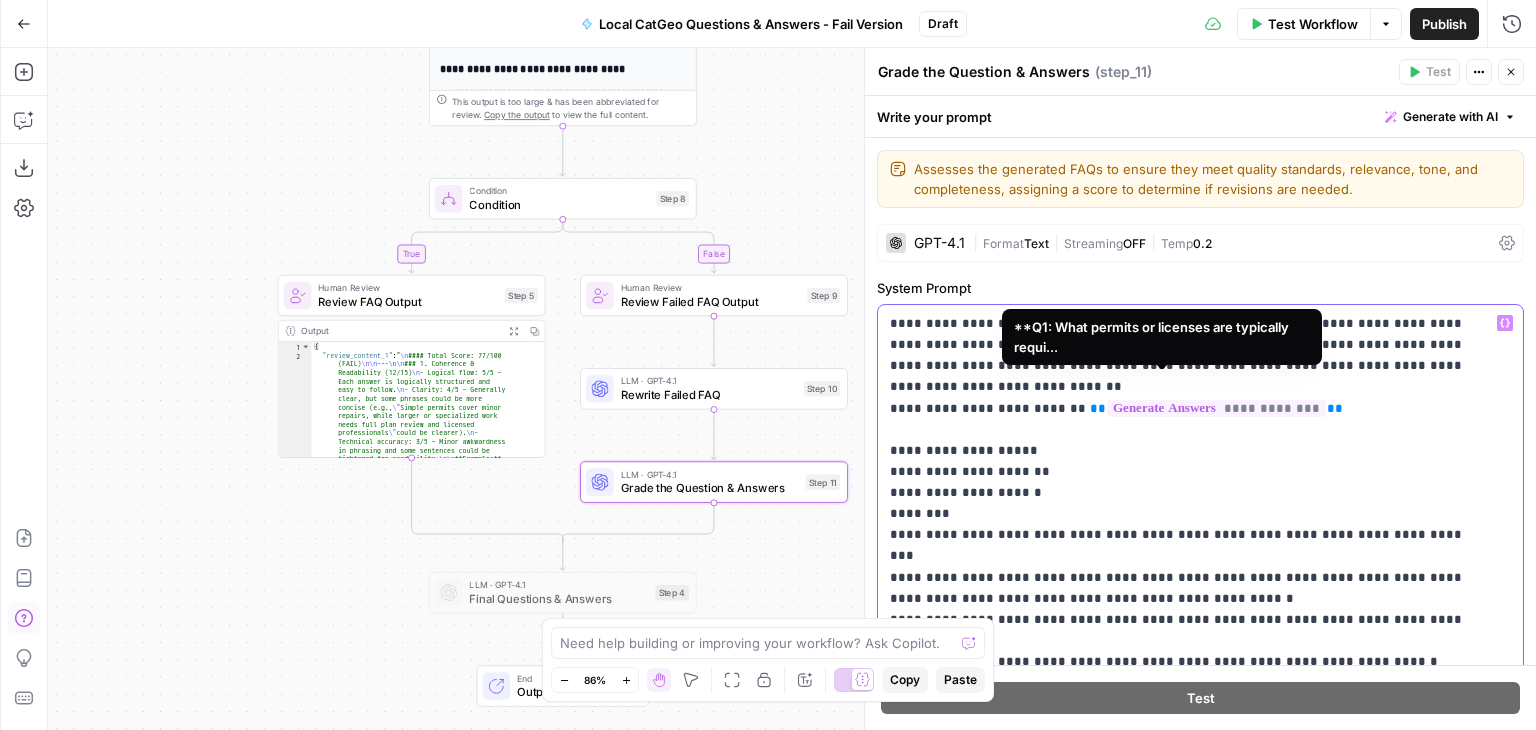 click on "**********" at bounding box center (1216, 408) 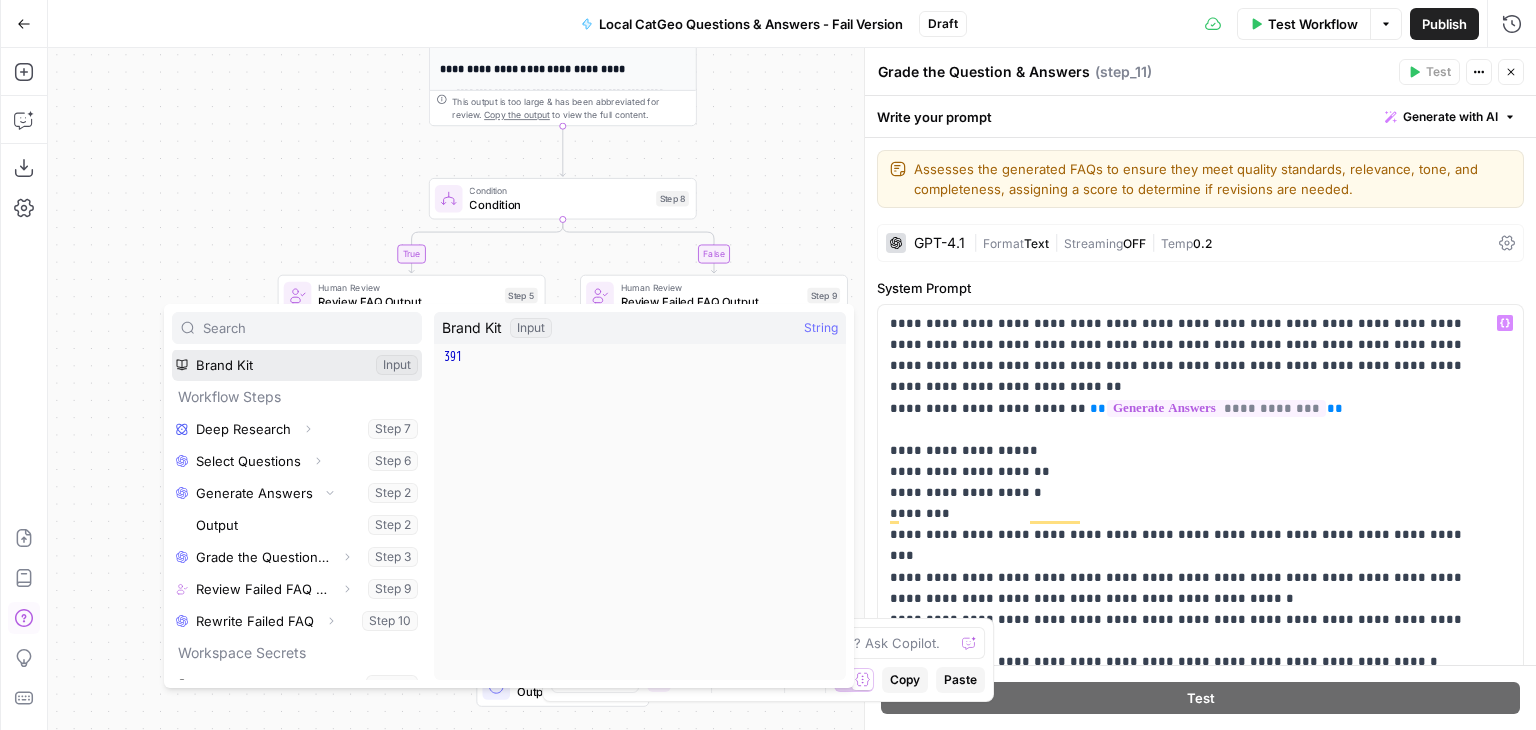 scroll, scrollTop: 245, scrollLeft: 0, axis: vertical 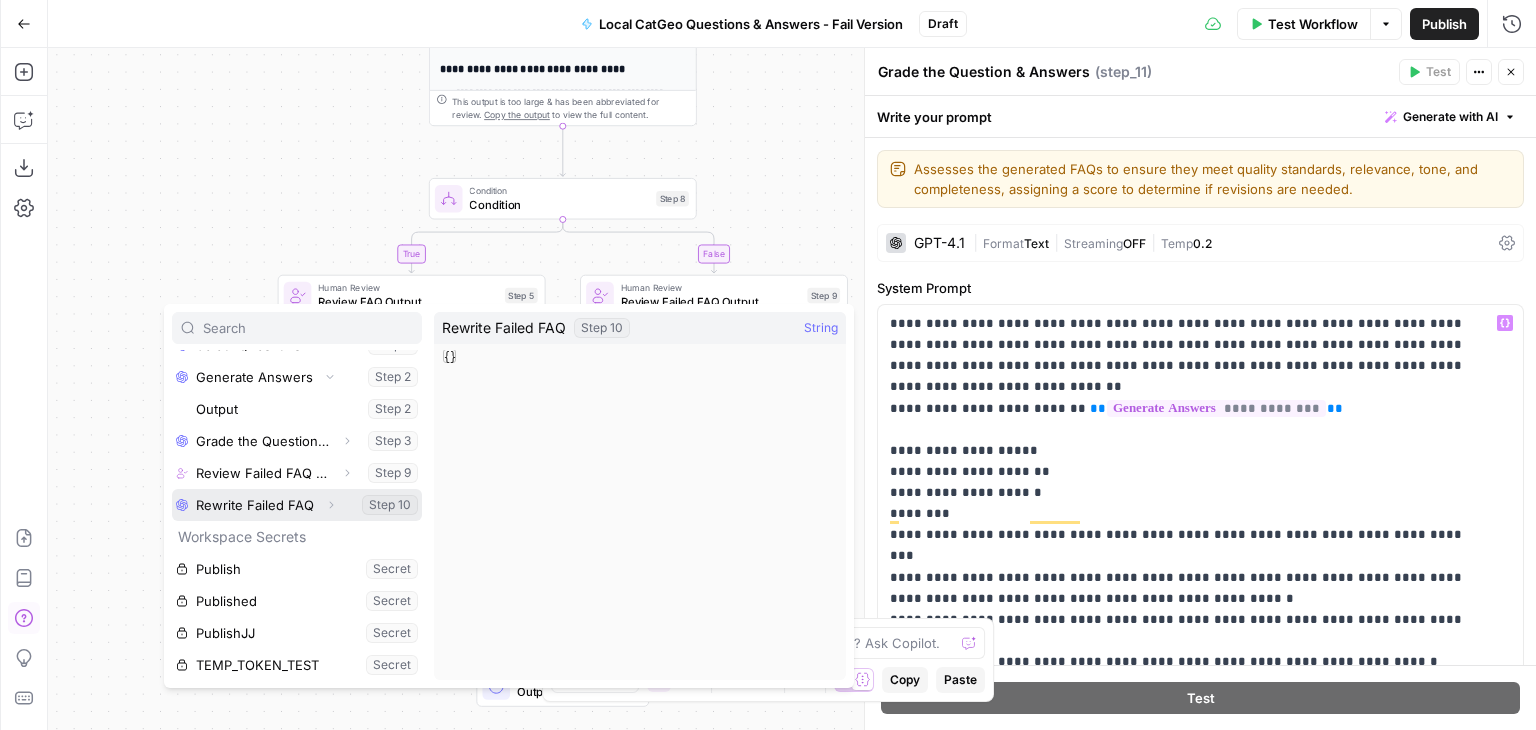 click at bounding box center [297, 505] 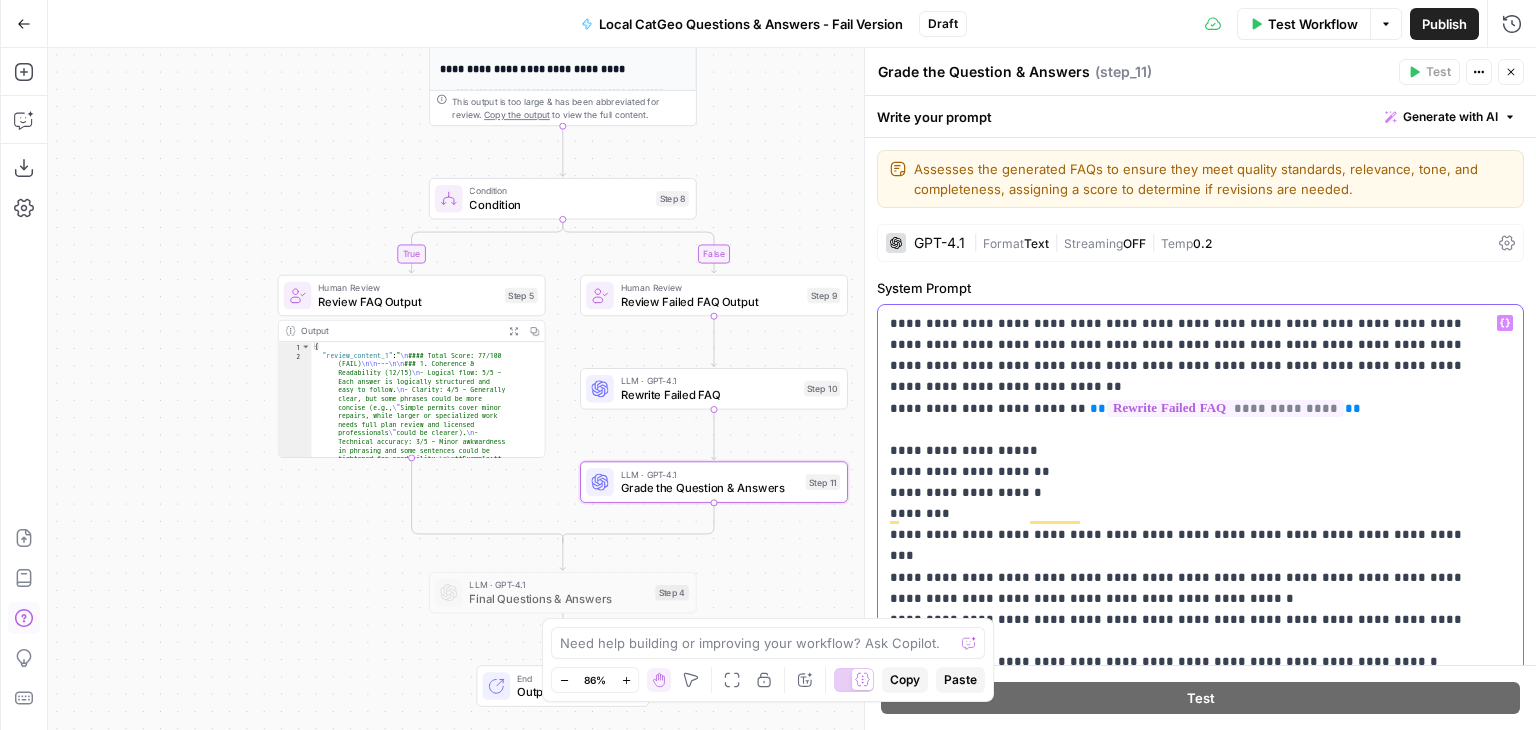 scroll, scrollTop: 144, scrollLeft: 0, axis: vertical 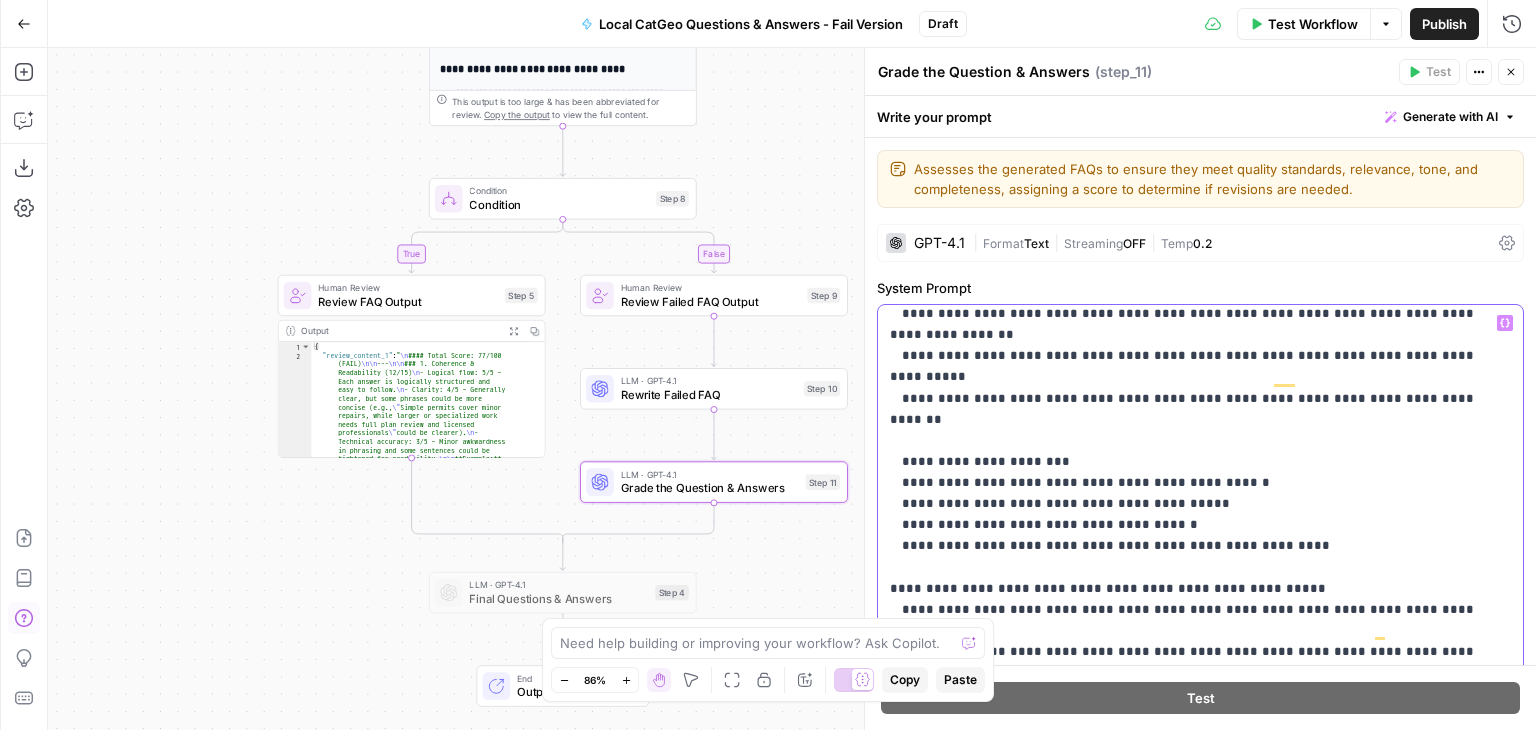 click on "**********" at bounding box center [1185, -35] 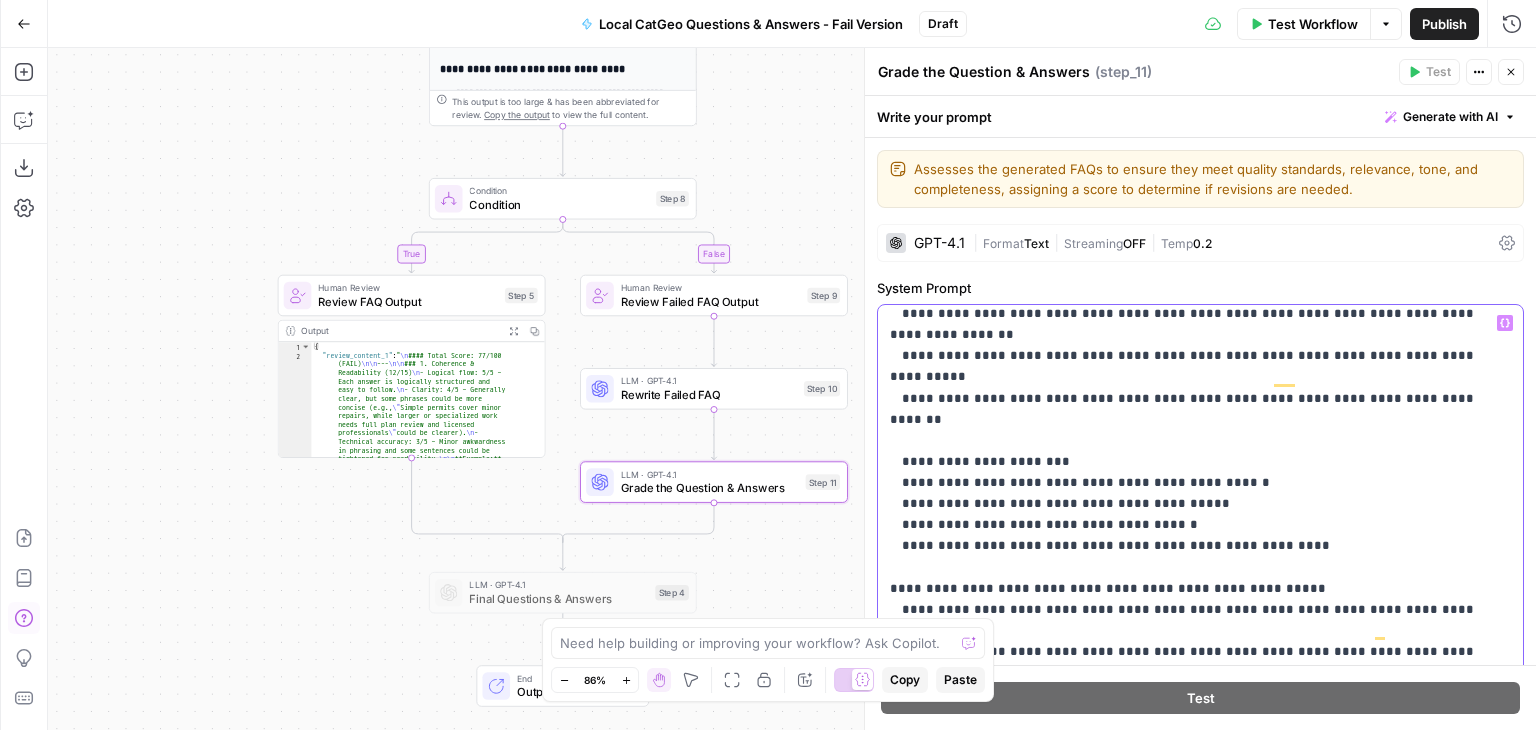 type 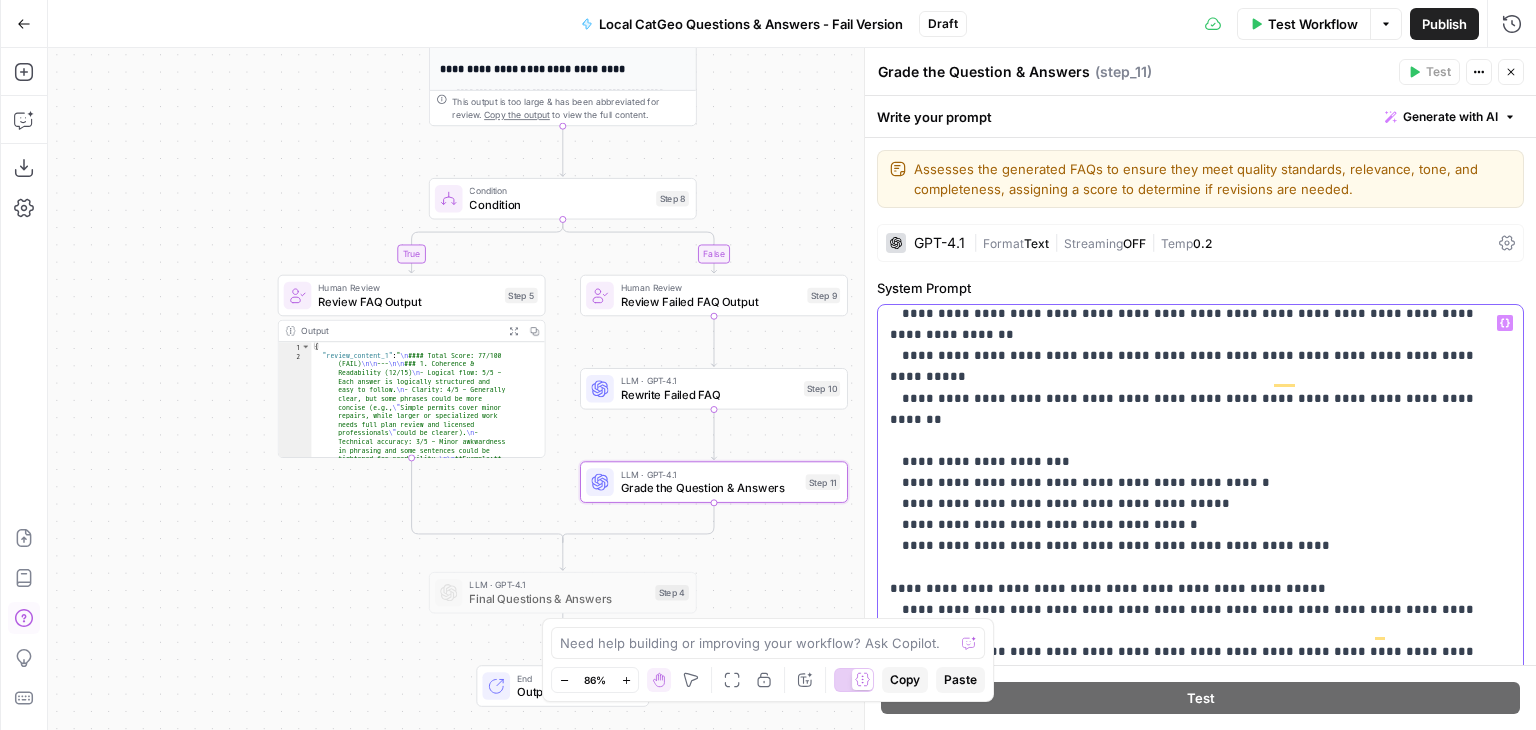 click on "**********" at bounding box center (1185, -35) 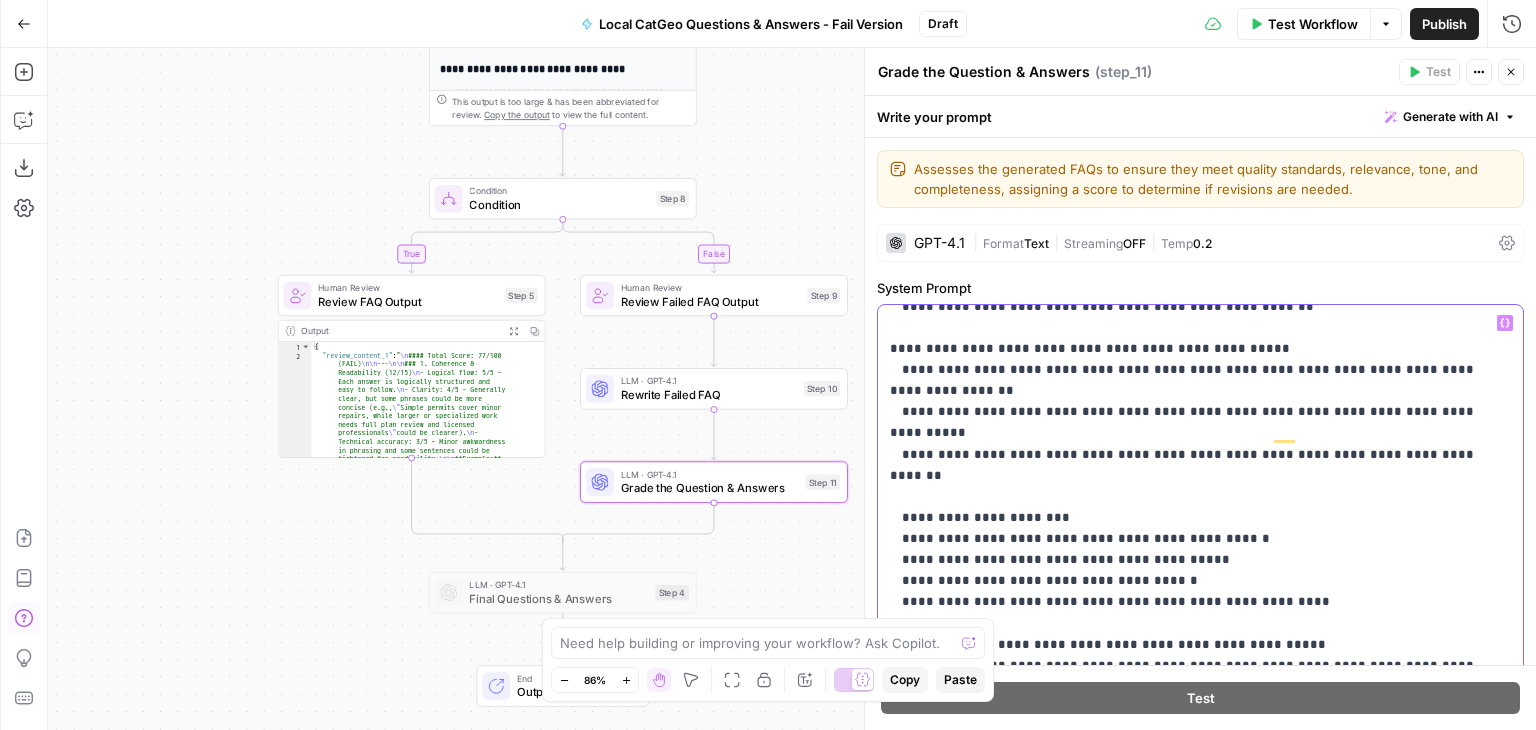 scroll, scrollTop: 1600, scrollLeft: 0, axis: vertical 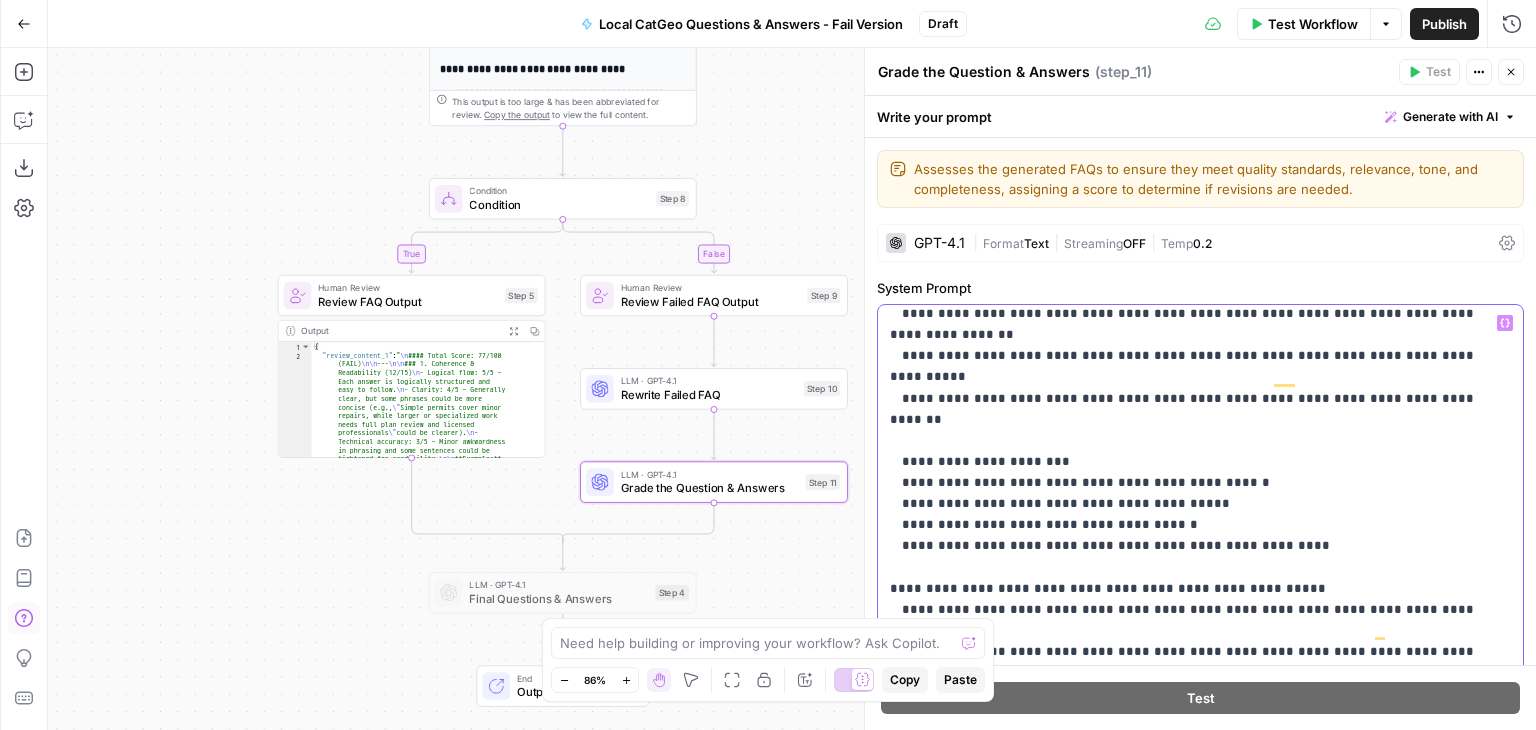 drag, startPoint x: 1443, startPoint y: 395, endPoint x: 886, endPoint y: 362, distance: 557.9767 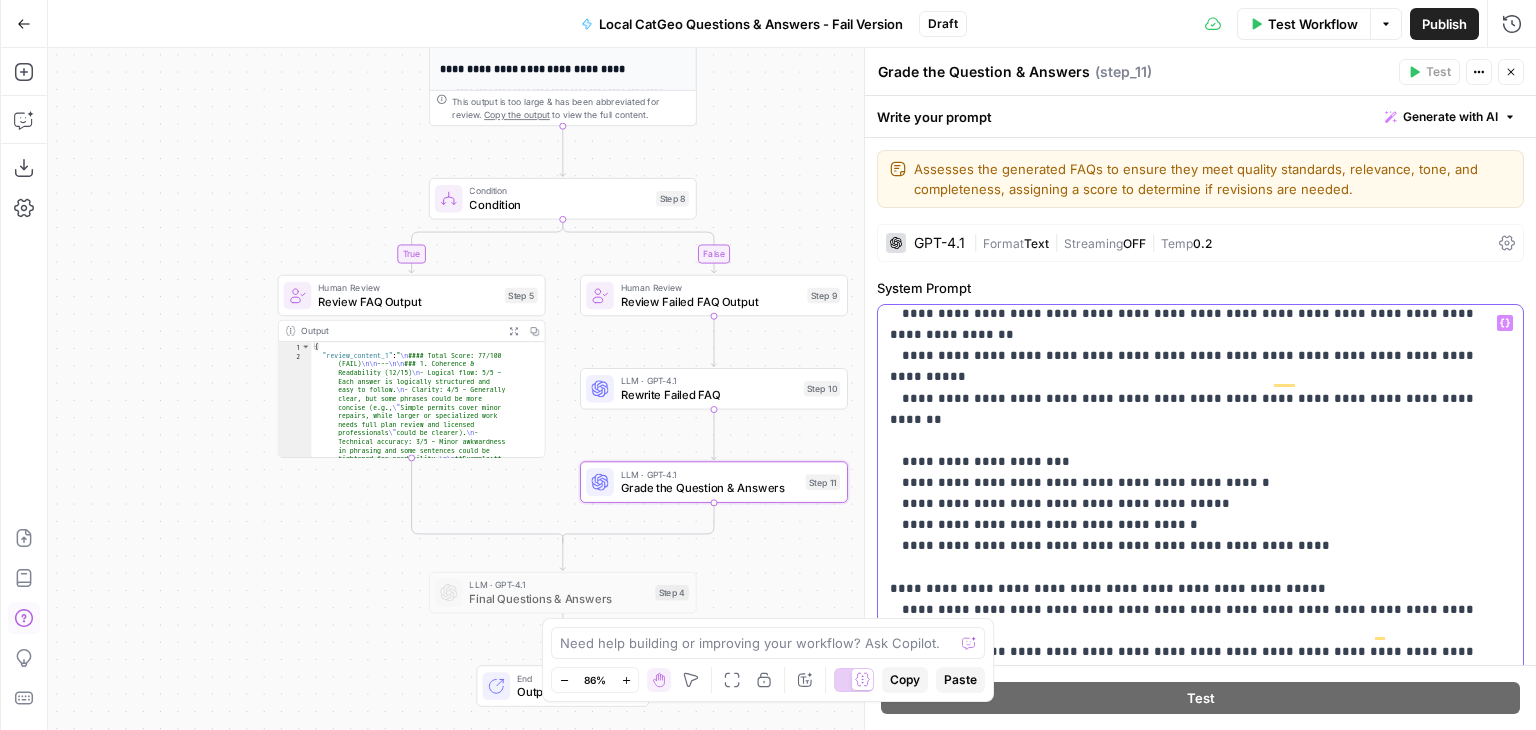 click on "**********" at bounding box center (1185, -35) 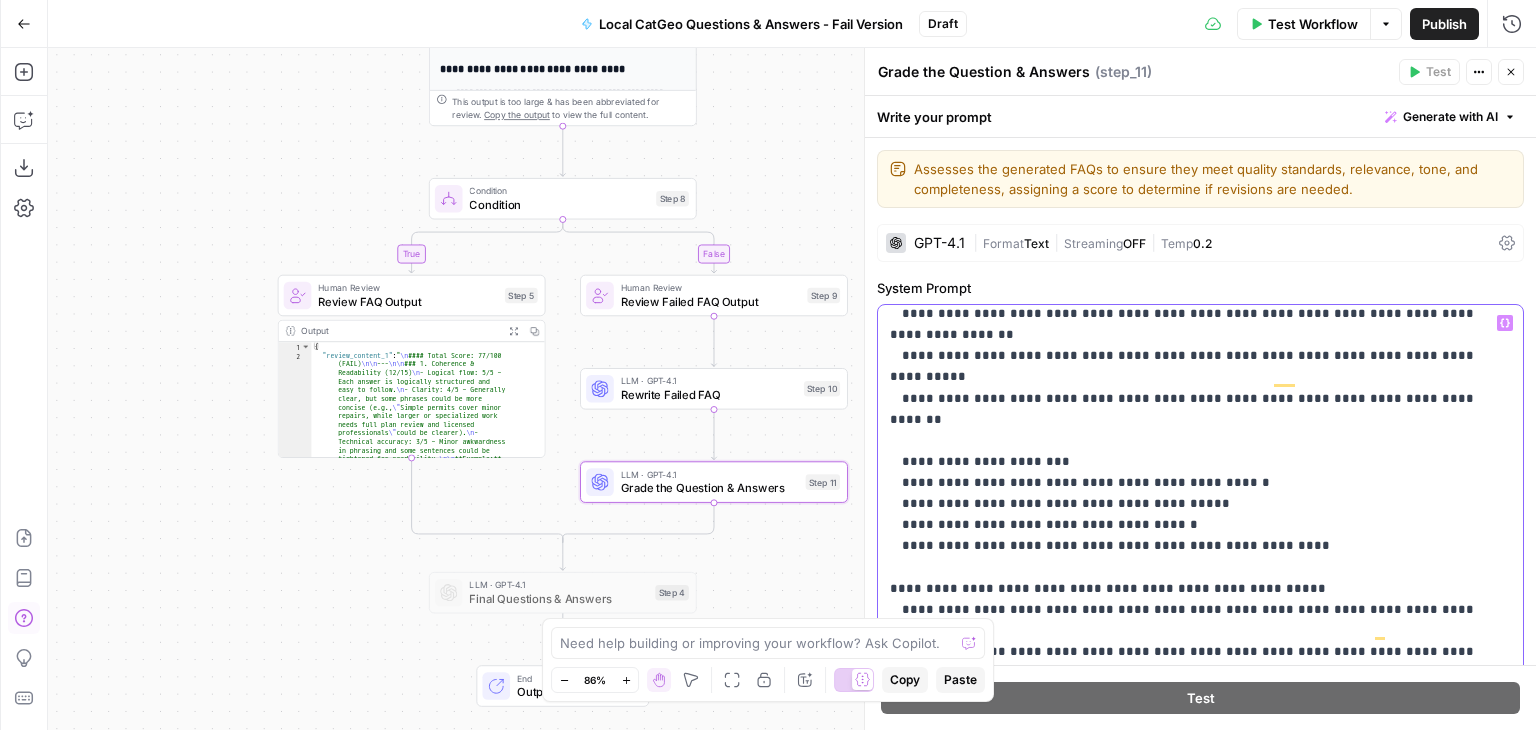 scroll, scrollTop: 1810, scrollLeft: 0, axis: vertical 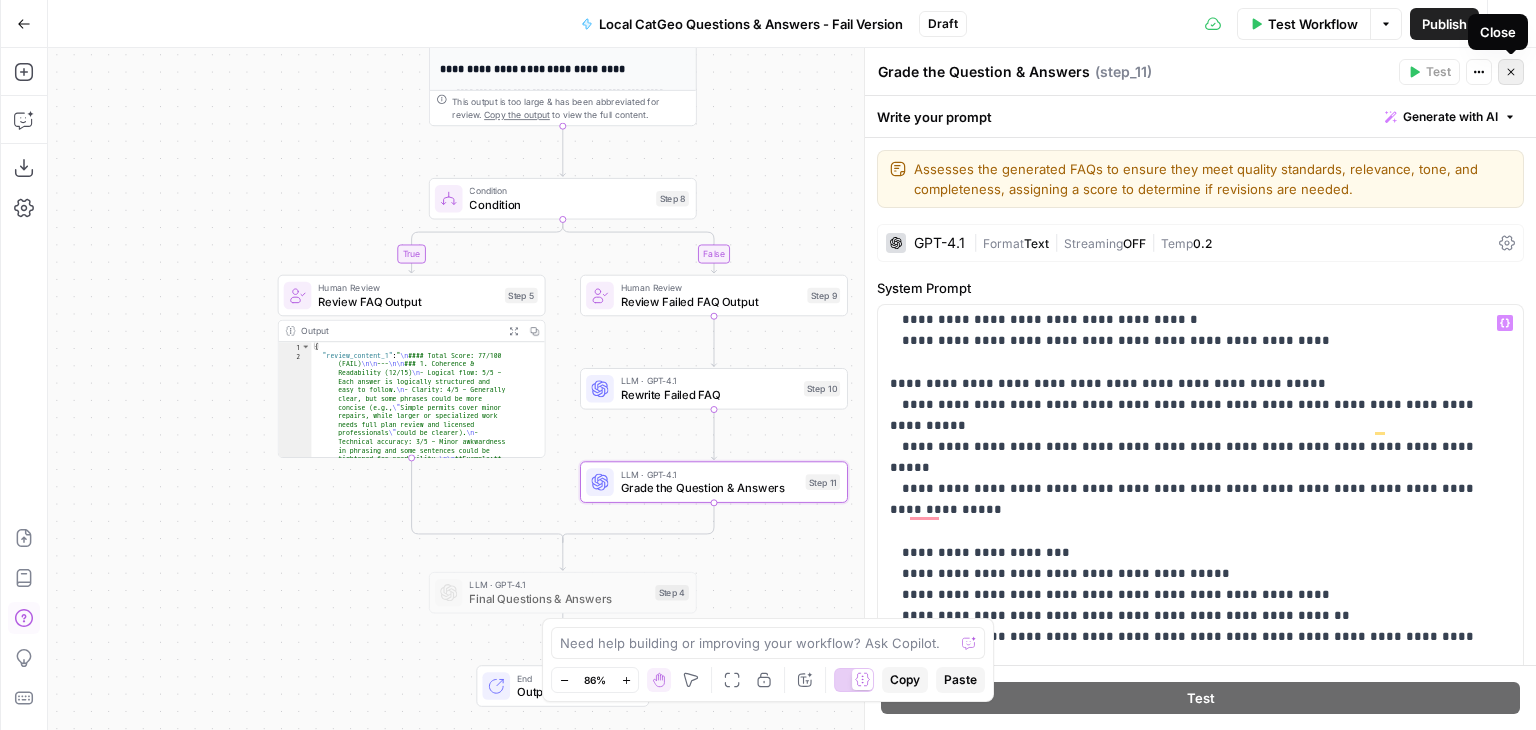 click 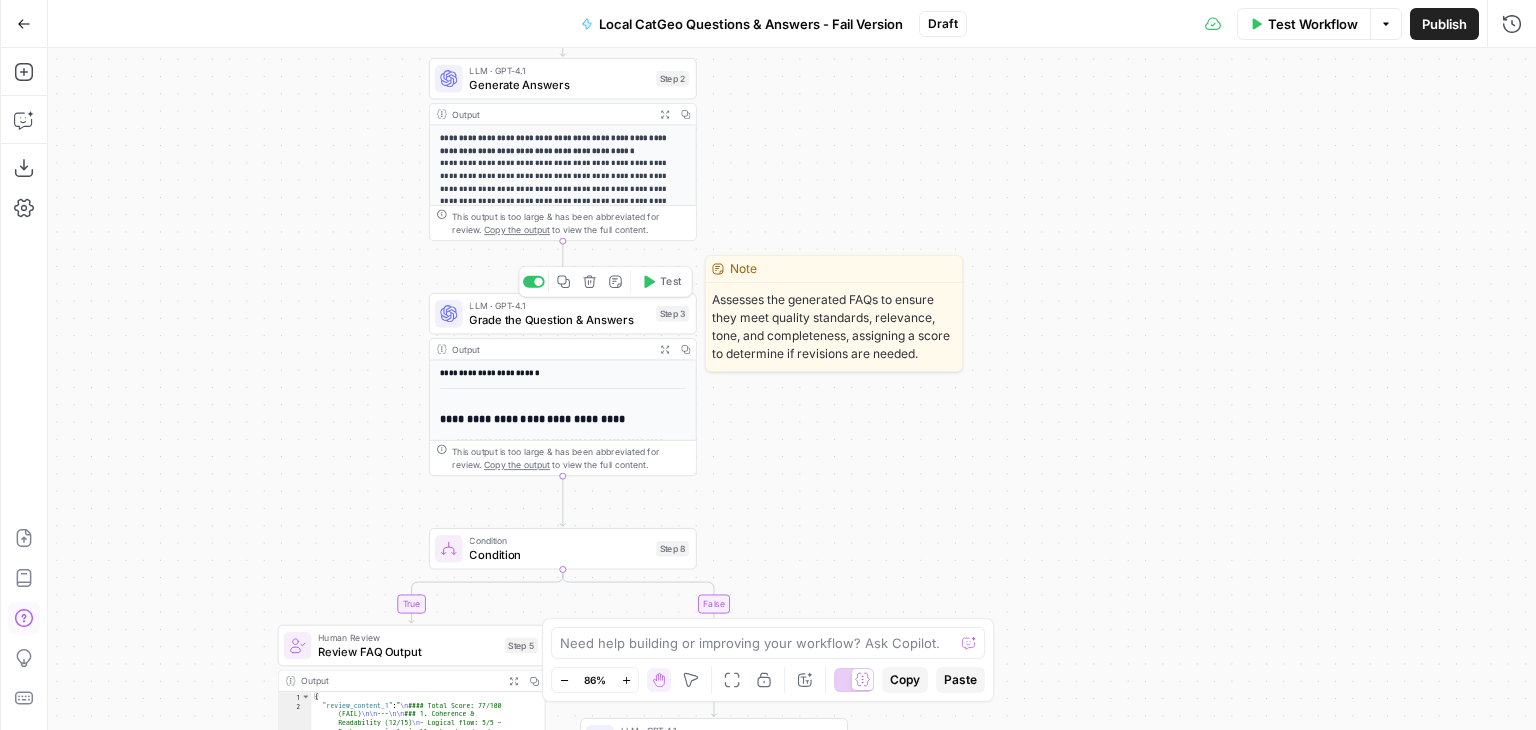 click on "Grade the Question & Answers" at bounding box center [559, 319] 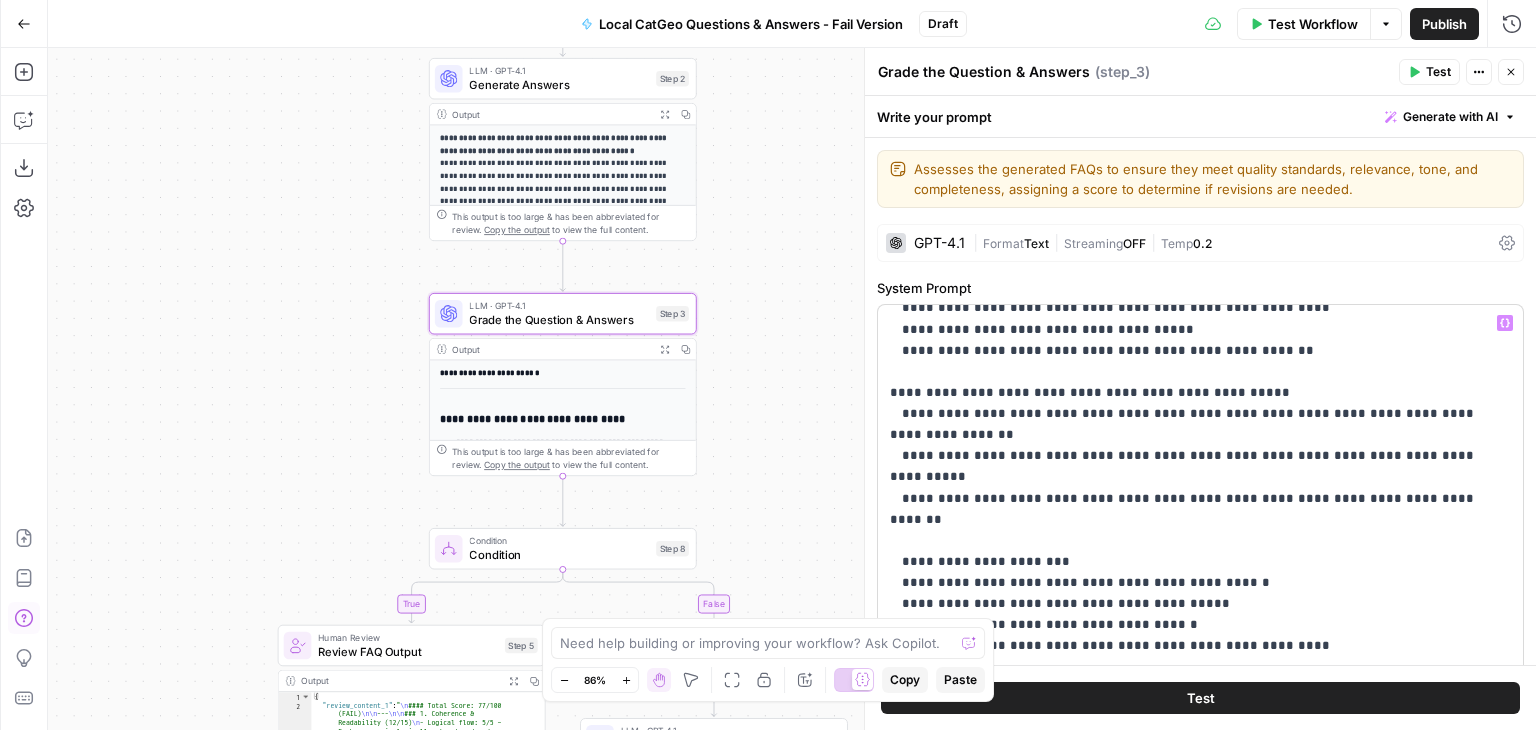 scroll, scrollTop: 1700, scrollLeft: 0, axis: vertical 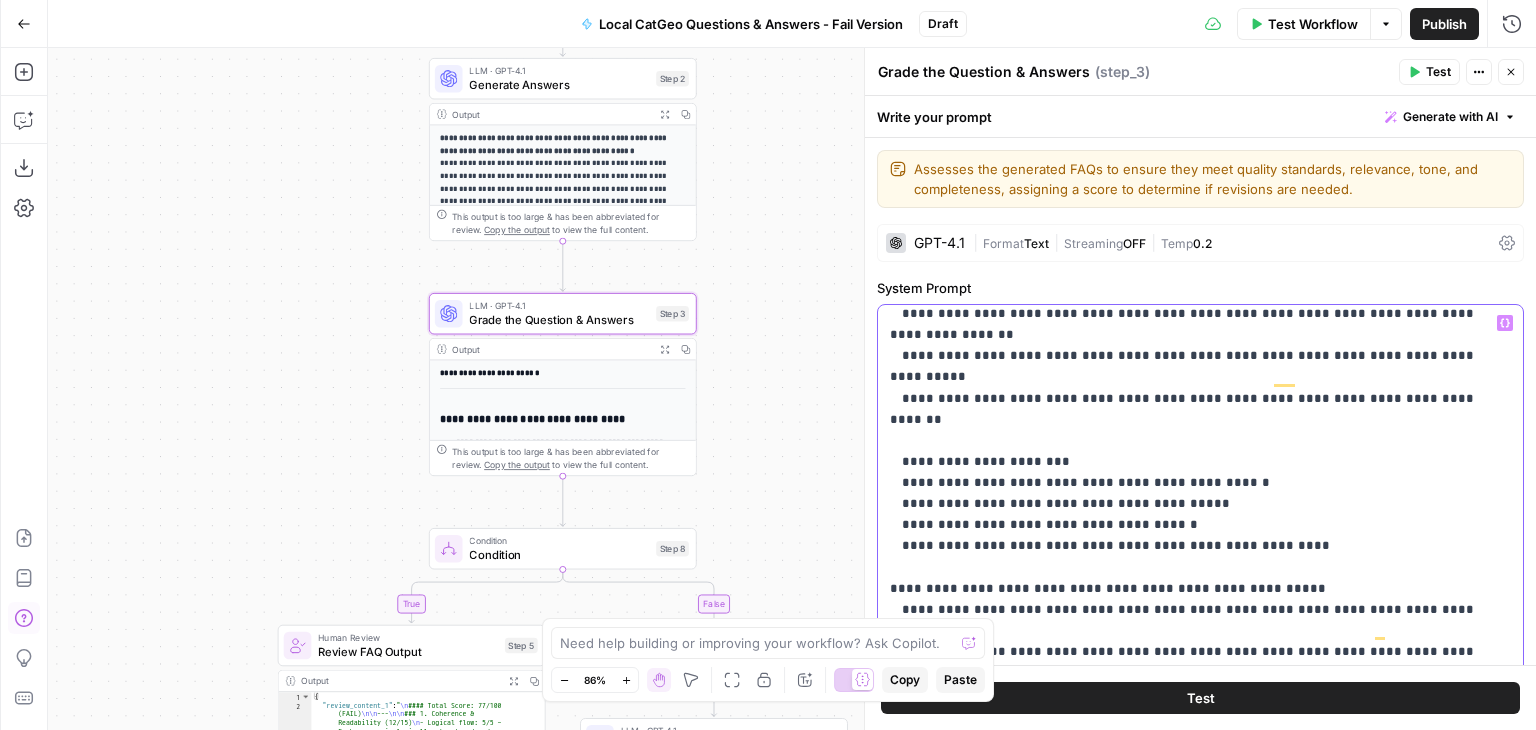 drag, startPoint x: 1362, startPoint y: 541, endPoint x: 885, endPoint y: 332, distance: 520.77826 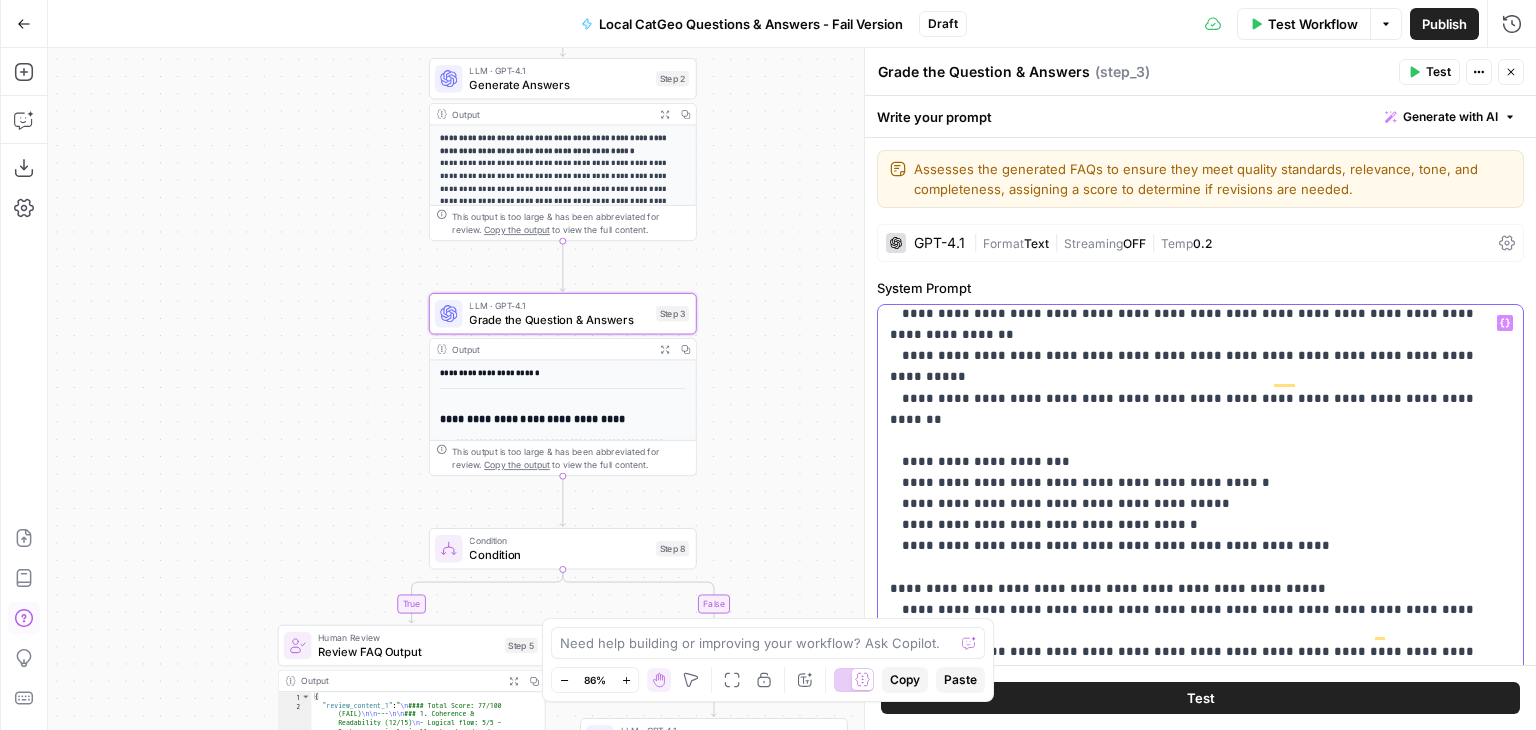 click on "**********" at bounding box center (1193, 712) 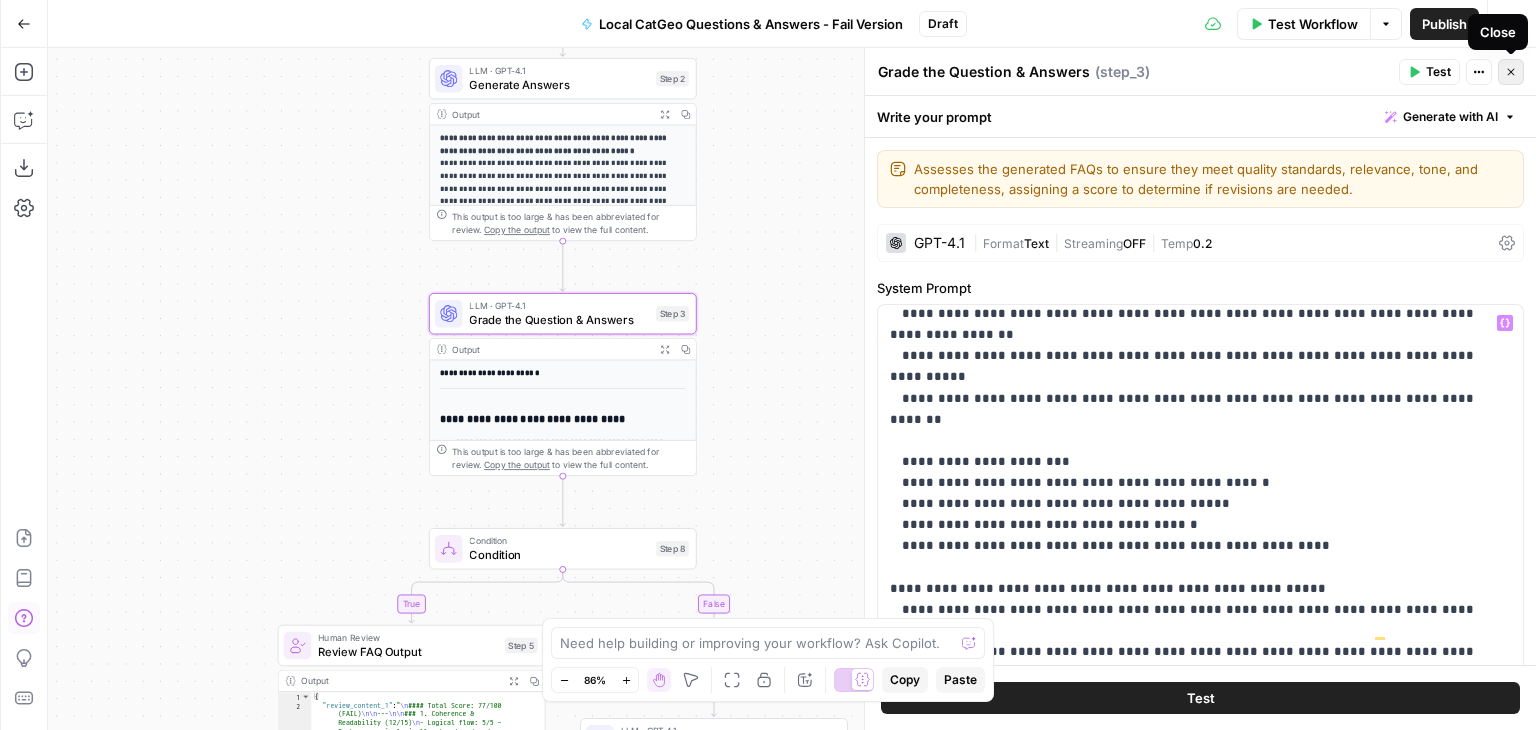 click 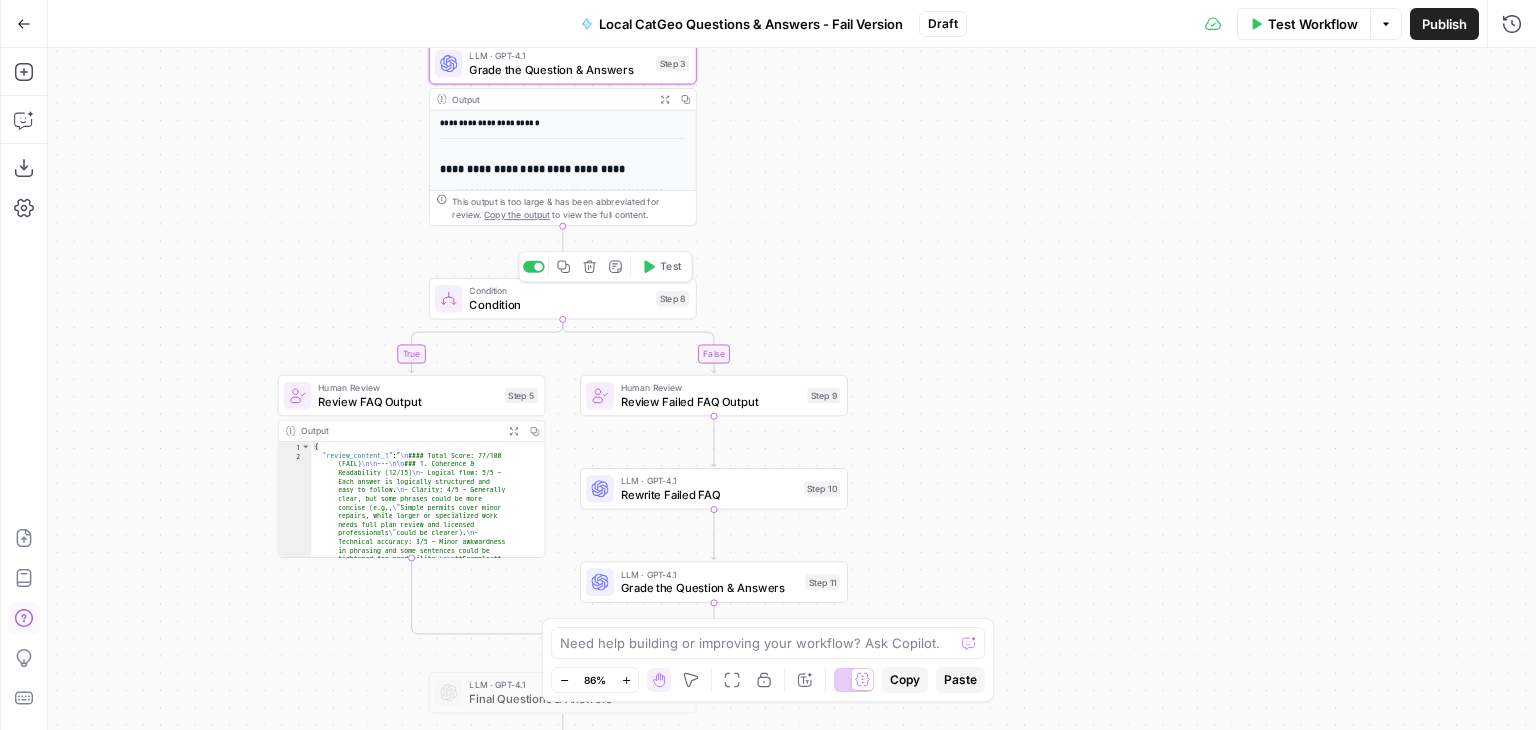 click on "Condition" at bounding box center (559, 304) 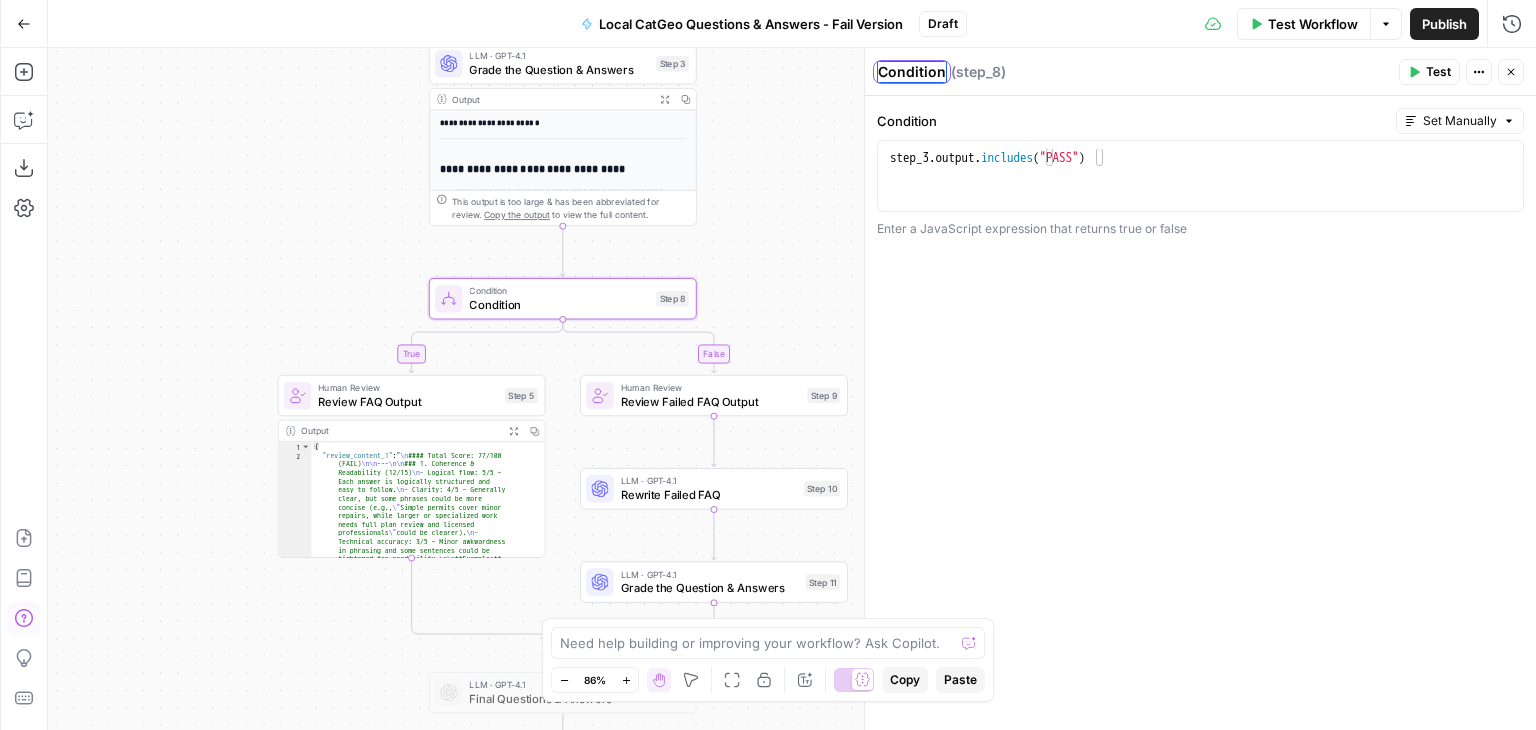 click on "Condition" at bounding box center [912, 72] 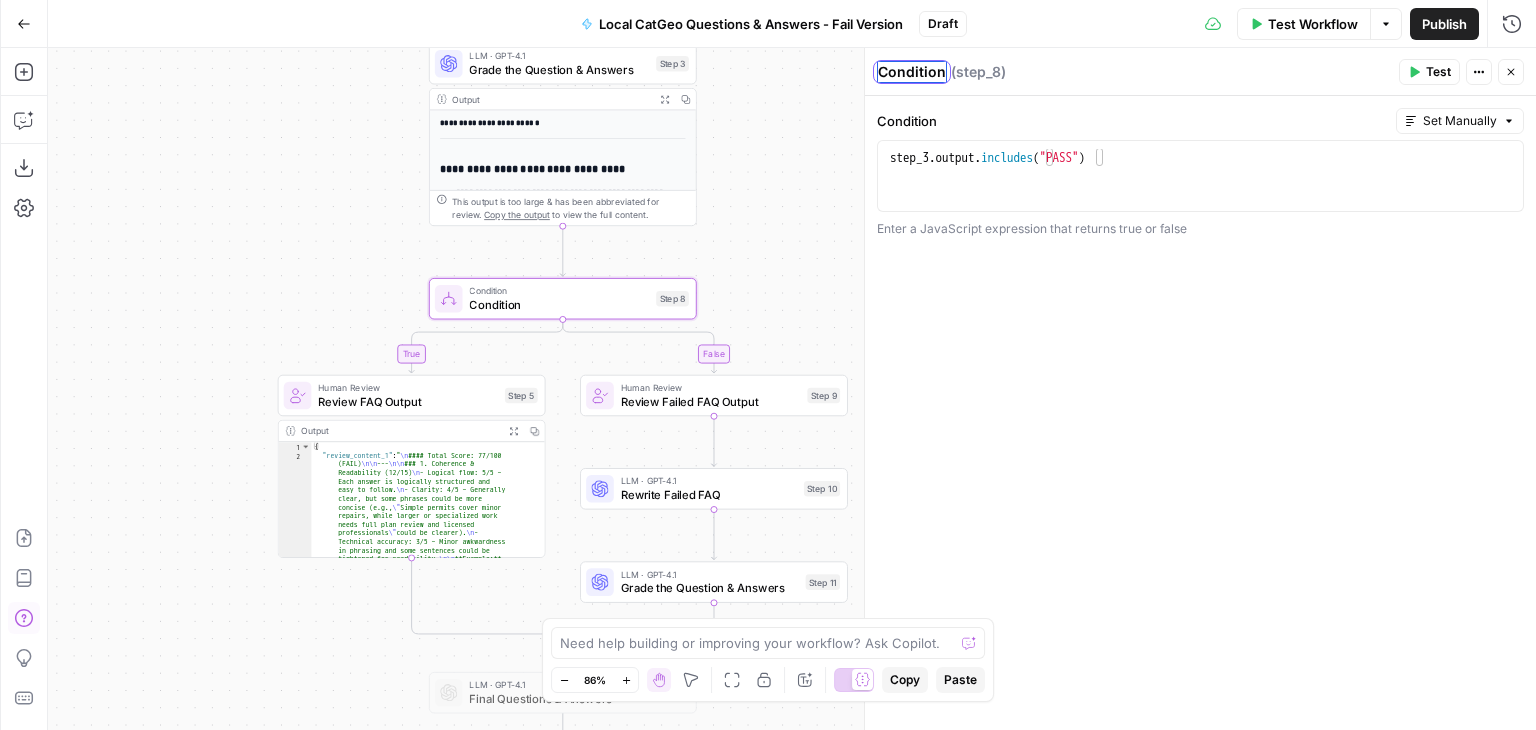 drag, startPoint x: 940, startPoint y: 72, endPoint x: 875, endPoint y: 67, distance: 65.192024 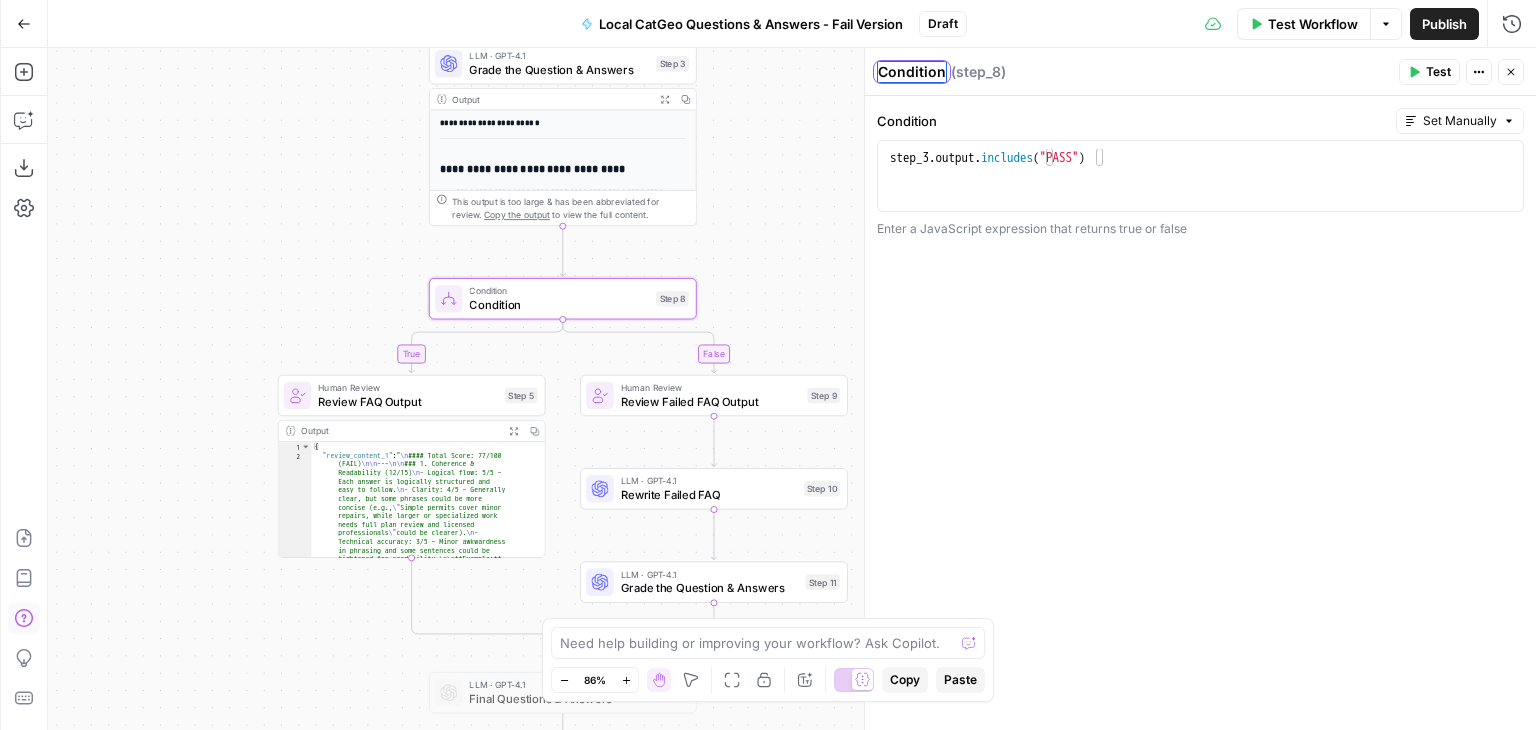 click on "Condition Condition" at bounding box center [912, 72] 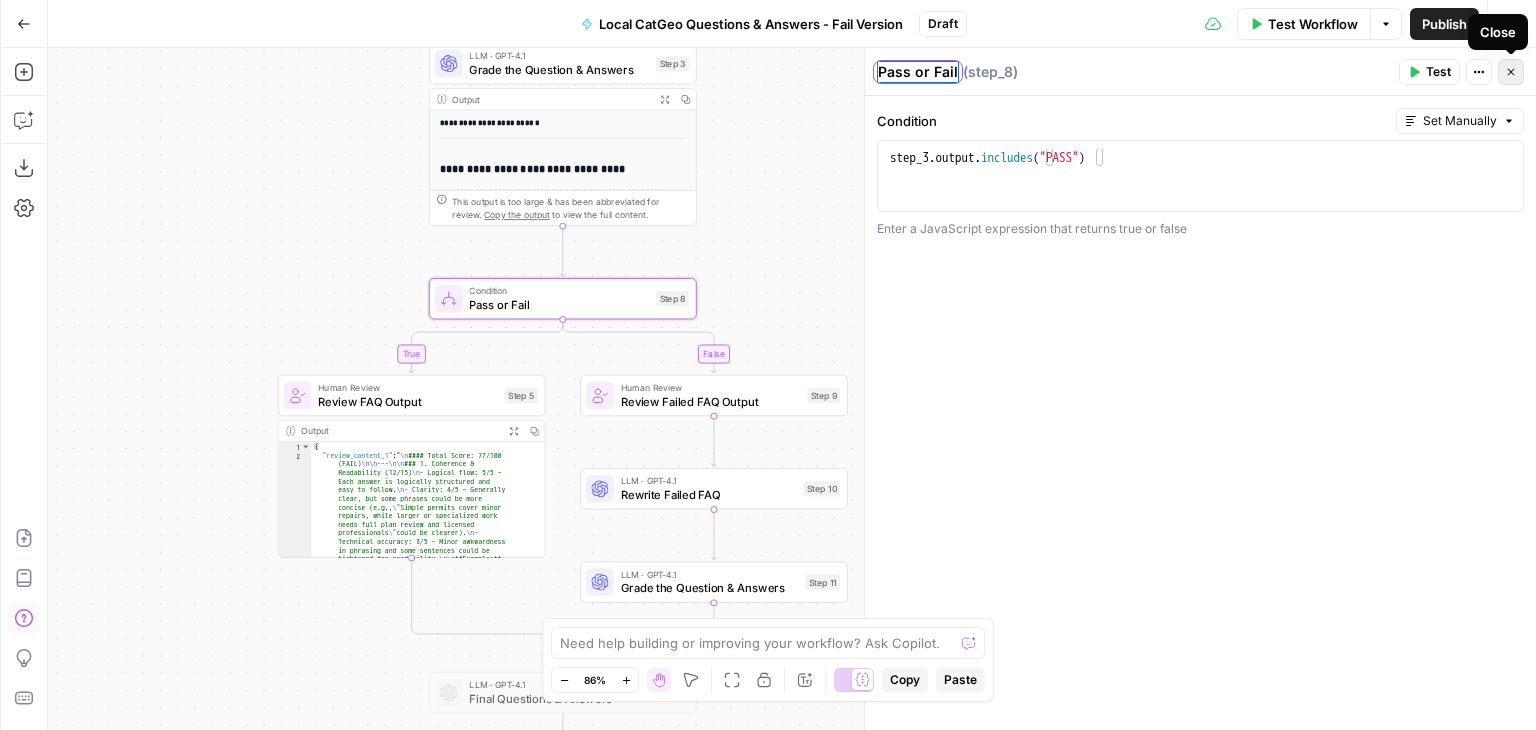 type on "Pass or Fail" 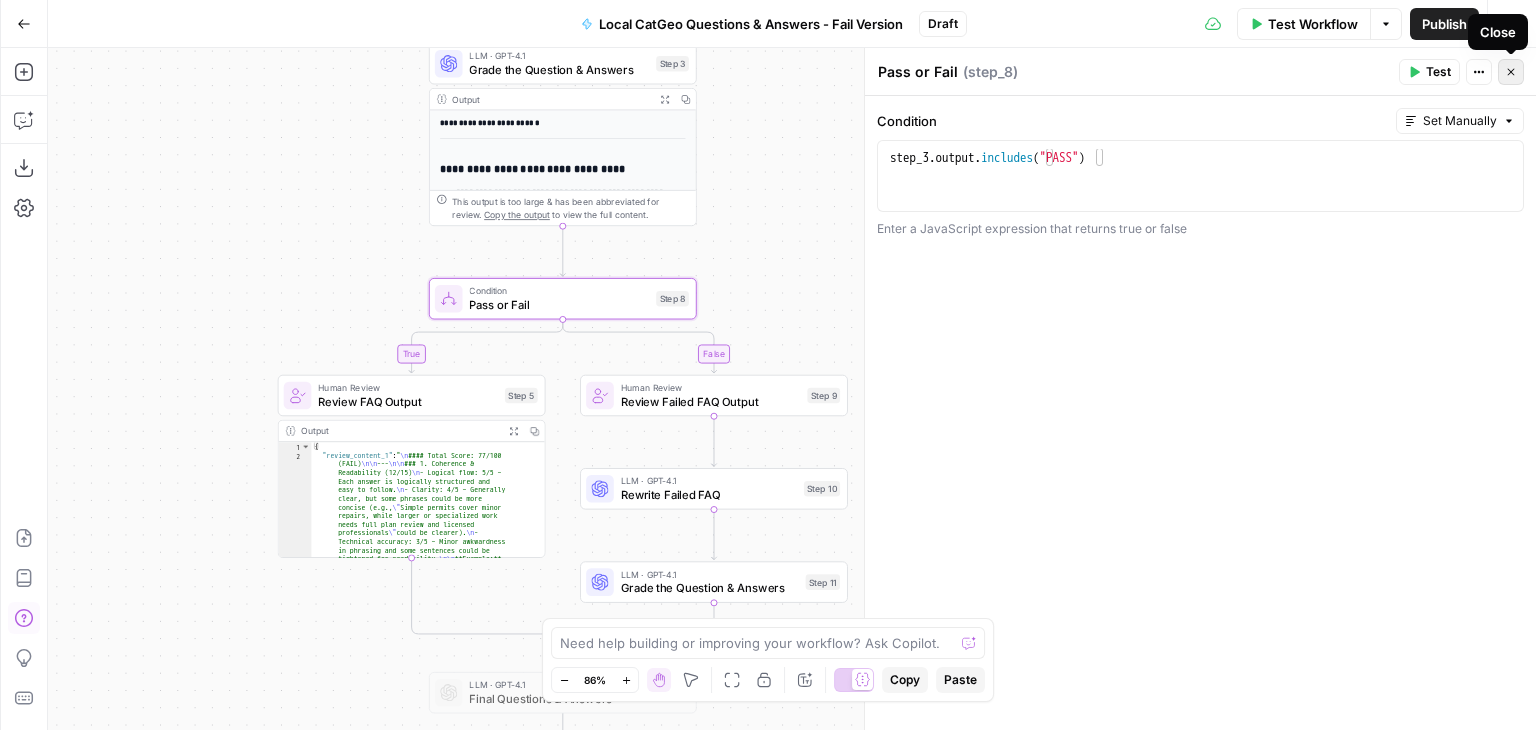 click 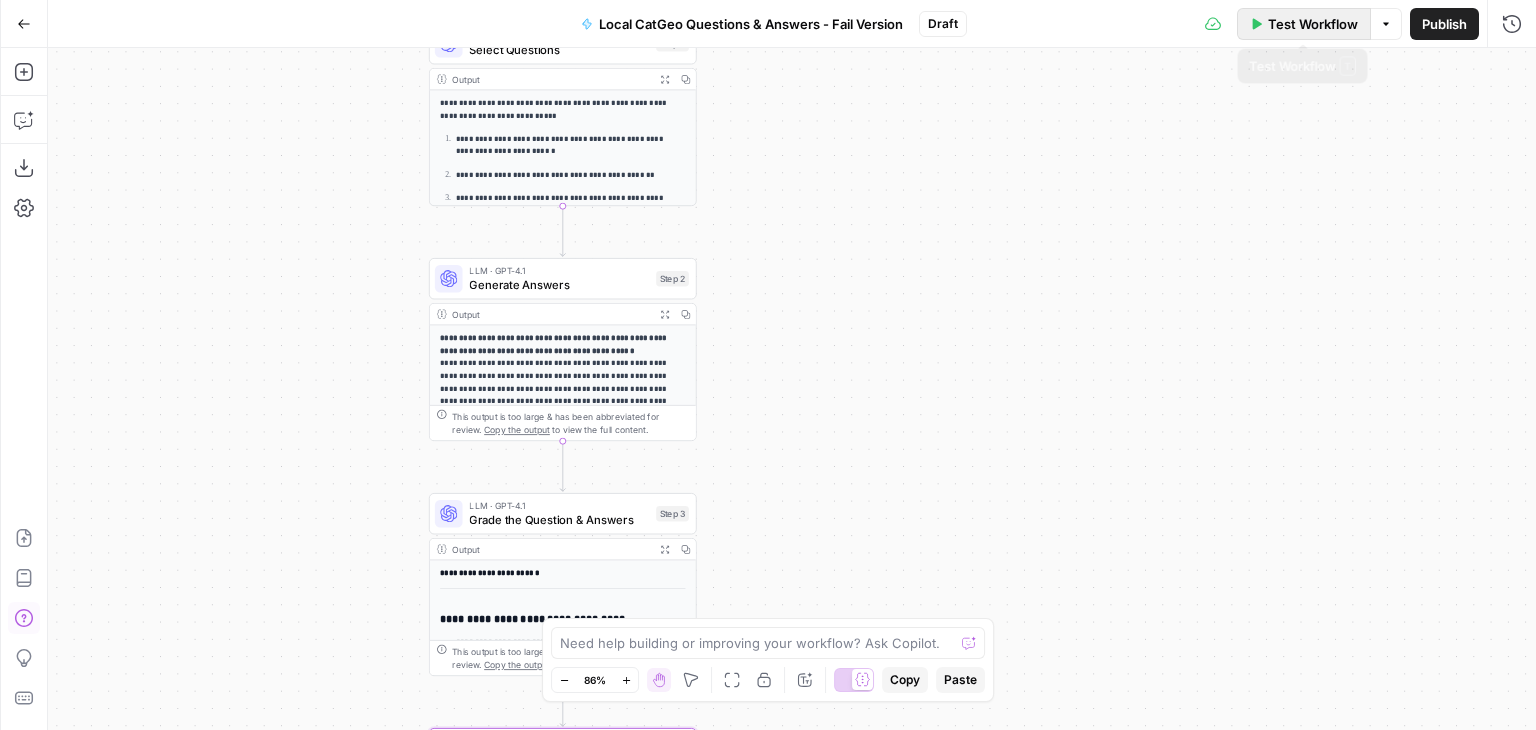 click on "Test Workflow" at bounding box center (1313, 24) 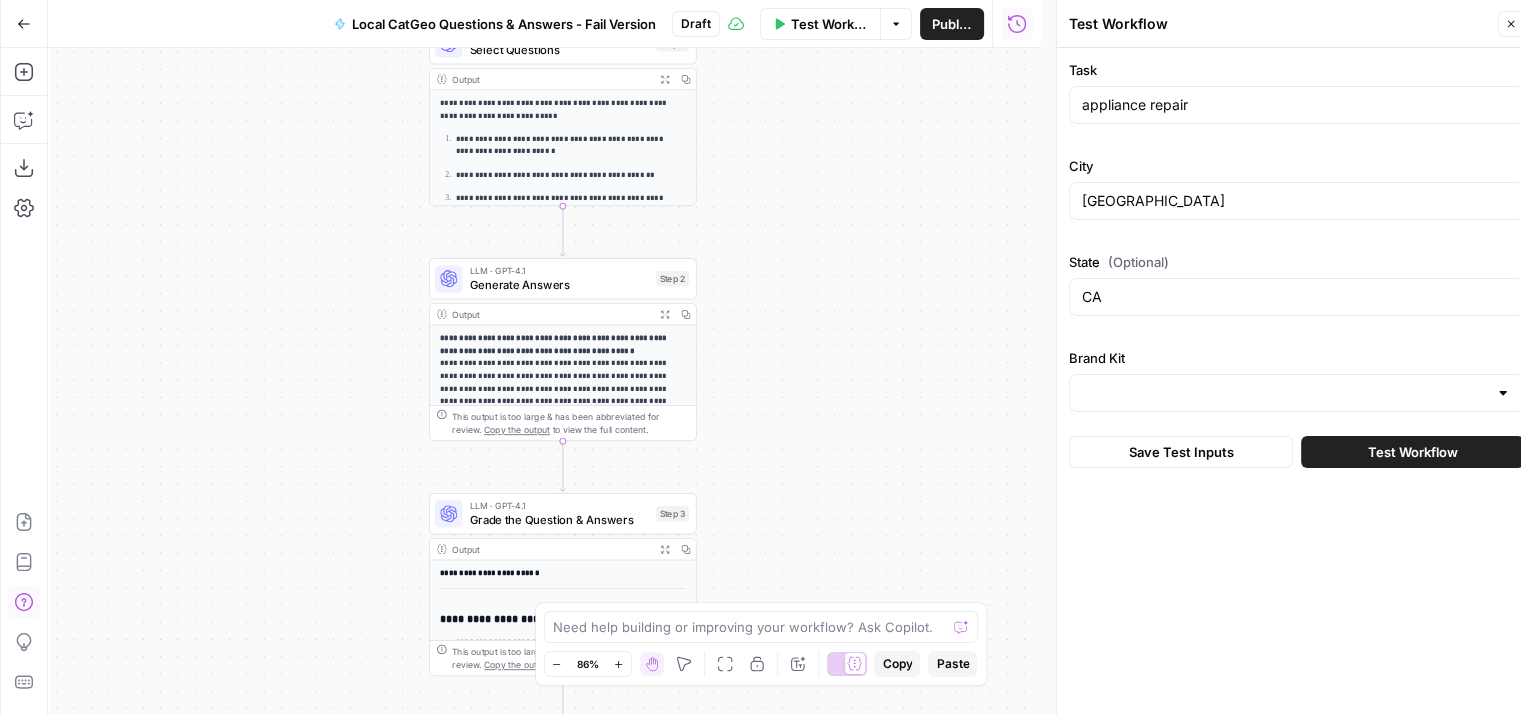 type on "[PERSON_NAME]" 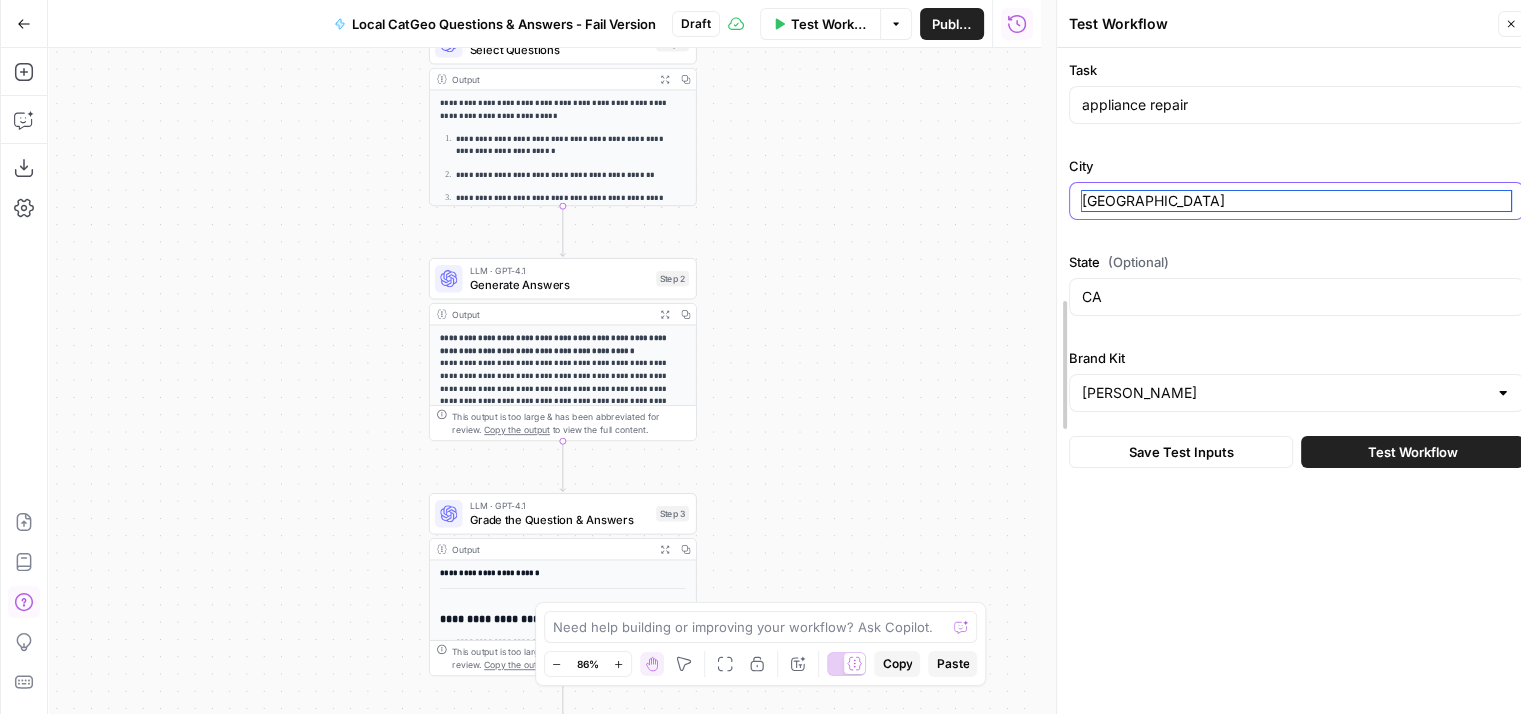 drag, startPoint x: 1204, startPoint y: 202, endPoint x: 1053, endPoint y: 214, distance: 151.47607 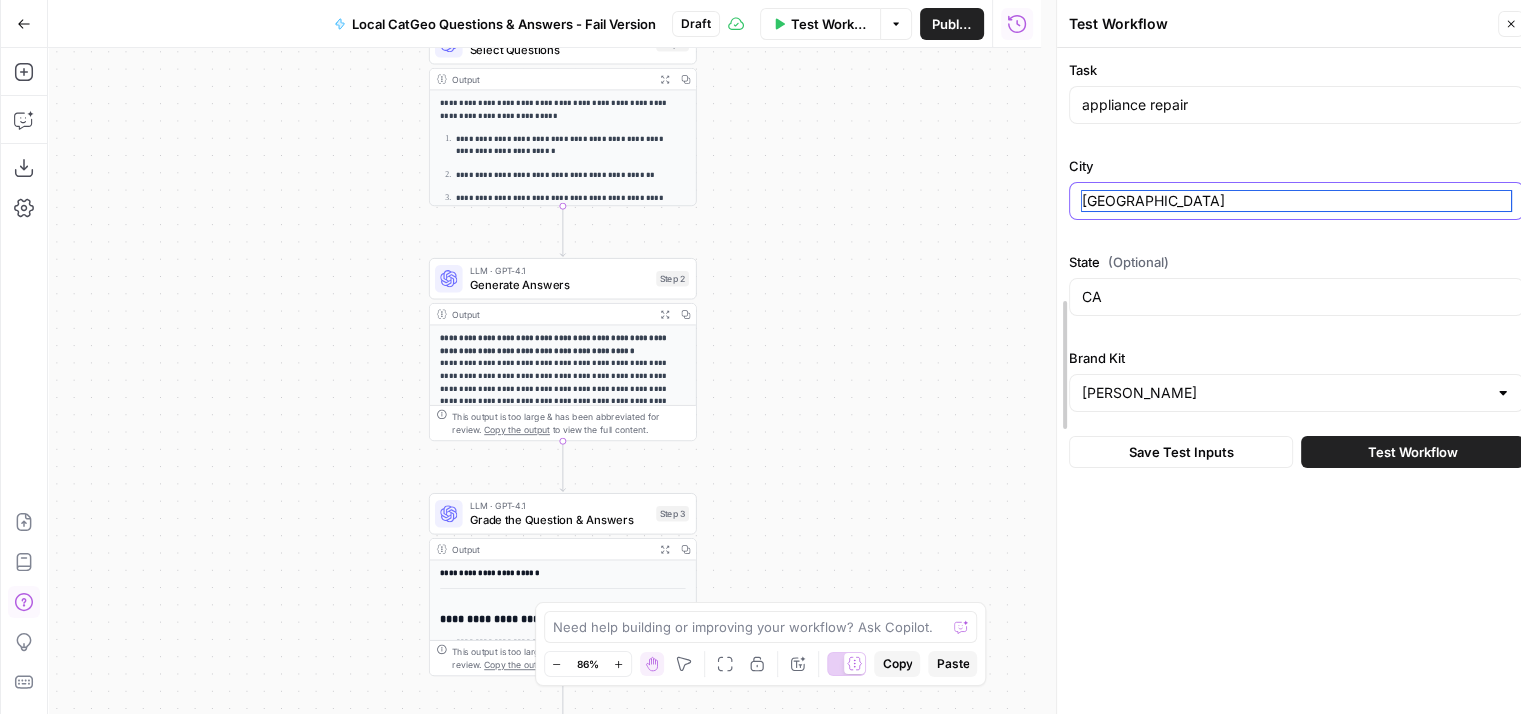 click on "Test Workflow Close Task appliance repair City San Francisco State   (Optional) CA Brand Kit Angi Save Test Inputs Test Workflow" at bounding box center [1296, 365] 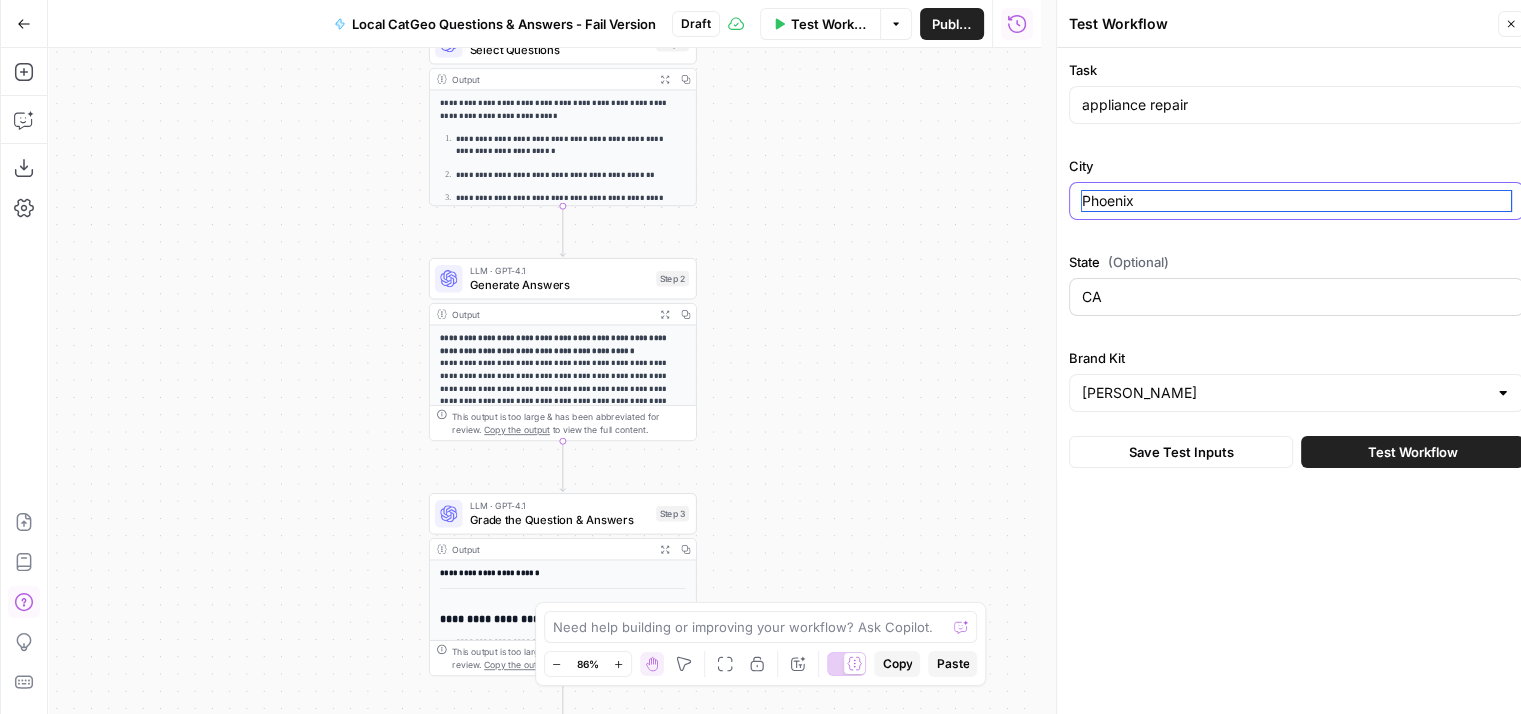 type on "Phoenix" 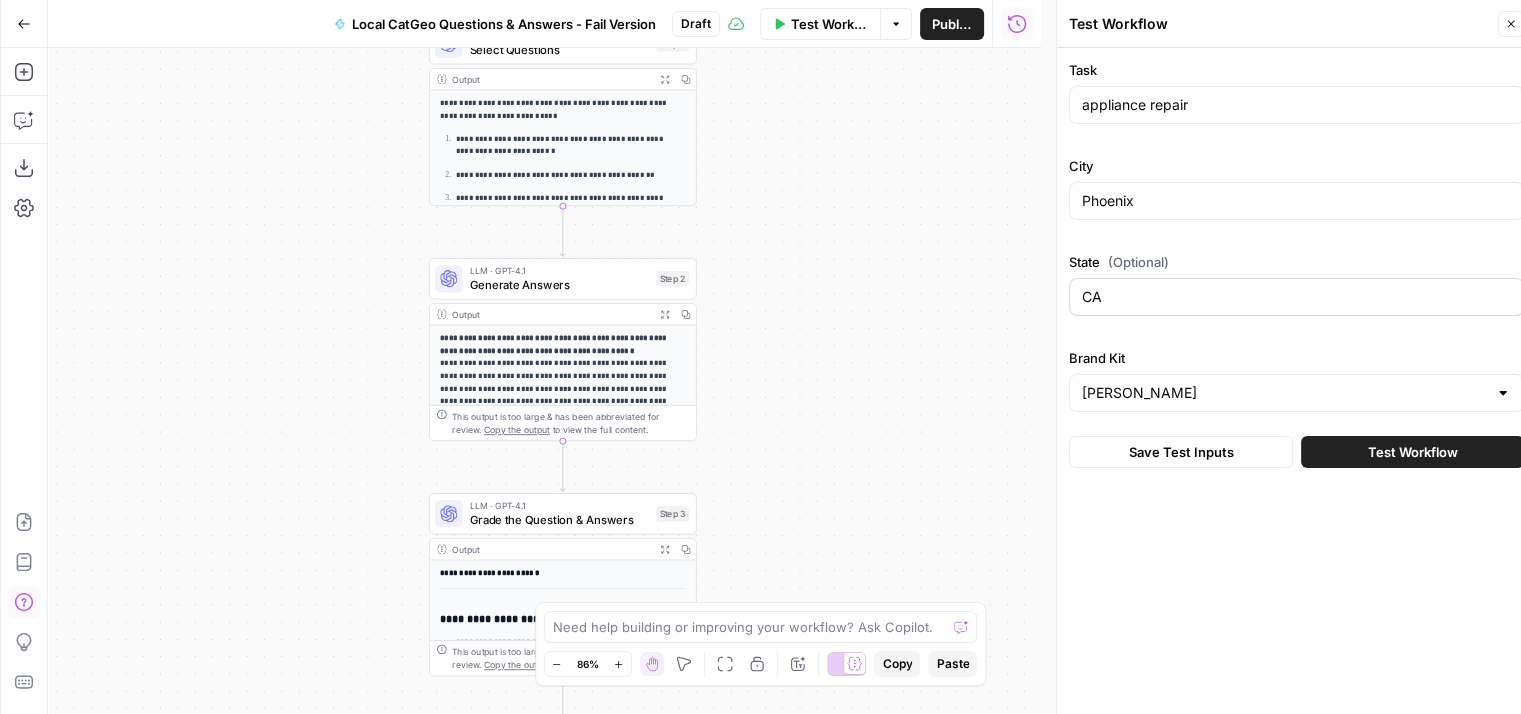 drag, startPoint x: 1124, startPoint y: 281, endPoint x: 1072, endPoint y: 289, distance: 52.611786 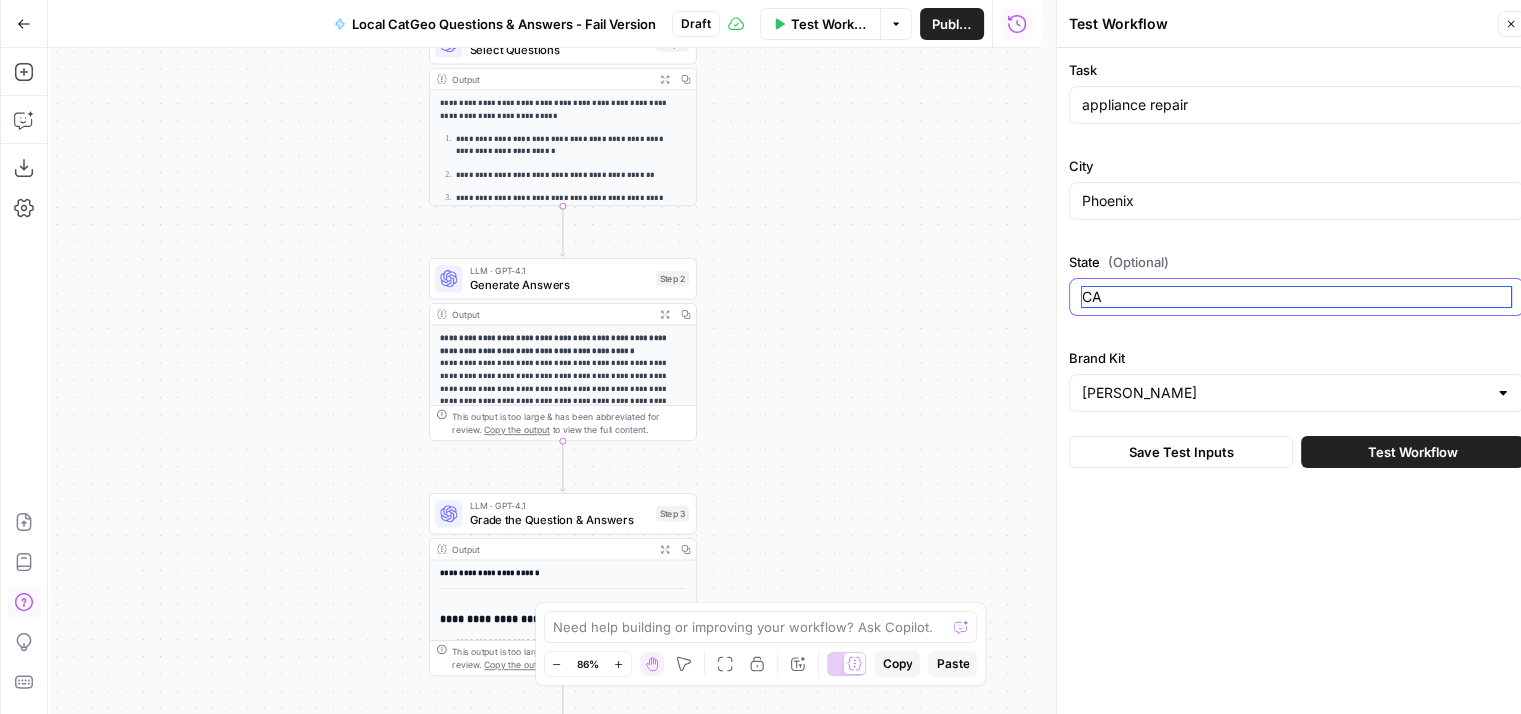 drag, startPoint x: 1107, startPoint y: 297, endPoint x: 1084, endPoint y: 284, distance: 26.41969 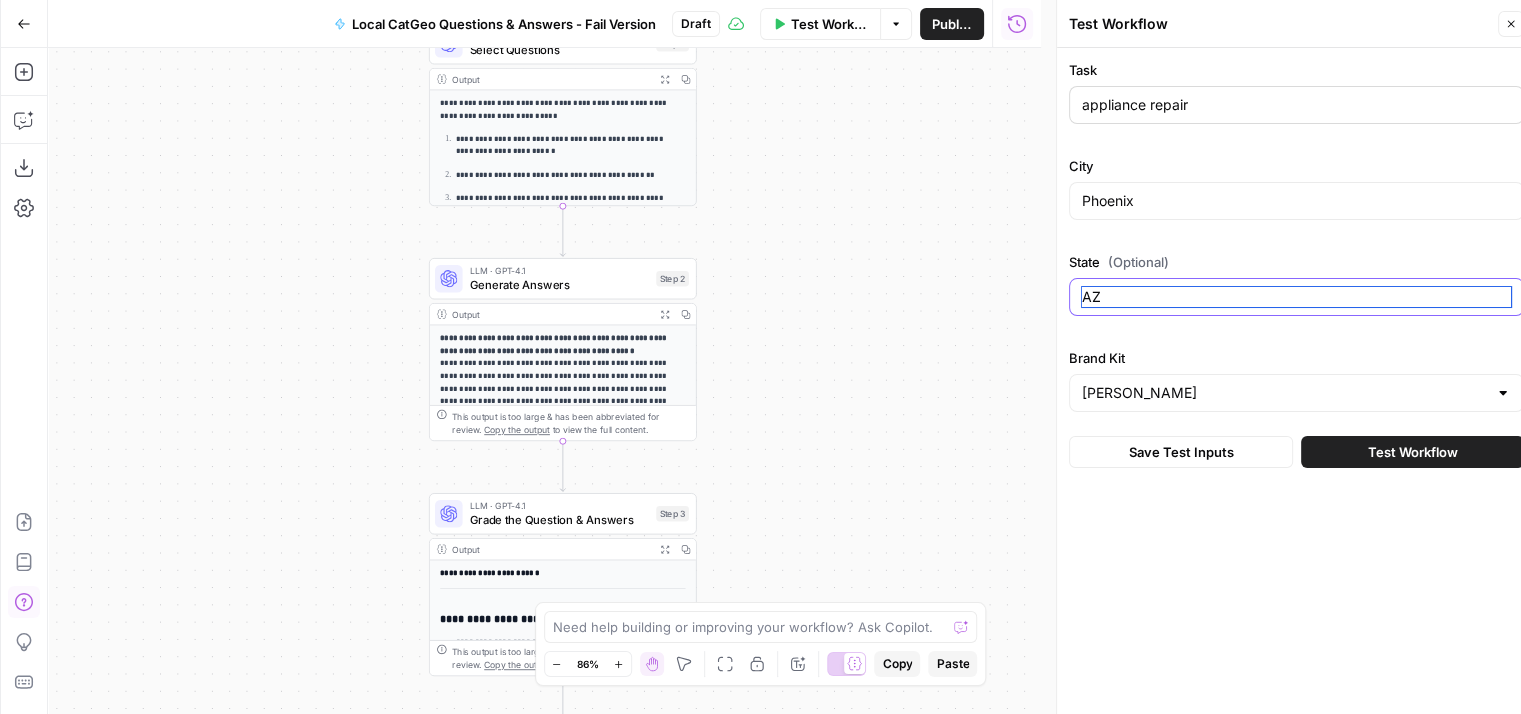 type on "AZ" 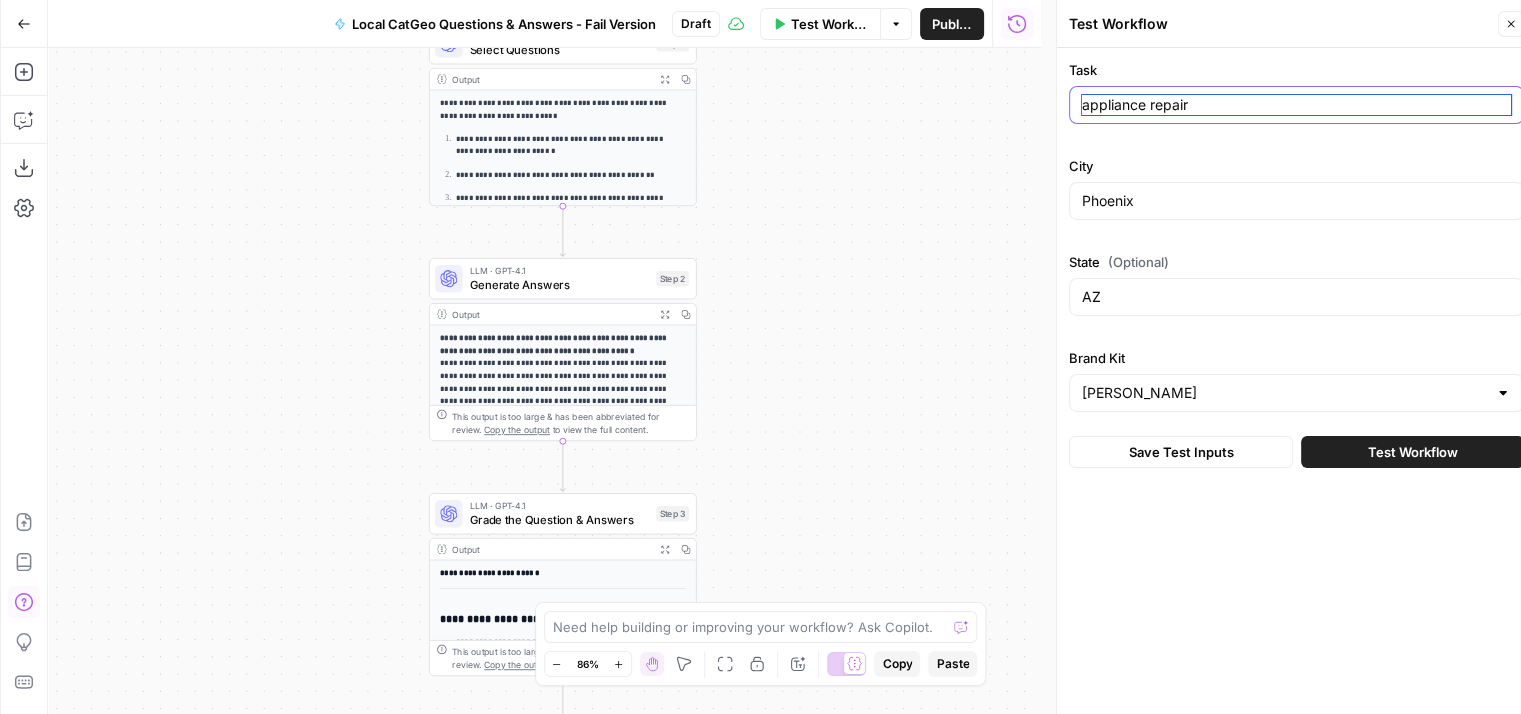 click on "appliance repair" at bounding box center [1296, 105] 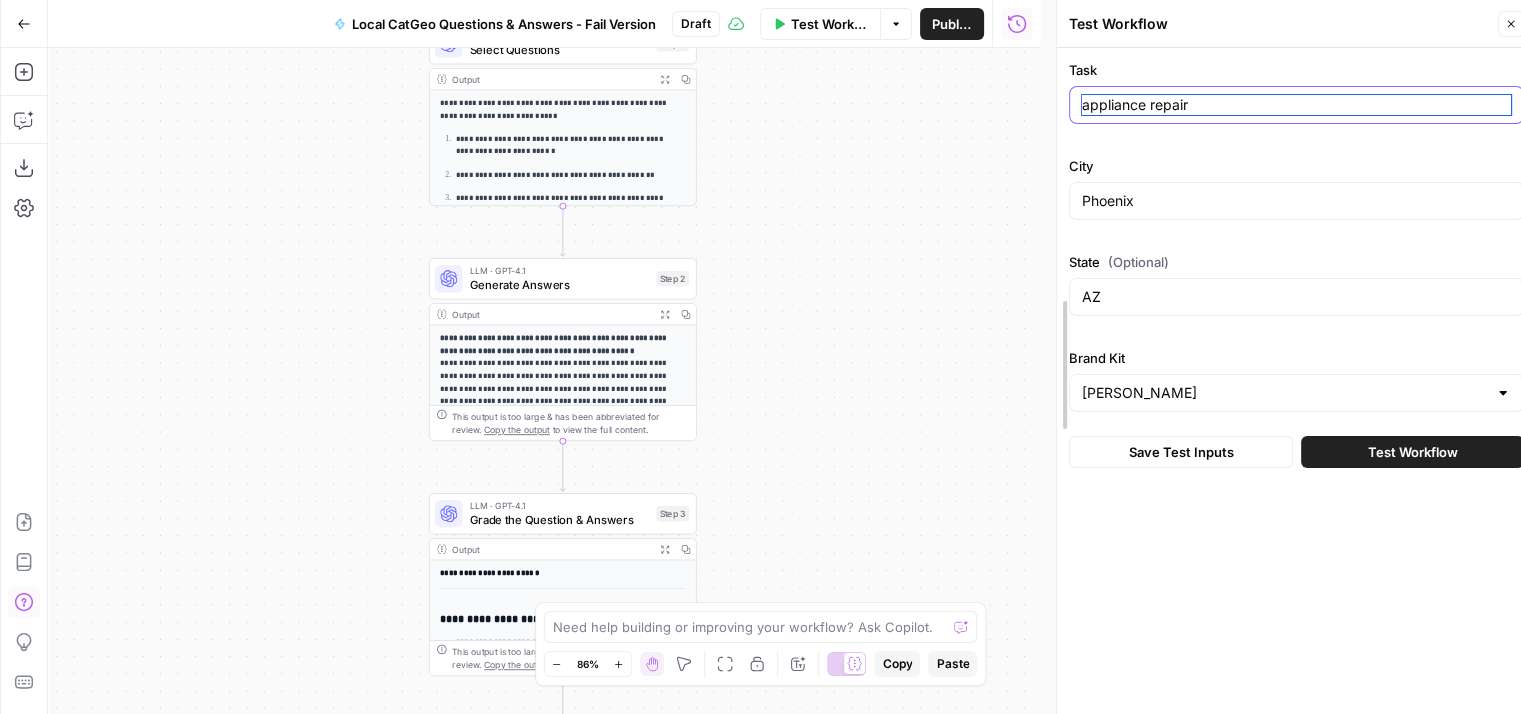 drag, startPoint x: 1221, startPoint y: 111, endPoint x: 1062, endPoint y: 115, distance: 159.05031 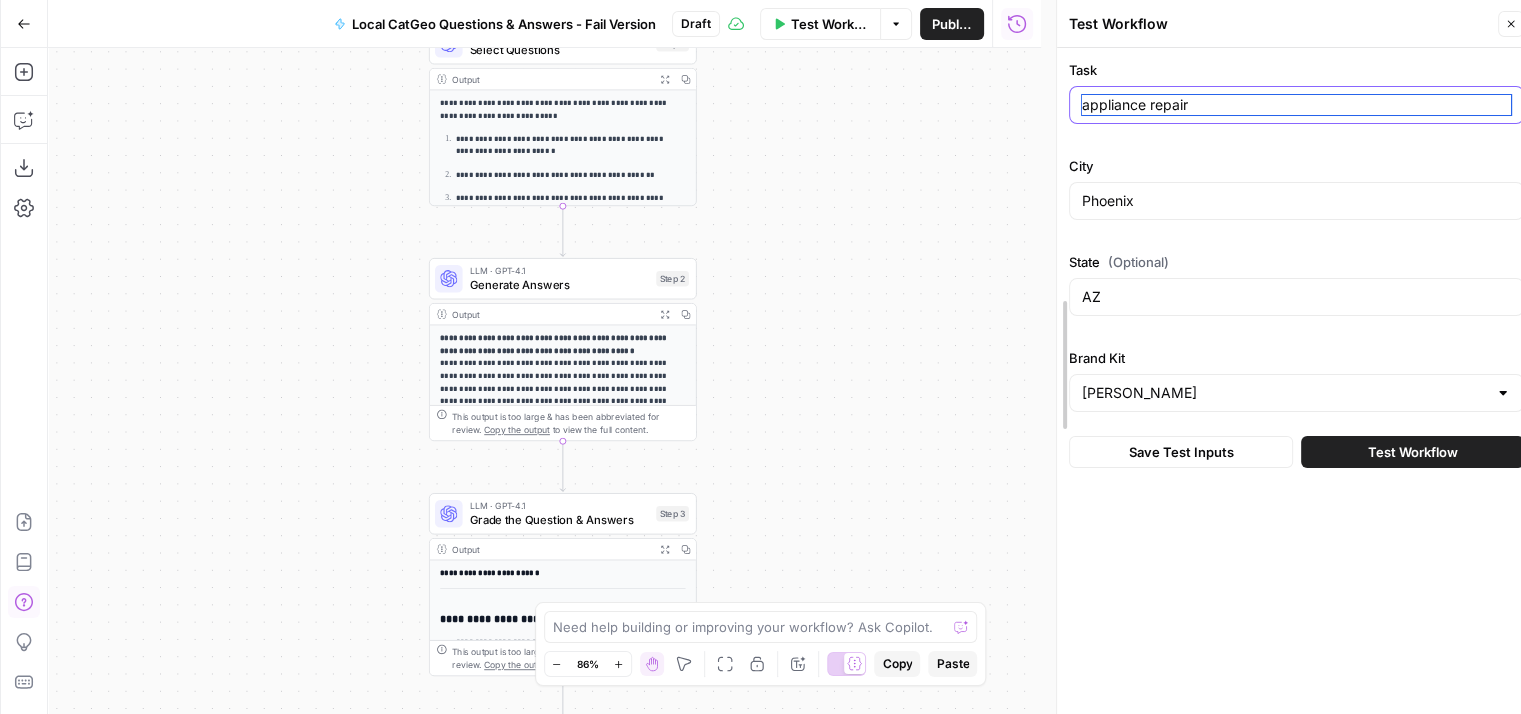 click on "Test Workflow Close Task appliance repair City Phoenix State   (Optional) AZ Brand Kit Angi Save Test Inputs Test Workflow" at bounding box center [1296, 365] 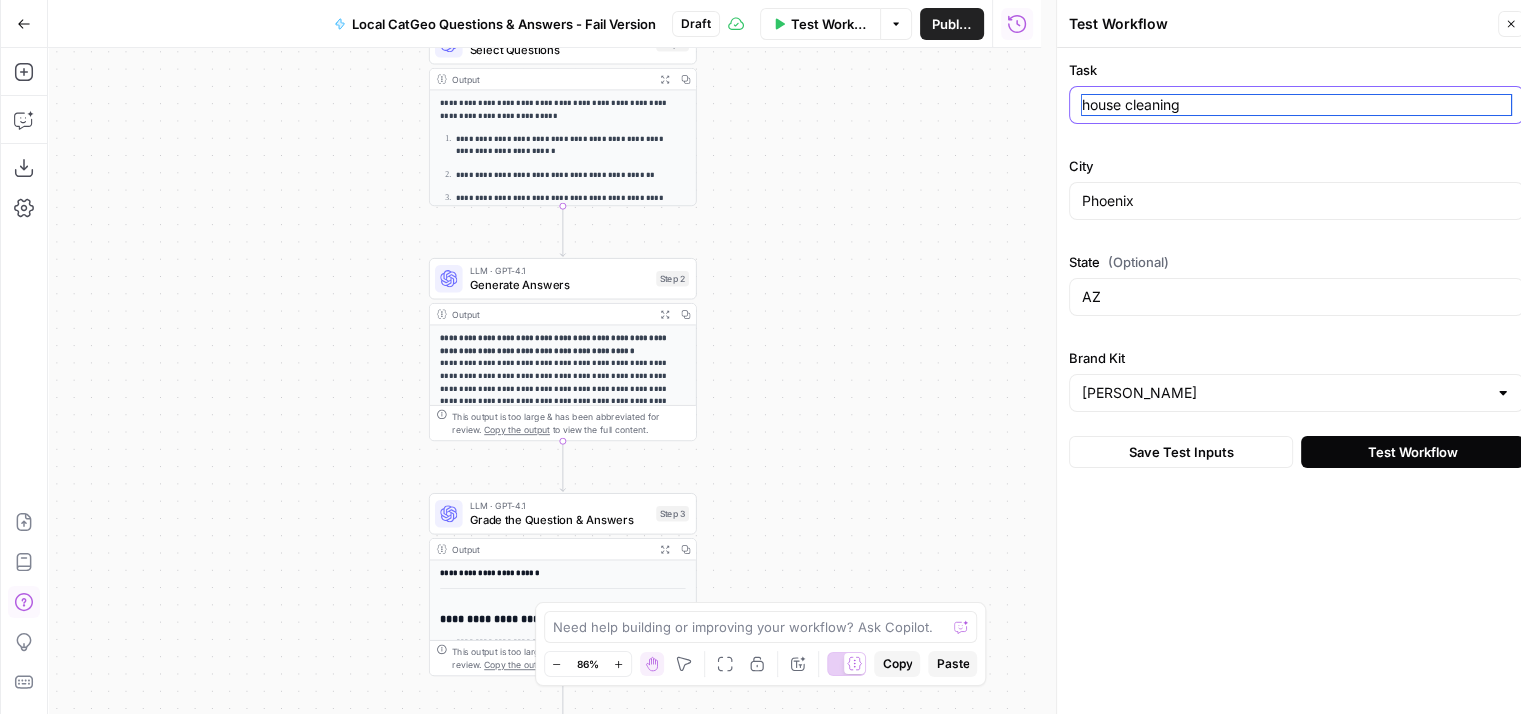 type on "house cleaning" 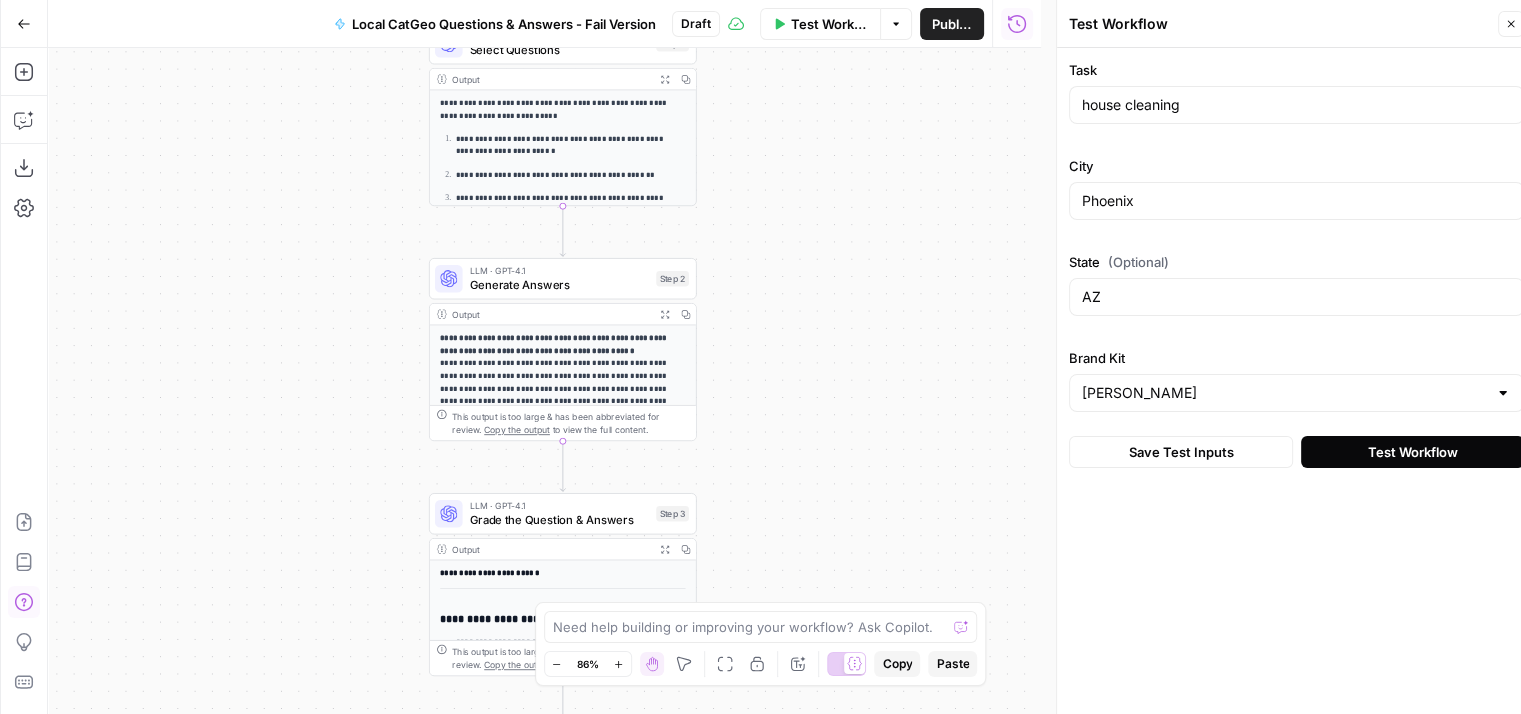 click on "Test Workflow" at bounding box center [1413, 452] 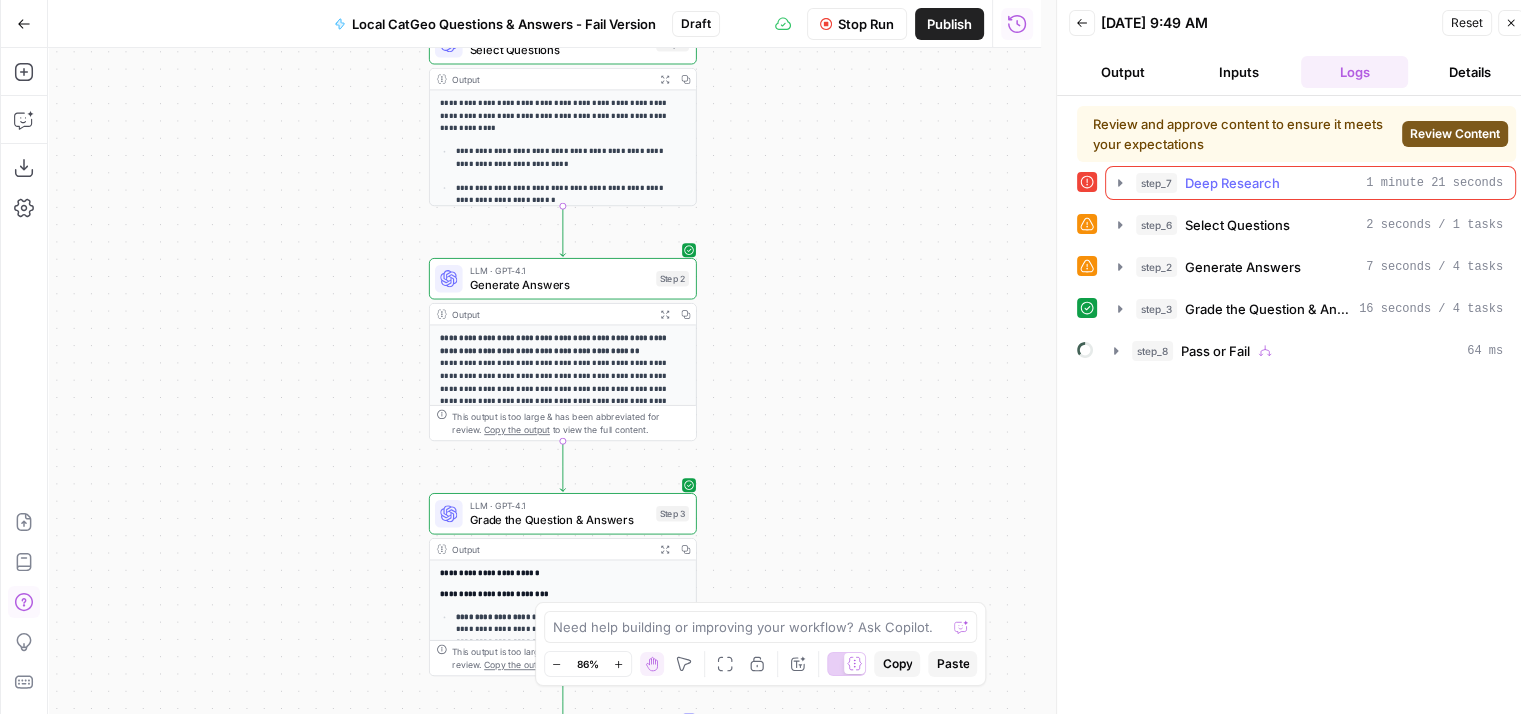 click 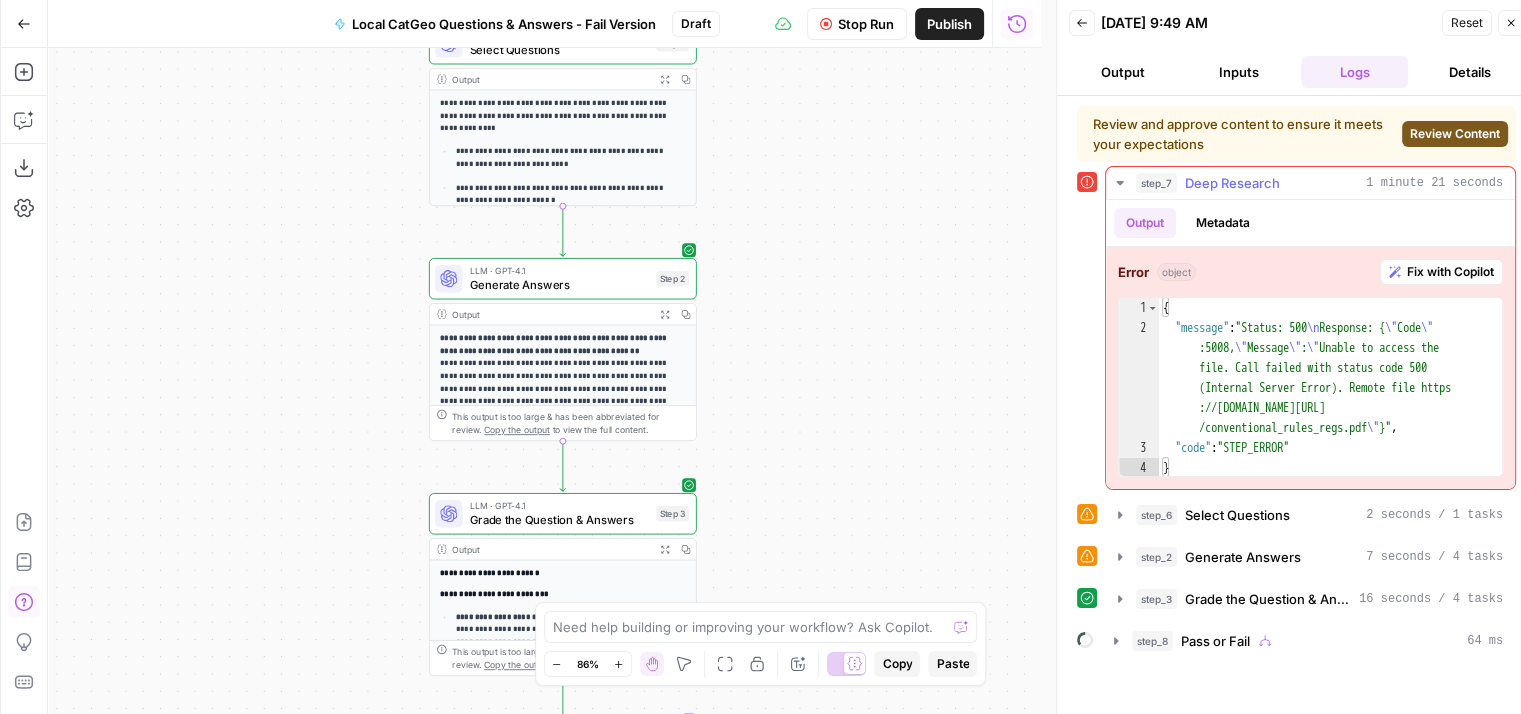 click 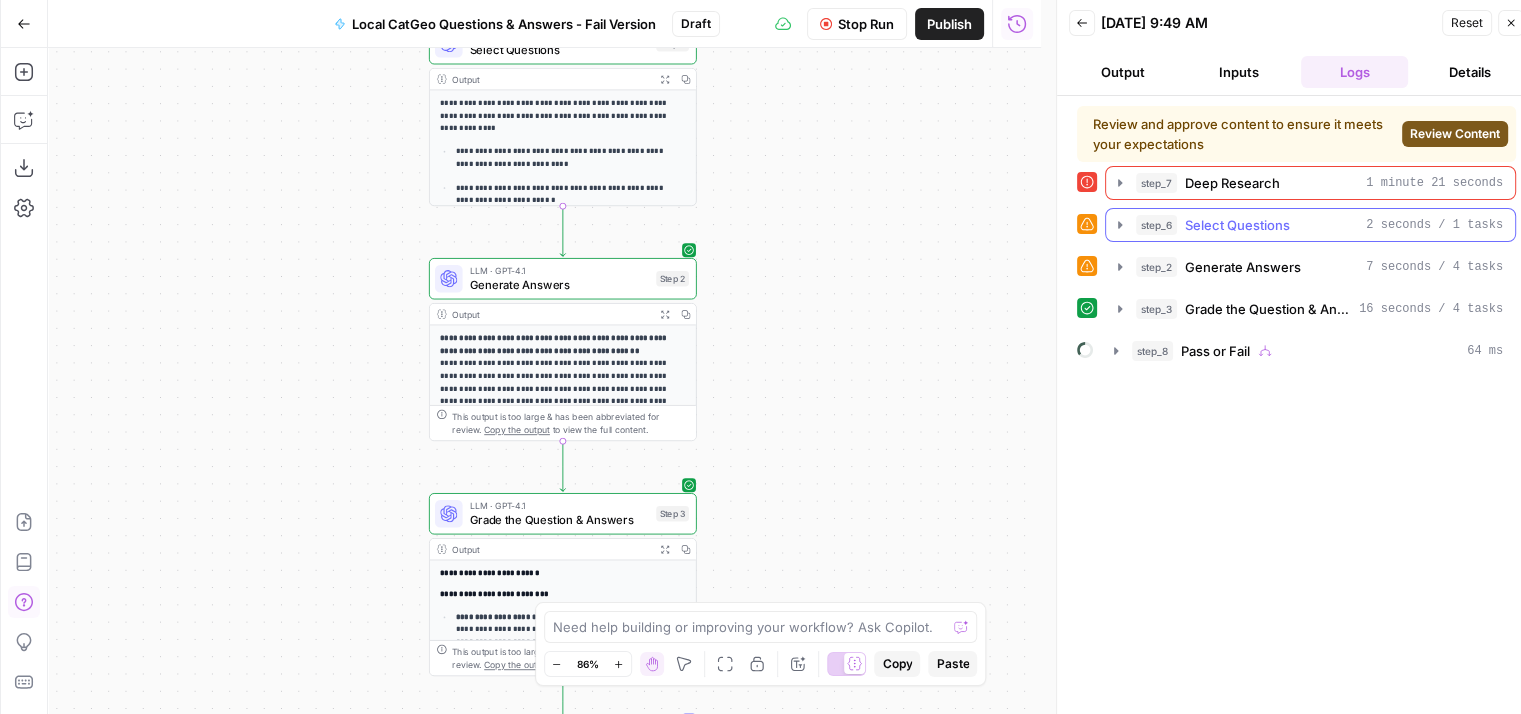 click 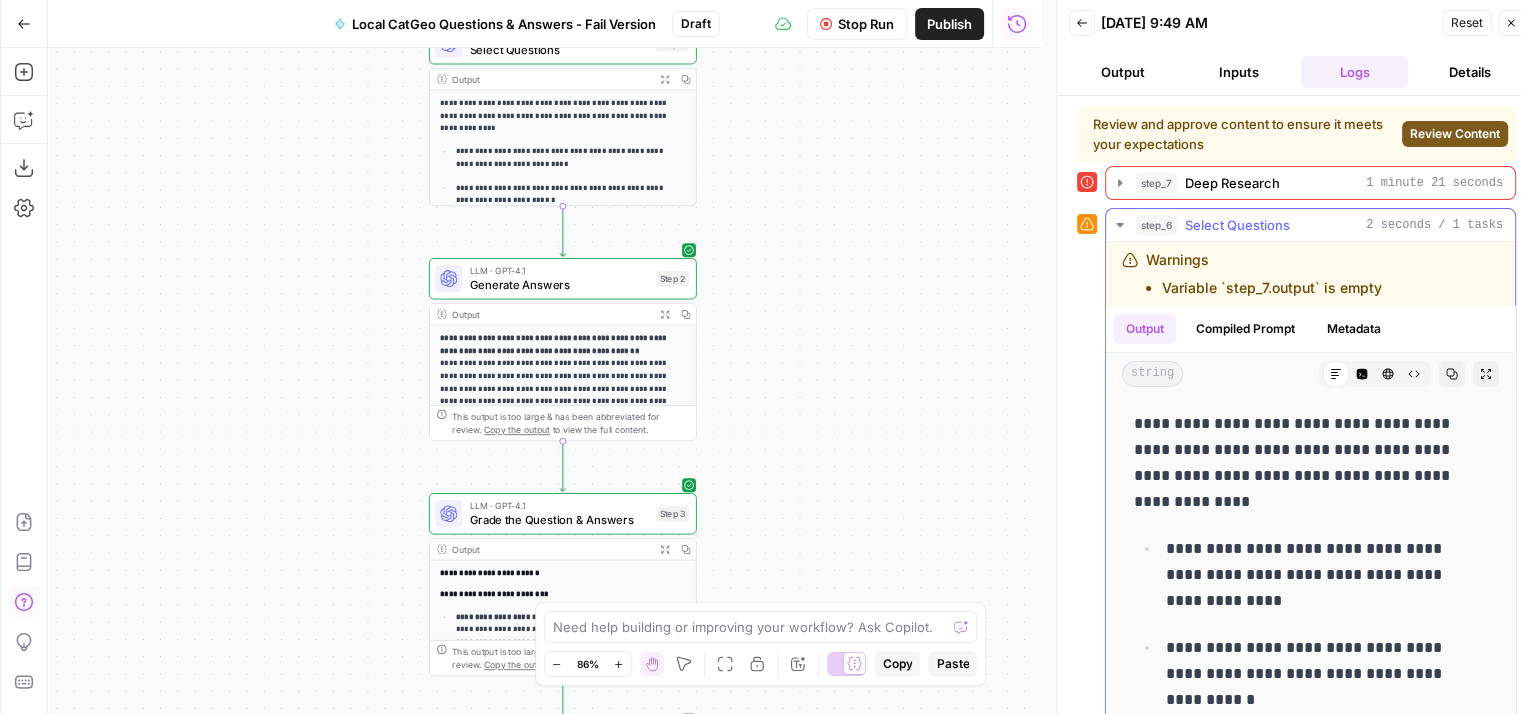 click 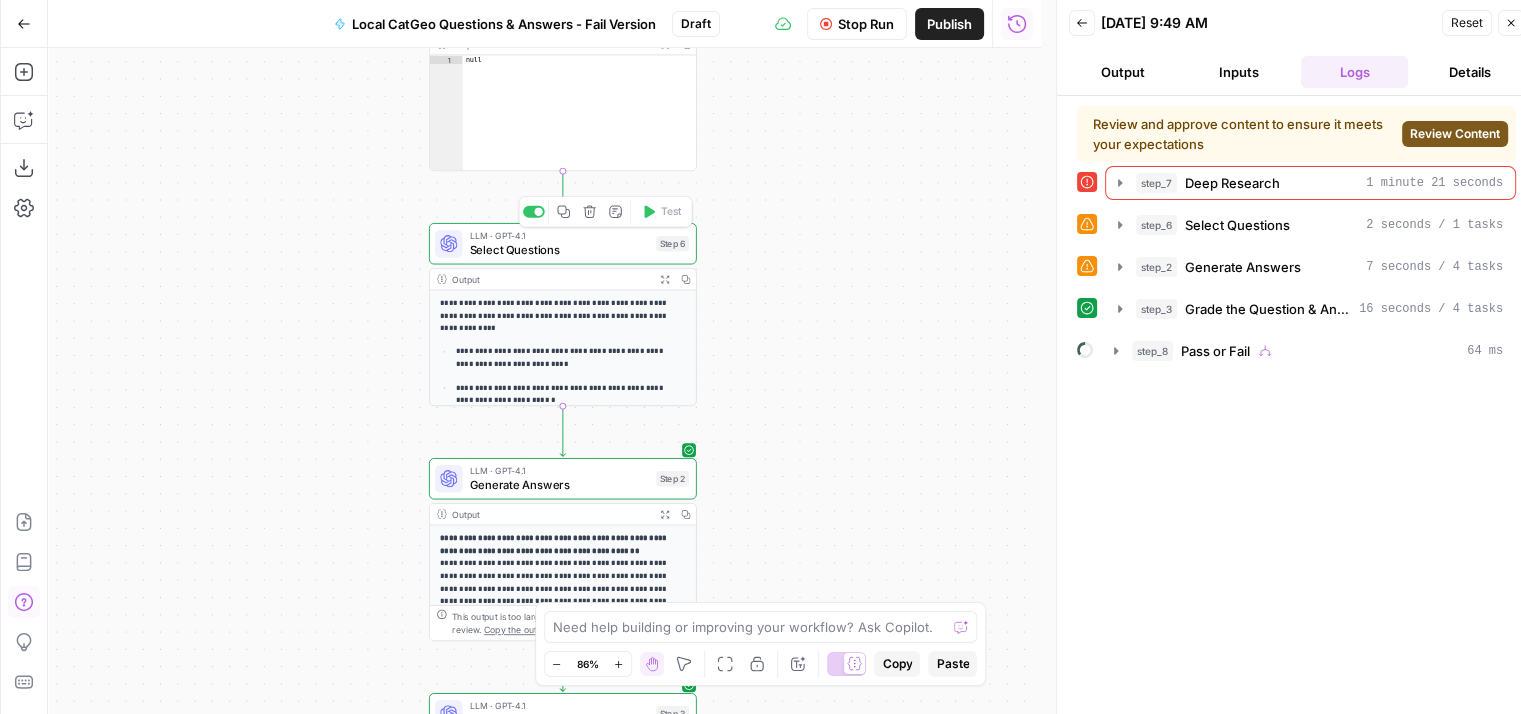 click on "Select Questions" at bounding box center [559, 249] 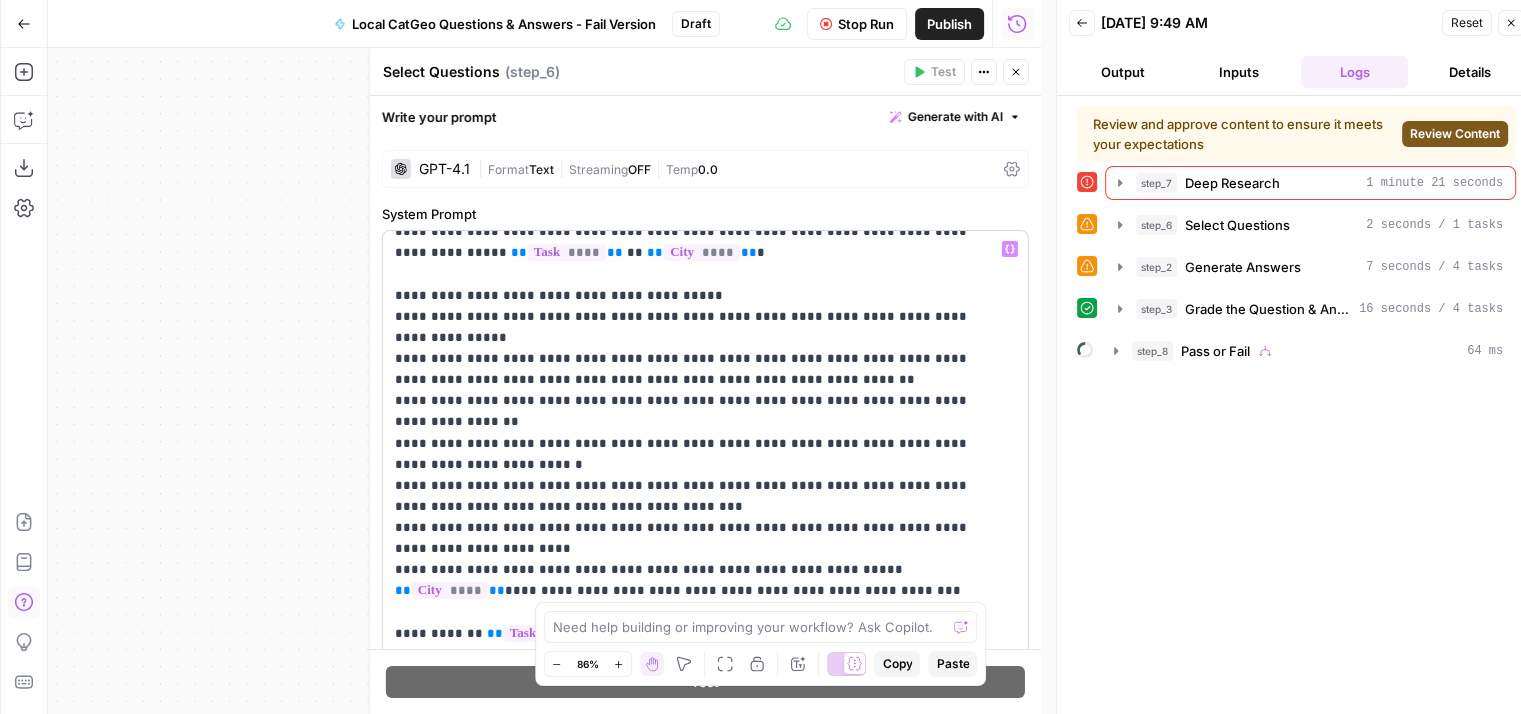 scroll, scrollTop: 300, scrollLeft: 0, axis: vertical 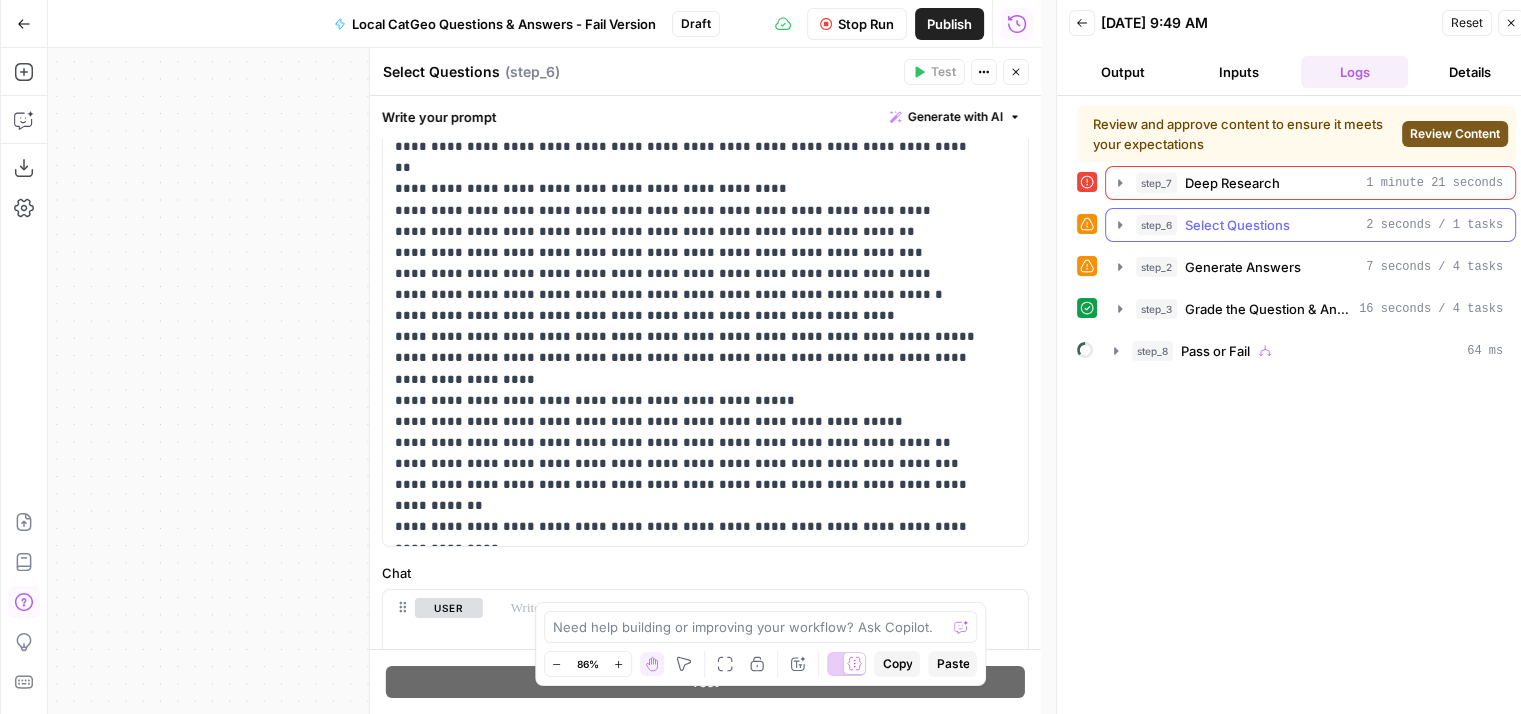 click 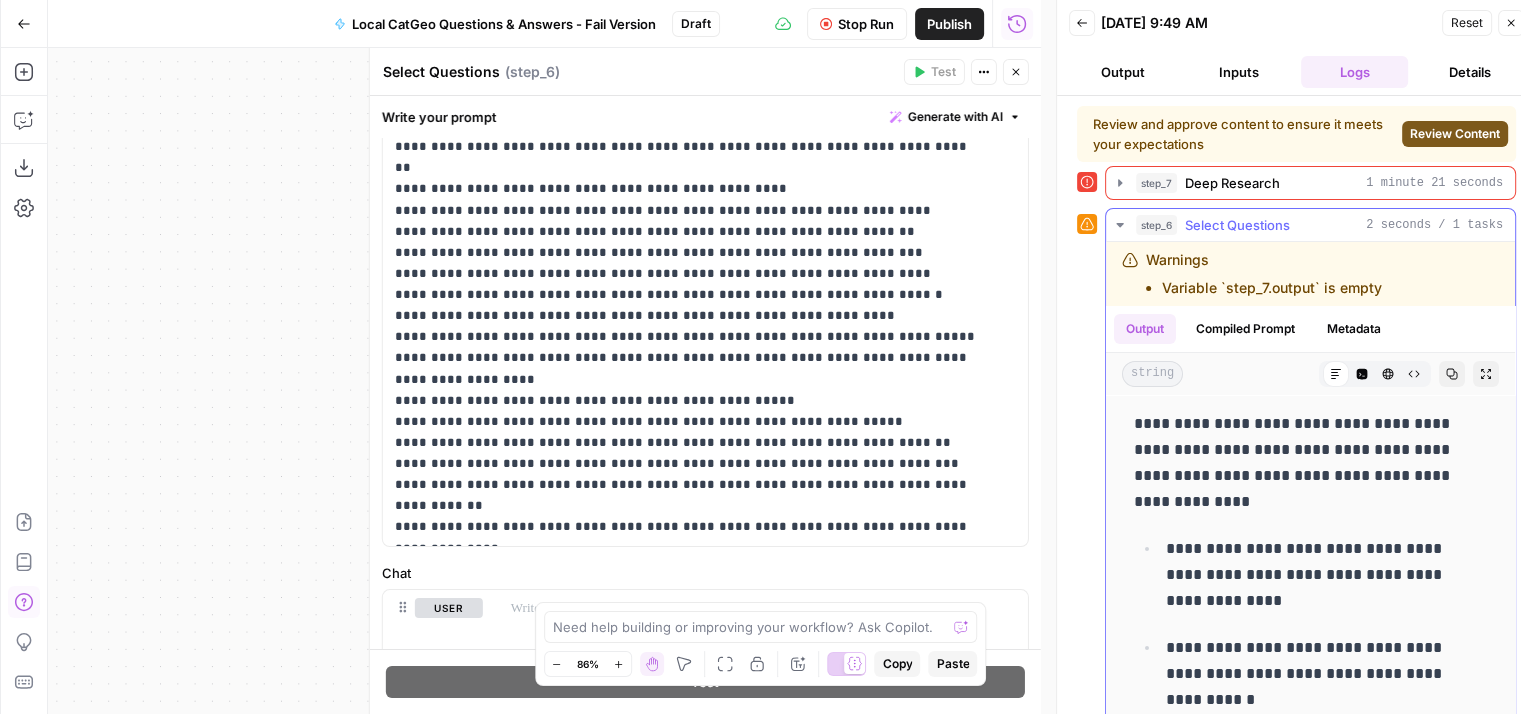 click 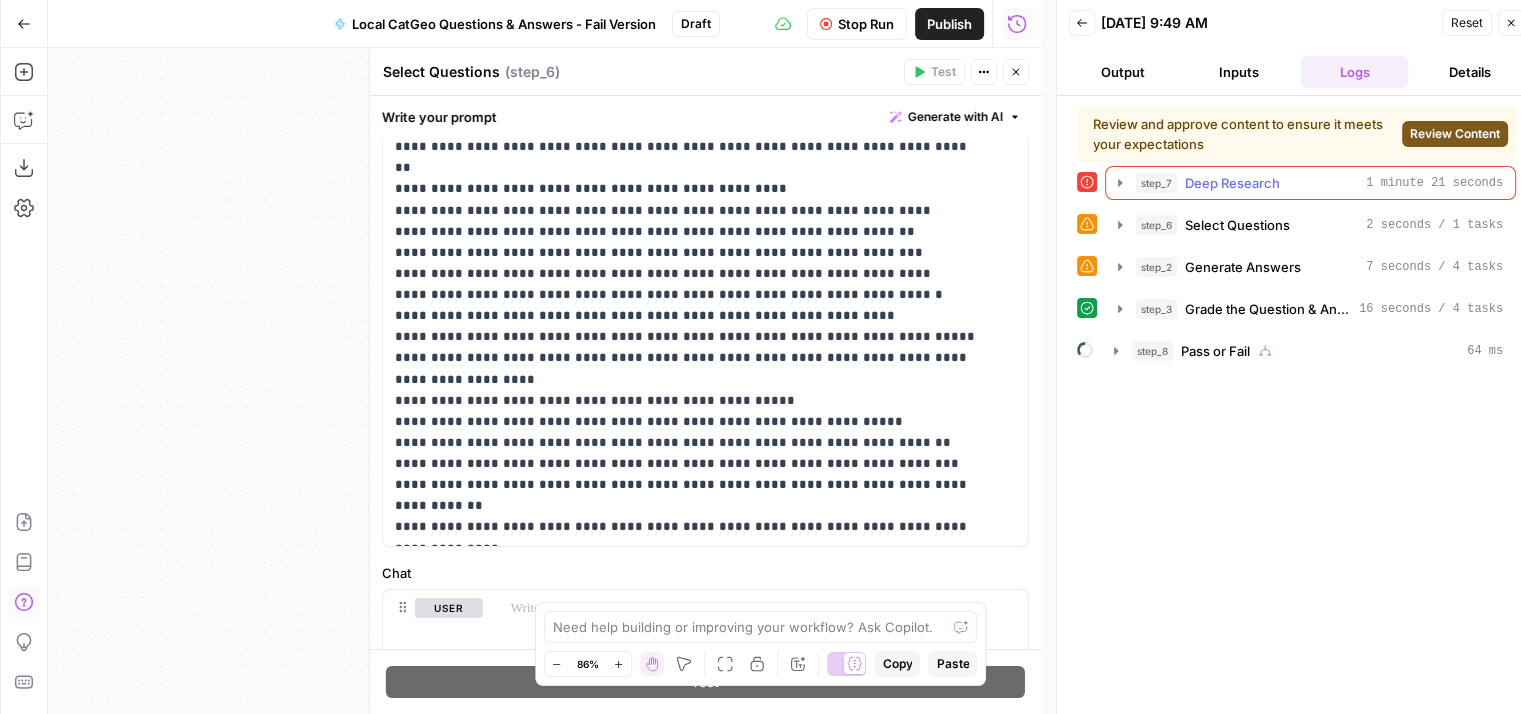 click 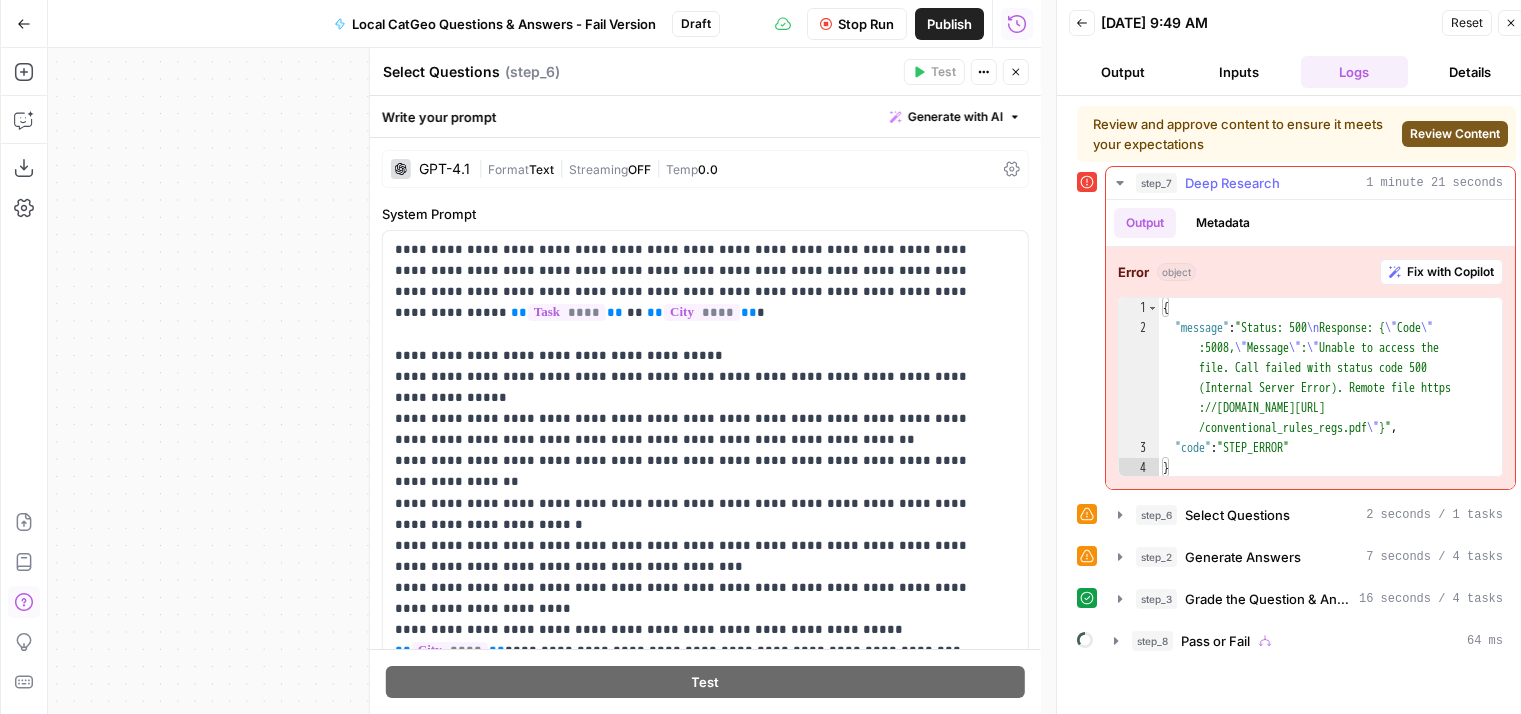 scroll, scrollTop: 0, scrollLeft: 0, axis: both 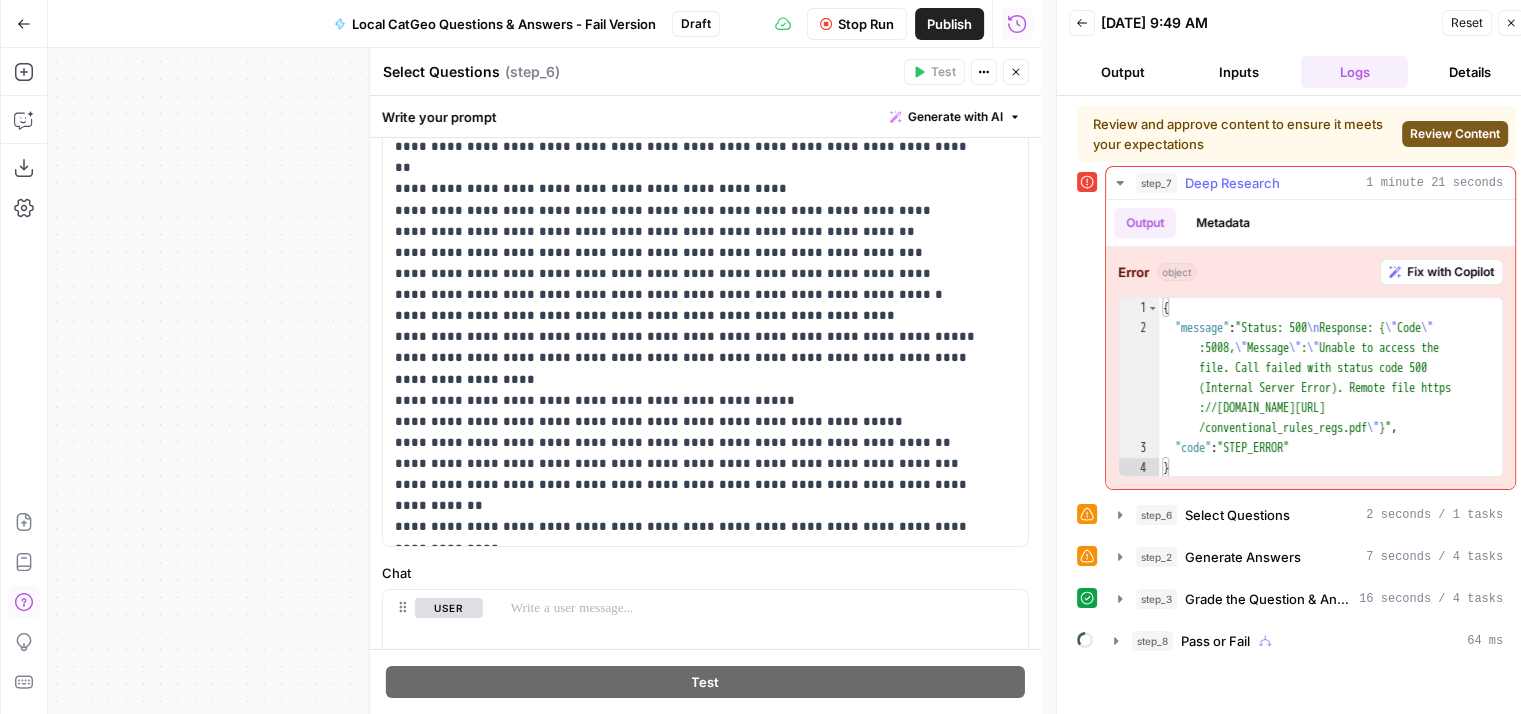 click 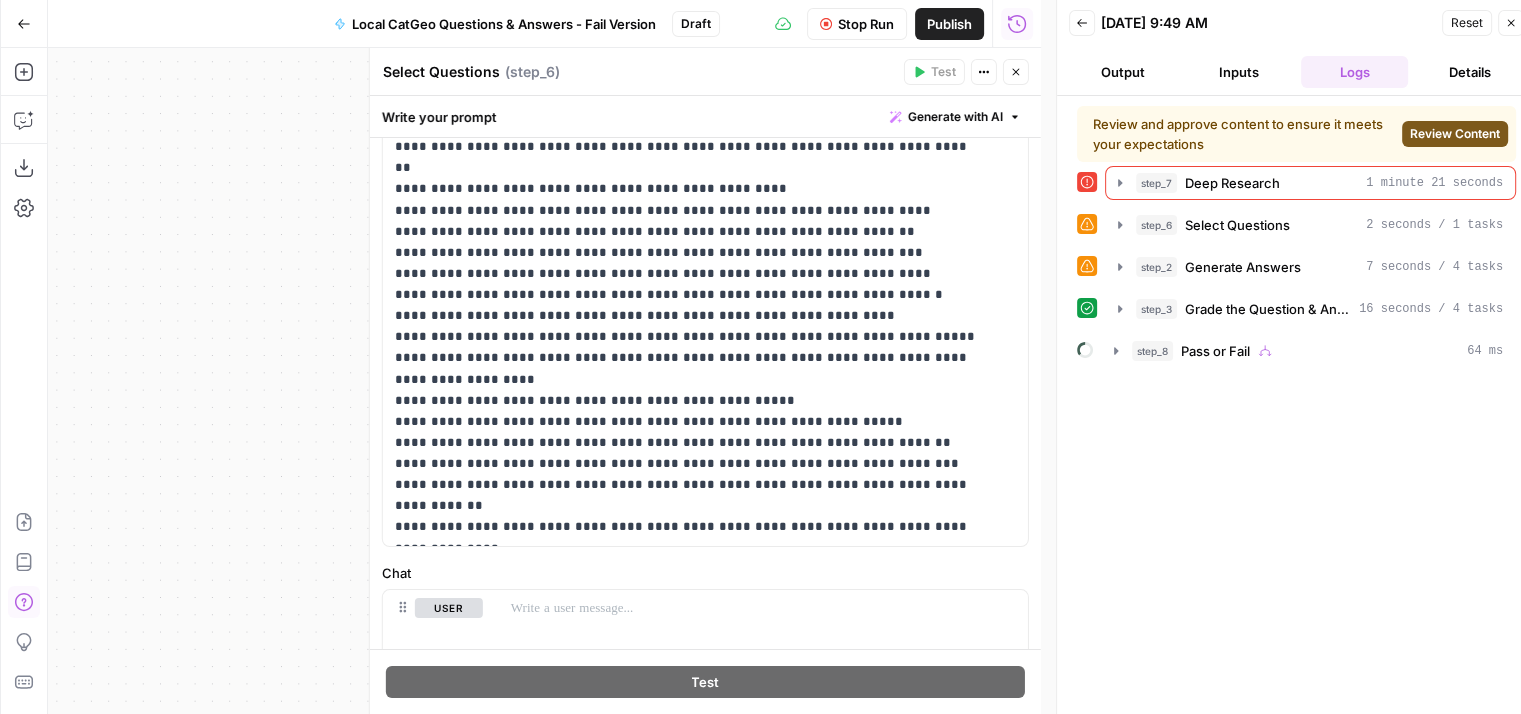 scroll, scrollTop: 200, scrollLeft: 0, axis: vertical 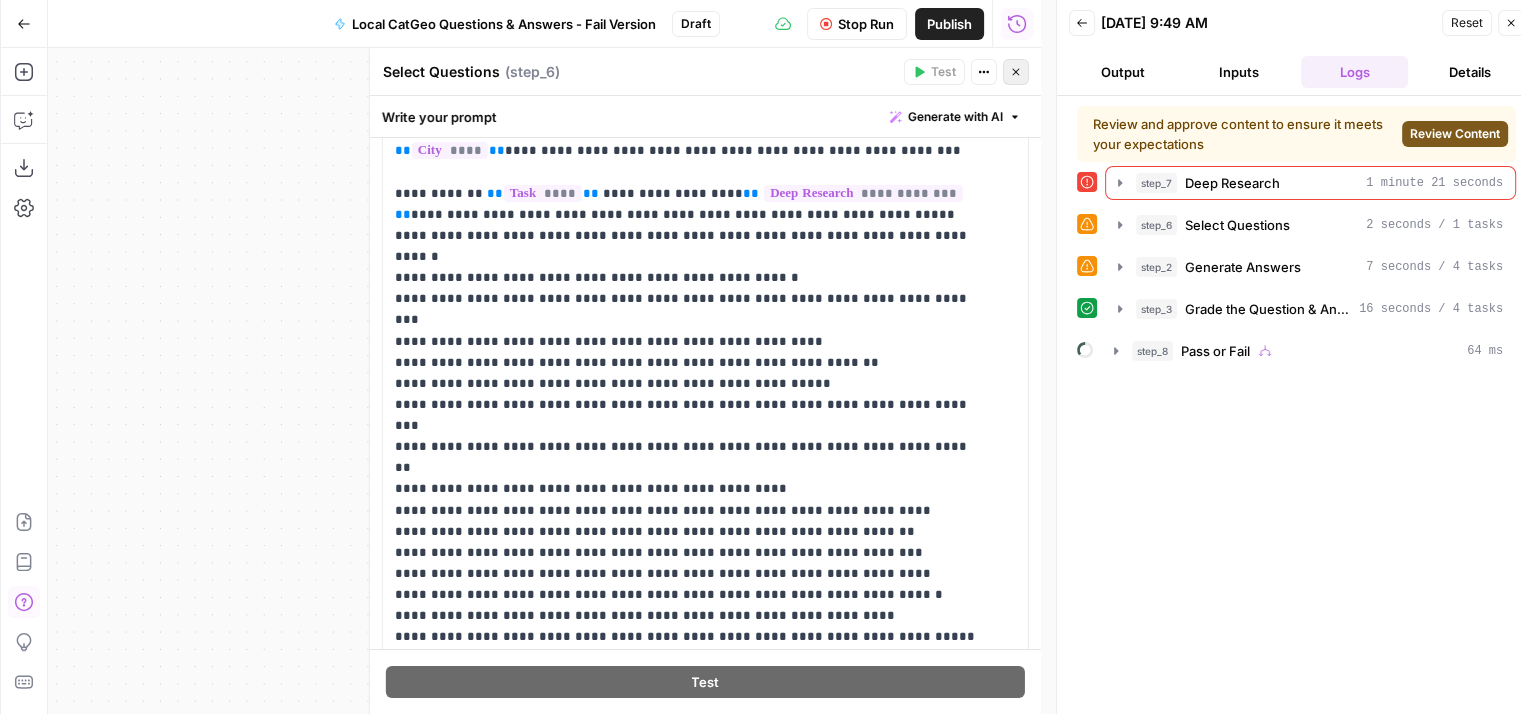 click 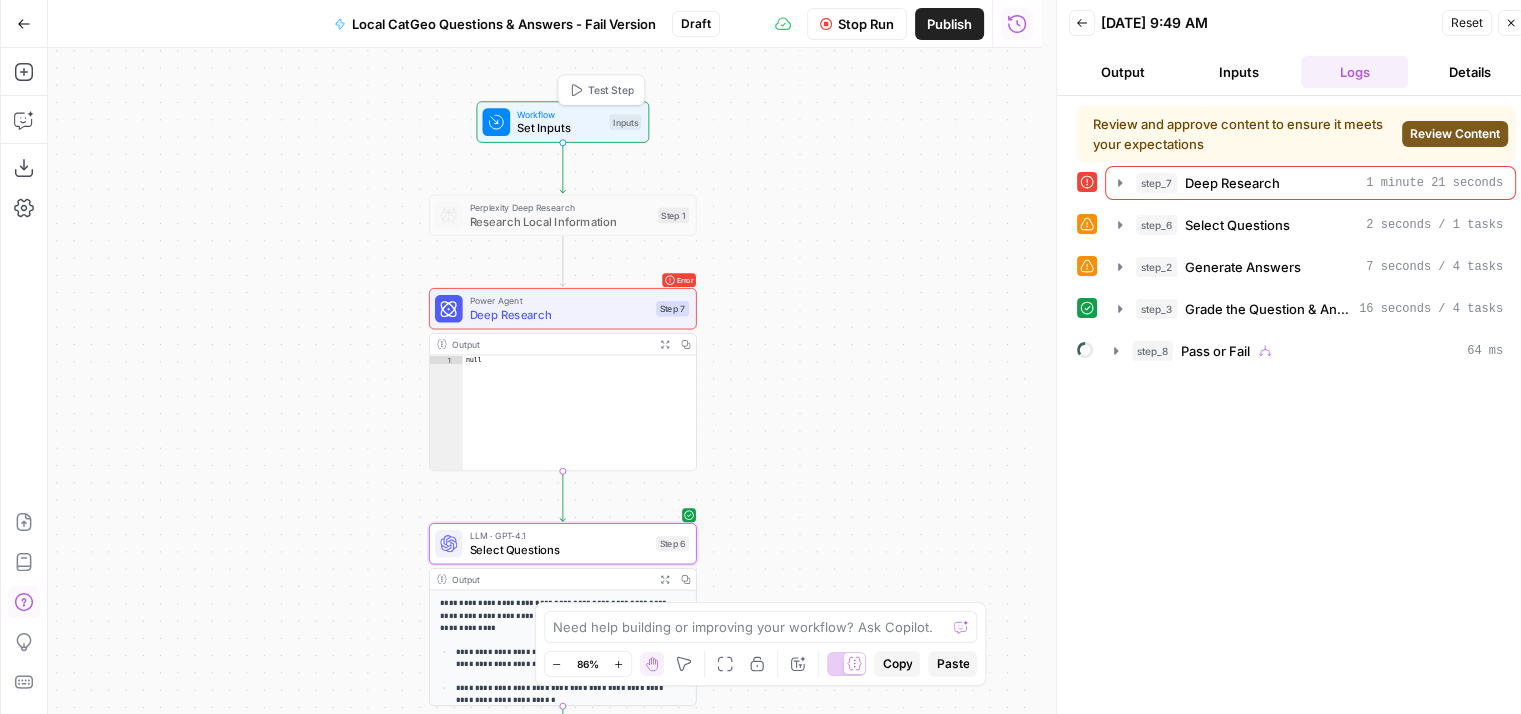 click on "Set Inputs" at bounding box center (560, 127) 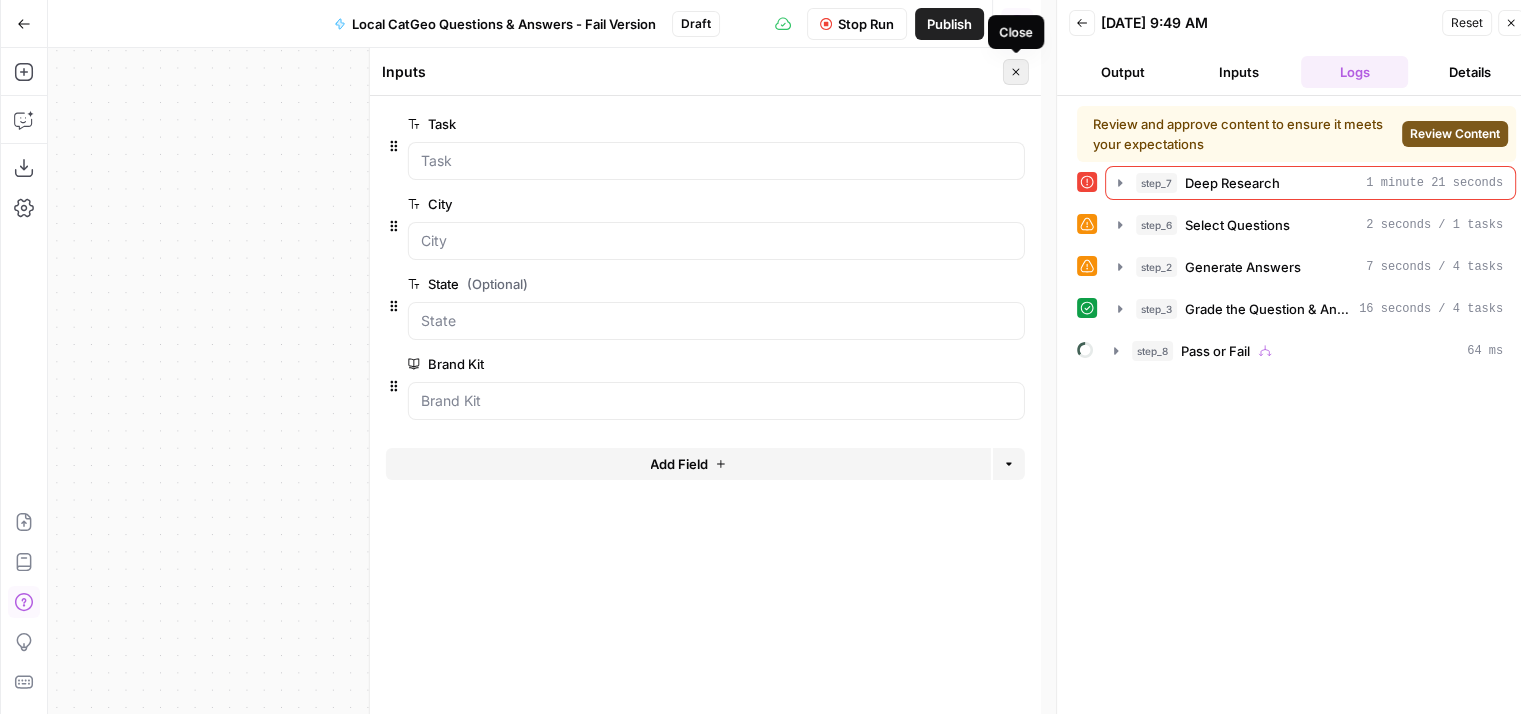 click 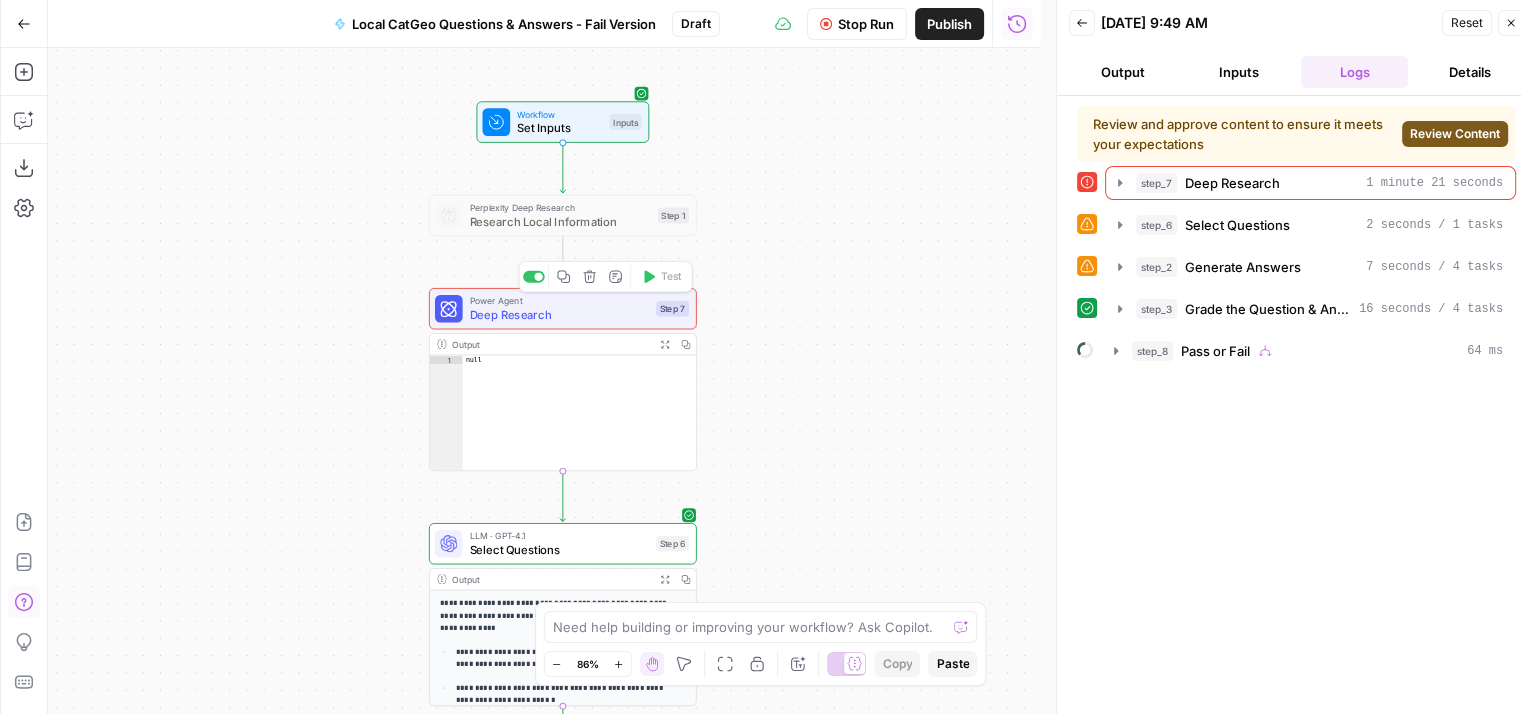 click on "Deep Research" at bounding box center [559, 314] 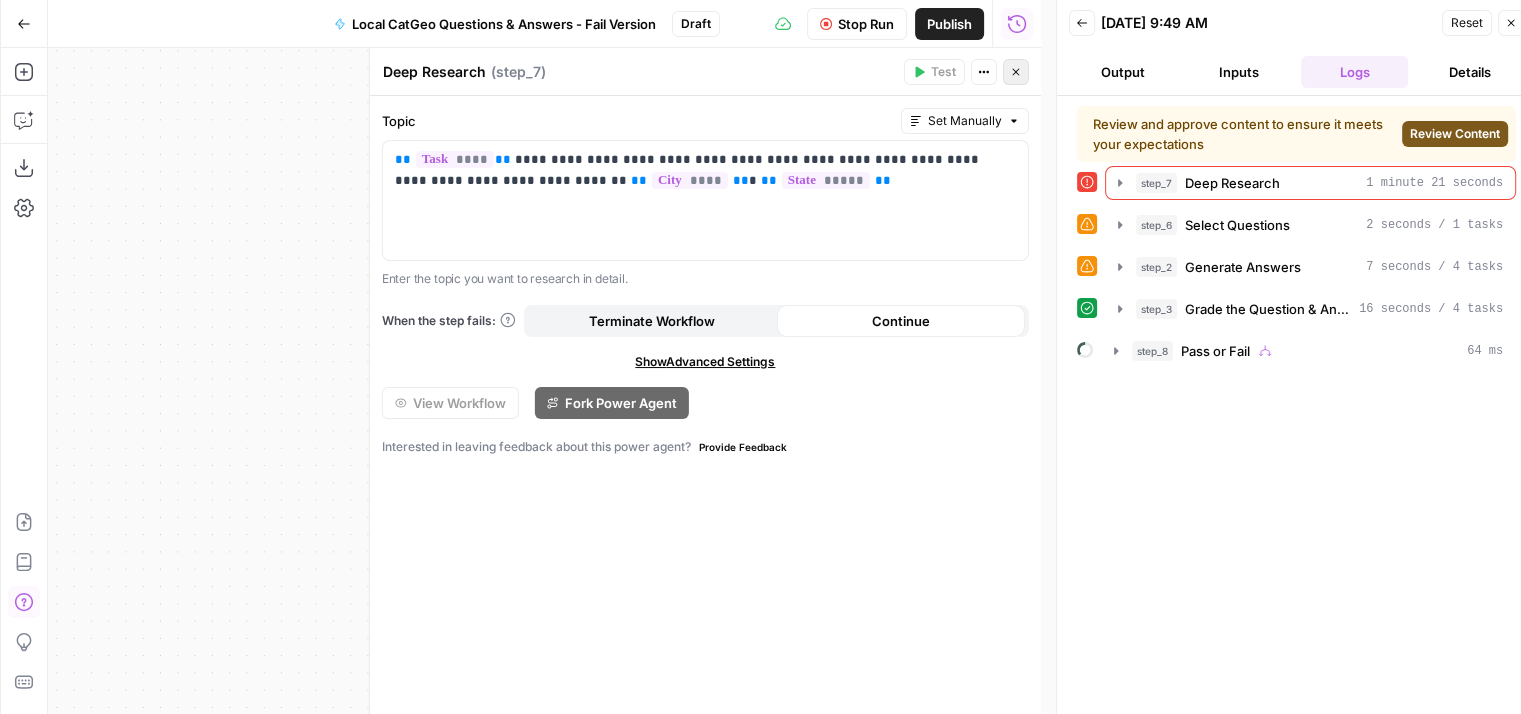 click 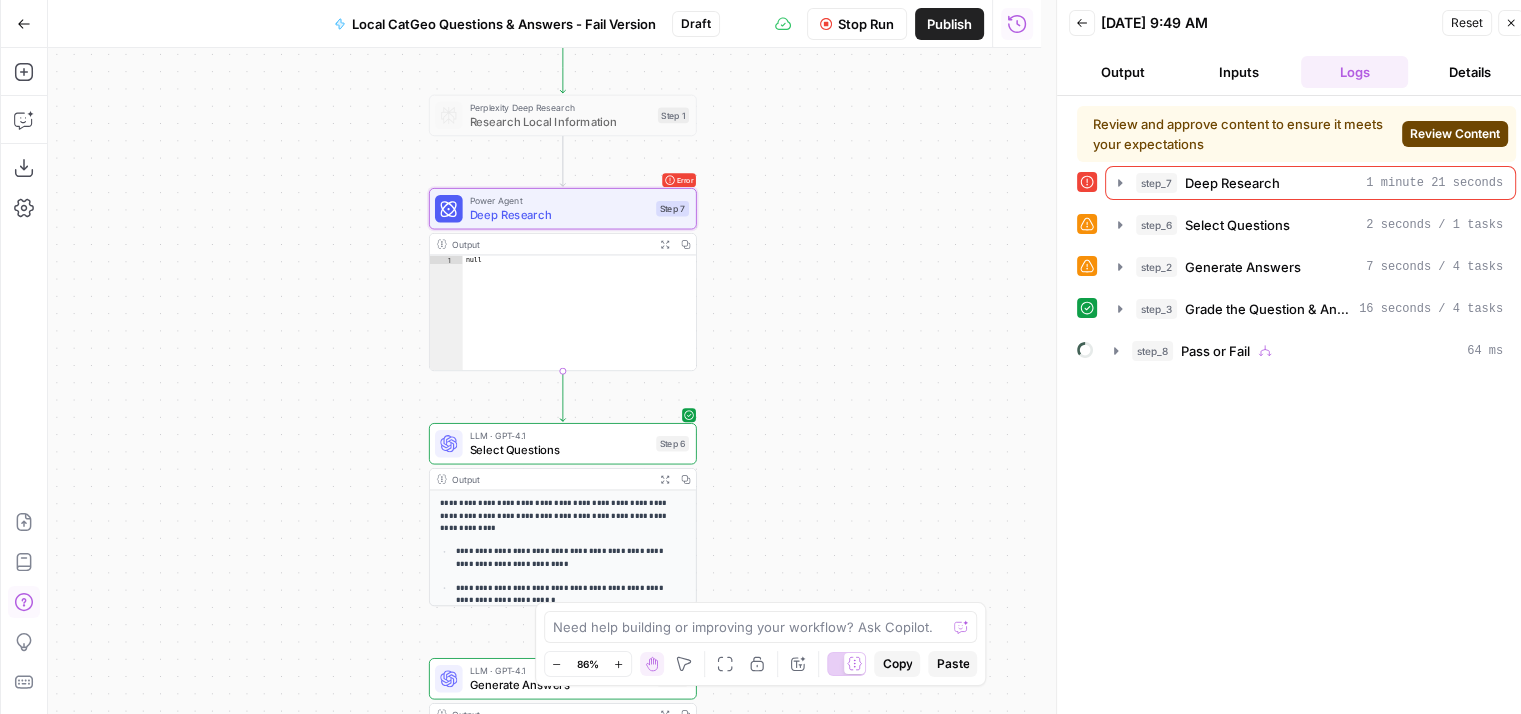 click on "Review Content" at bounding box center (1455, 134) 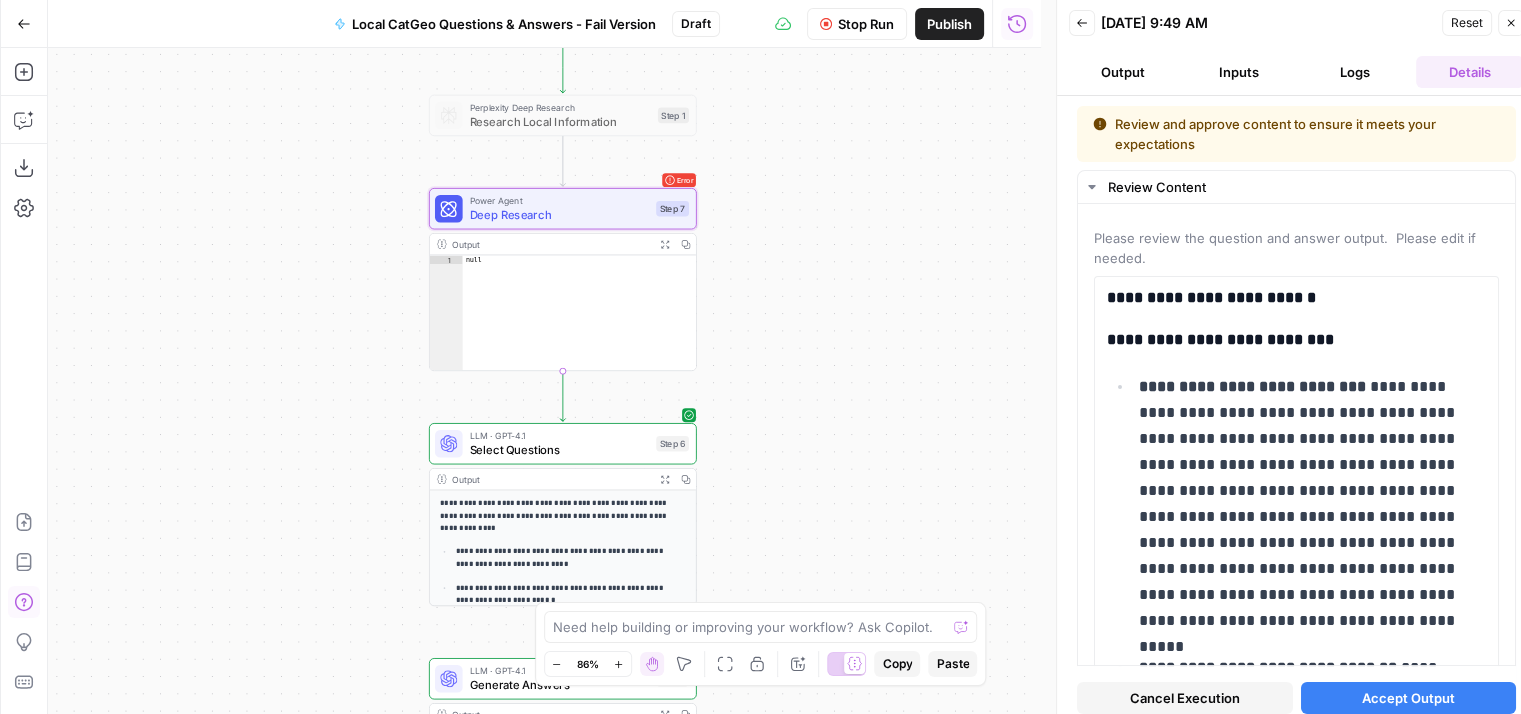 click on "Accept Output" at bounding box center (1408, 698) 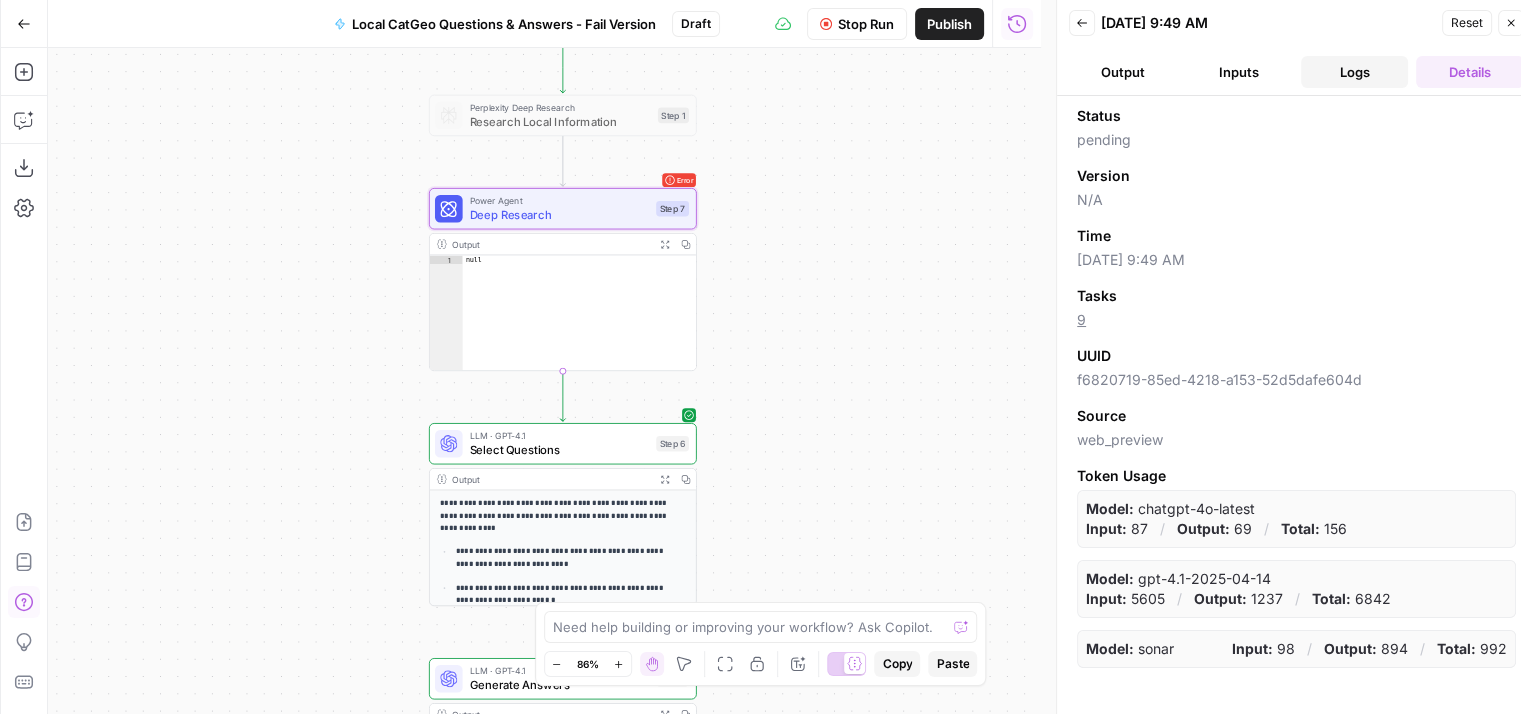 click on "Logs" at bounding box center (1355, 72) 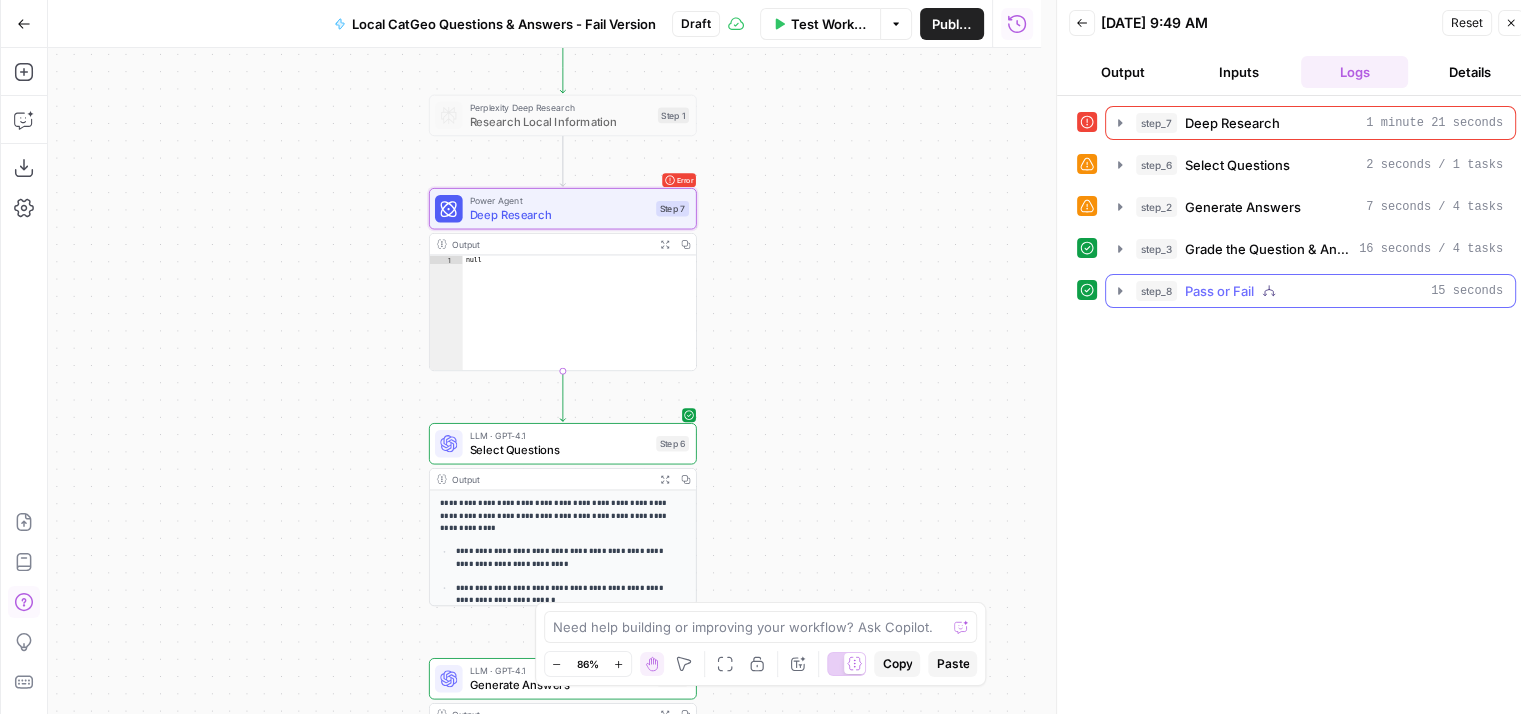 click 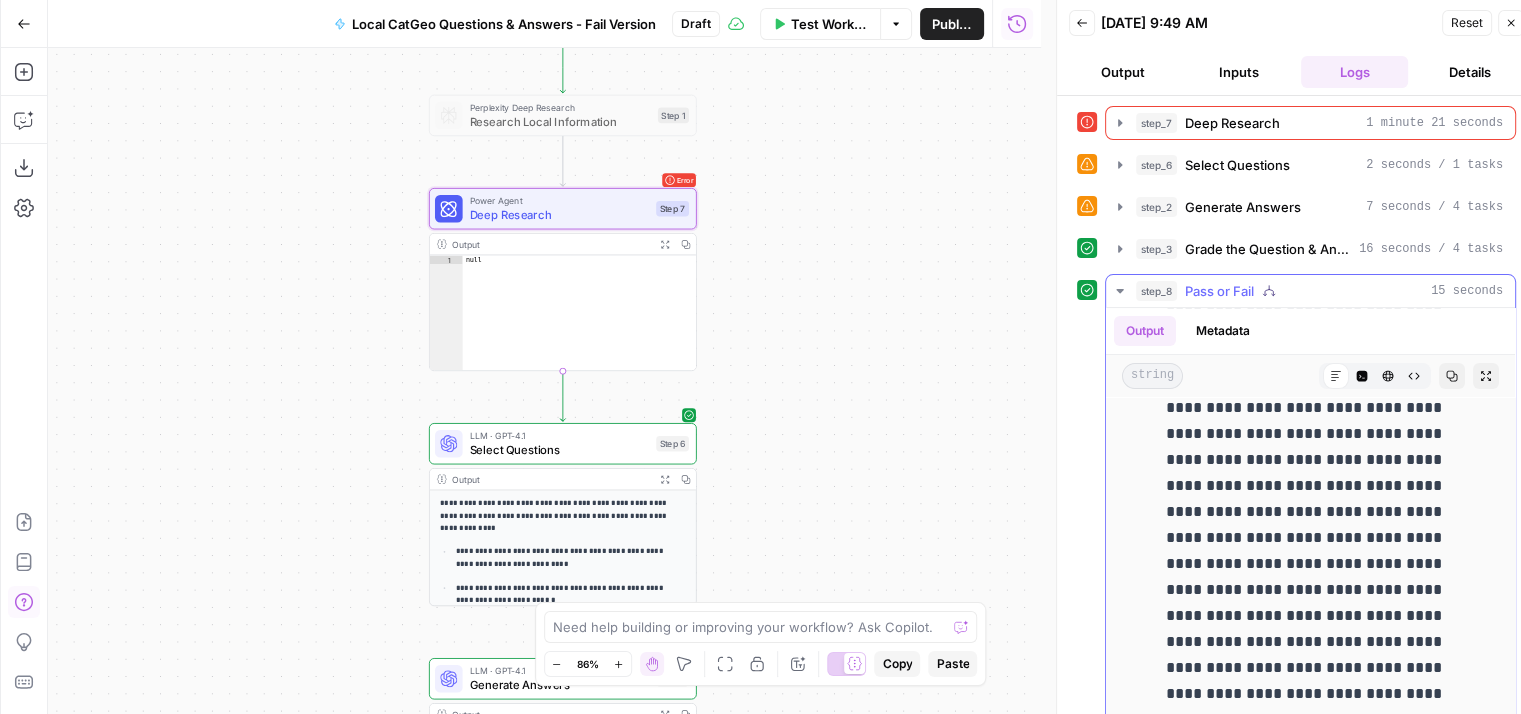 scroll, scrollTop: 760, scrollLeft: 0, axis: vertical 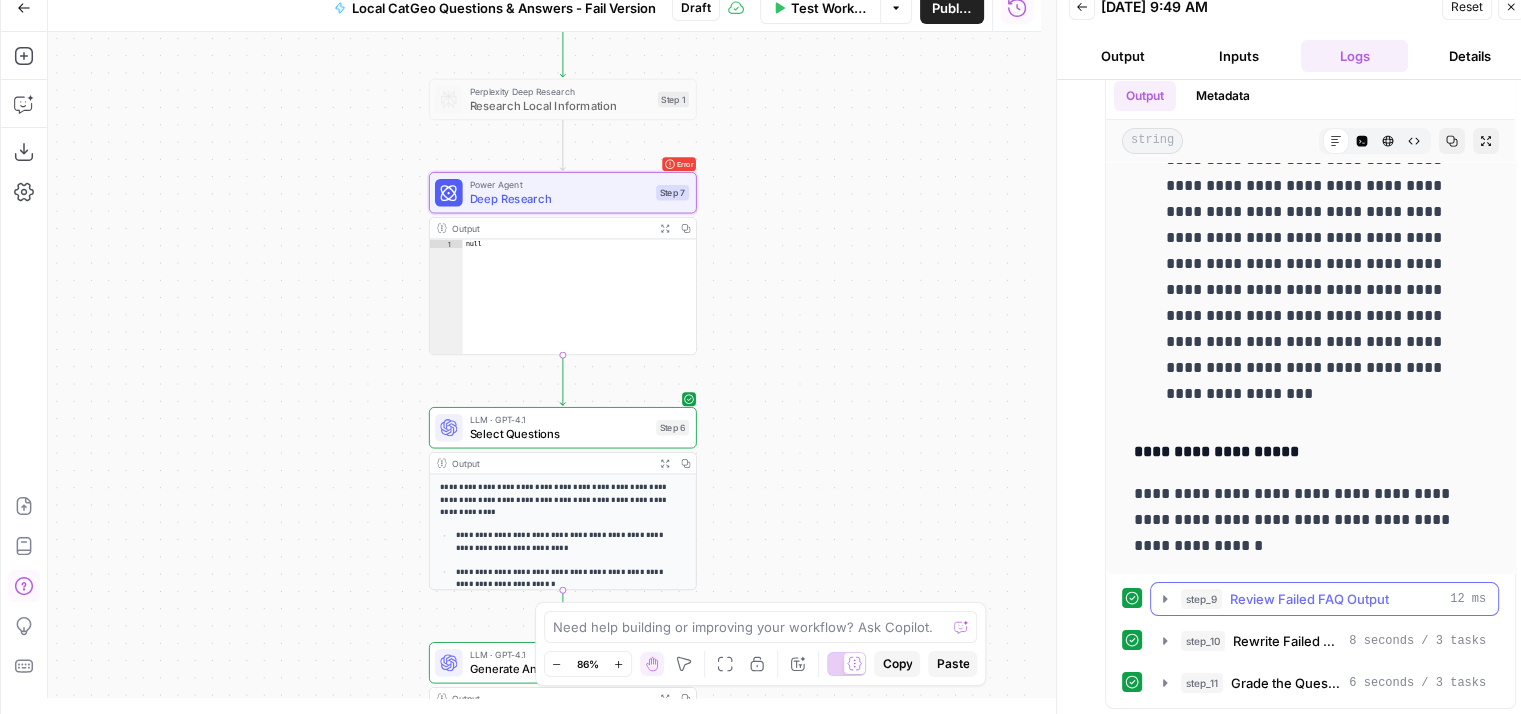 click 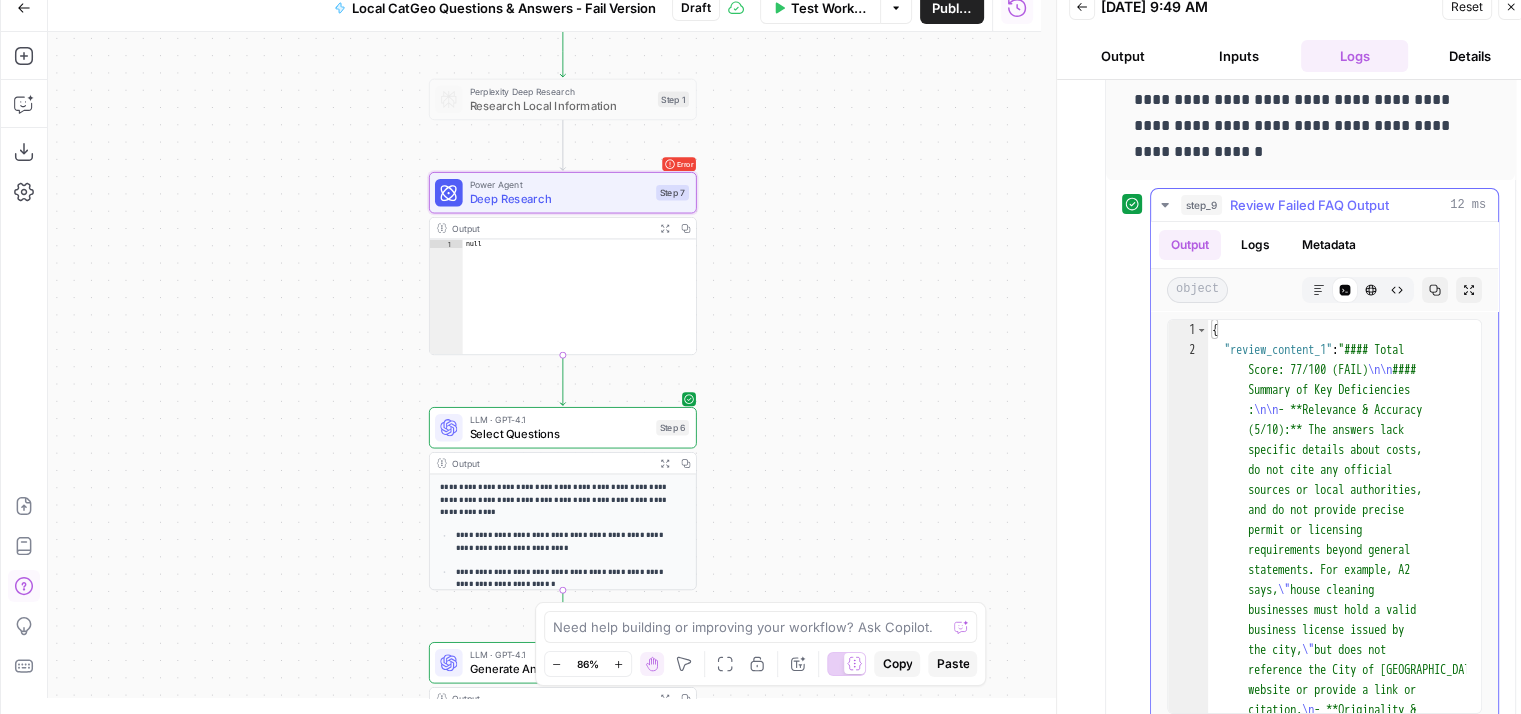 scroll, scrollTop: 619, scrollLeft: 0, axis: vertical 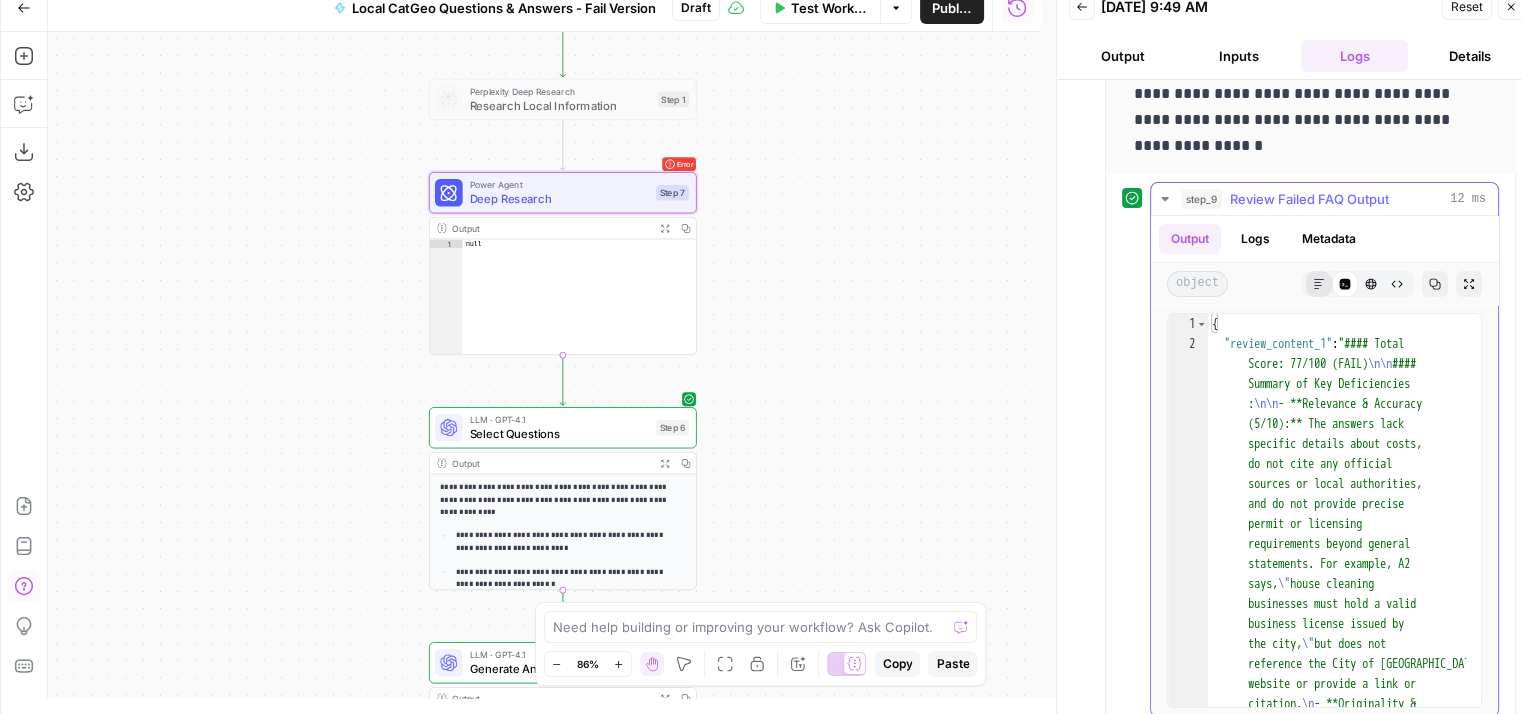 click on "Markdown" at bounding box center [1319, 284] 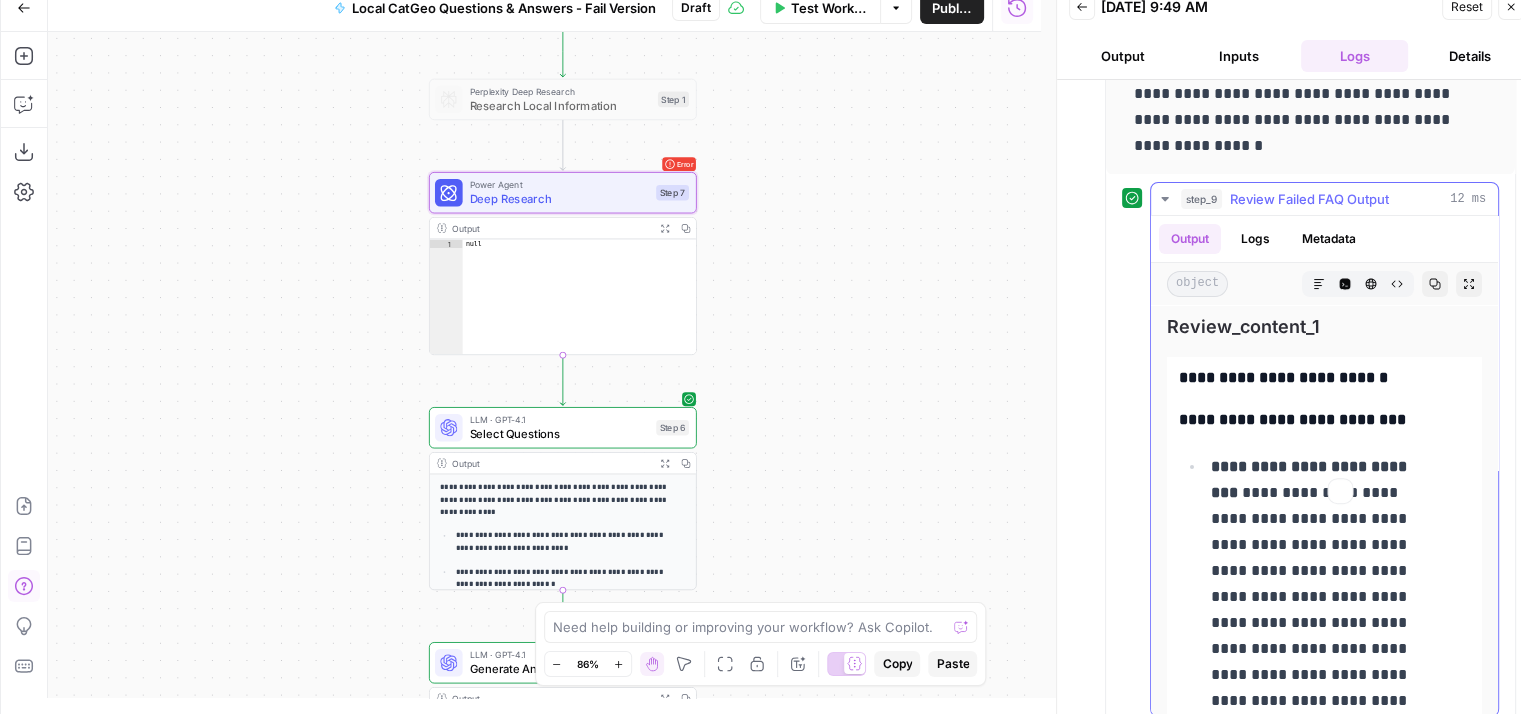 scroll, scrollTop: 619, scrollLeft: 0, axis: vertical 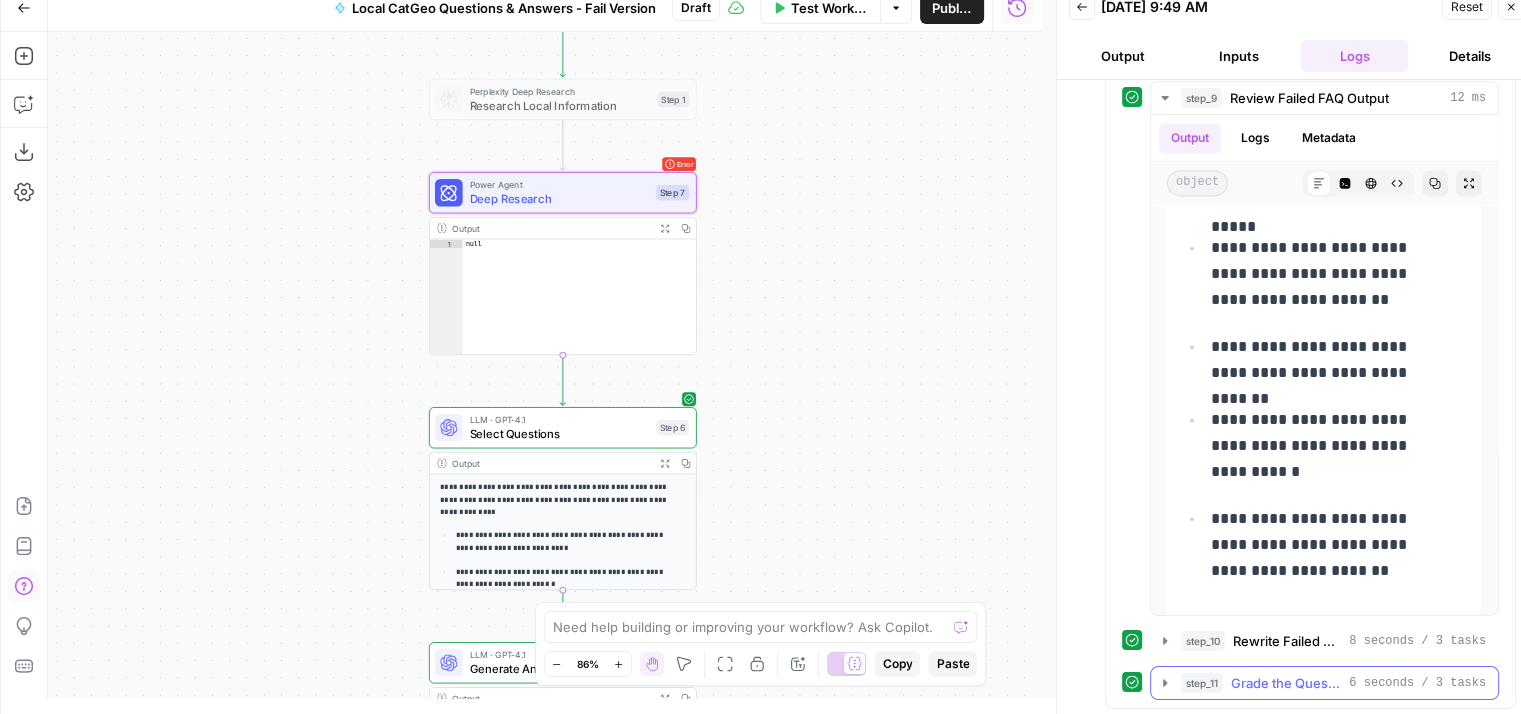 click 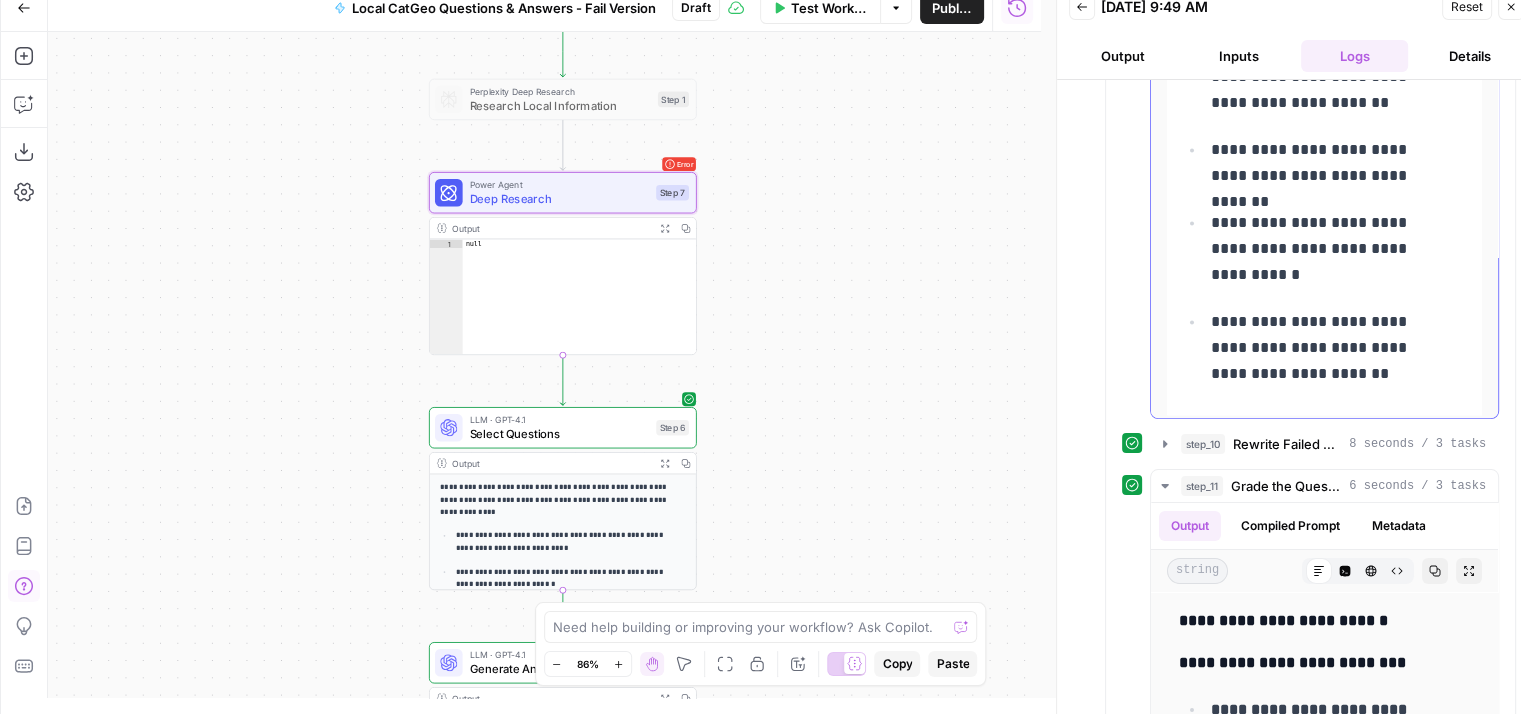 scroll, scrollTop: 920, scrollLeft: 0, axis: vertical 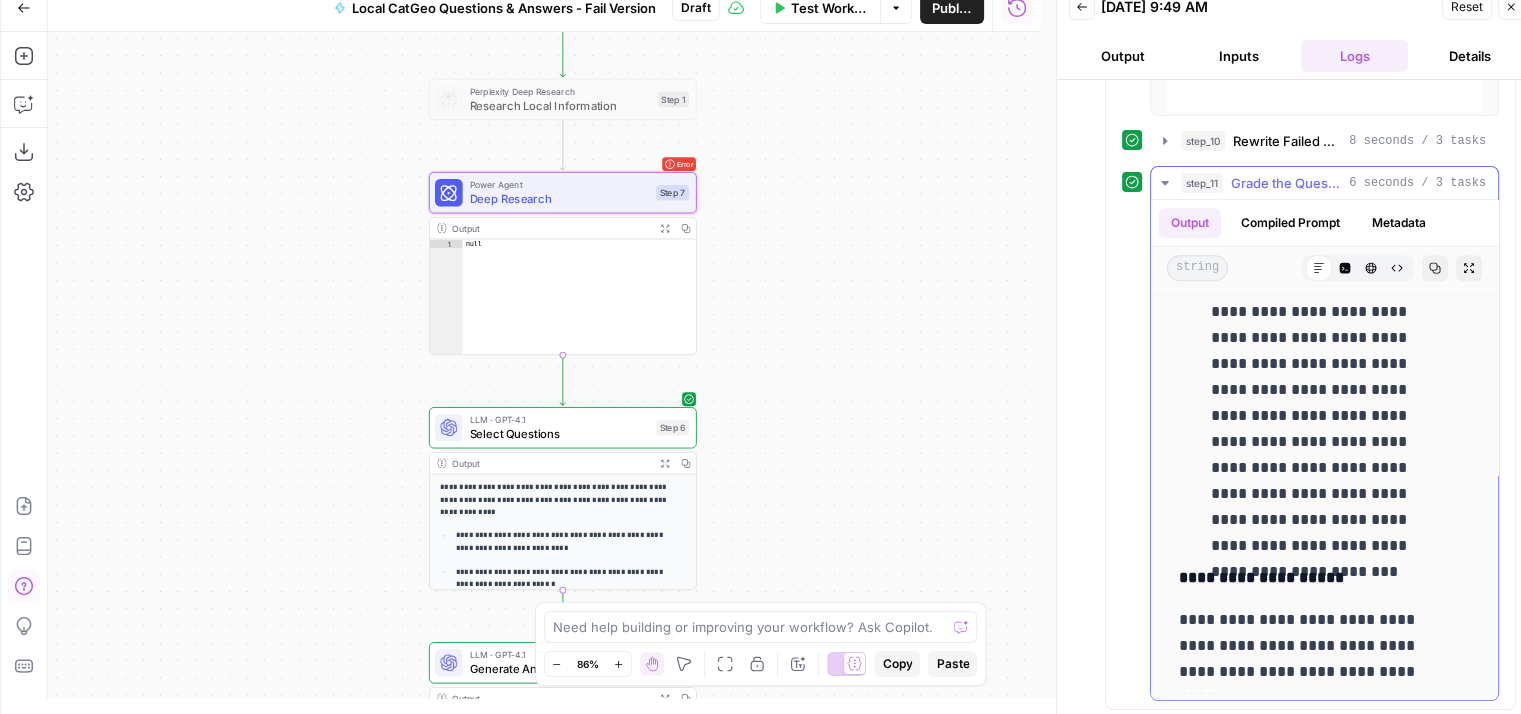 click 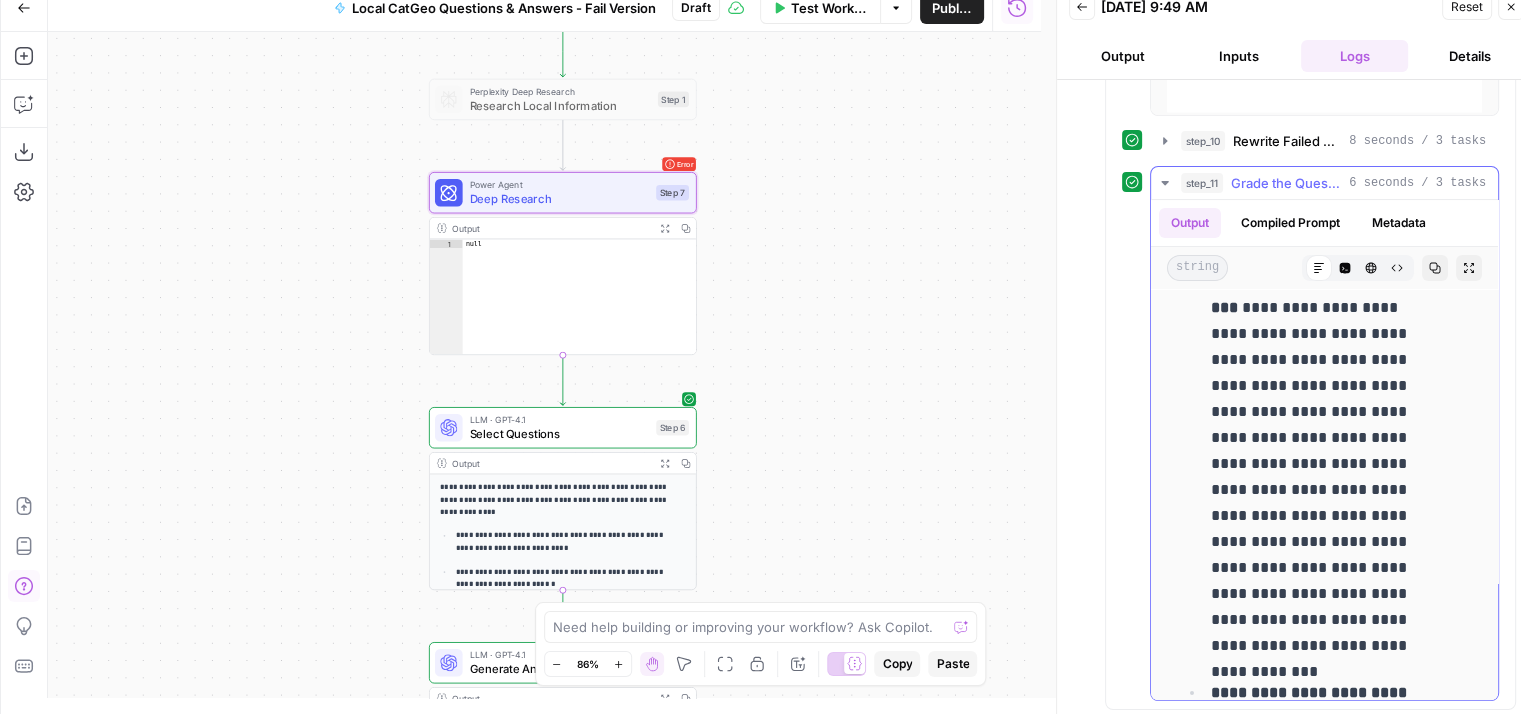 scroll, scrollTop: 0, scrollLeft: 0, axis: both 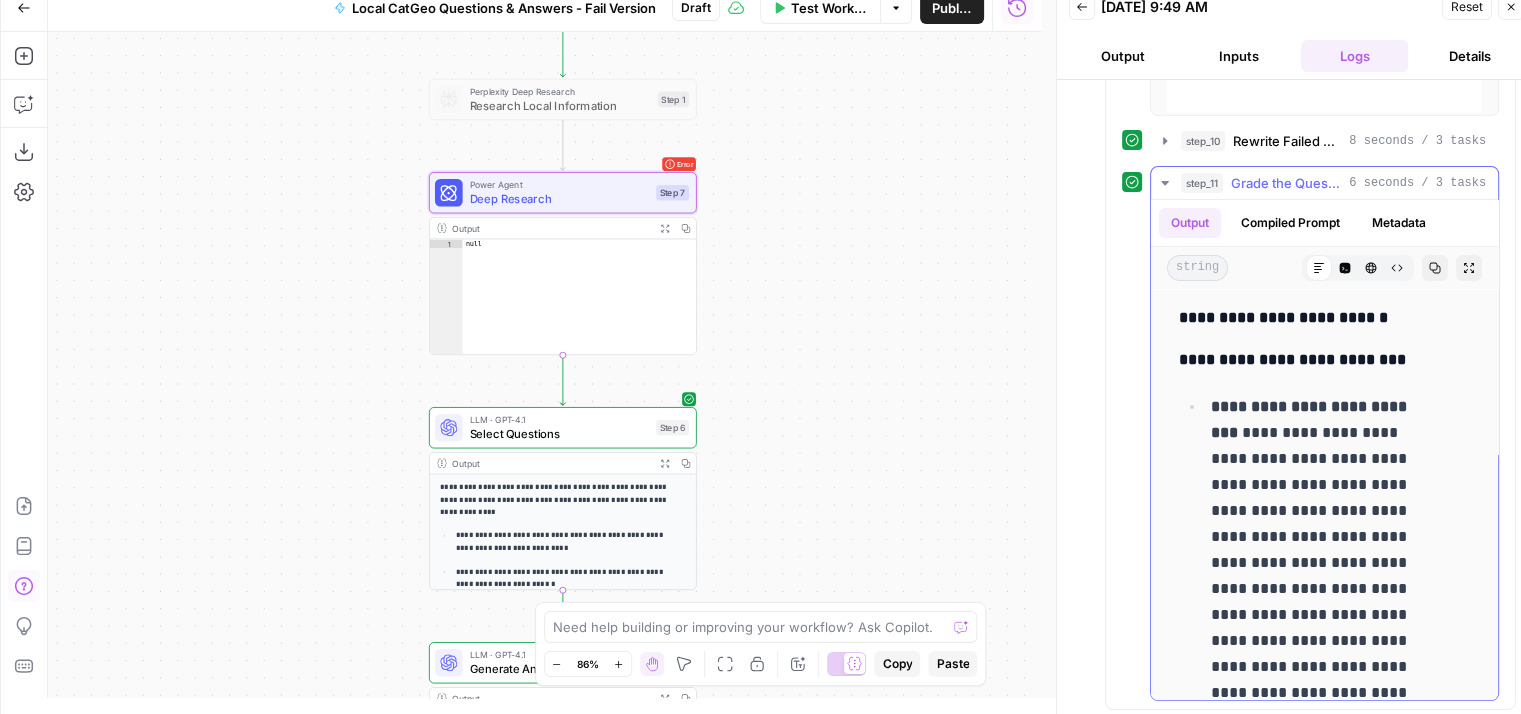 click 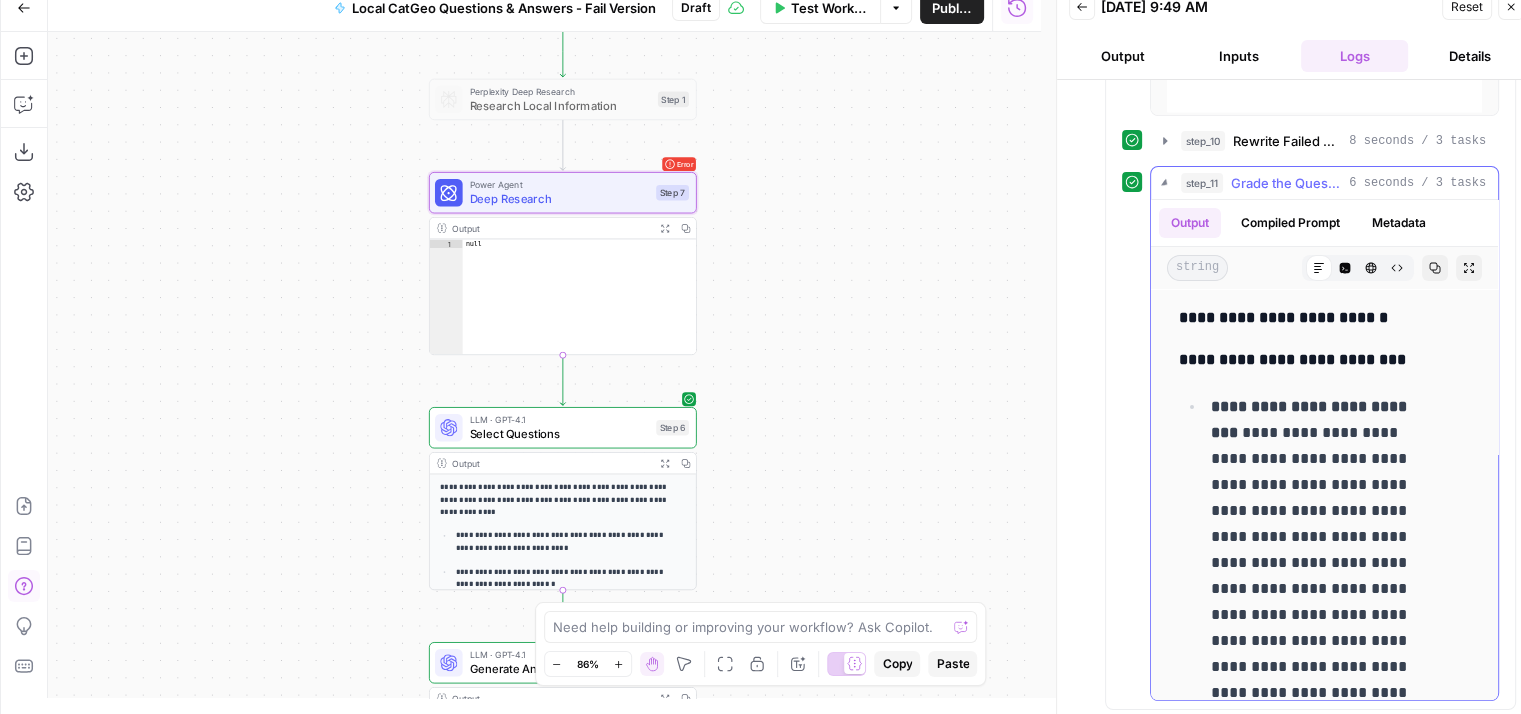 scroll, scrollTop: 720, scrollLeft: 0, axis: vertical 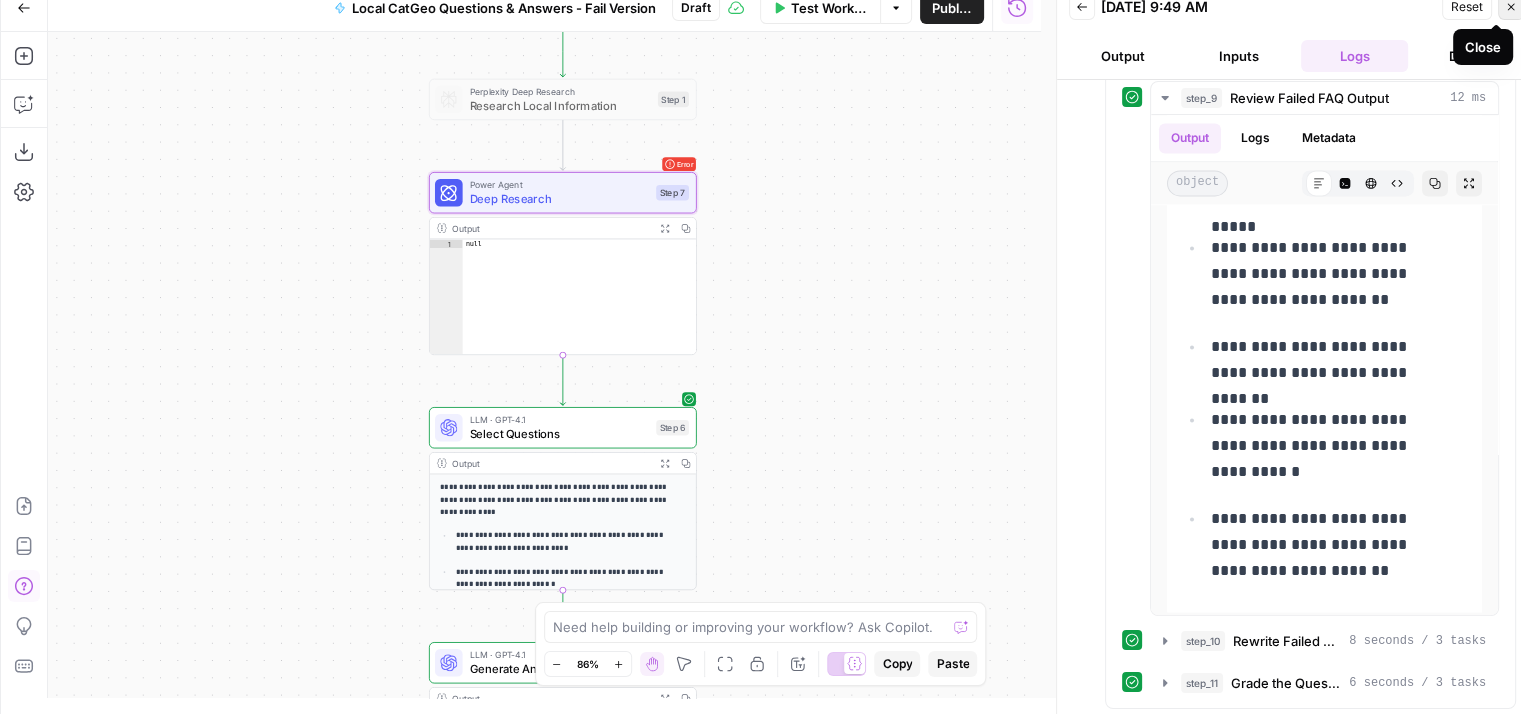 click 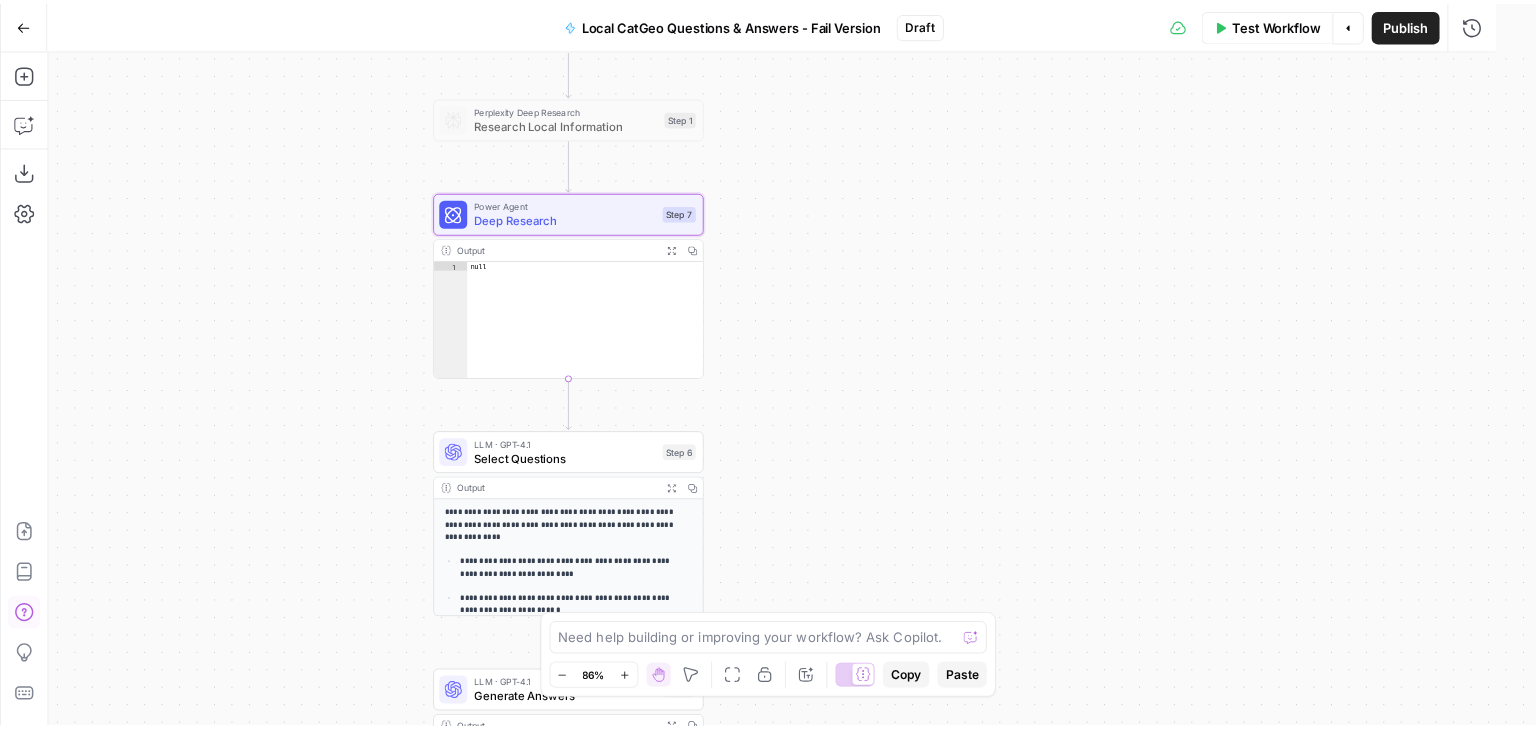 scroll, scrollTop: 0, scrollLeft: 0, axis: both 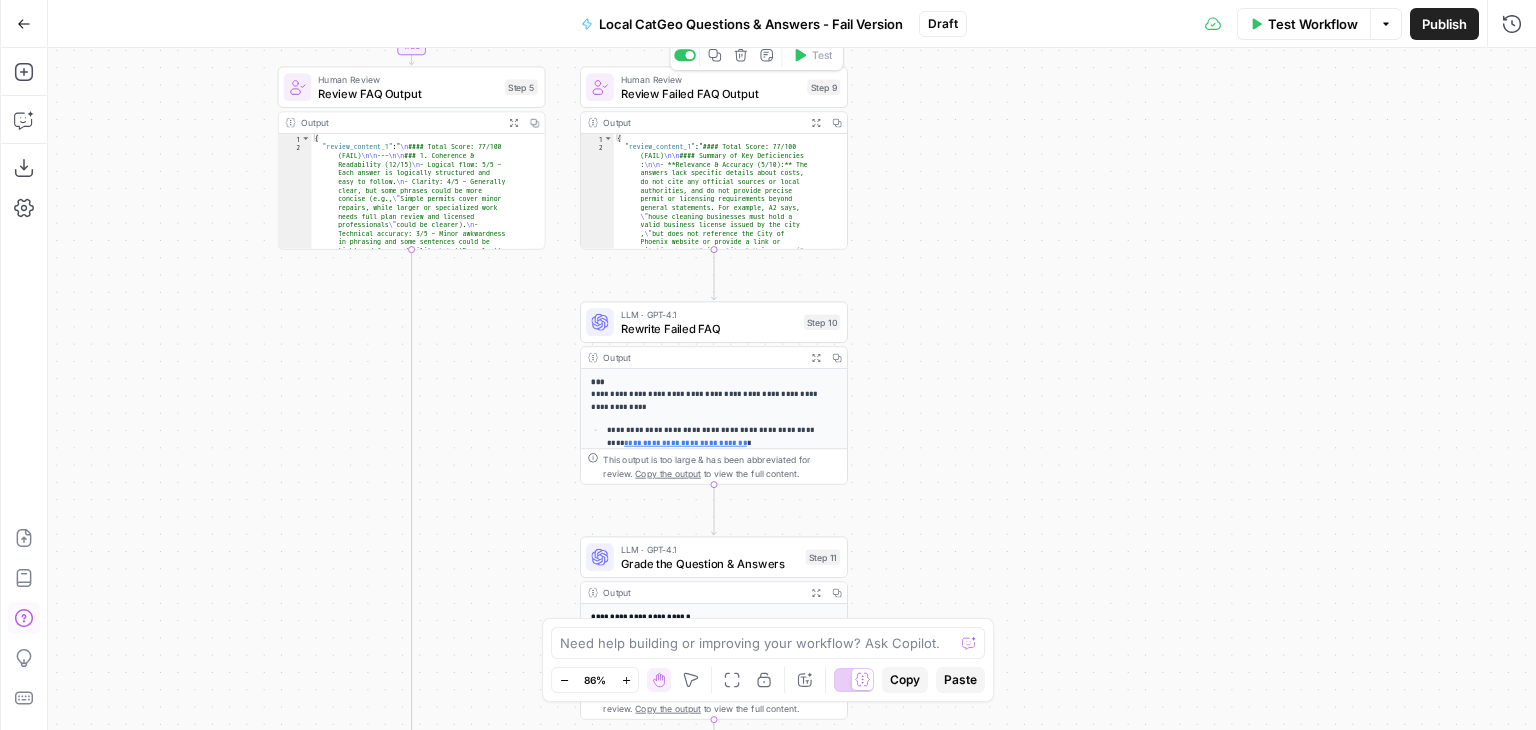 click on "Review Failed FAQ Output" at bounding box center (711, 93) 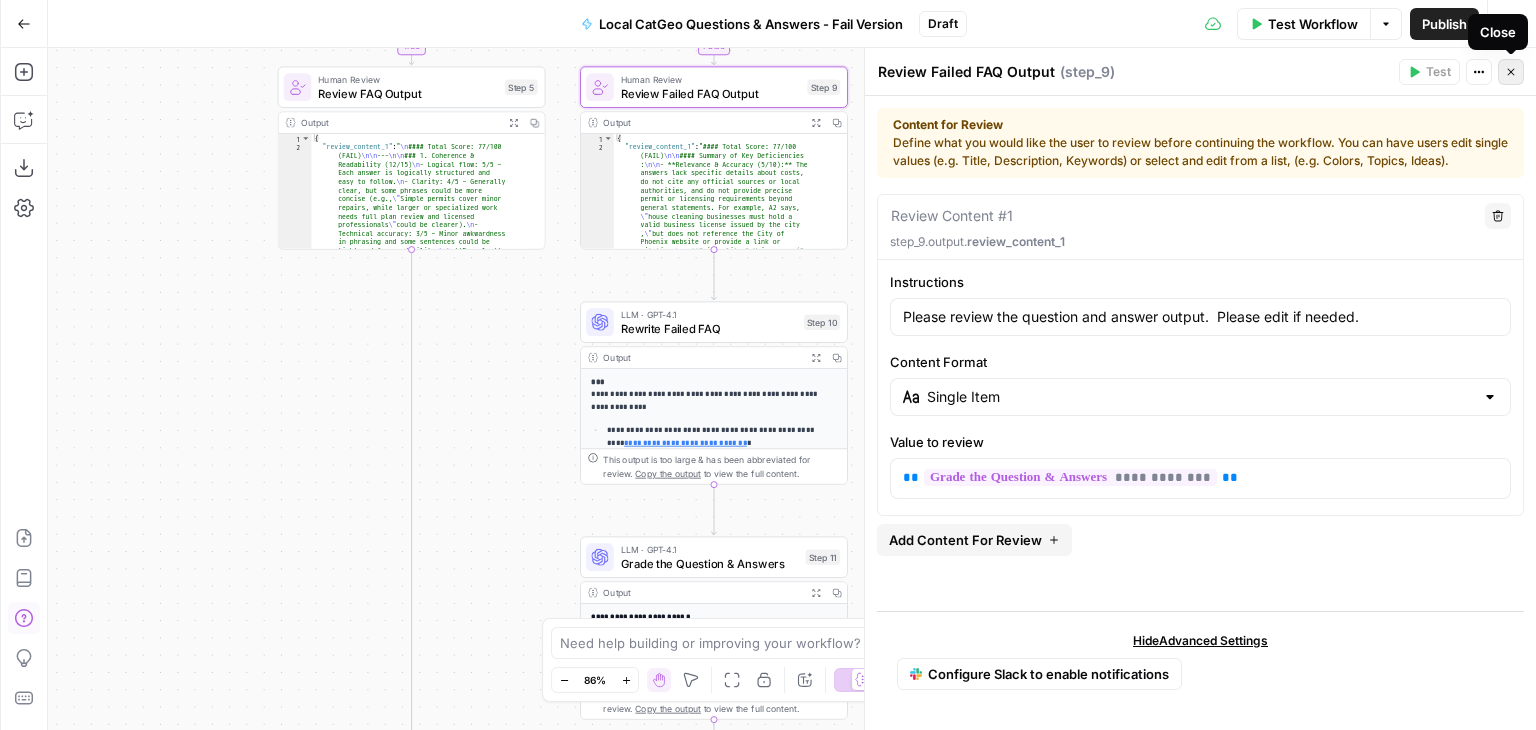 click 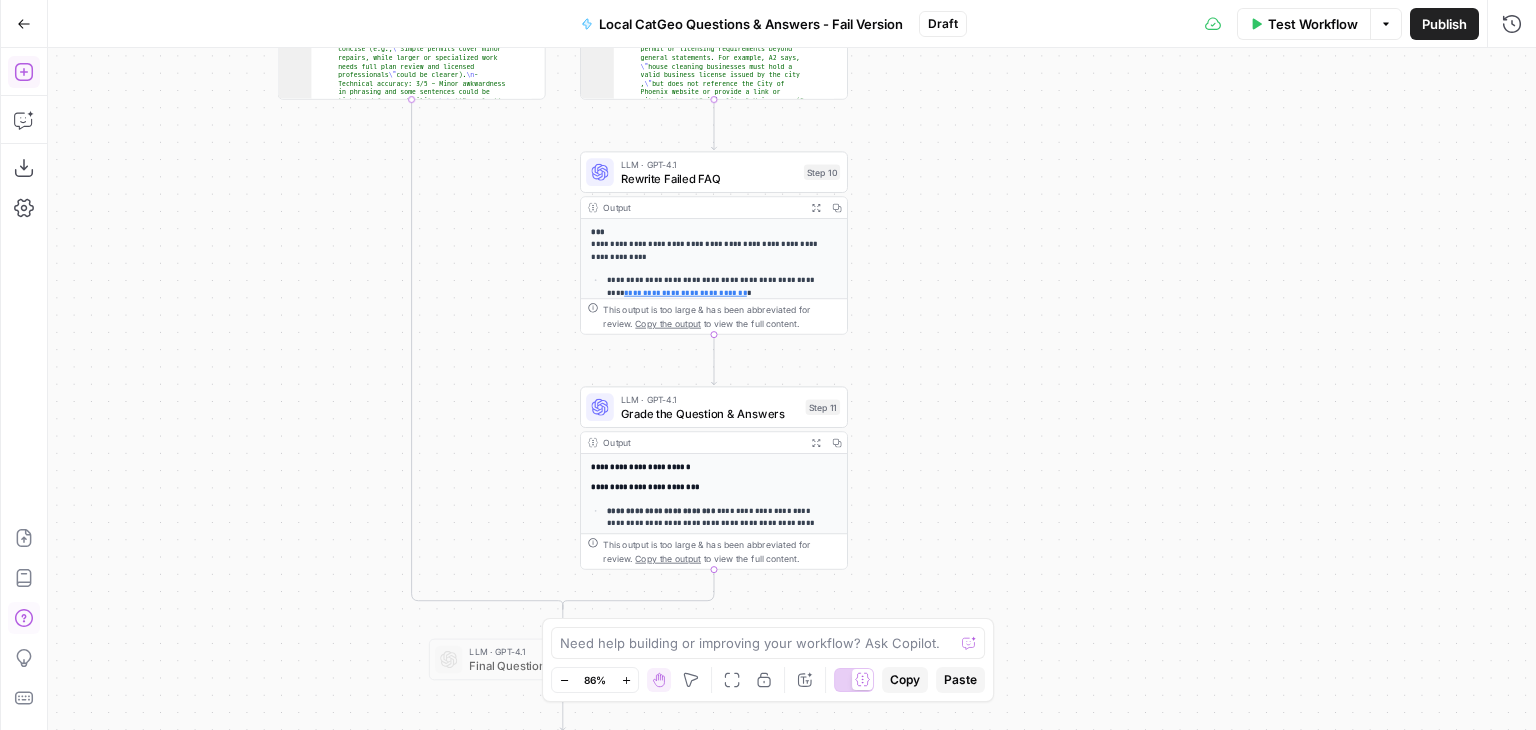 click 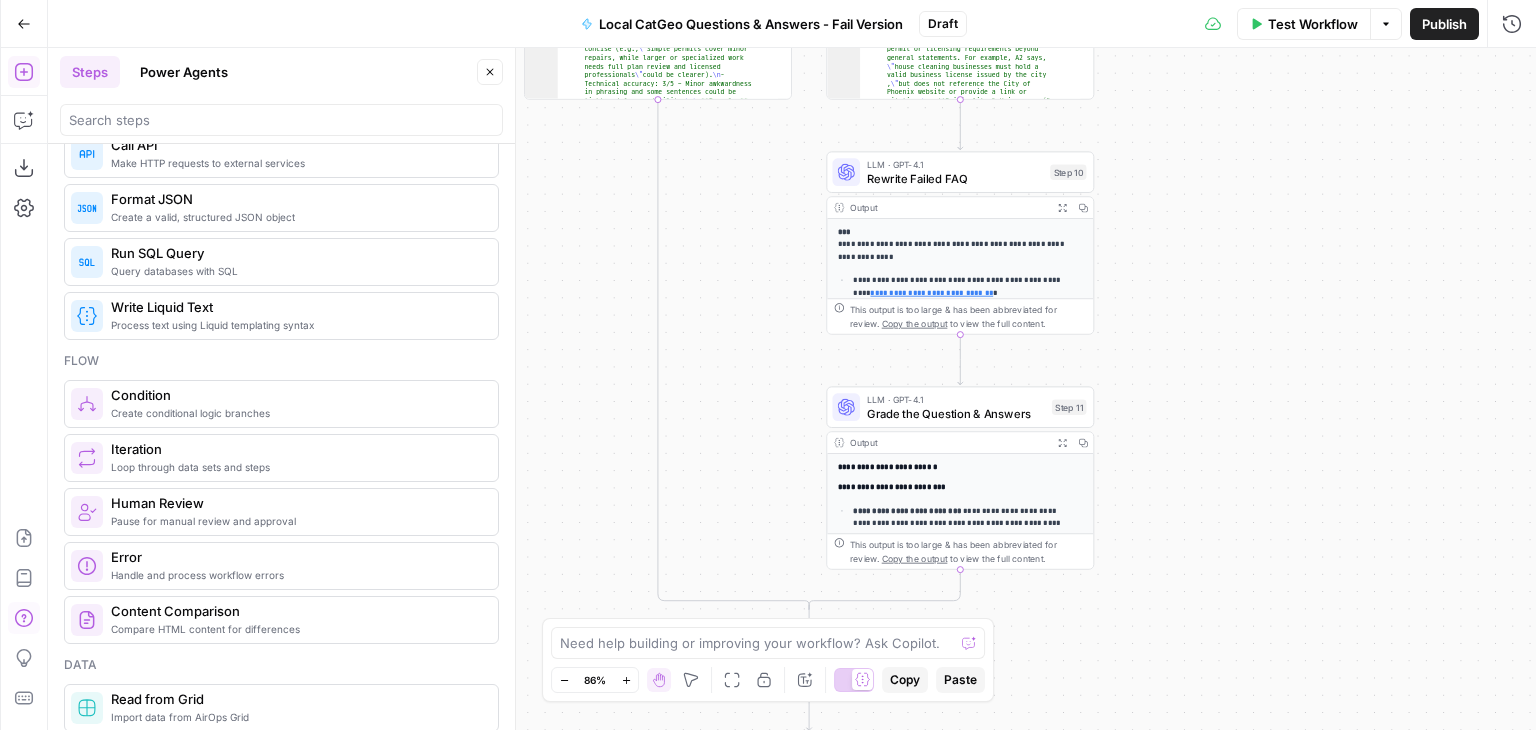 scroll, scrollTop: 500, scrollLeft: 0, axis: vertical 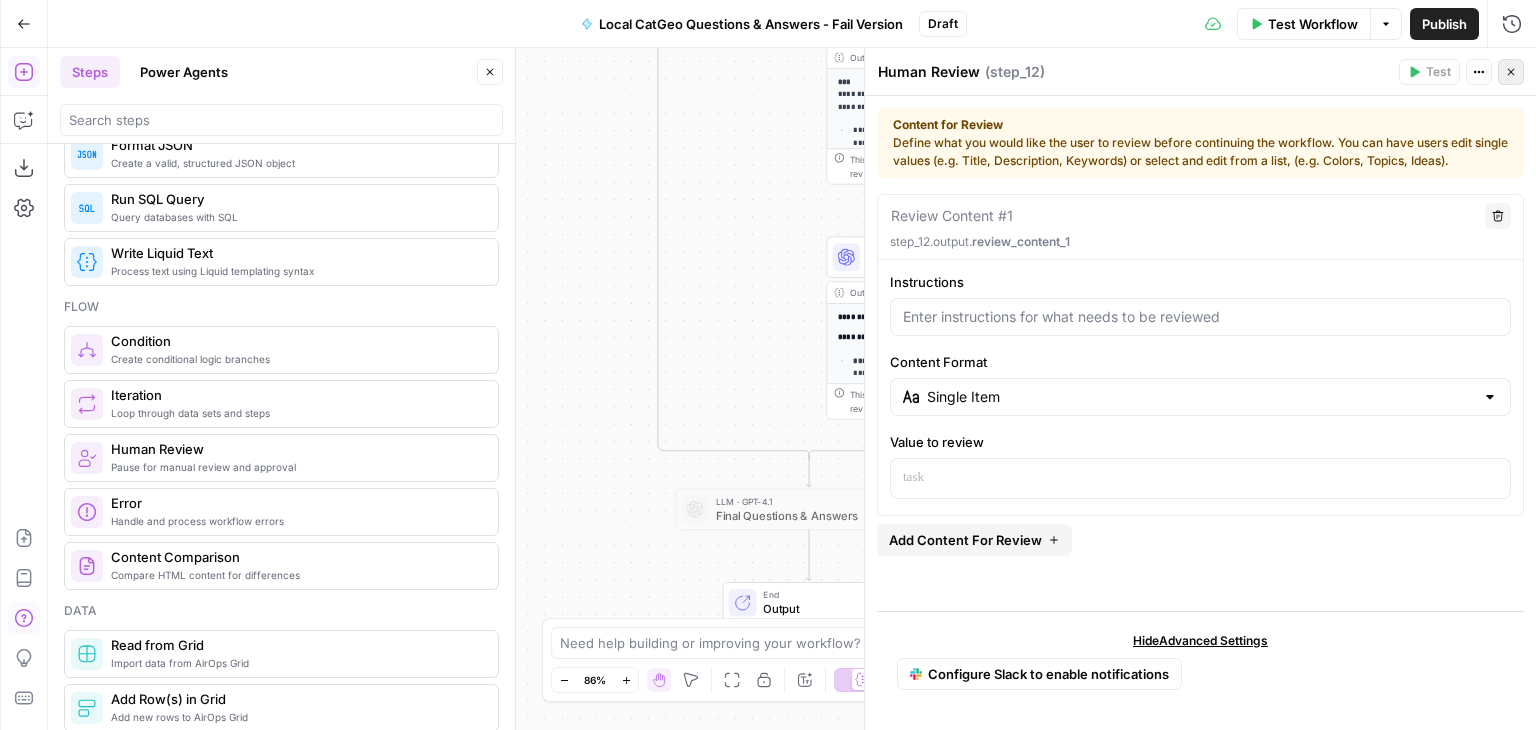click on "Close" at bounding box center (1511, 72) 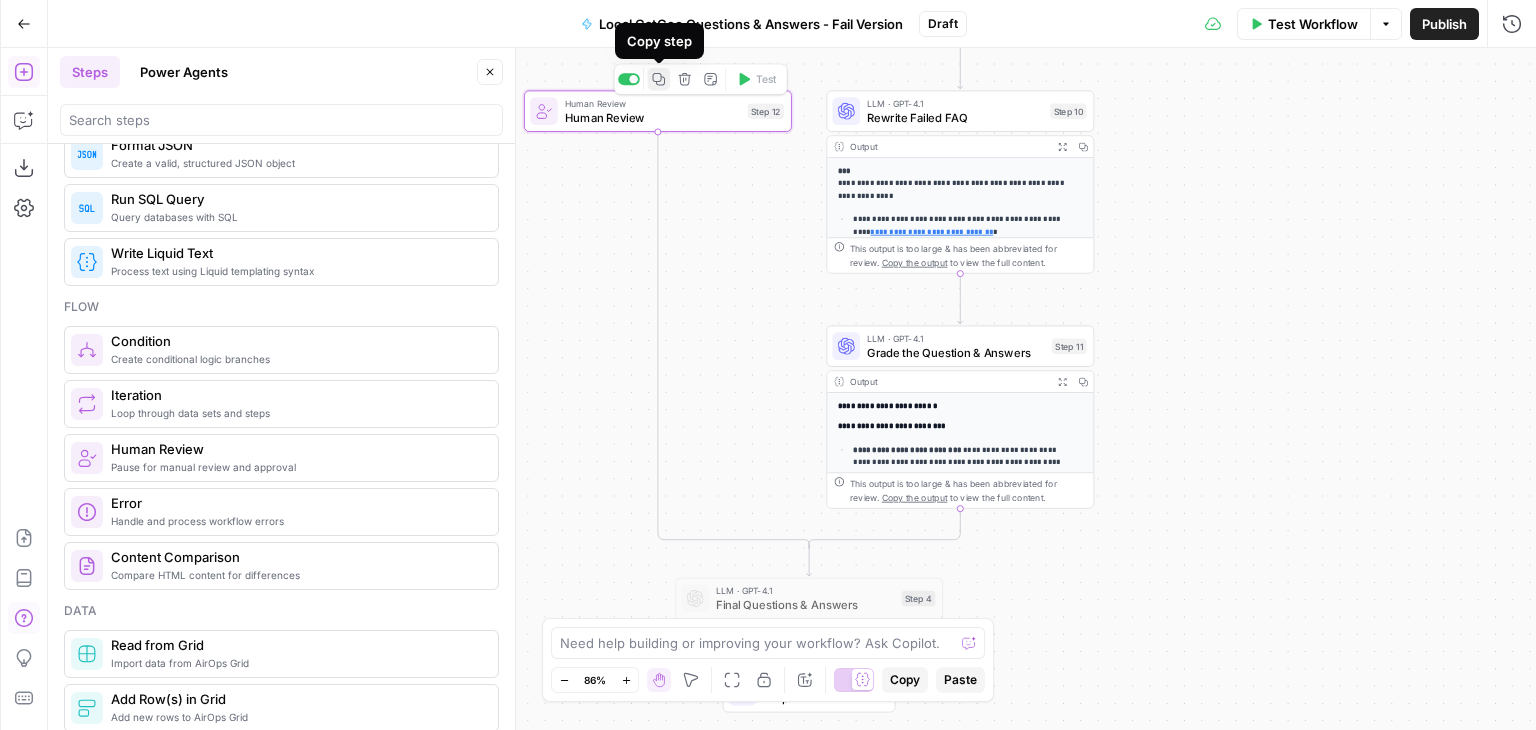 click 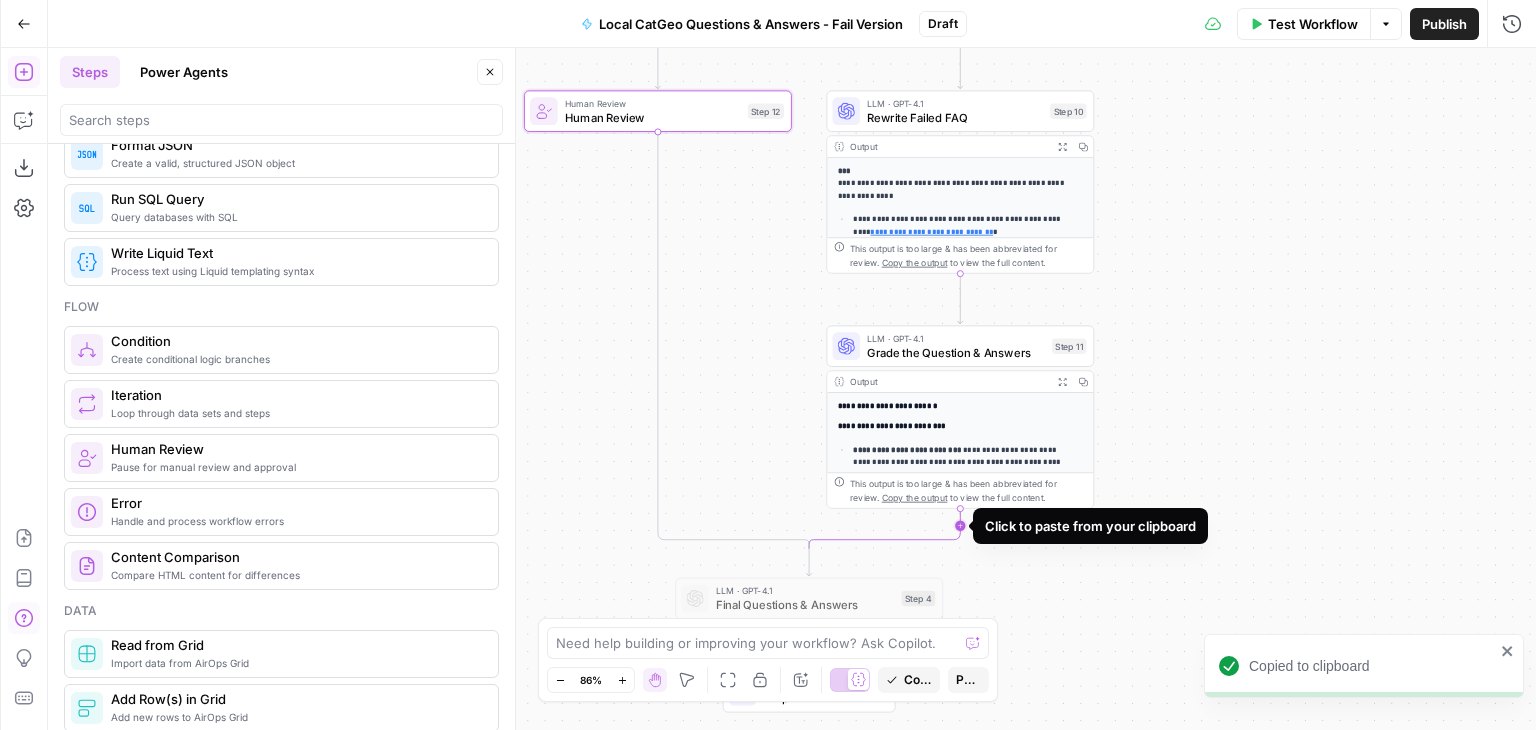 click 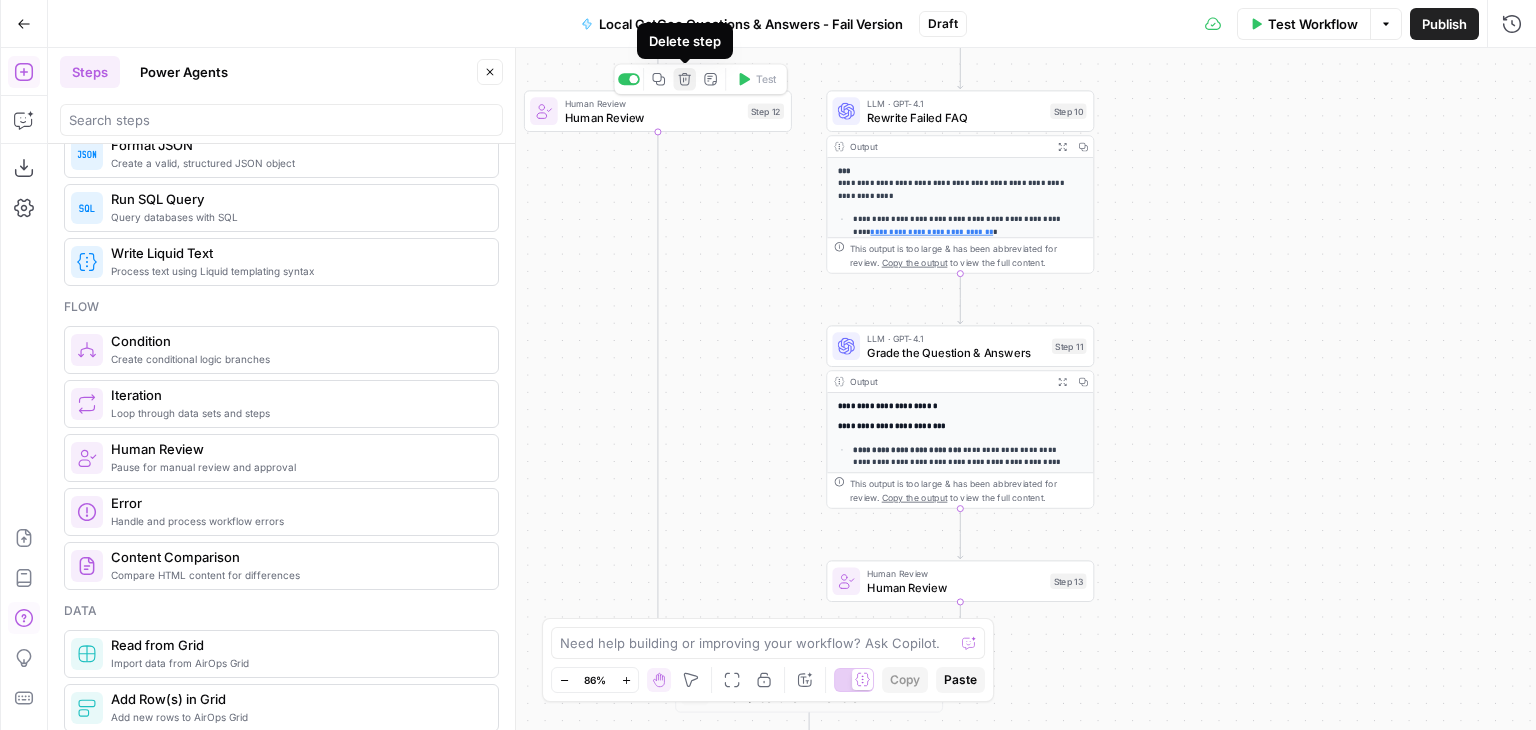 click 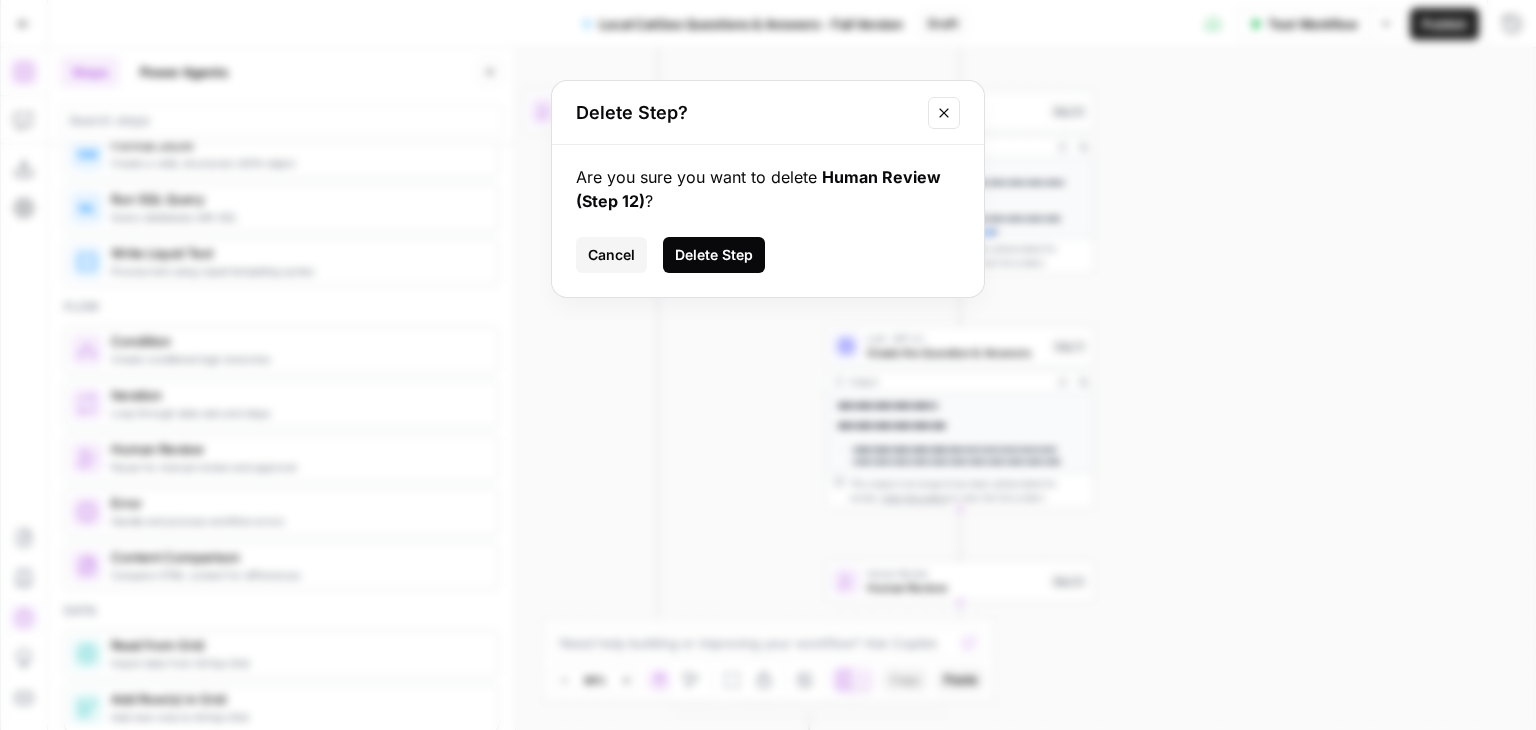 click on "Delete Step" at bounding box center (714, 255) 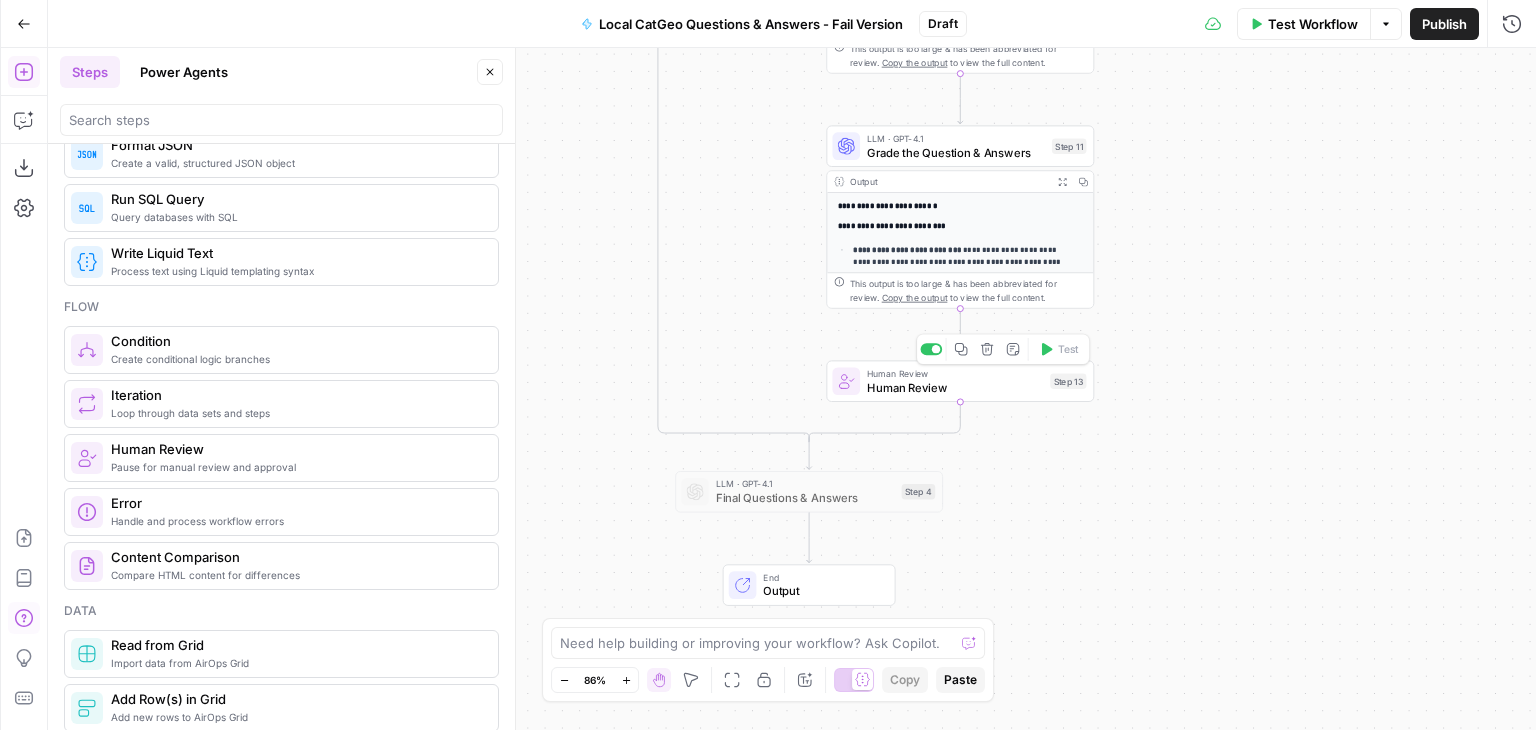 click on "Human Review" at bounding box center (955, 387) 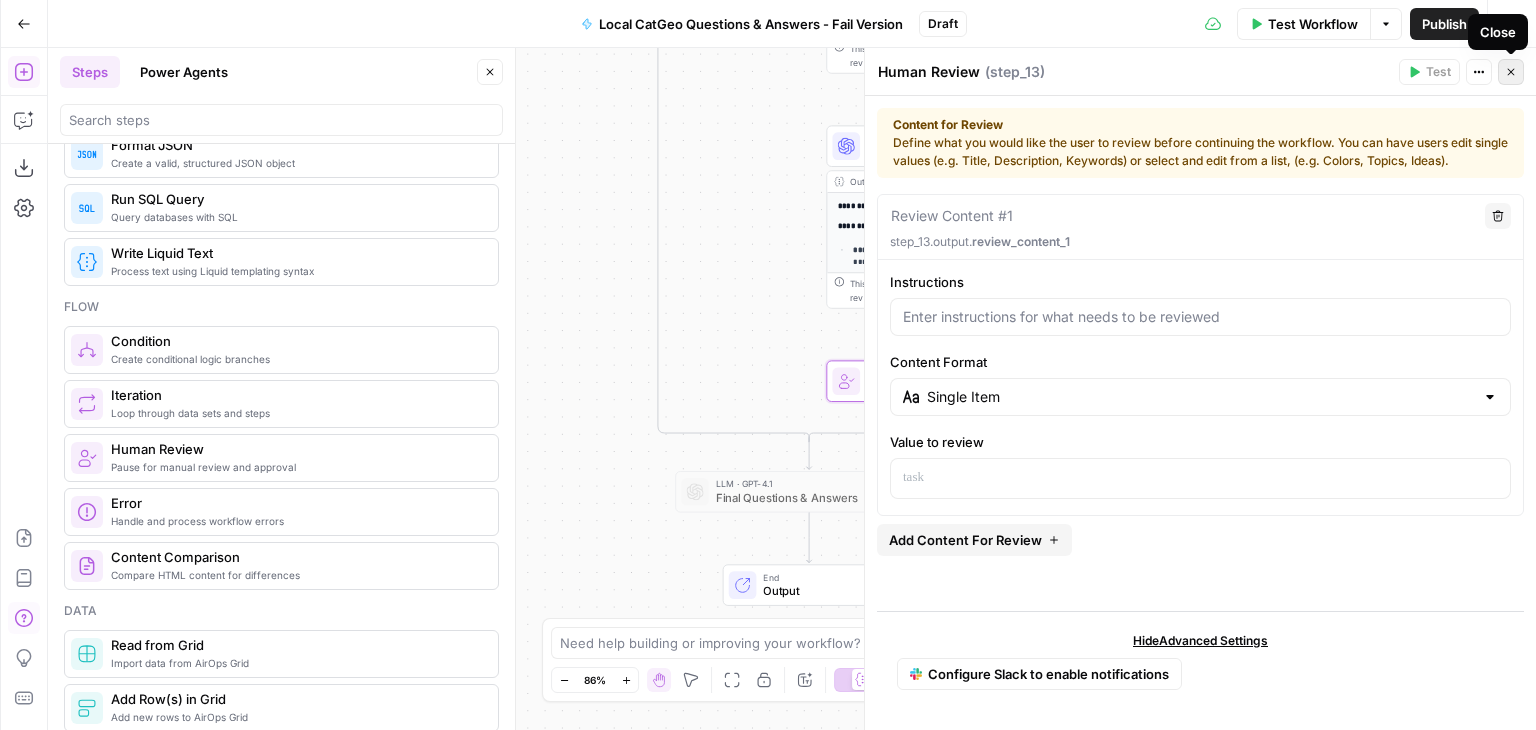 click on "Close" at bounding box center (1511, 72) 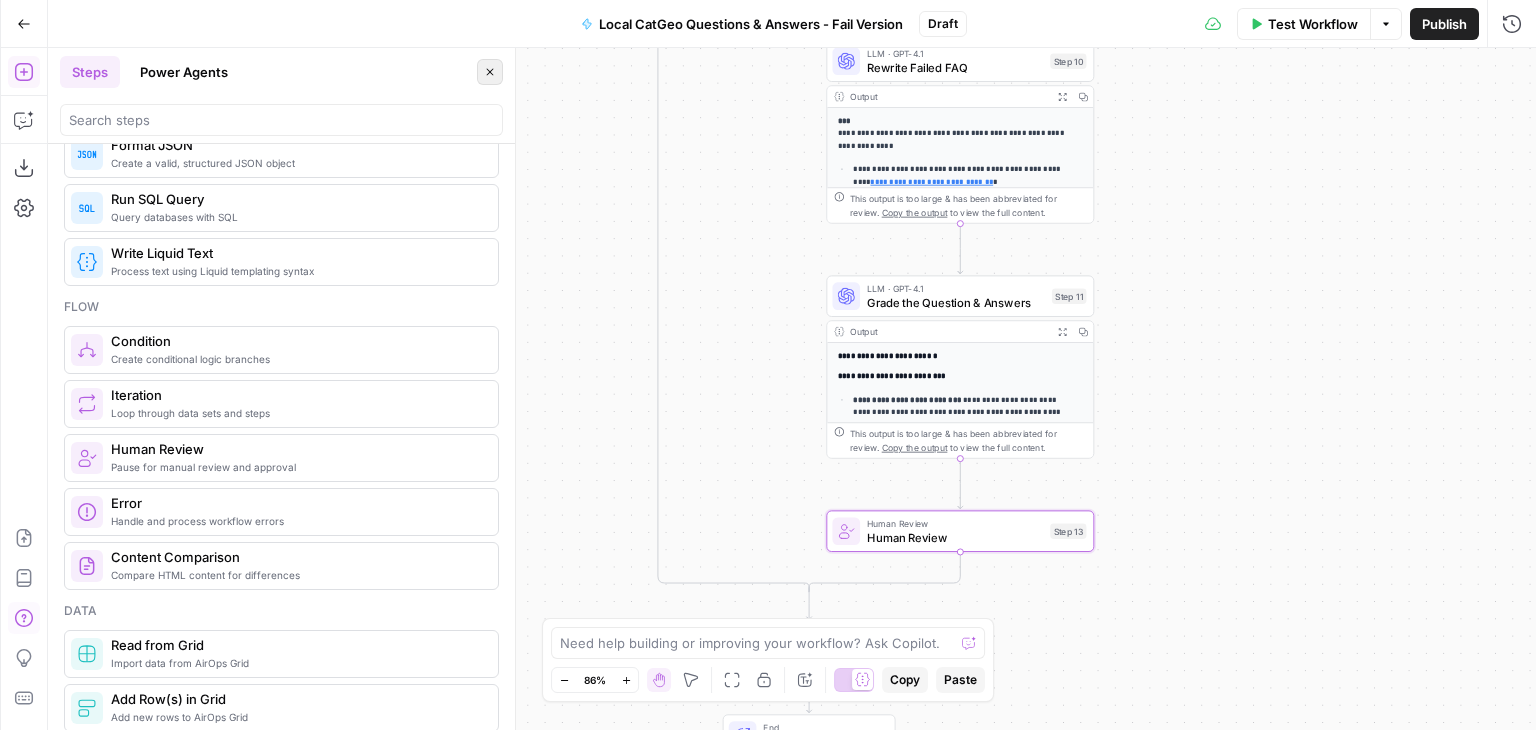 click 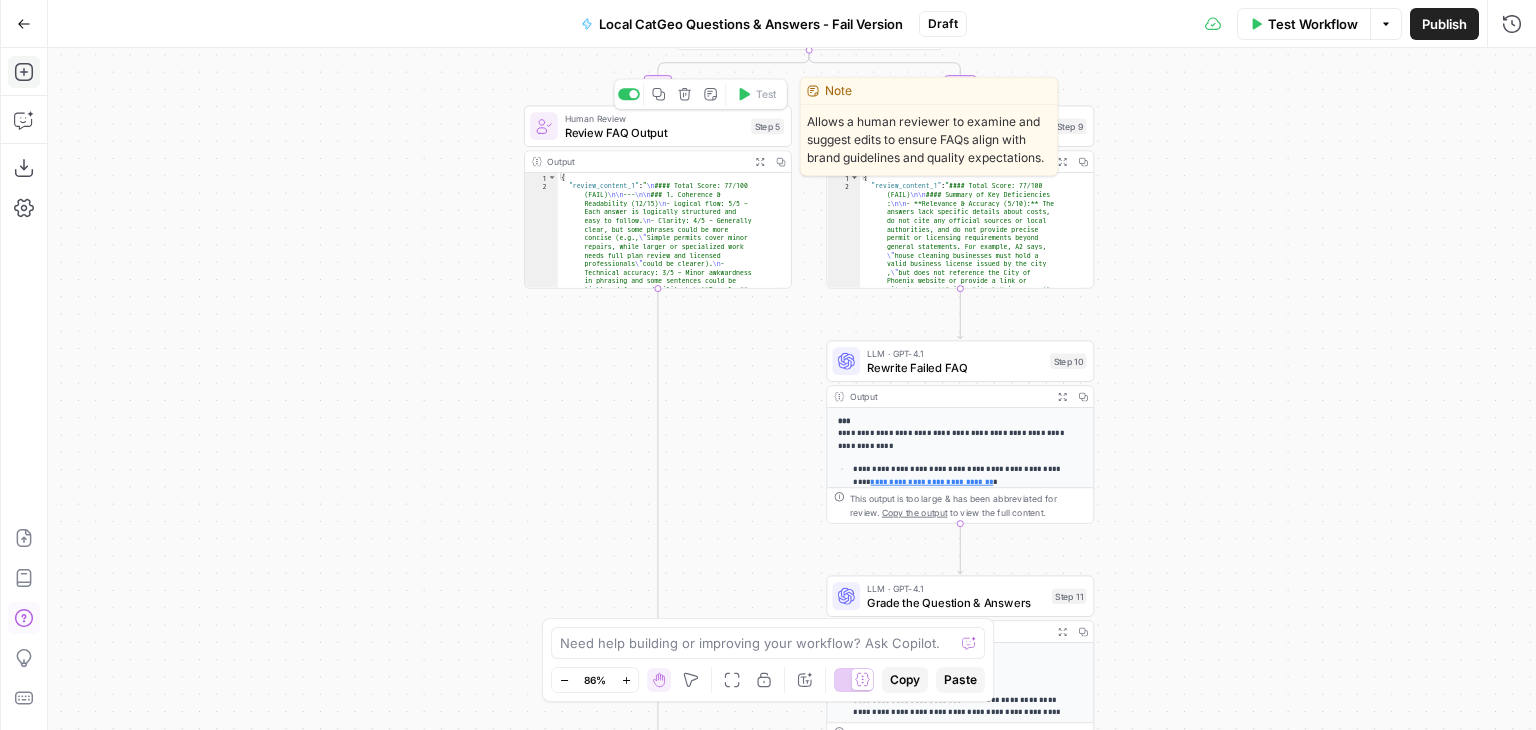 click on "Review FAQ Output" at bounding box center [655, 132] 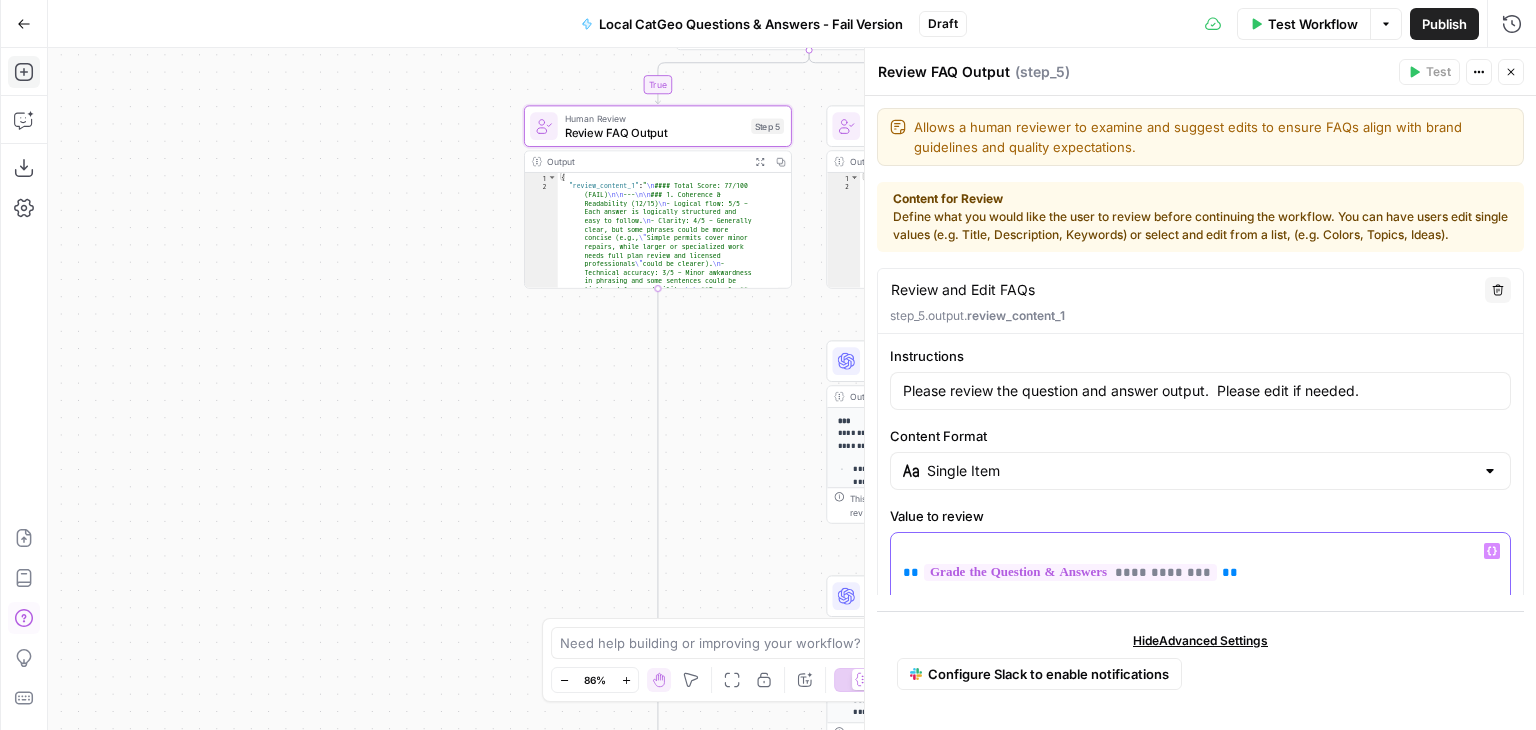 drag, startPoint x: 1230, startPoint y: 572, endPoint x: 897, endPoint y: 565, distance: 333.07358 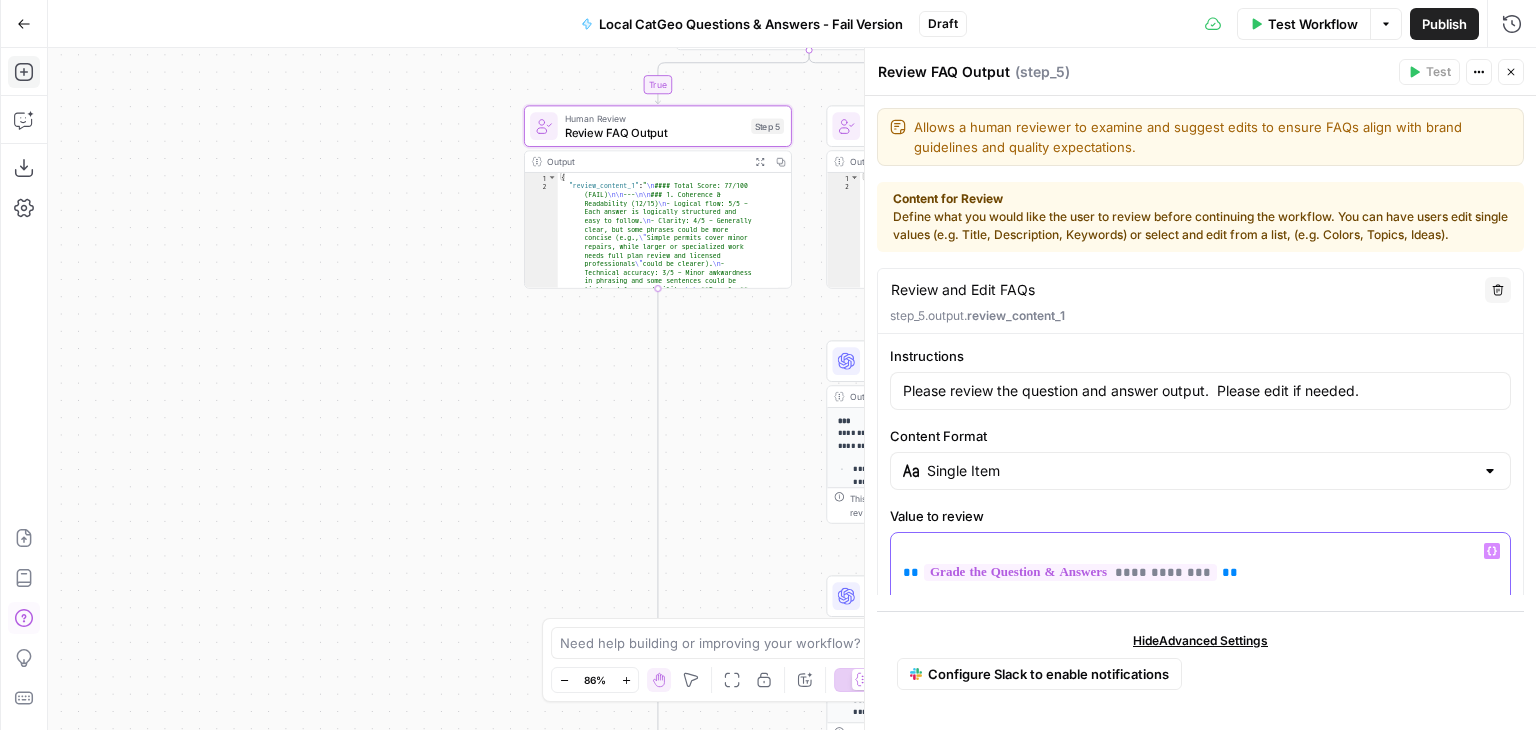 click on "**********" at bounding box center (1200, 594) 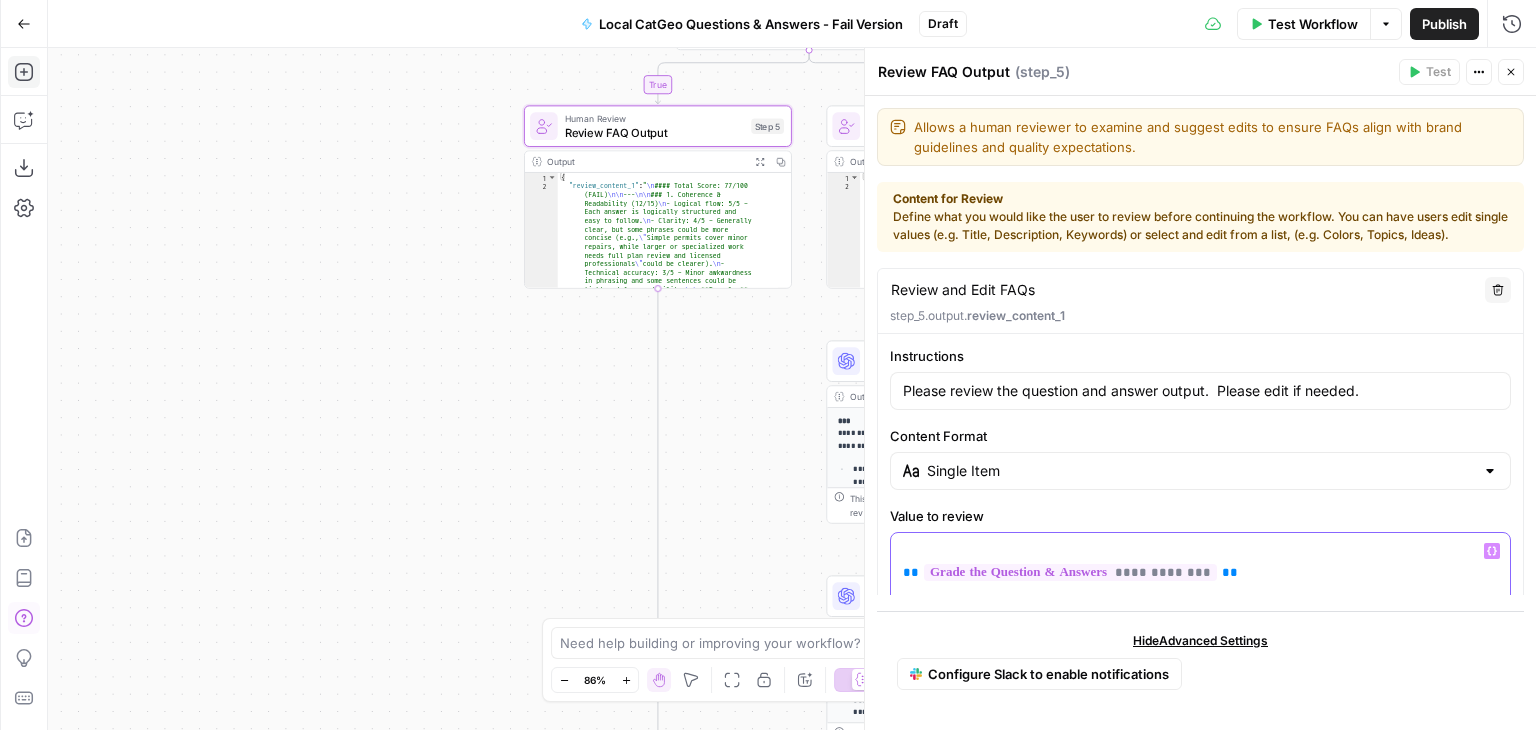 copy on "**********" 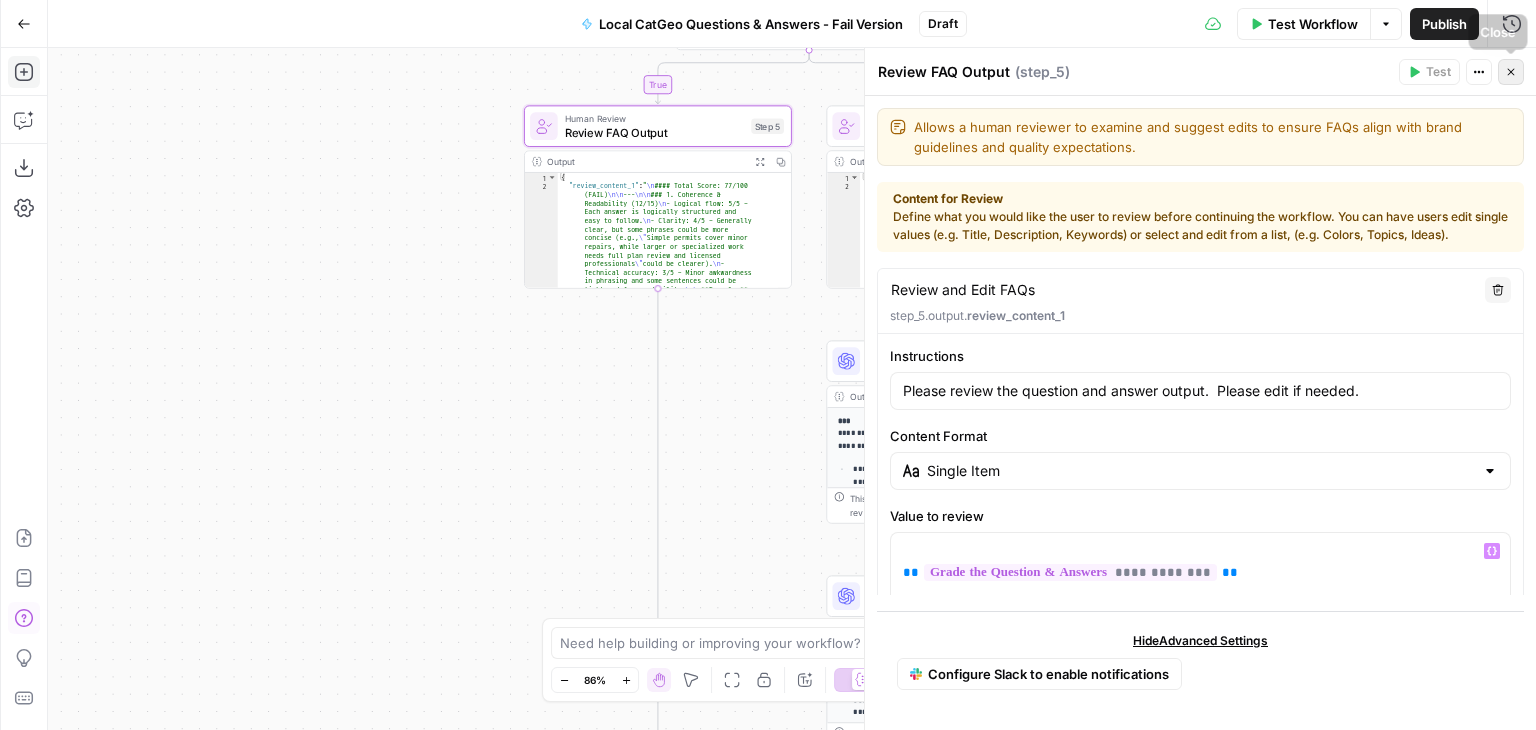 click on "Close" at bounding box center (1511, 72) 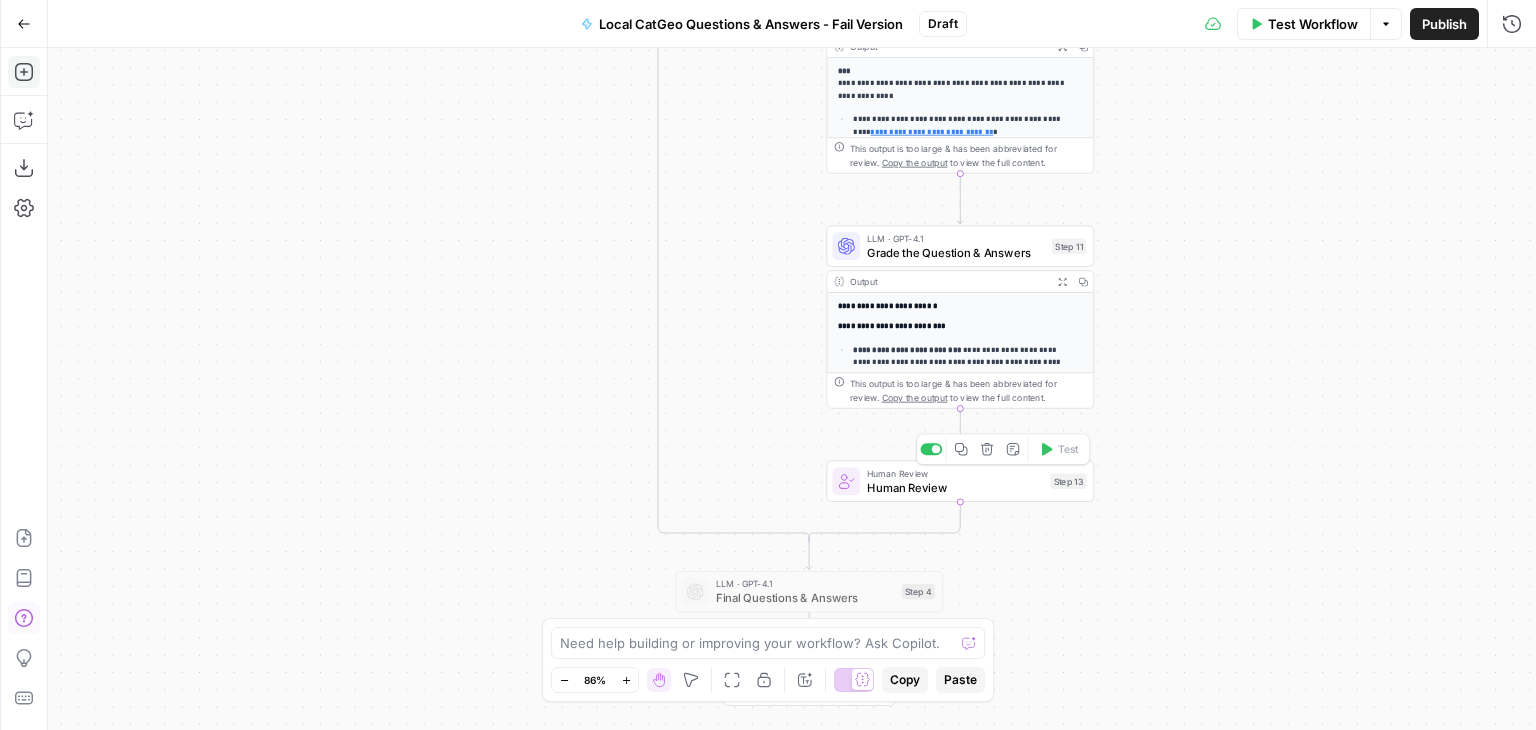 click on "Human Review" at bounding box center (955, 487) 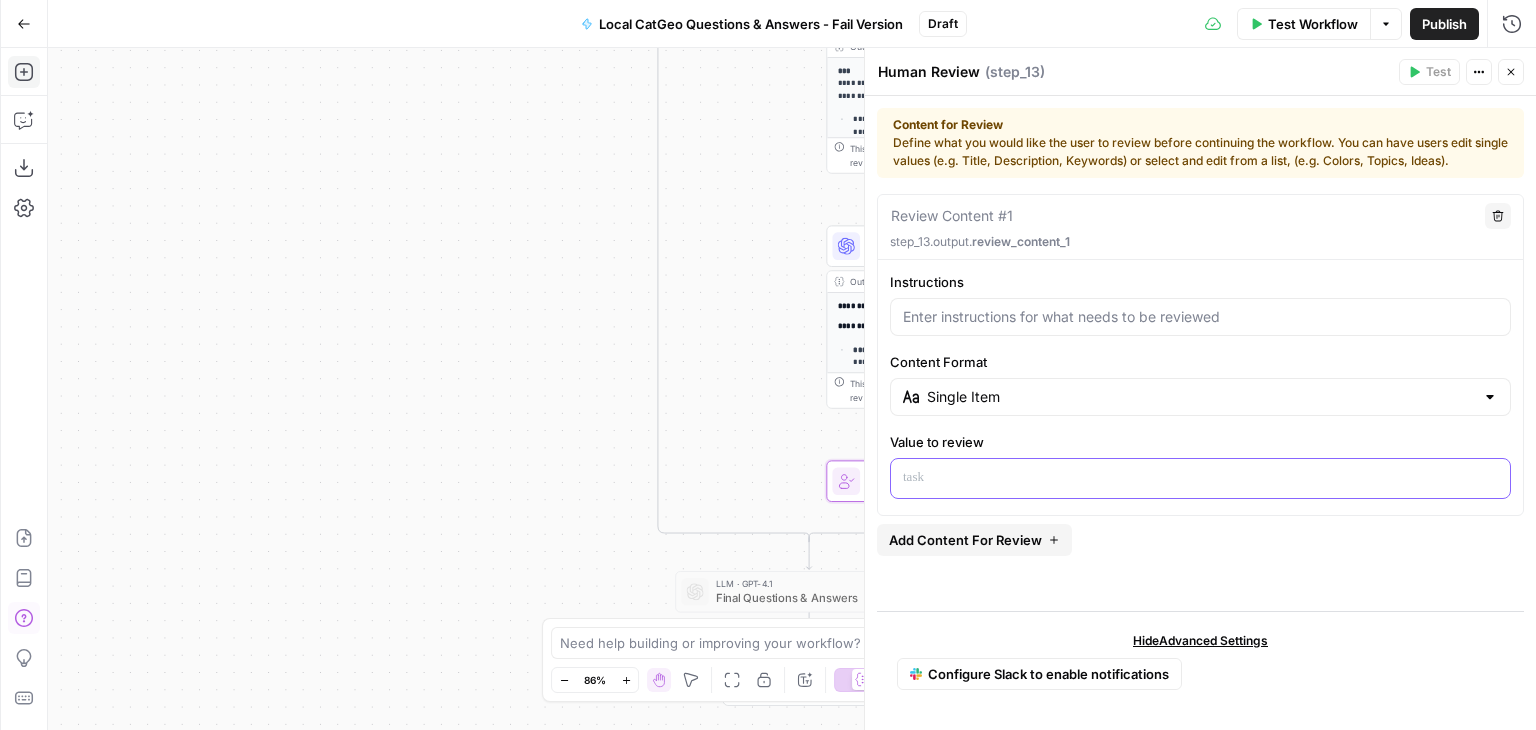 click at bounding box center (1200, 477) 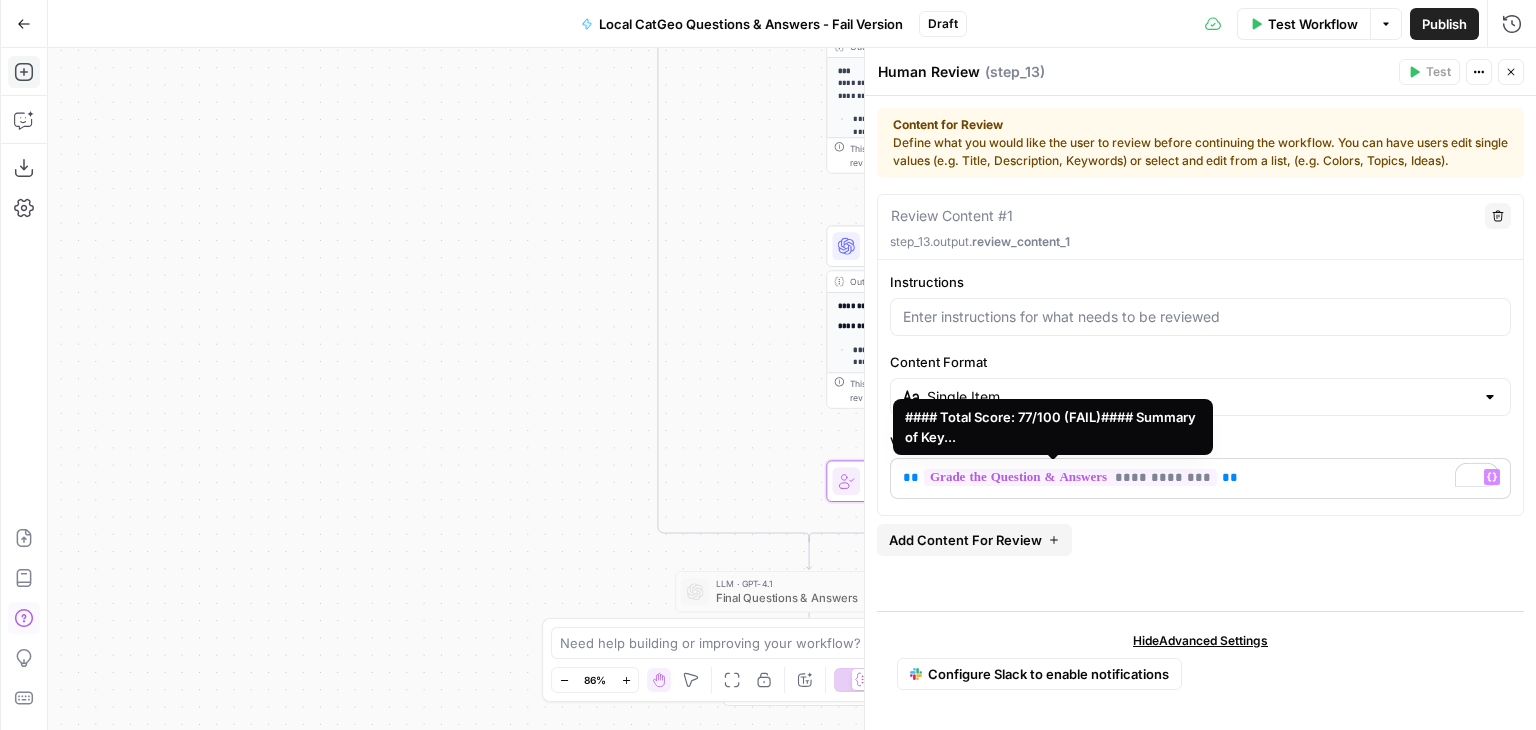 click on "**********" at bounding box center (1070, 477) 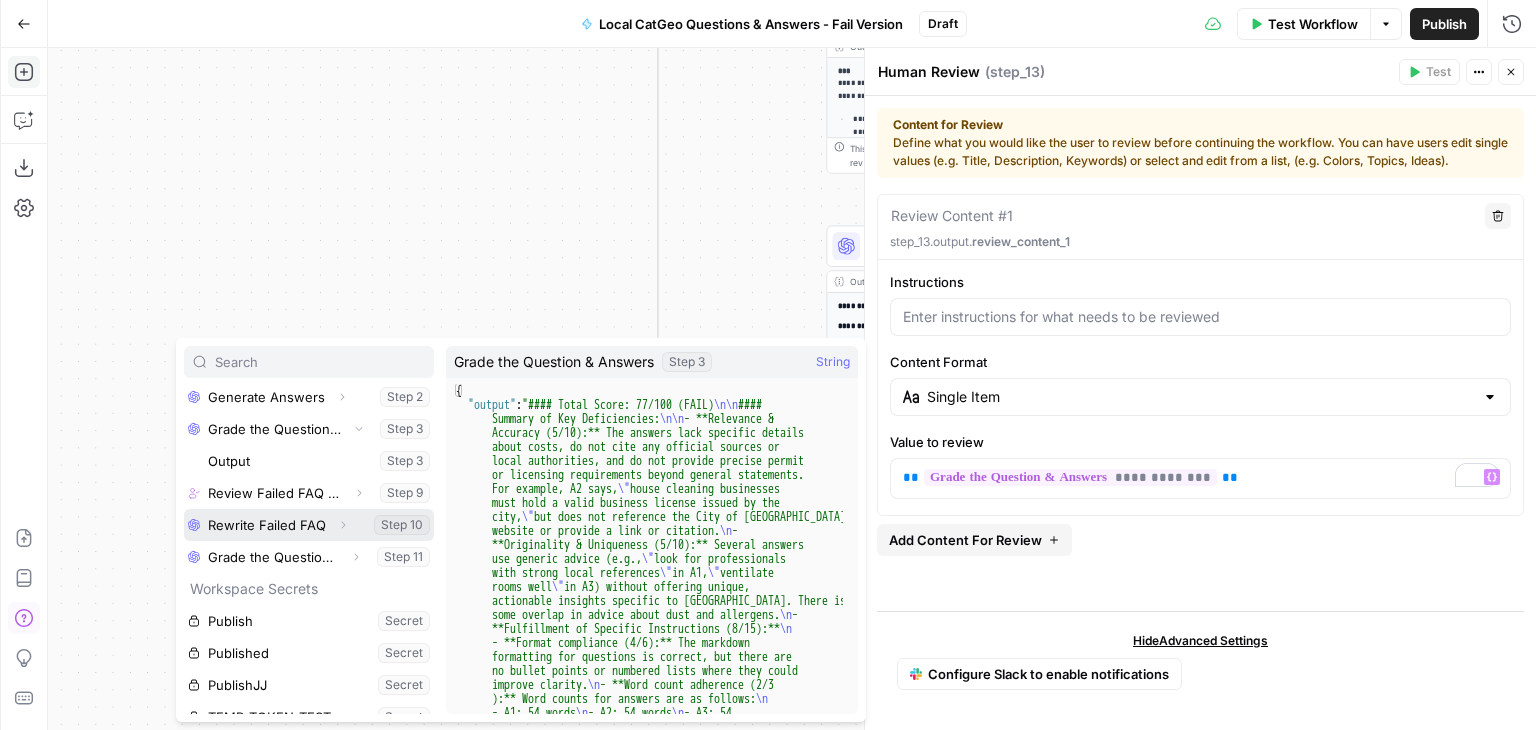 scroll, scrollTop: 277, scrollLeft: 0, axis: vertical 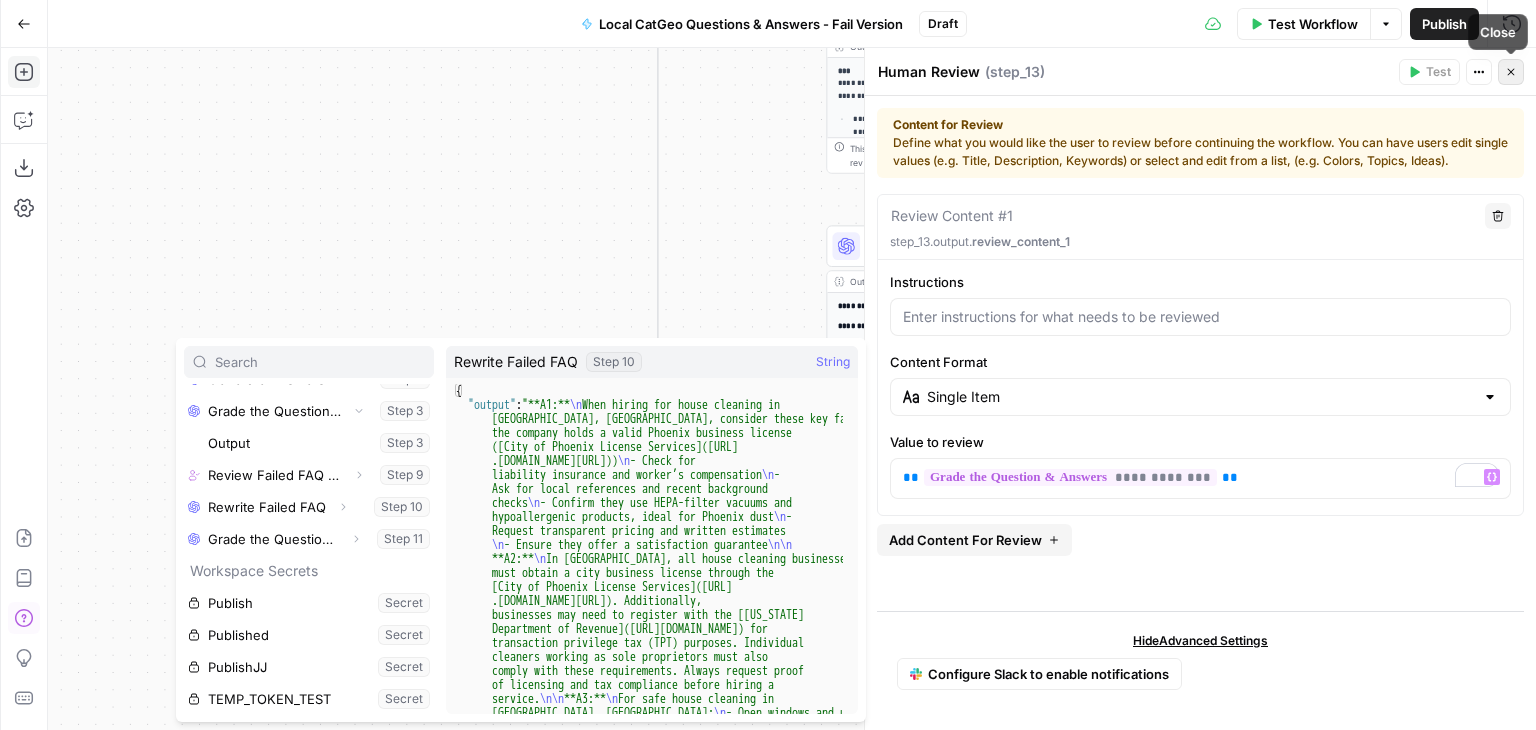 click 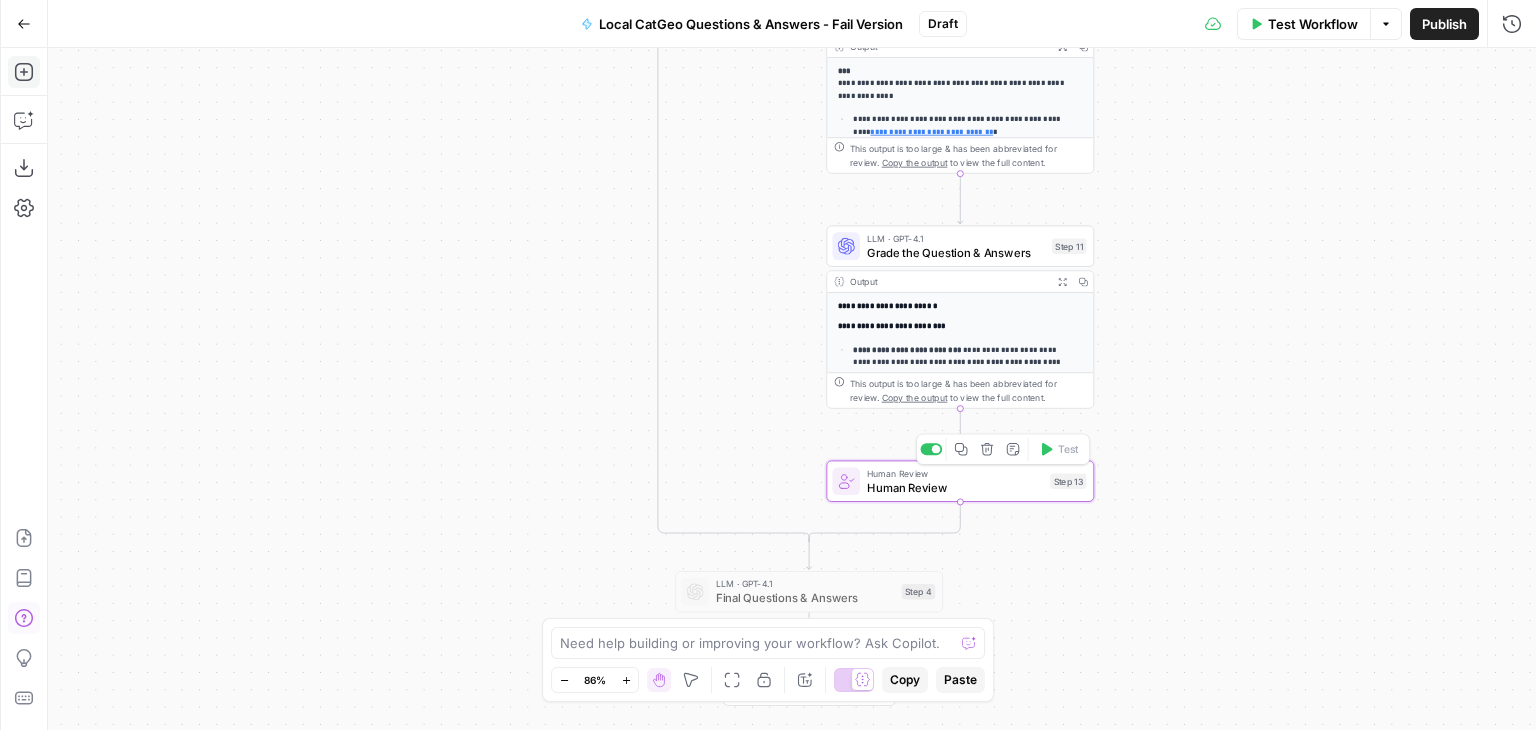 click on "Human Review" at bounding box center [955, 487] 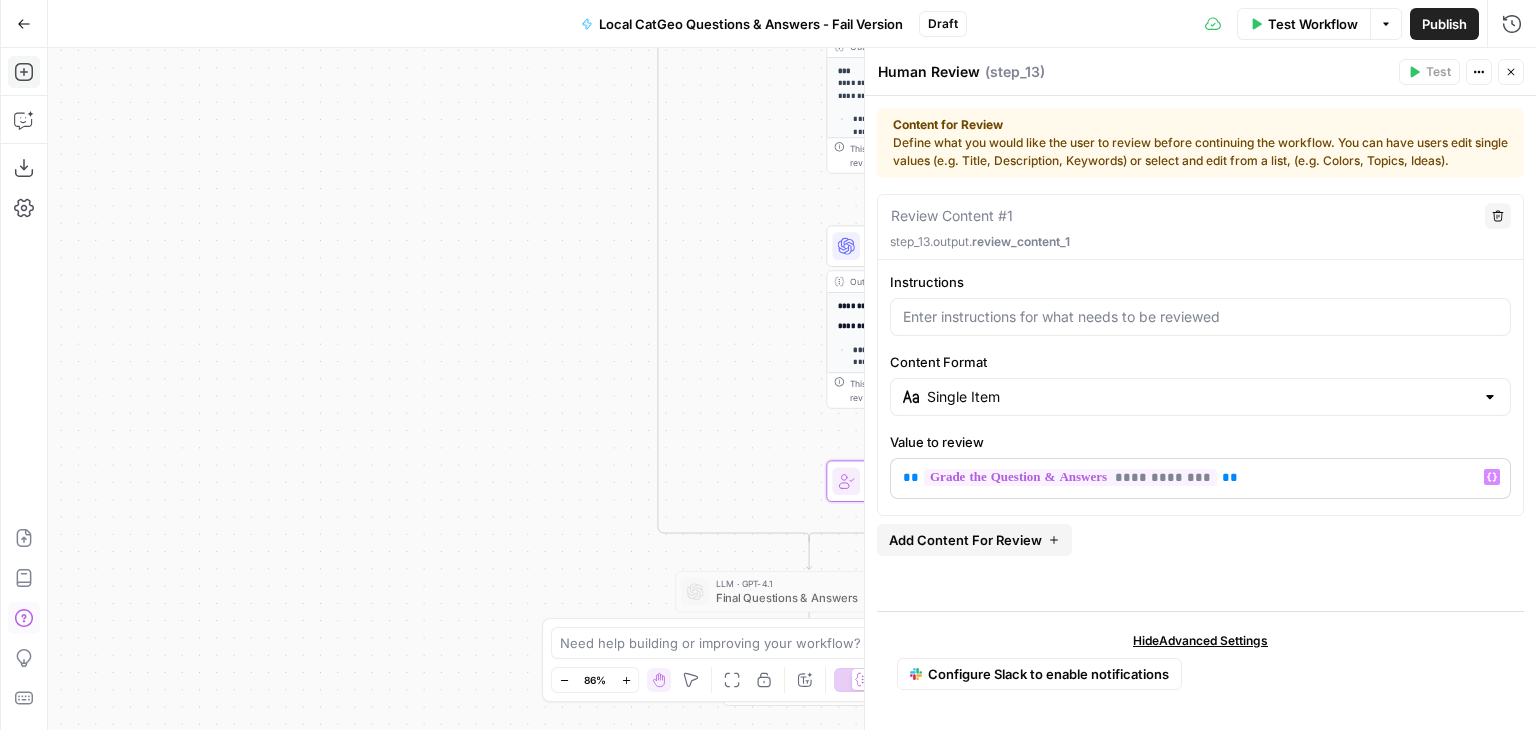 click on "**********" at bounding box center [1070, 477] 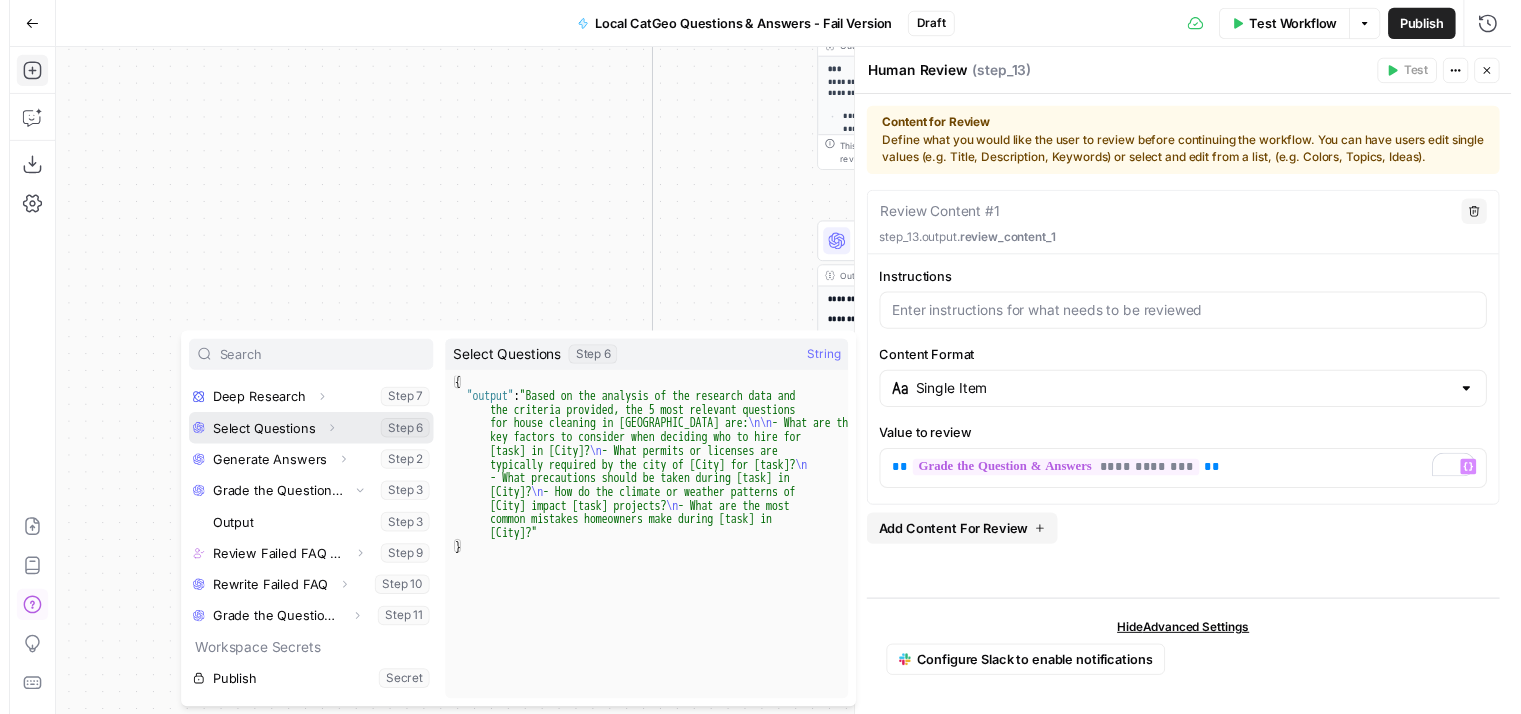 scroll, scrollTop: 277, scrollLeft: 0, axis: vertical 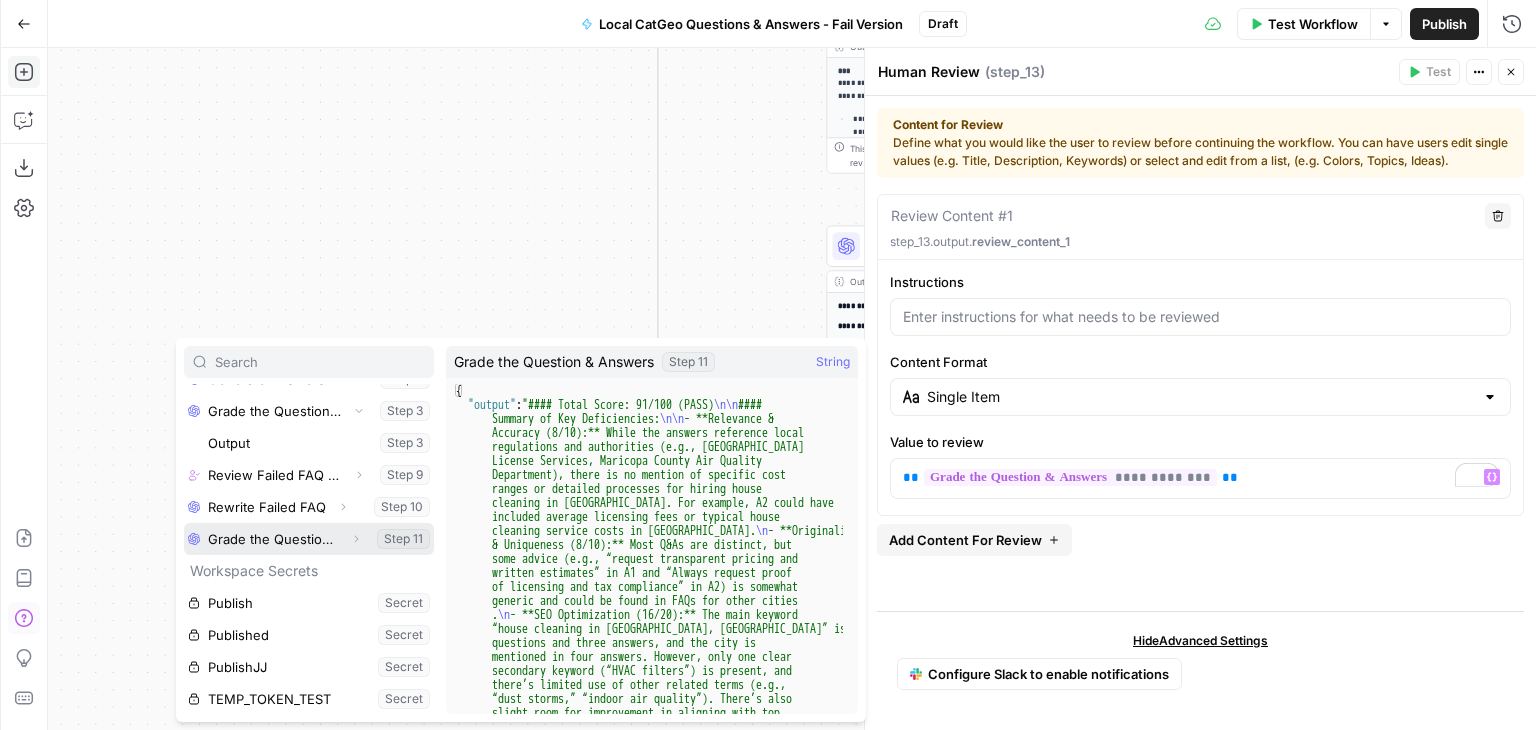 click at bounding box center [309, 539] 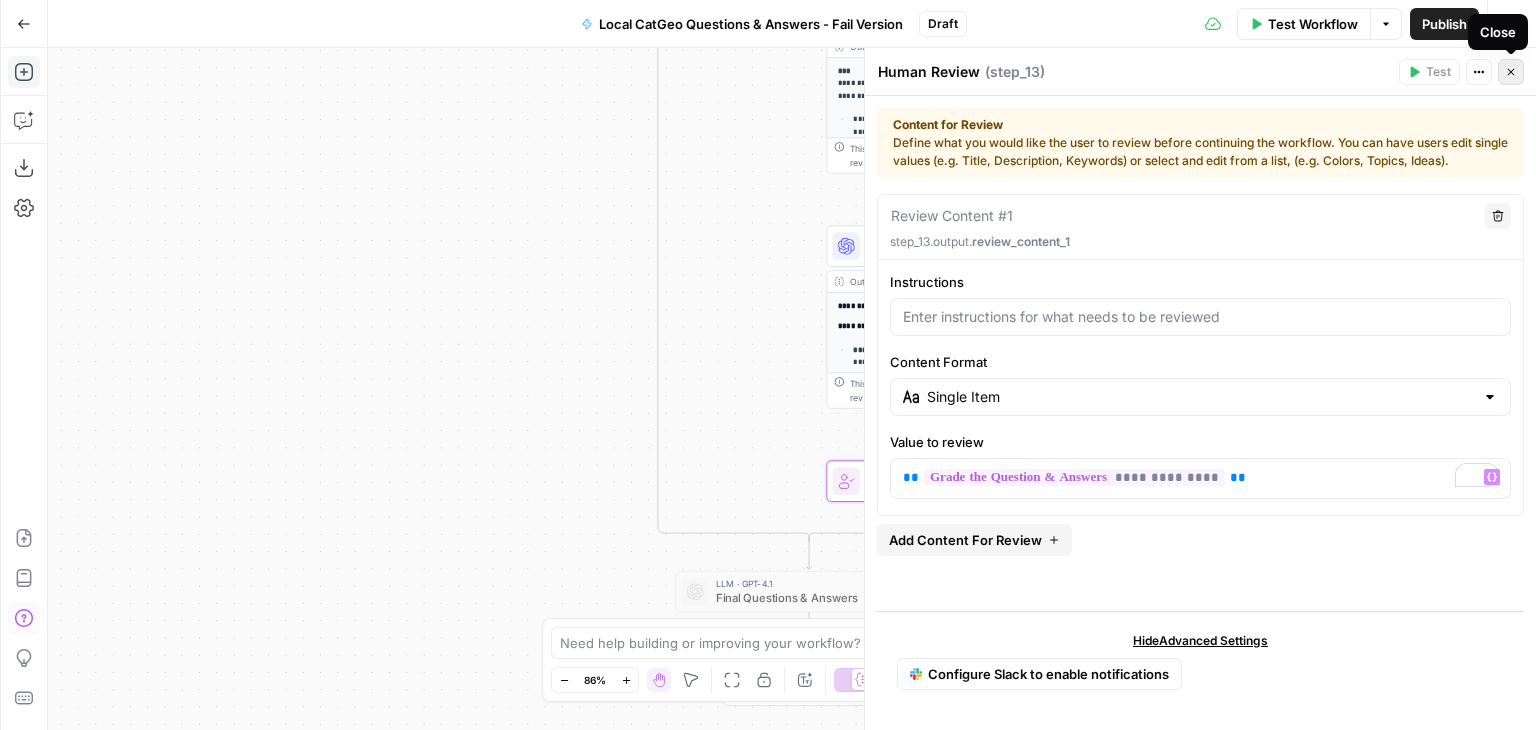 click 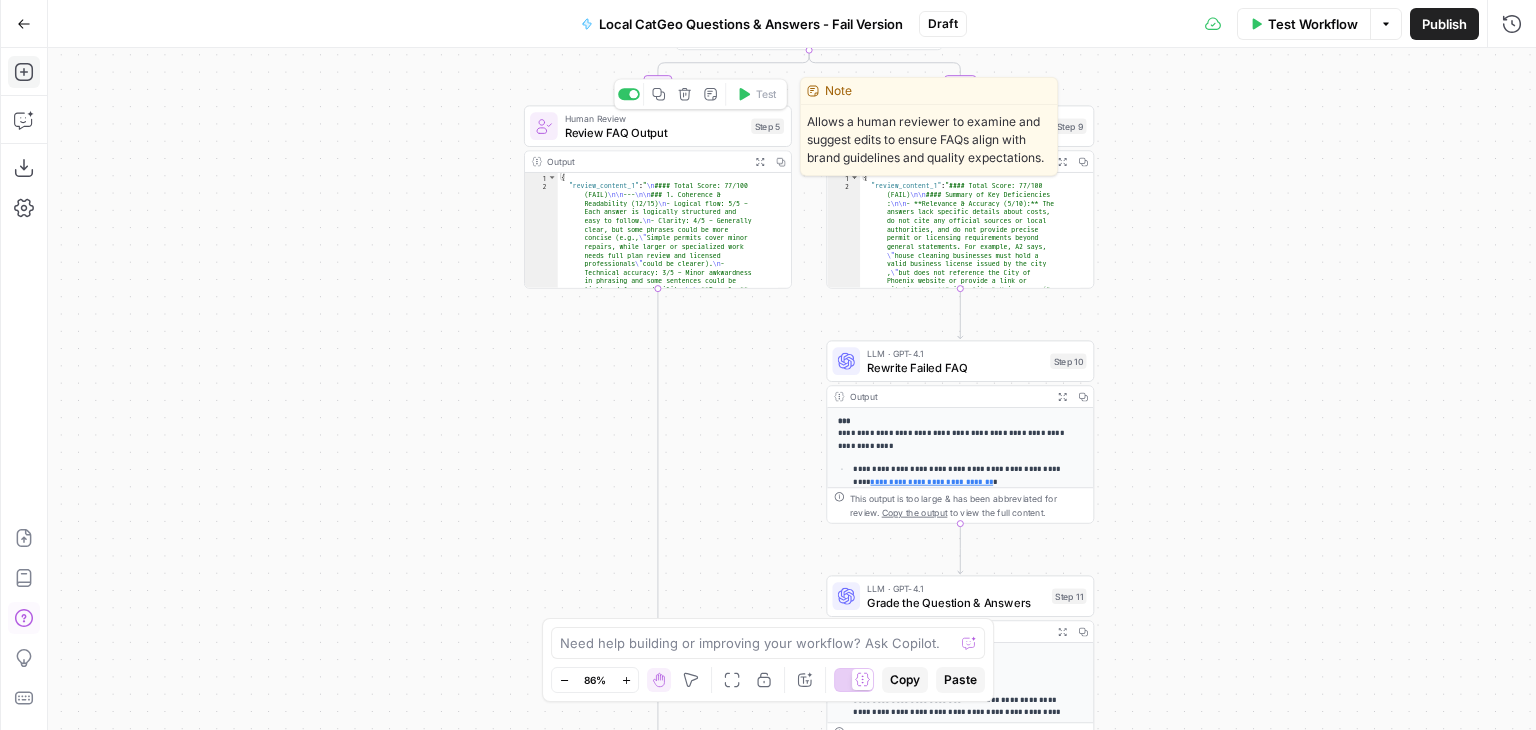 click on "Human Review Review FAQ Output Step 5 Copy step Delete step Edit Note Test" at bounding box center (658, 125) 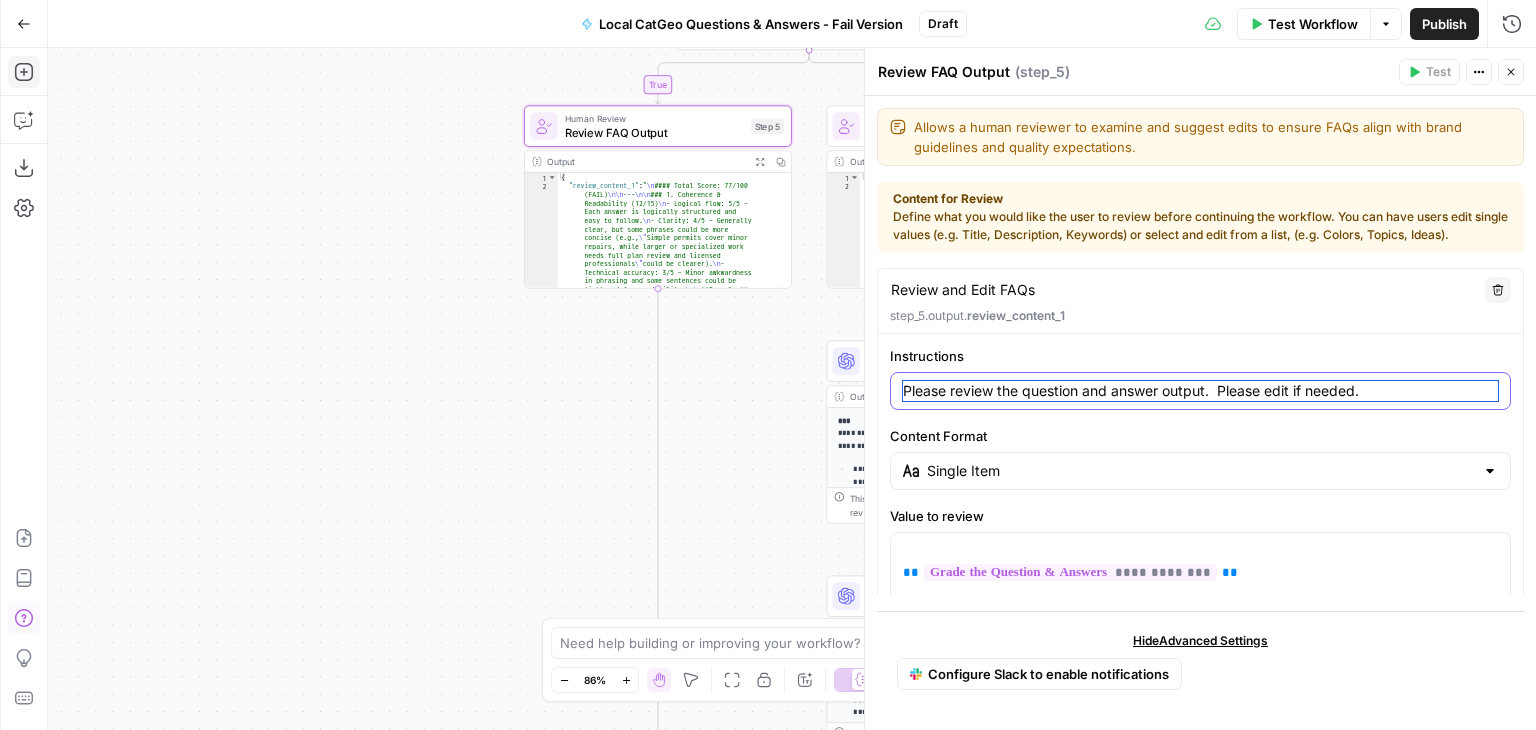 click on "Please review the question and answer output.  Please edit if needed." at bounding box center (1200, 391) 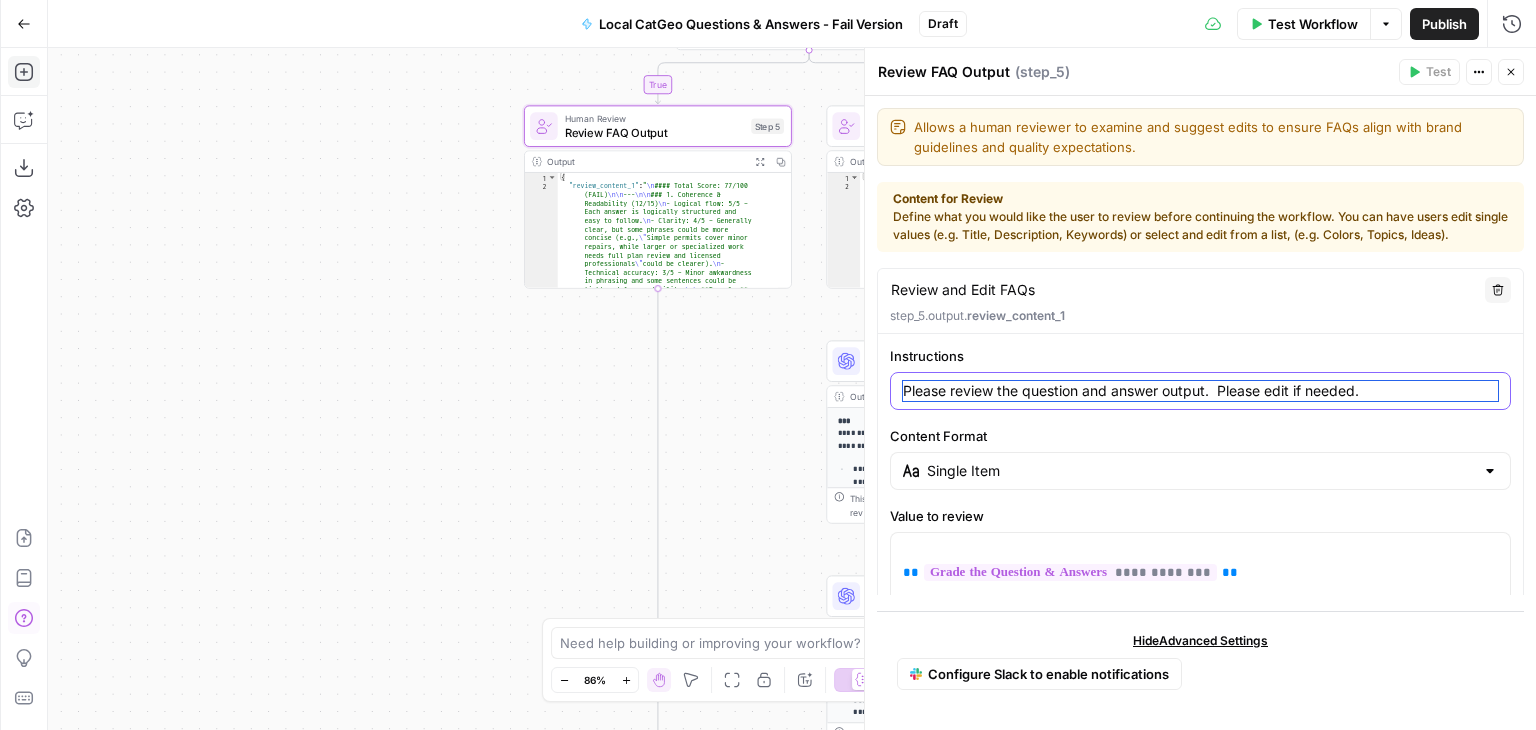 drag, startPoint x: 1371, startPoint y: 387, endPoint x: 898, endPoint y: 369, distance: 473.34238 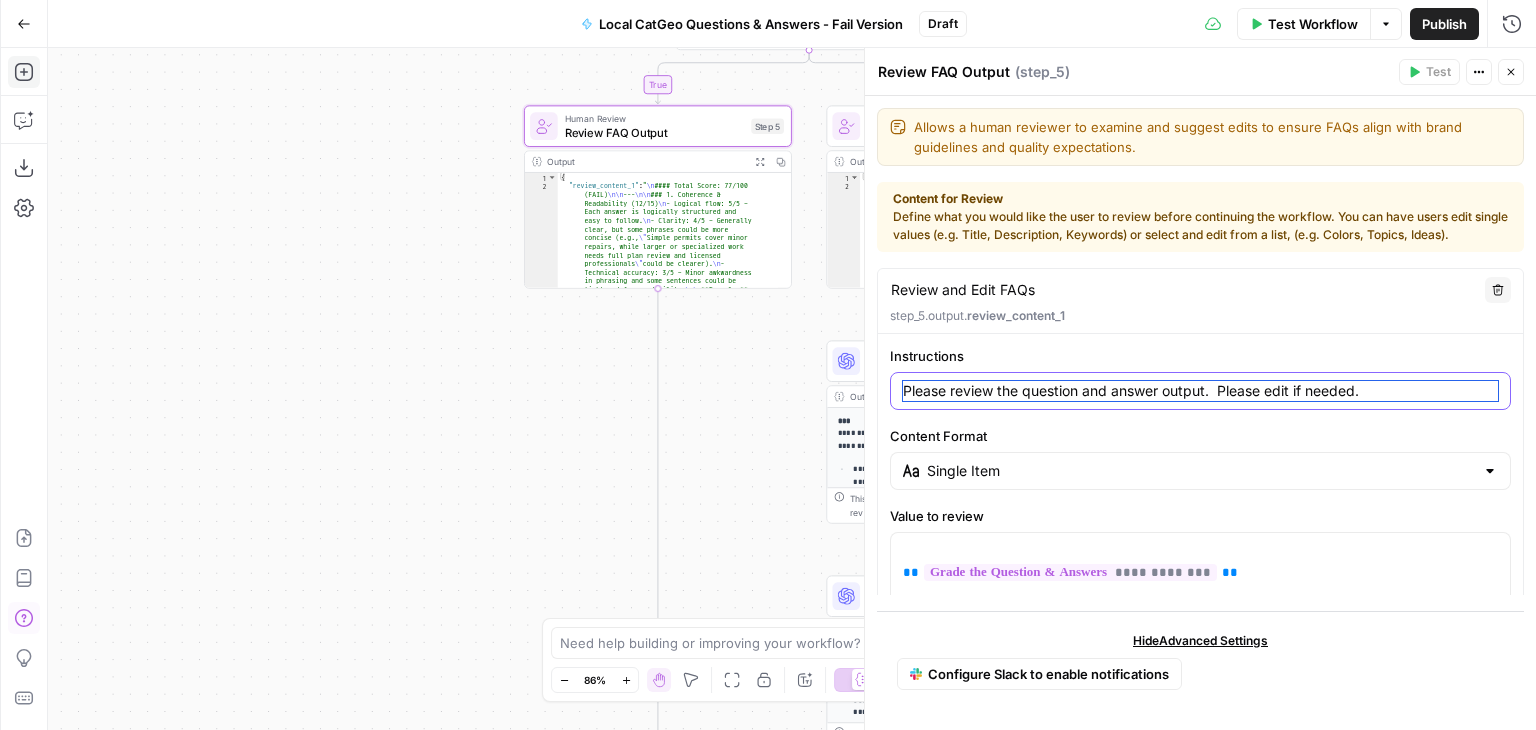 click on "Instructions Please review the question and answer output.  Please edit if needed." at bounding box center (1200, 378) 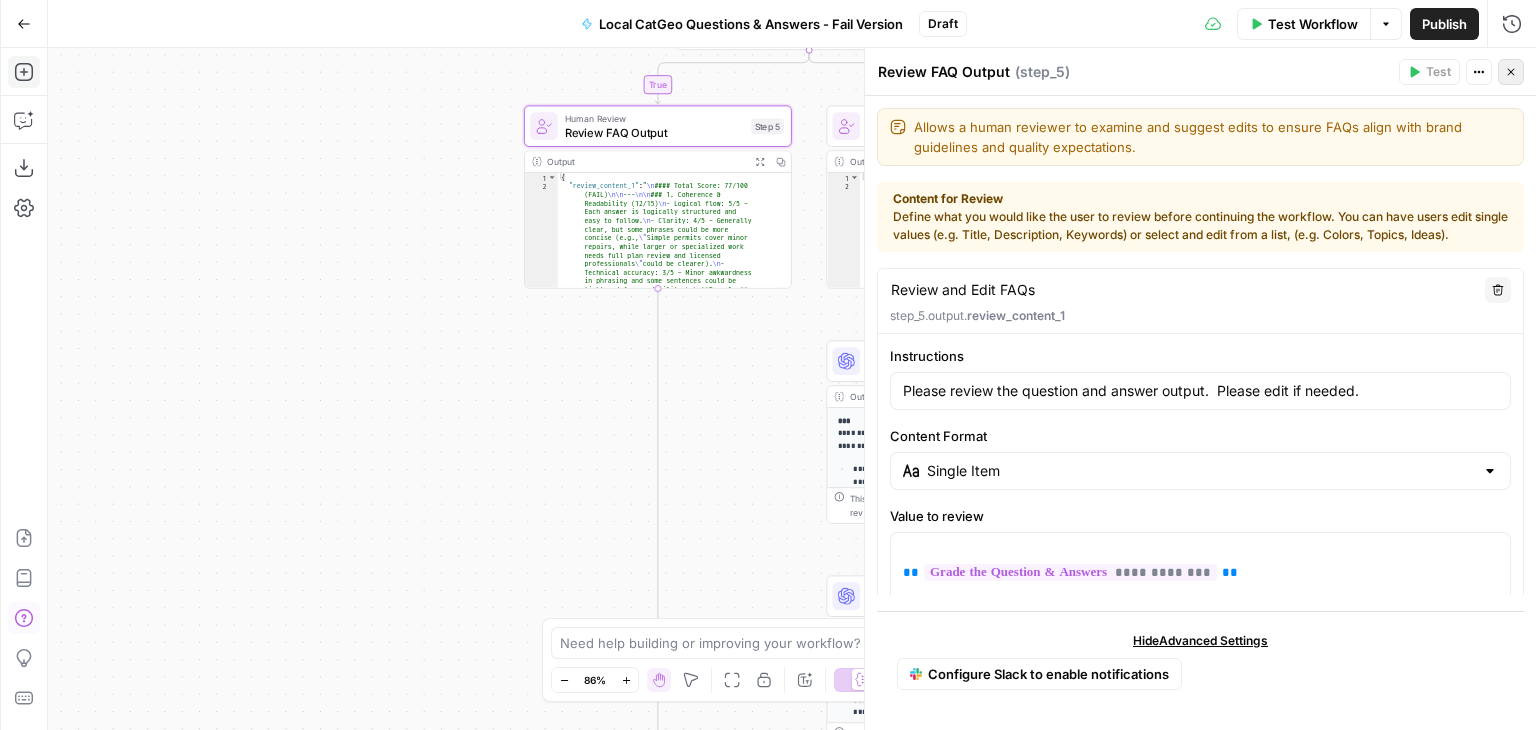 click 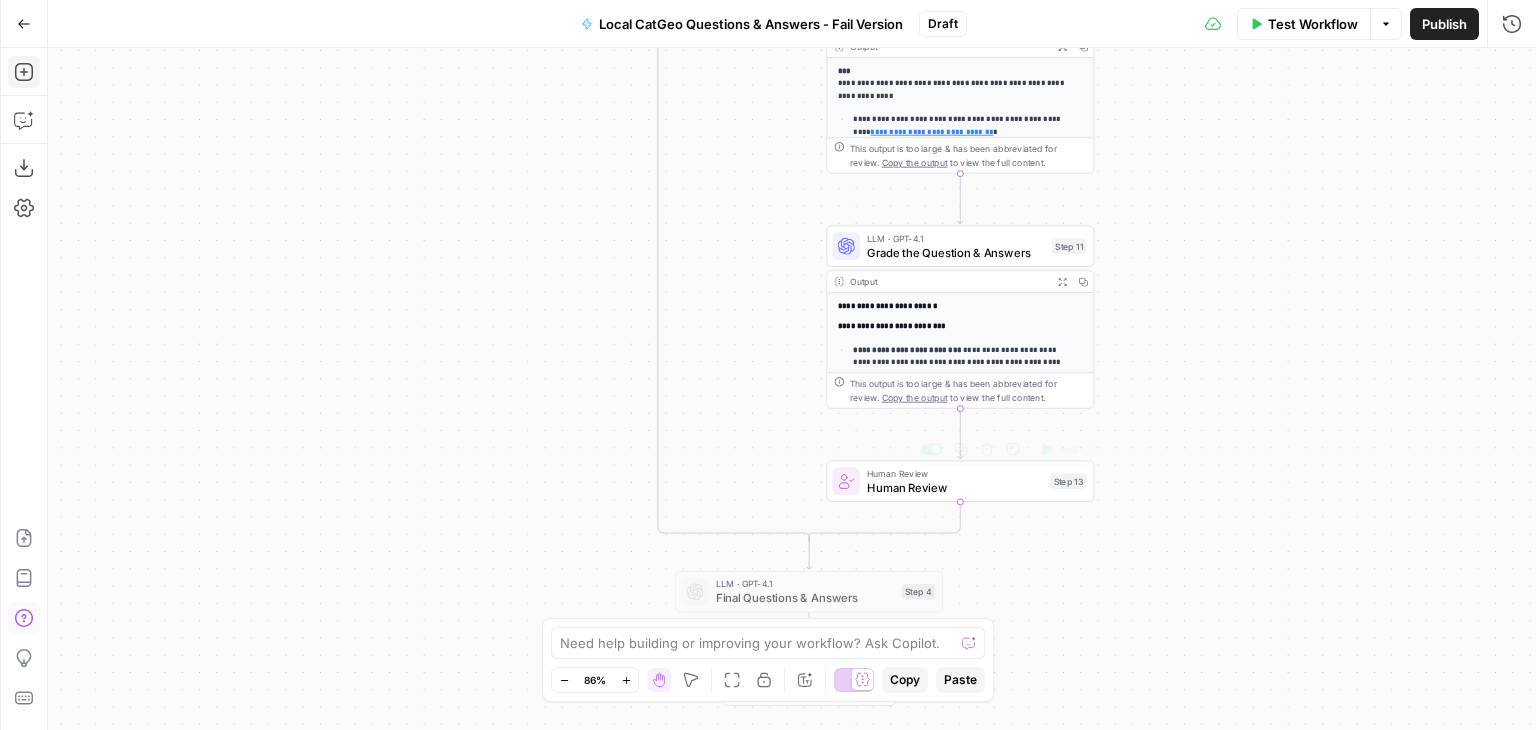 click on "Human Review" at bounding box center [955, 487] 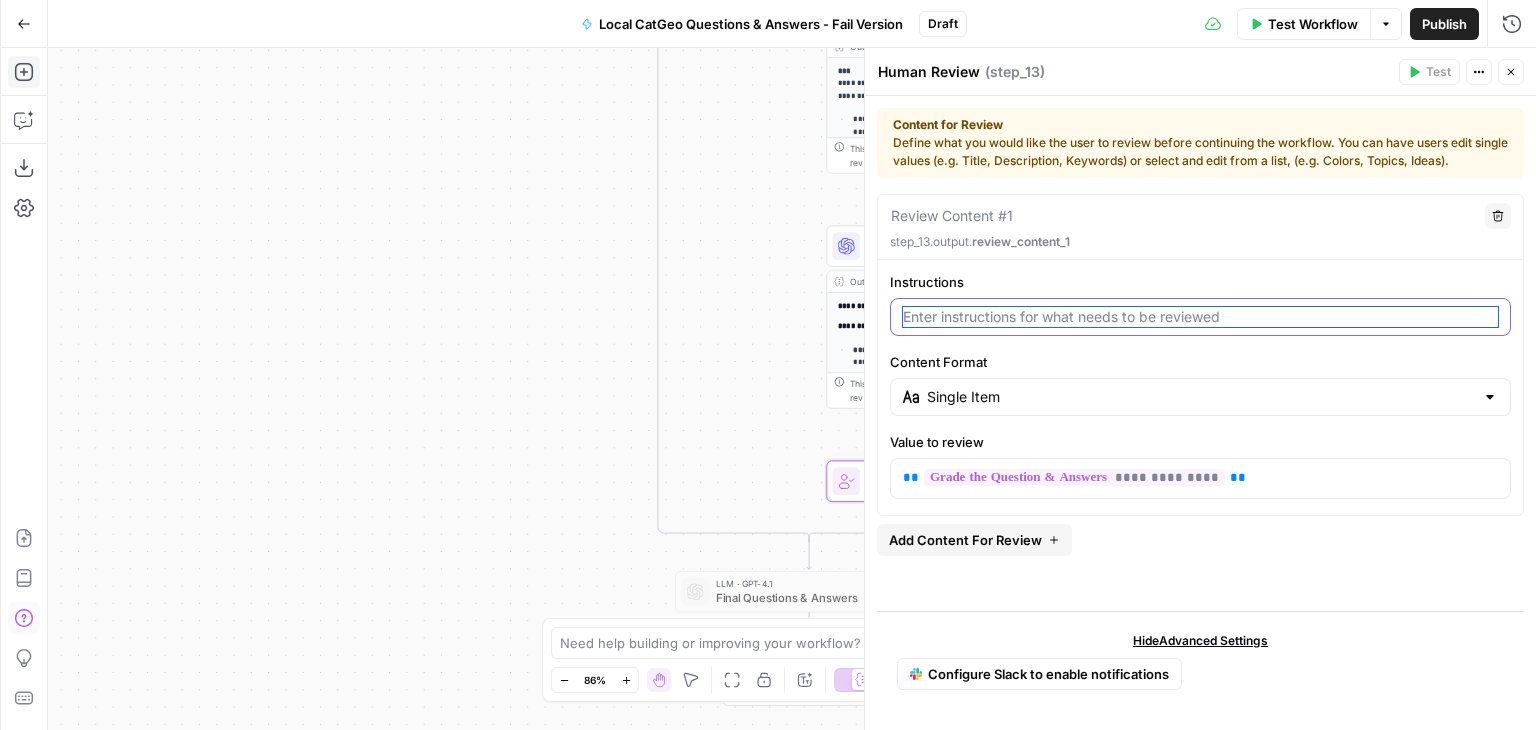 click on "Instructions" at bounding box center (1200, 317) 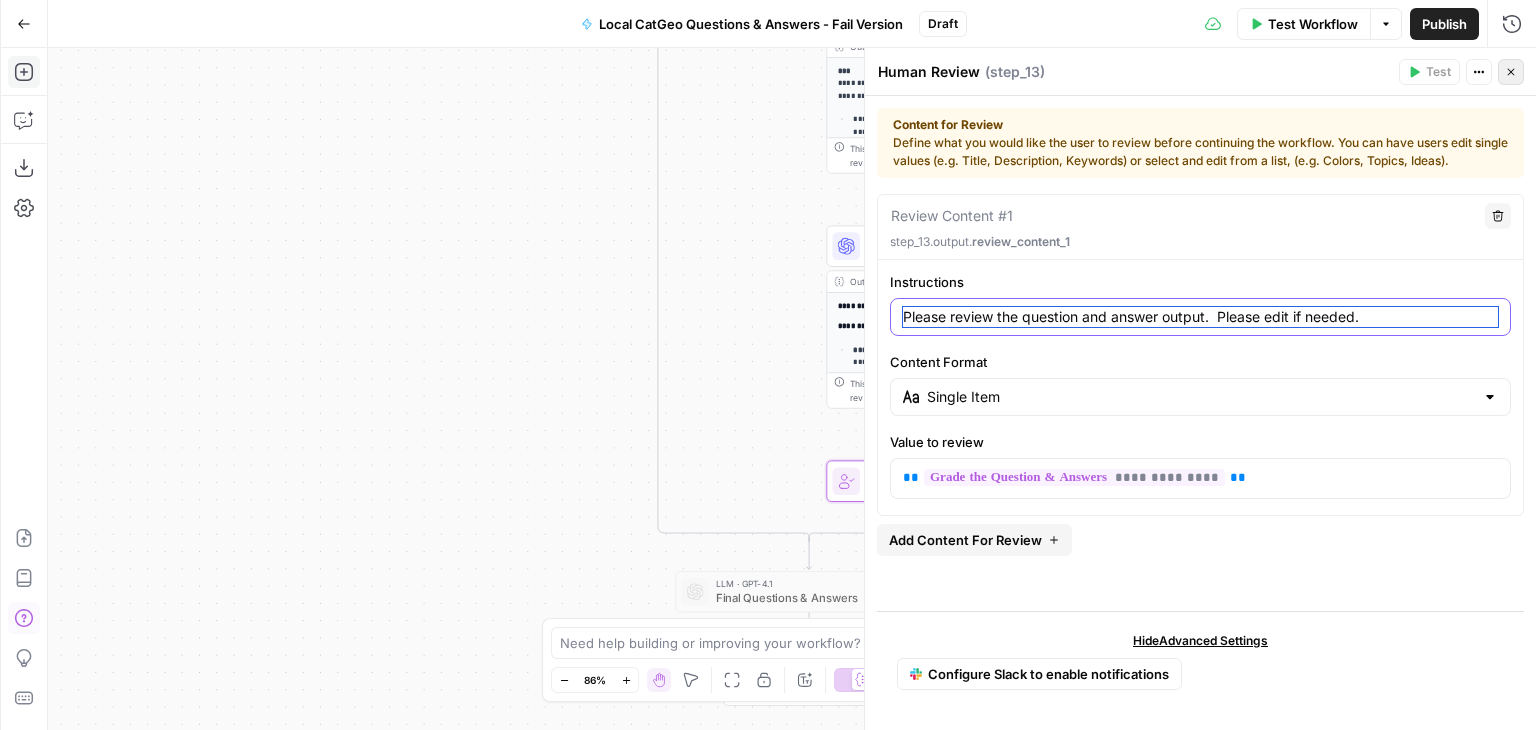 type on "Please review the question and answer output.  Please edit if needed." 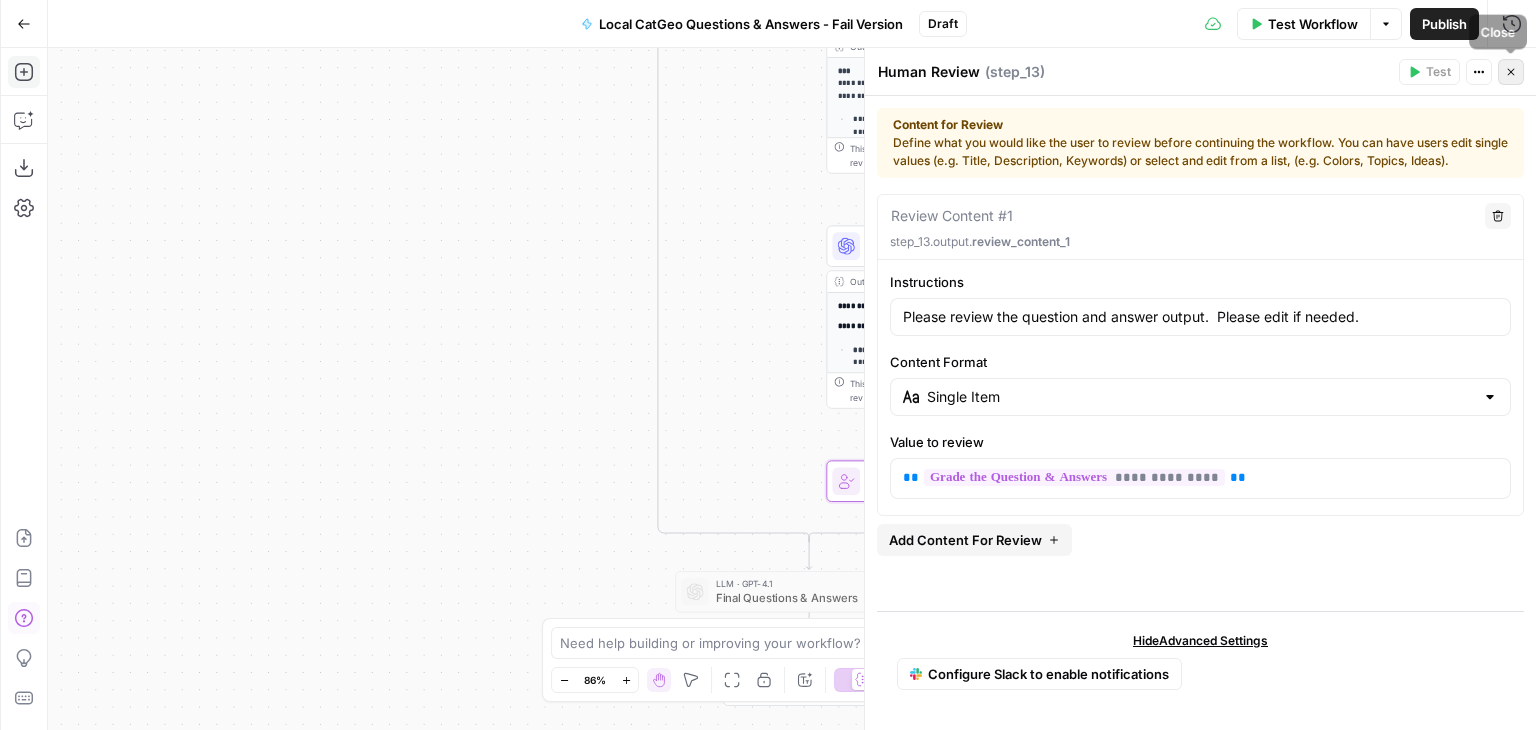 click on "Close" at bounding box center (1511, 72) 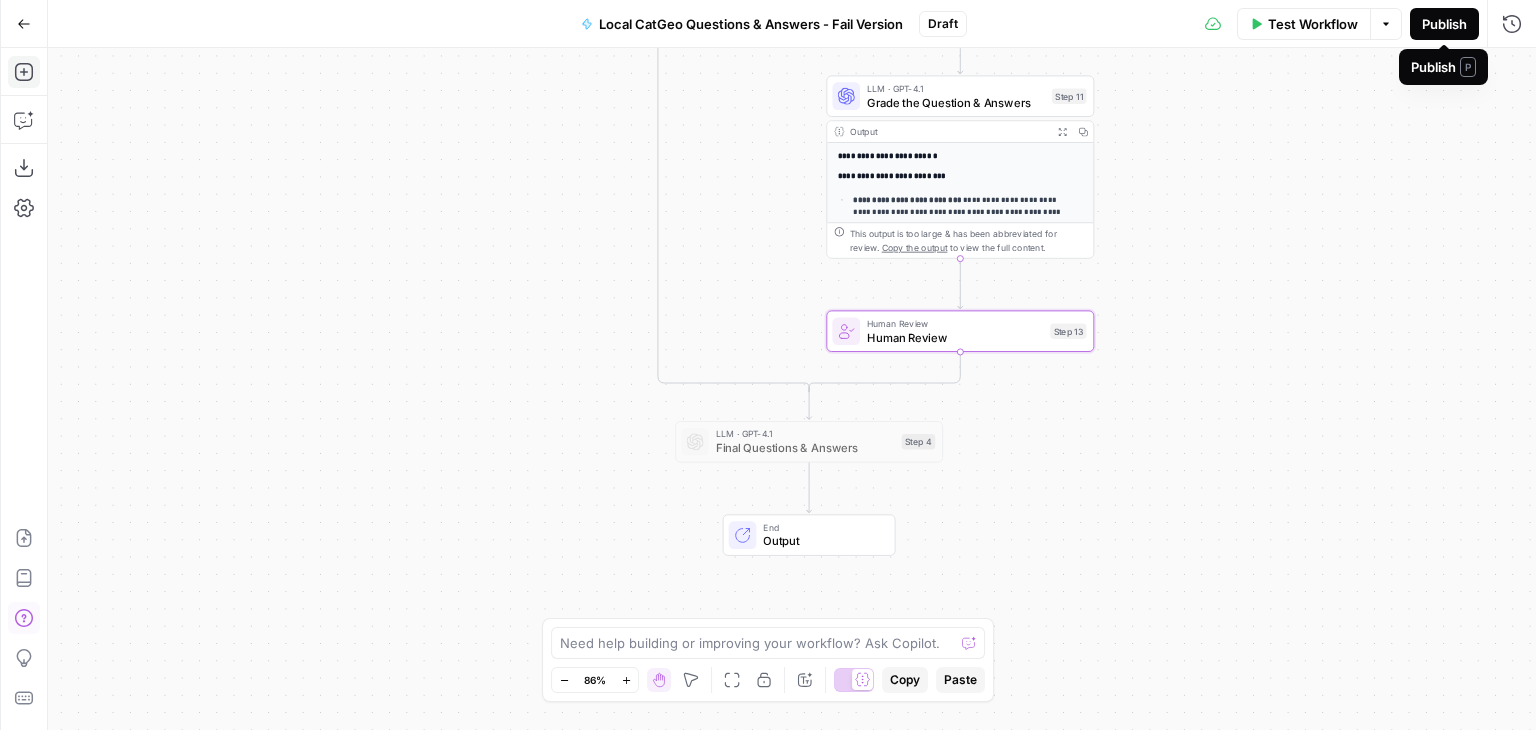 click on "Publish" at bounding box center [1444, 24] 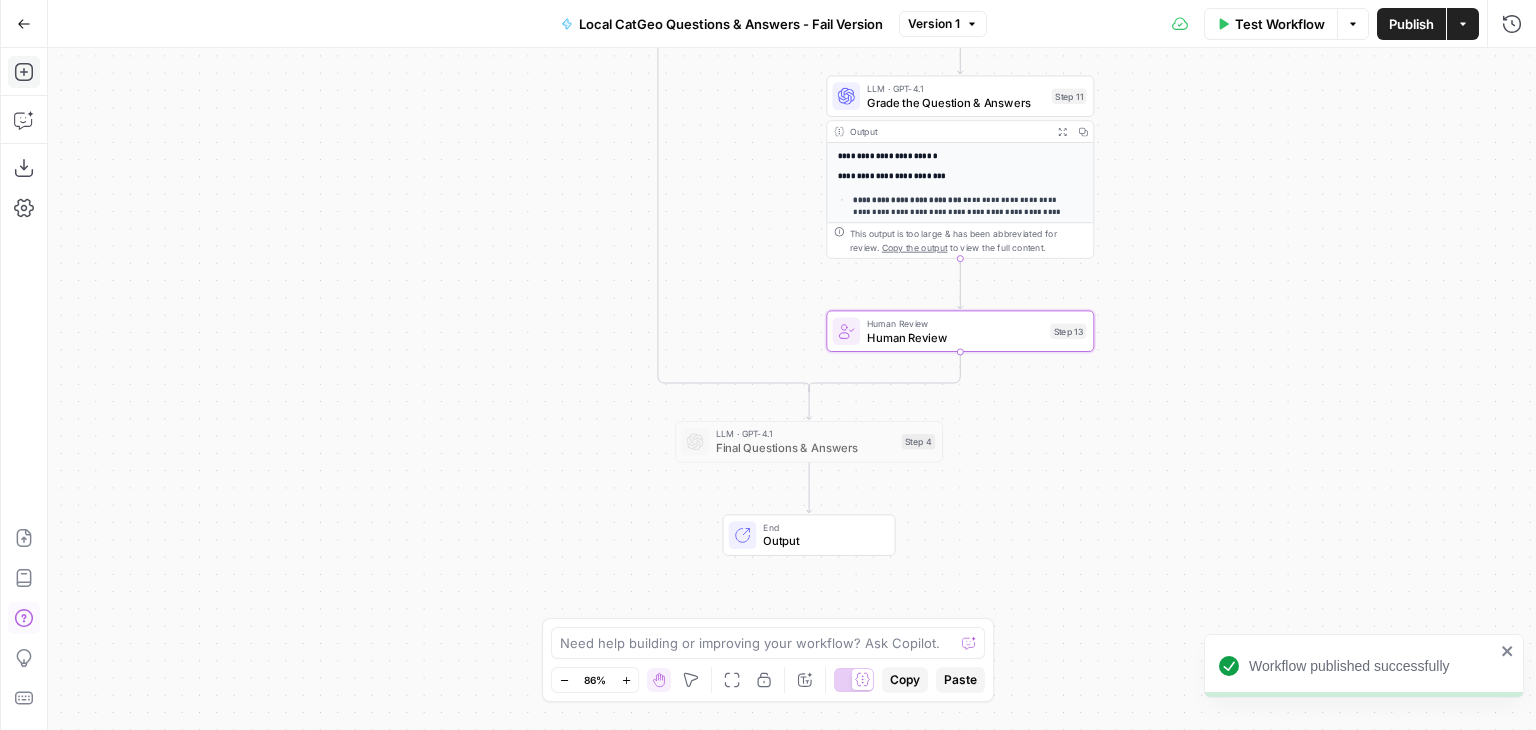 click on "**********" at bounding box center (792, 389) 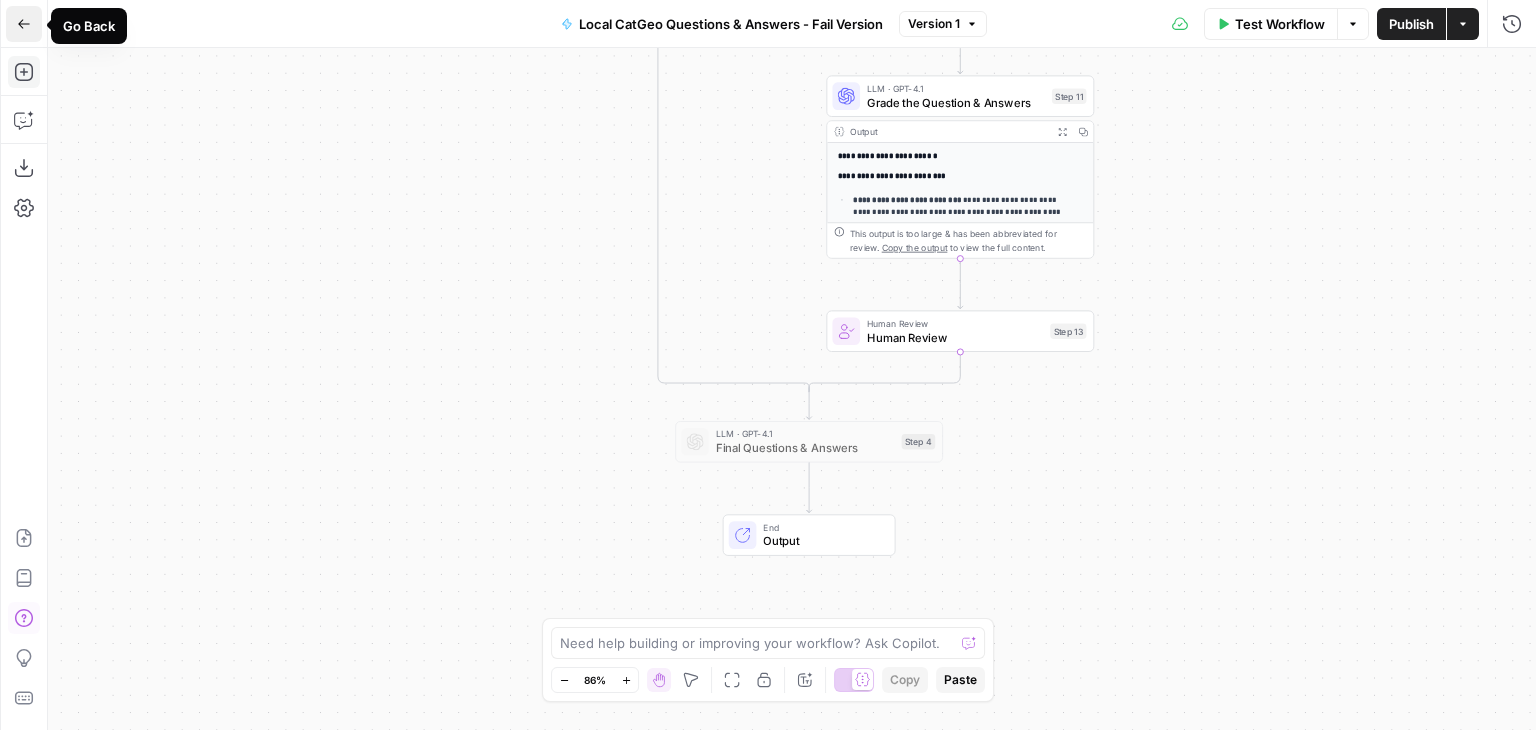 click on "Go Back" at bounding box center [24, 24] 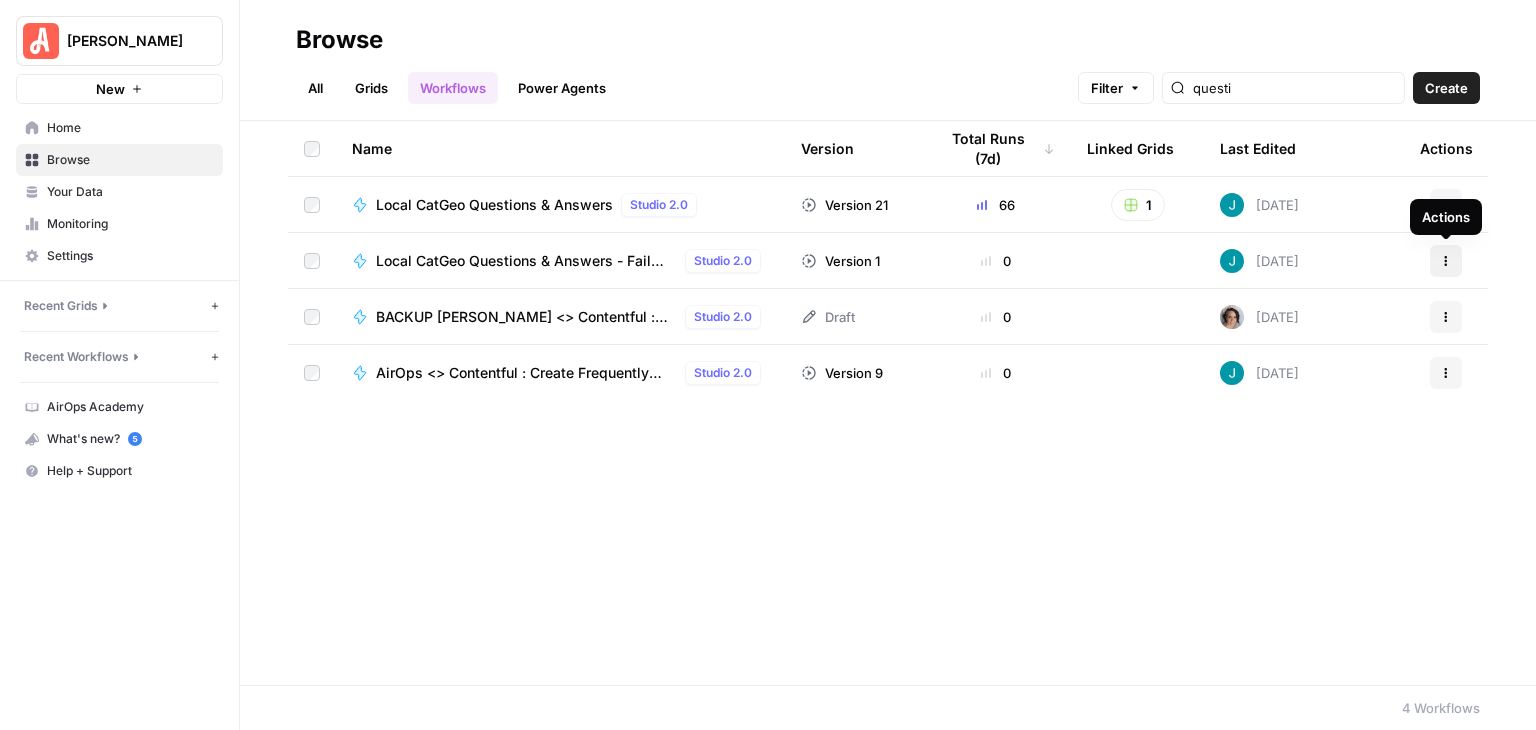 click on "Actions" at bounding box center (1446, 261) 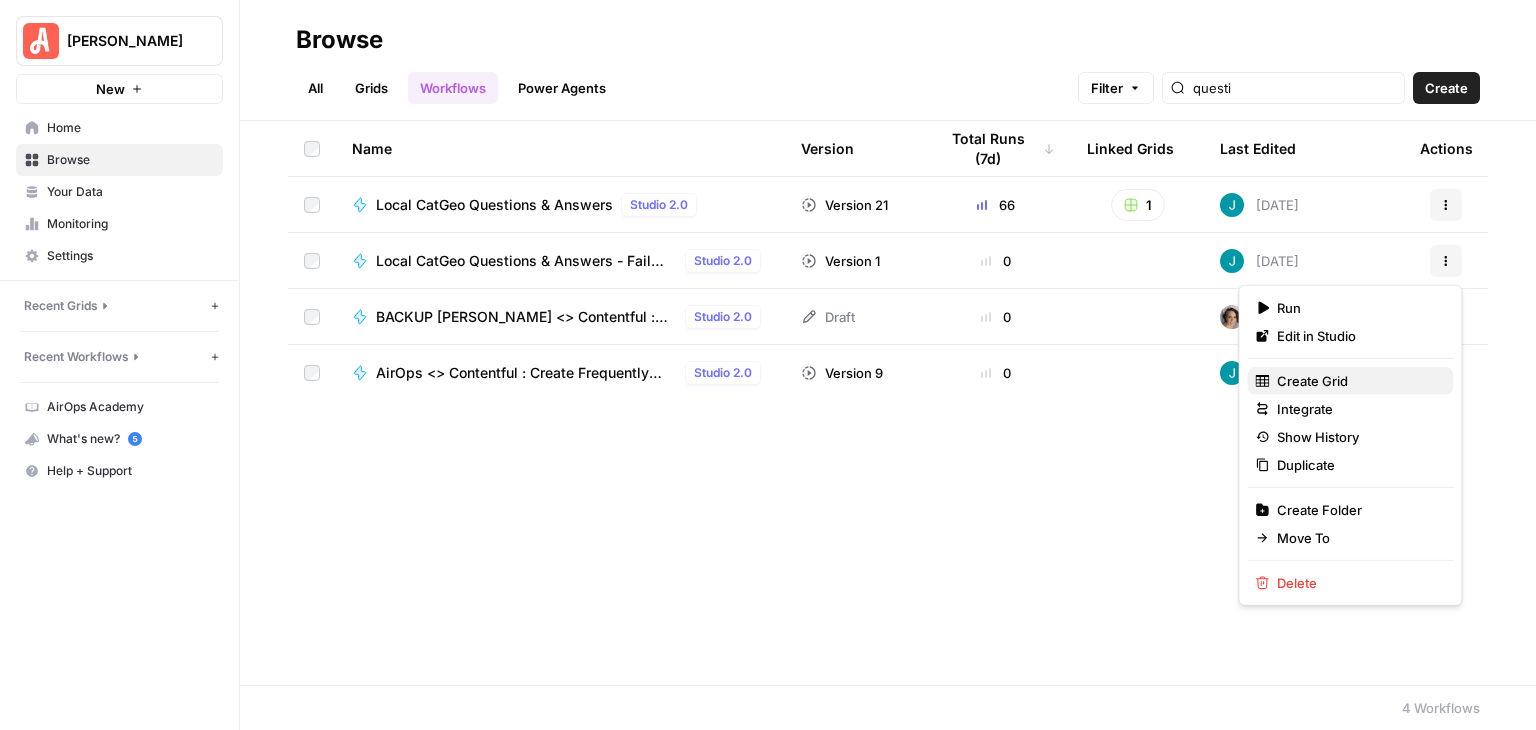 click on "Create Grid" at bounding box center (1312, 381) 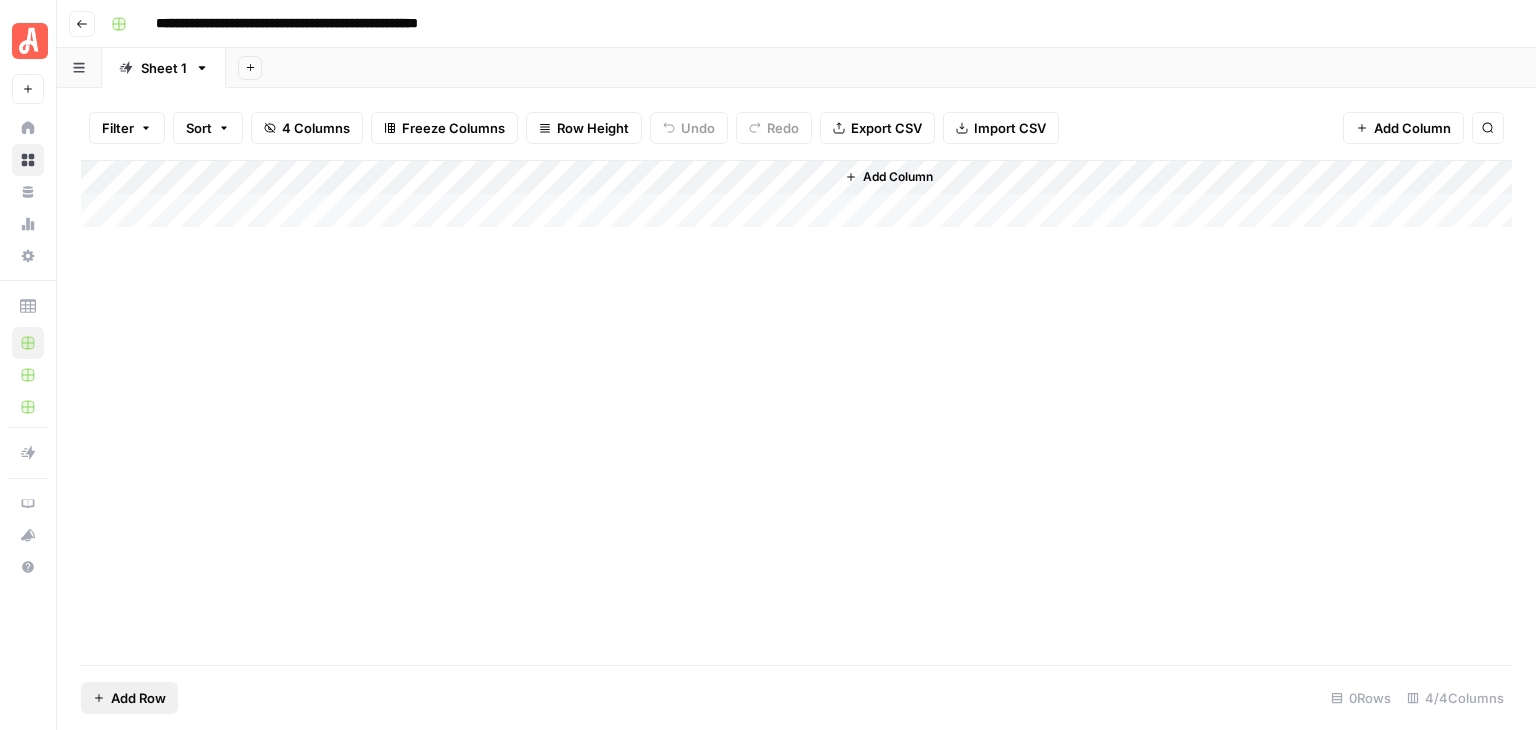 click on "Add Row" at bounding box center [138, 698] 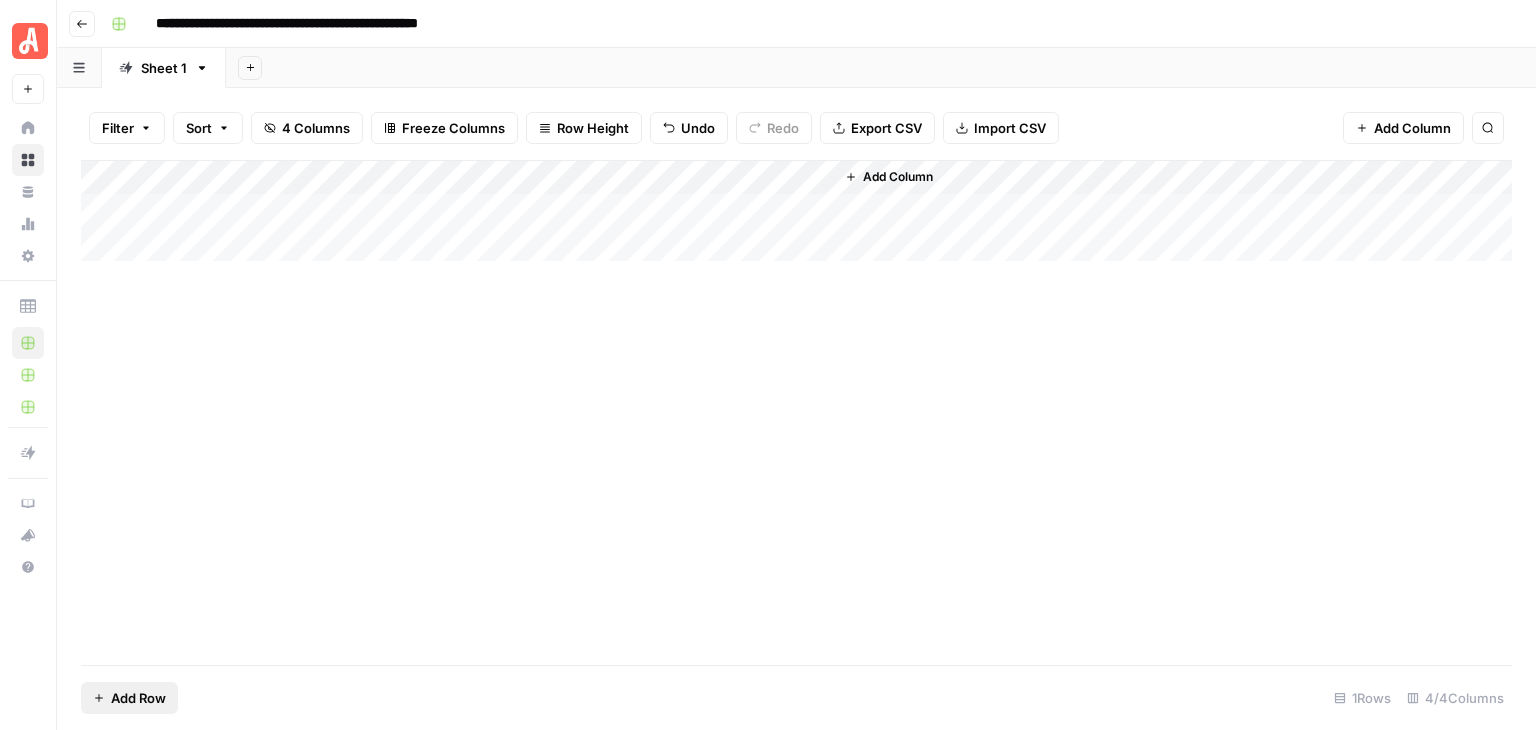 click on "Add Row" at bounding box center [138, 698] 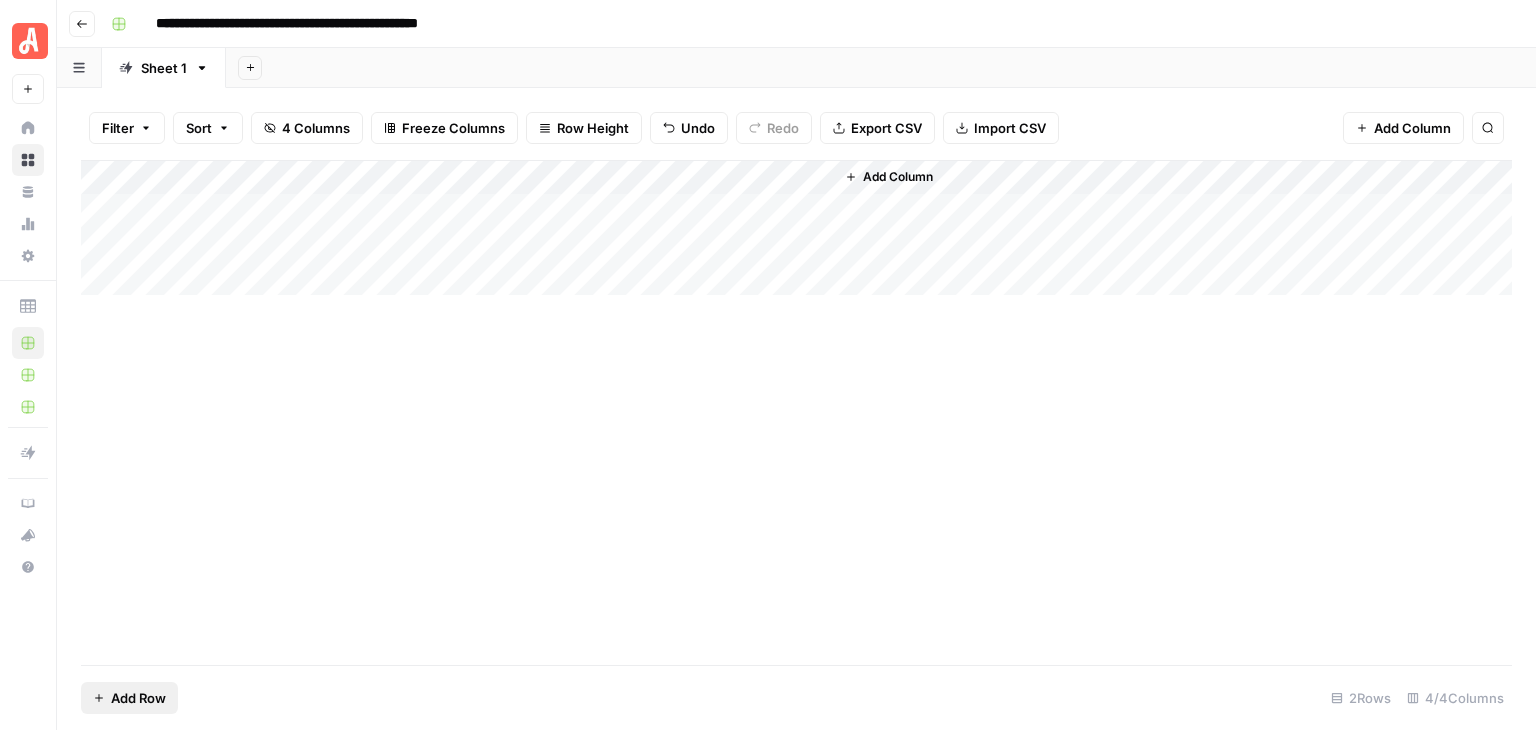 click on "Add Row" at bounding box center [138, 698] 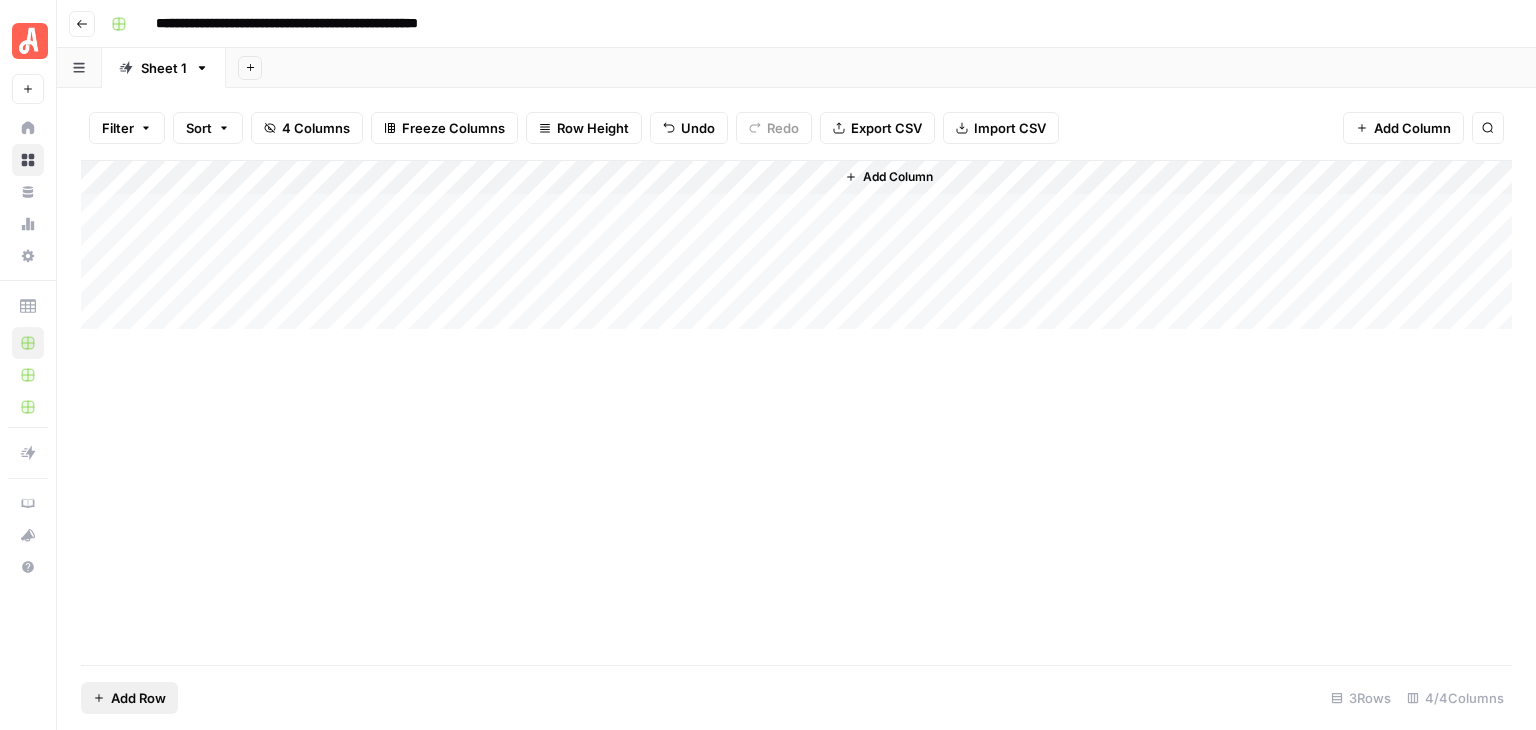 click on "Add Row" at bounding box center (138, 698) 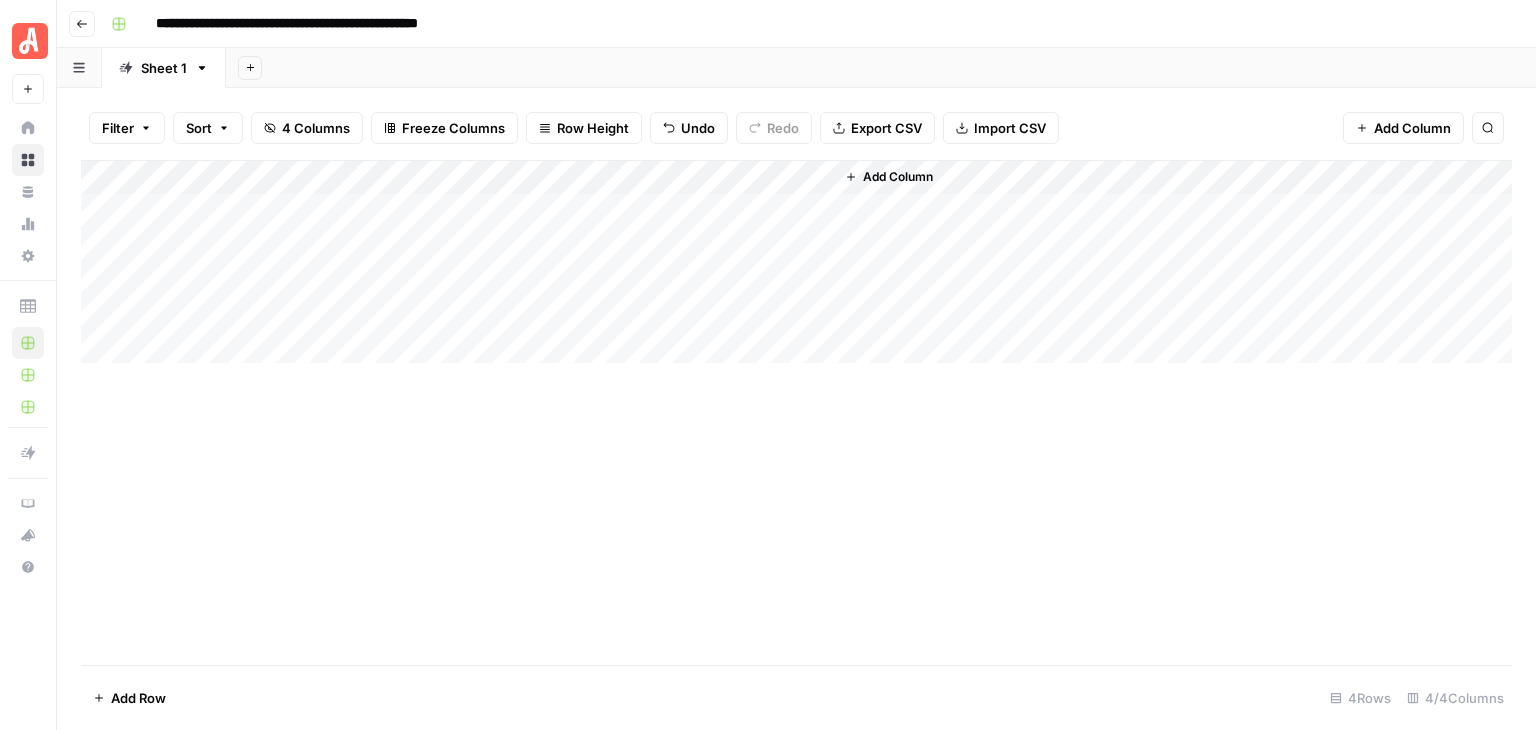 click on "Add Column" at bounding box center (796, 262) 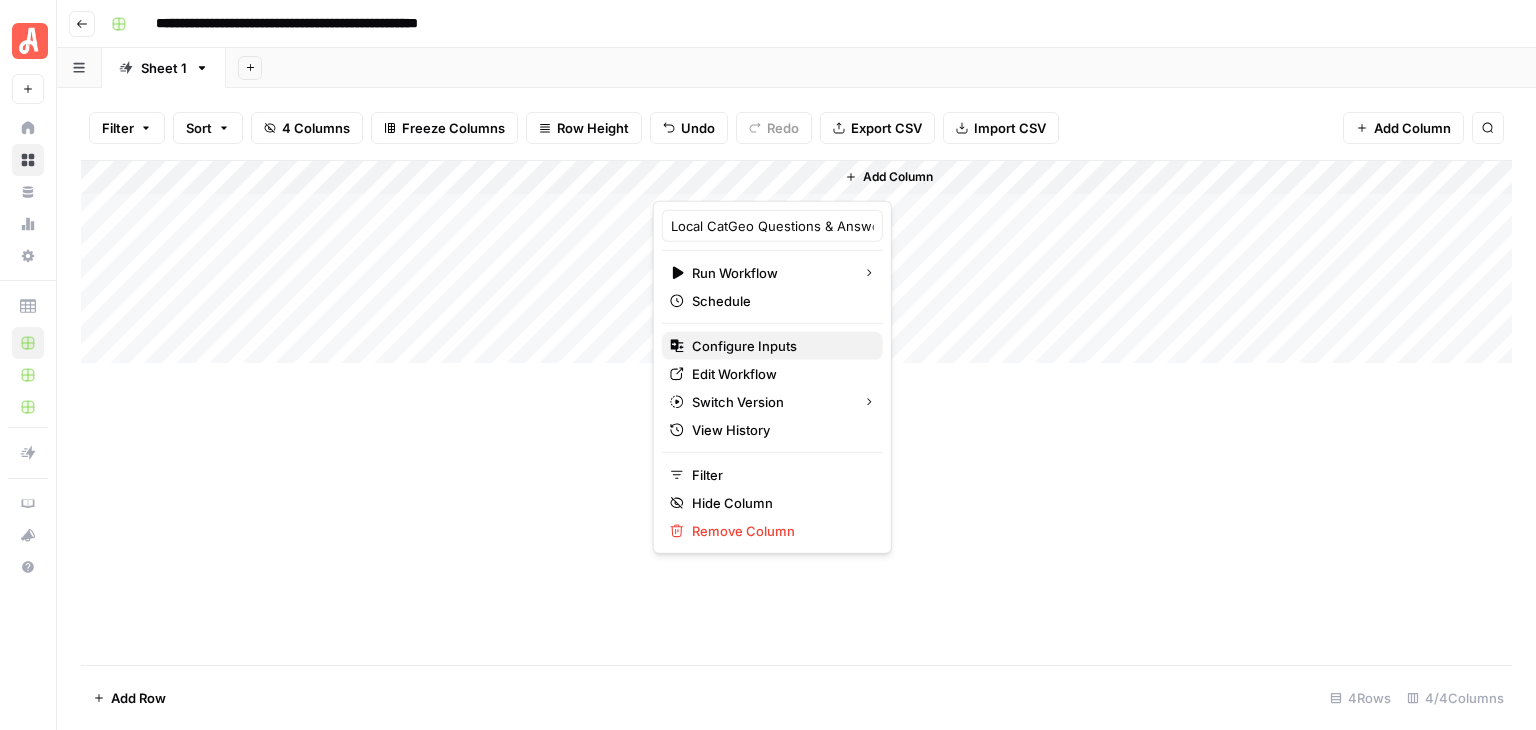 click on "Configure Inputs" at bounding box center [744, 346] 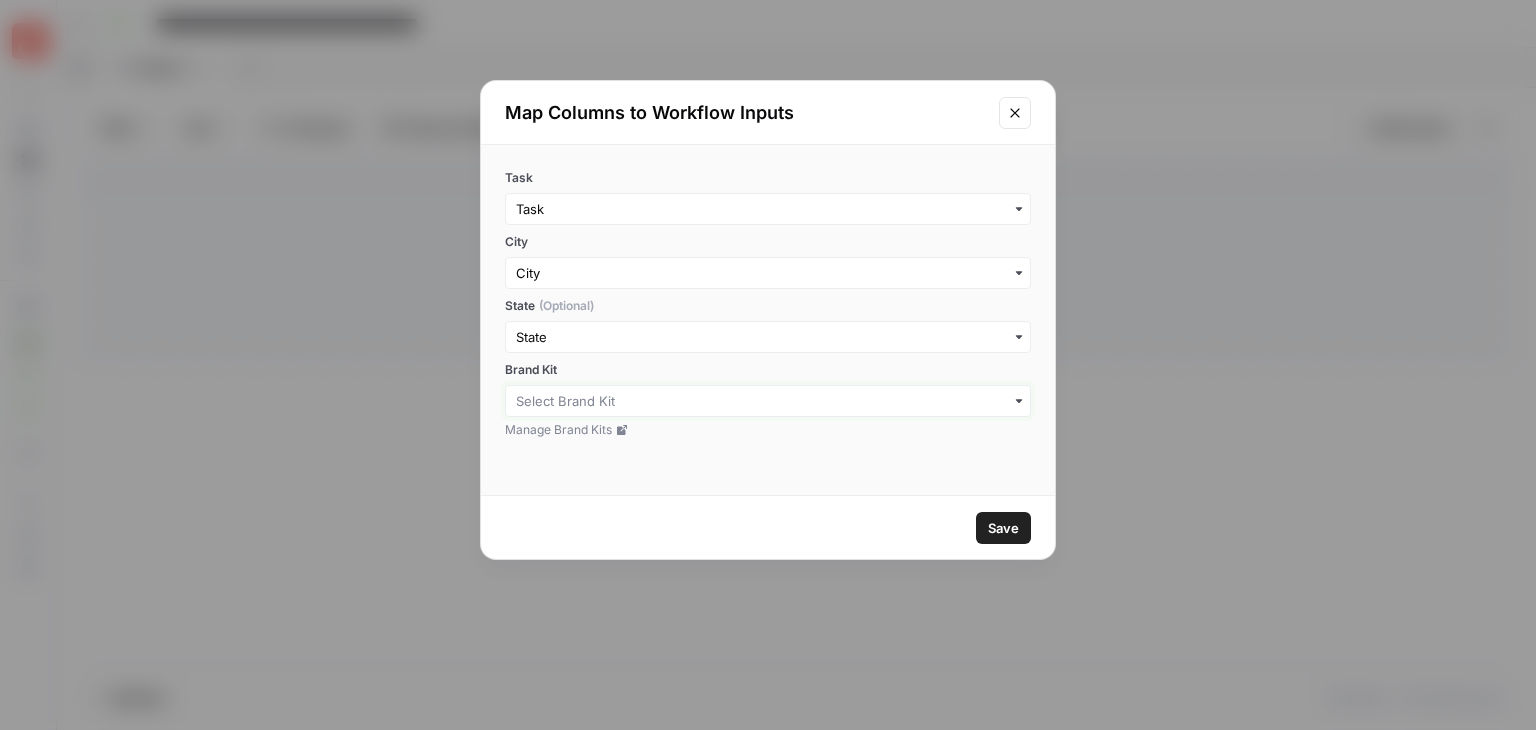 click on "Brand Kit" at bounding box center (768, 401) 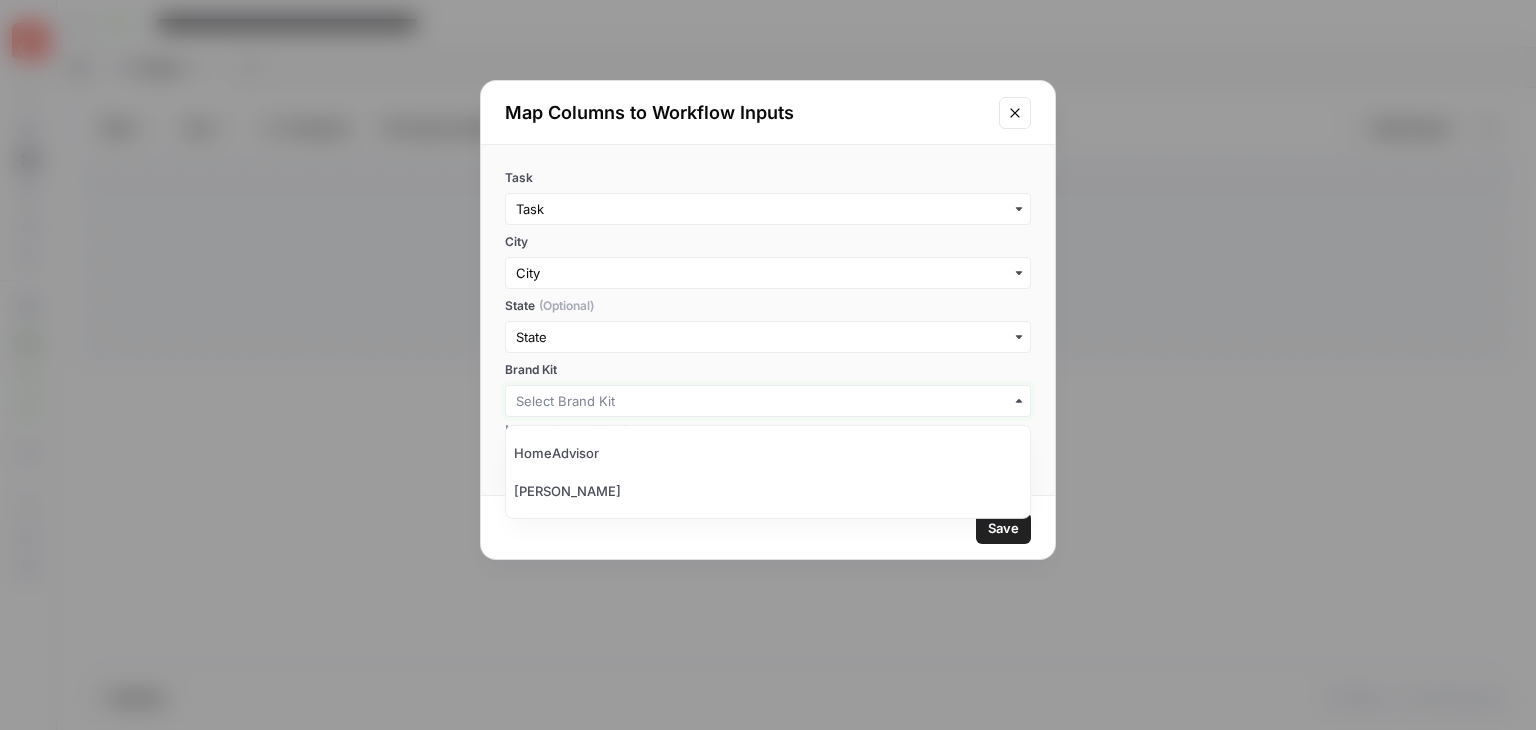 type on "[PERSON_NAME]" 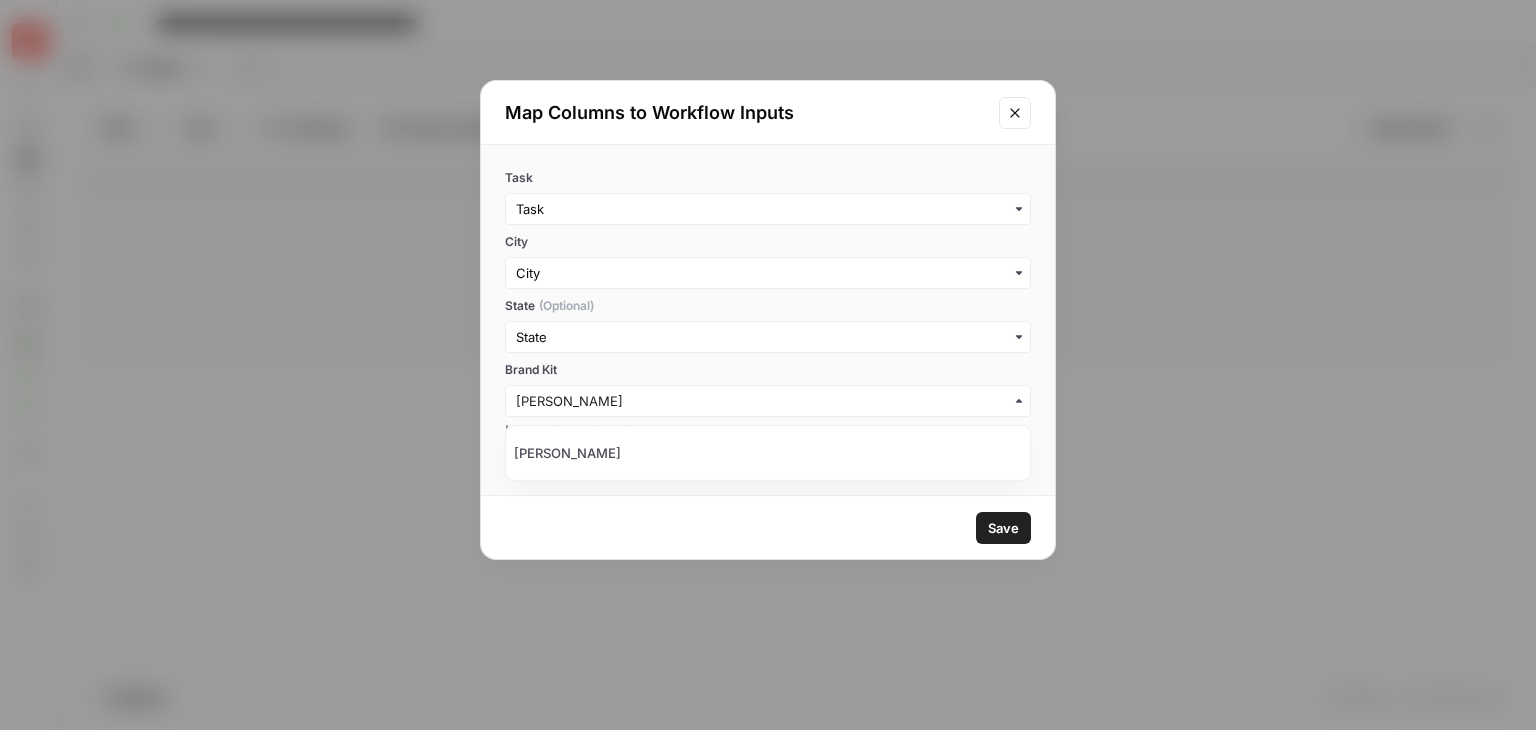 type 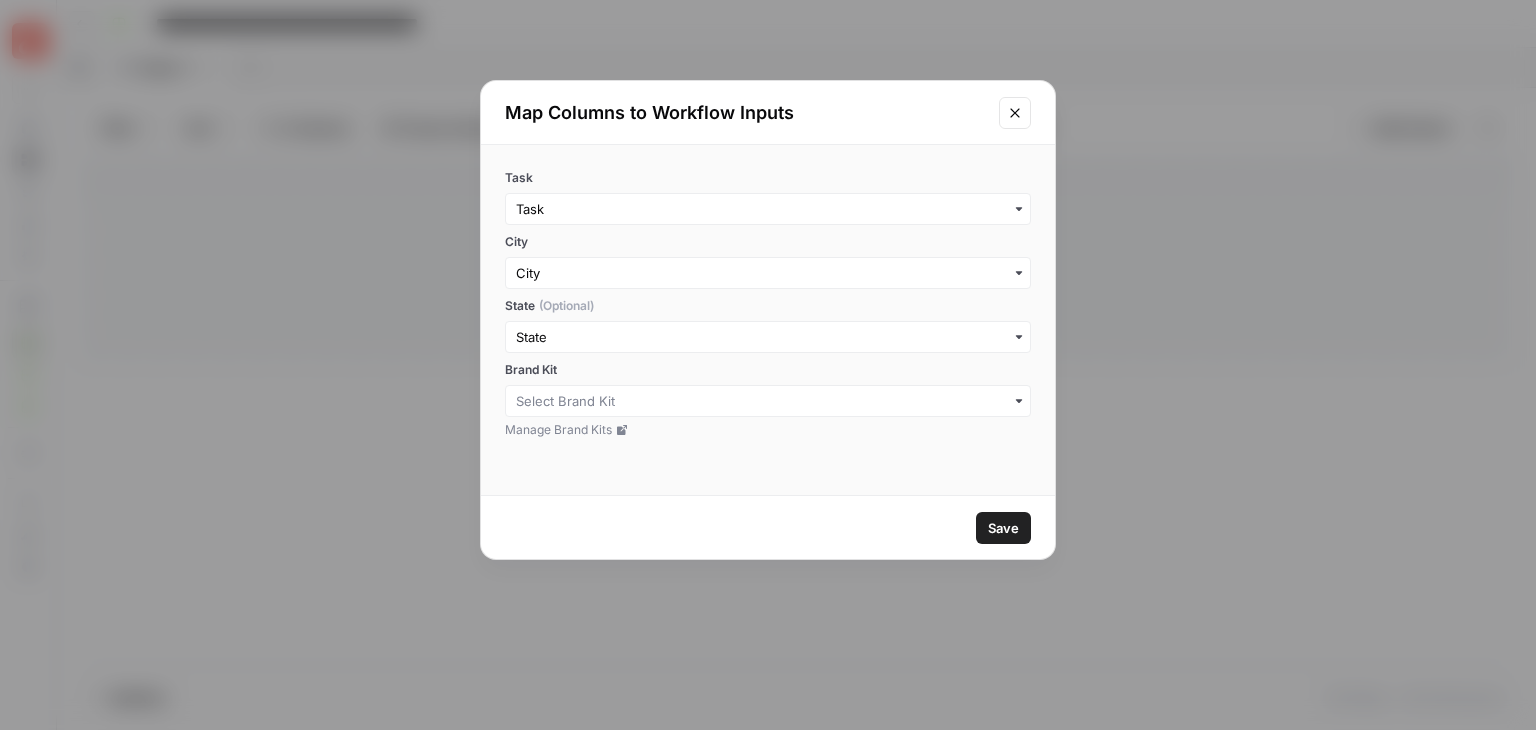 click on "Save" at bounding box center [768, 528] 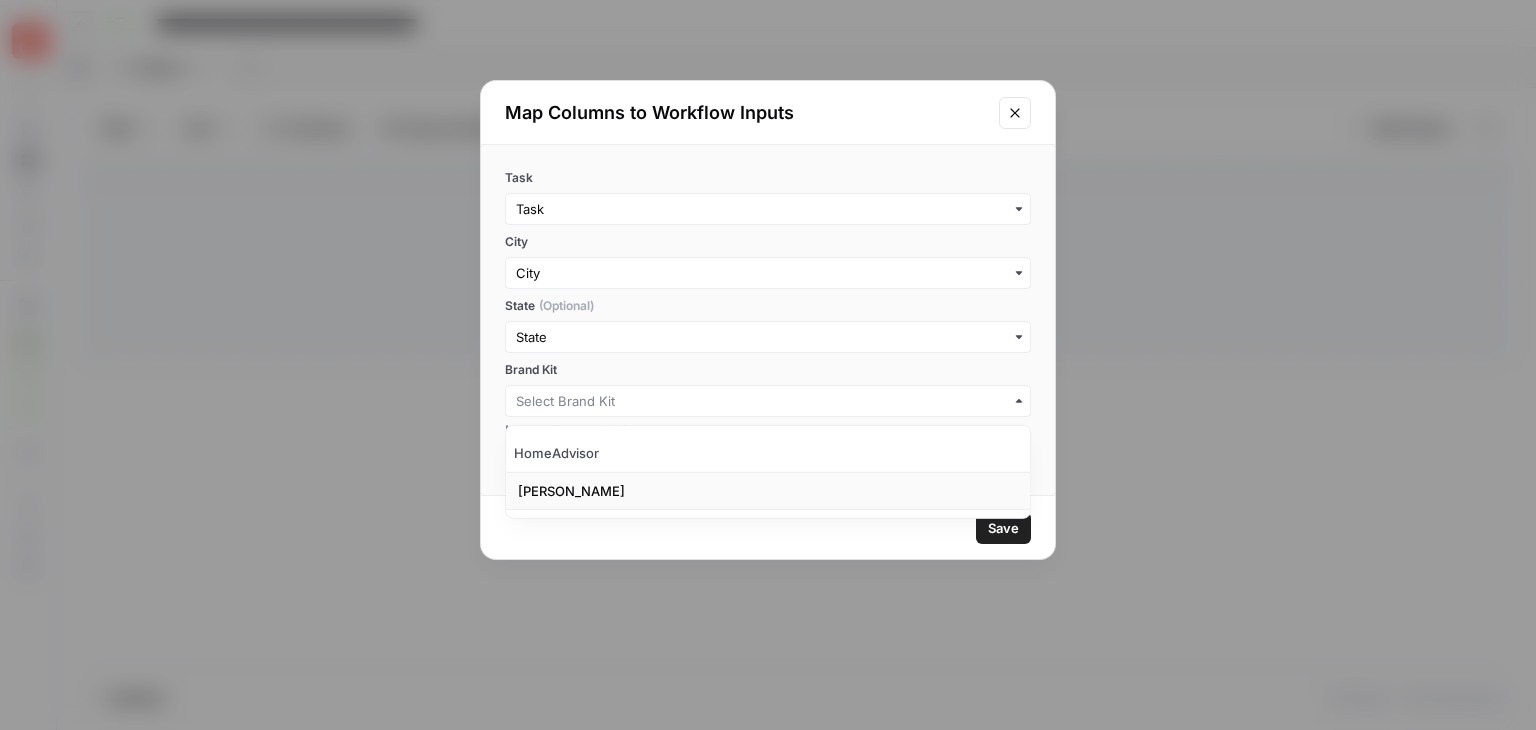 click on "[PERSON_NAME]" at bounding box center [768, 491] 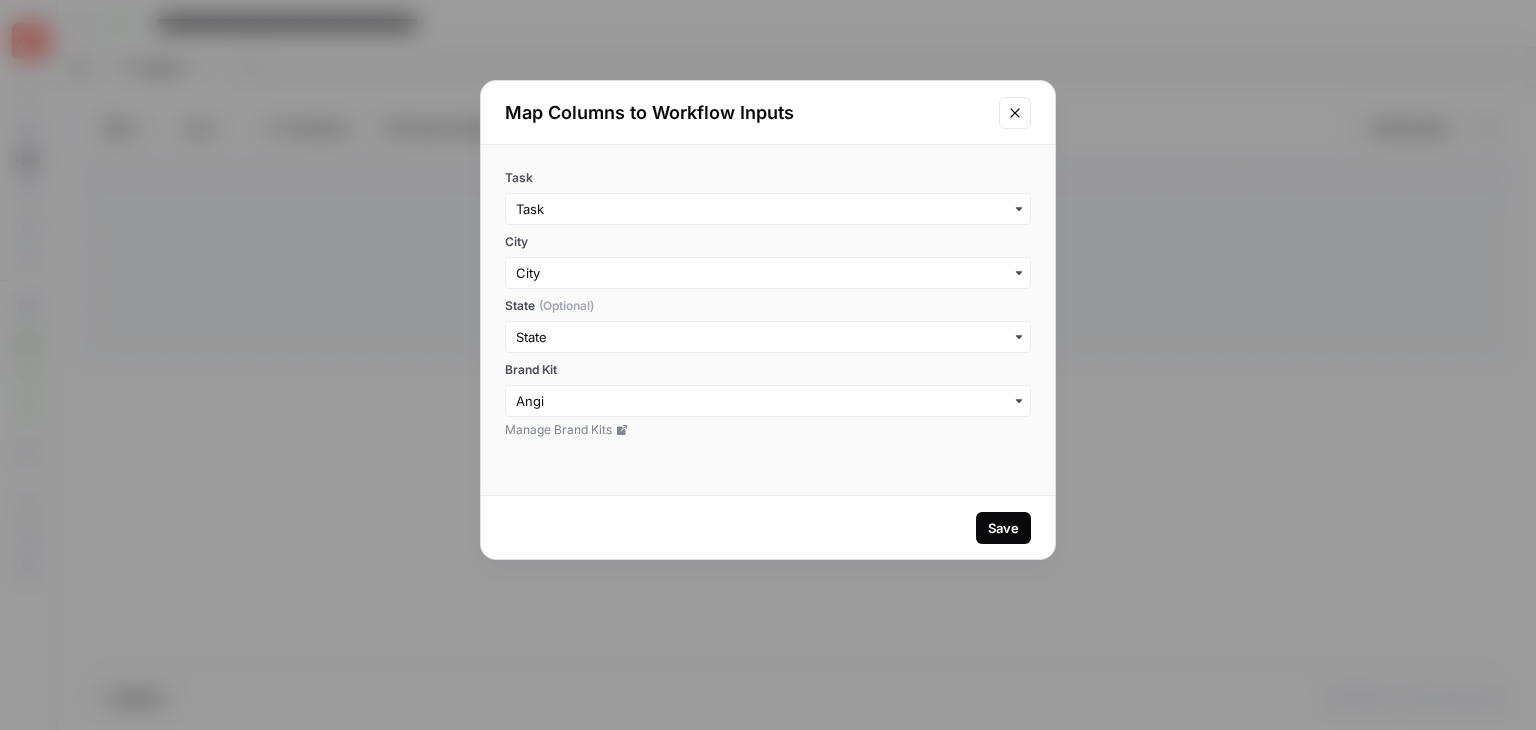 click on "Save" at bounding box center (1003, 528) 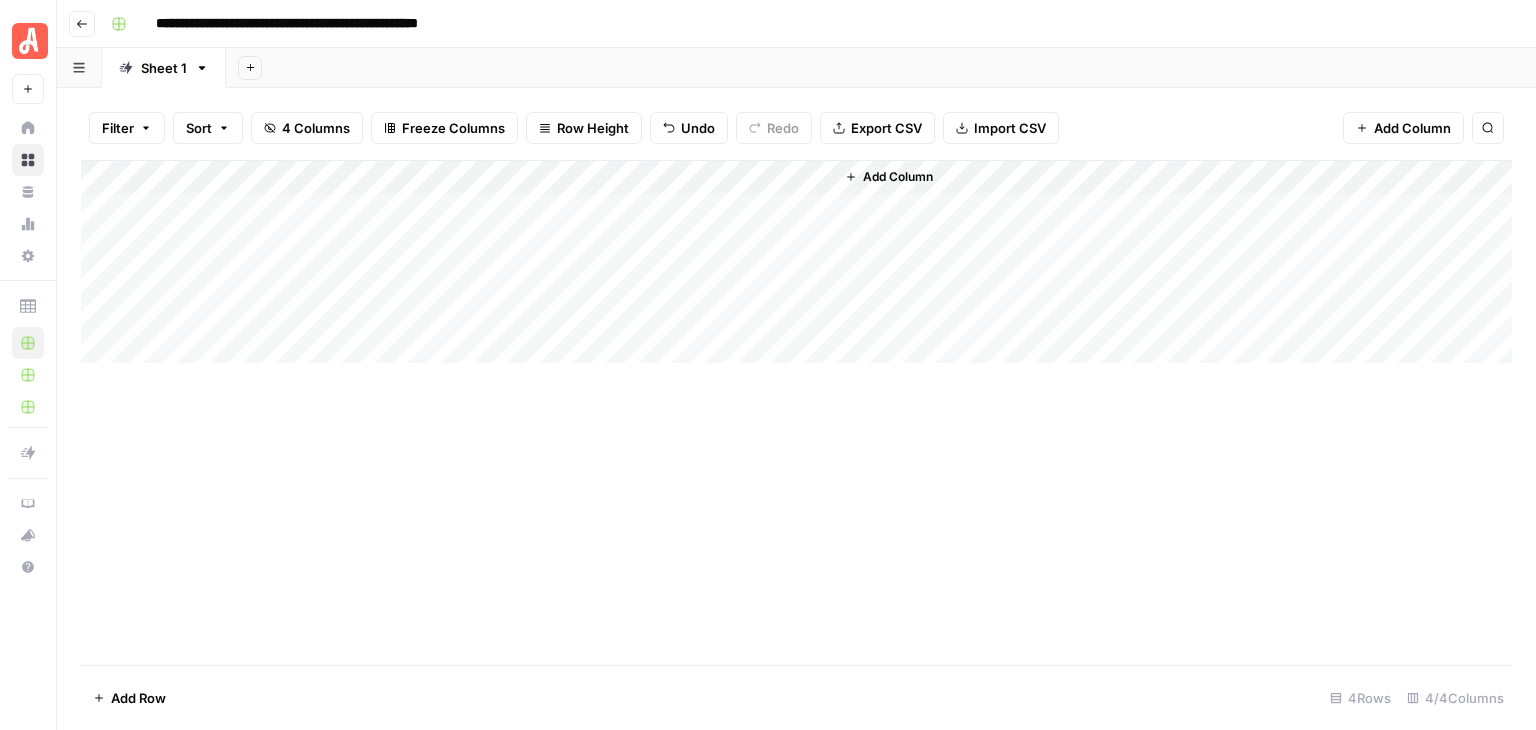 click on "Add Column" at bounding box center (796, 412) 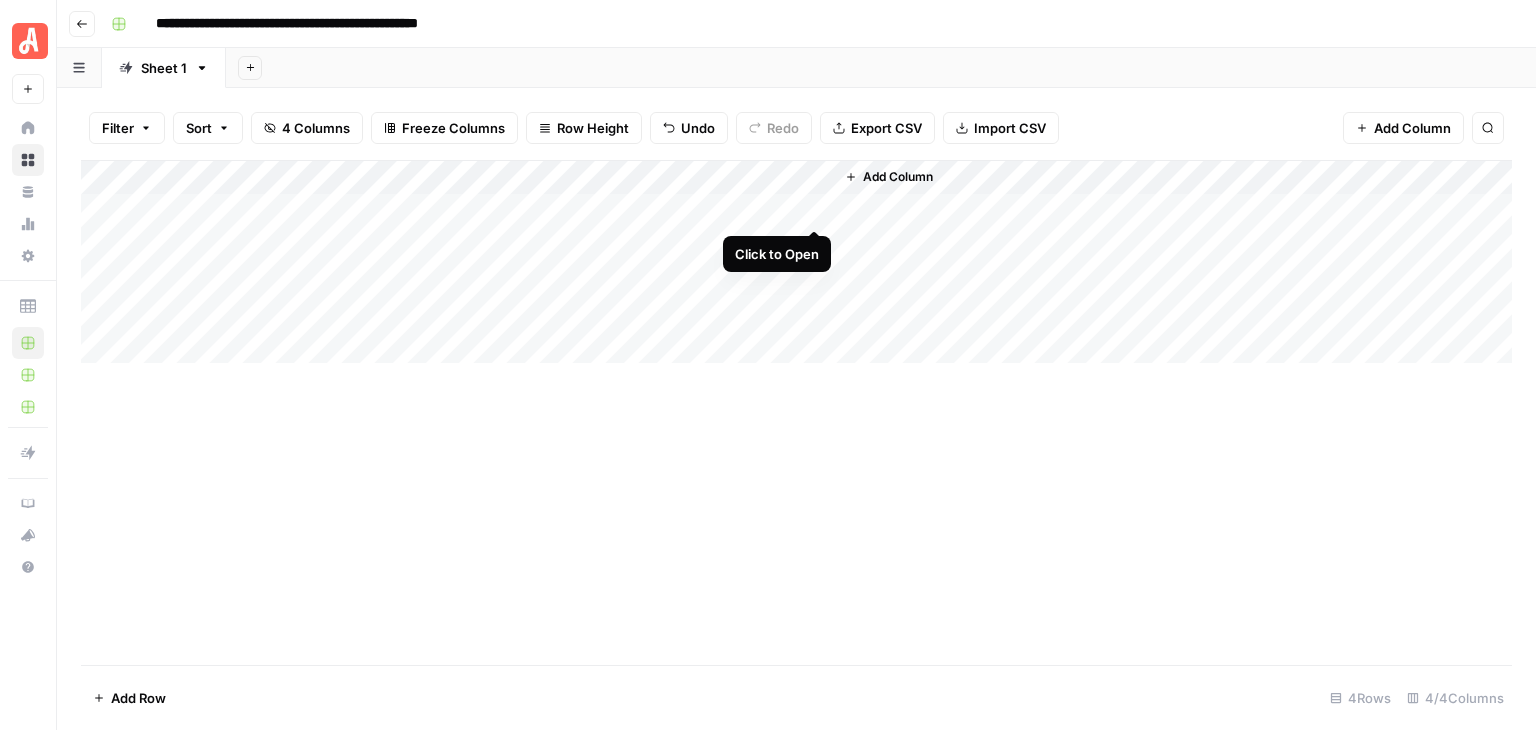 click on "Add Column" at bounding box center [796, 262] 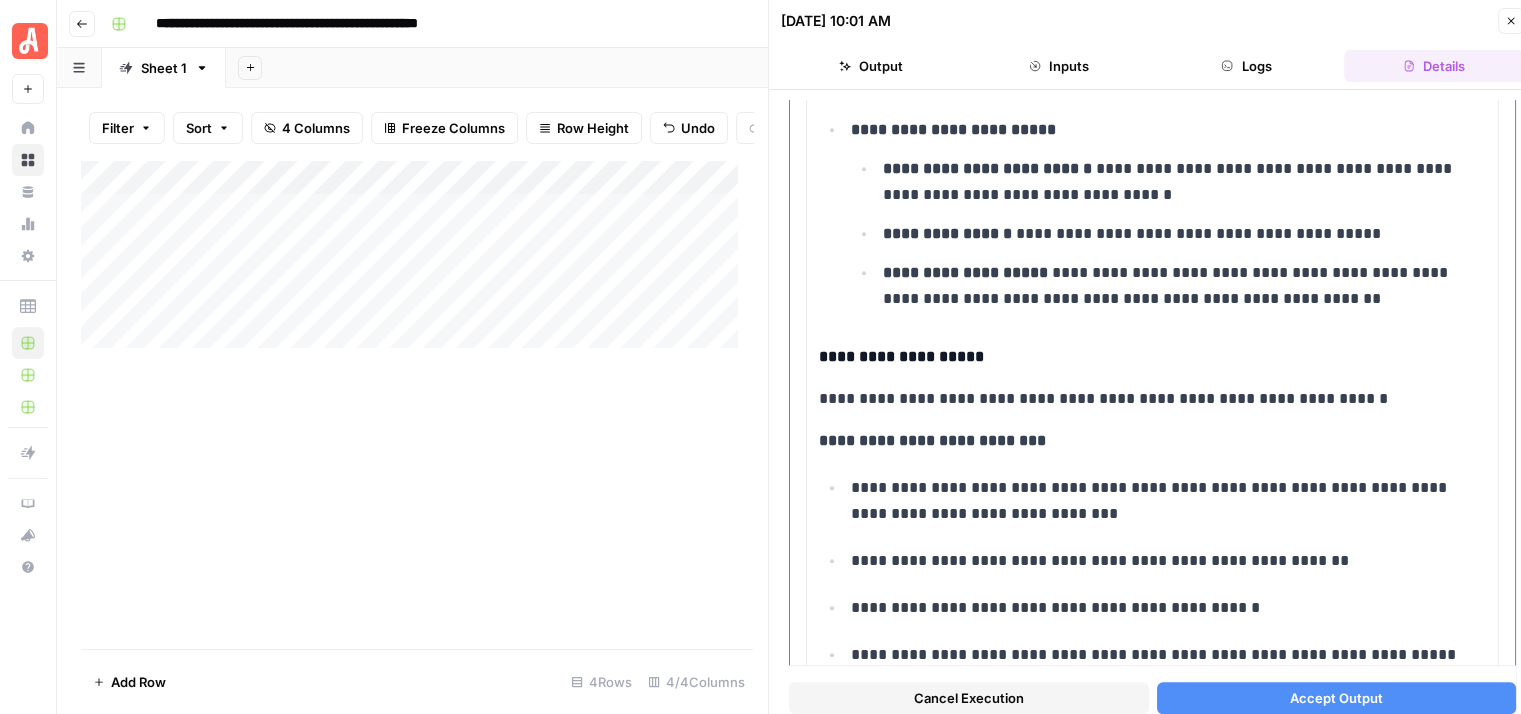 scroll, scrollTop: 1179, scrollLeft: 0, axis: vertical 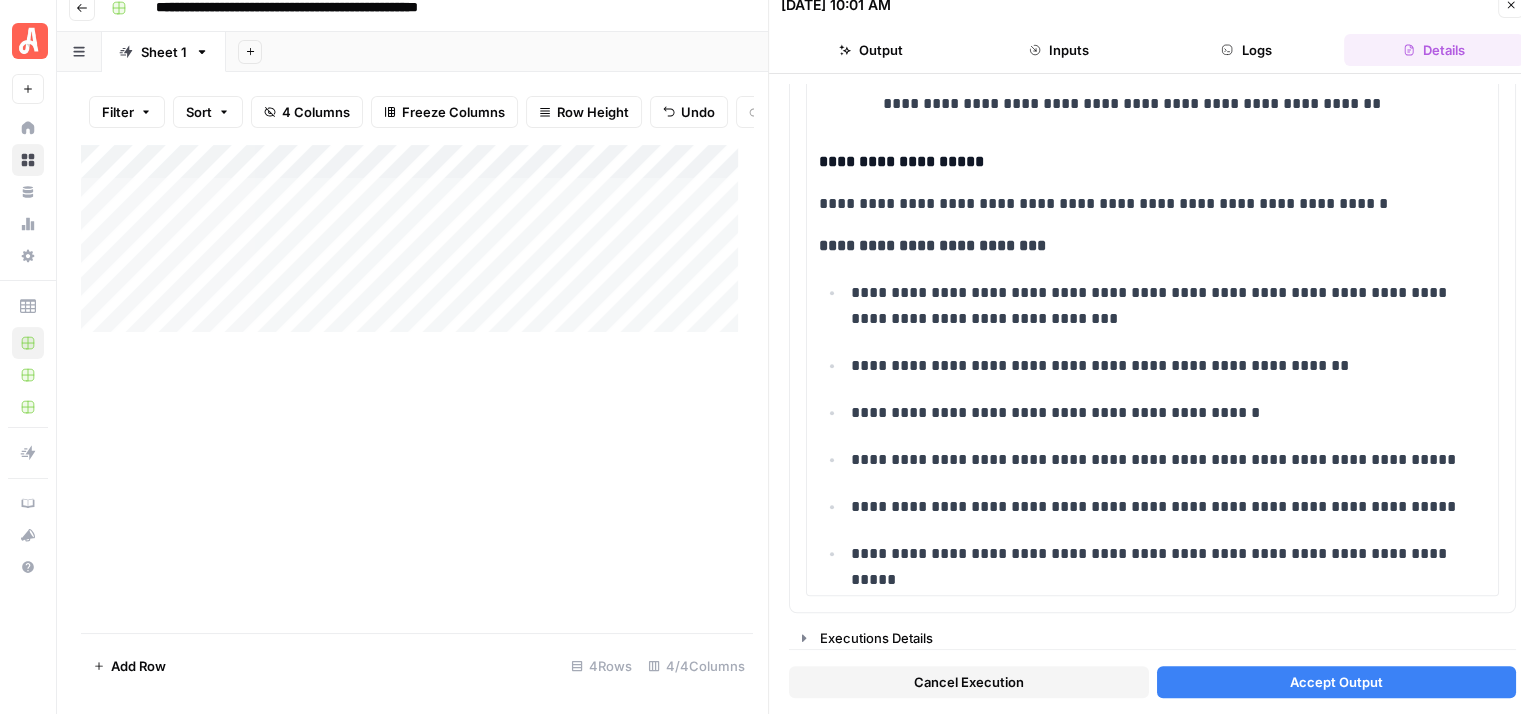 click on "Accept Output" at bounding box center (1336, 682) 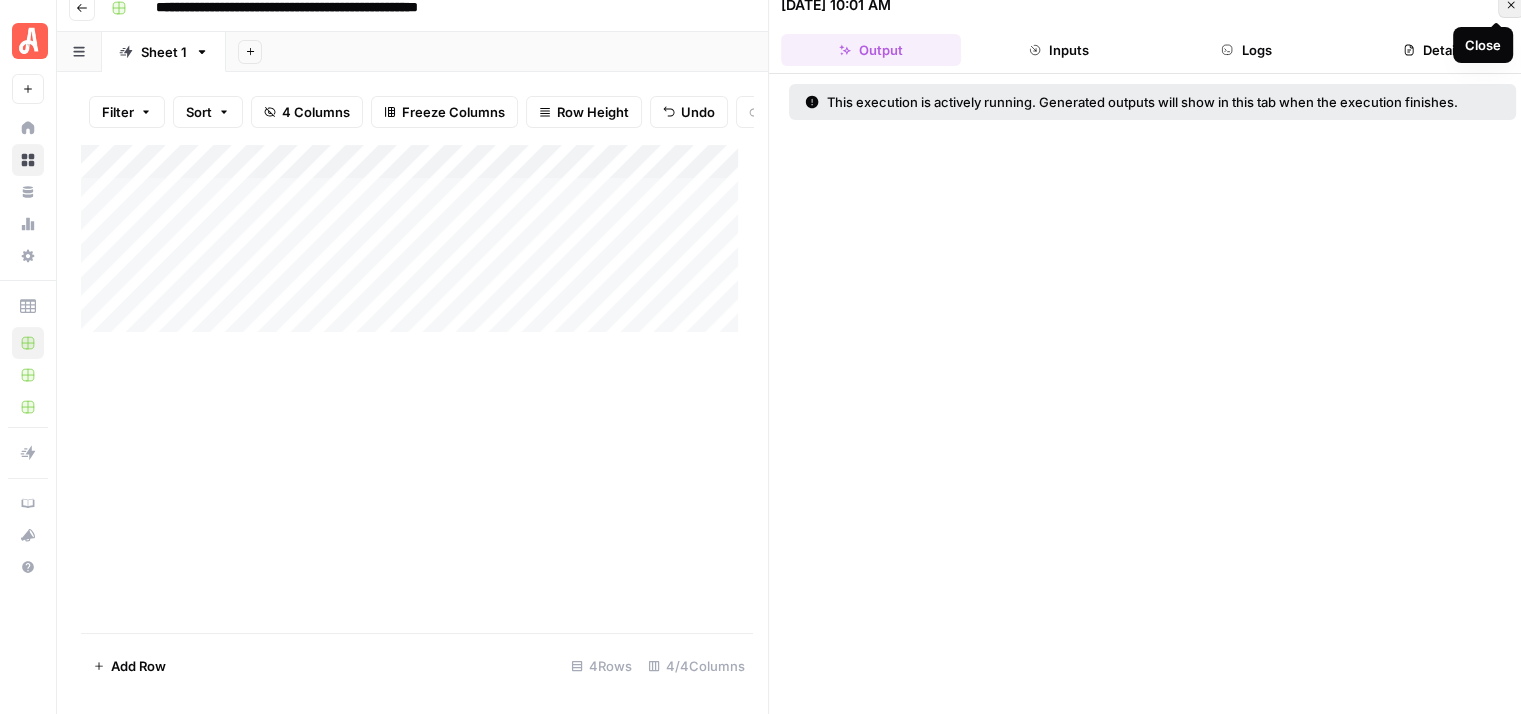click 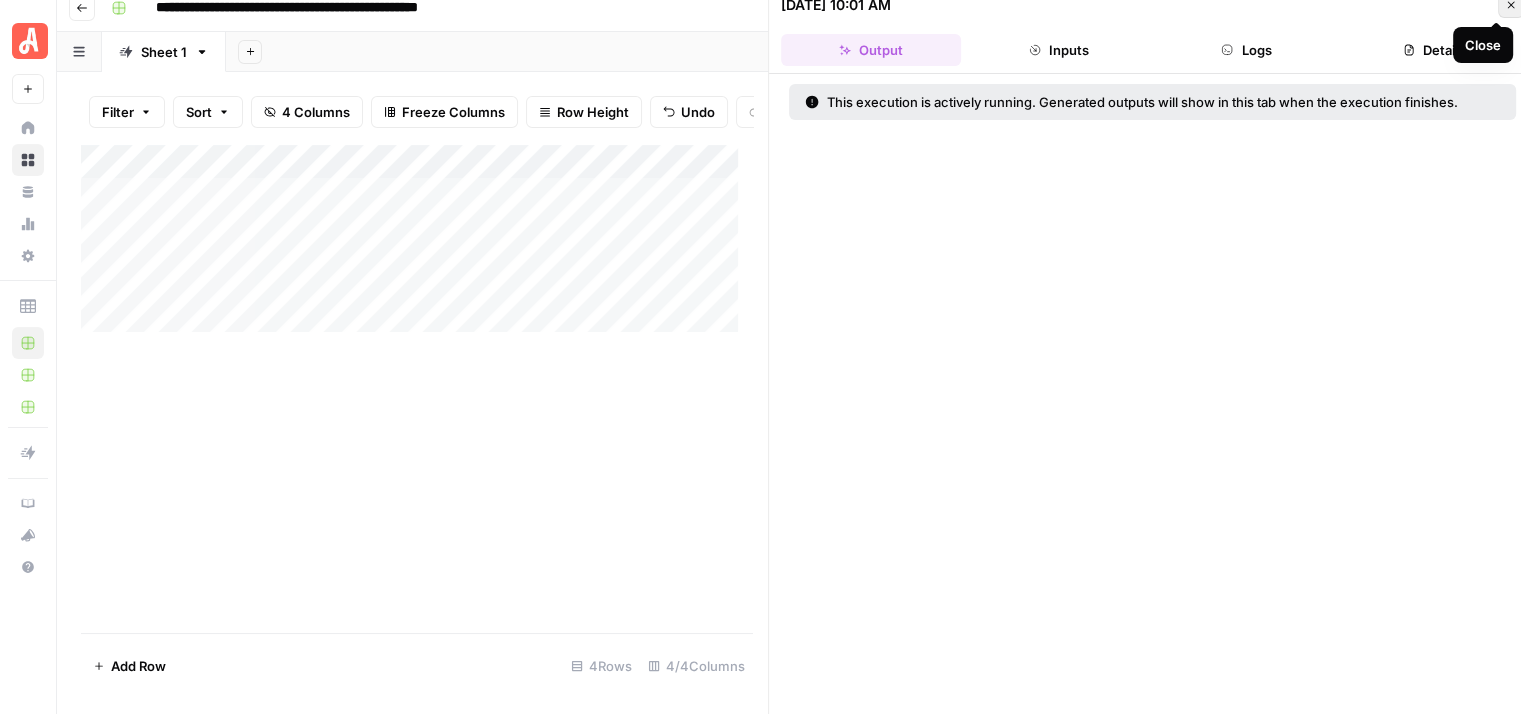 scroll, scrollTop: 0, scrollLeft: 0, axis: both 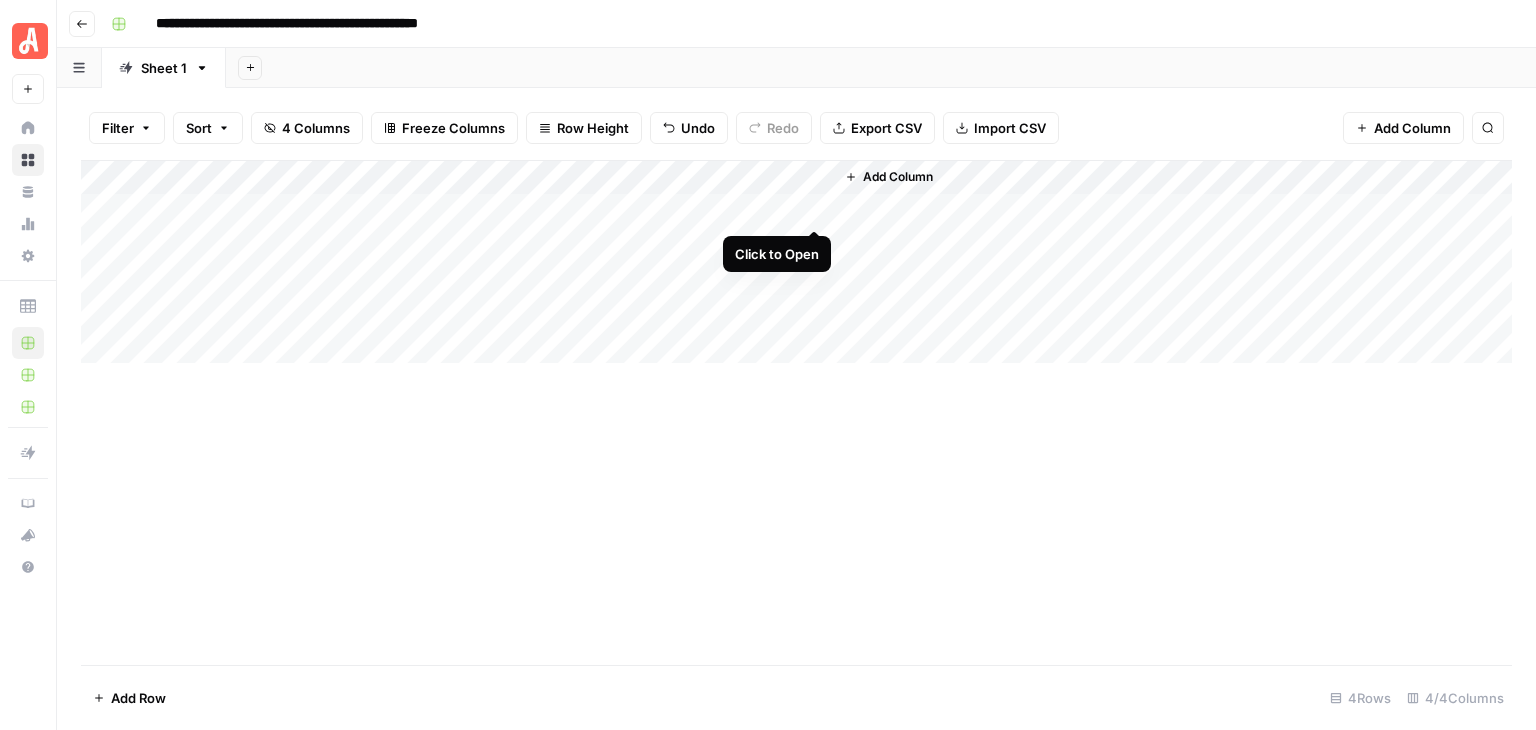 click on "Add Column" at bounding box center (796, 262) 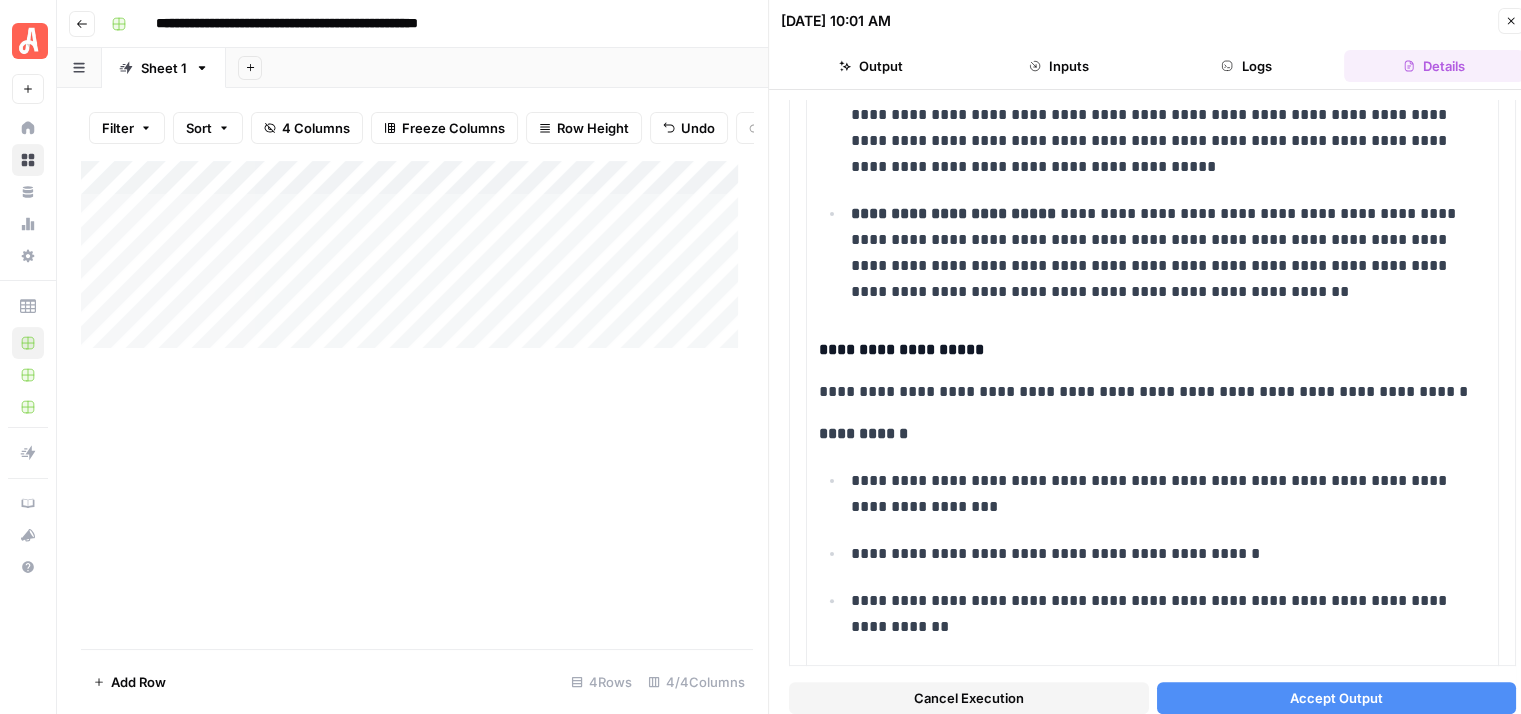 scroll, scrollTop: 676, scrollLeft: 0, axis: vertical 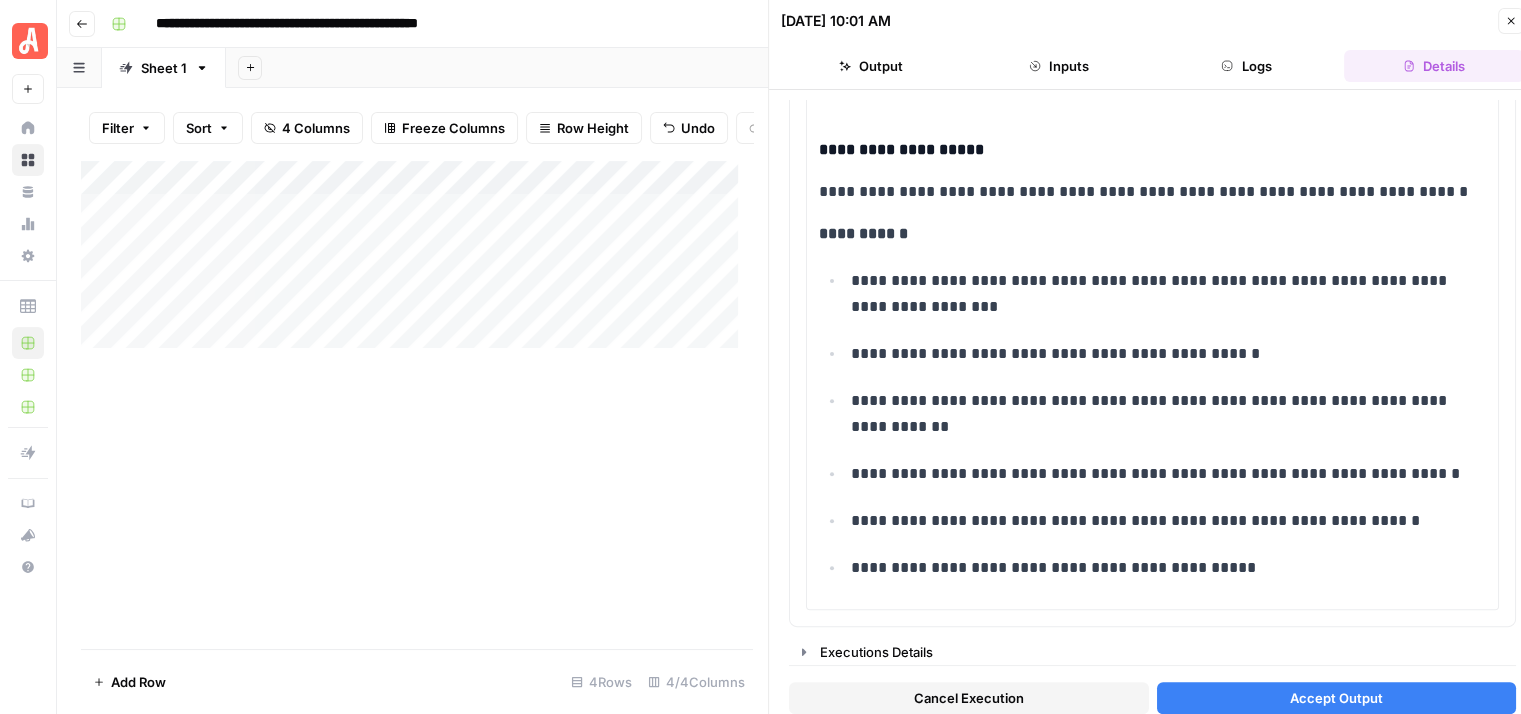 click on "Accept Output" at bounding box center (1336, 698) 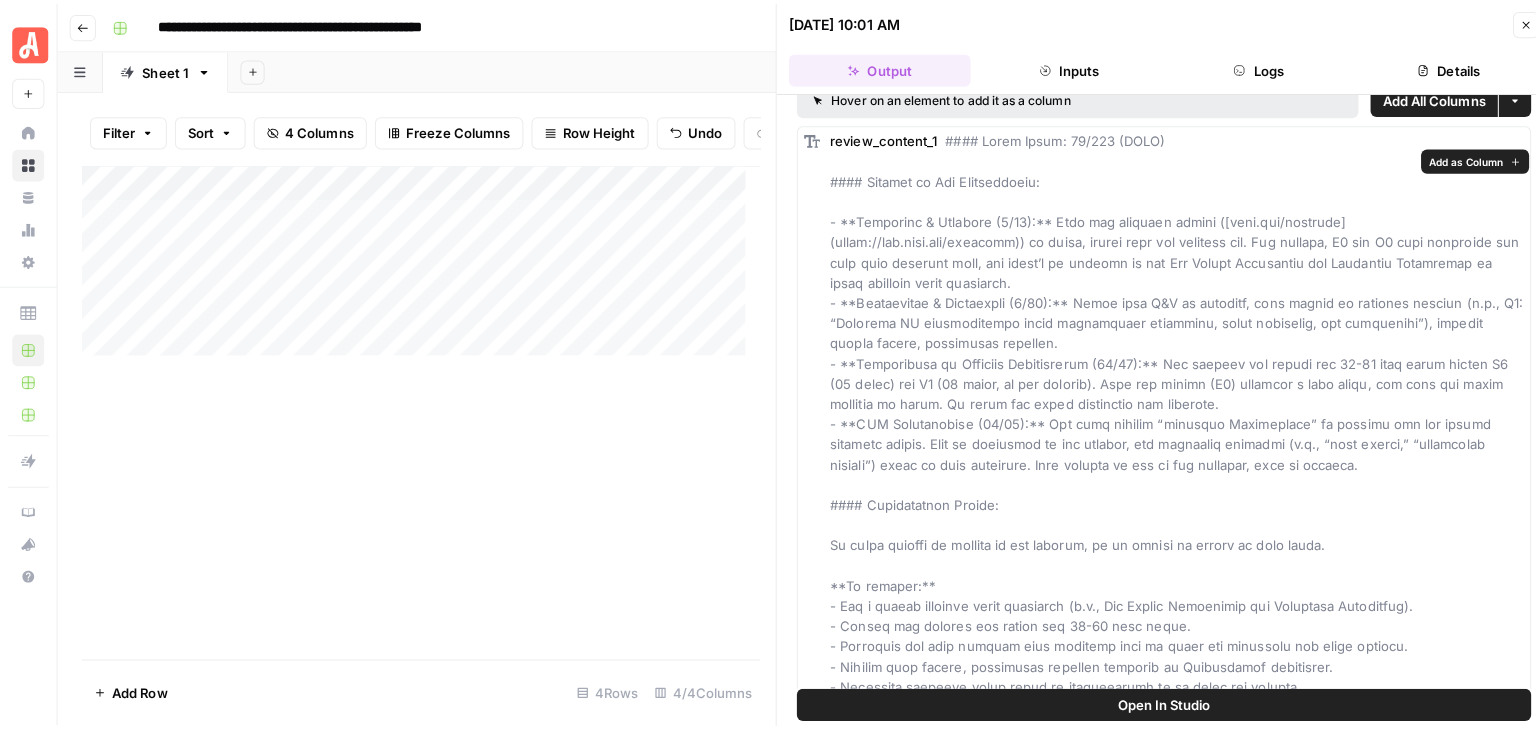 scroll, scrollTop: 0, scrollLeft: 0, axis: both 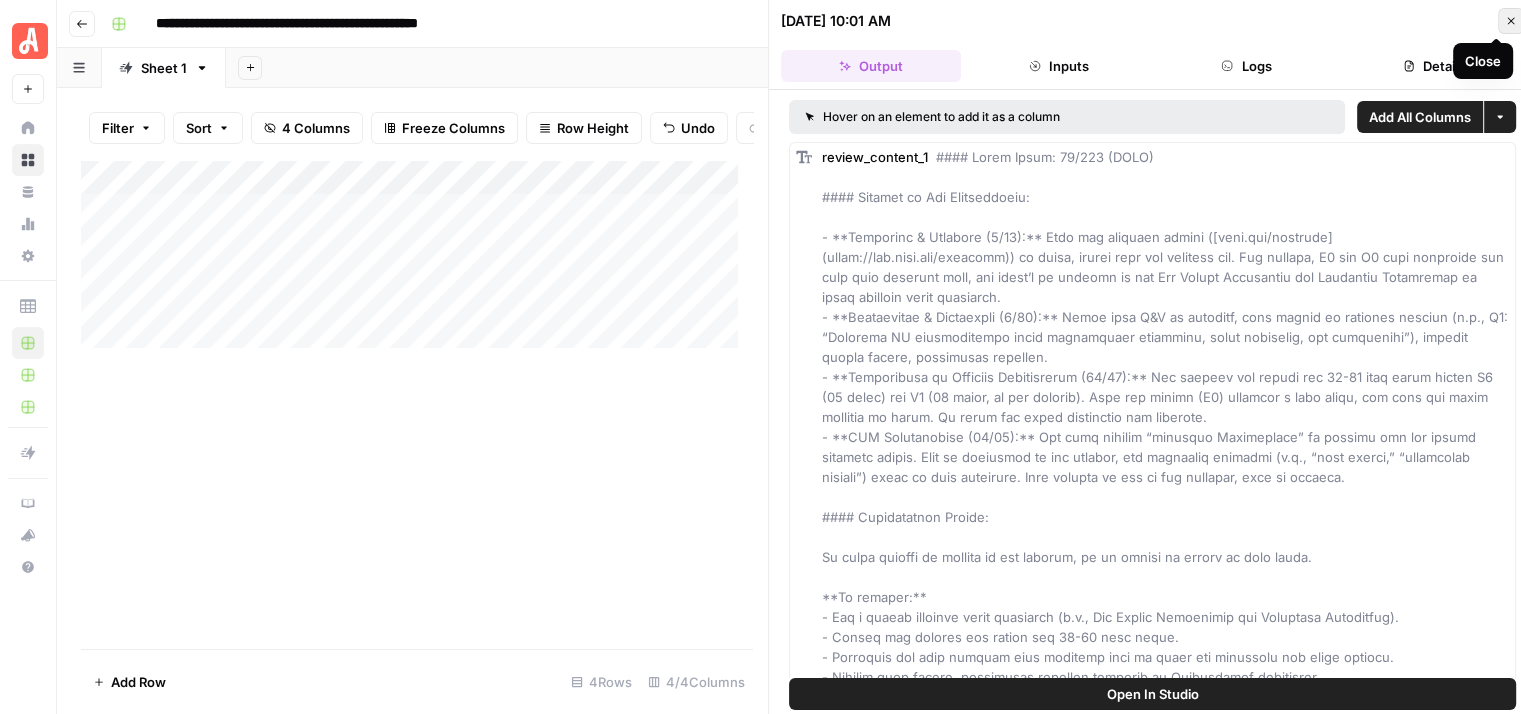 click 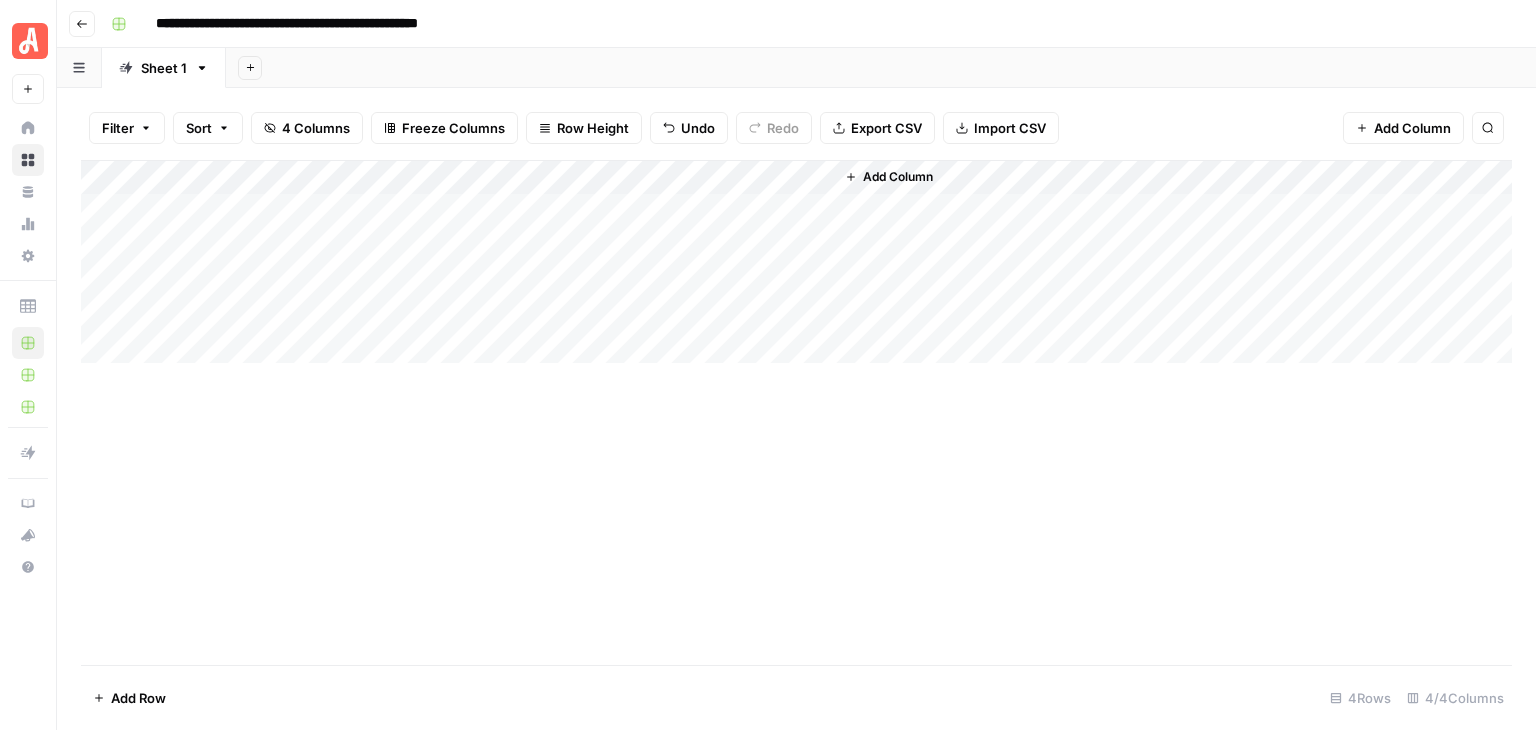 click on "Add Column" at bounding box center (796, 262) 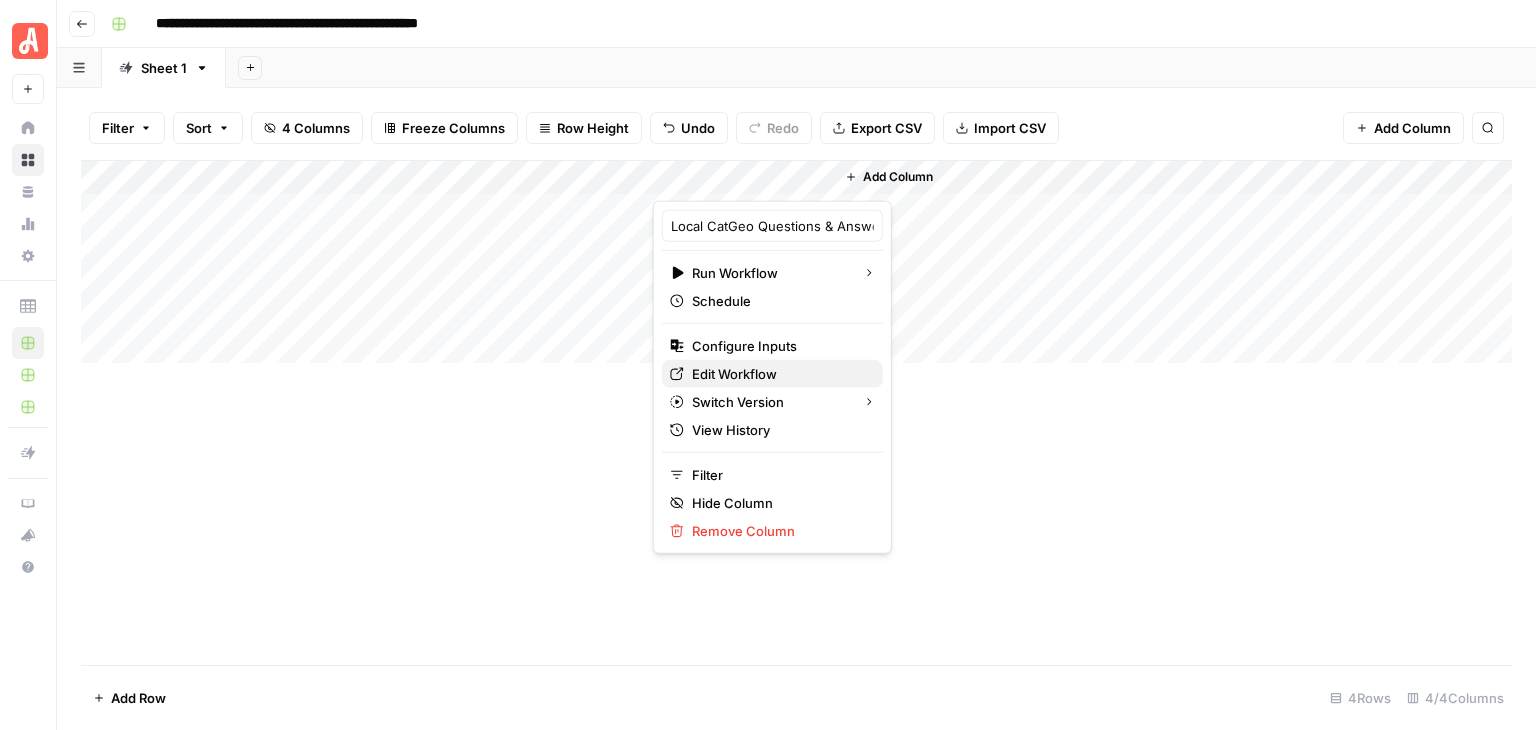 click on "Edit Workflow" at bounding box center (734, 374) 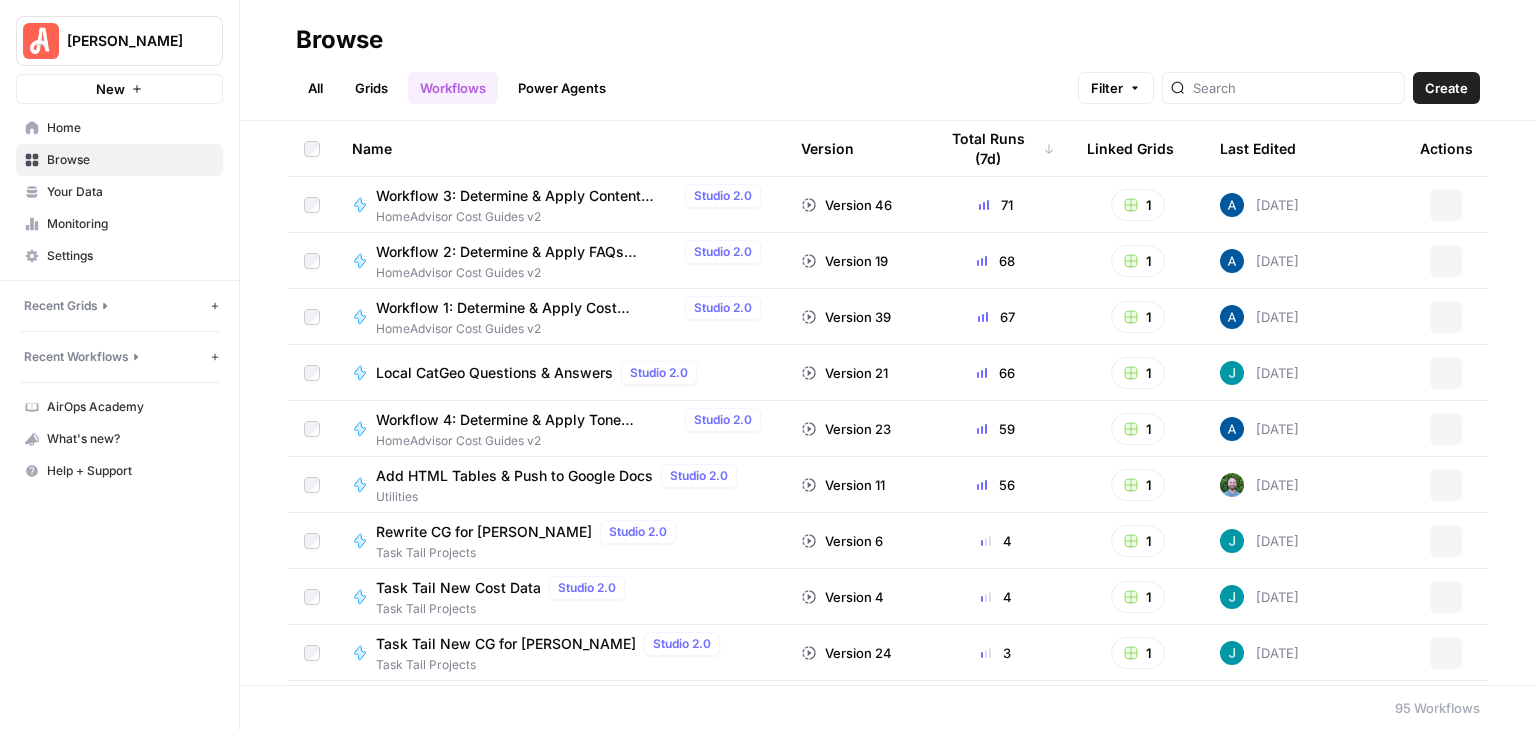 scroll, scrollTop: 0, scrollLeft: 0, axis: both 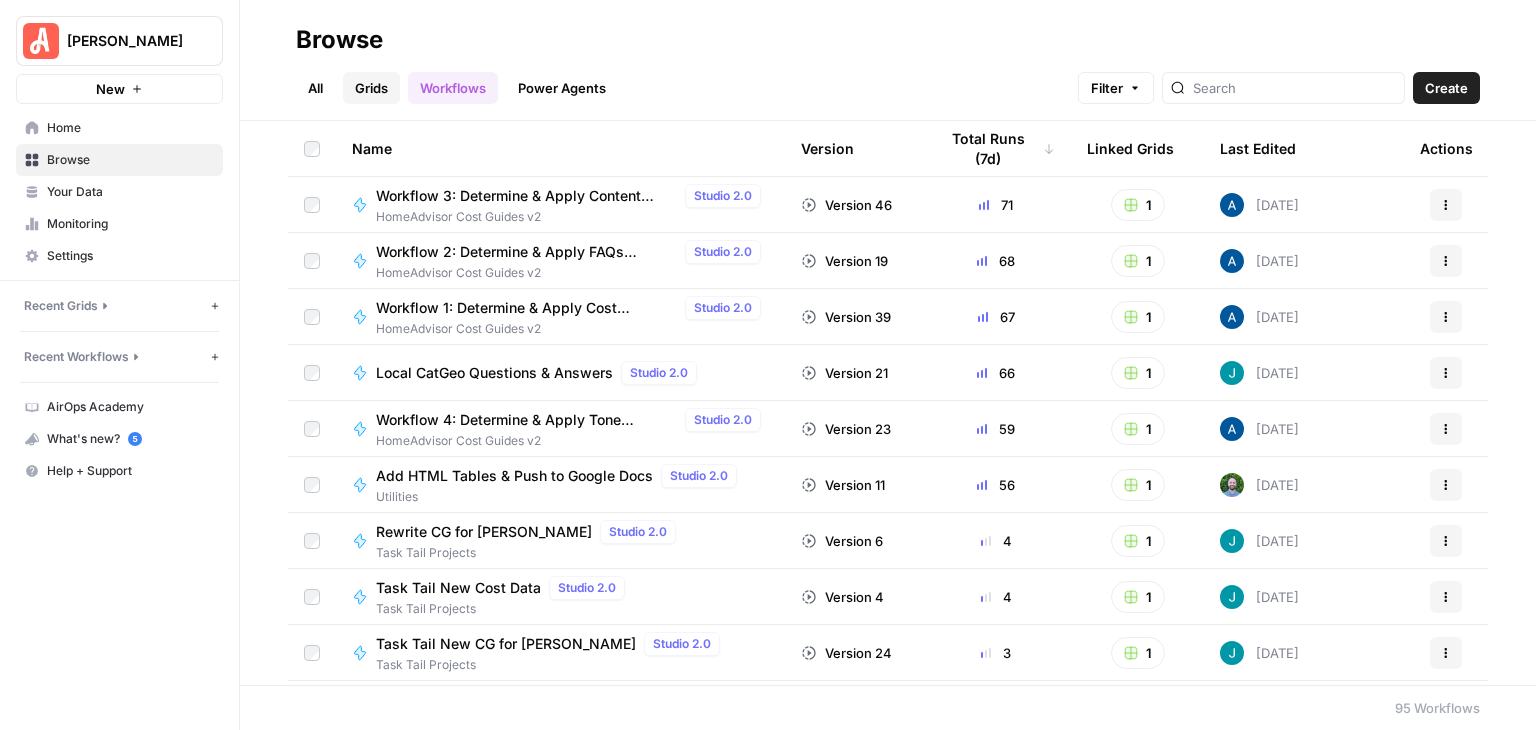 click on "Grids" at bounding box center [371, 88] 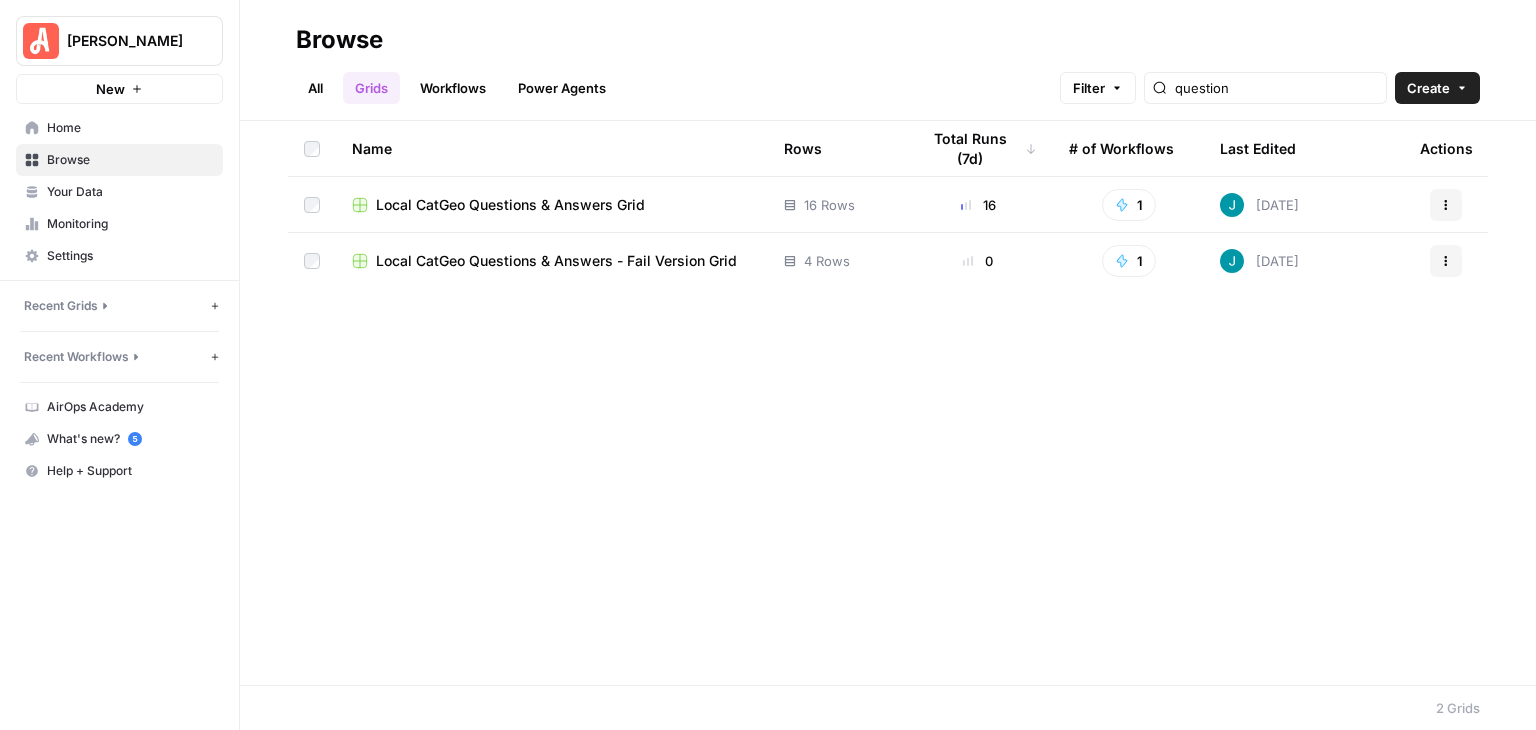 click on "Local CatGeo Questions & Answers Grid" at bounding box center [510, 205] 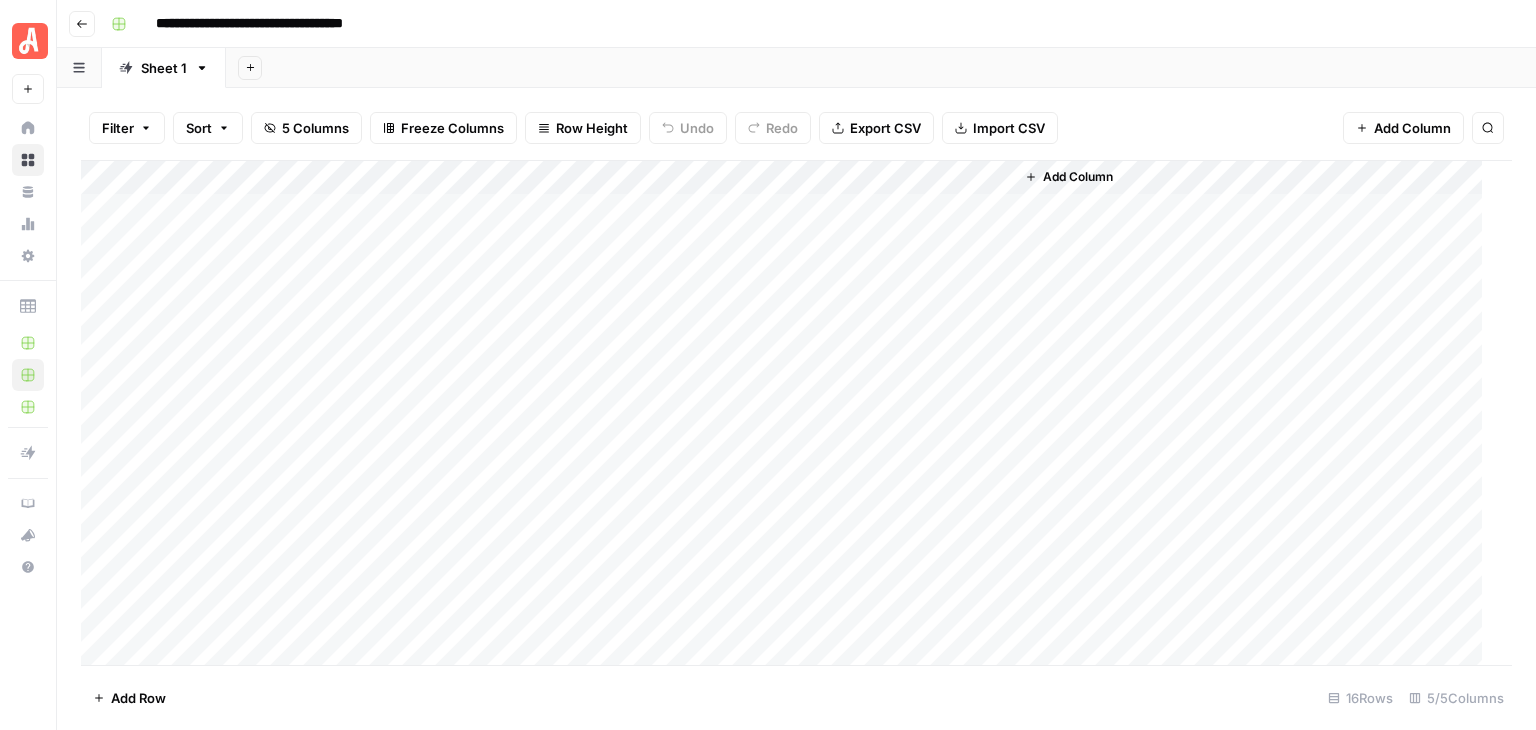 click on "Add Column" at bounding box center [789, 413] 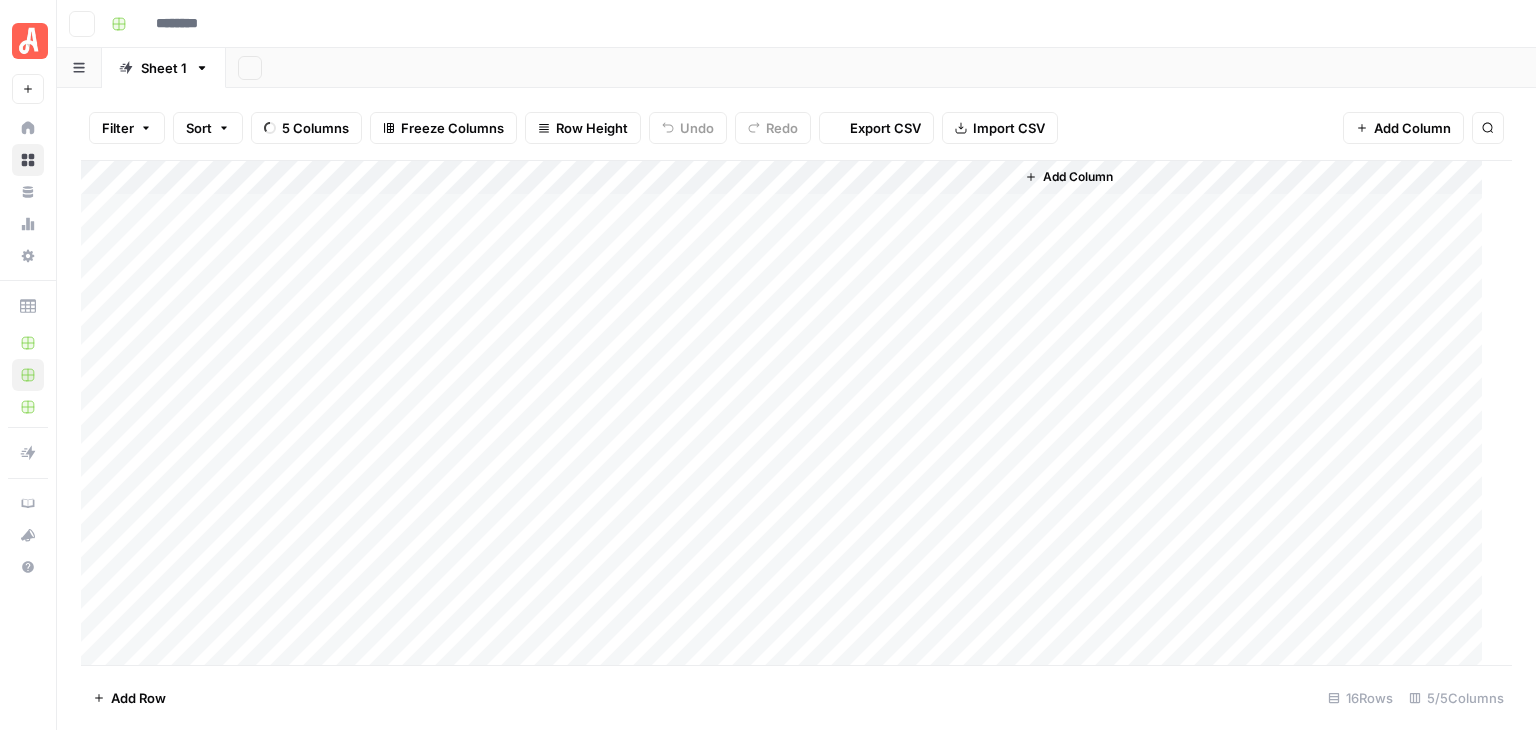 type on "**********" 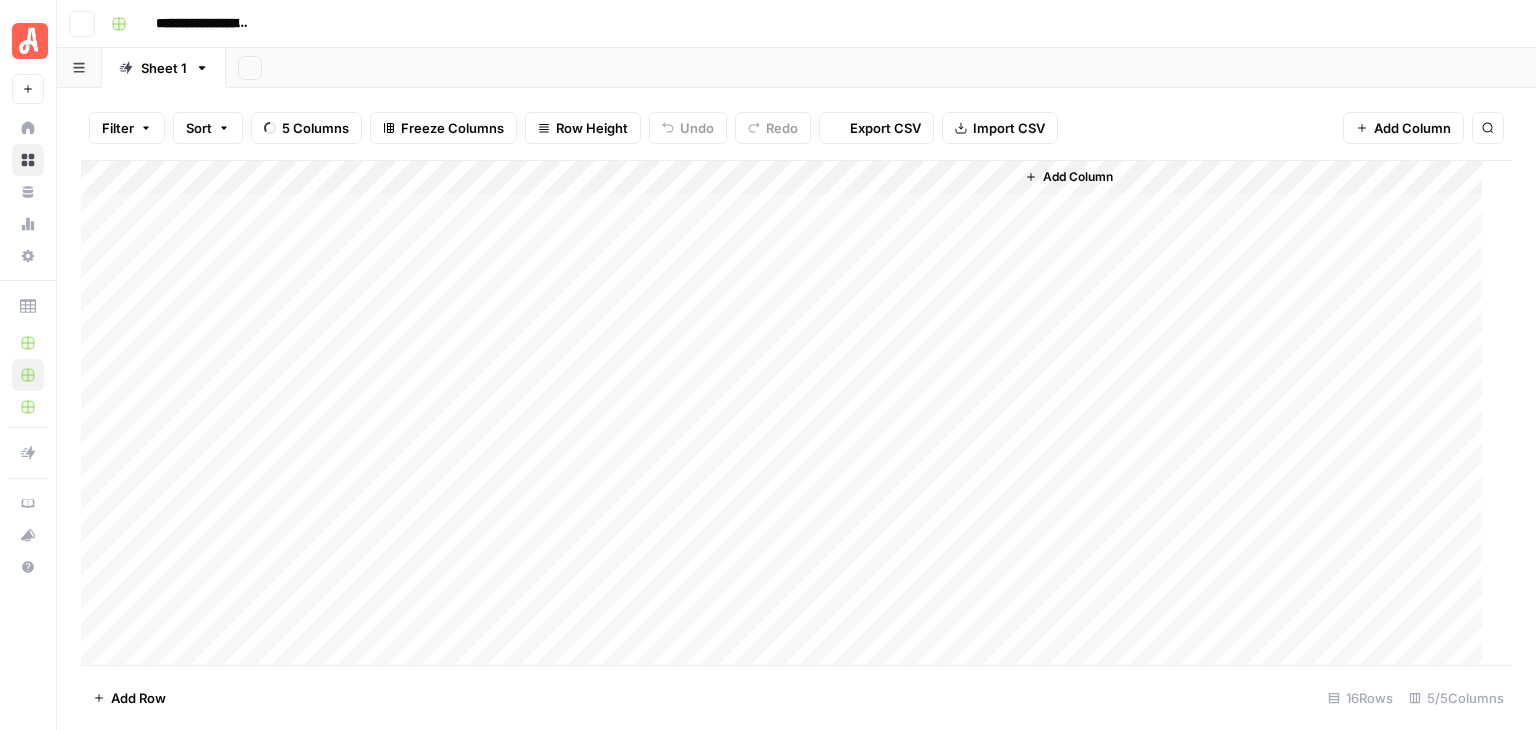 scroll, scrollTop: 0, scrollLeft: 0, axis: both 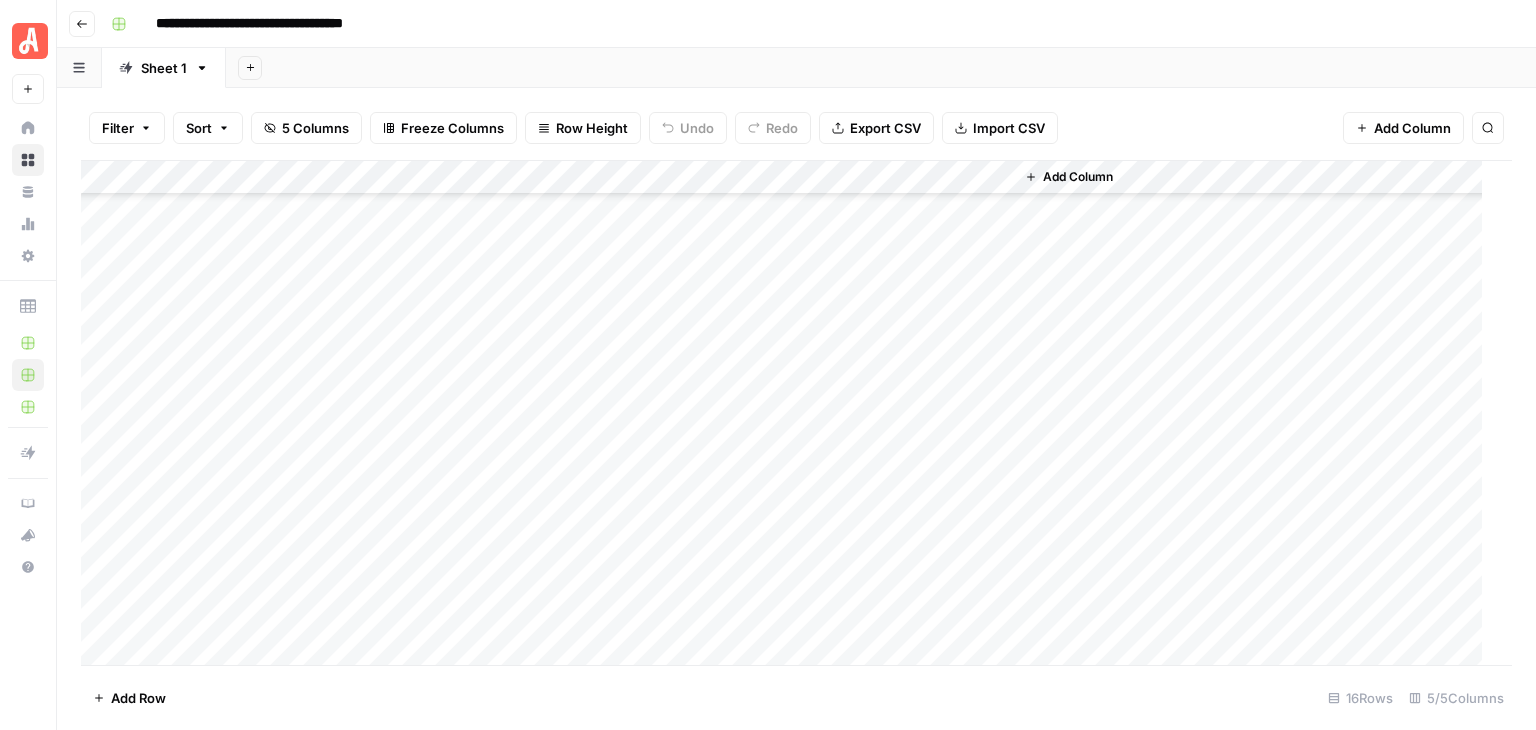 click on "Add Column" at bounding box center [789, 413] 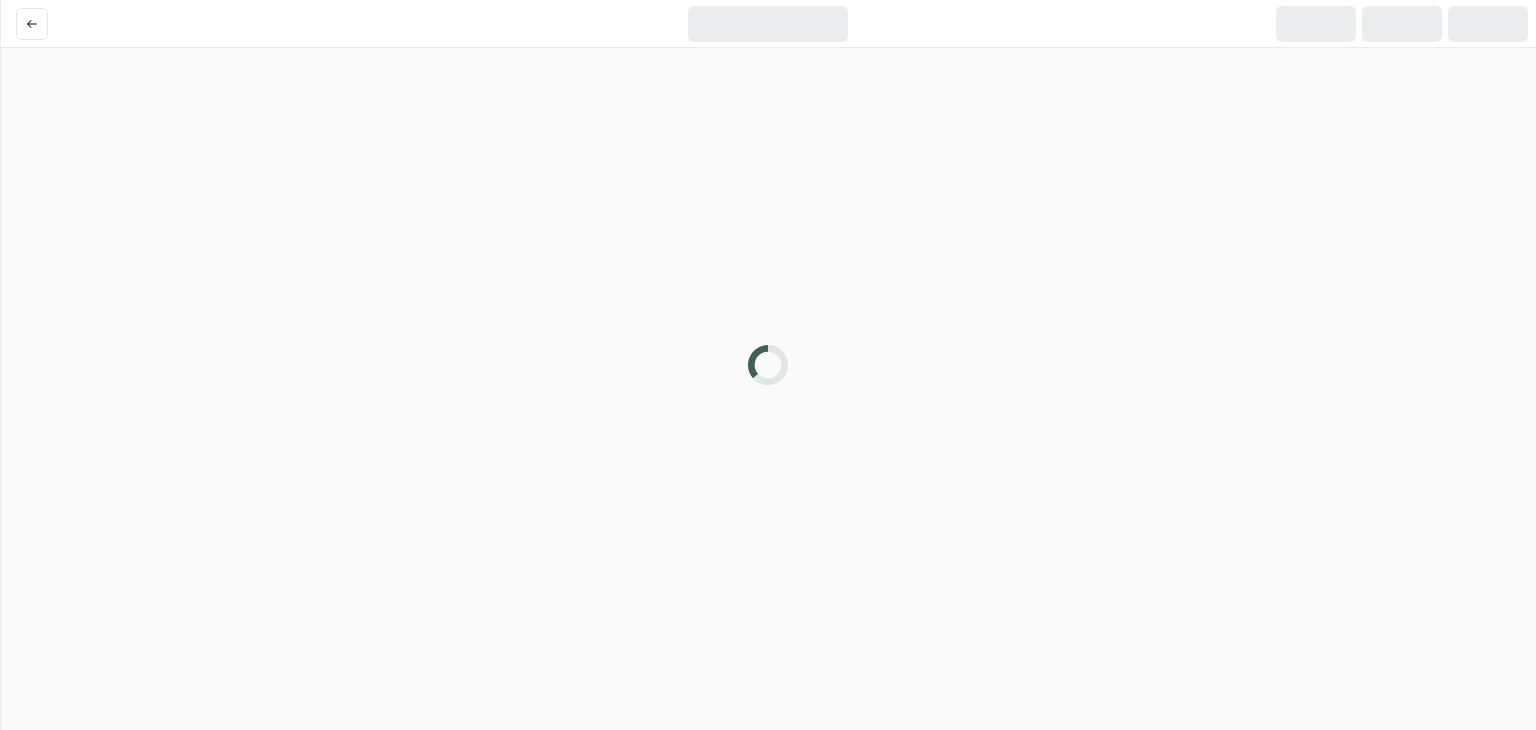 scroll, scrollTop: 0, scrollLeft: 0, axis: both 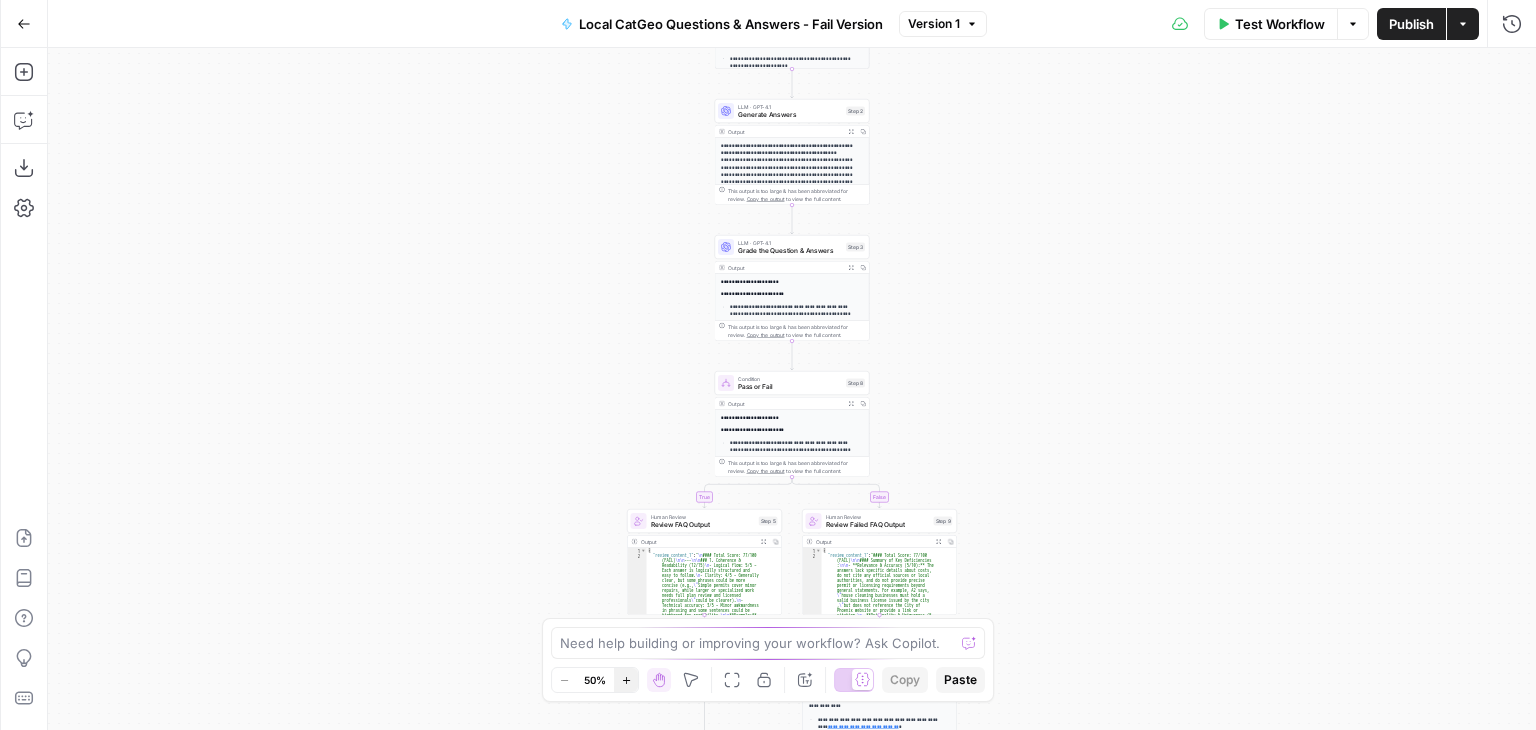 click 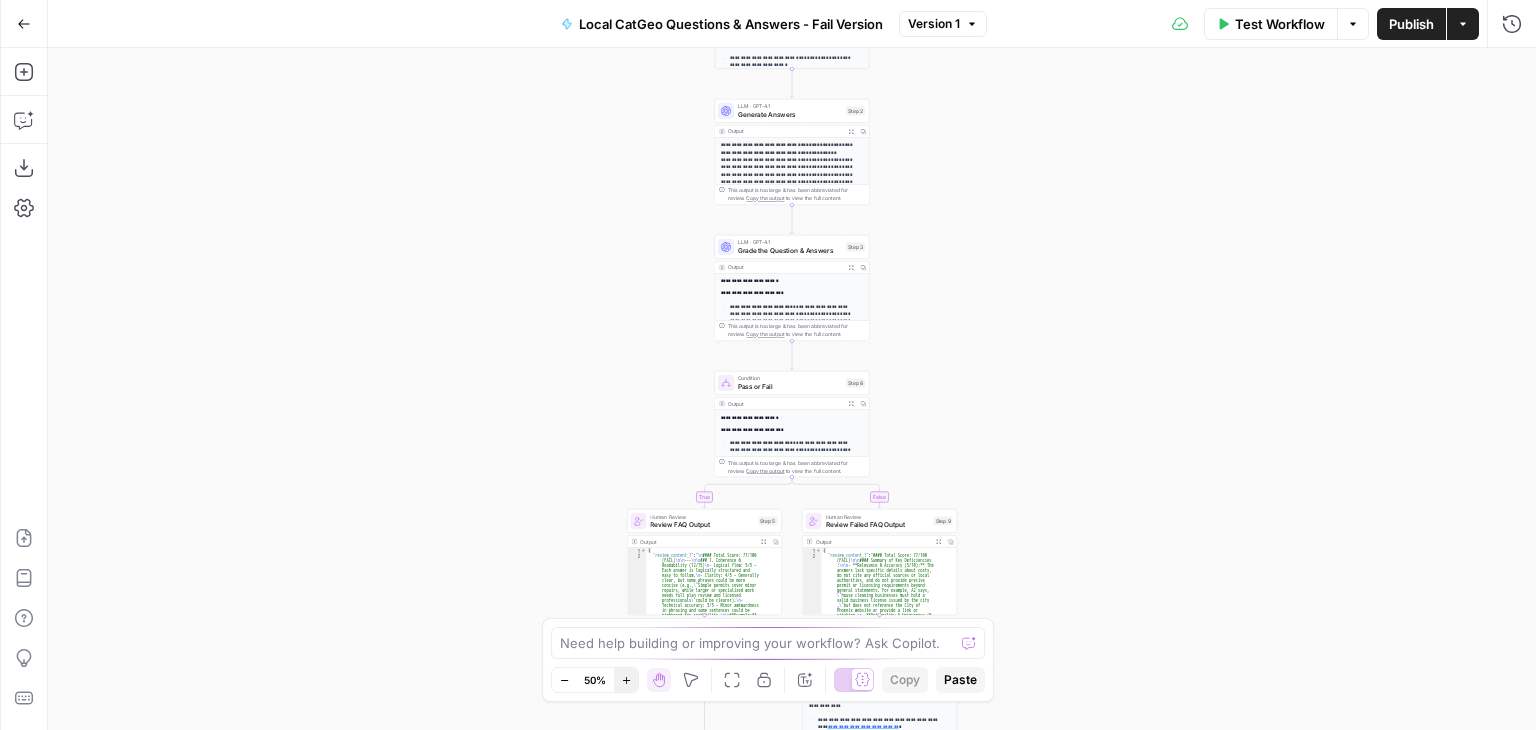 click 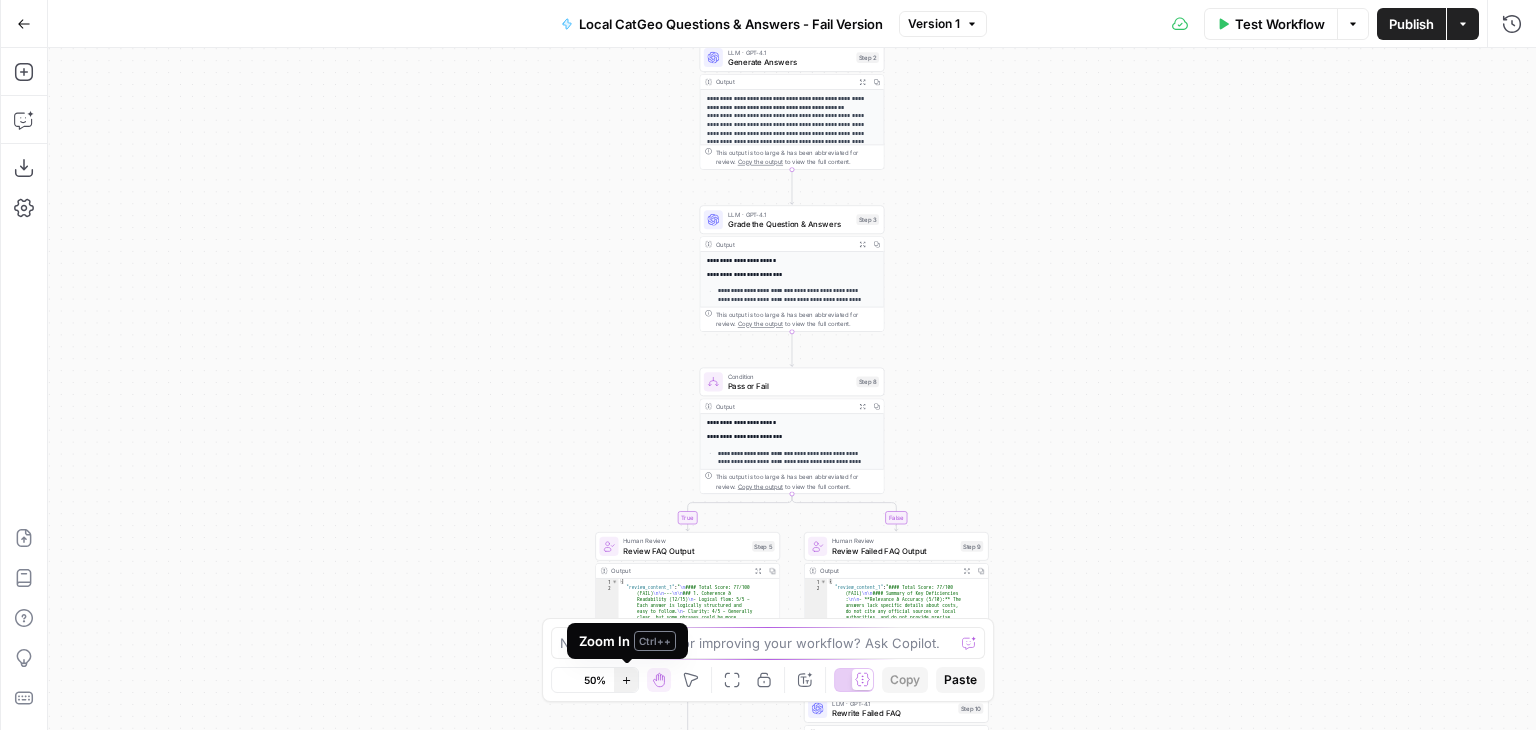 click 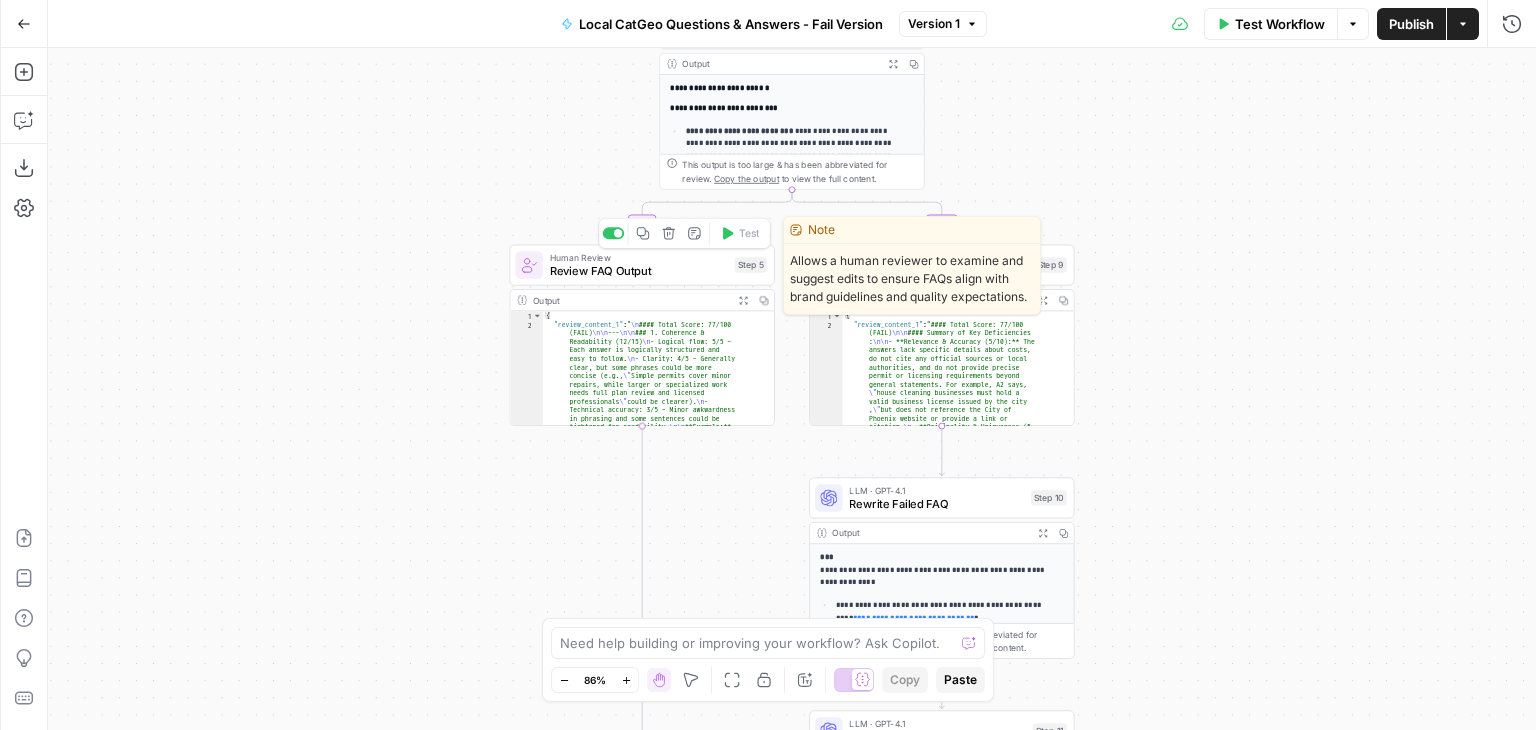 click on "Review FAQ Output" at bounding box center [639, 270] 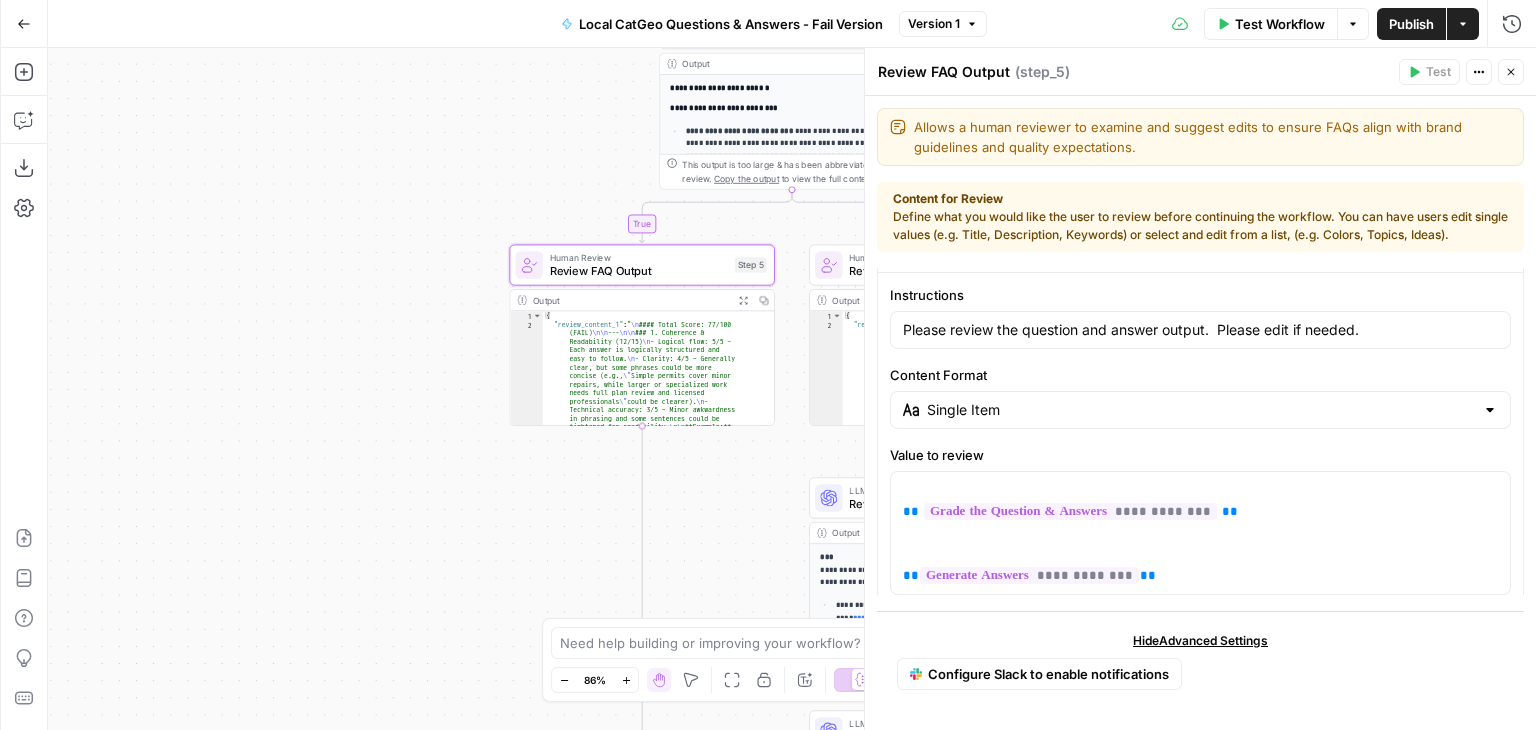scroll, scrollTop: 115, scrollLeft: 0, axis: vertical 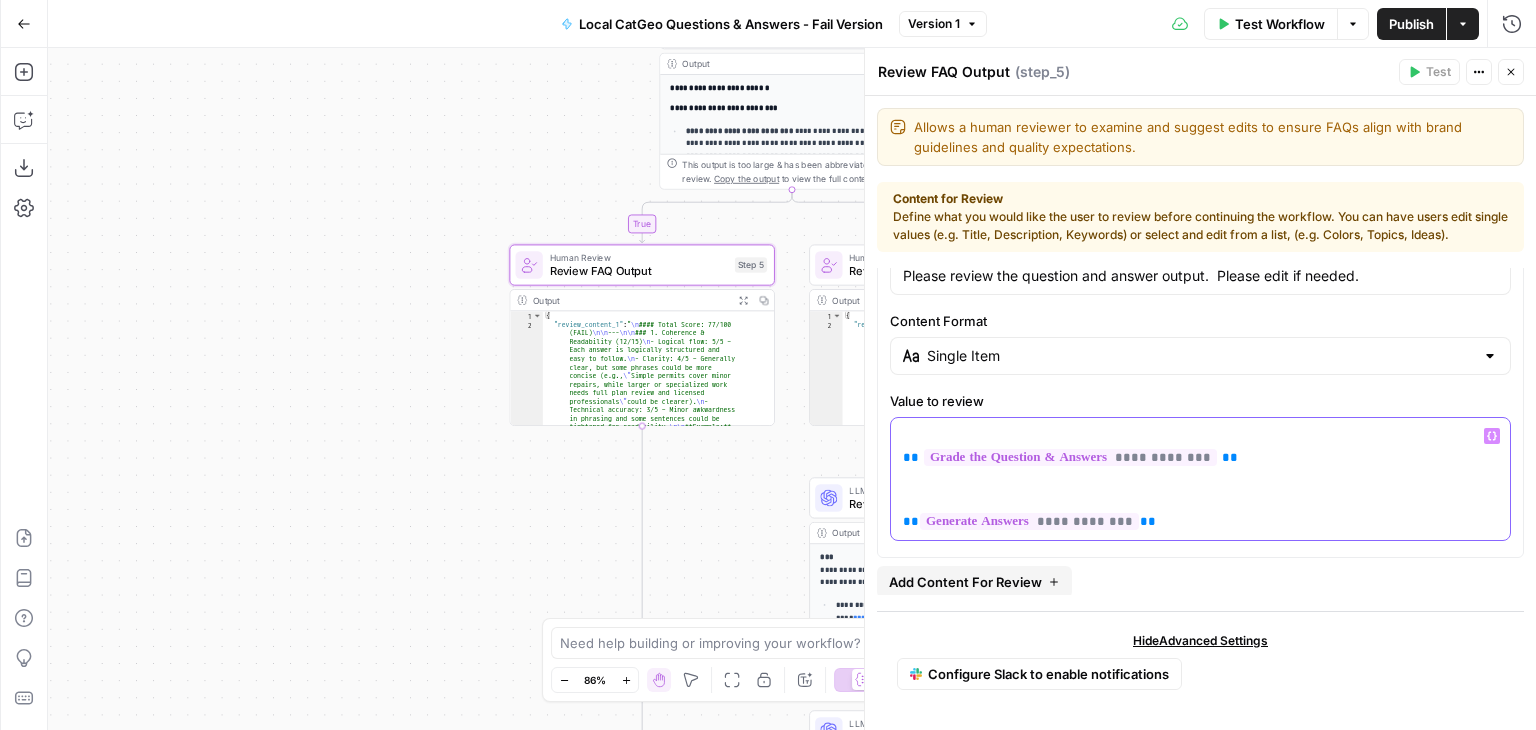 click on "**********" at bounding box center [1193, 479] 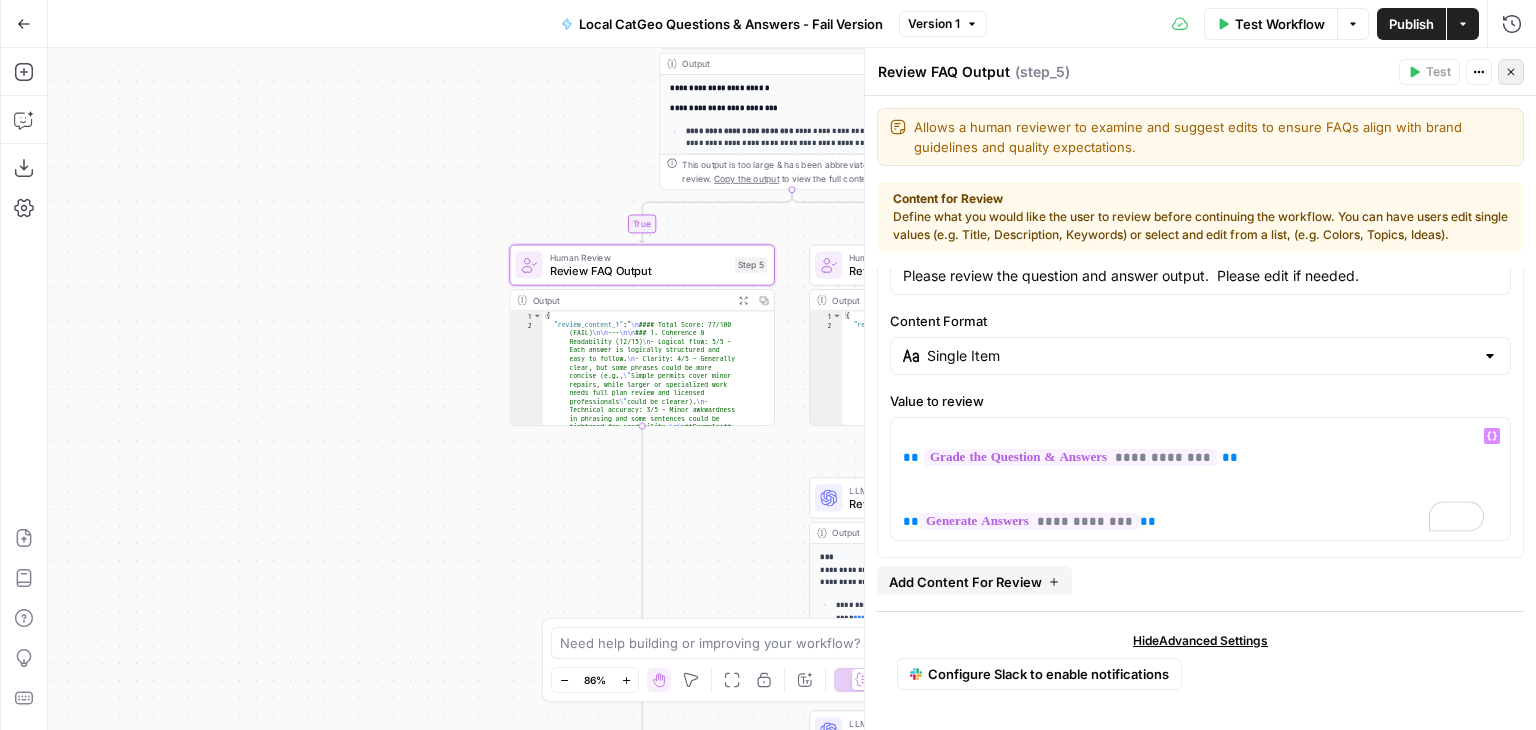 click 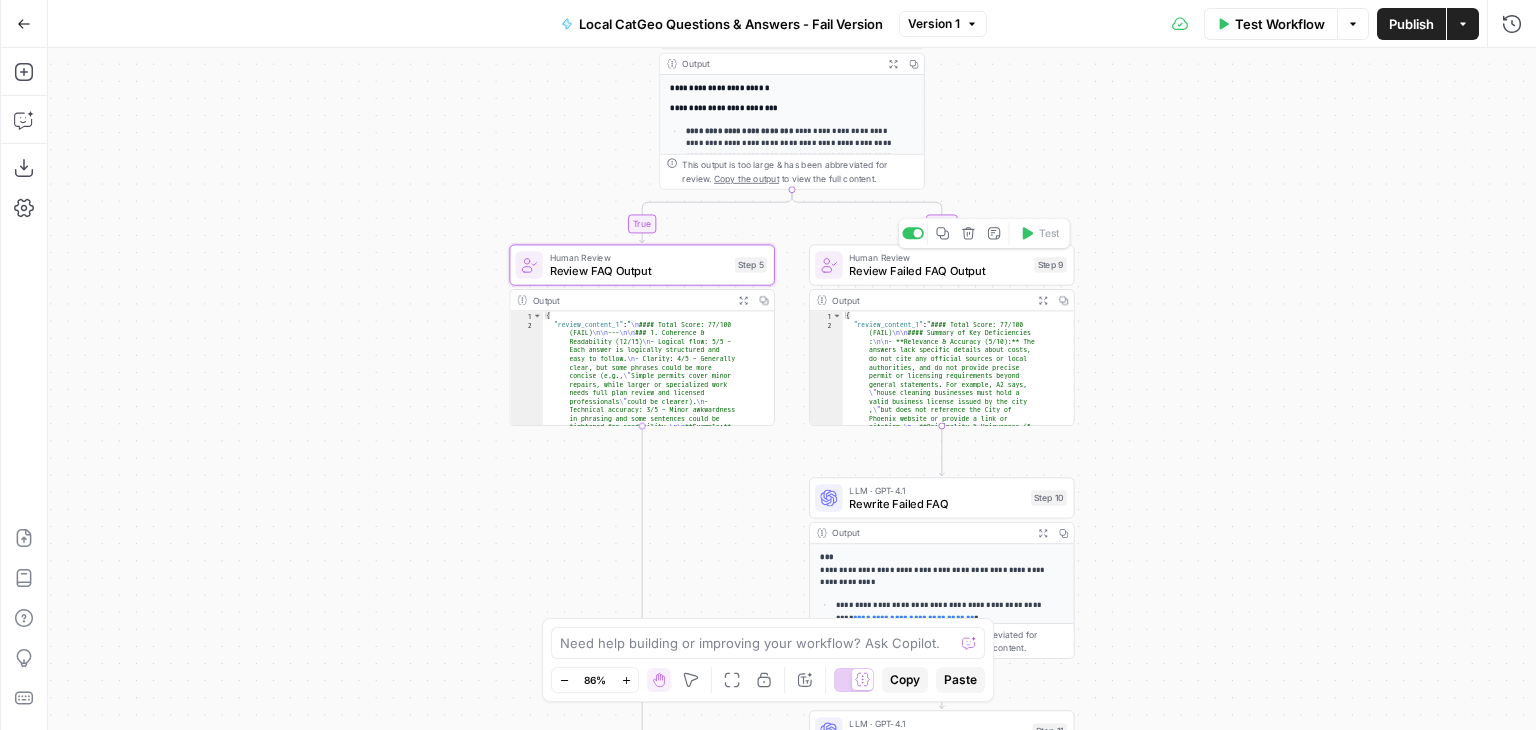 click on "Review Failed FAQ Output" at bounding box center [938, 270] 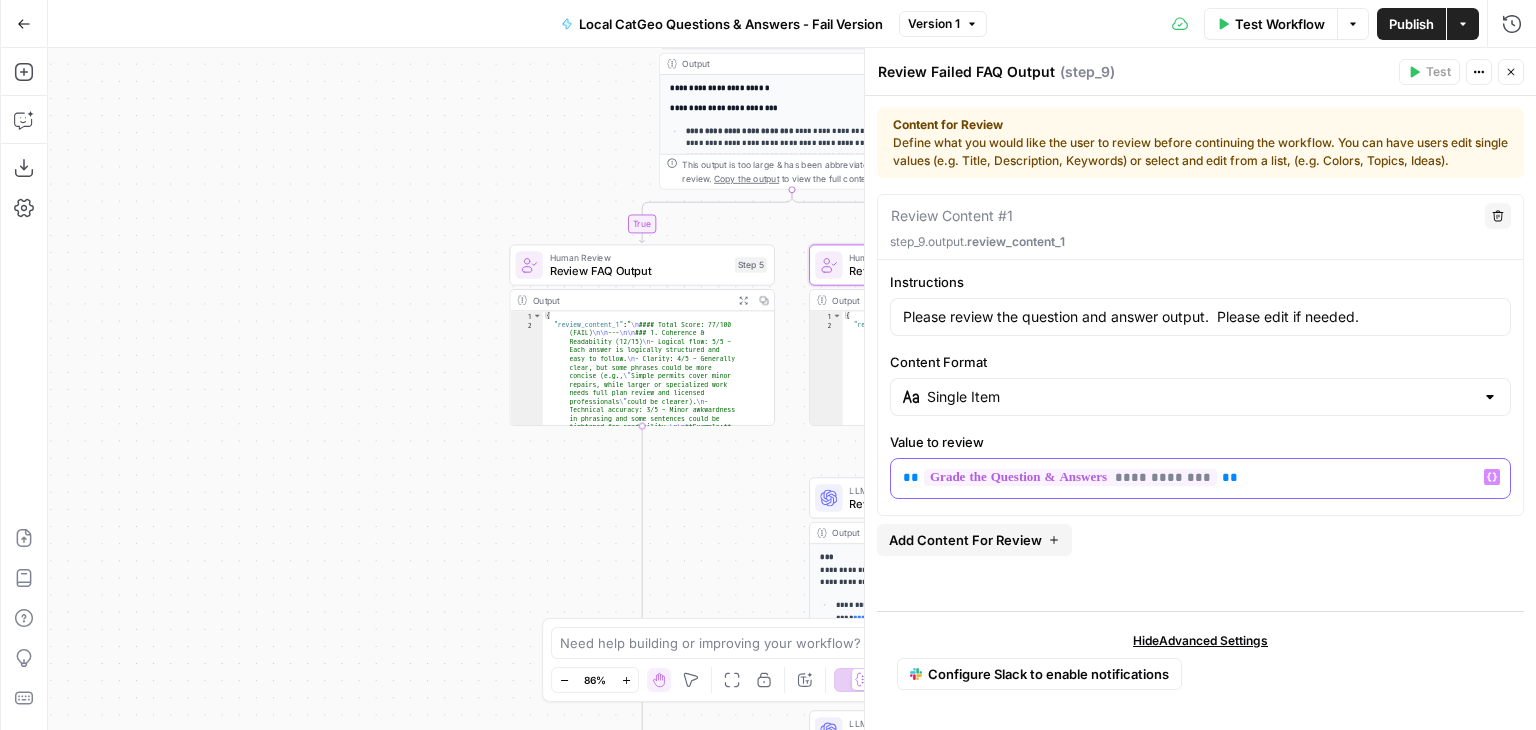 click on "**********" at bounding box center [1201, 477] 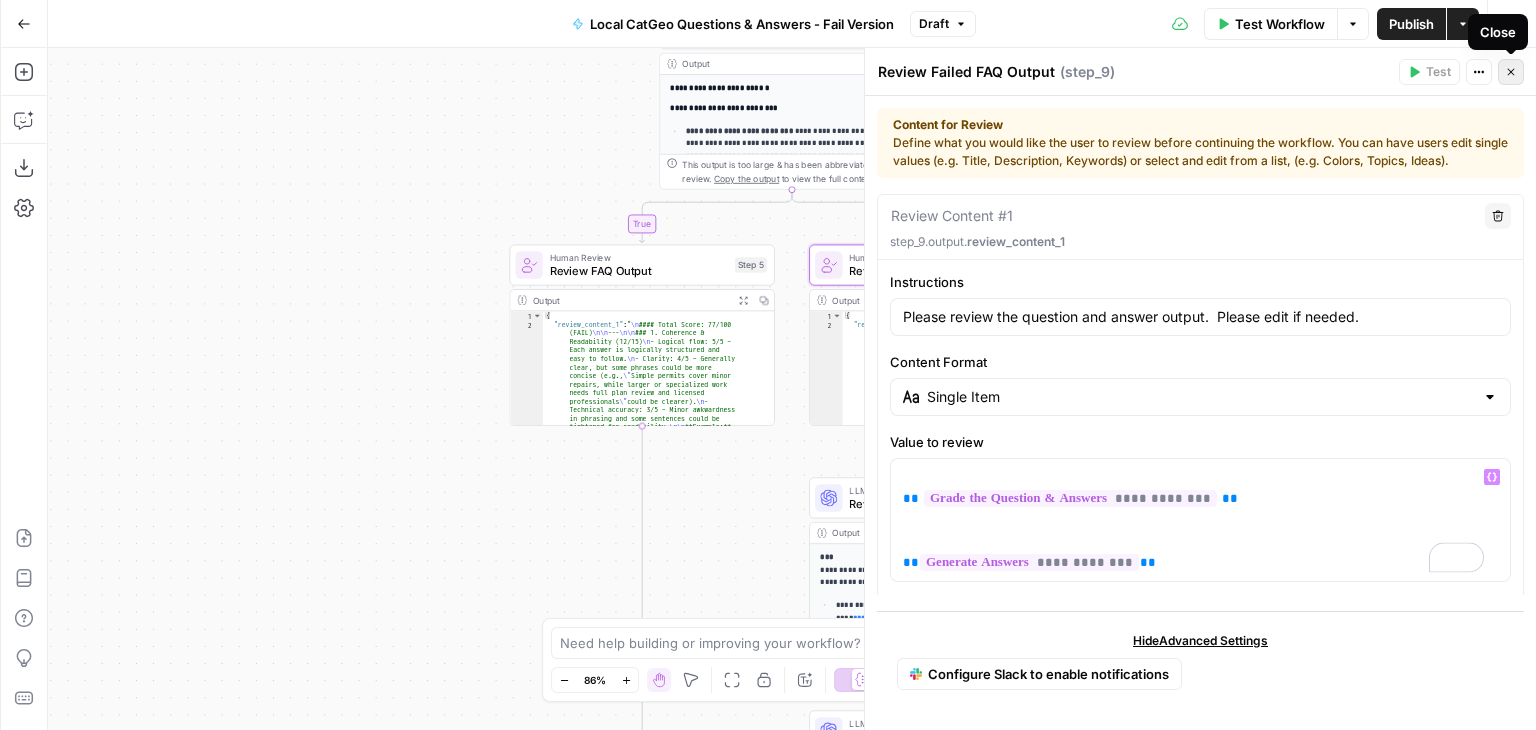 click 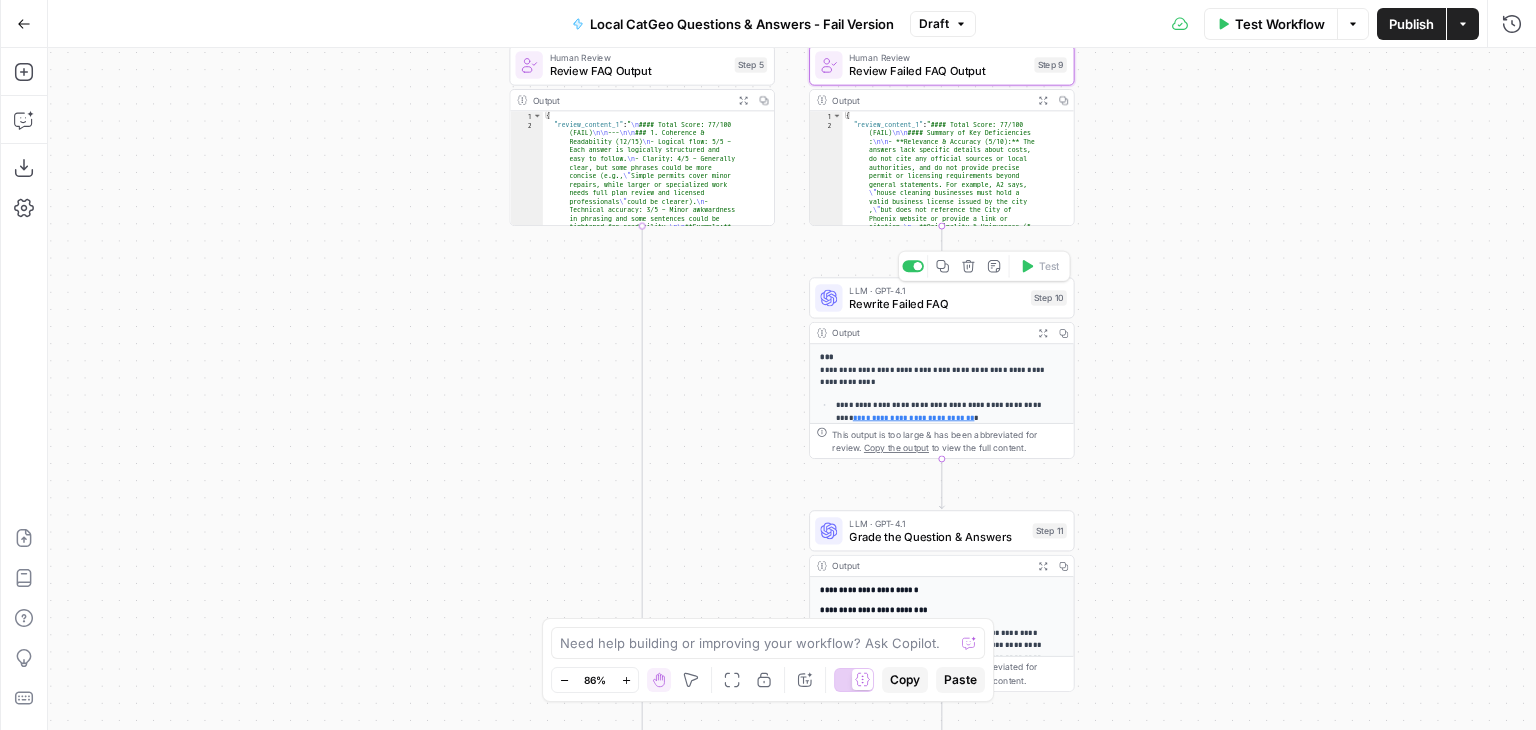 click on "Rewrite Failed FAQ" at bounding box center (936, 303) 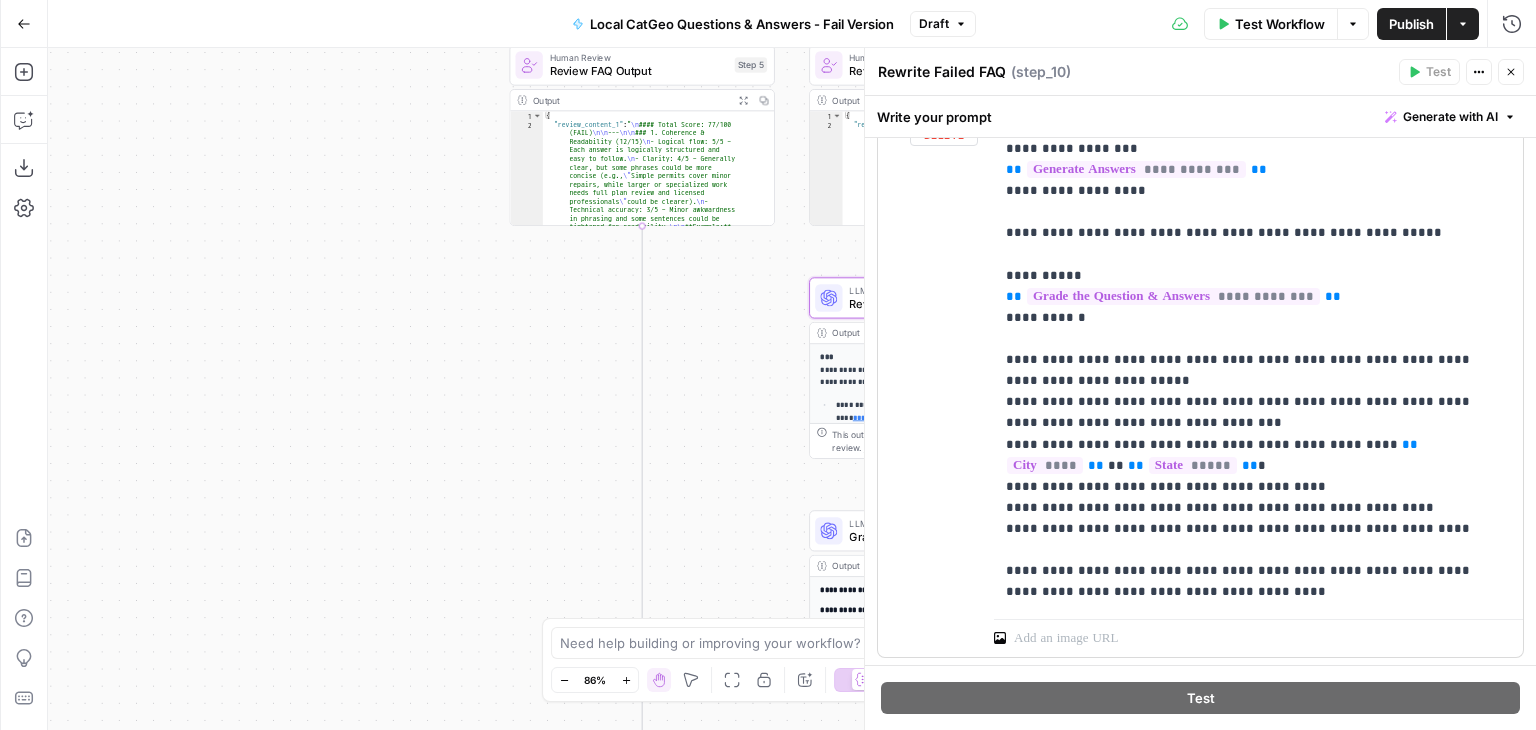 scroll, scrollTop: 385, scrollLeft: 0, axis: vertical 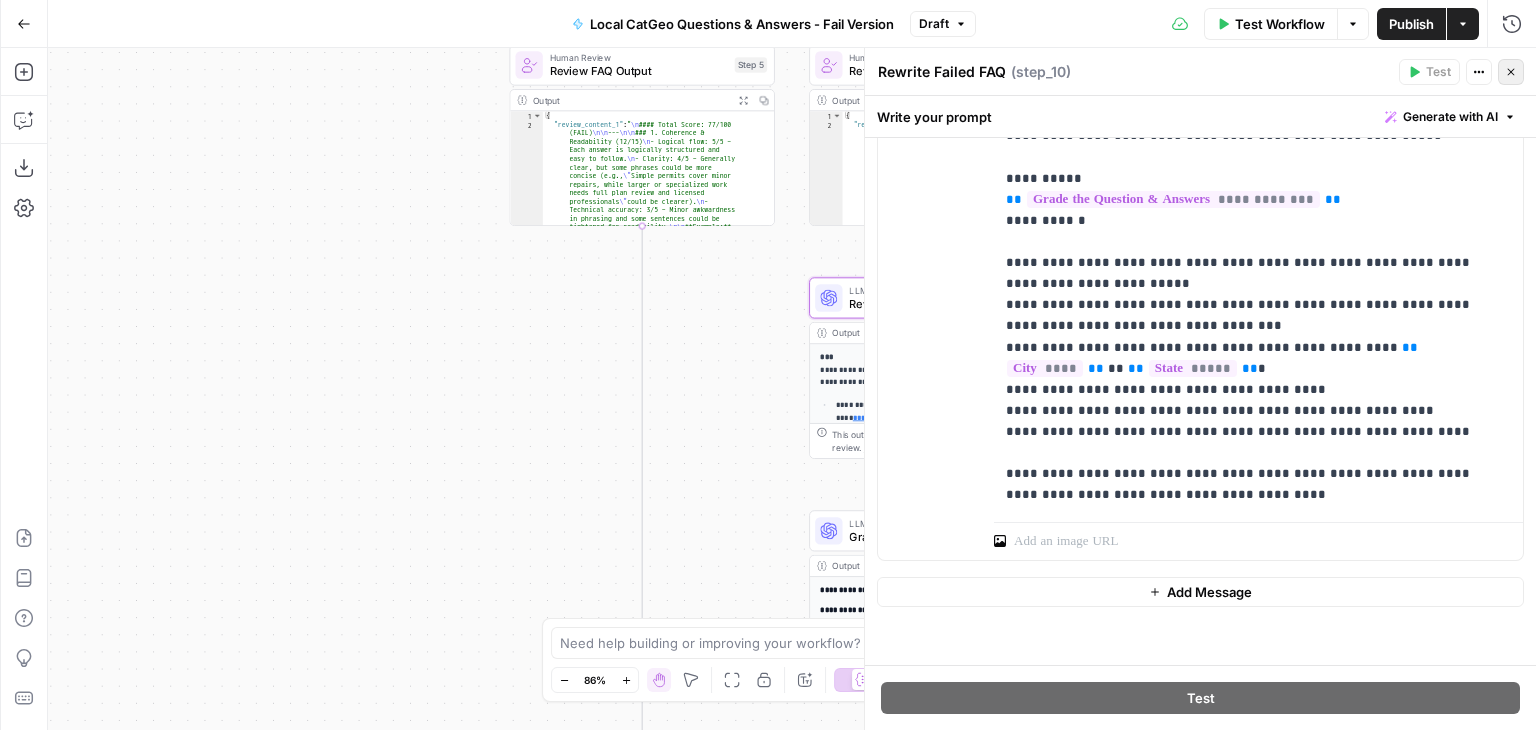click 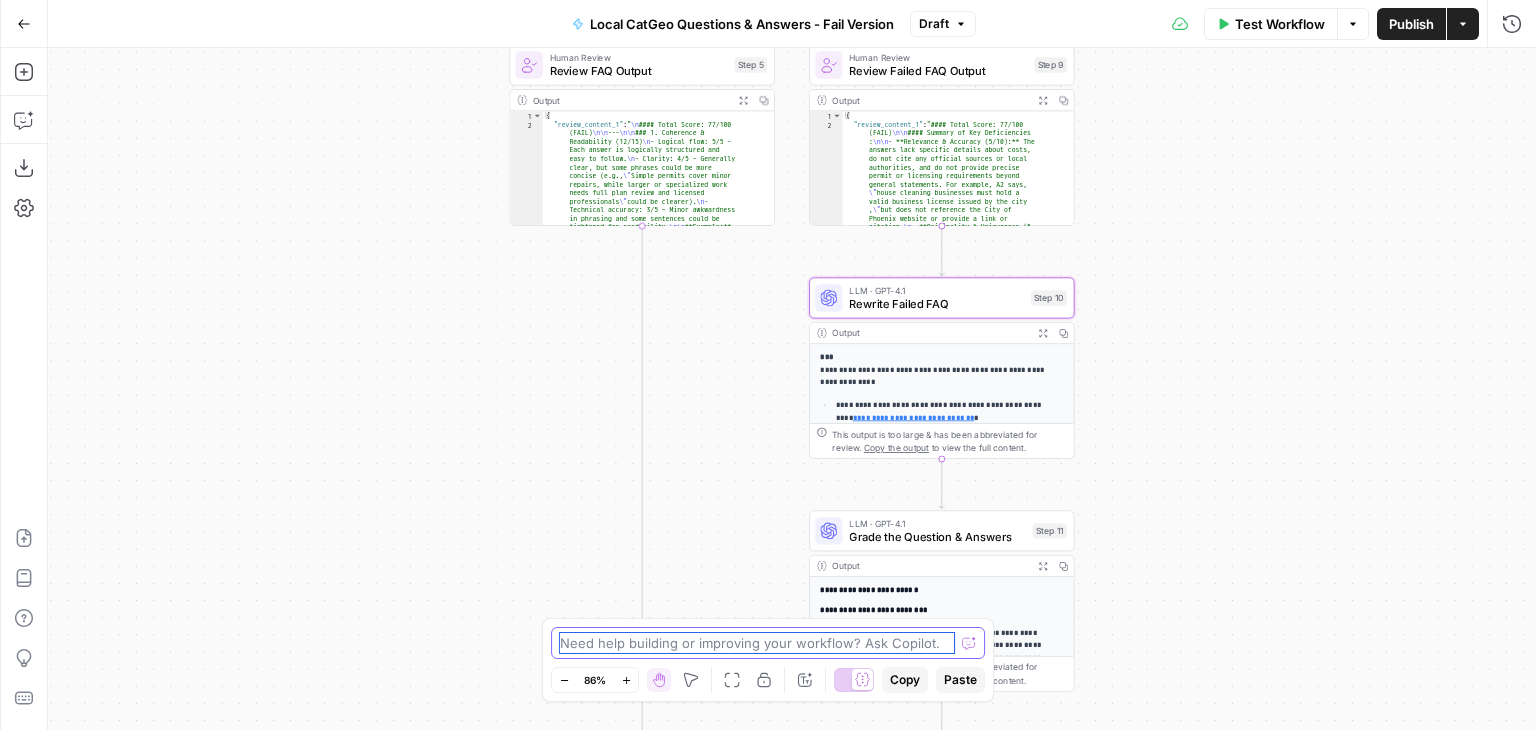 click at bounding box center [757, 643] 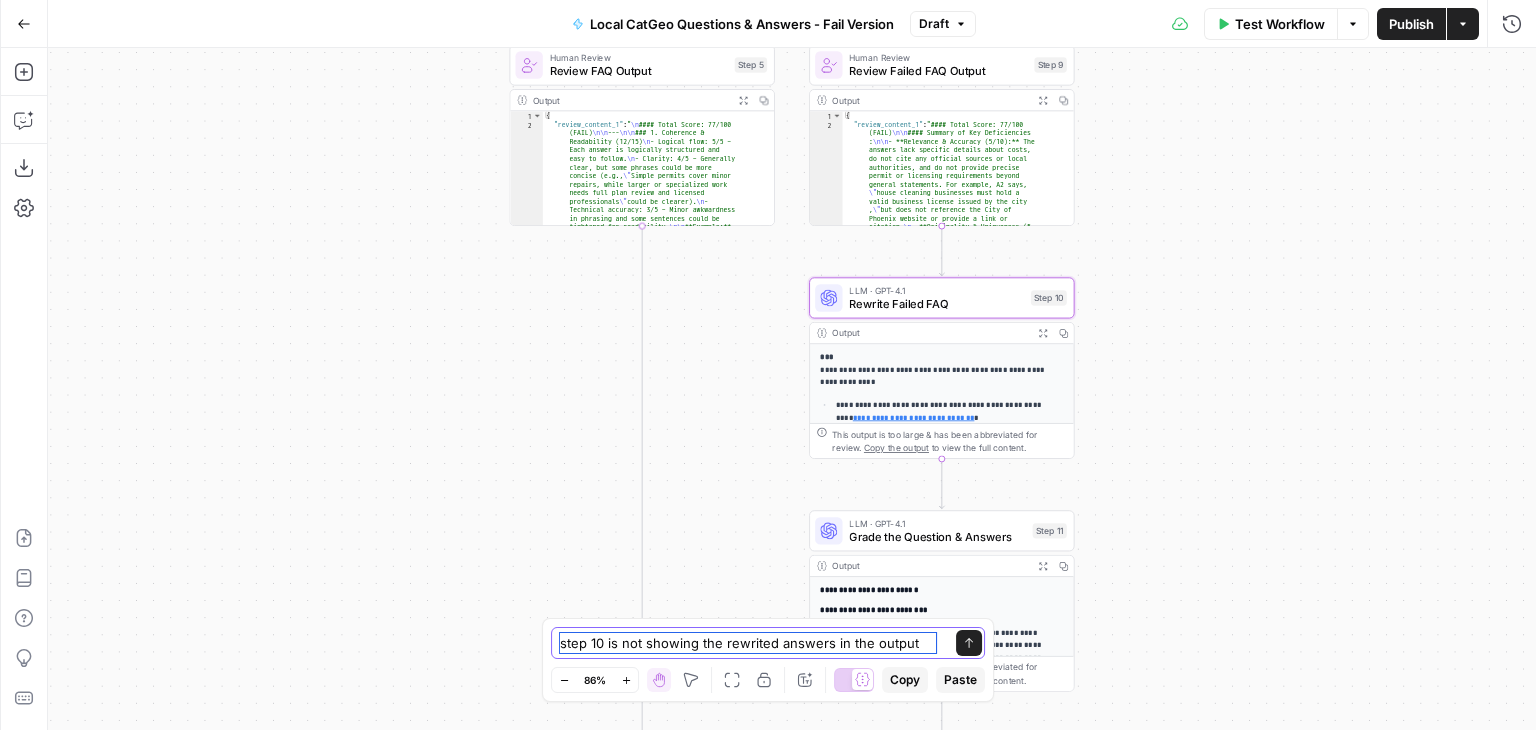 click on "step 10 is not showing the rewrited answers in the output" at bounding box center (748, 643) 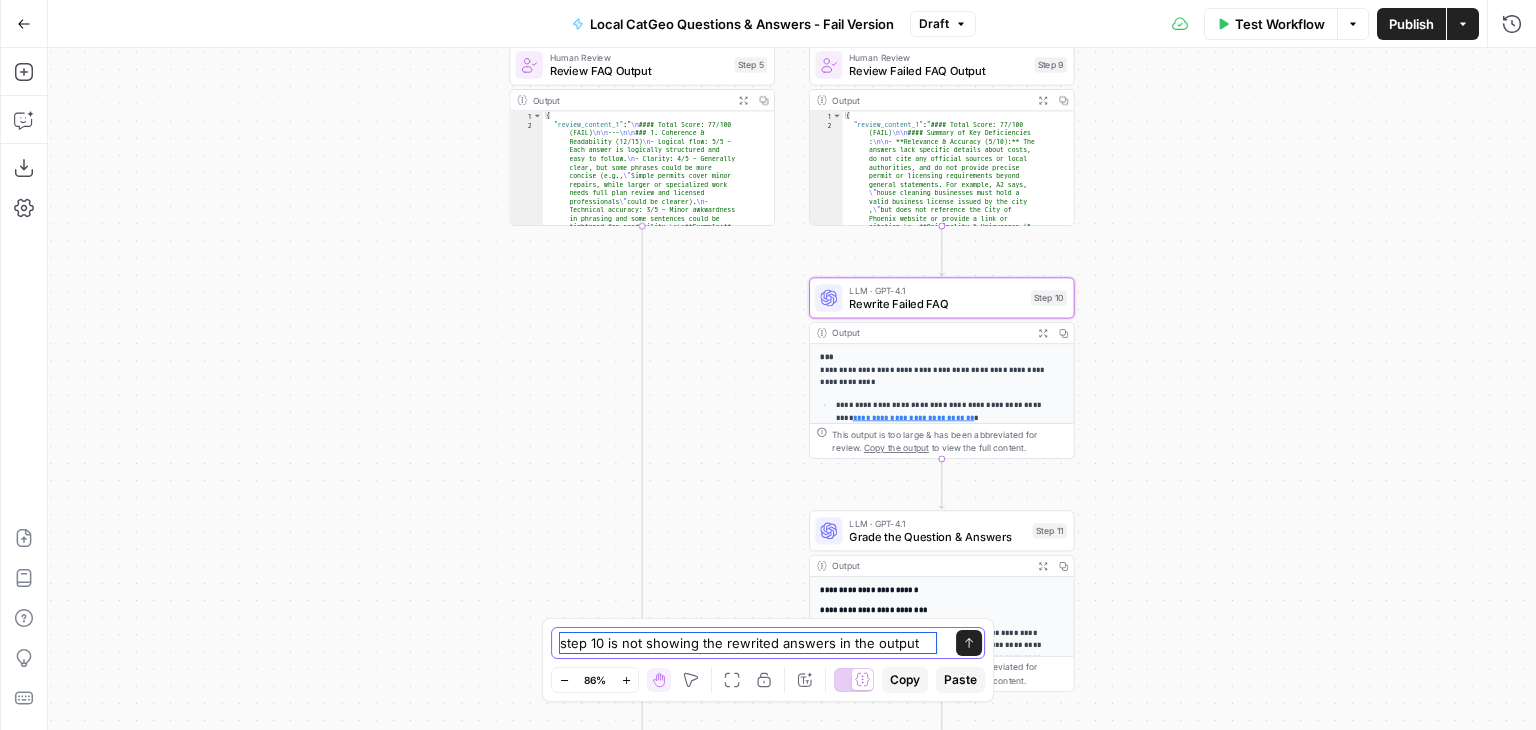 click on "step 10 is not showing the rewrited answers in the output" at bounding box center (748, 643) 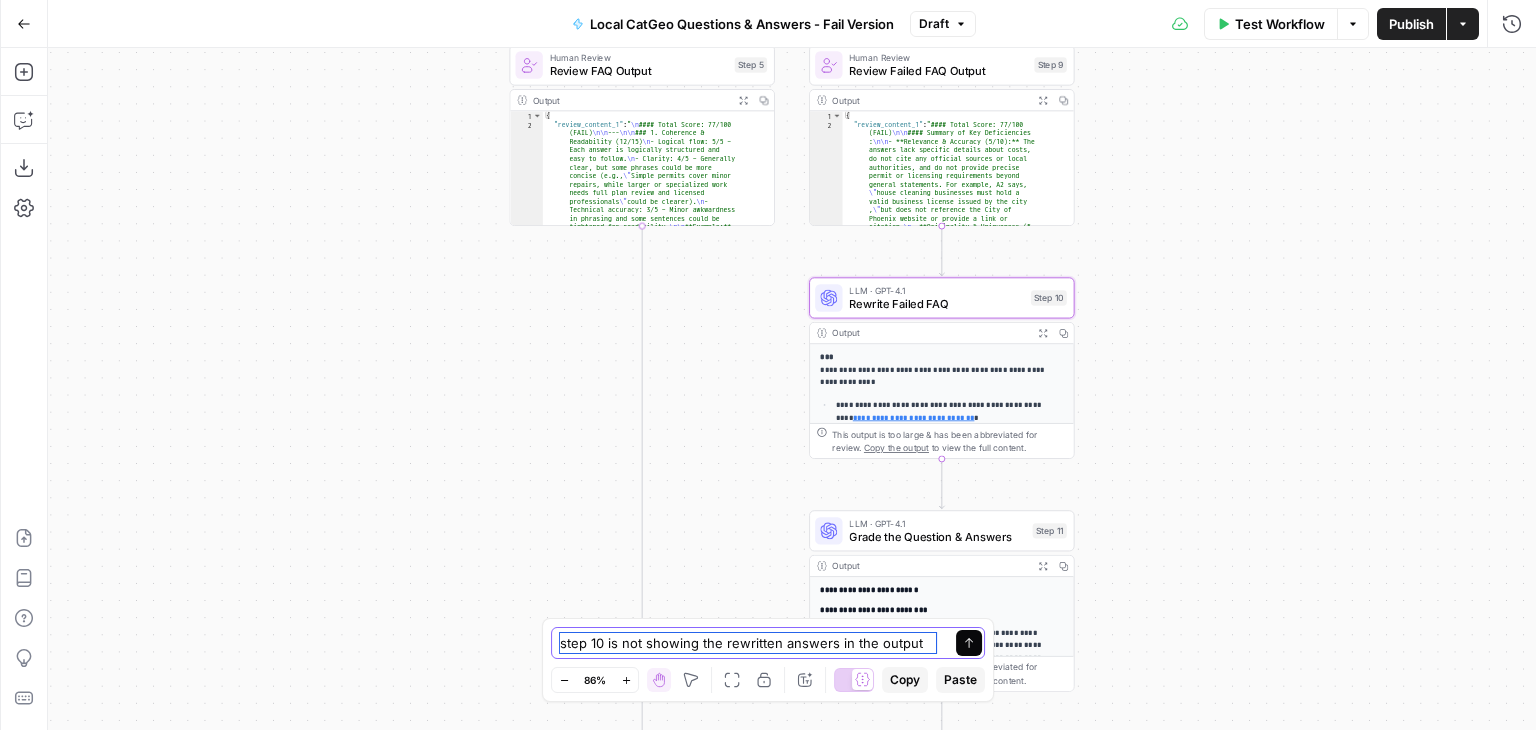 type on "step 10 is not showing the rewritten answers in the output" 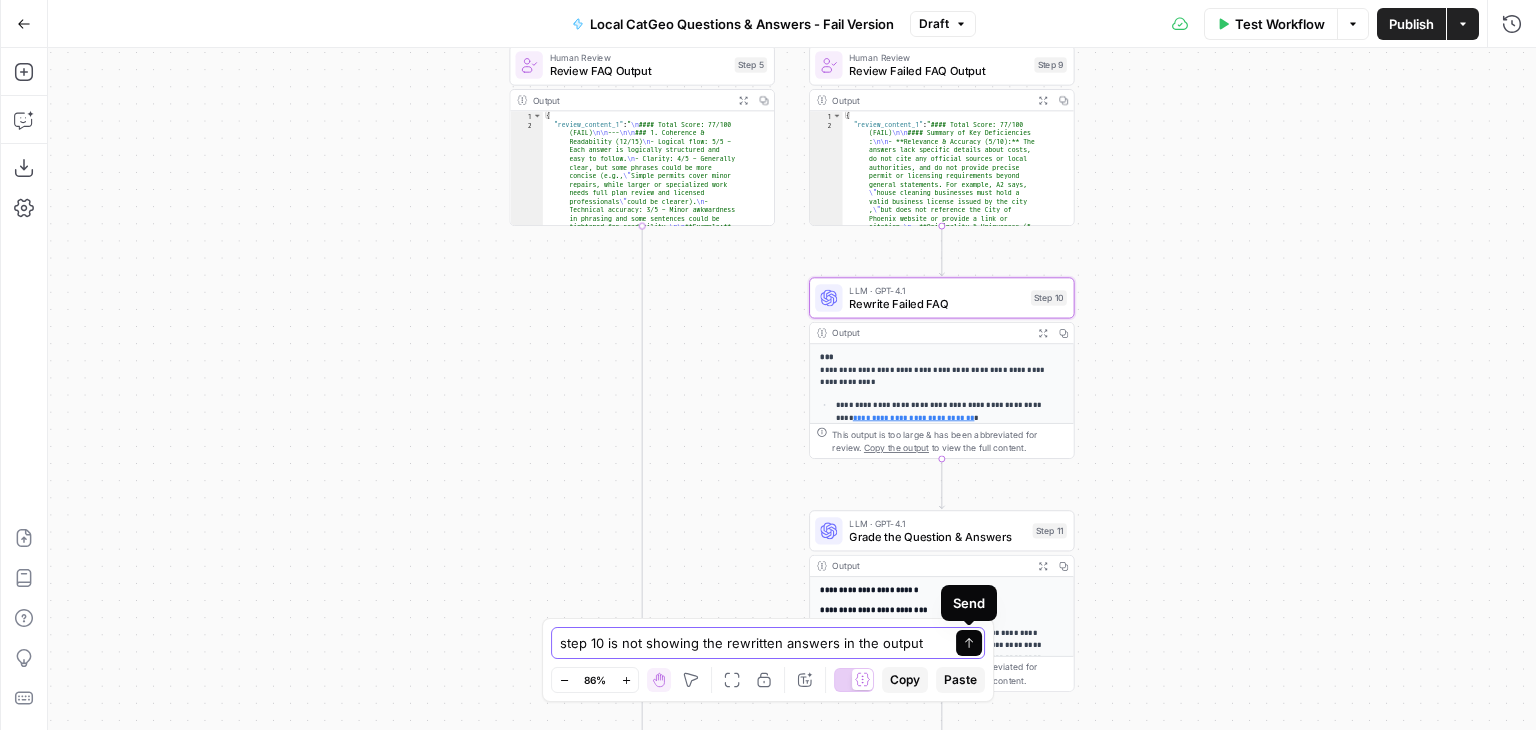 click 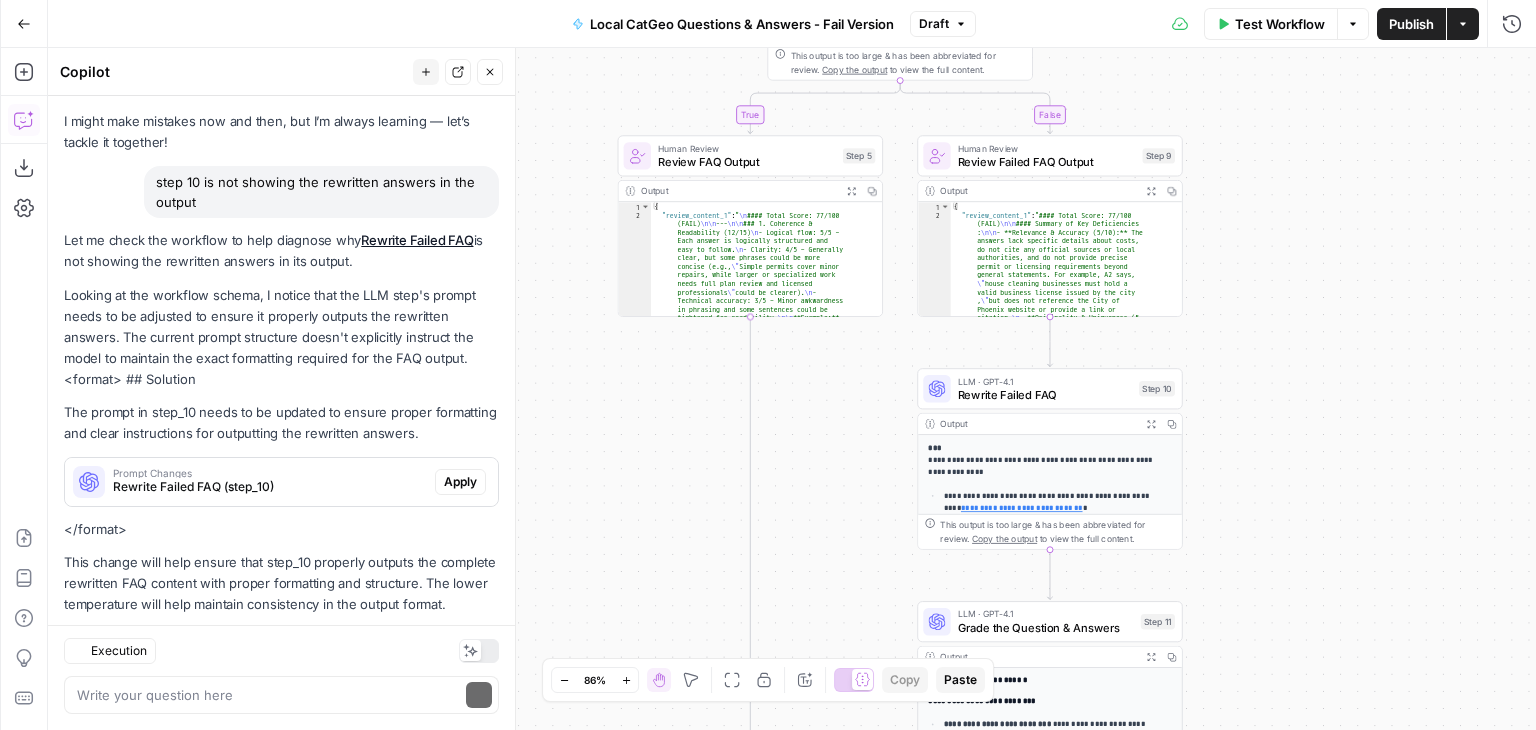 scroll, scrollTop: 127, scrollLeft: 0, axis: vertical 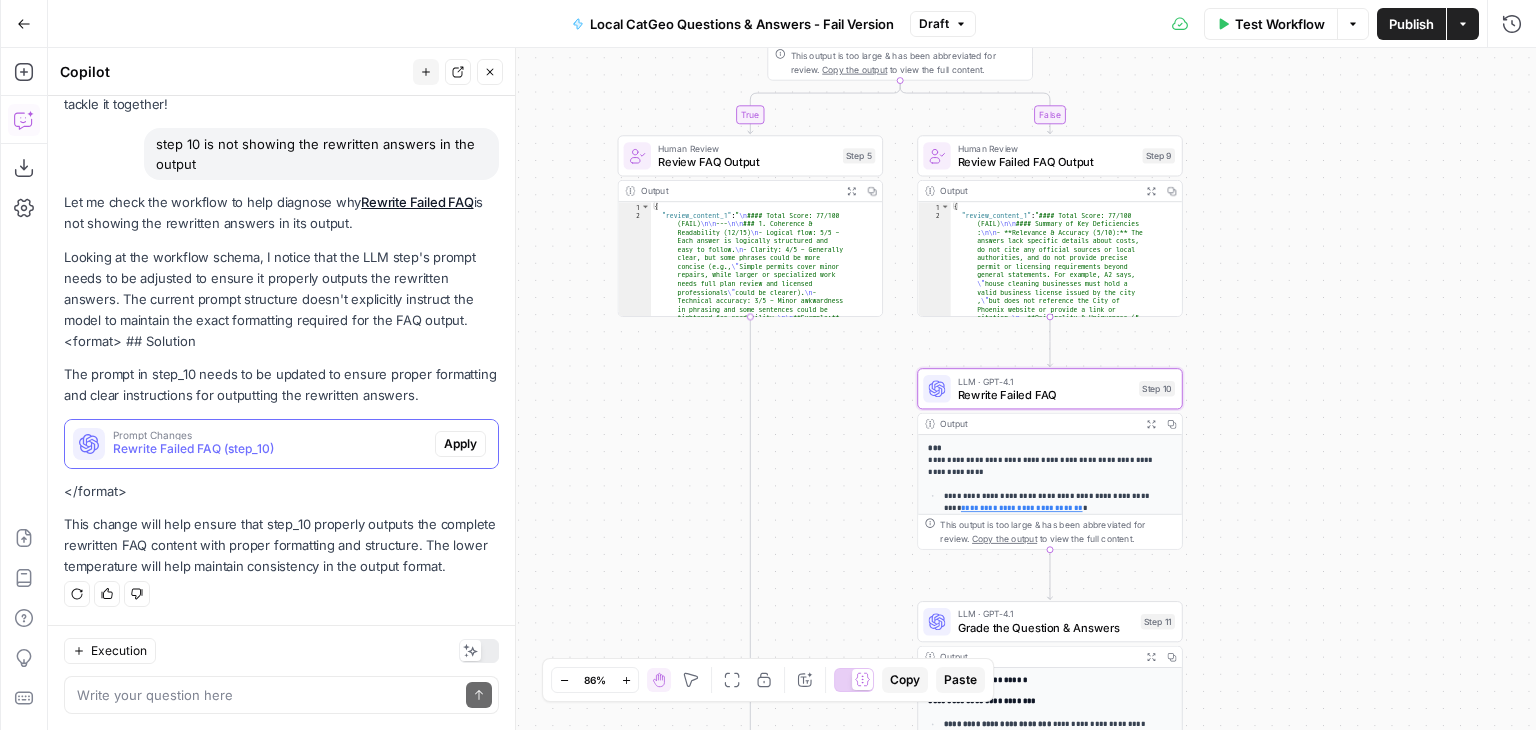 click on "Rewrite Failed FAQ (step_10)" at bounding box center (270, 449) 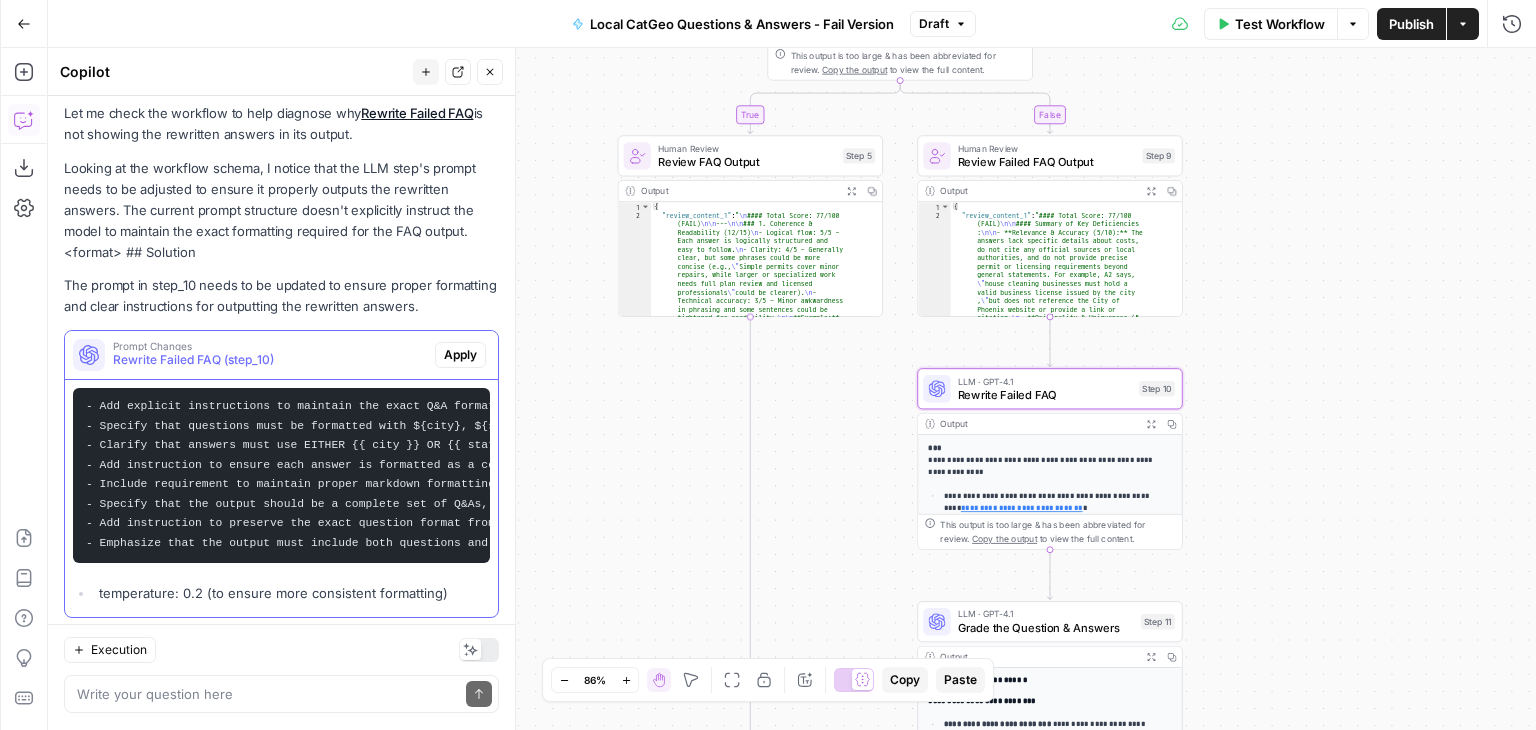 scroll, scrollTop: 227, scrollLeft: 0, axis: vertical 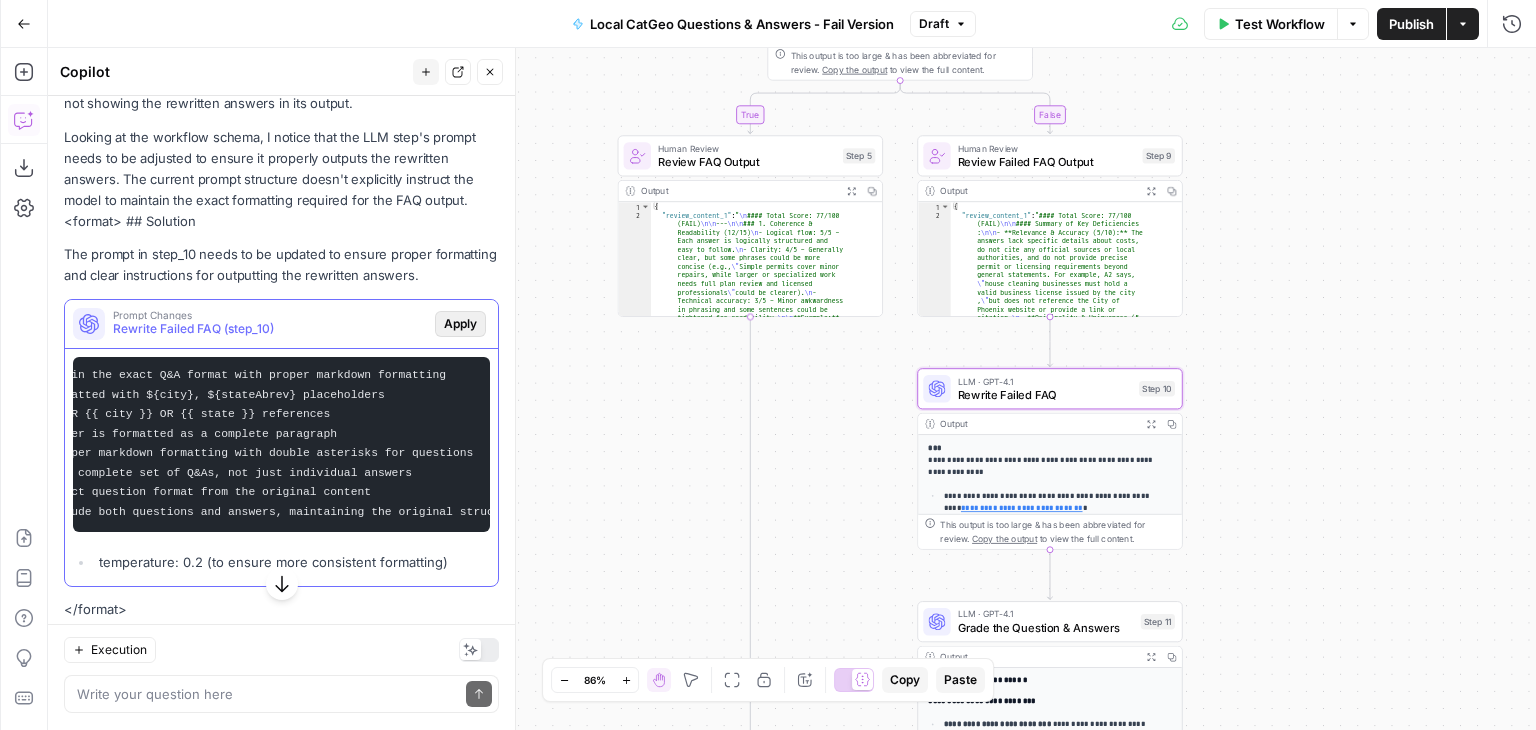 click on "Apply" at bounding box center [460, 324] 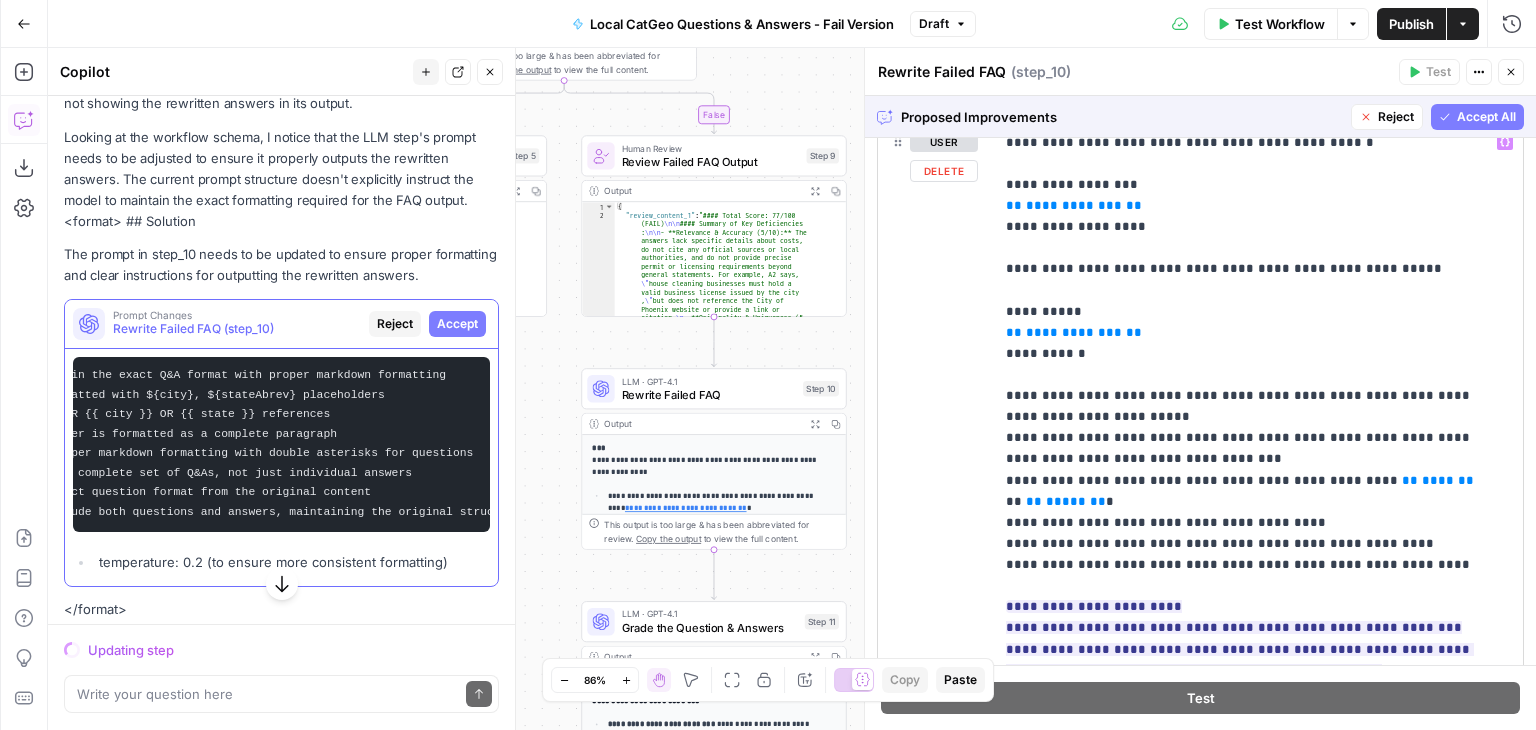scroll, scrollTop: 700, scrollLeft: 0, axis: vertical 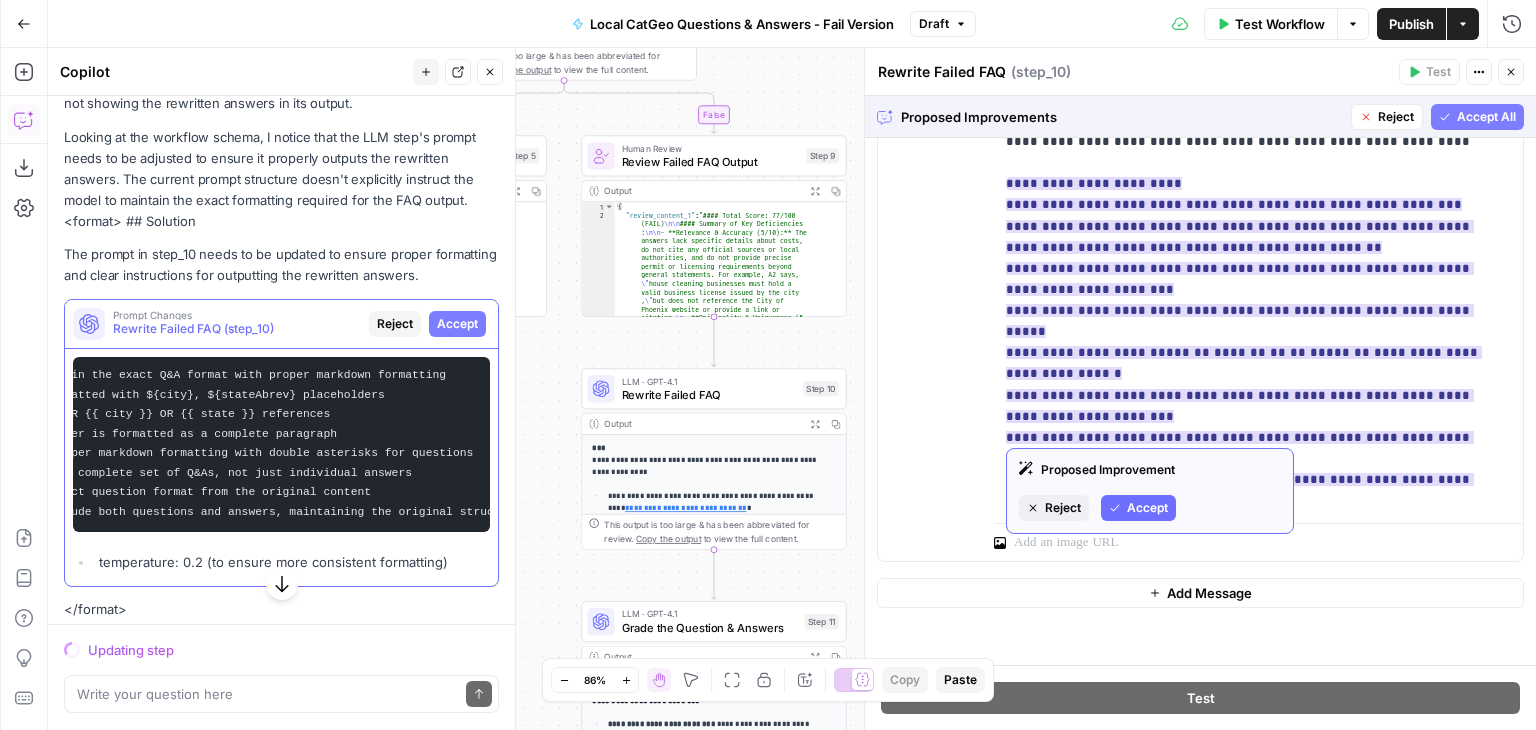 click on "Accept" at bounding box center [1138, 508] 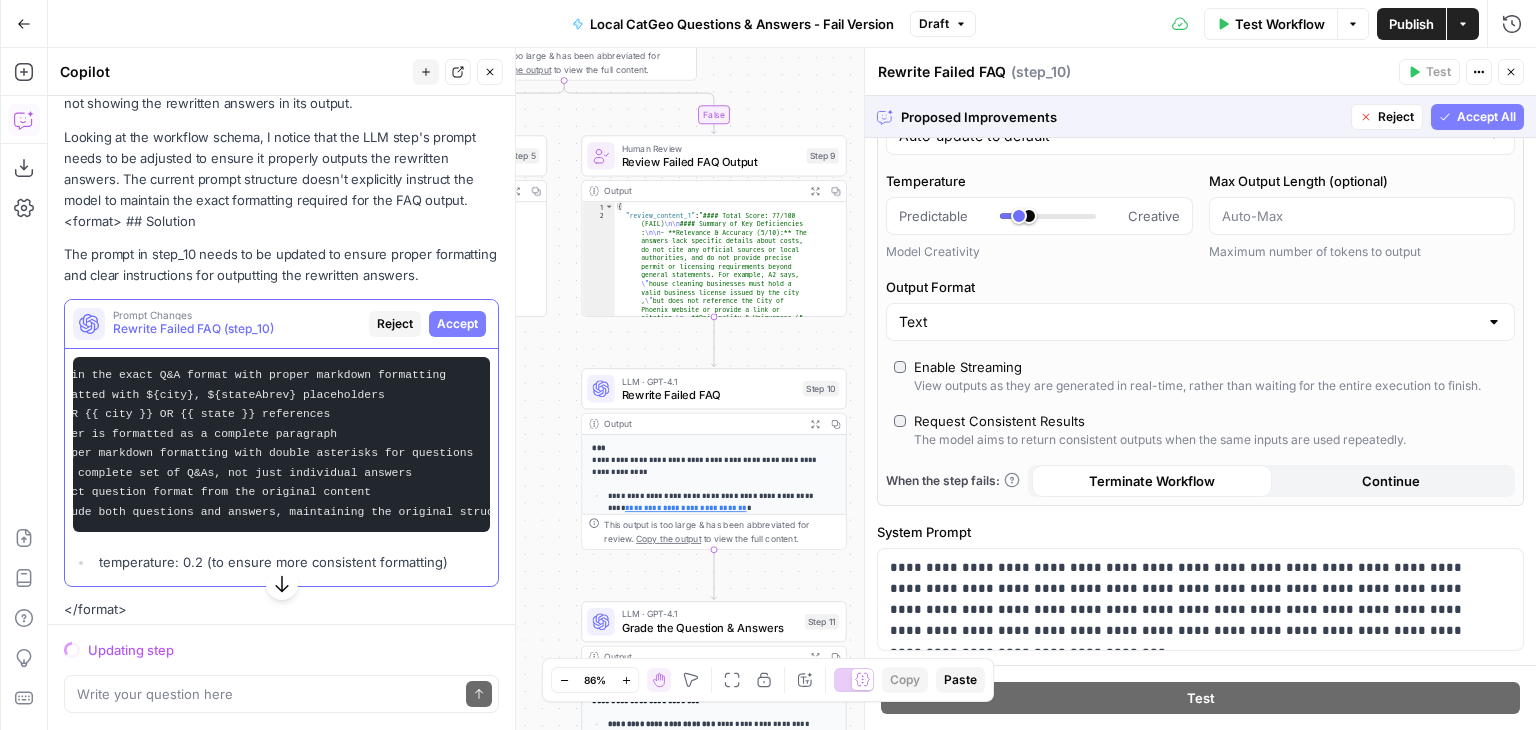 scroll, scrollTop: 141, scrollLeft: 0, axis: vertical 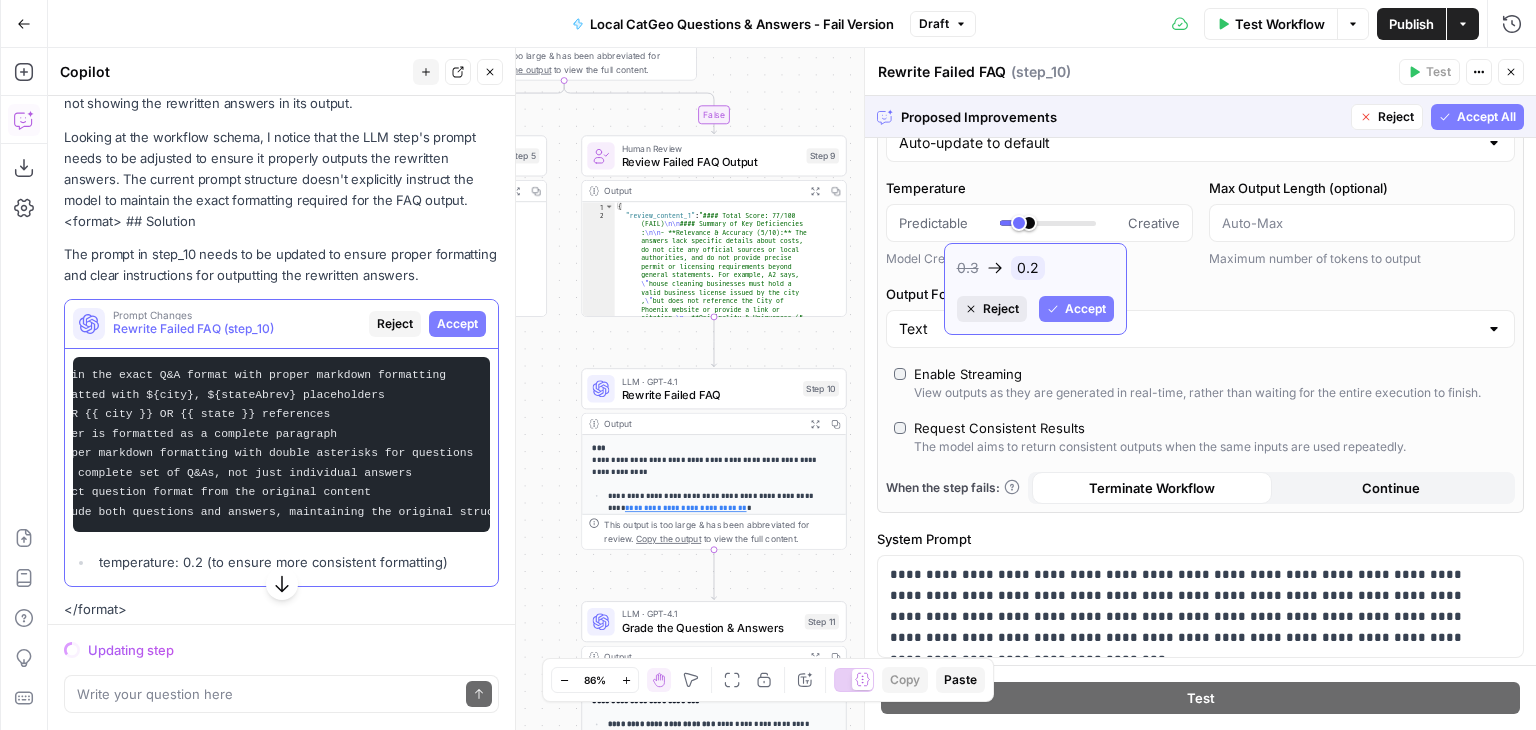 click on "Reject" at bounding box center [1001, 309] 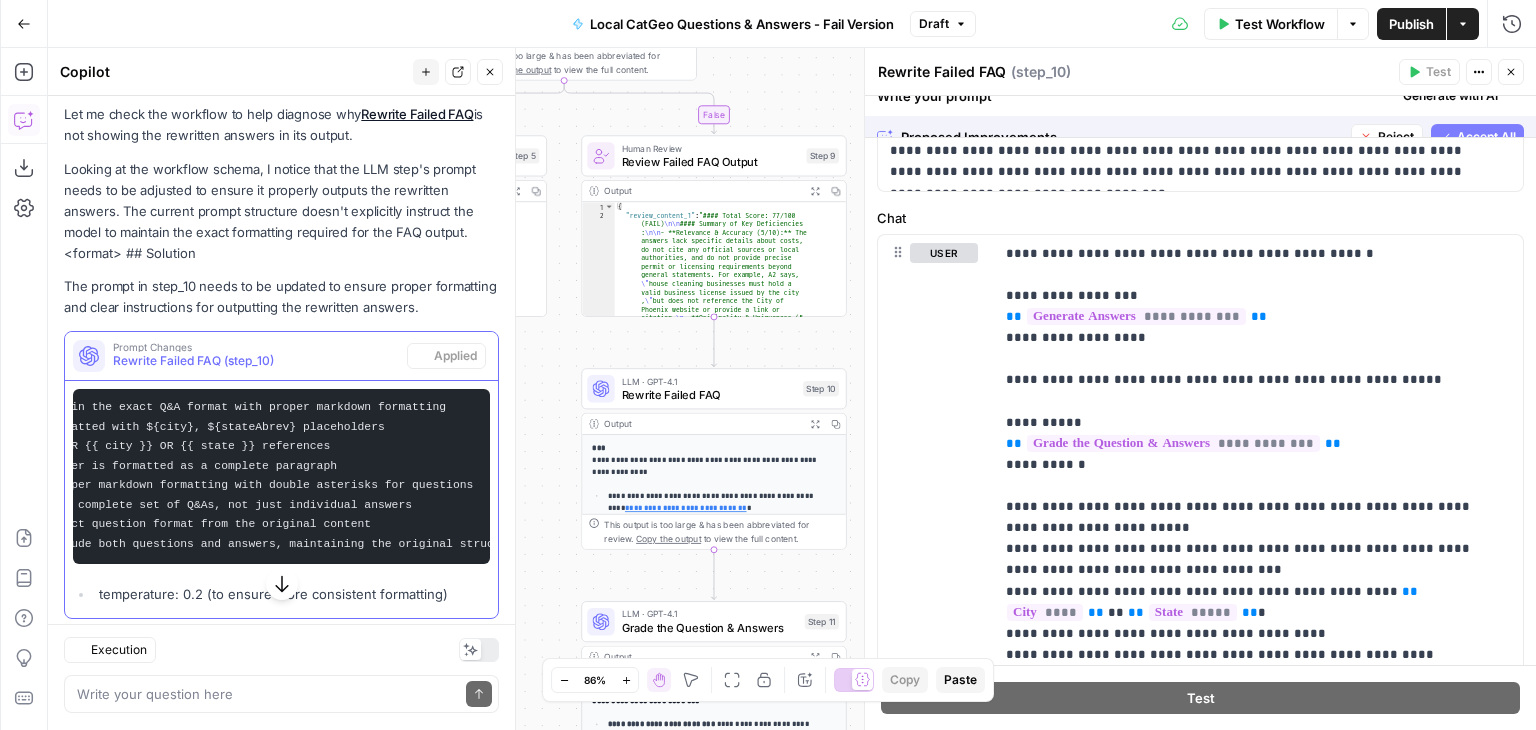 scroll, scrollTop: 259, scrollLeft: 0, axis: vertical 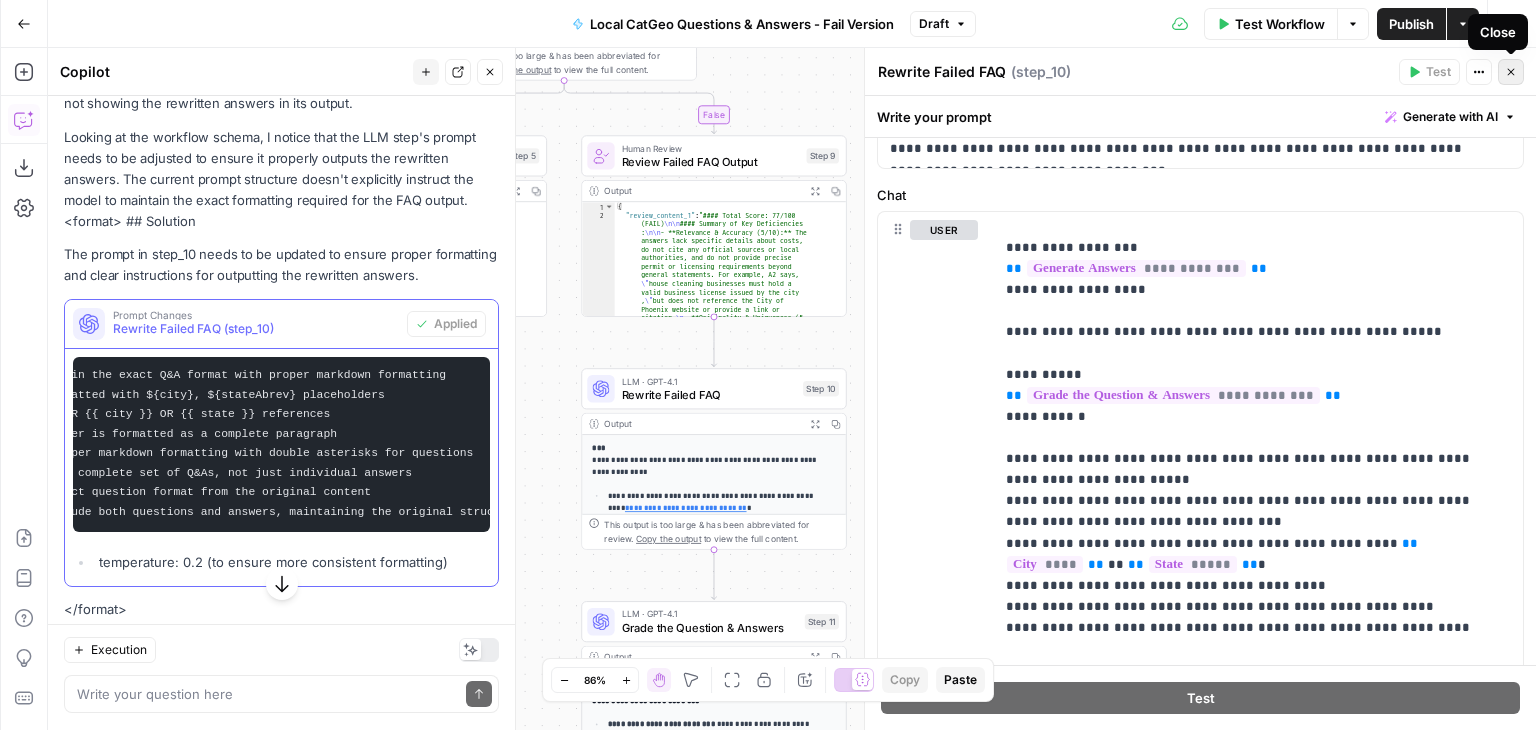 click 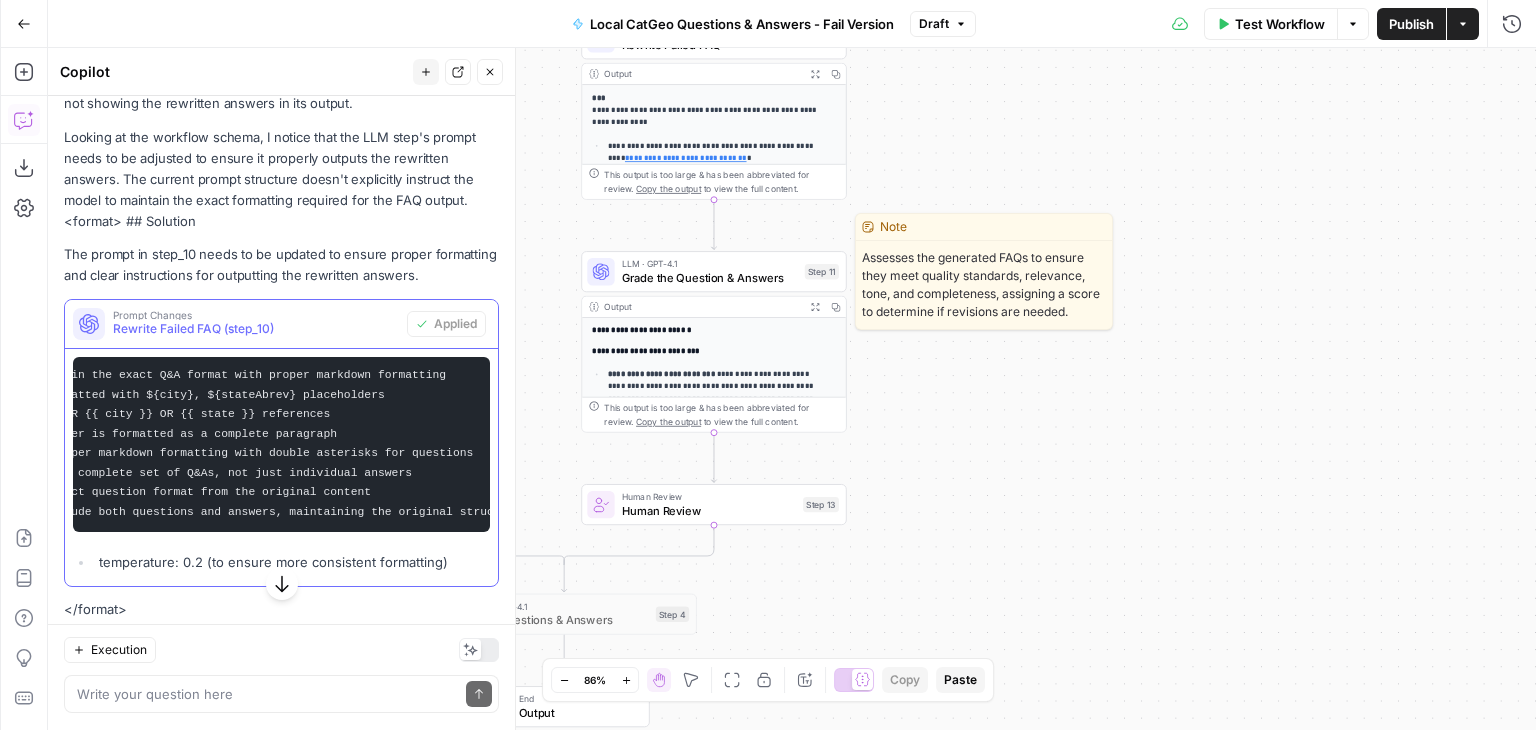 click on "Grade the Question & Answers" at bounding box center (710, 277) 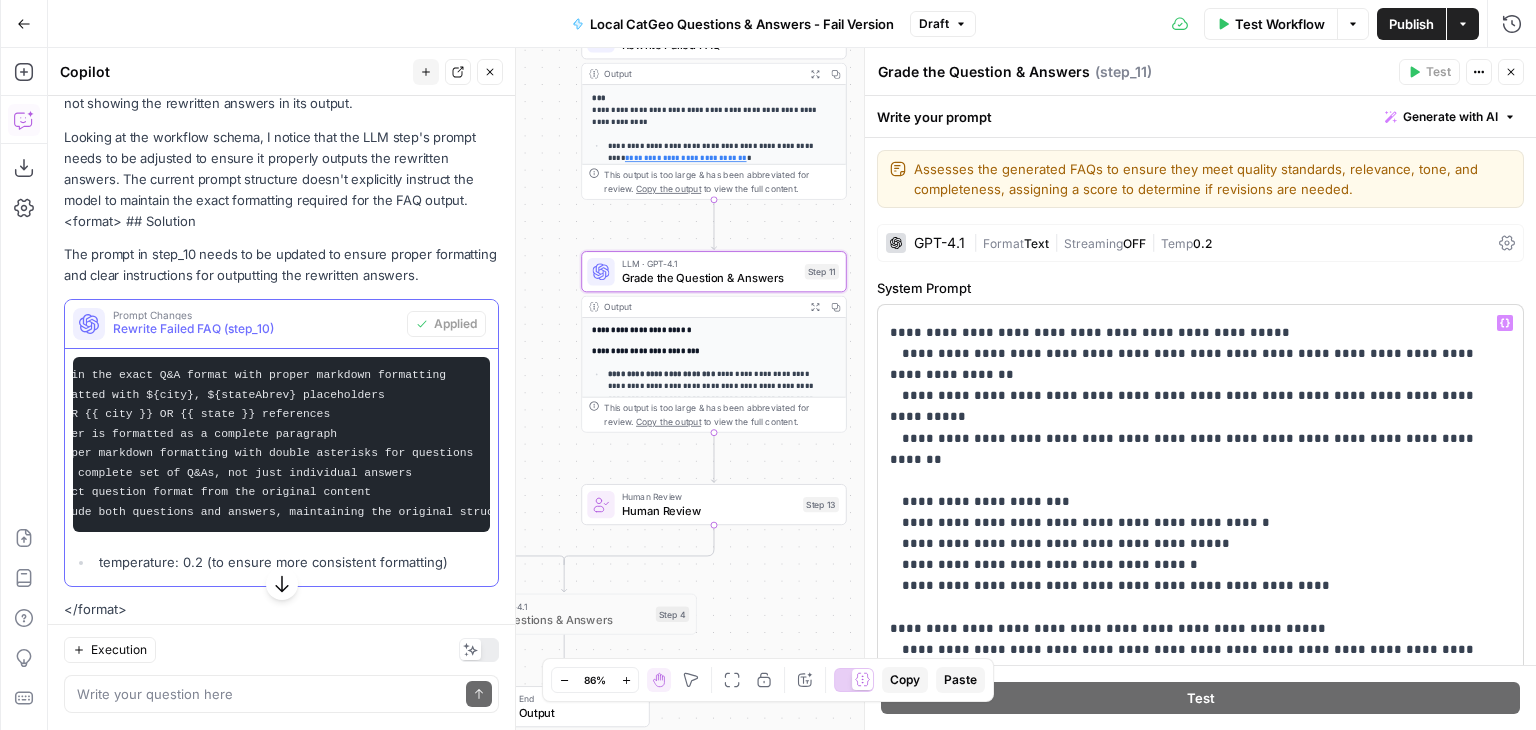 scroll, scrollTop: 1905, scrollLeft: 0, axis: vertical 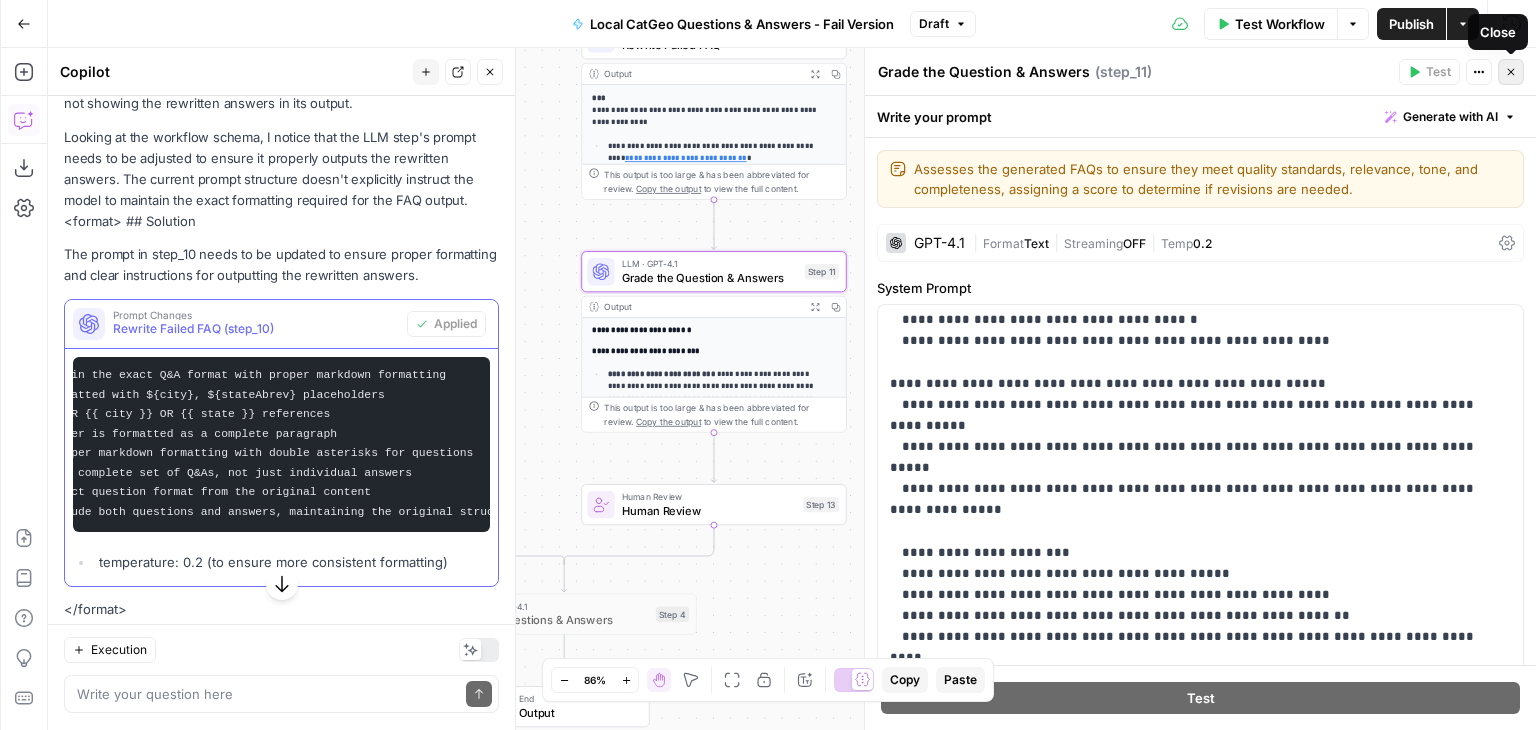 click 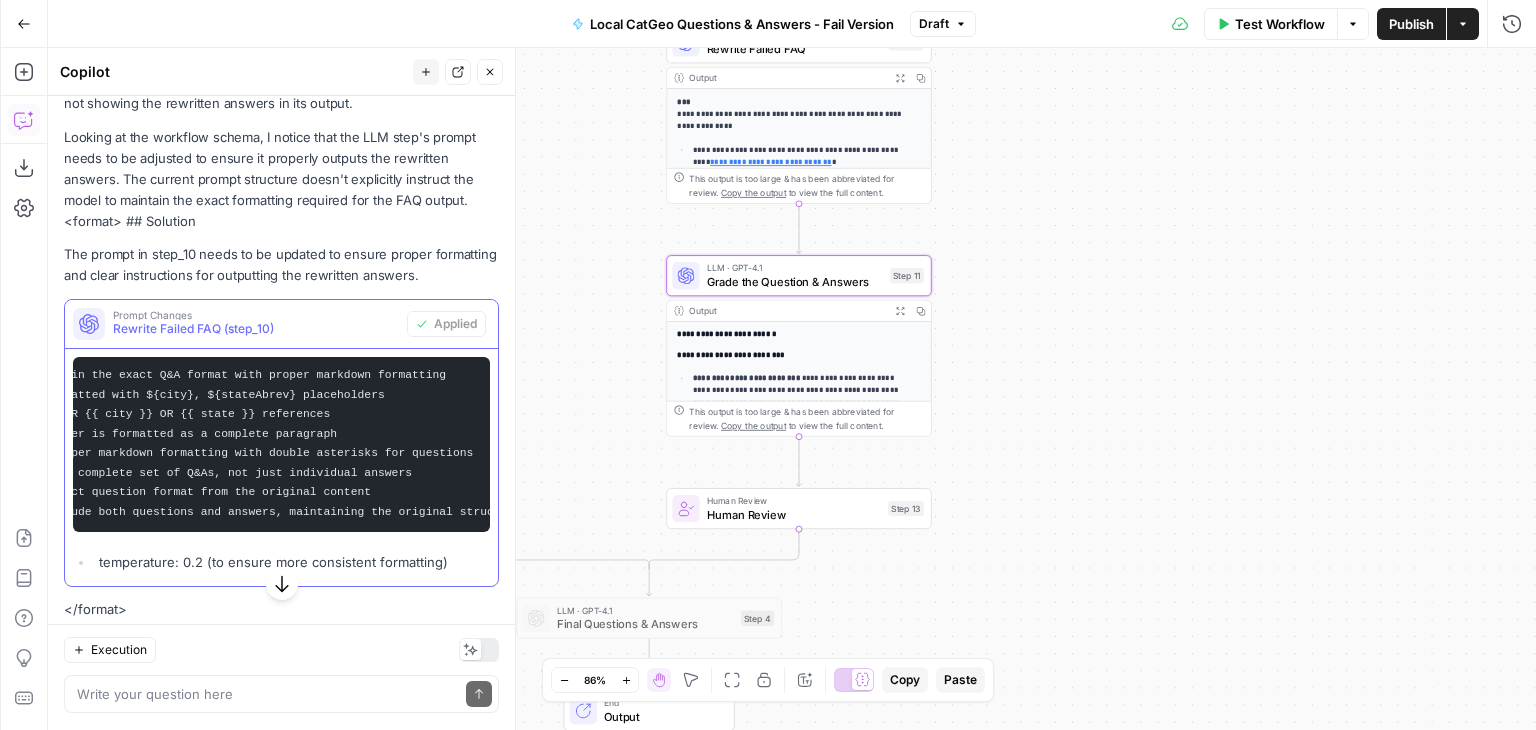 drag, startPoint x: 1105, startPoint y: 347, endPoint x: 1190, endPoint y: 351, distance: 85.09406 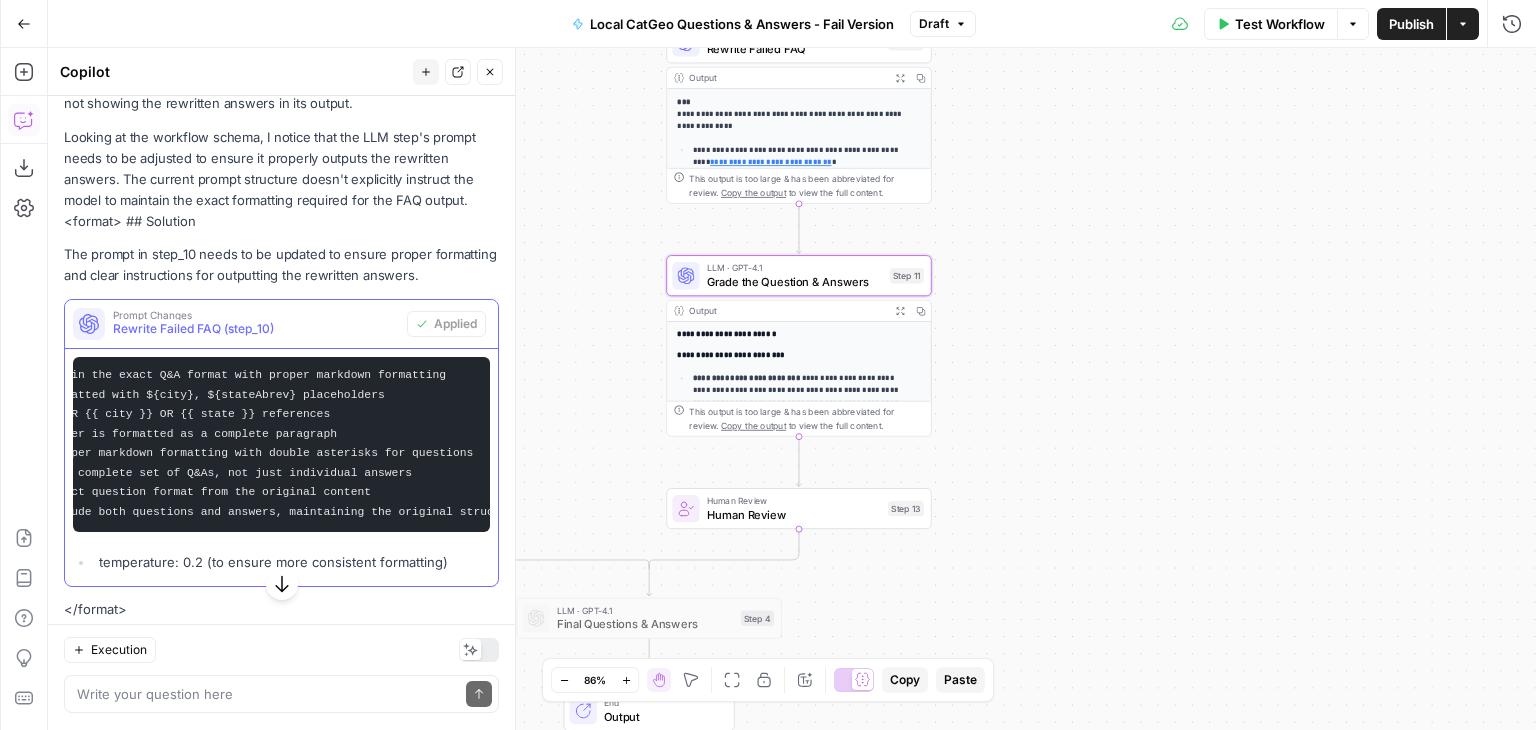 click on "**********" at bounding box center [792, 389] 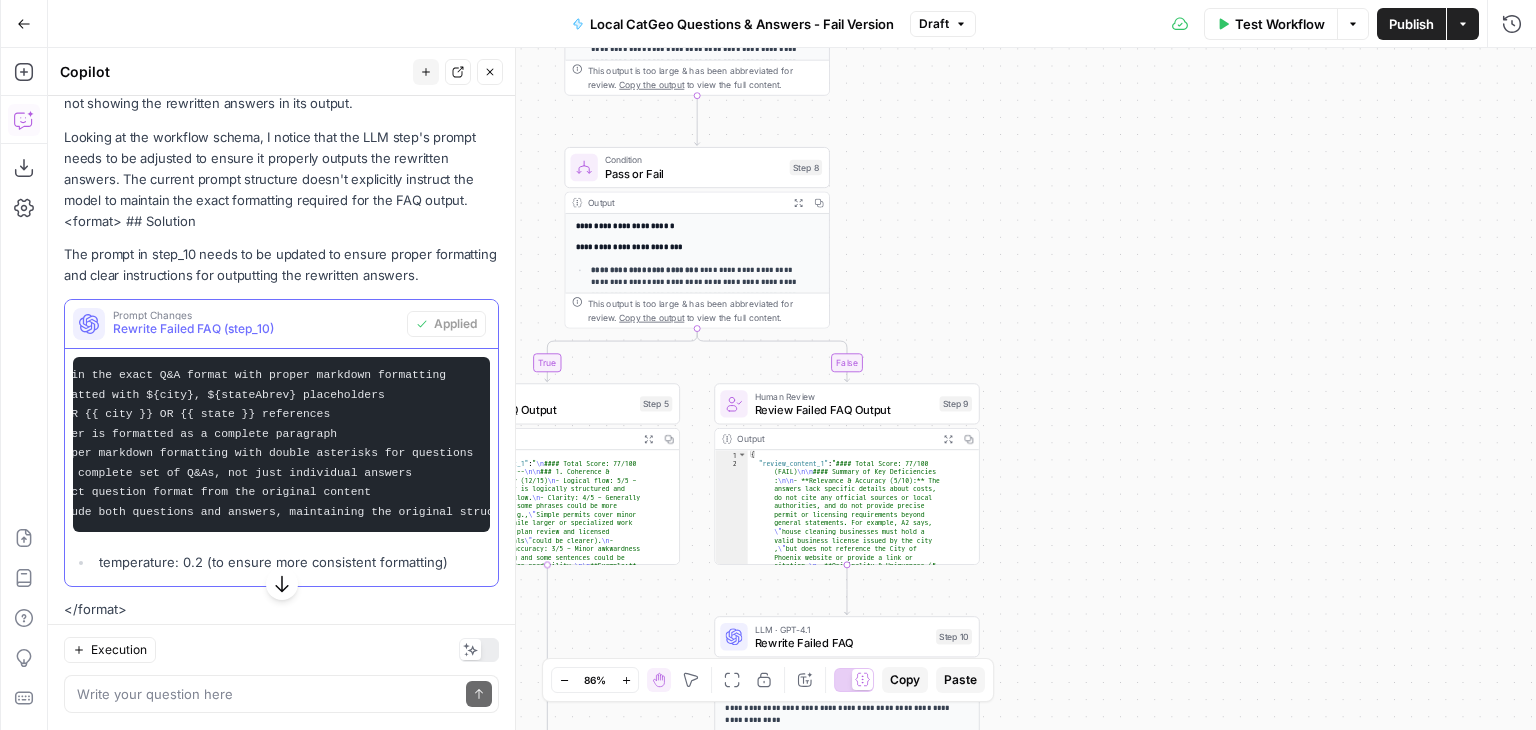 drag, startPoint x: 1184, startPoint y: 325, endPoint x: 1231, endPoint y: 469, distance: 151.47607 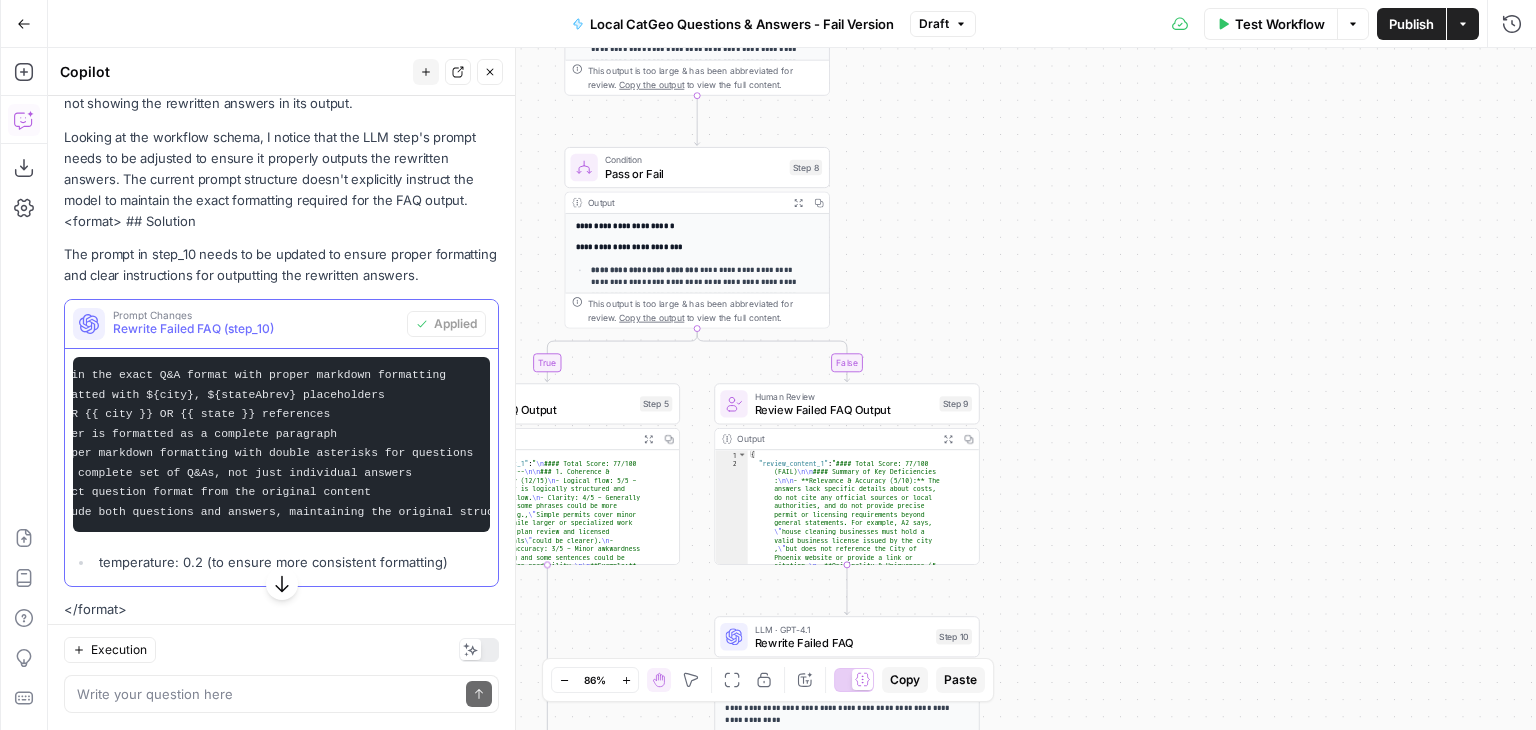 click on "**********" at bounding box center [792, 389] 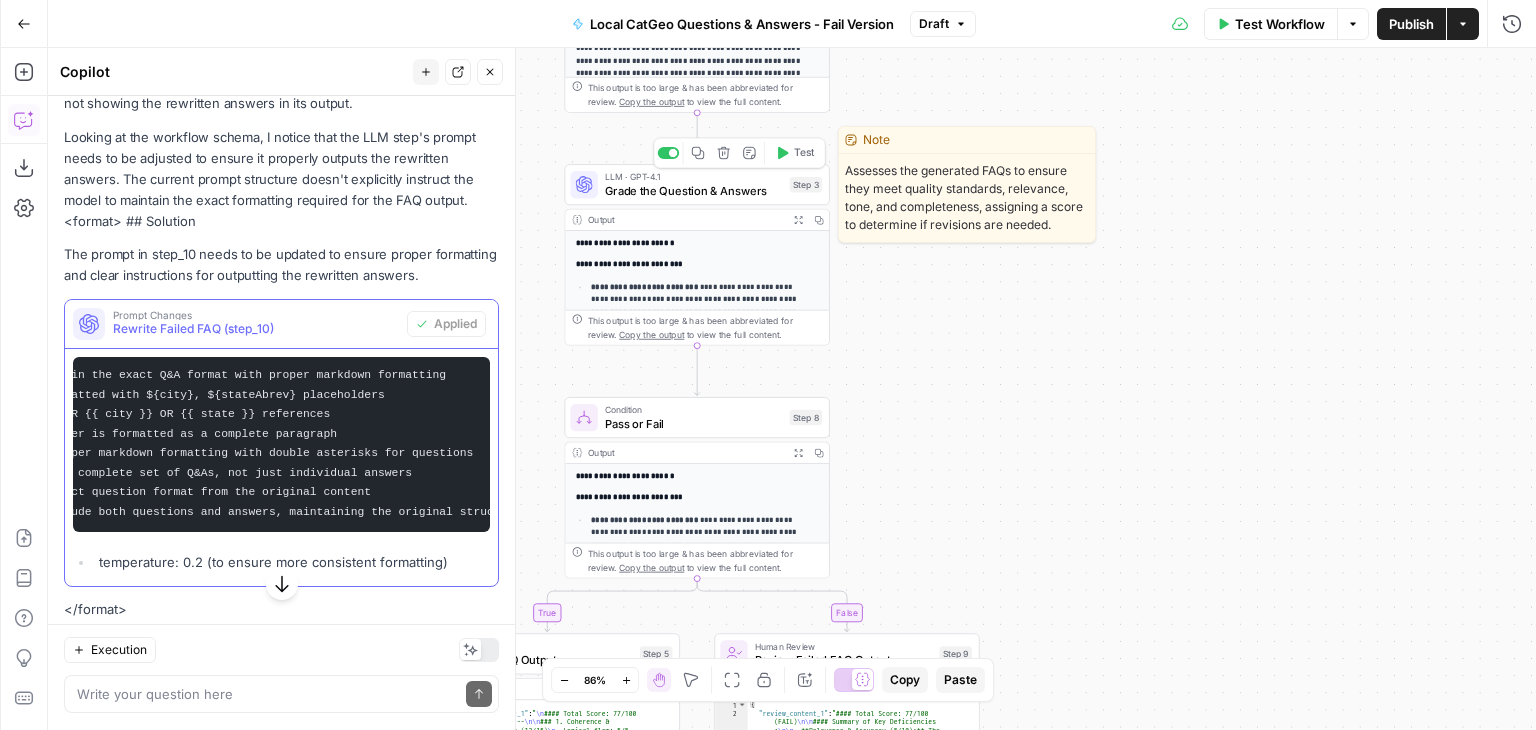 click on "LLM · GPT-4.1 Grade the Question & Answers Step 3 Copy step Delete step Edit Note Test" at bounding box center (696, 184) 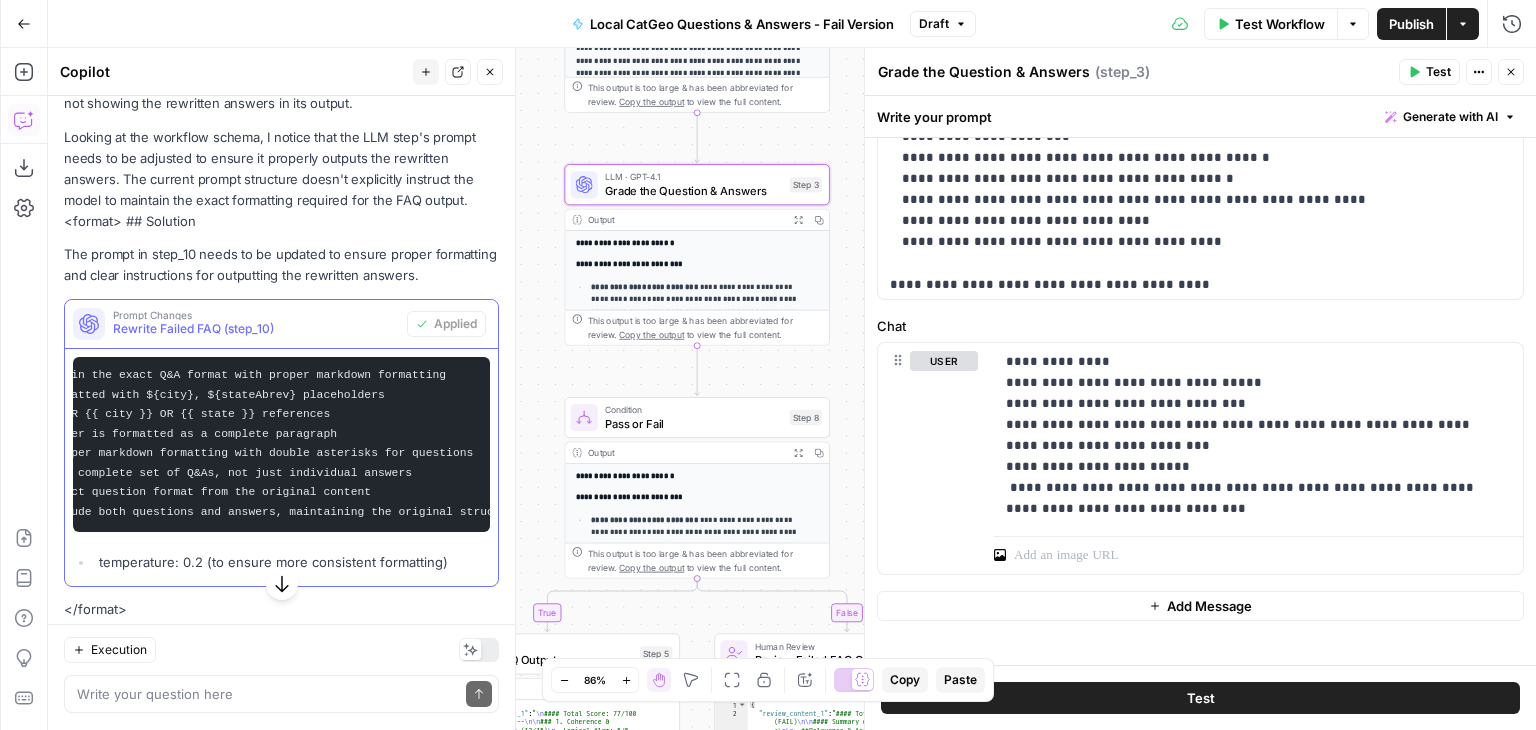 scroll, scrollTop: 835, scrollLeft: 0, axis: vertical 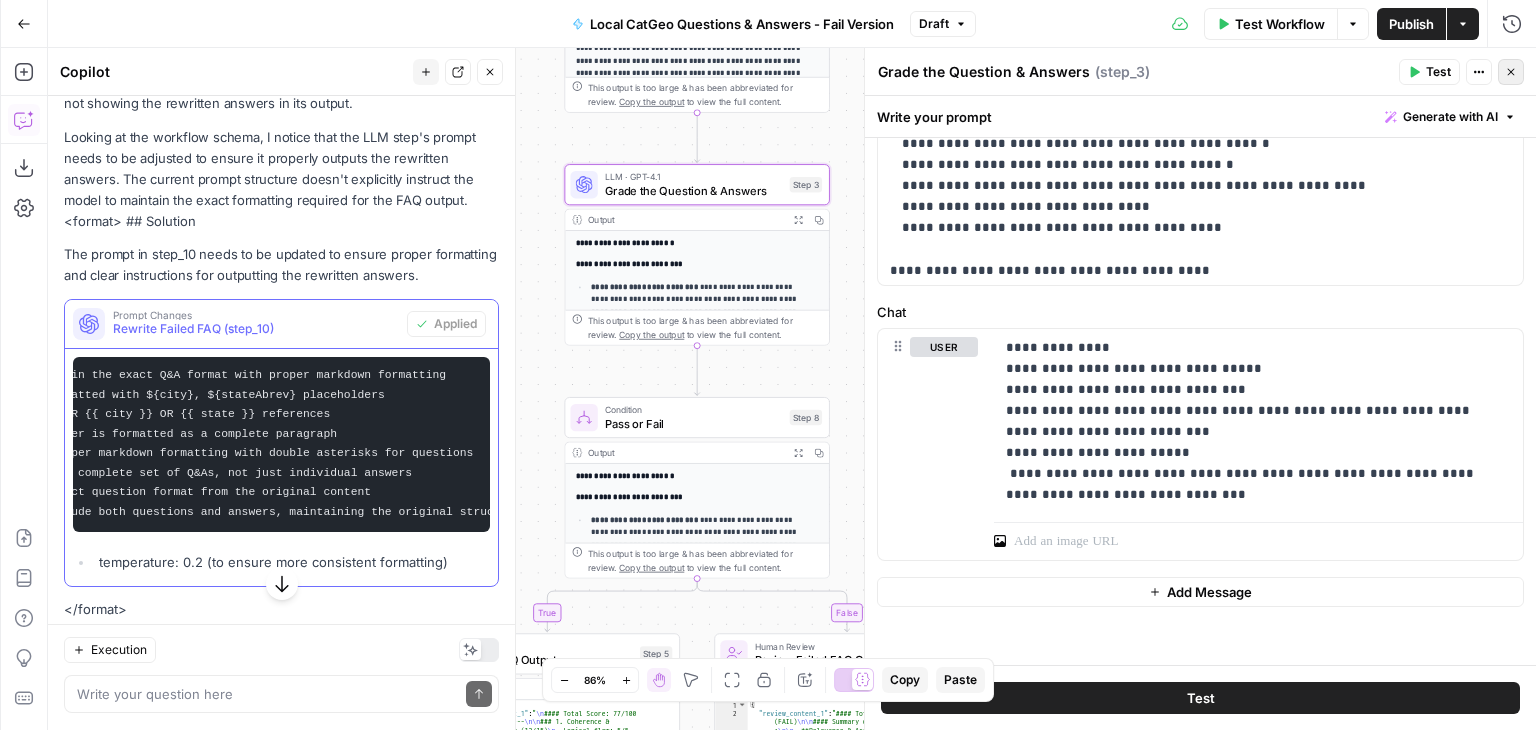 click 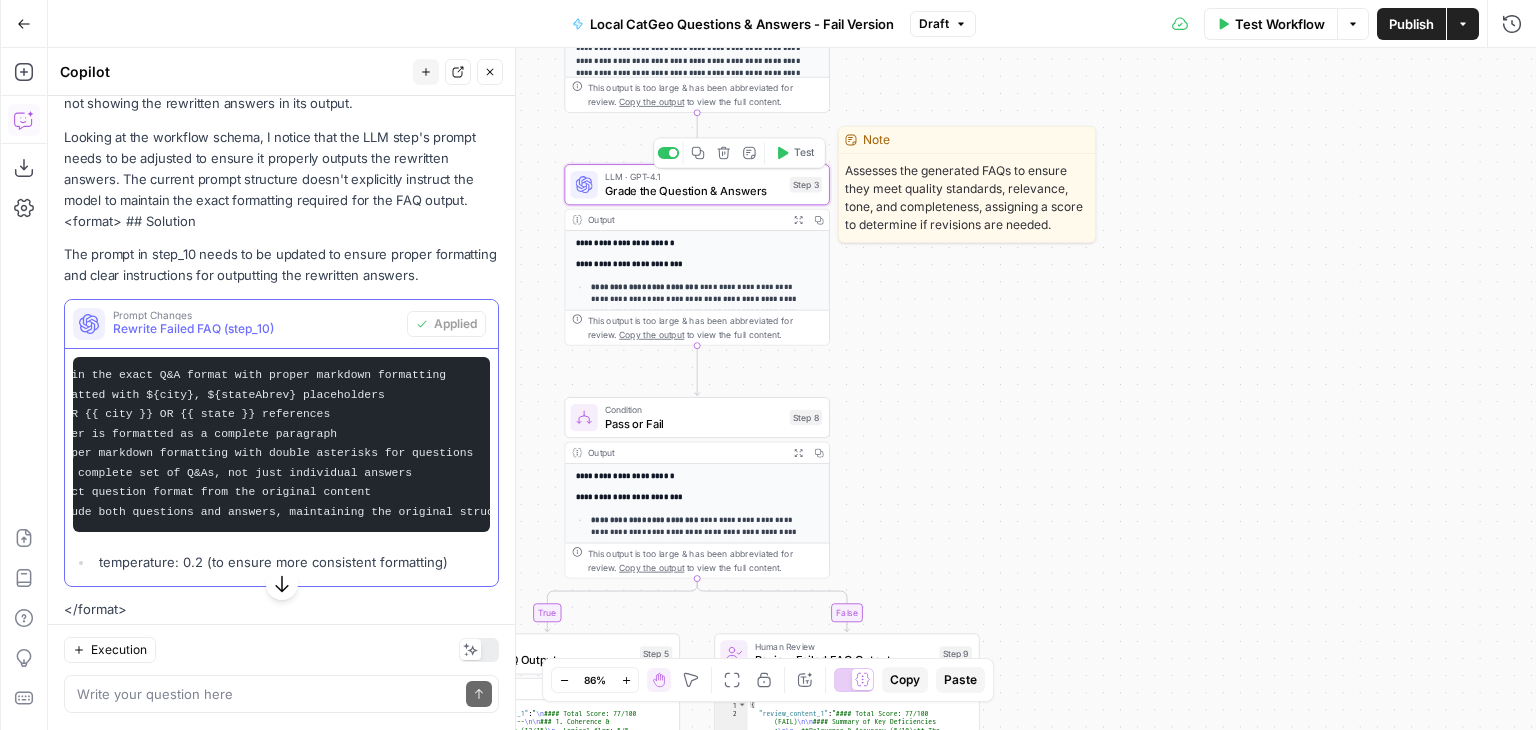 click on "Grade the Question & Answers" at bounding box center (694, 190) 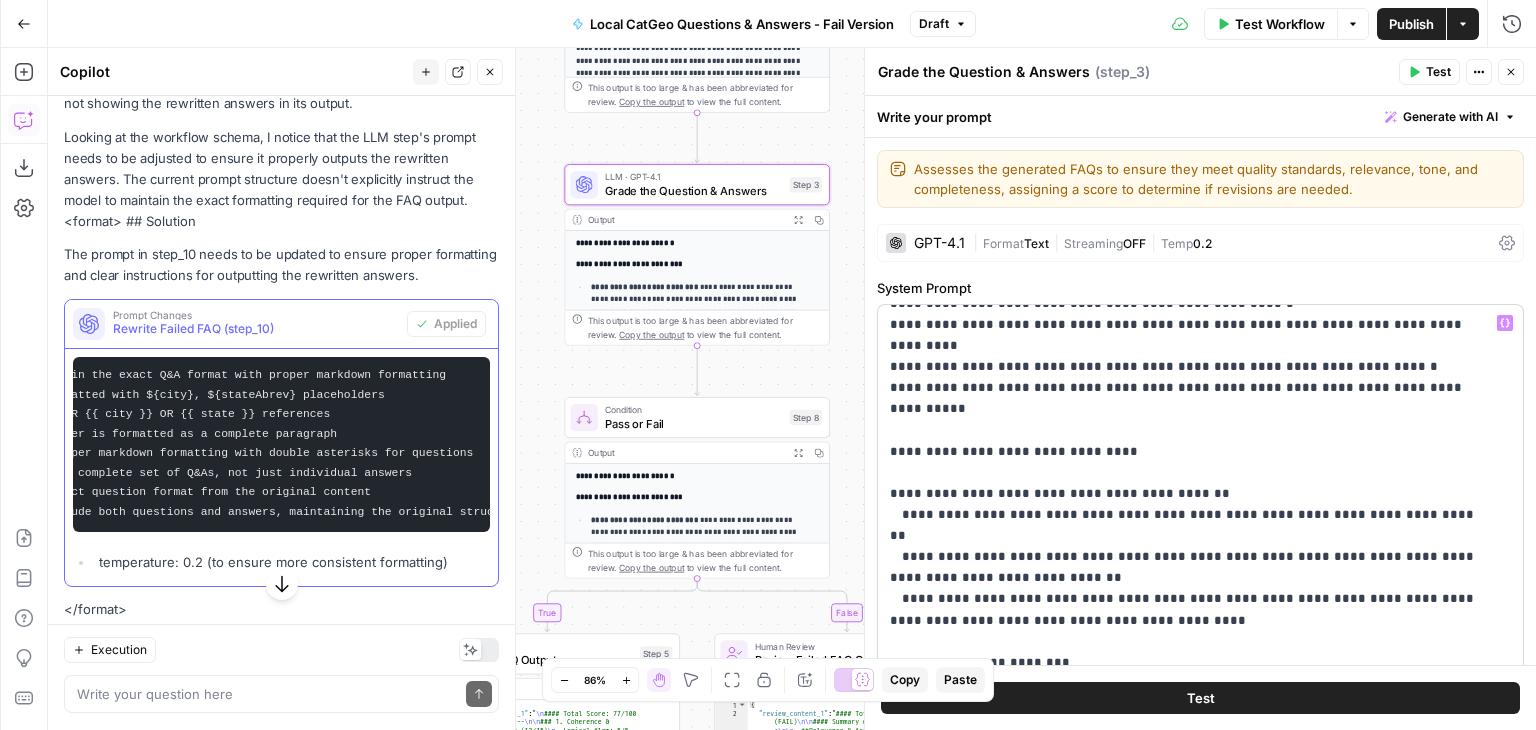 scroll, scrollTop: 300, scrollLeft: 0, axis: vertical 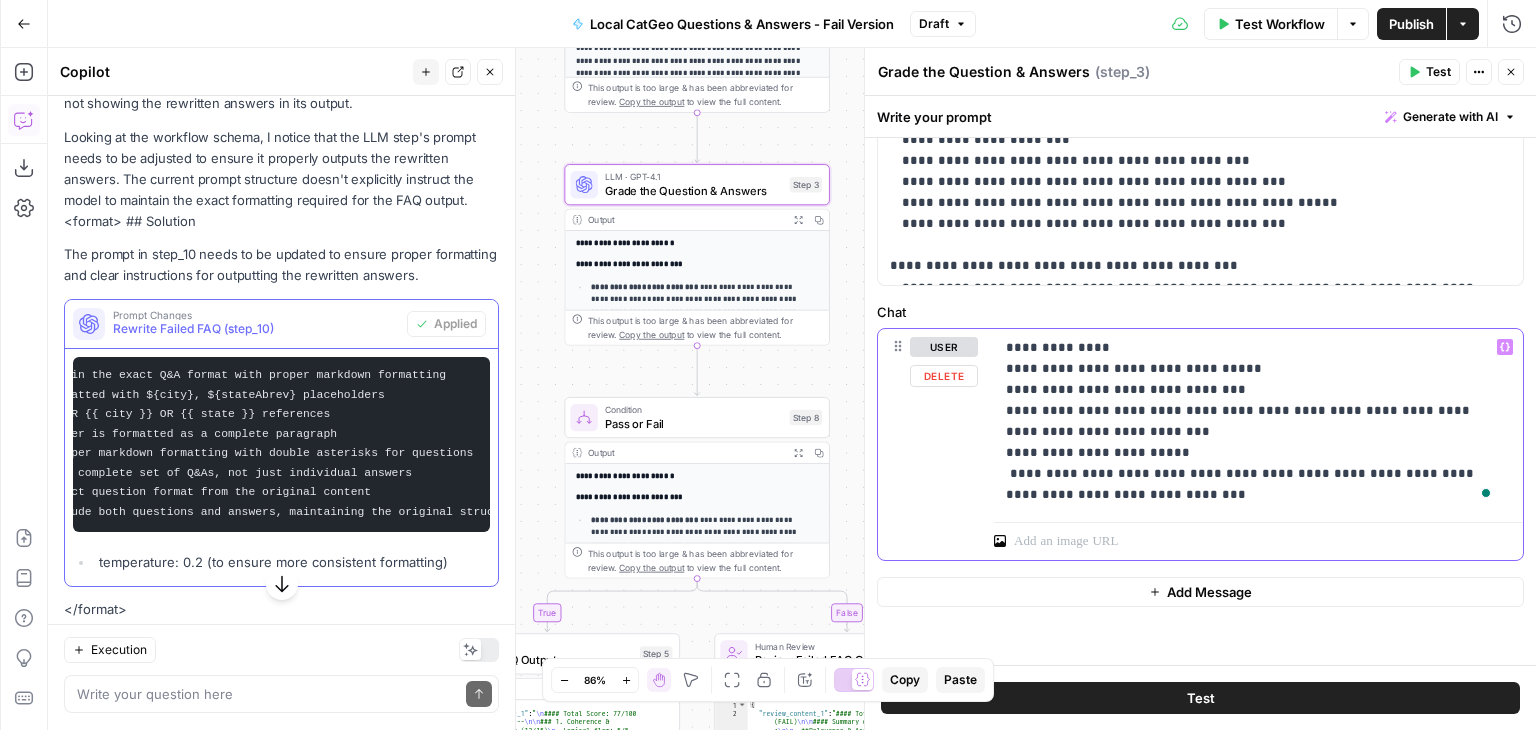 drag, startPoint x: 1156, startPoint y: 490, endPoint x: 1002, endPoint y: 338, distance: 216.3793 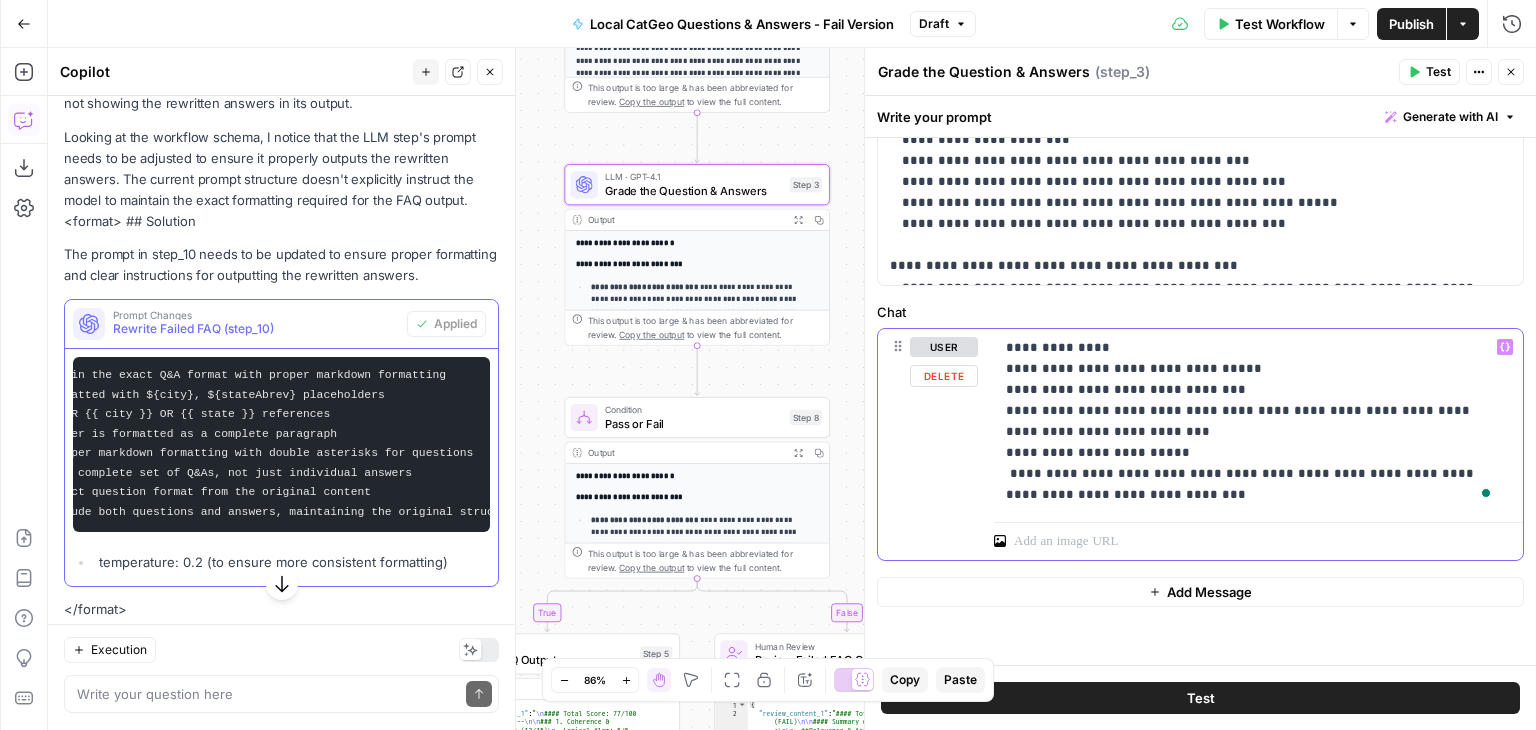 click on "**********" at bounding box center [1258, 421] 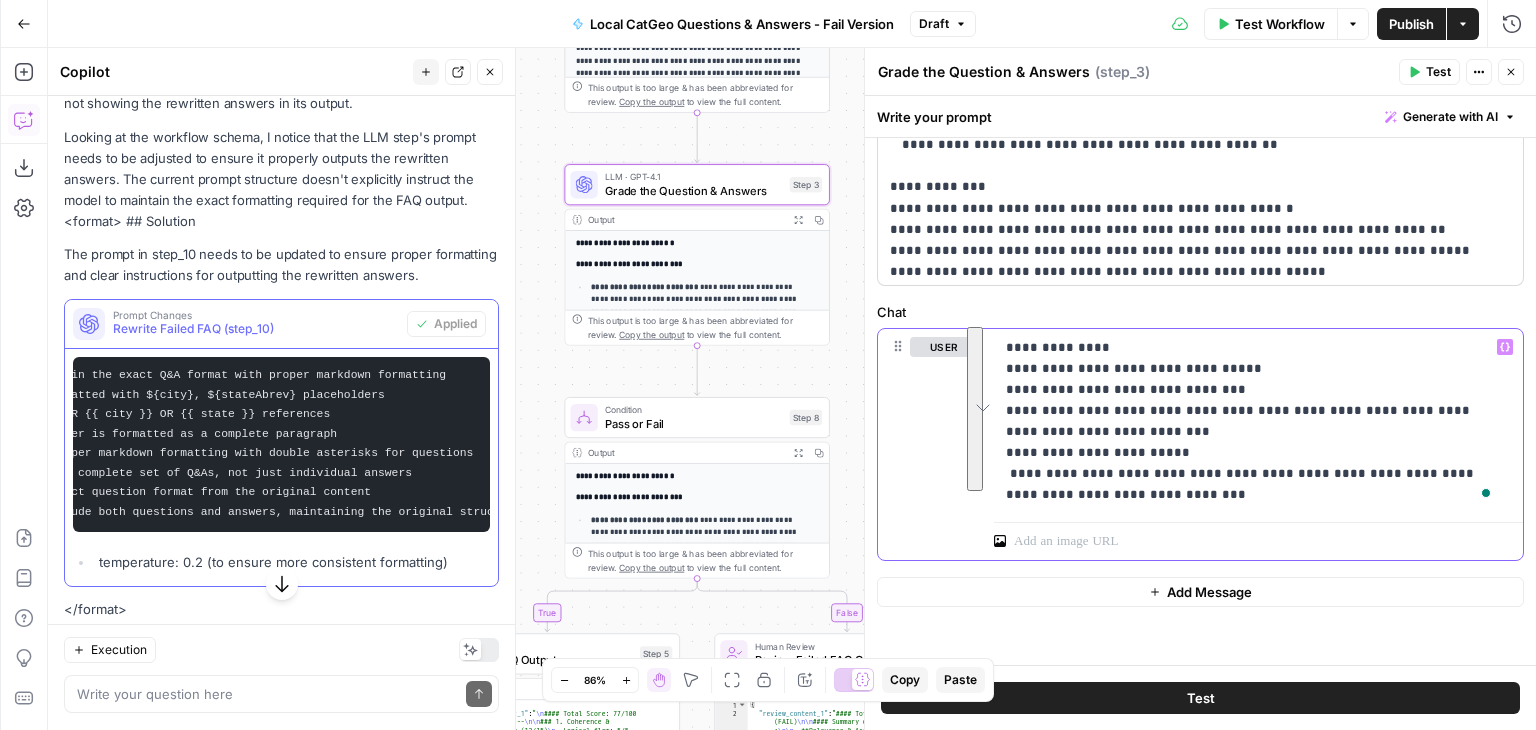 scroll, scrollTop: 1905, scrollLeft: 0, axis: vertical 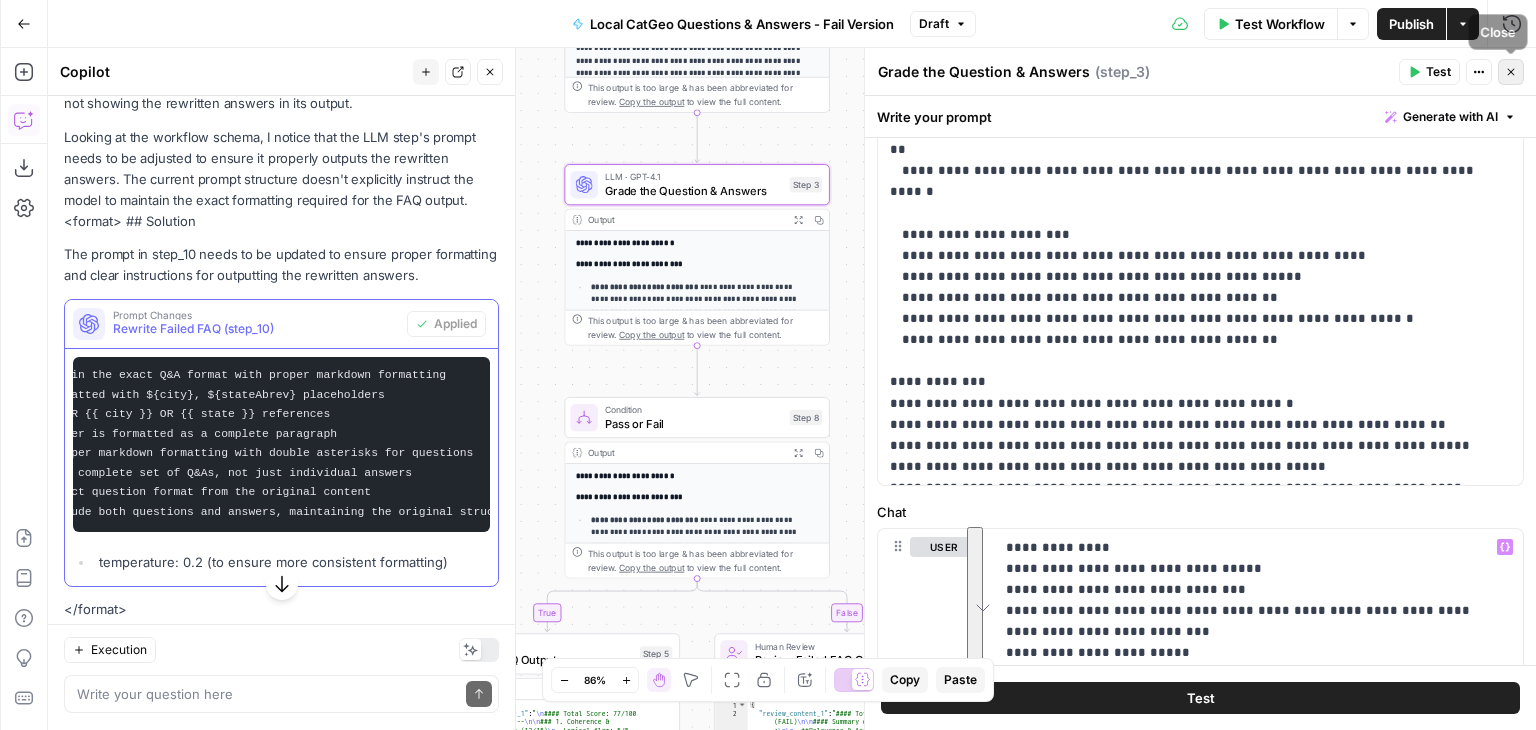 click 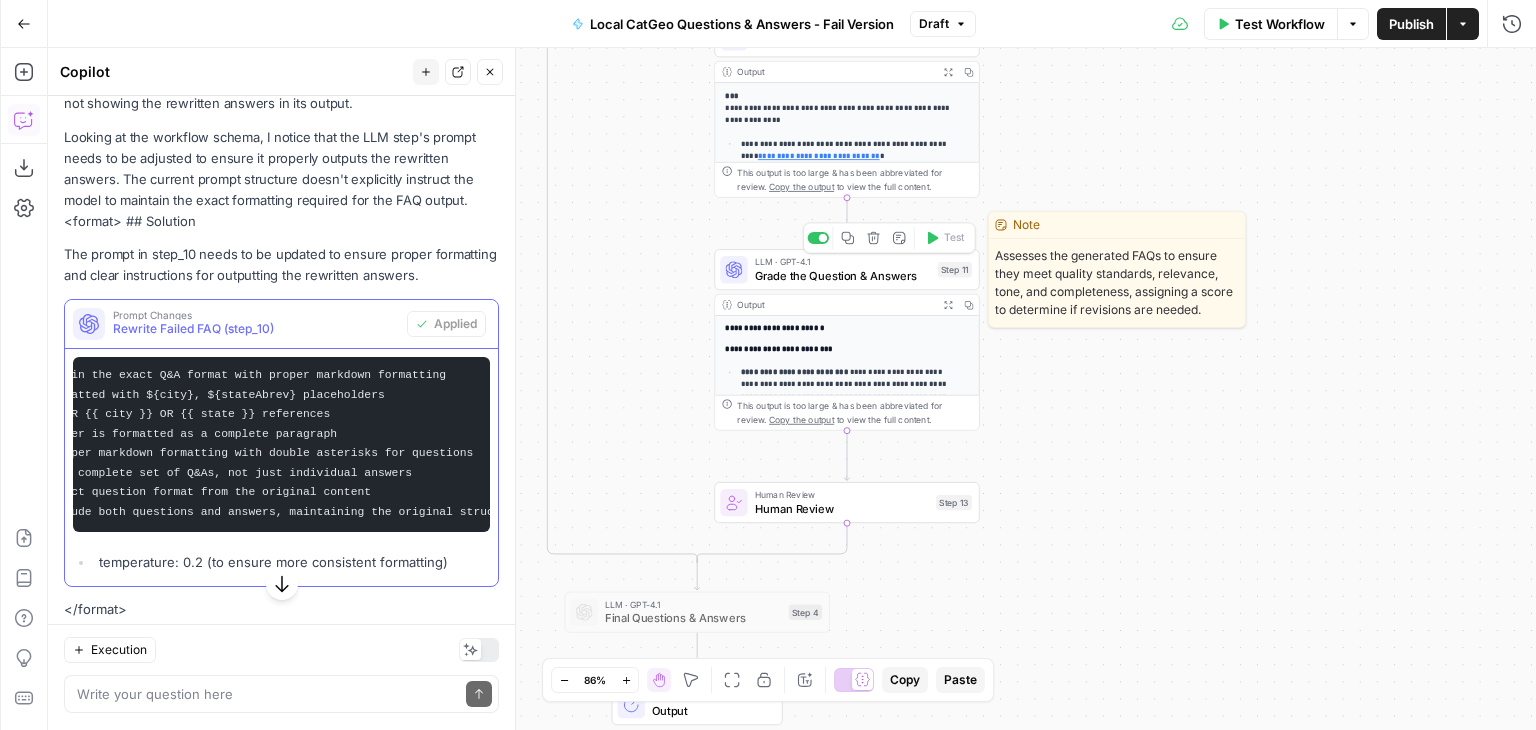 click on "LLM · GPT-4.1 Grade the Question & Answers Step 11 Copy step Delete step Edit Note Test" at bounding box center [846, 269] 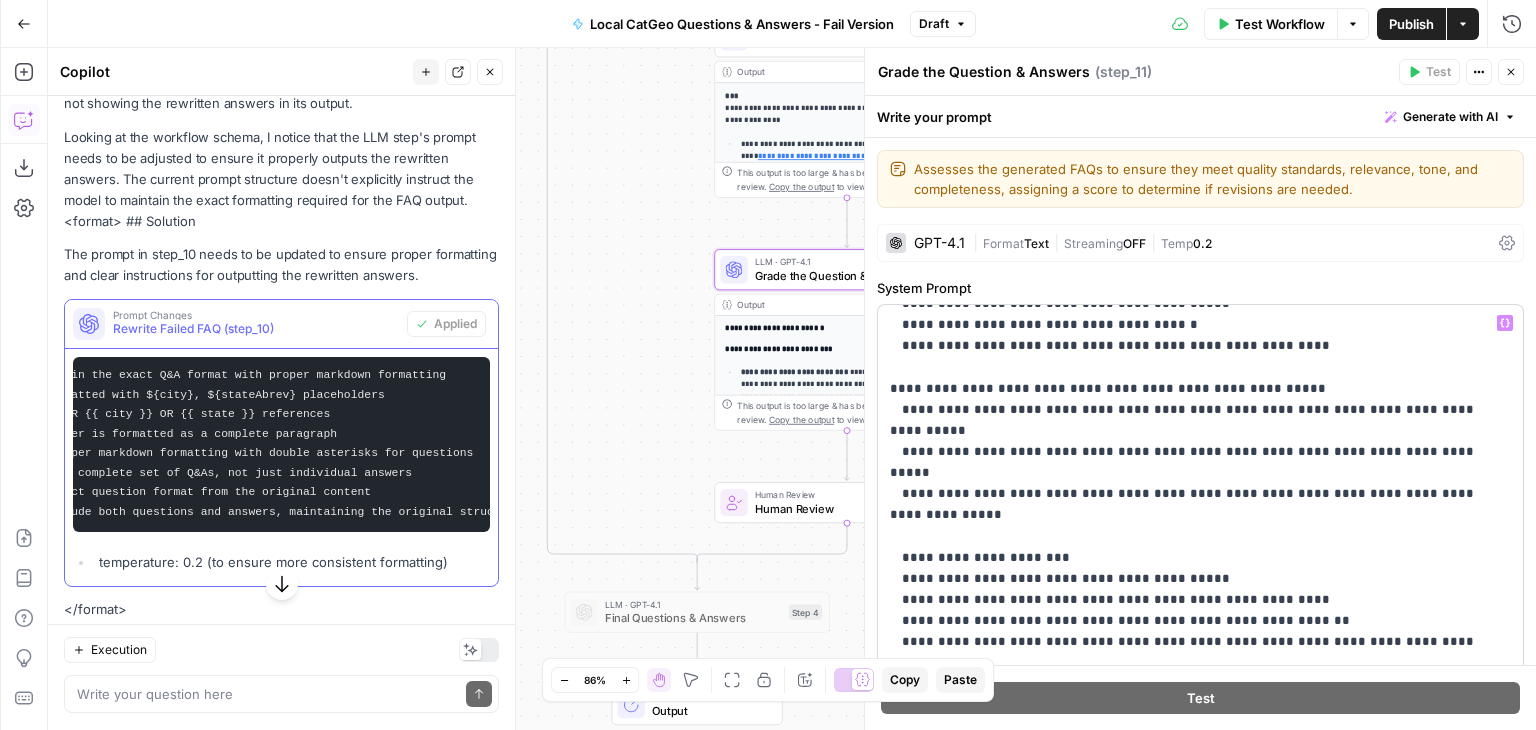 scroll, scrollTop: 1905, scrollLeft: 0, axis: vertical 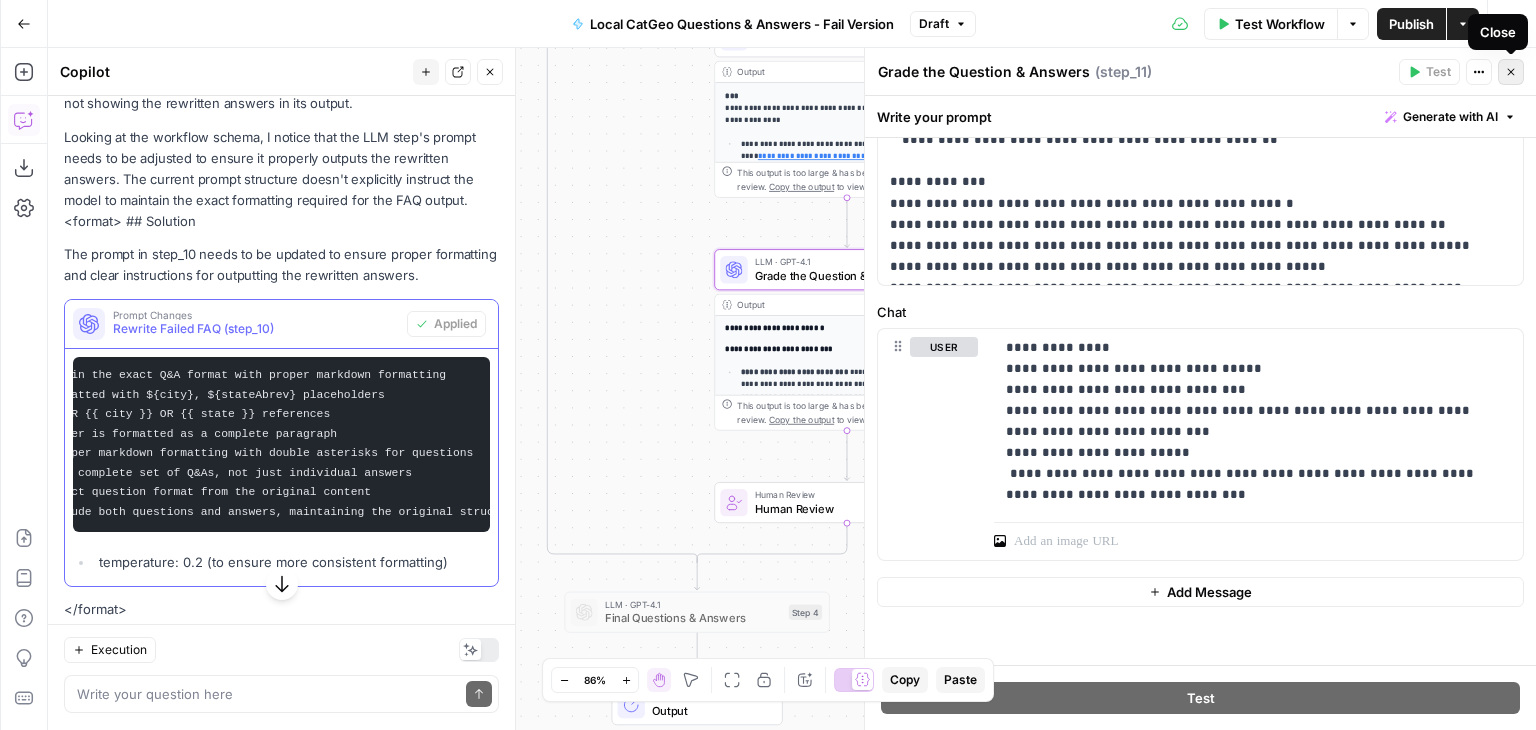 click on "Close" at bounding box center [1511, 72] 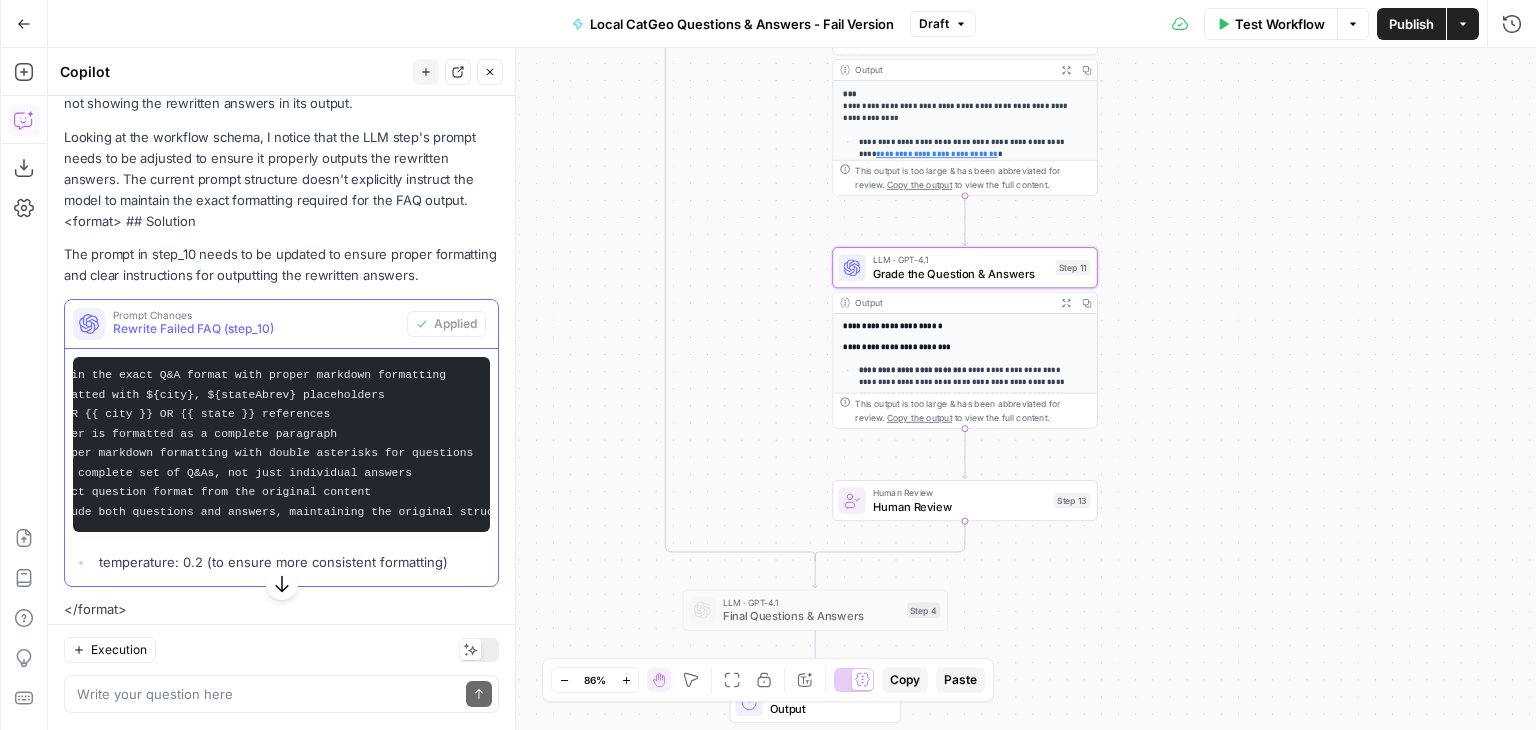 drag, startPoint x: 1184, startPoint y: 288, endPoint x: 1302, endPoint y: 286, distance: 118.016945 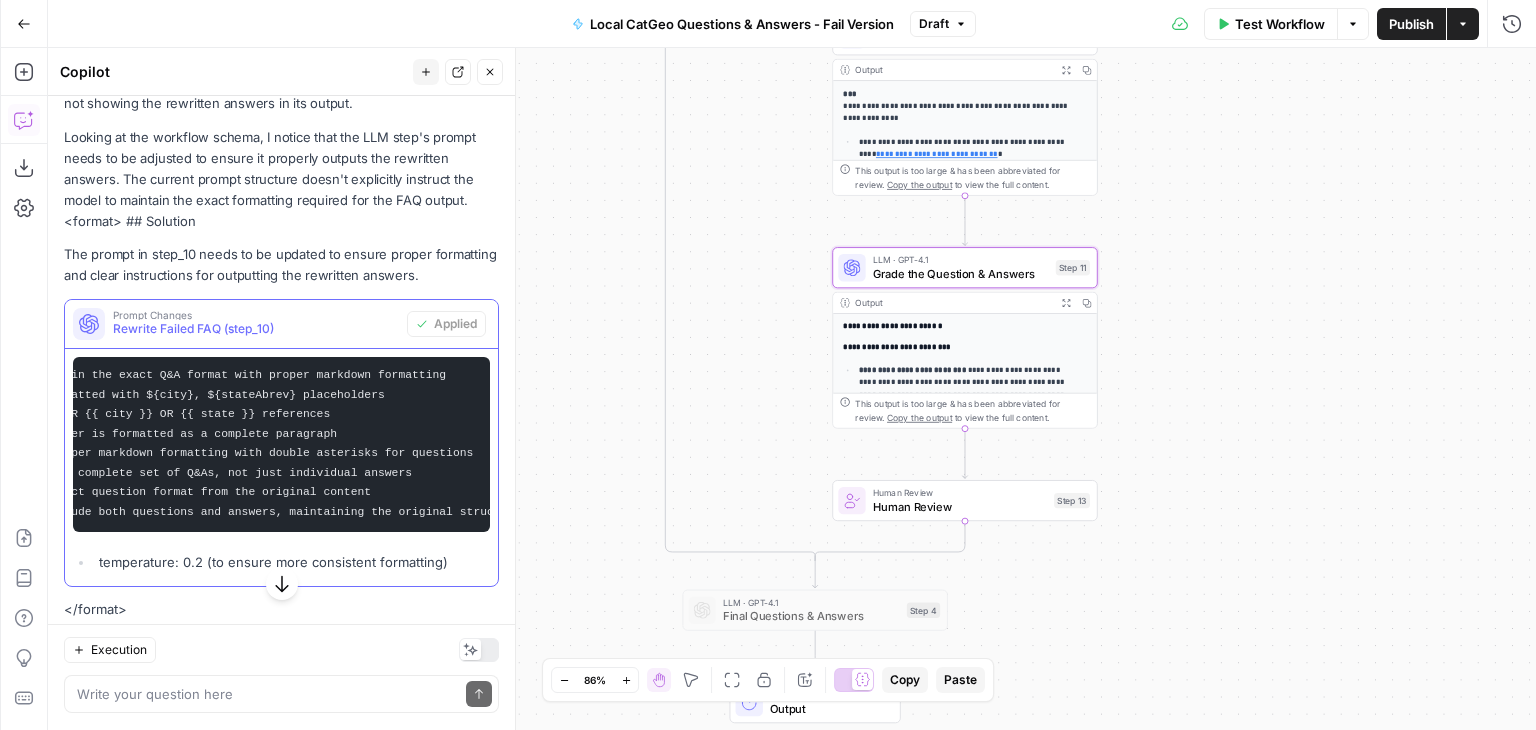 click on "**********" at bounding box center (792, 389) 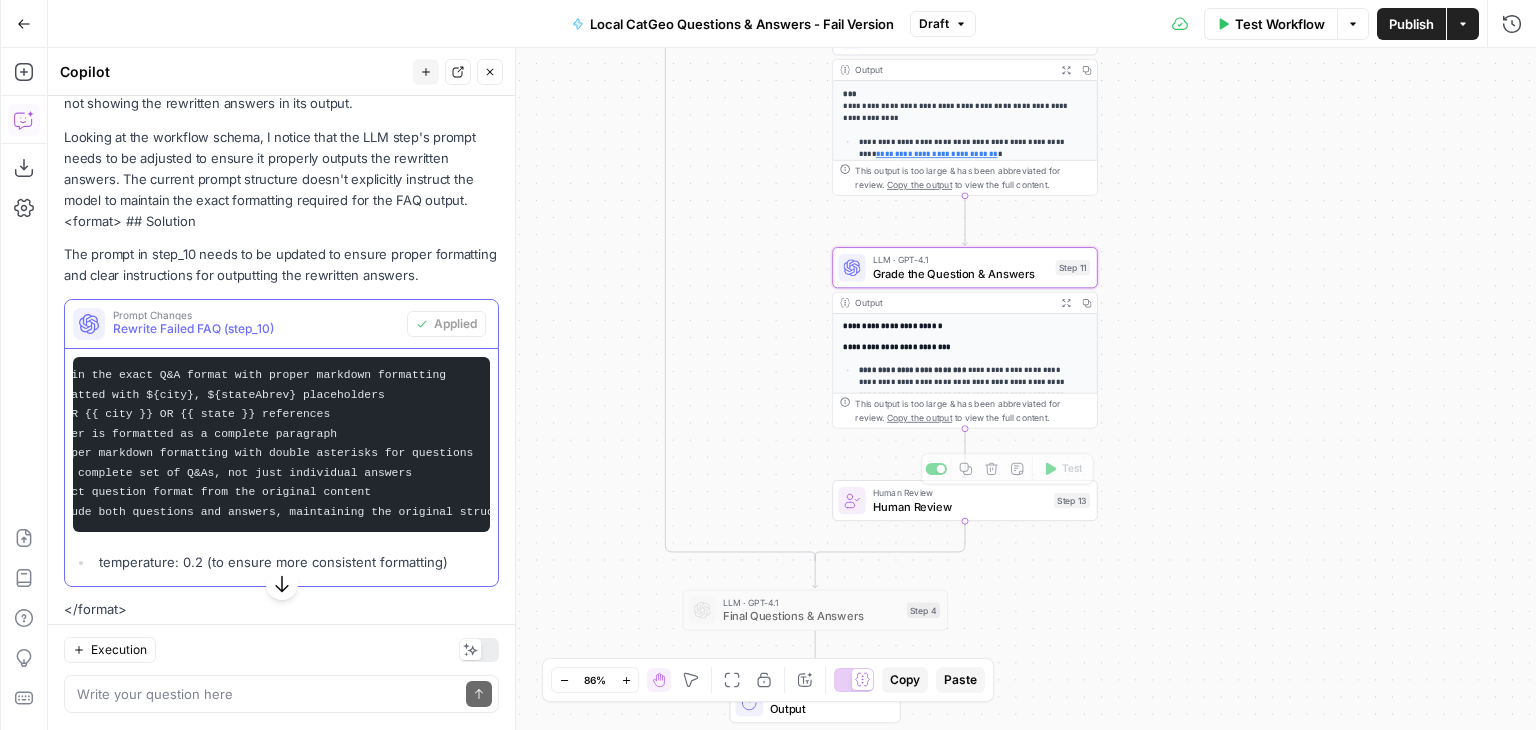 click on "Human Review" at bounding box center (960, 506) 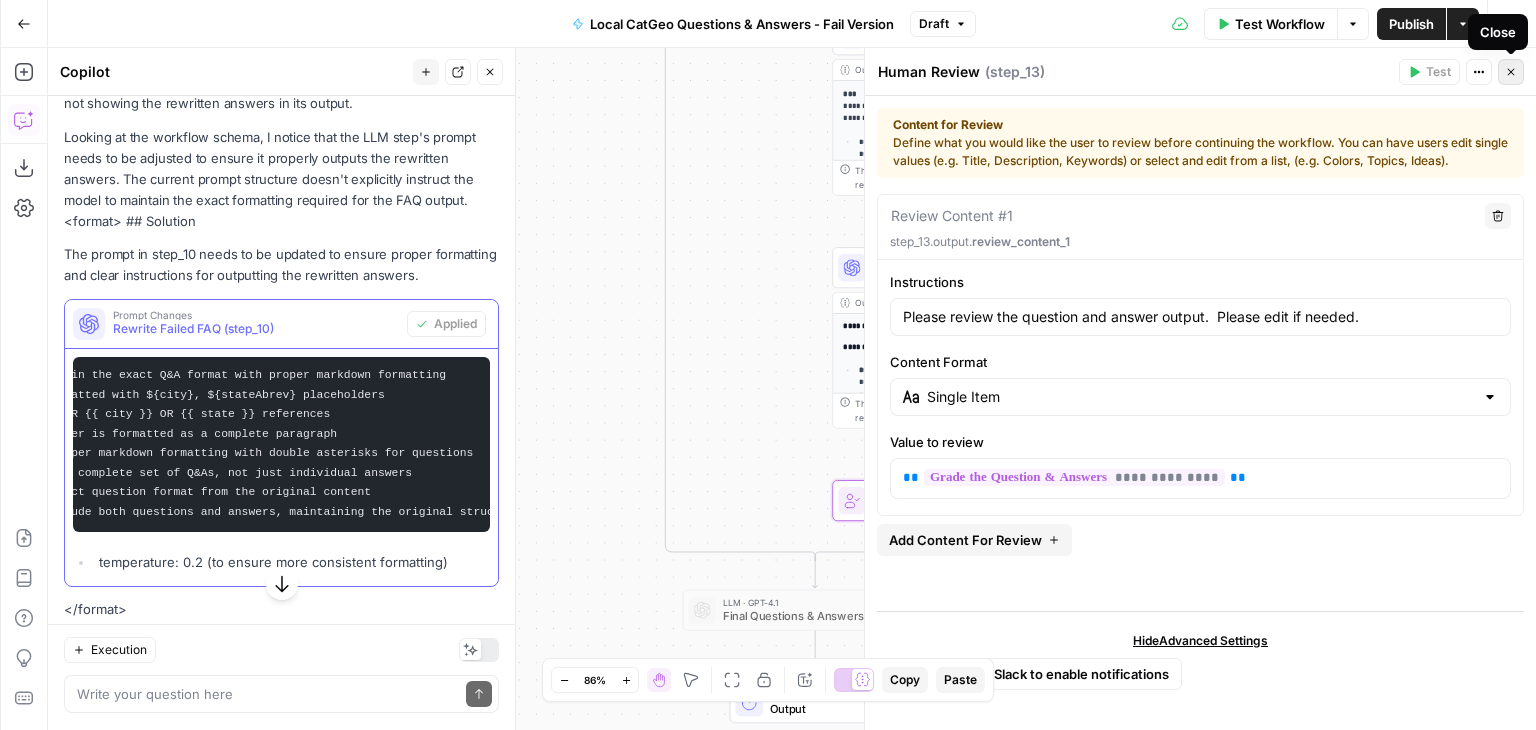 click 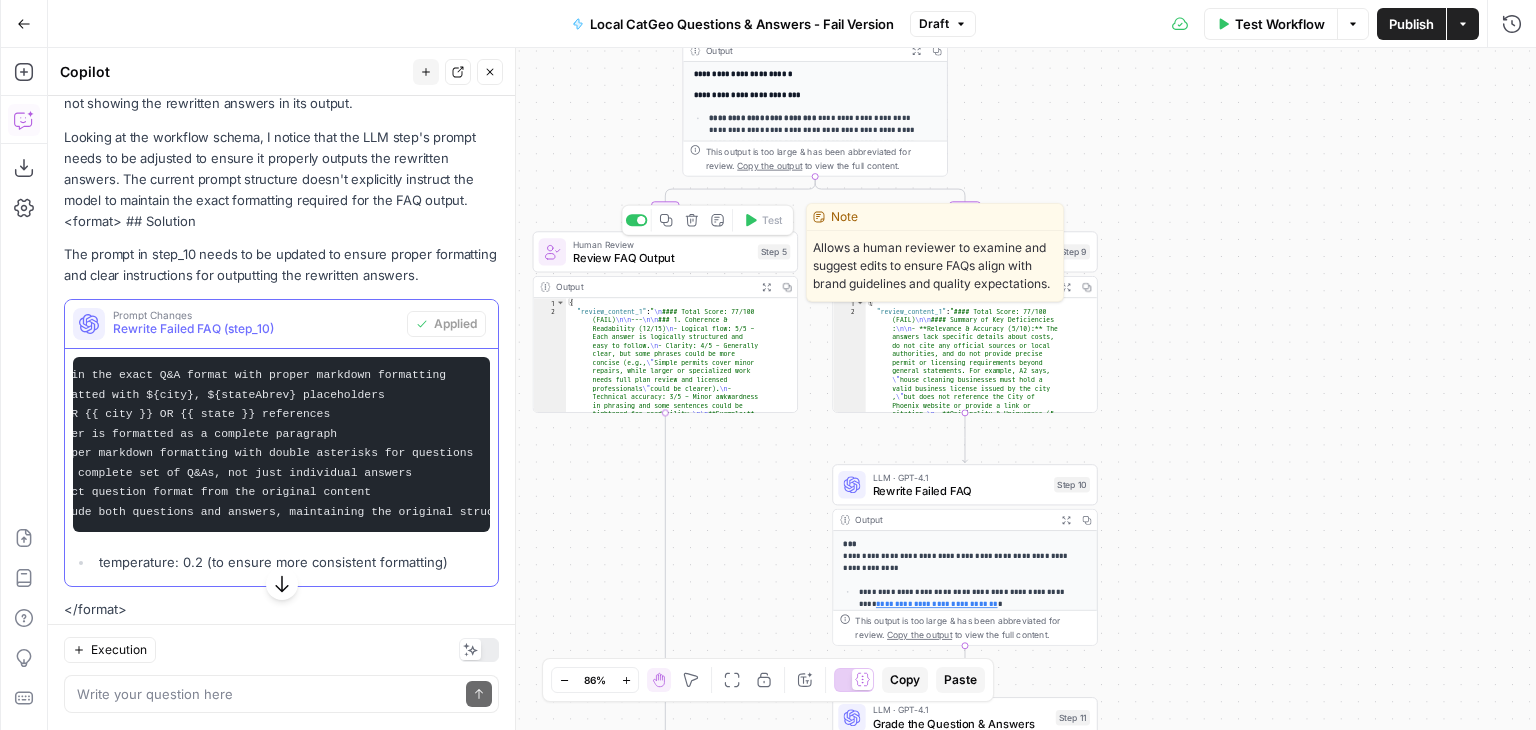 click on "Review FAQ Output" at bounding box center [662, 257] 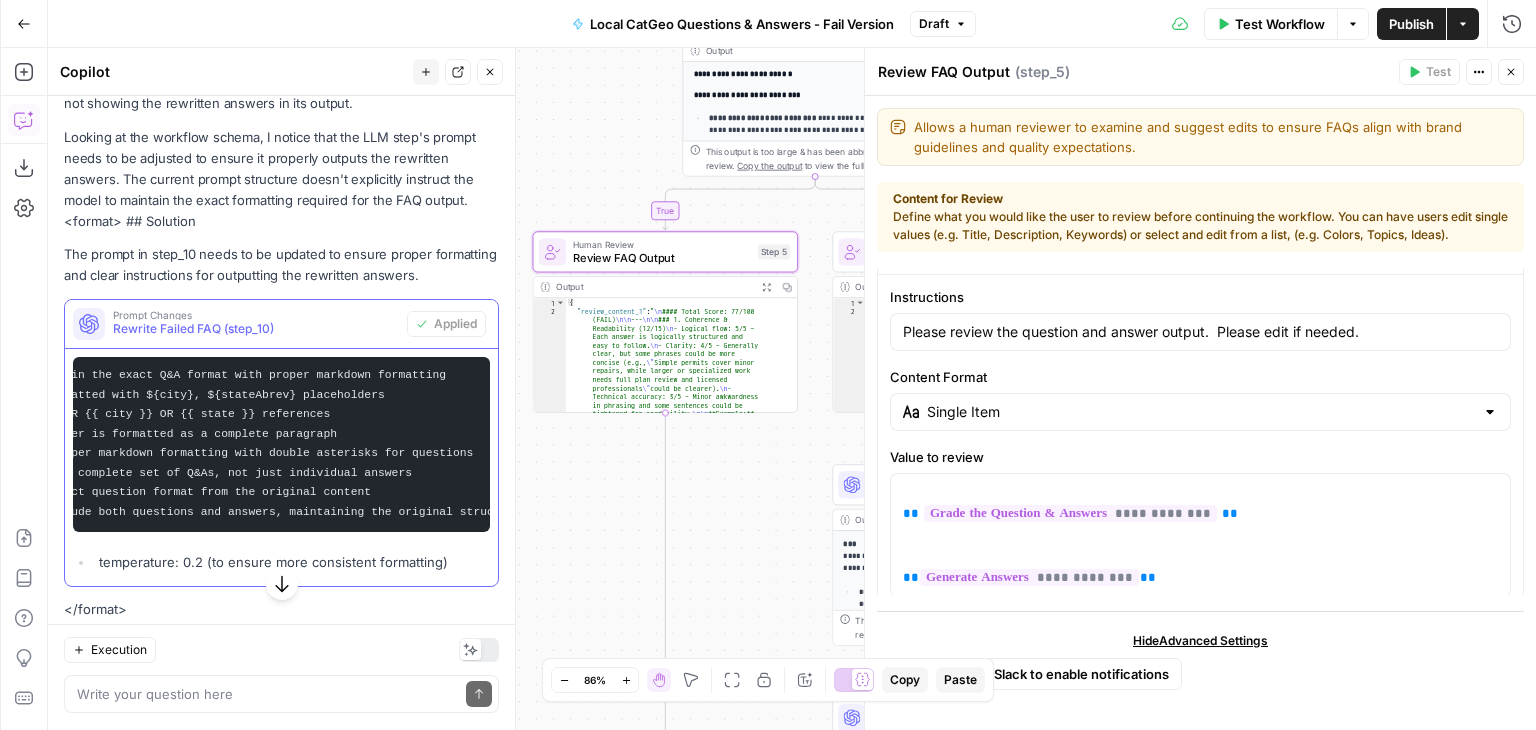 scroll, scrollTop: 115, scrollLeft: 0, axis: vertical 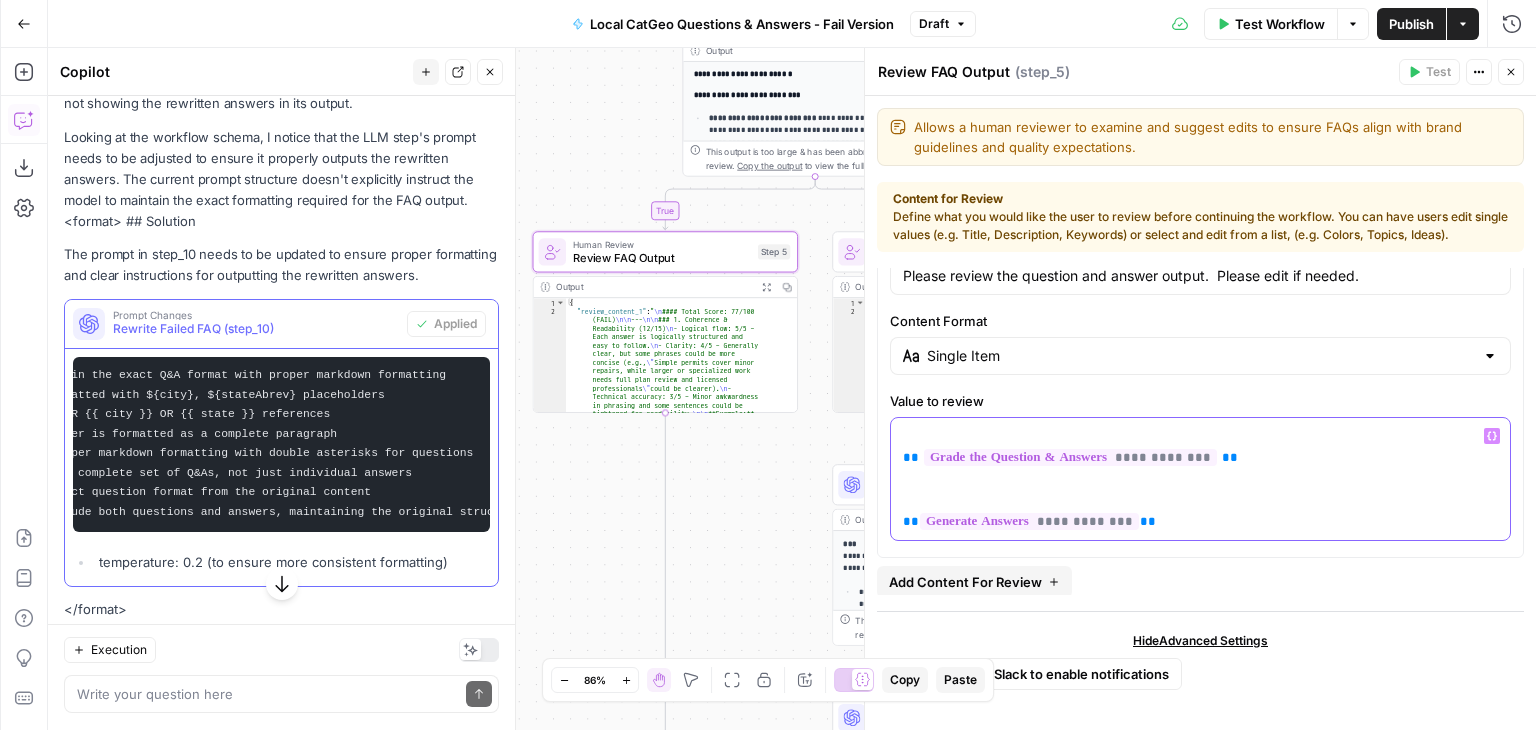 click on "**********" at bounding box center (1193, 479) 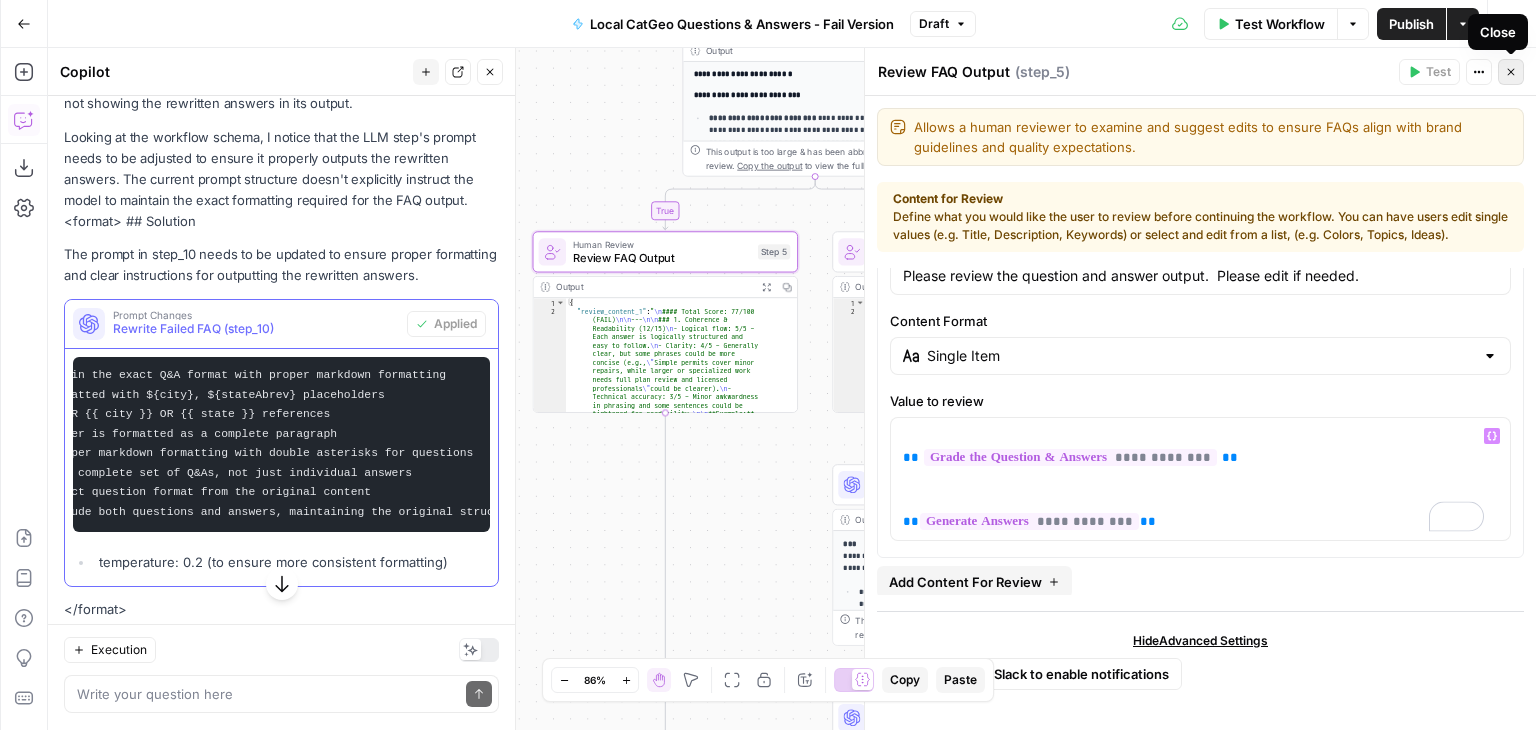 click 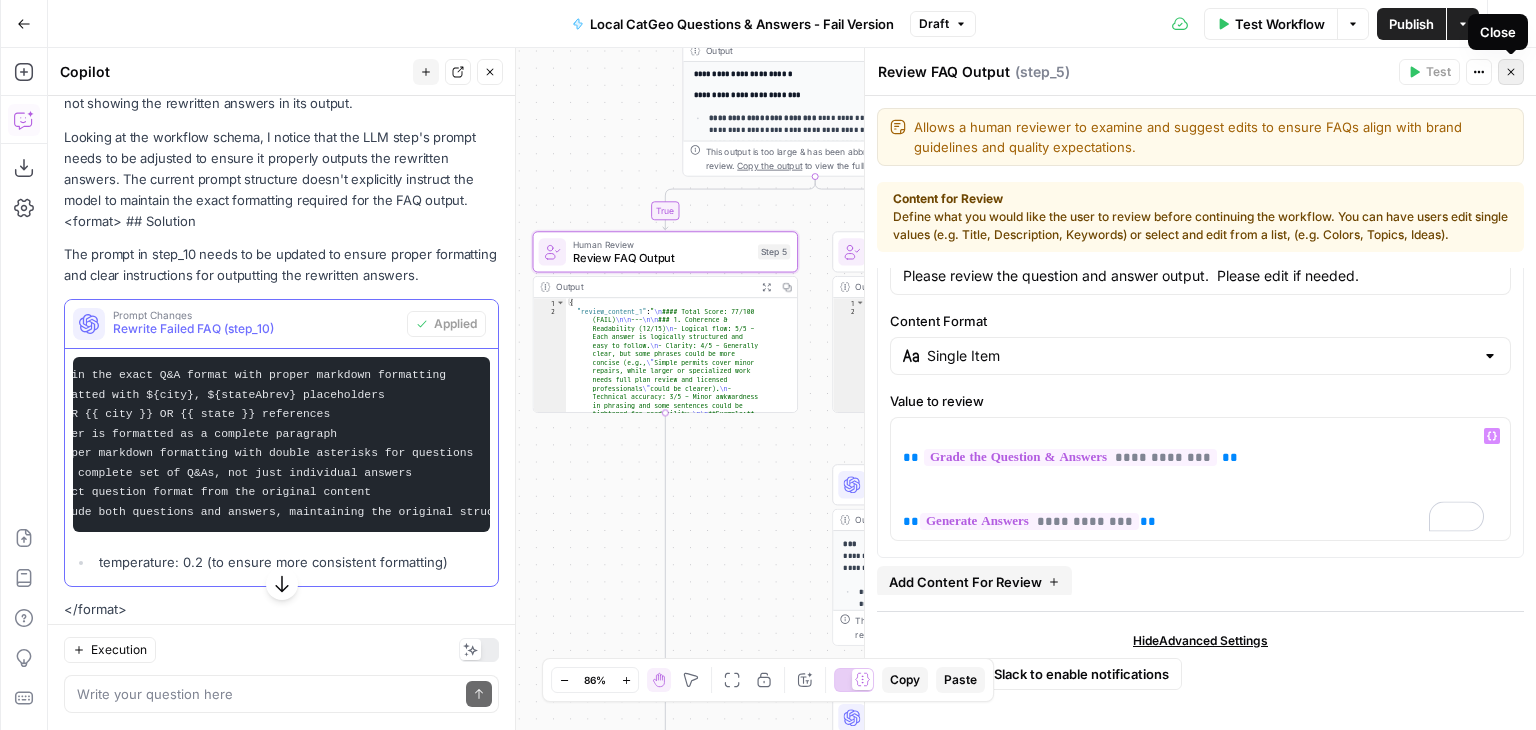 scroll, scrollTop: 115, scrollLeft: 0, axis: vertical 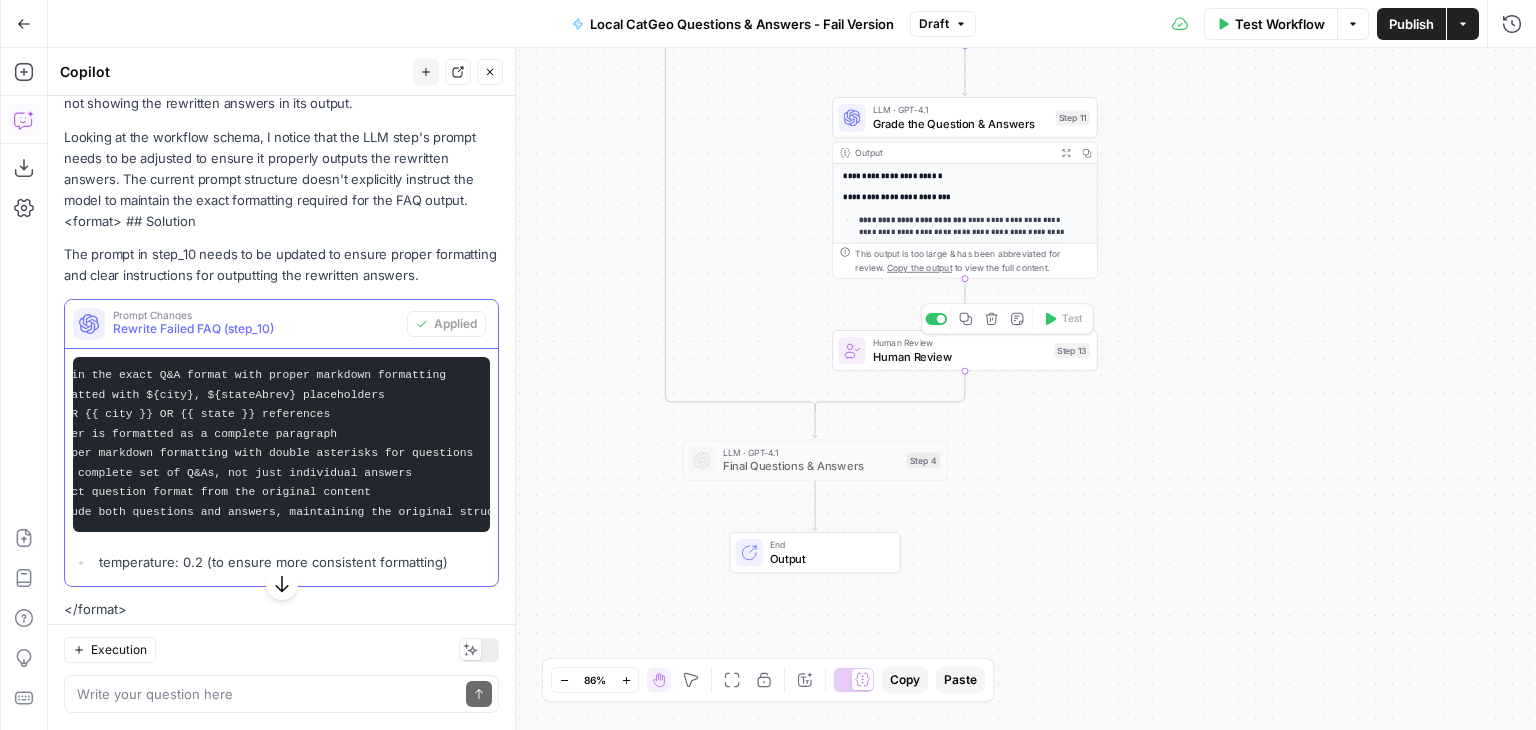click on "Human Review" at bounding box center [960, 356] 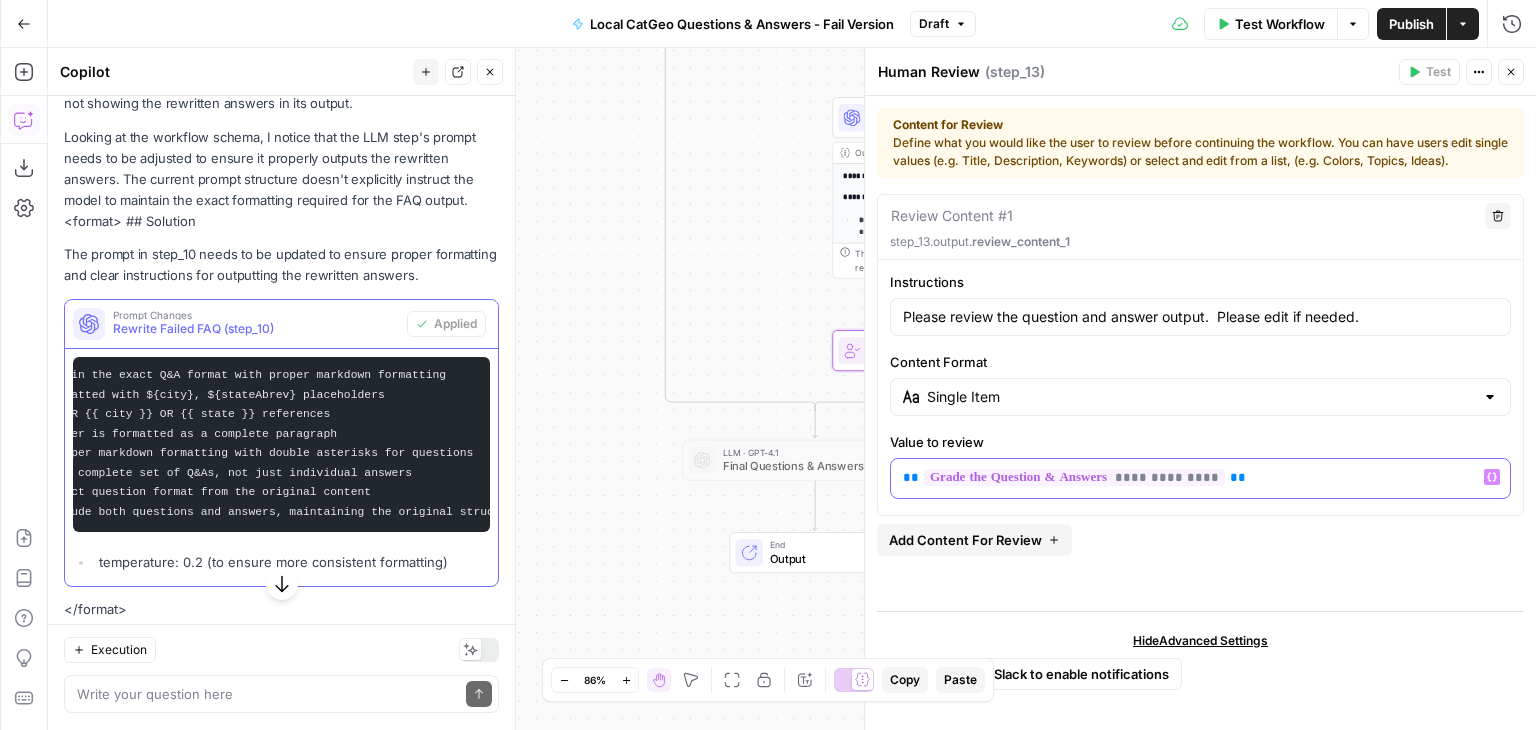 click on "**********" at bounding box center [1201, 477] 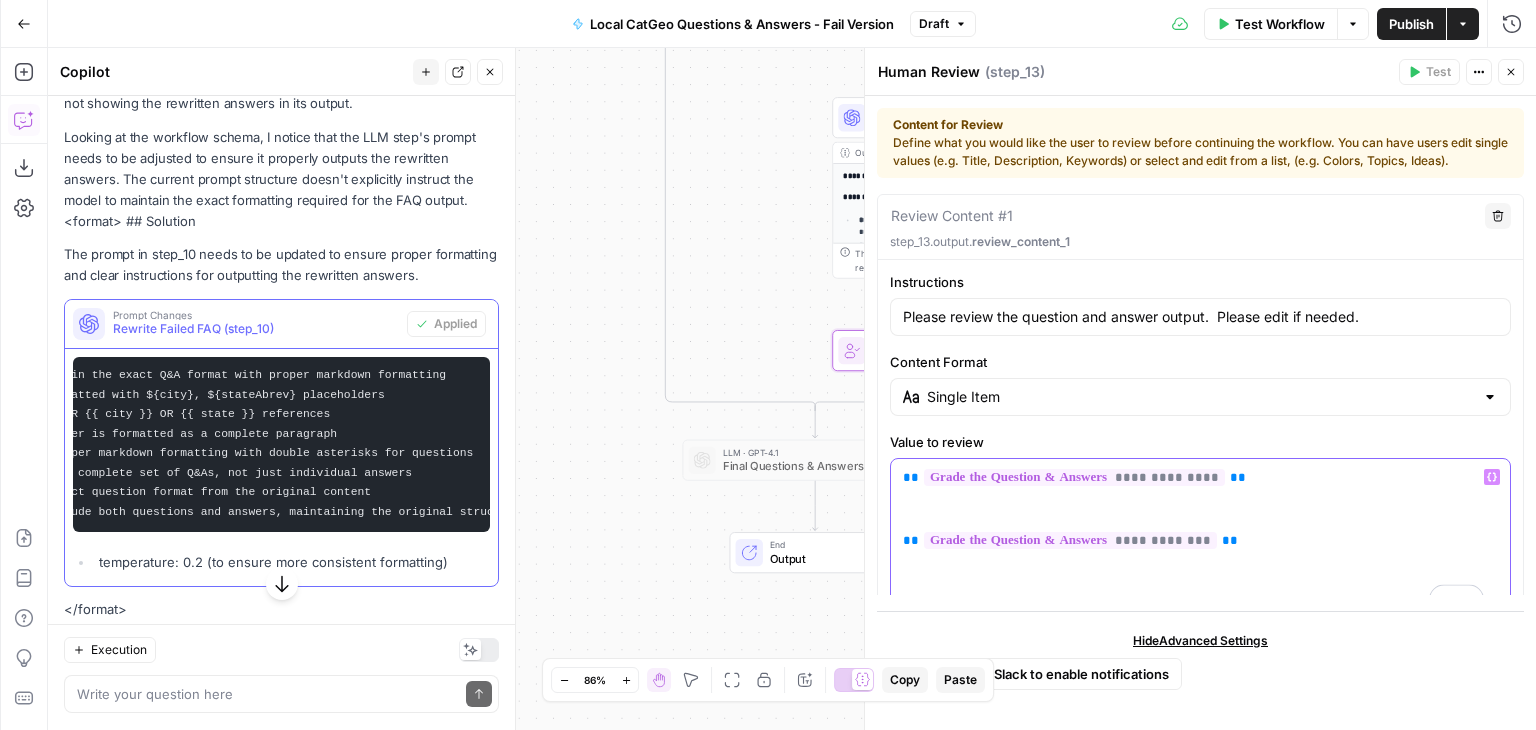 scroll, scrollTop: 93, scrollLeft: 0, axis: vertical 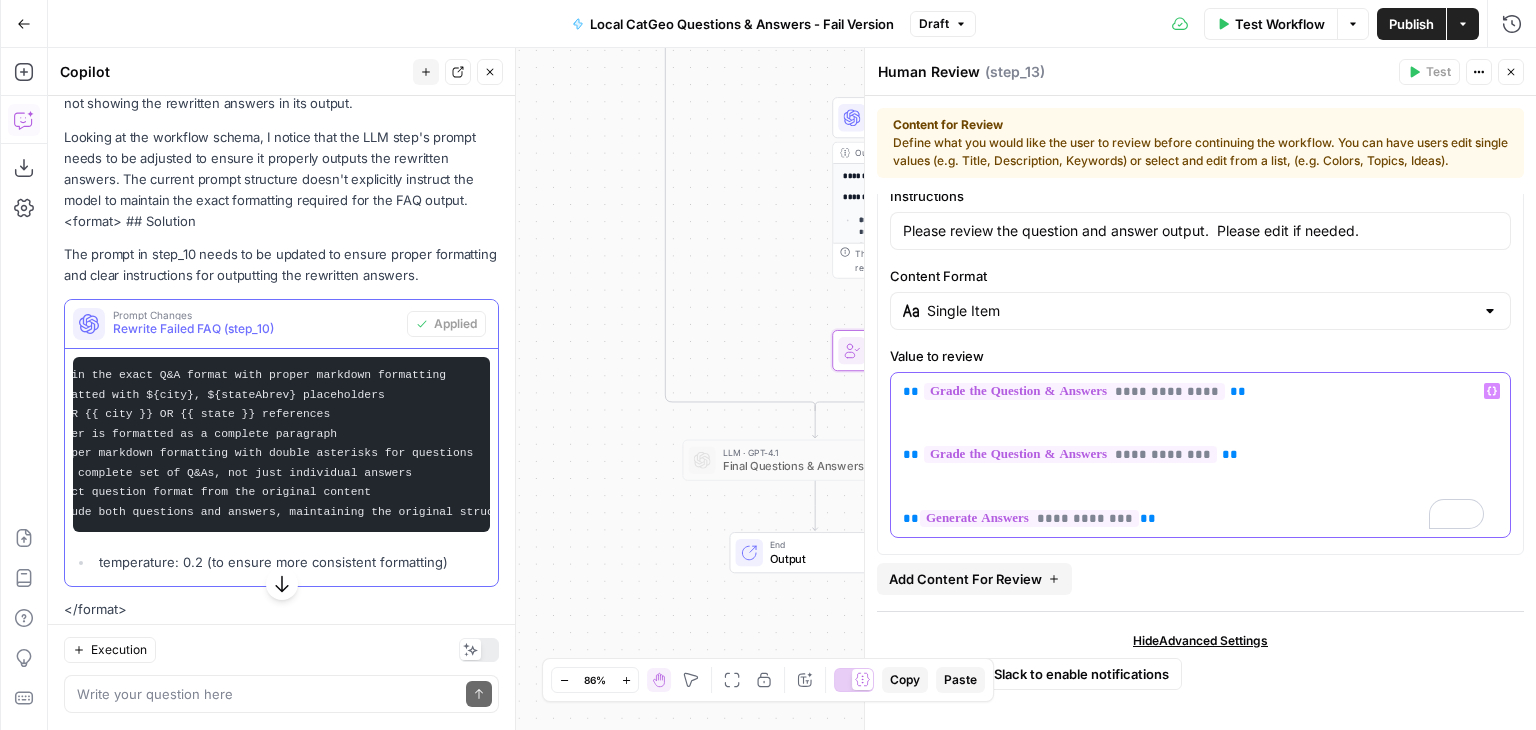 drag, startPoint x: 1217, startPoint y: 435, endPoint x: 895, endPoint y: 431, distance: 322.02484 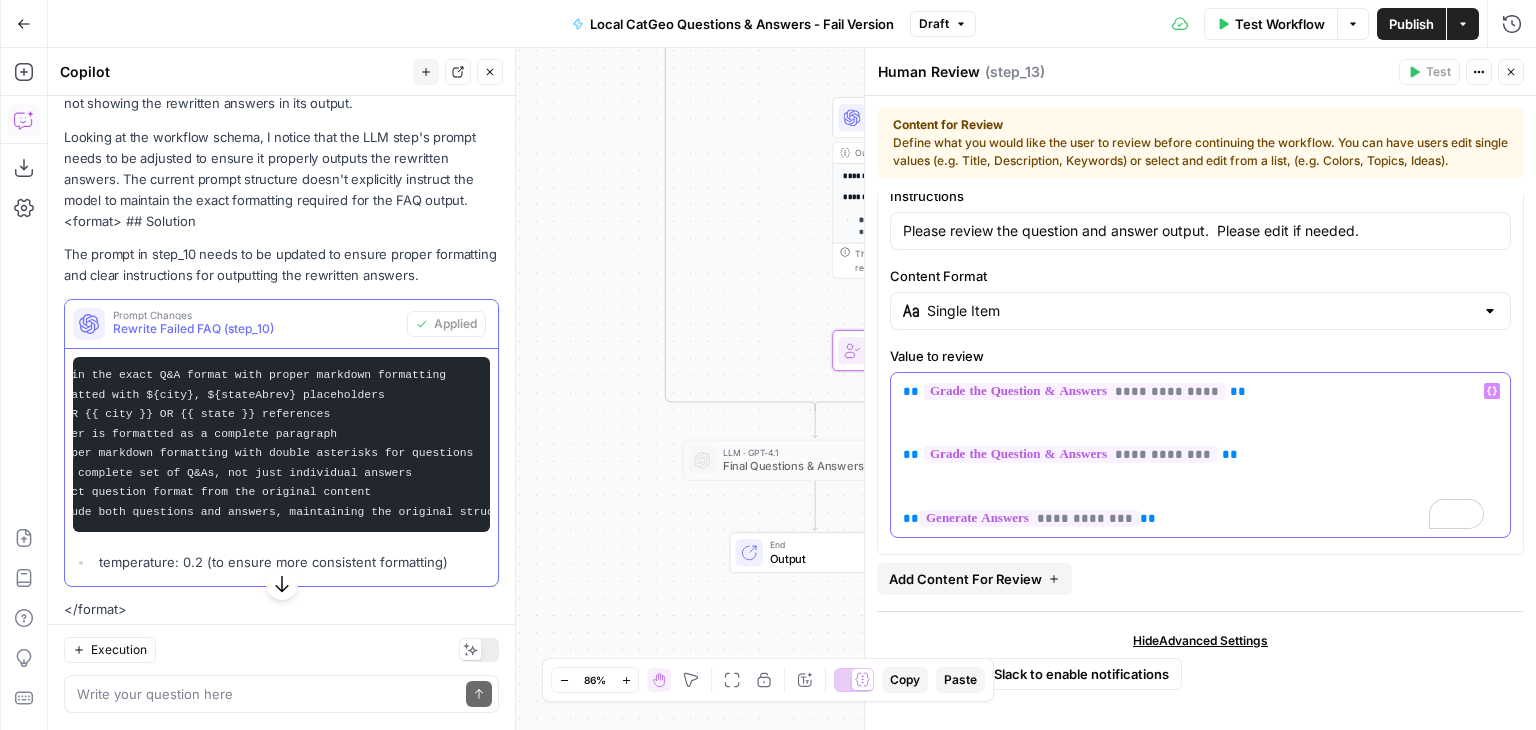 click on "**********" at bounding box center (1200, 455) 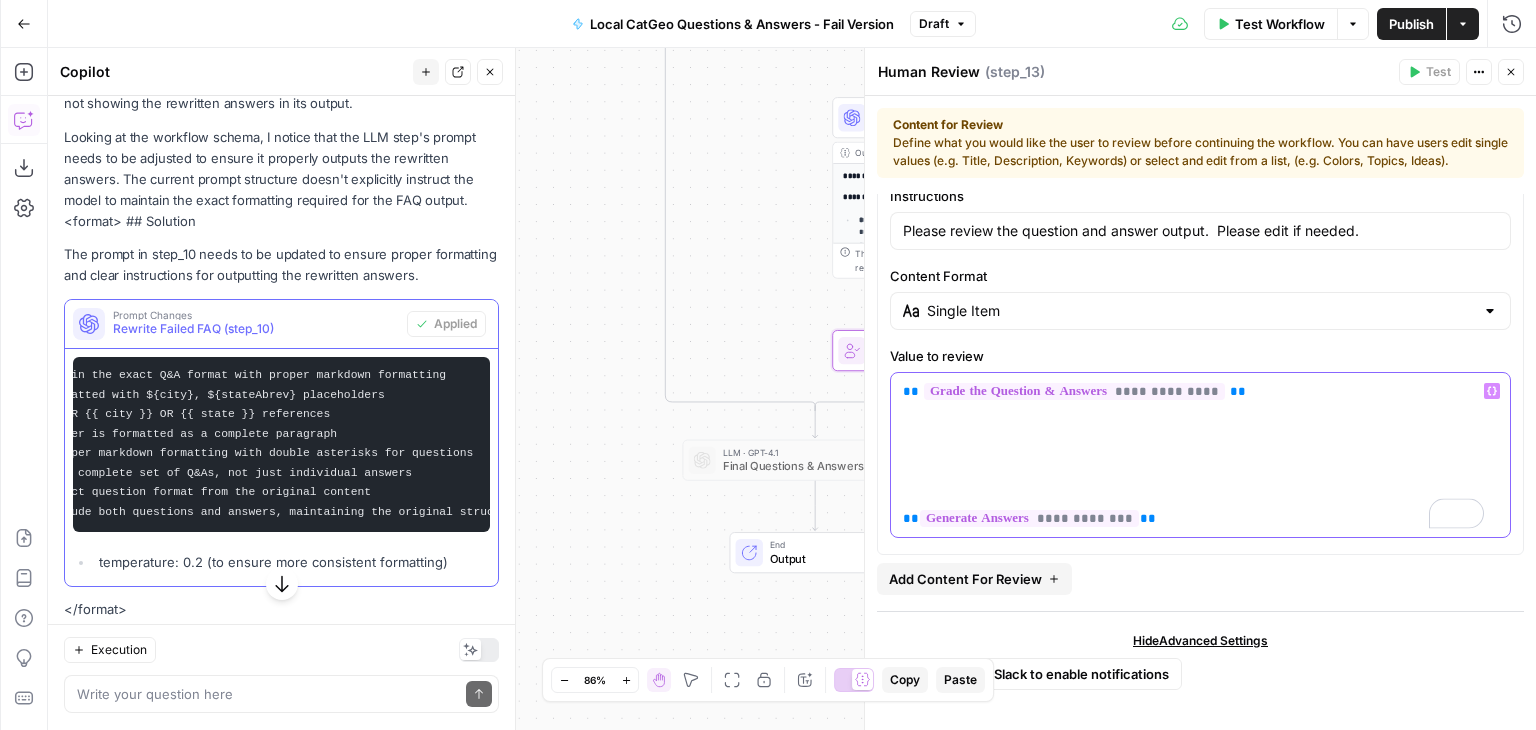 scroll, scrollTop: 78, scrollLeft: 0, axis: vertical 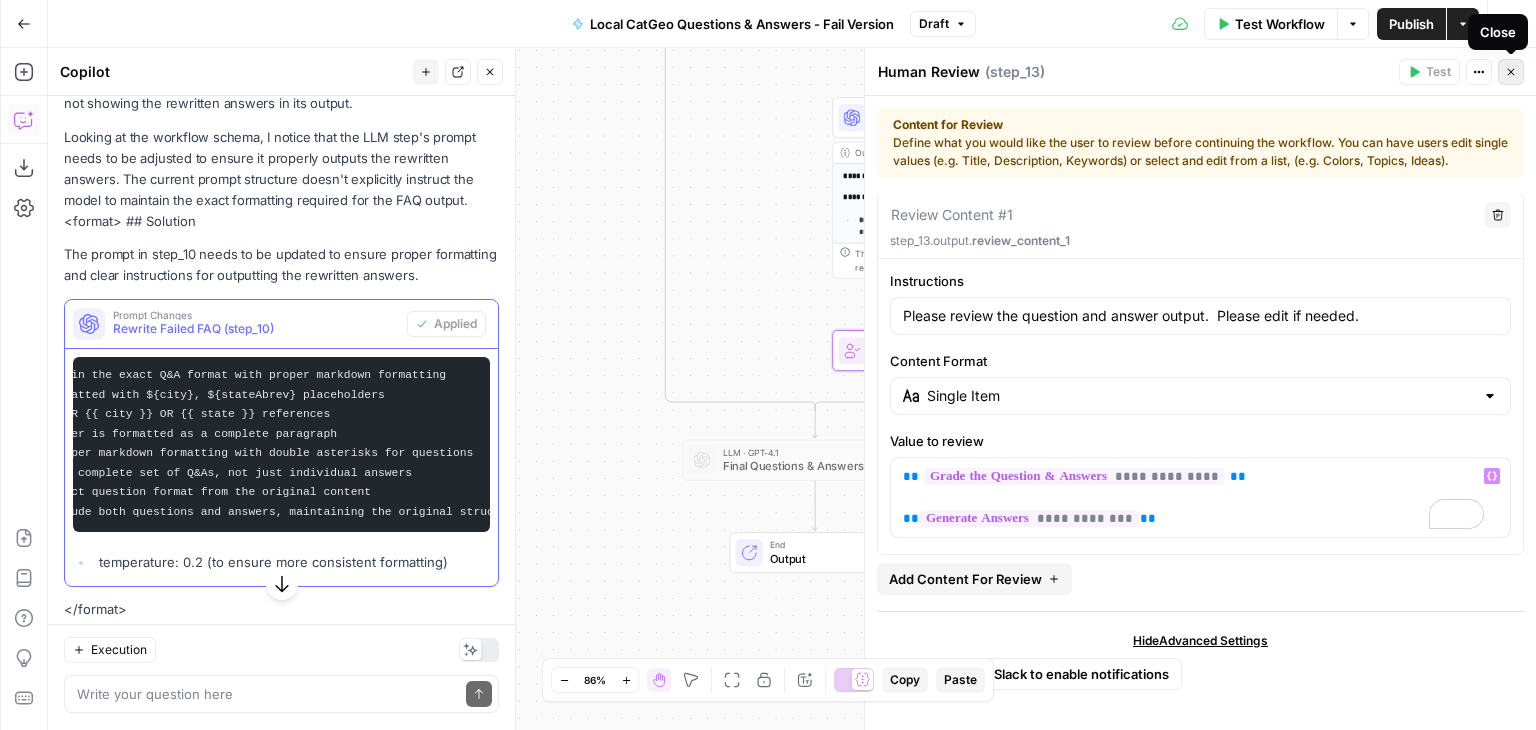 click 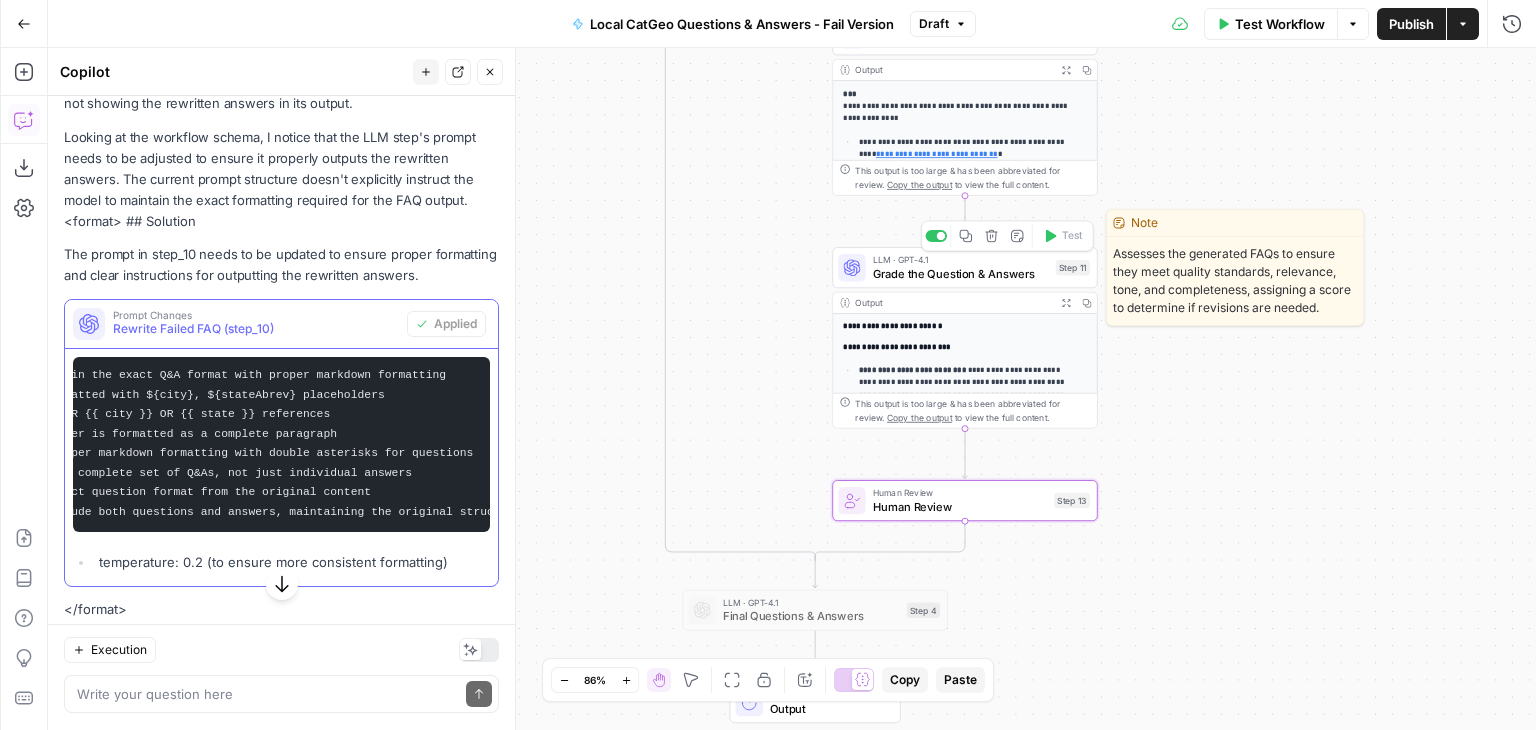 click on "Grade the Question & Answers" at bounding box center (961, 273) 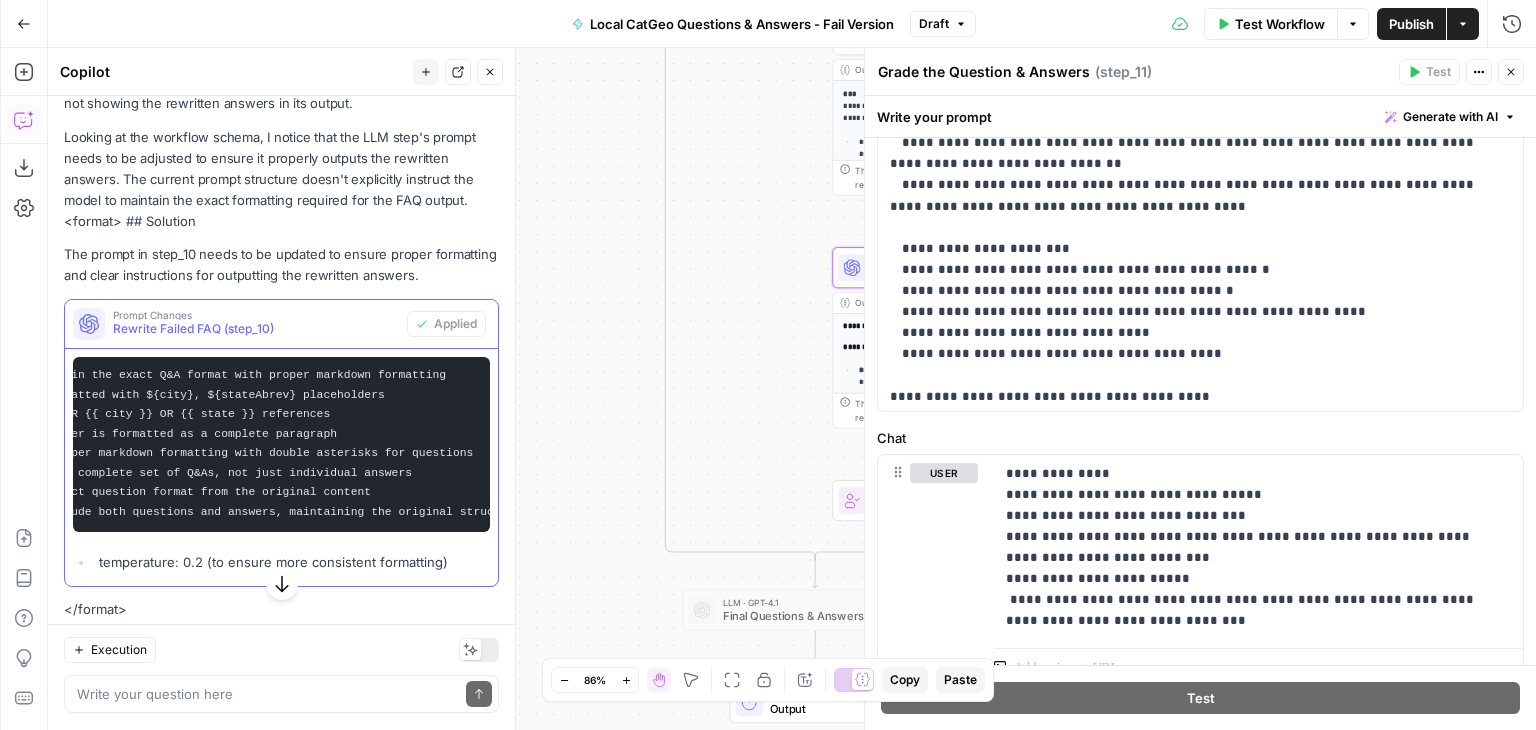 scroll, scrollTop: 835, scrollLeft: 0, axis: vertical 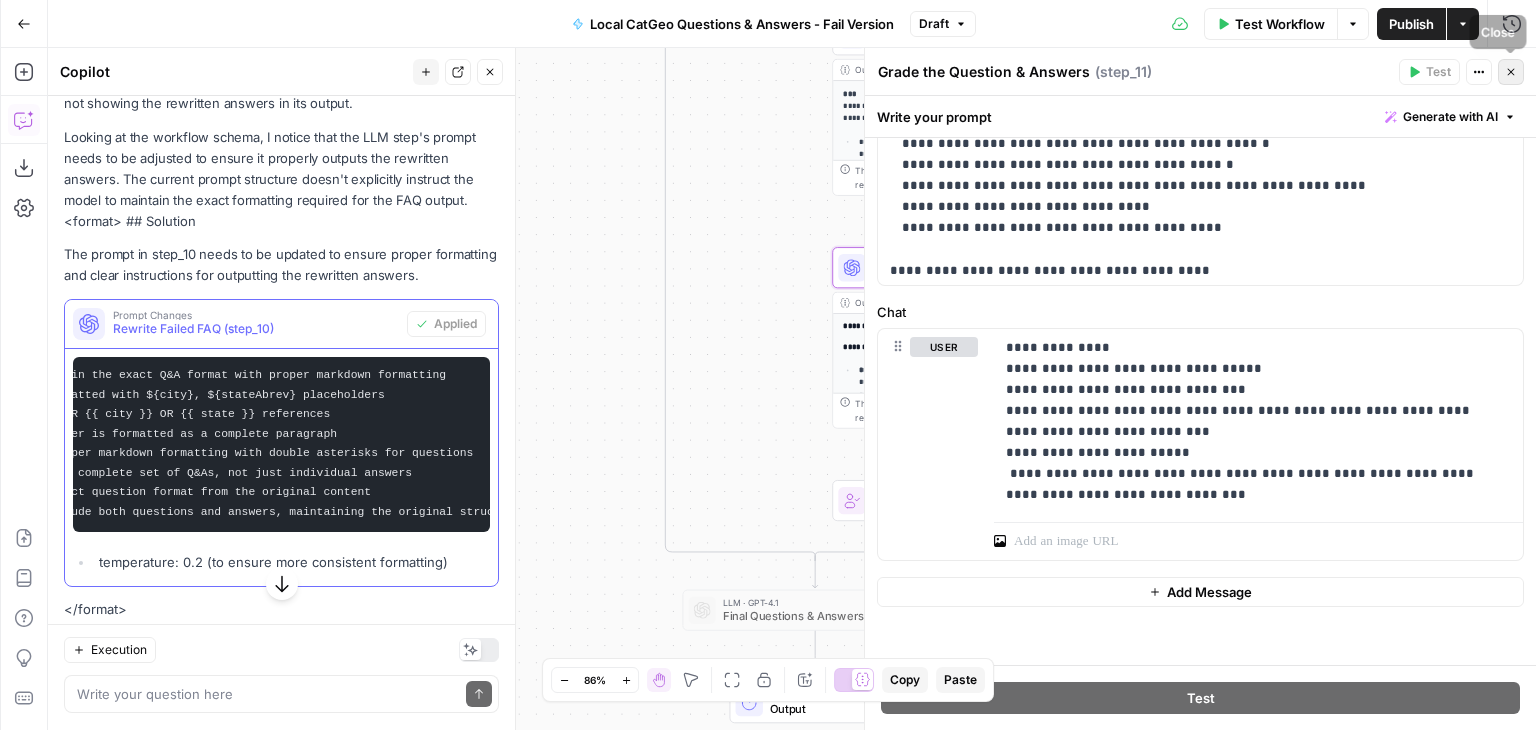 click 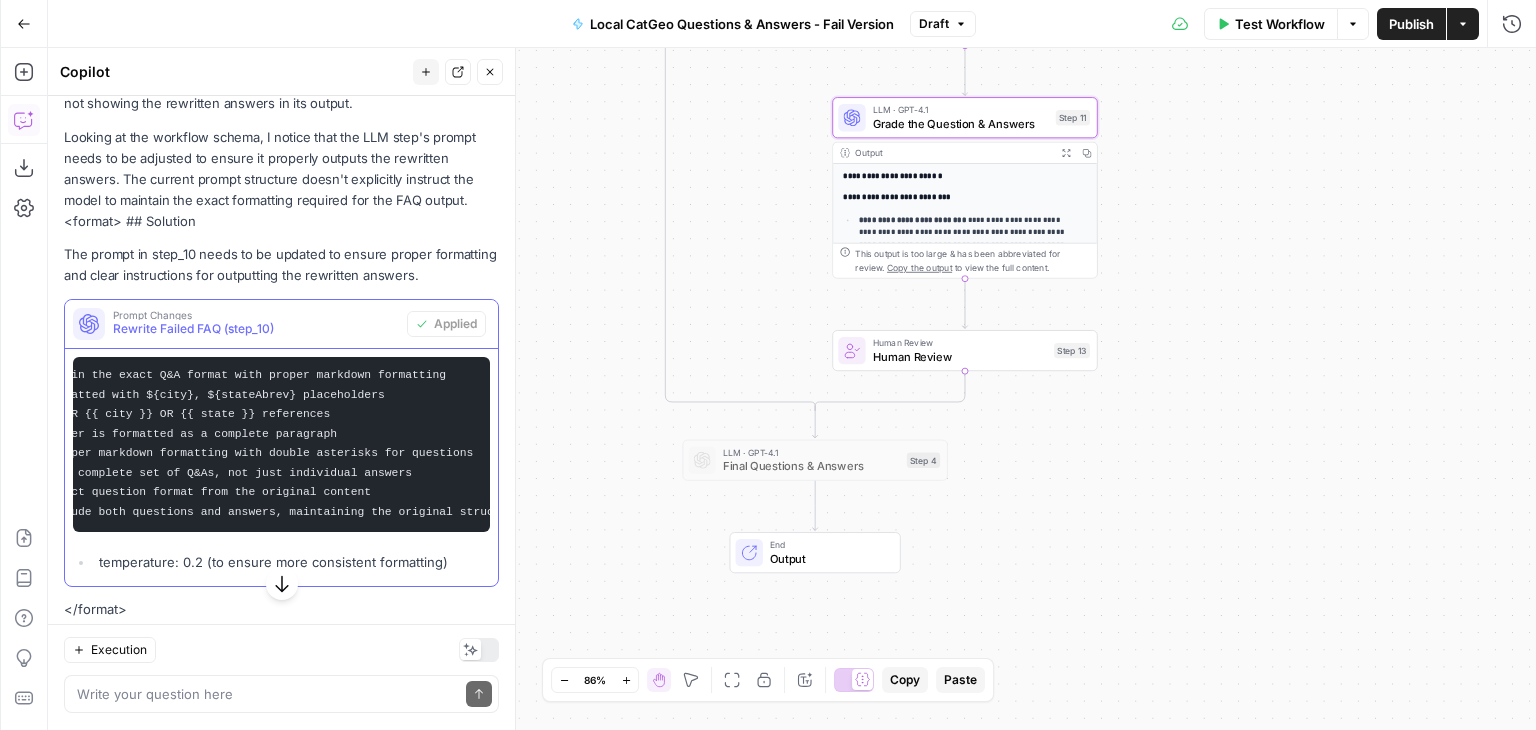 click on "Human Review" at bounding box center [960, 356] 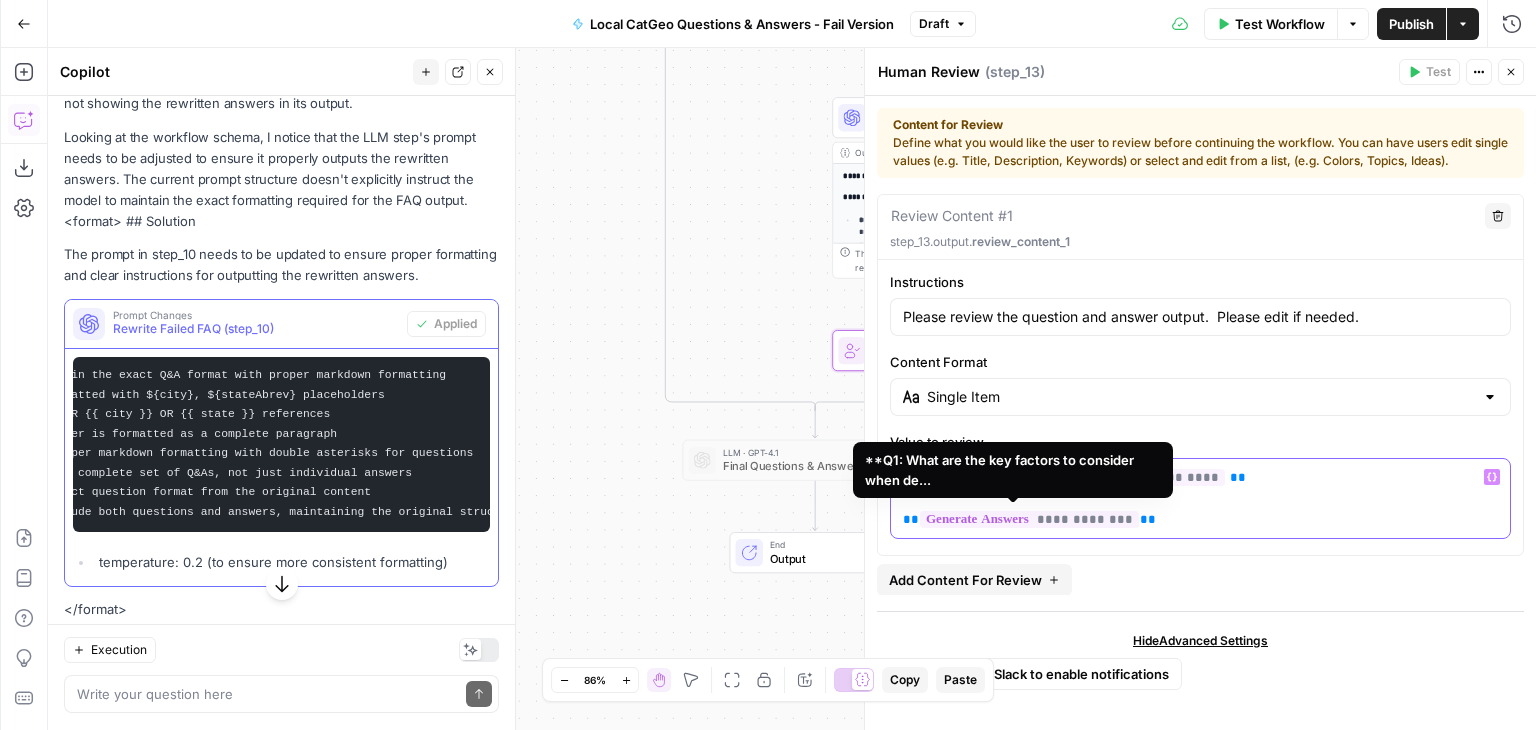 click on "**********" at bounding box center (1029, 519) 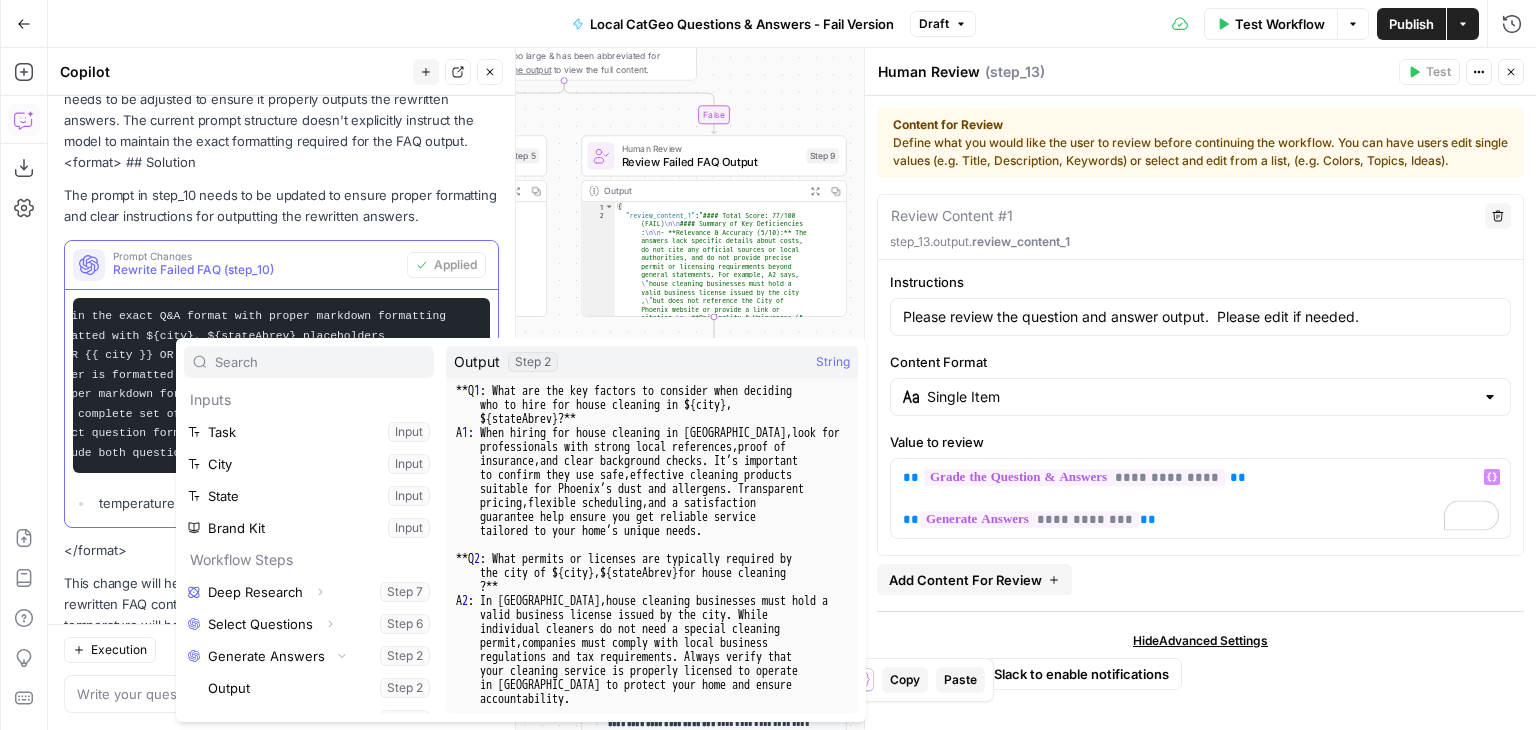 scroll, scrollTop: 359, scrollLeft: 0, axis: vertical 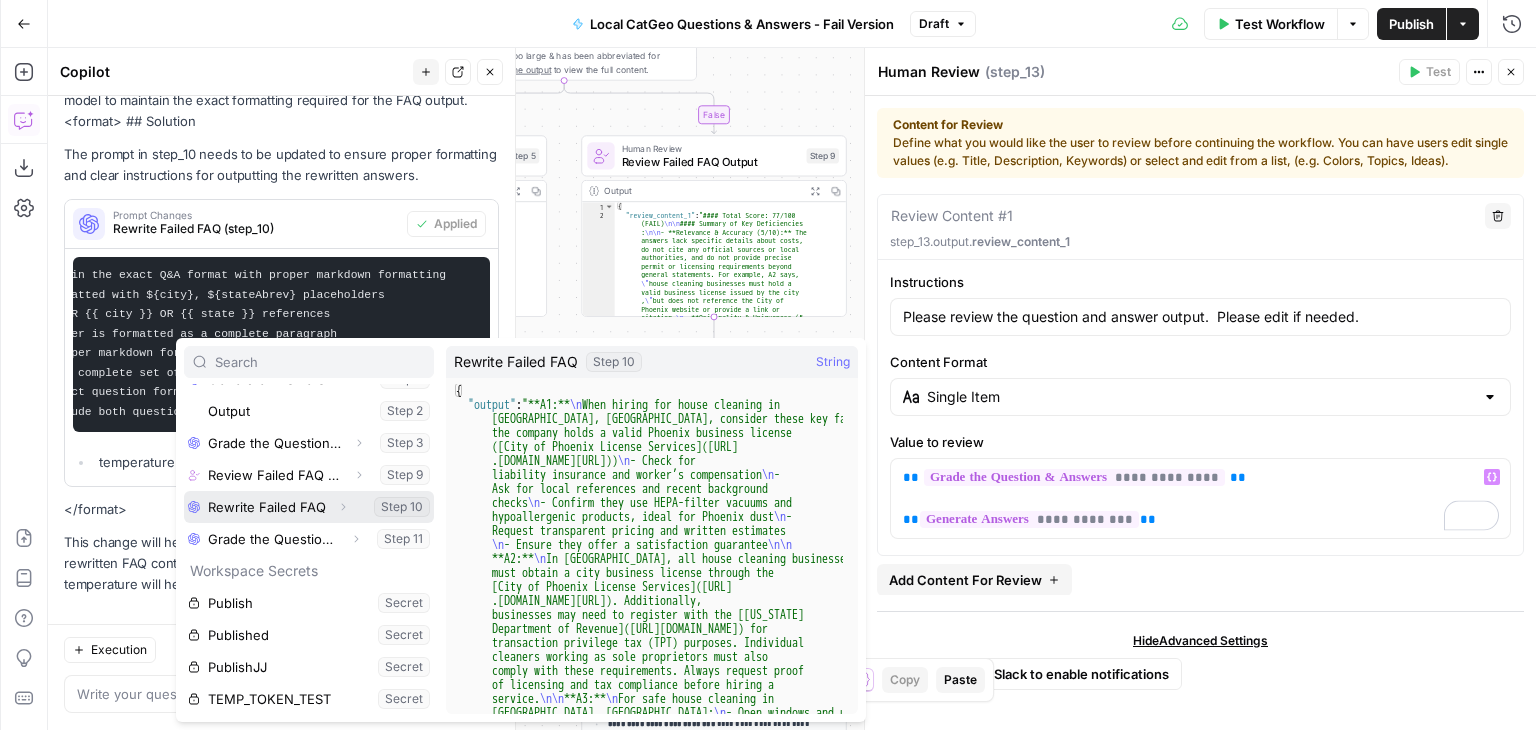 click at bounding box center [309, 507] 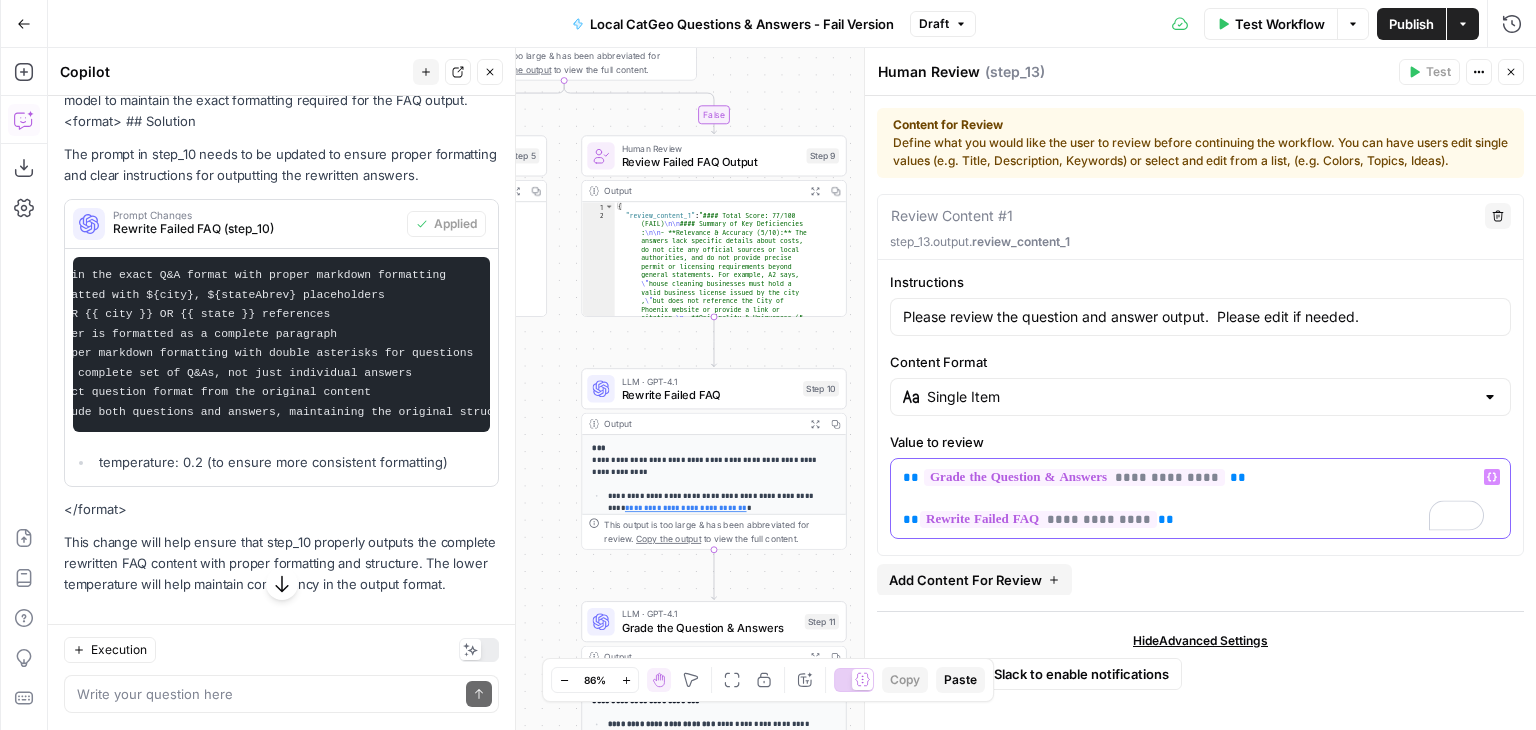 click on "**********" at bounding box center [1193, 498] 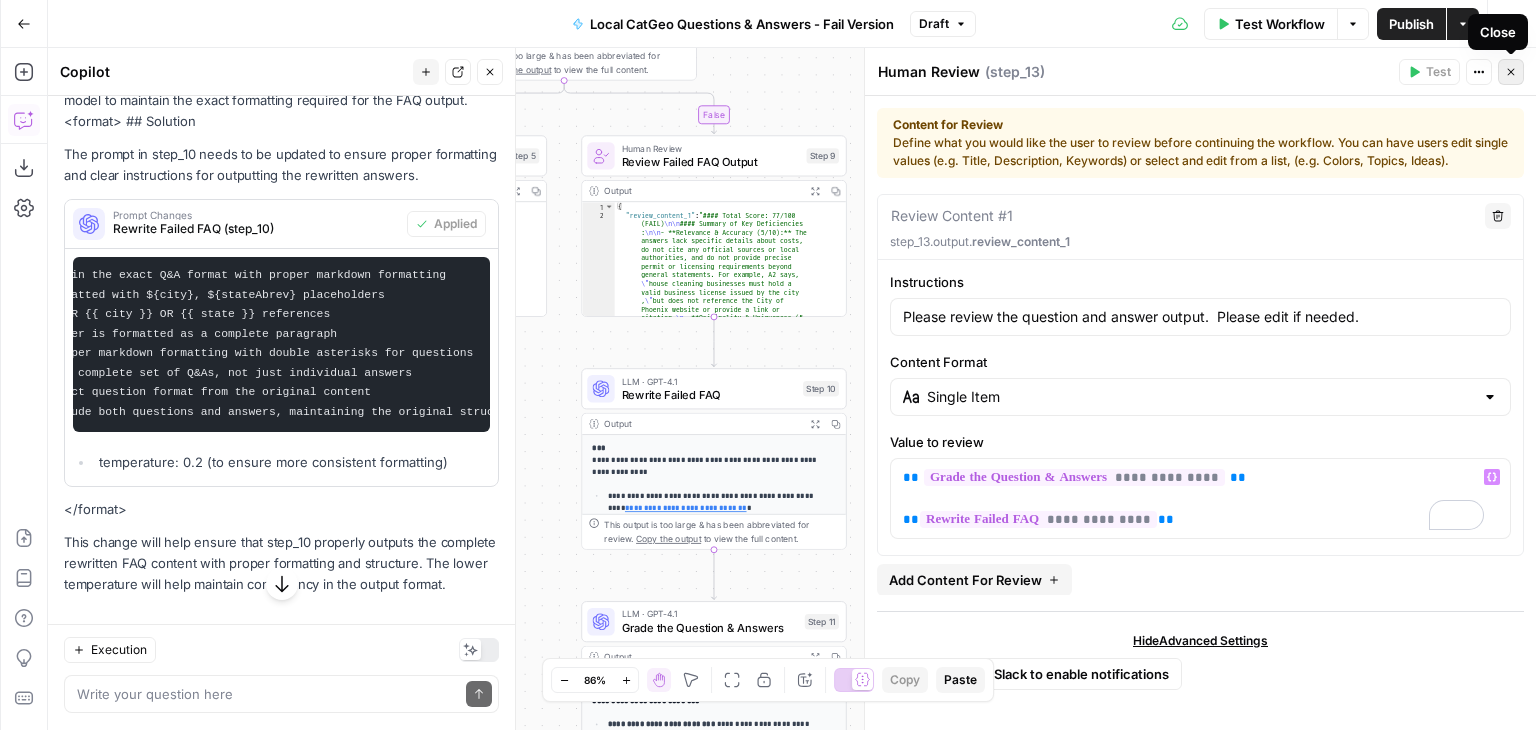click 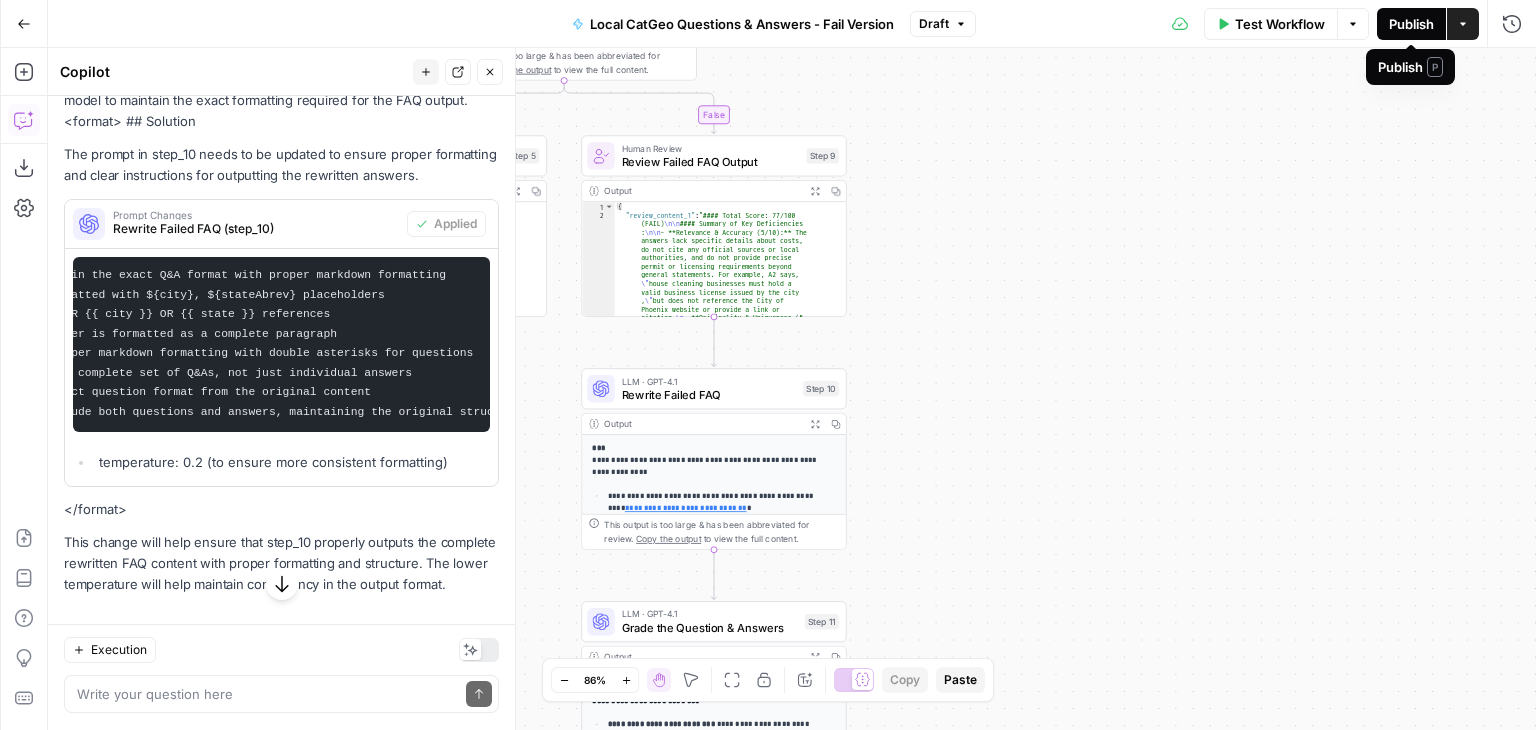 click on "Publish" at bounding box center (1411, 24) 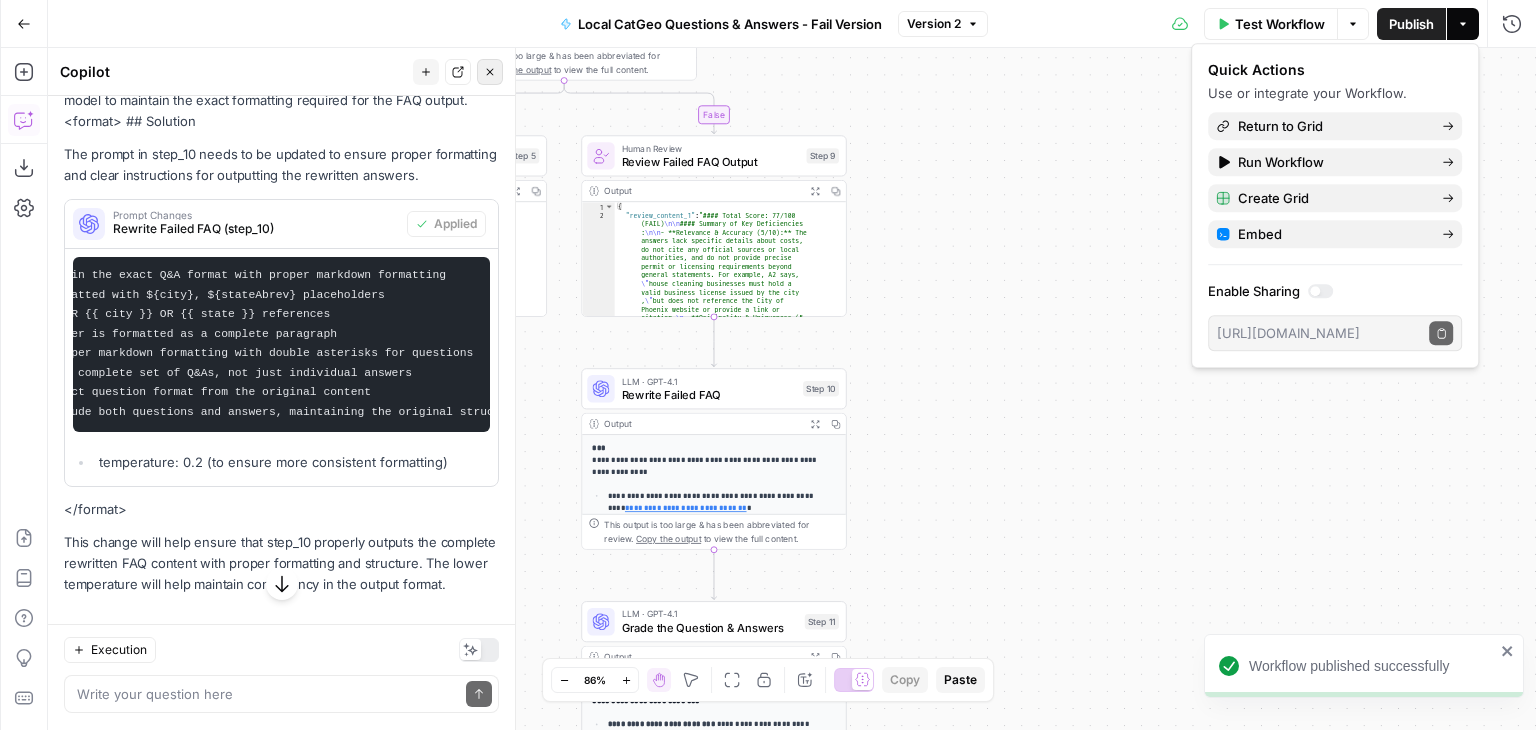 click 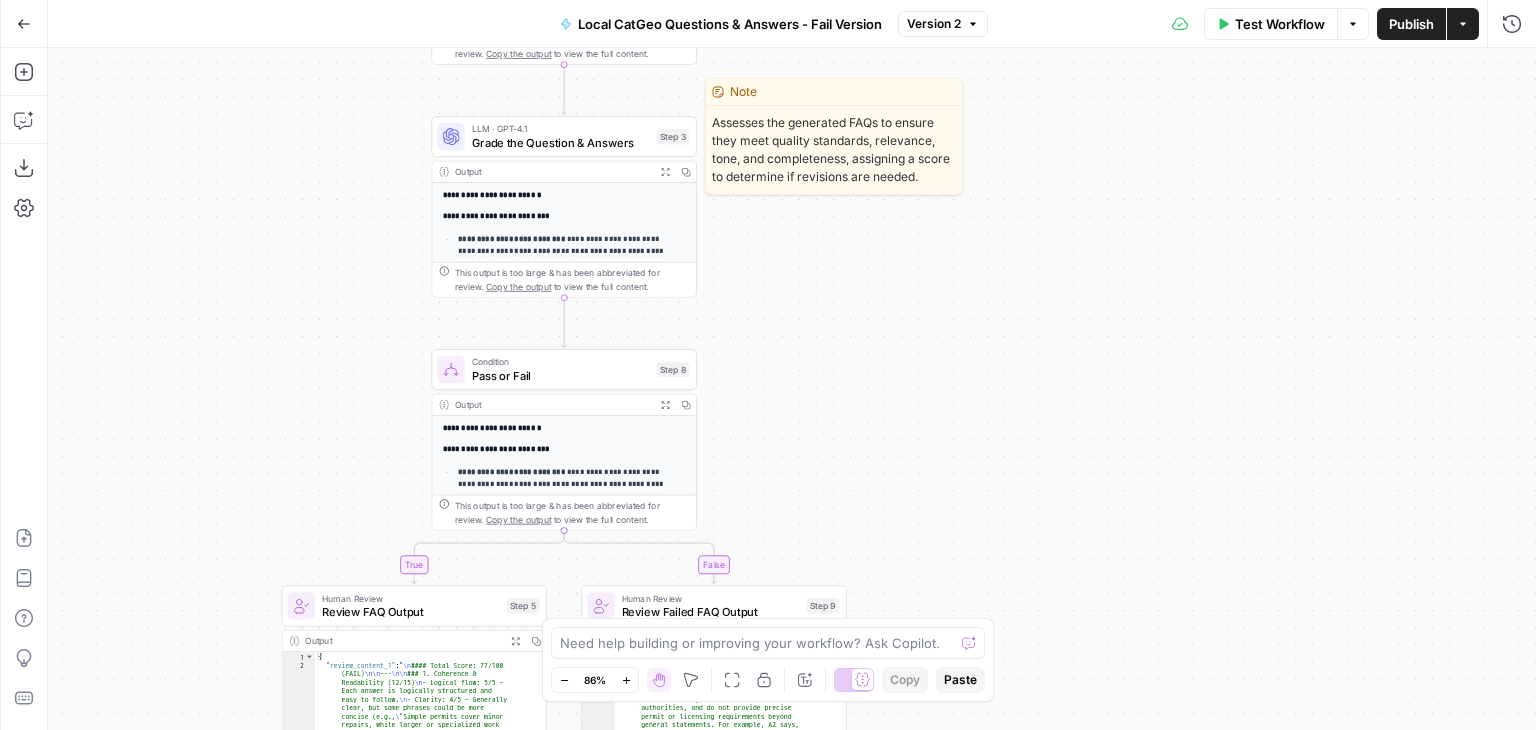 click on "Grade the Question & Answers" at bounding box center [561, 142] 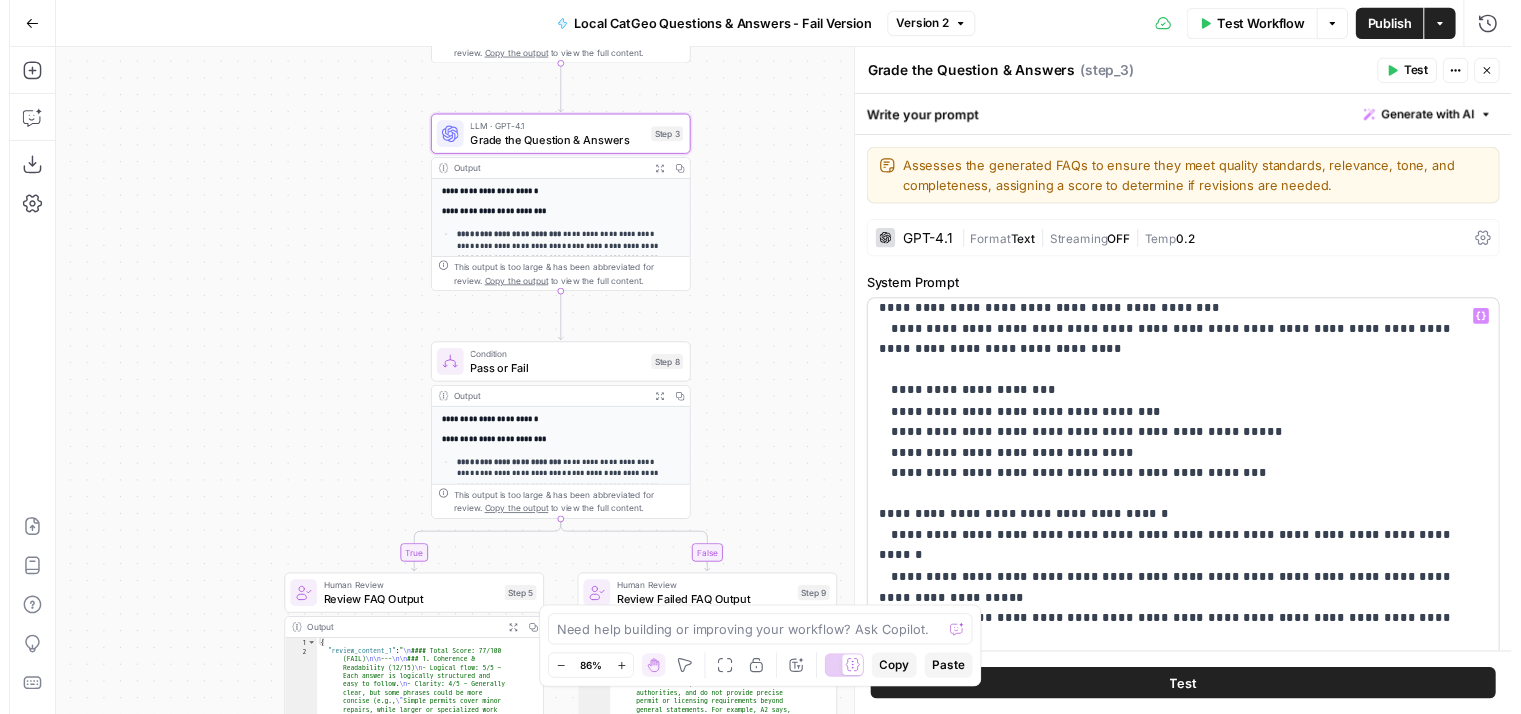 scroll, scrollTop: 1100, scrollLeft: 0, axis: vertical 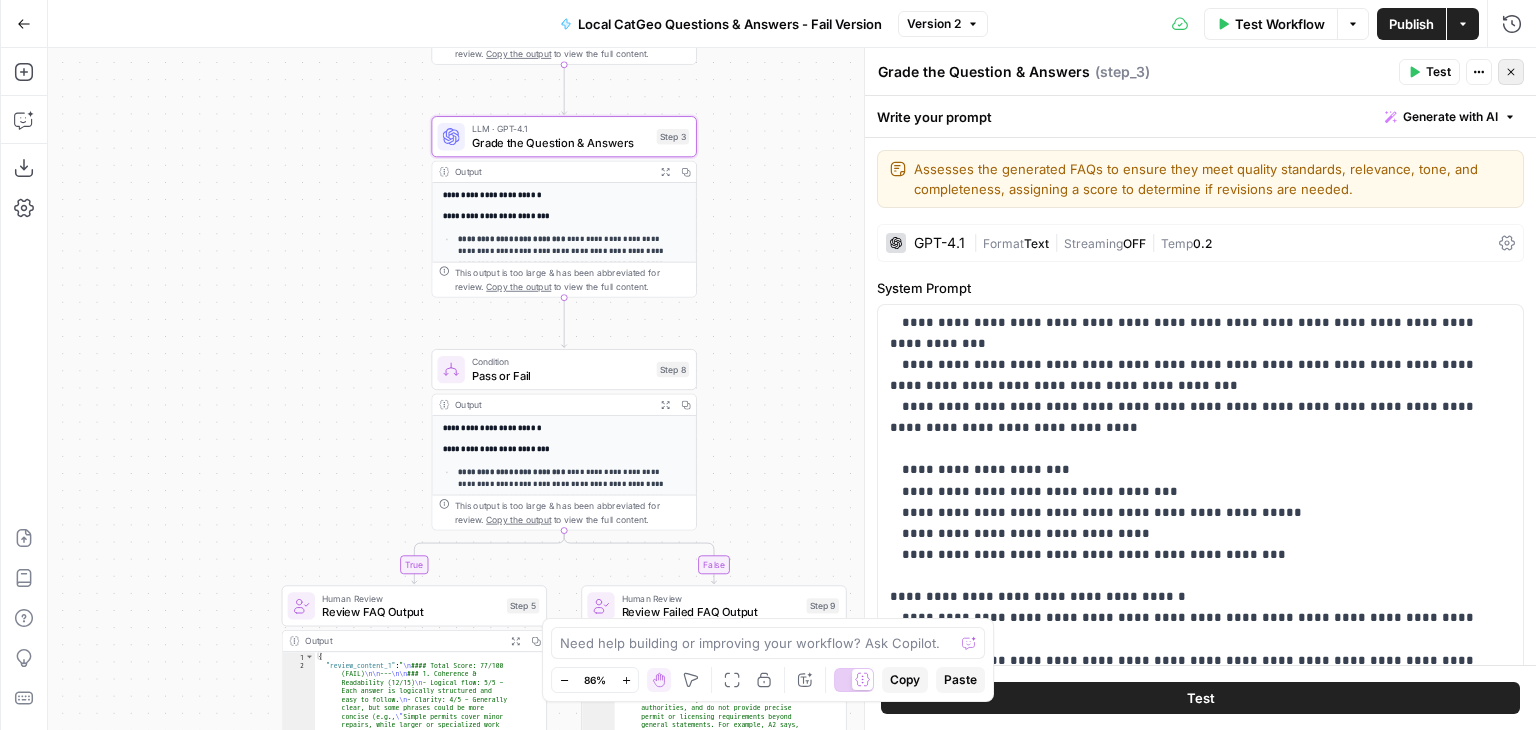 click on "Close" at bounding box center (1511, 72) 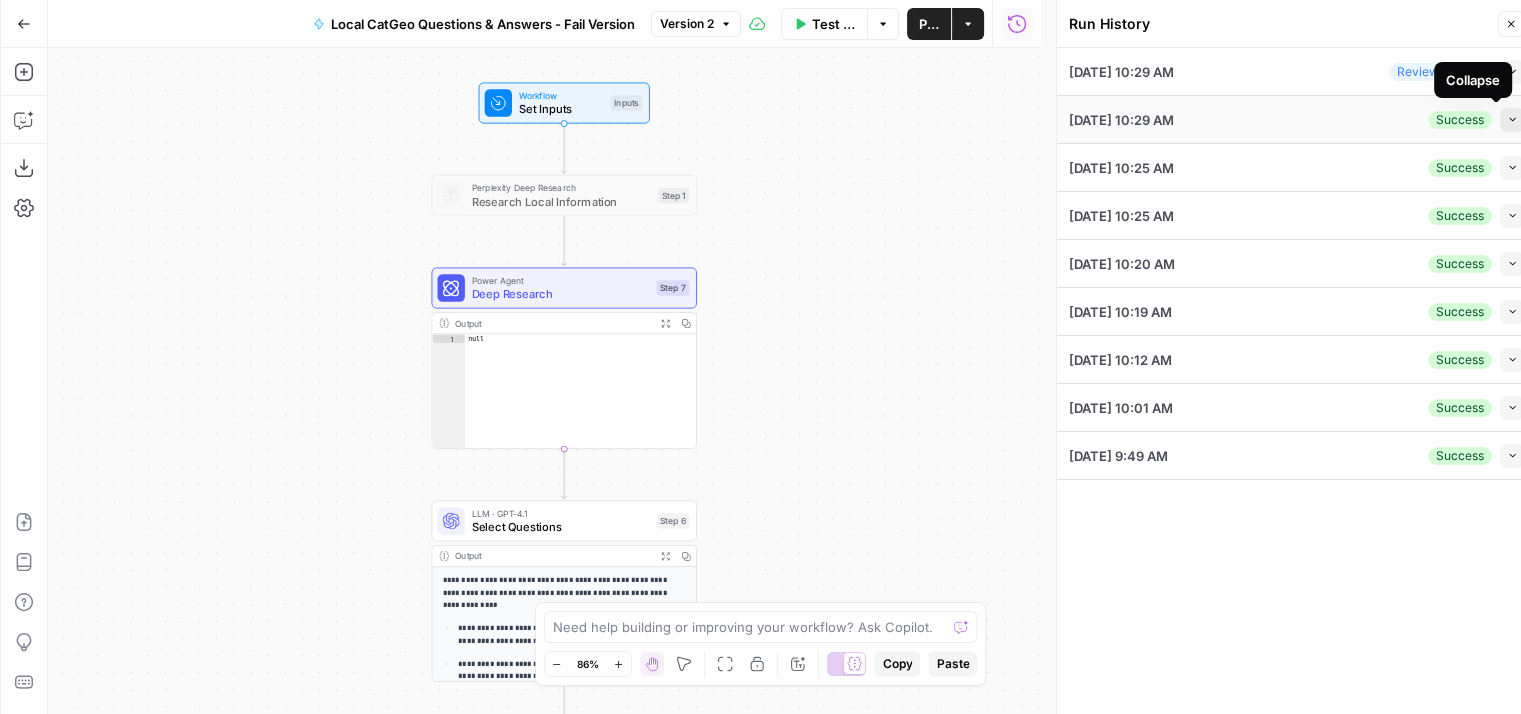 click on "Collapse" at bounding box center (1512, 120) 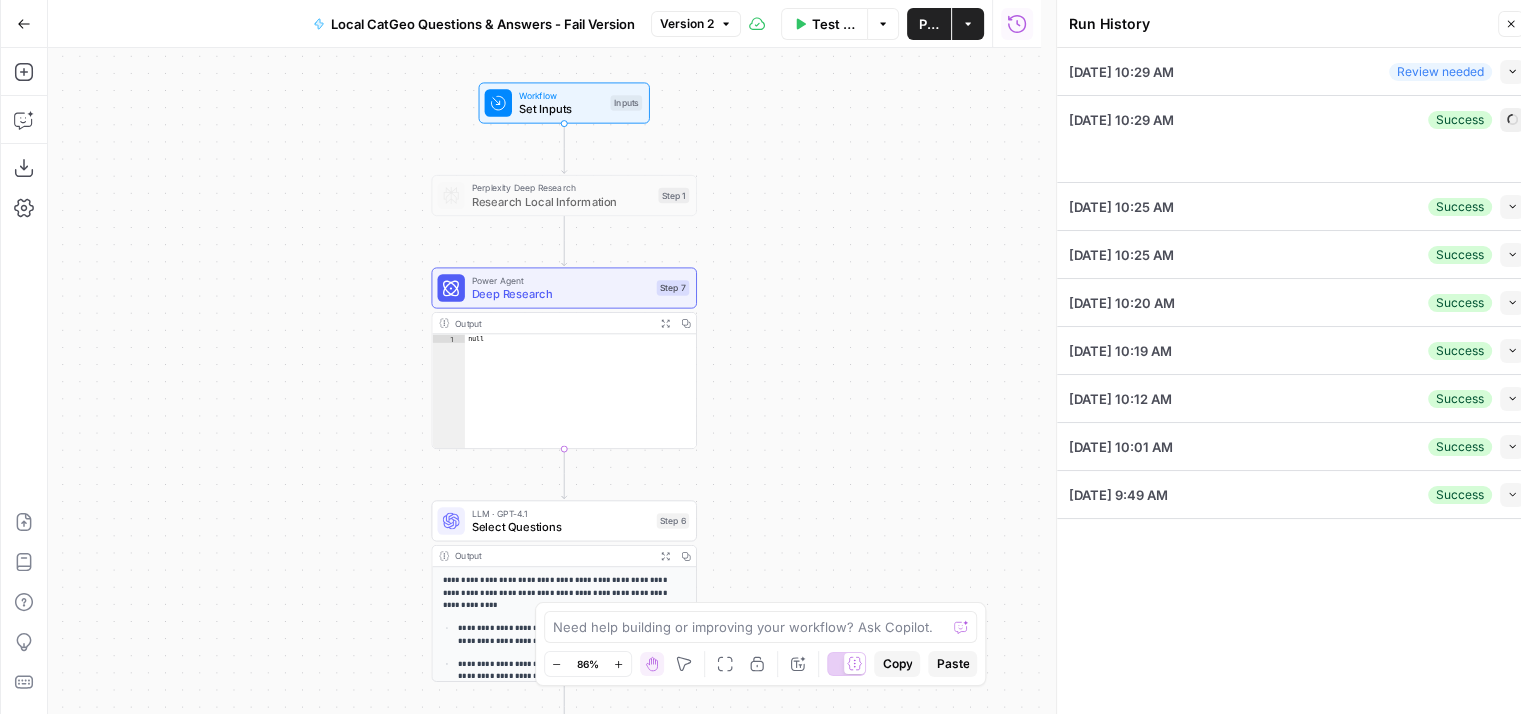 type on "[PERSON_NAME]" 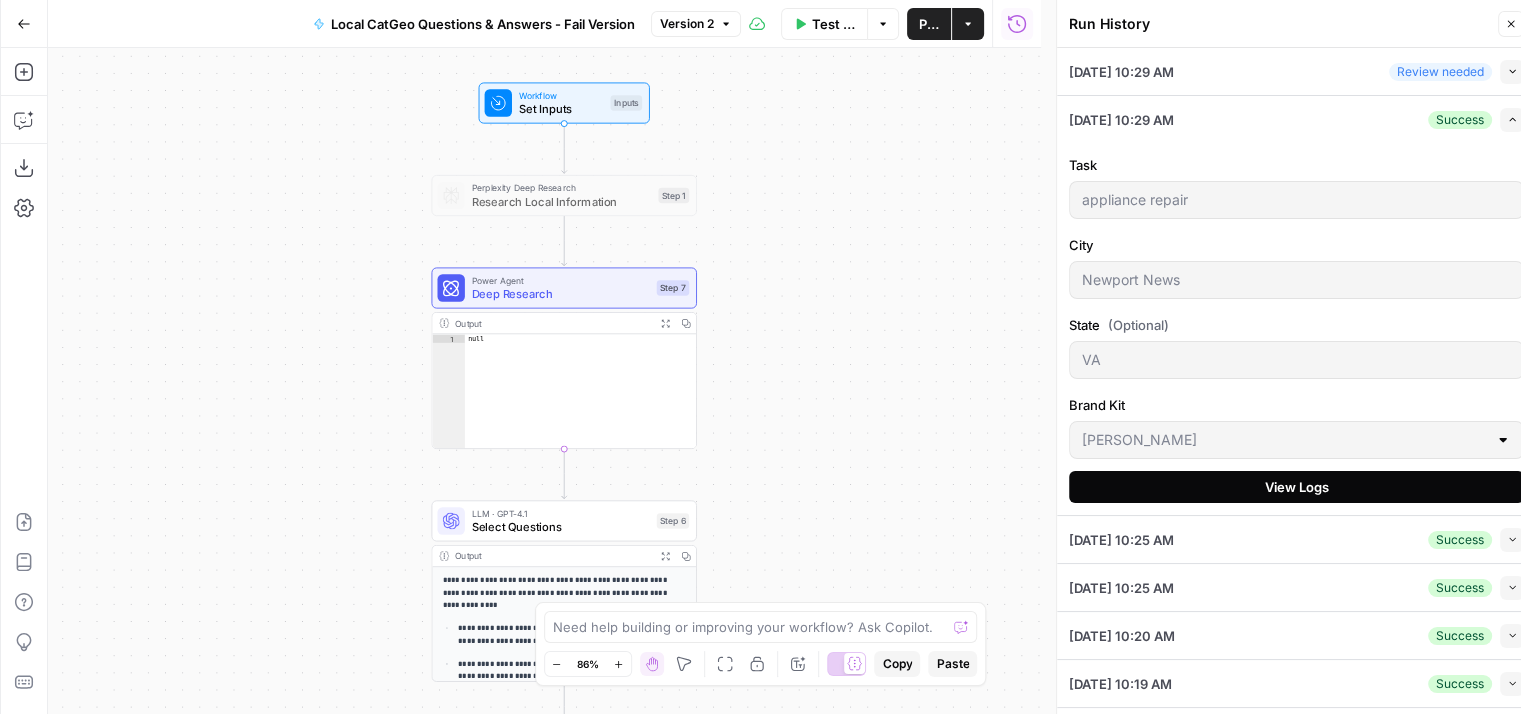 click on "View Logs" at bounding box center [1297, 487] 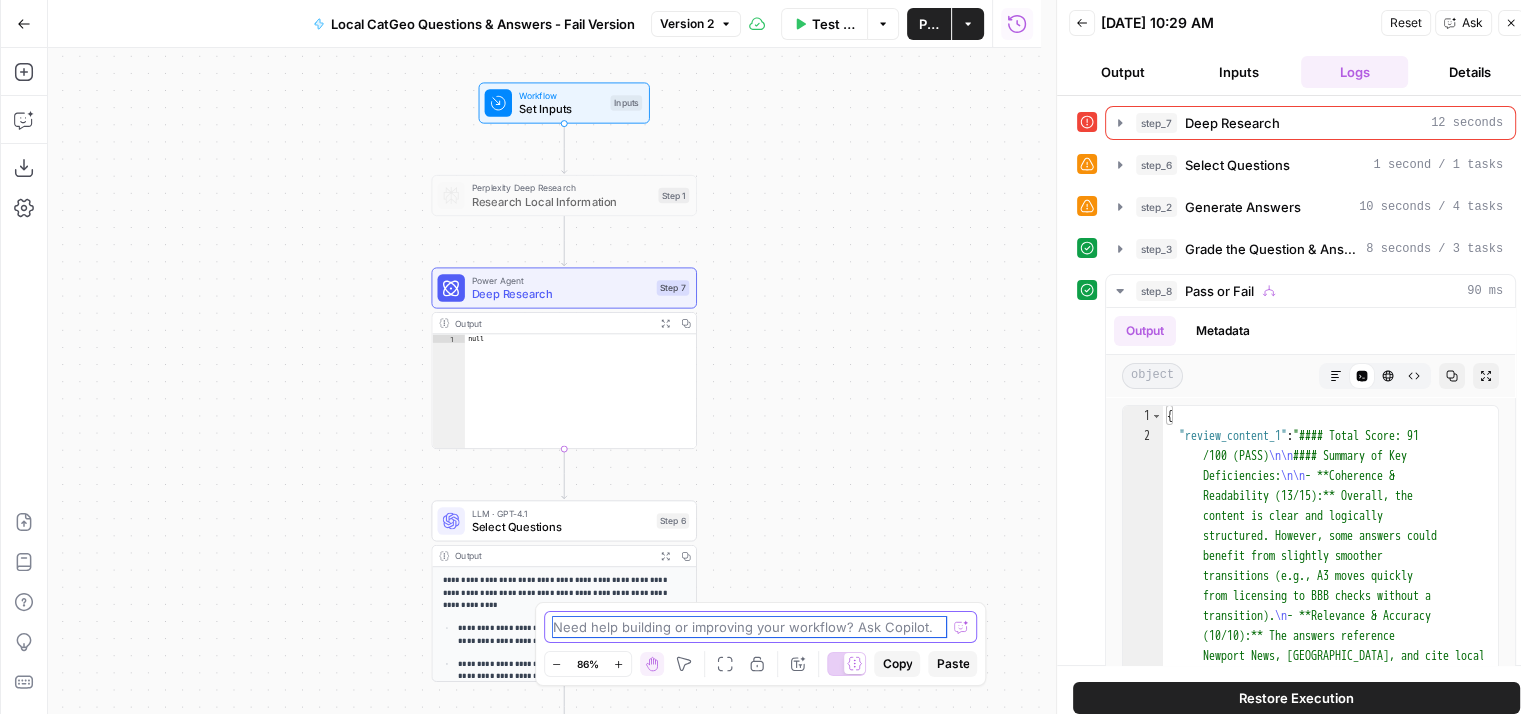 click at bounding box center (750, 627) 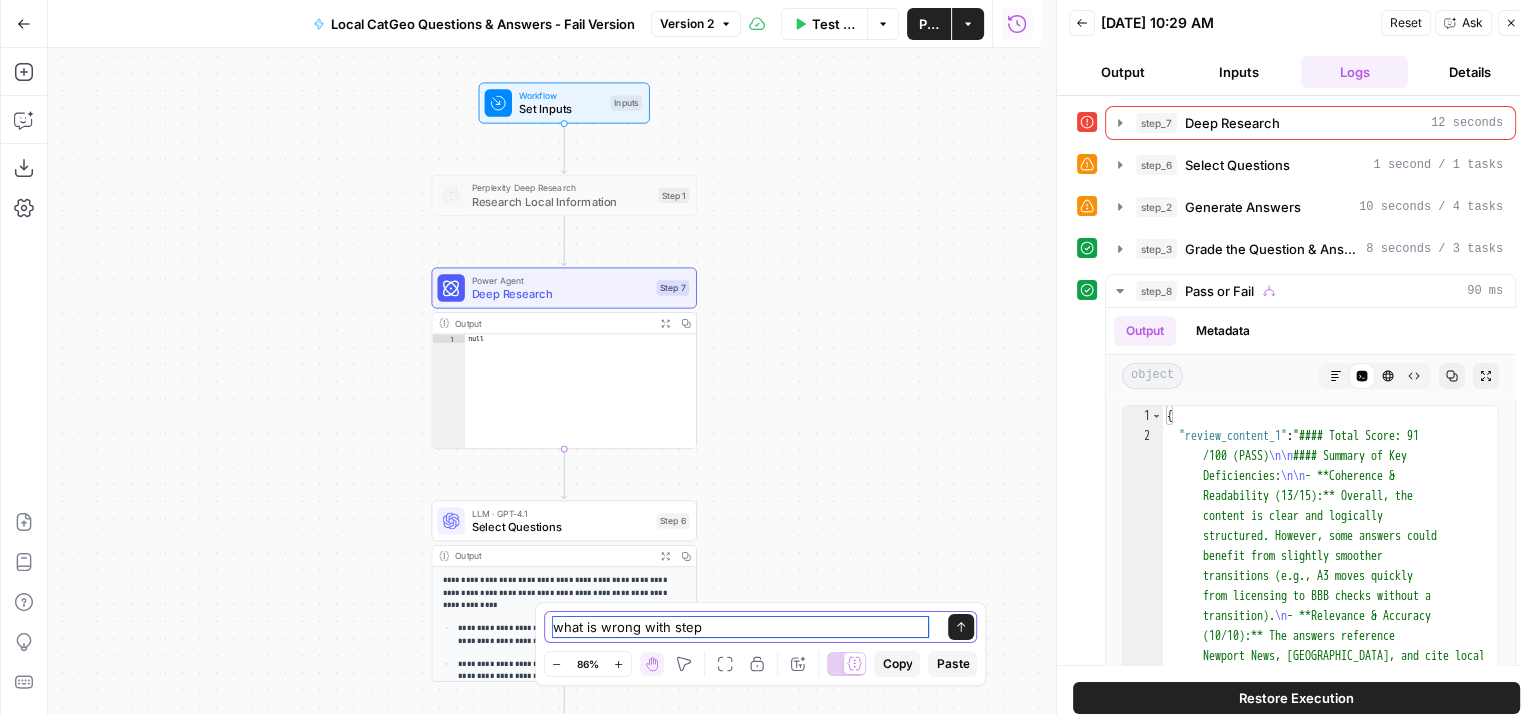 type on "what is wrong with step 7" 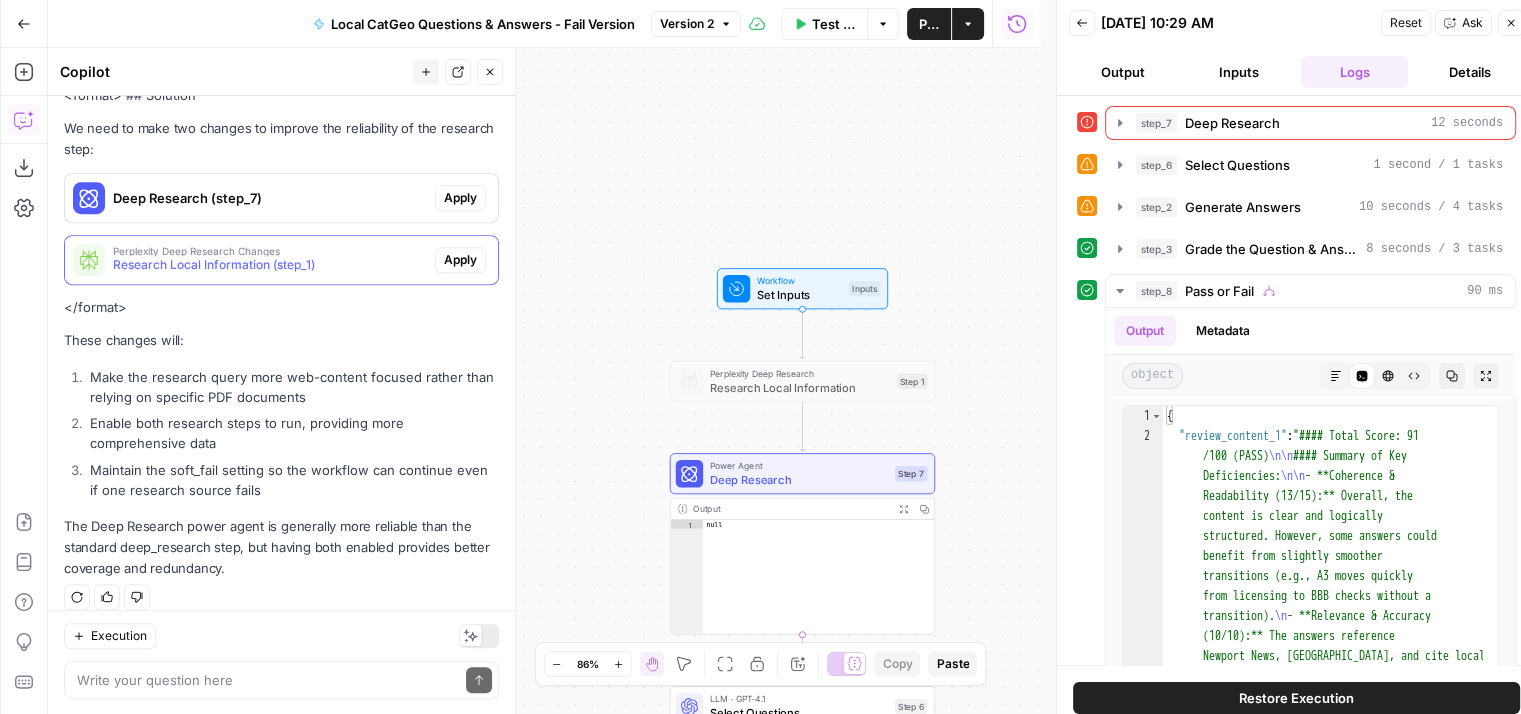 scroll, scrollTop: 918, scrollLeft: 0, axis: vertical 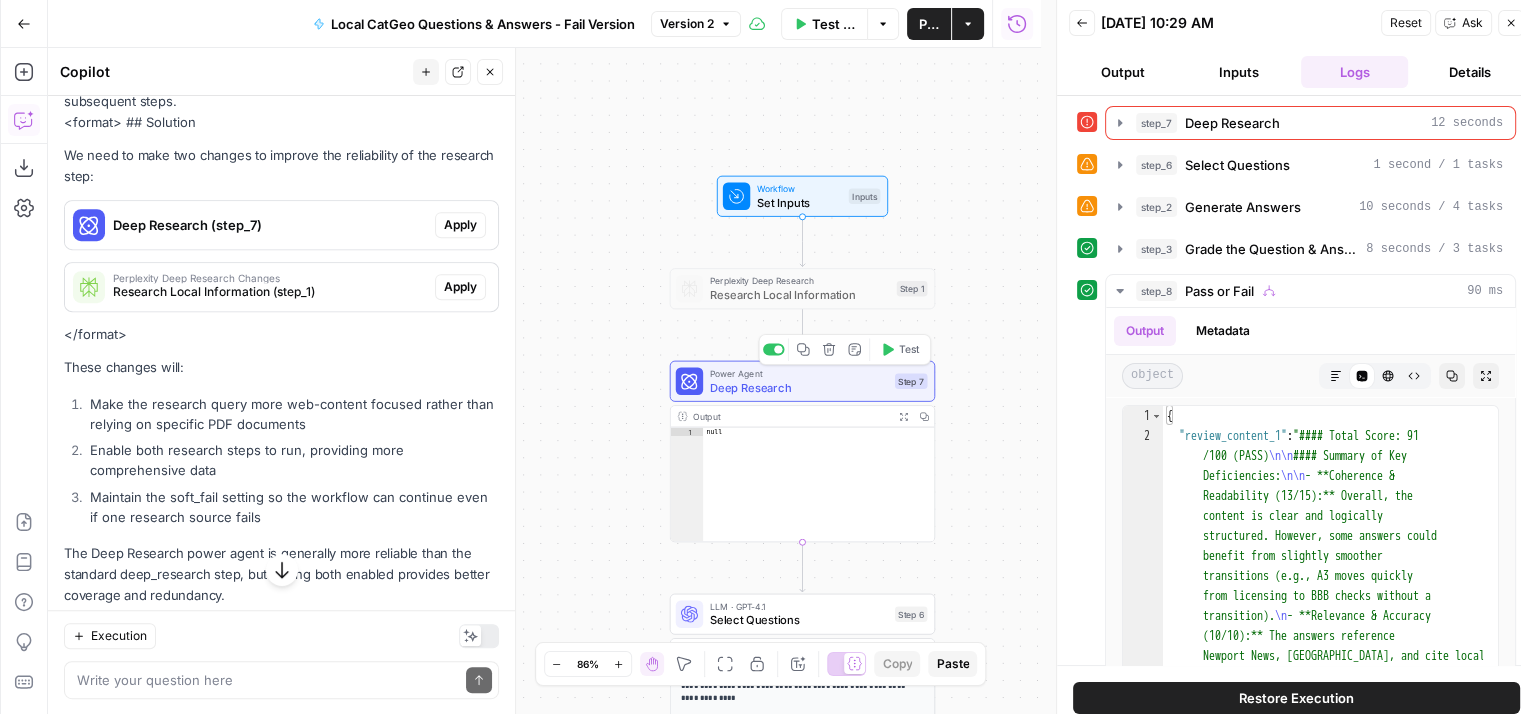 click on "Deep Research" at bounding box center [799, 387] 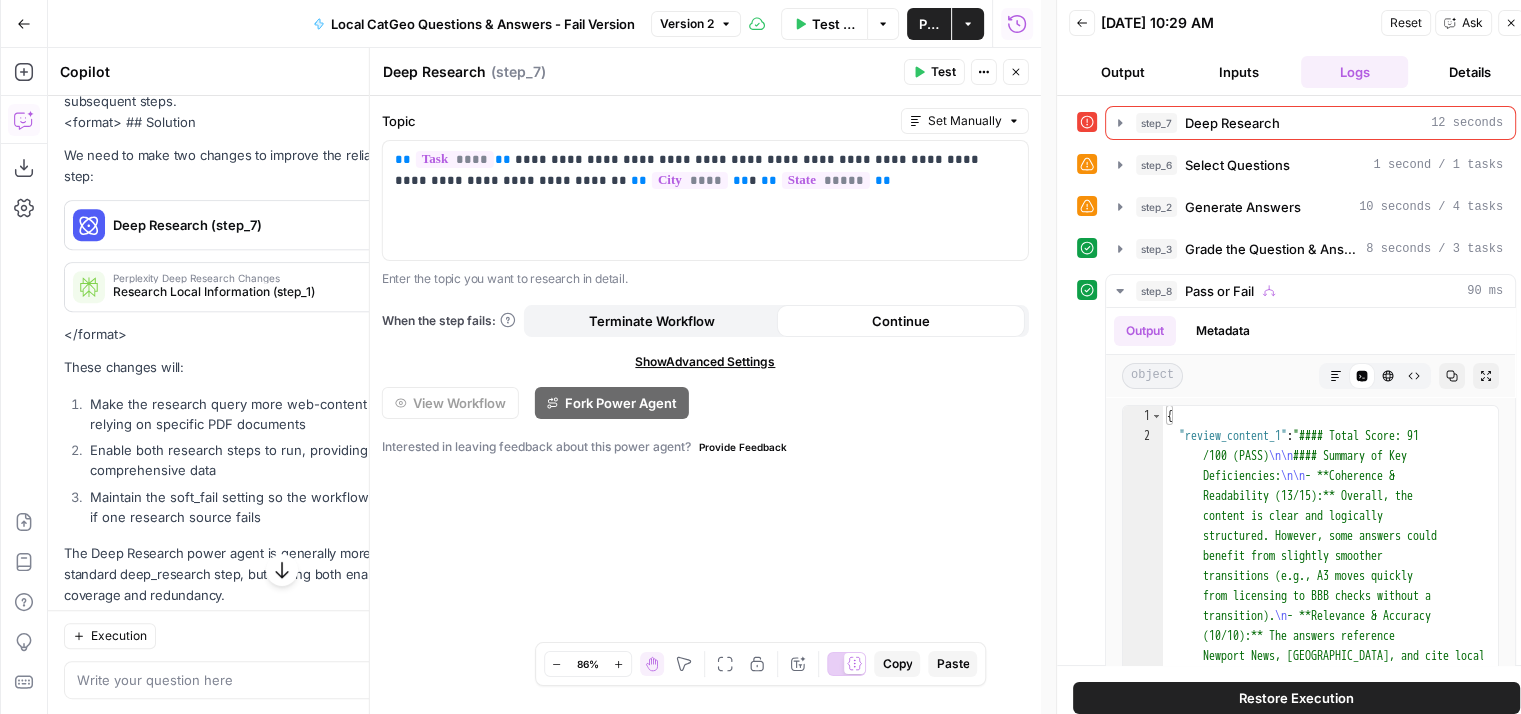 click on "Continue" at bounding box center (901, 321) 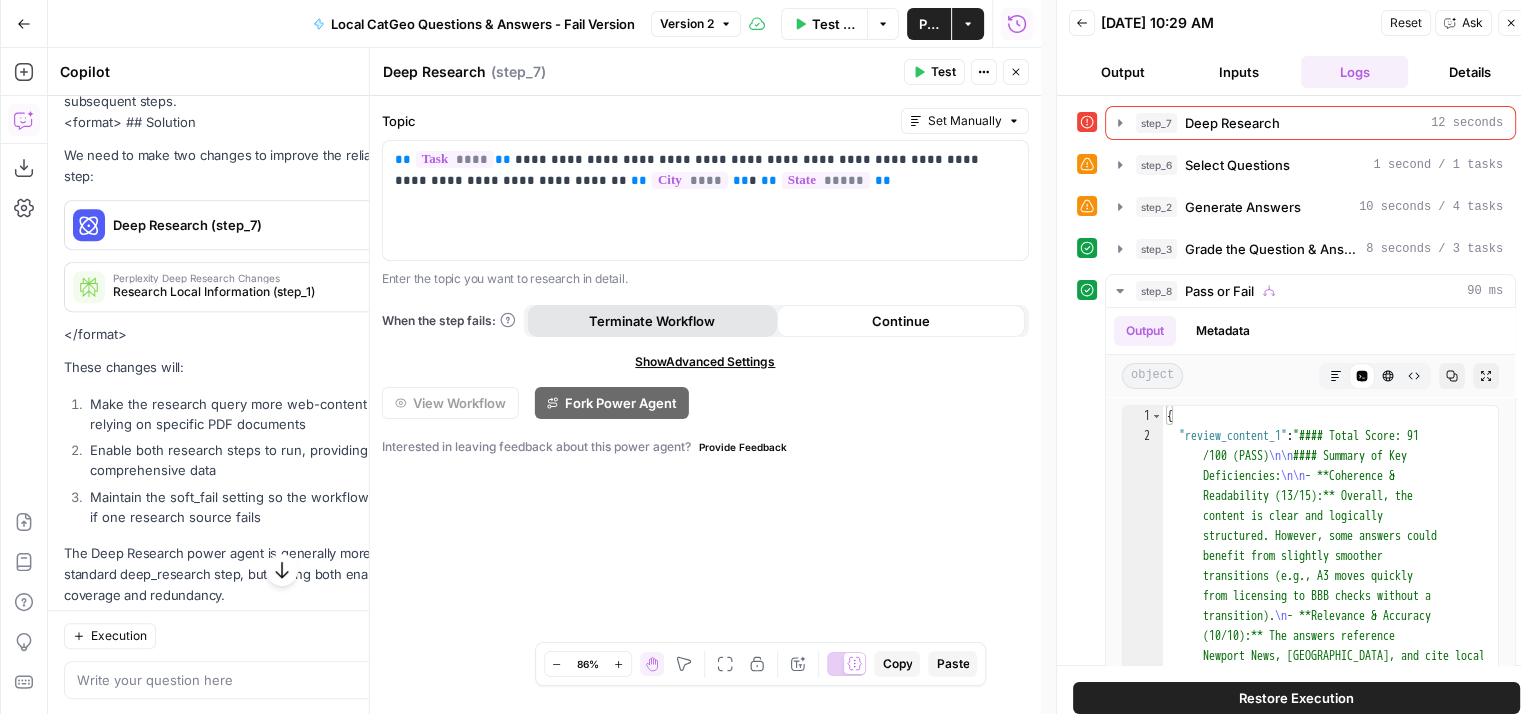 click on "Terminate Workflow" at bounding box center (652, 321) 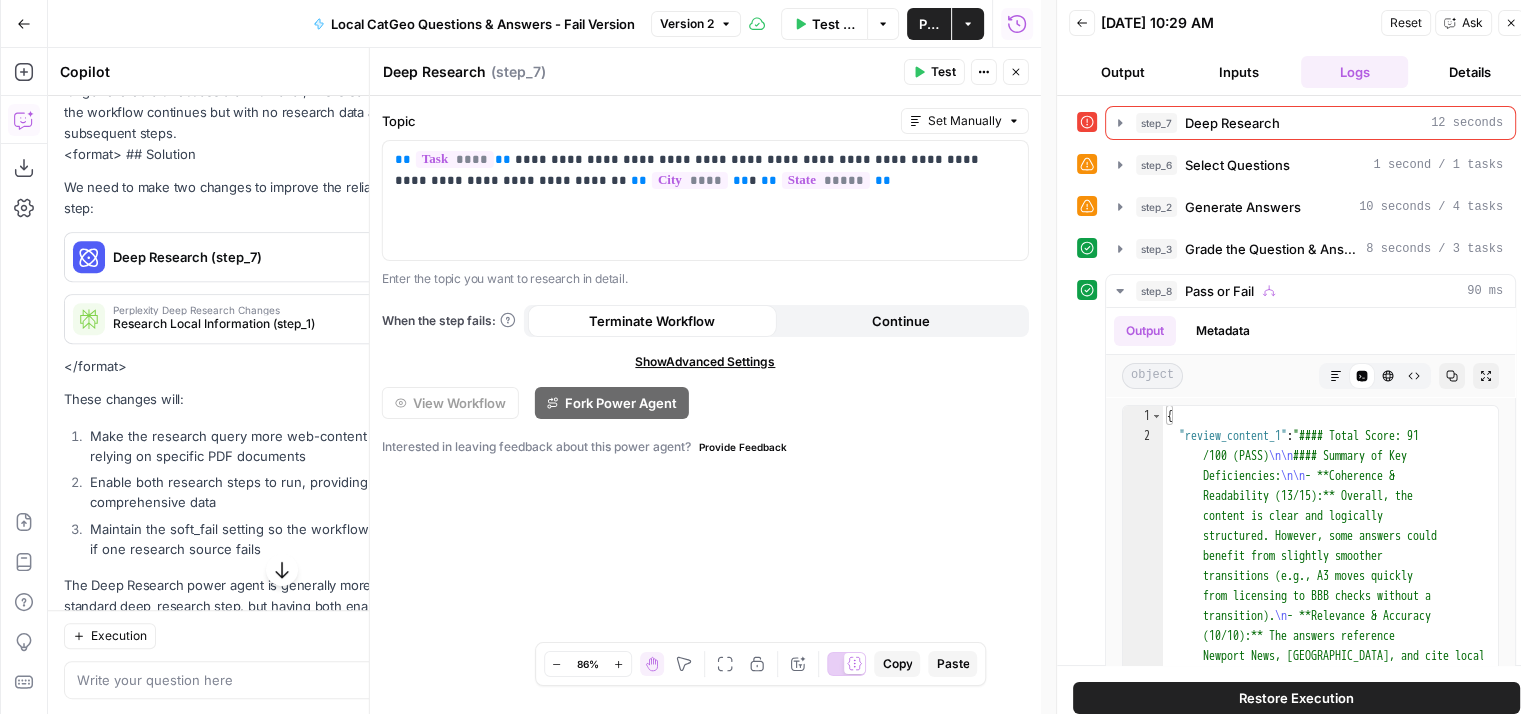 scroll, scrollTop: 950, scrollLeft: 0, axis: vertical 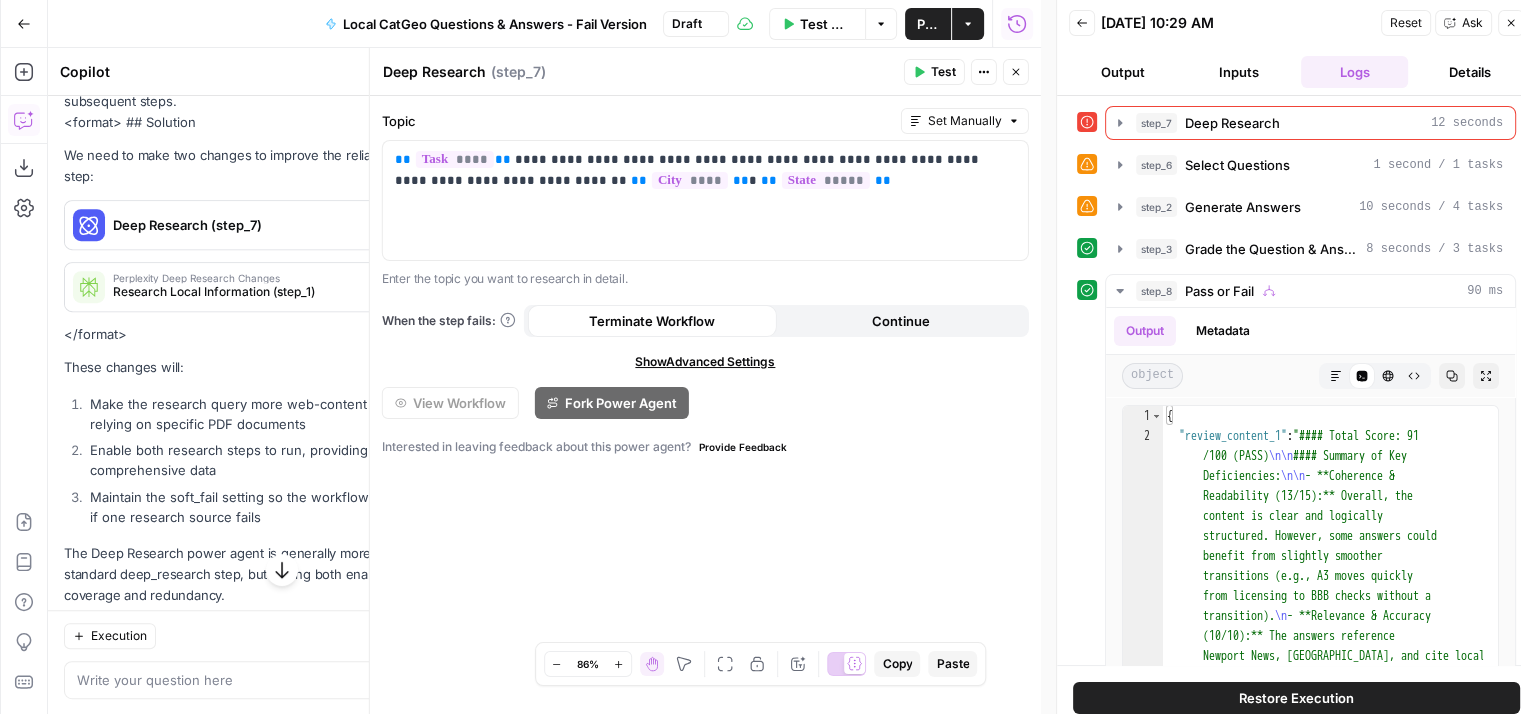 click on "Show  Advanced Settings" at bounding box center (705, 362) 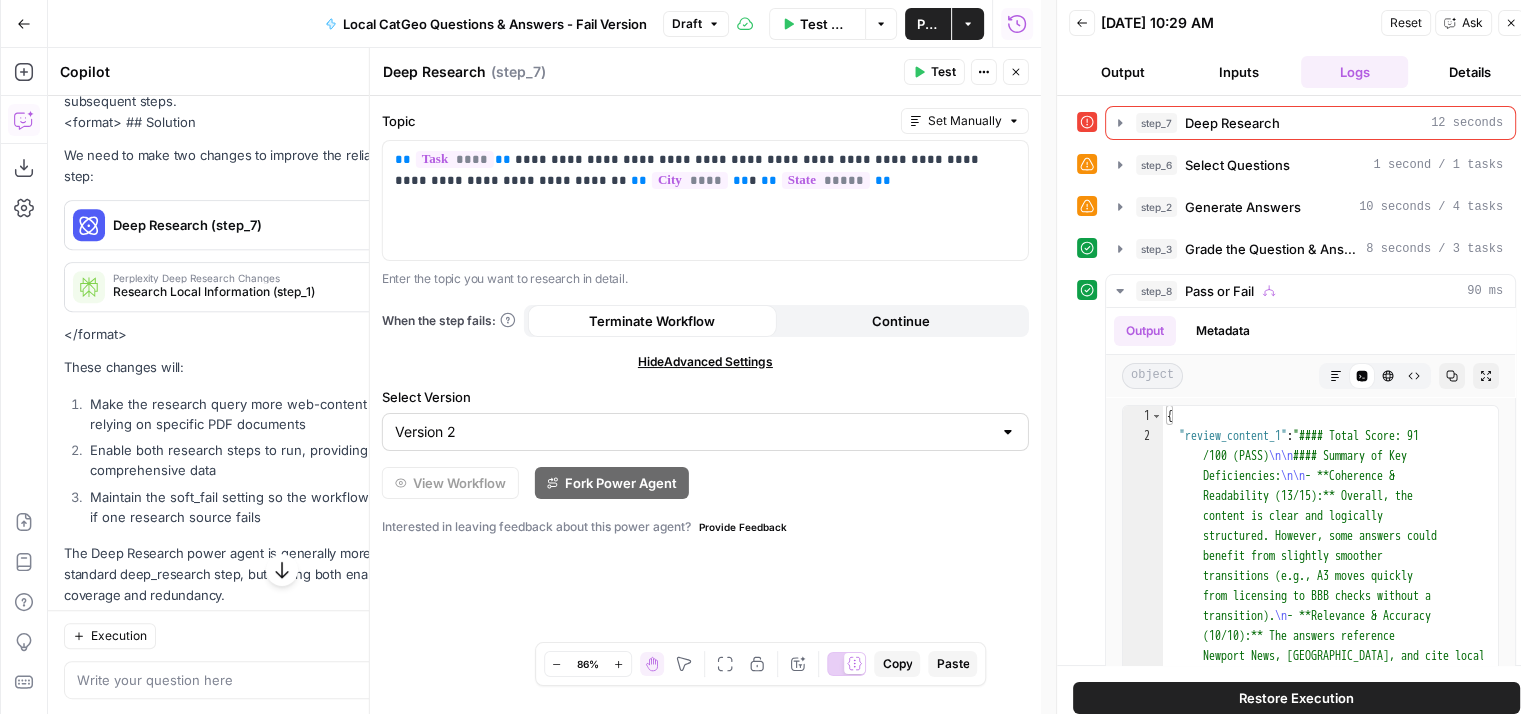 click at bounding box center (1008, 432) 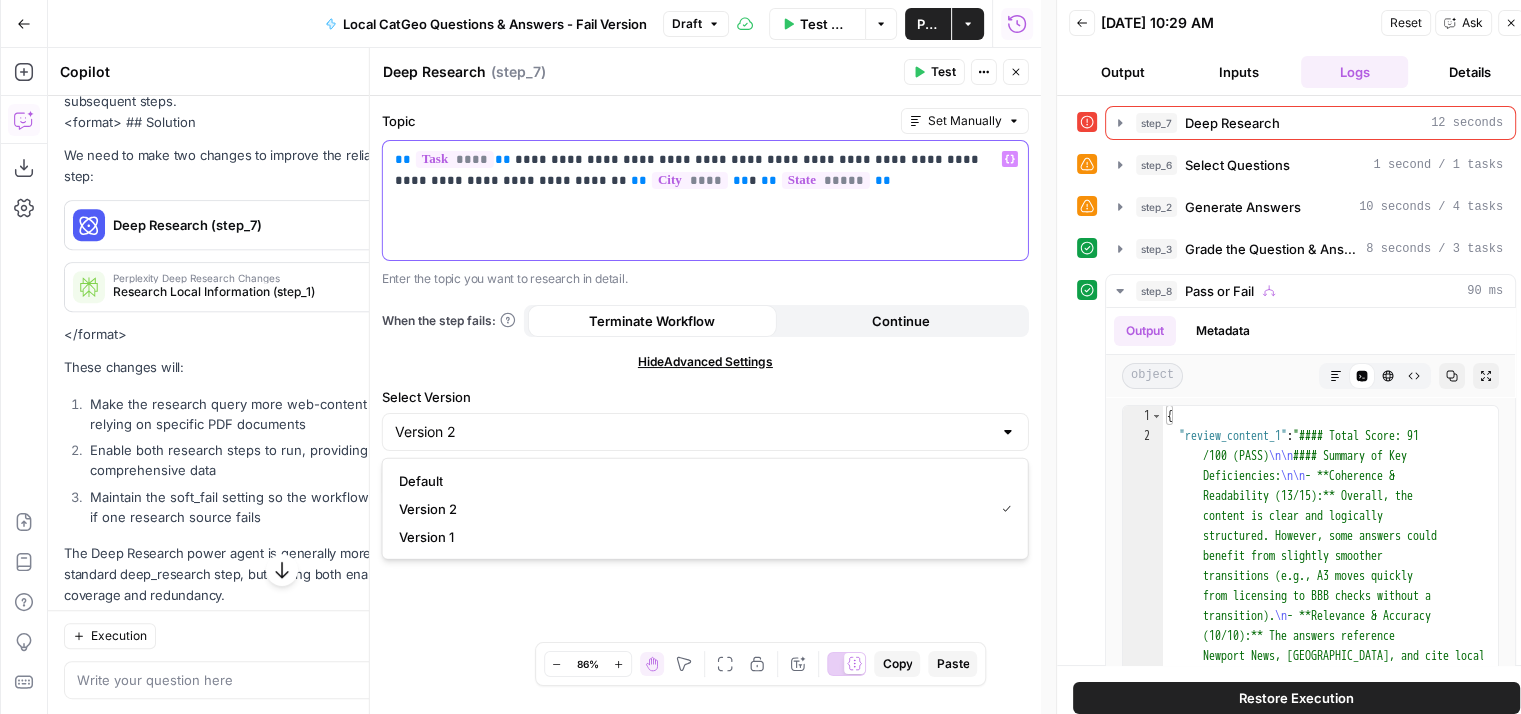 click on "**********" at bounding box center [705, 200] 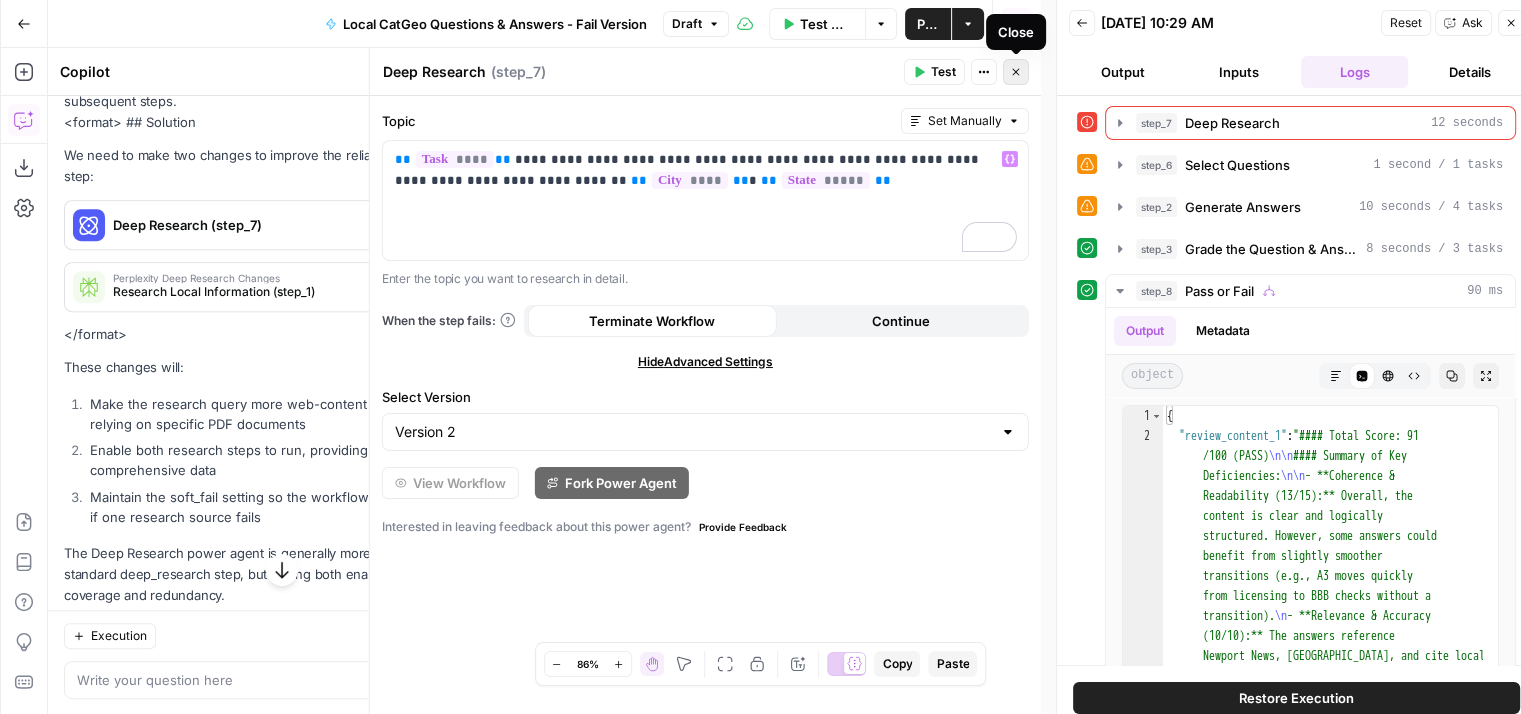 click 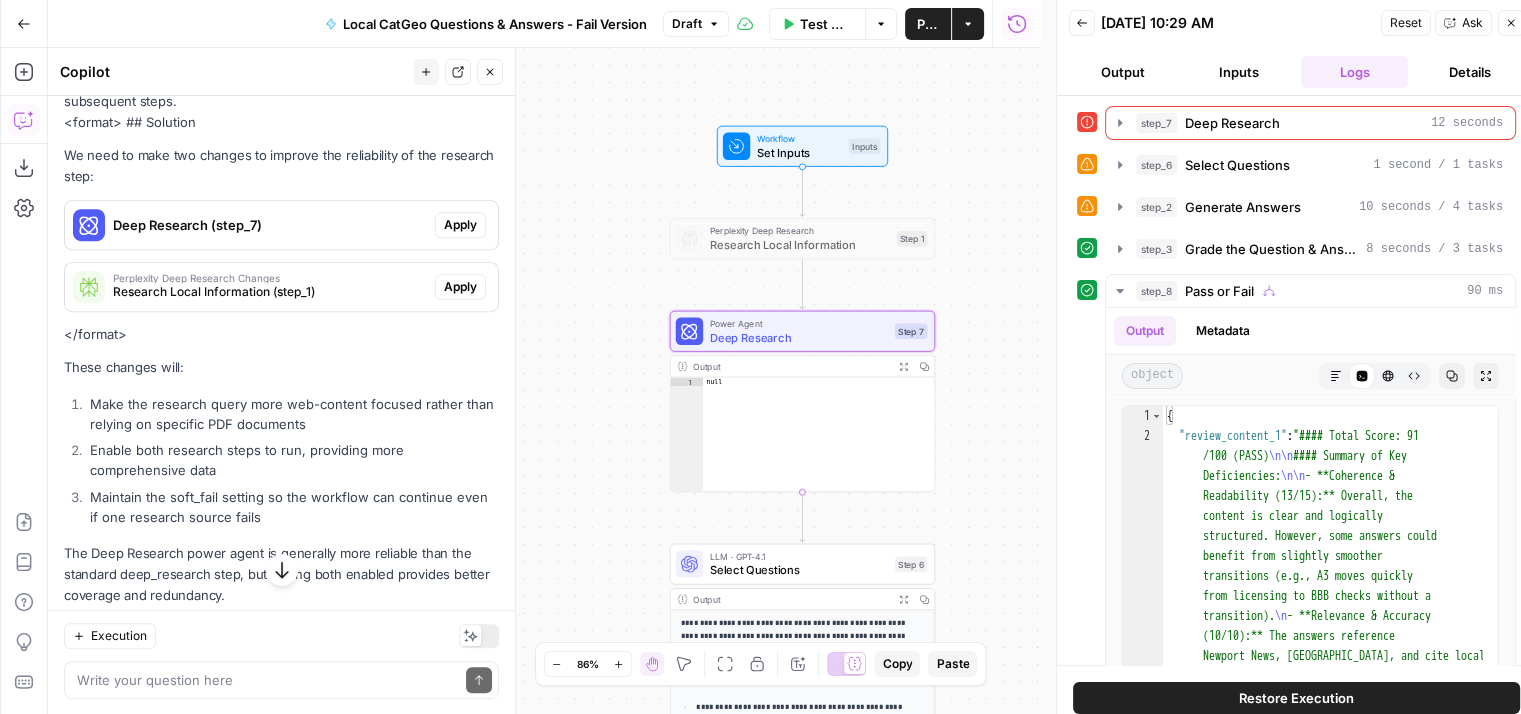 click on "Deep Research" at bounding box center (799, 337) 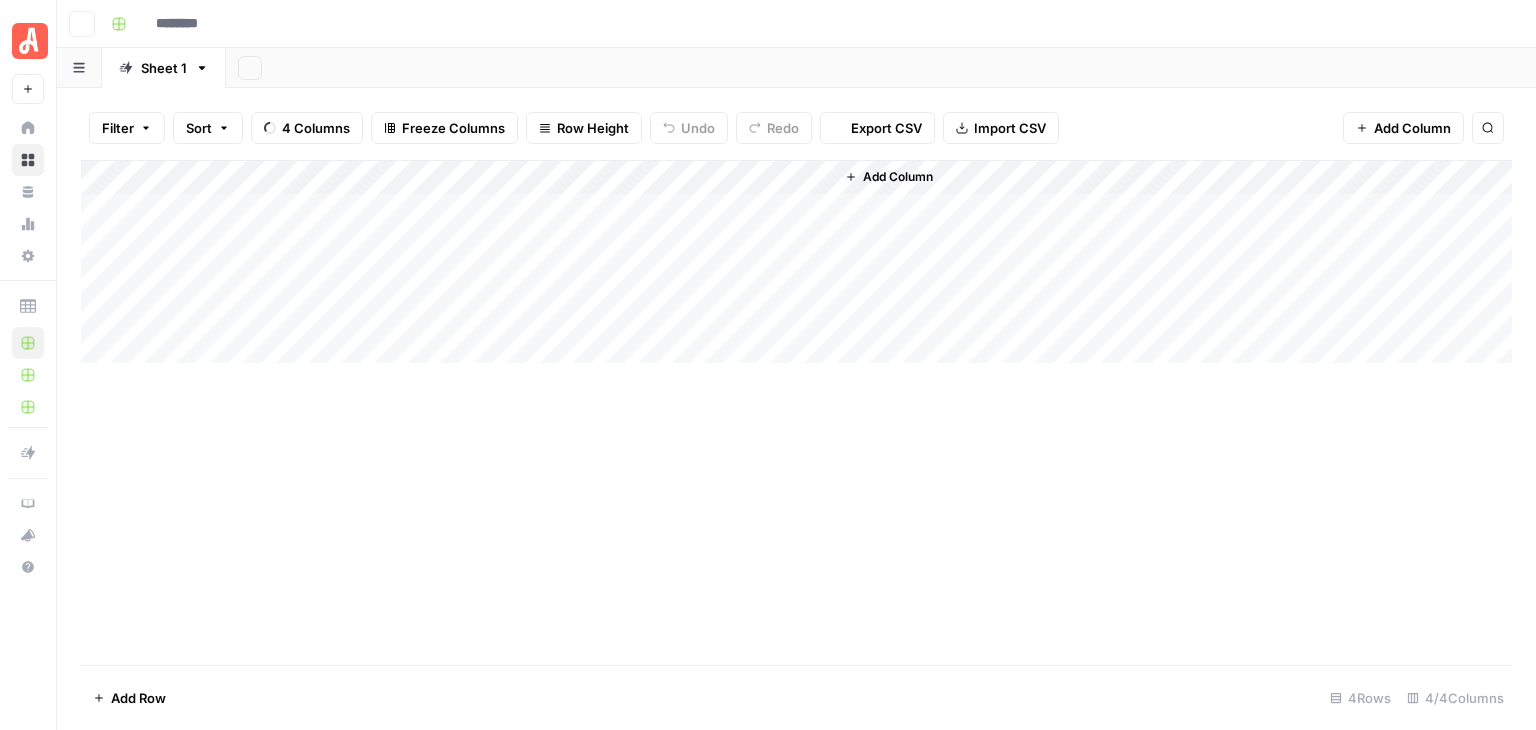 type on "**********" 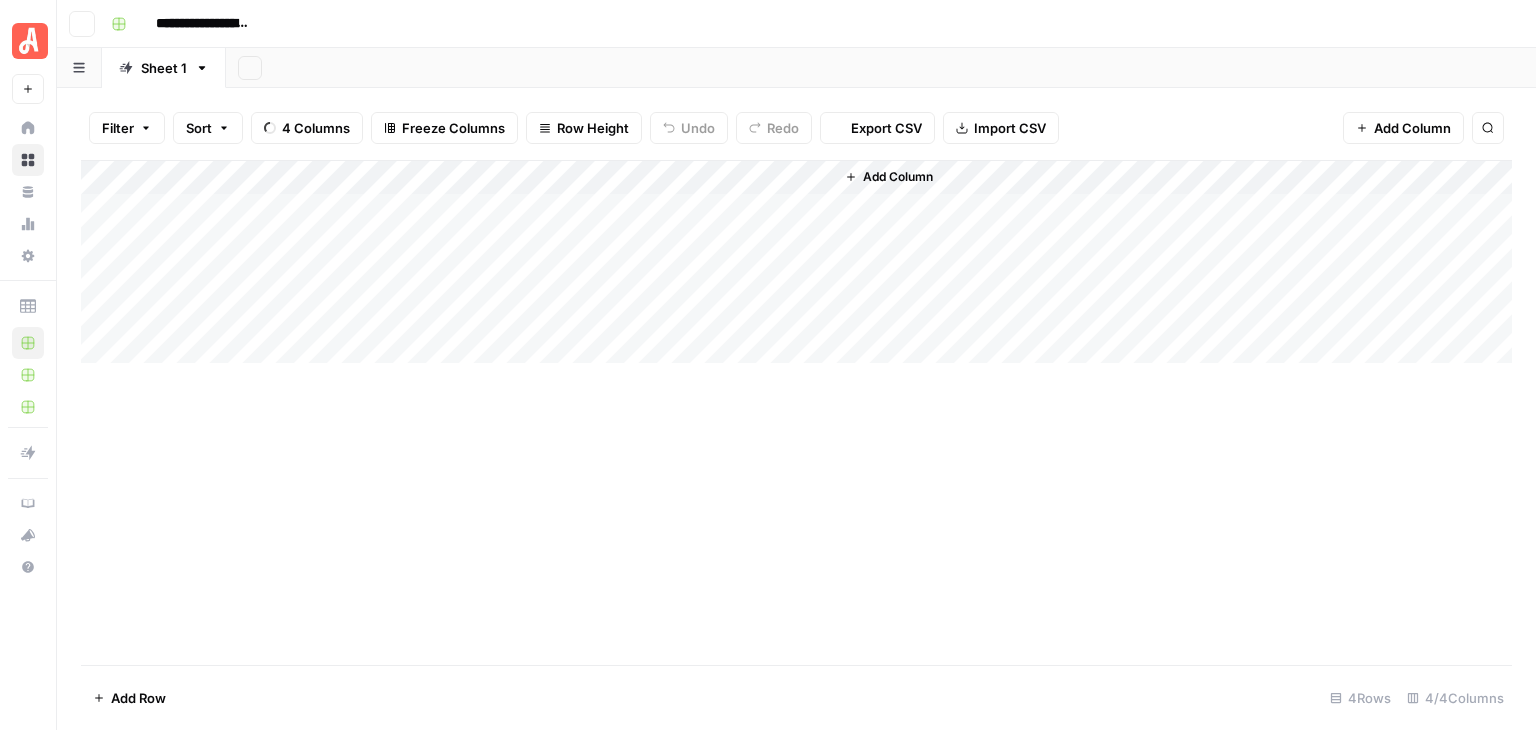 scroll, scrollTop: 0, scrollLeft: 0, axis: both 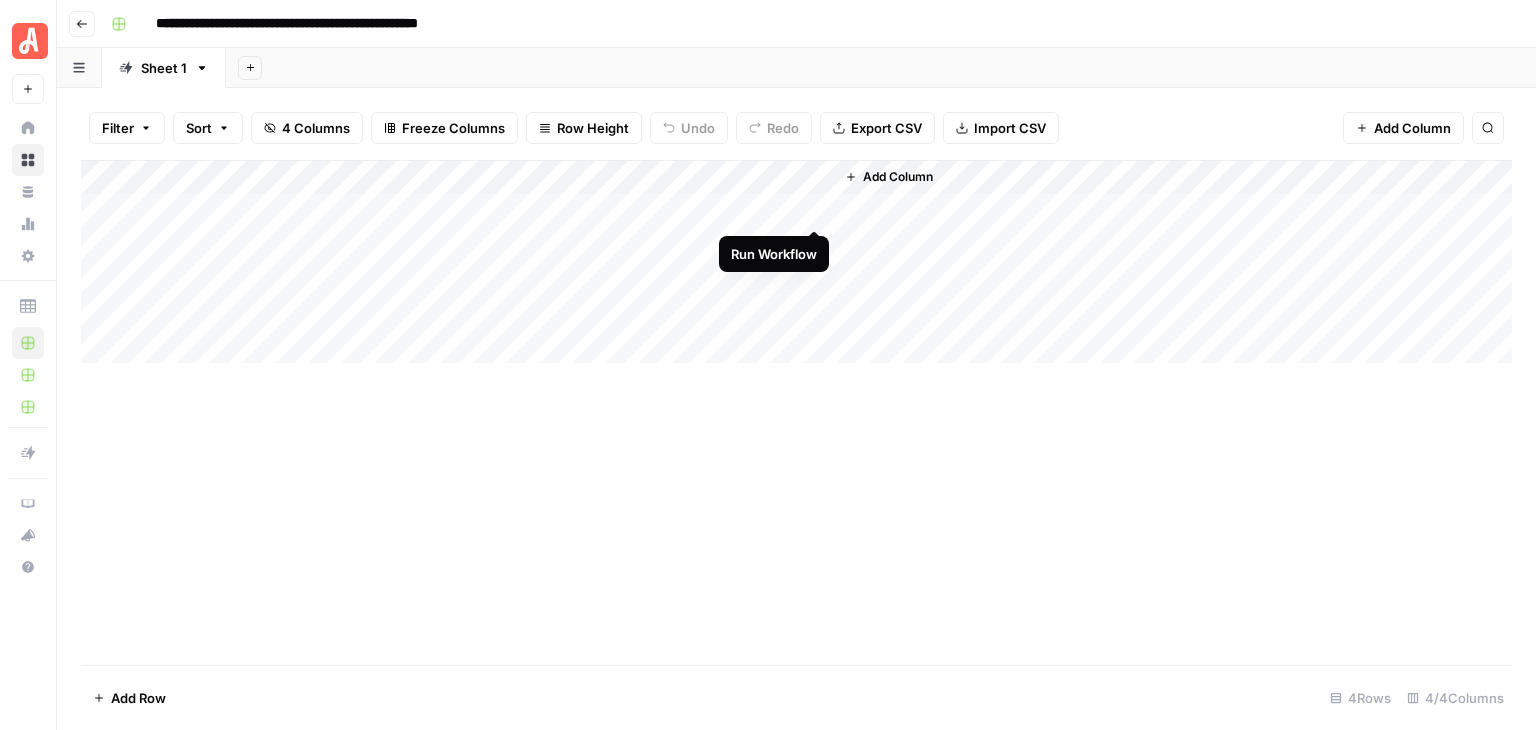 click on "Add Column" at bounding box center (796, 262) 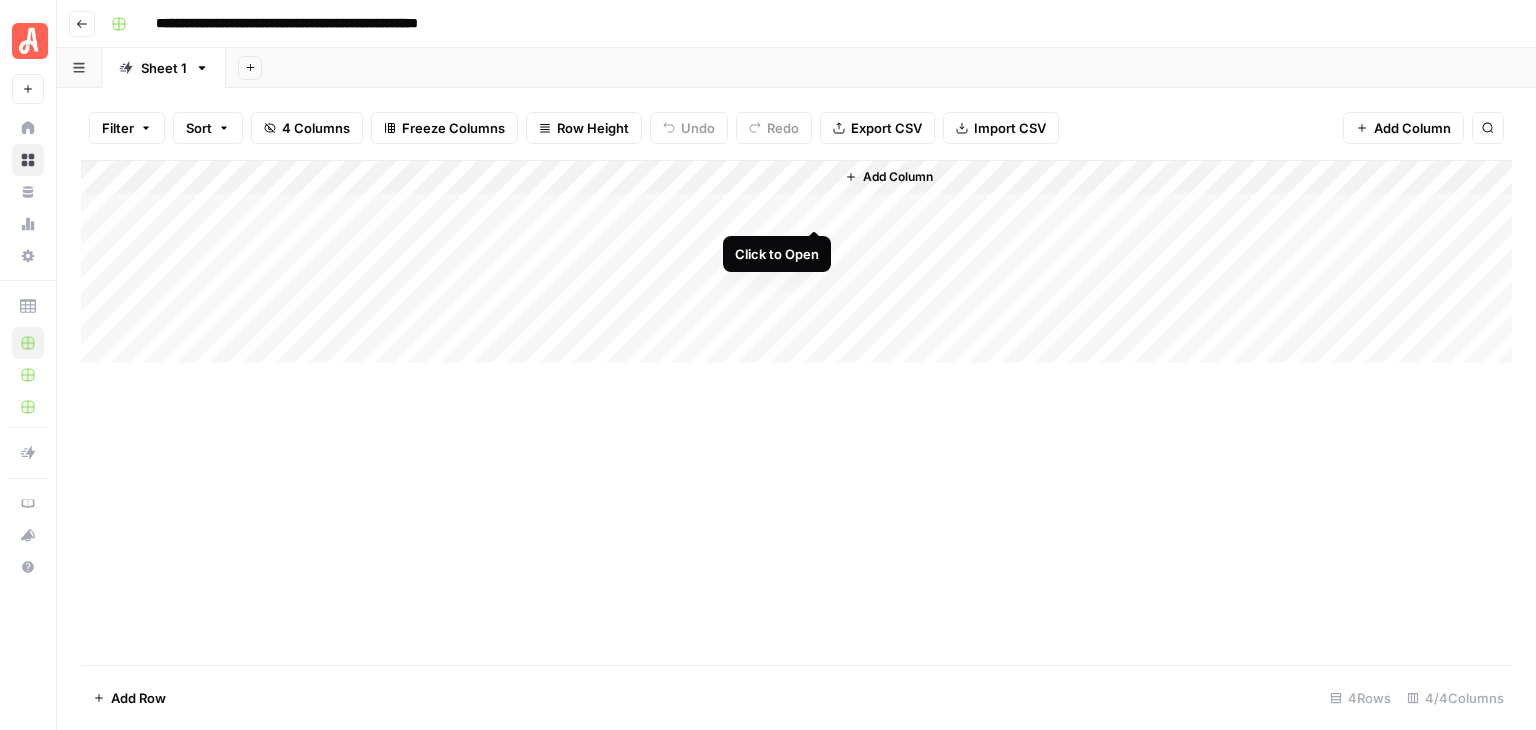 click on "Add Column" at bounding box center (796, 262) 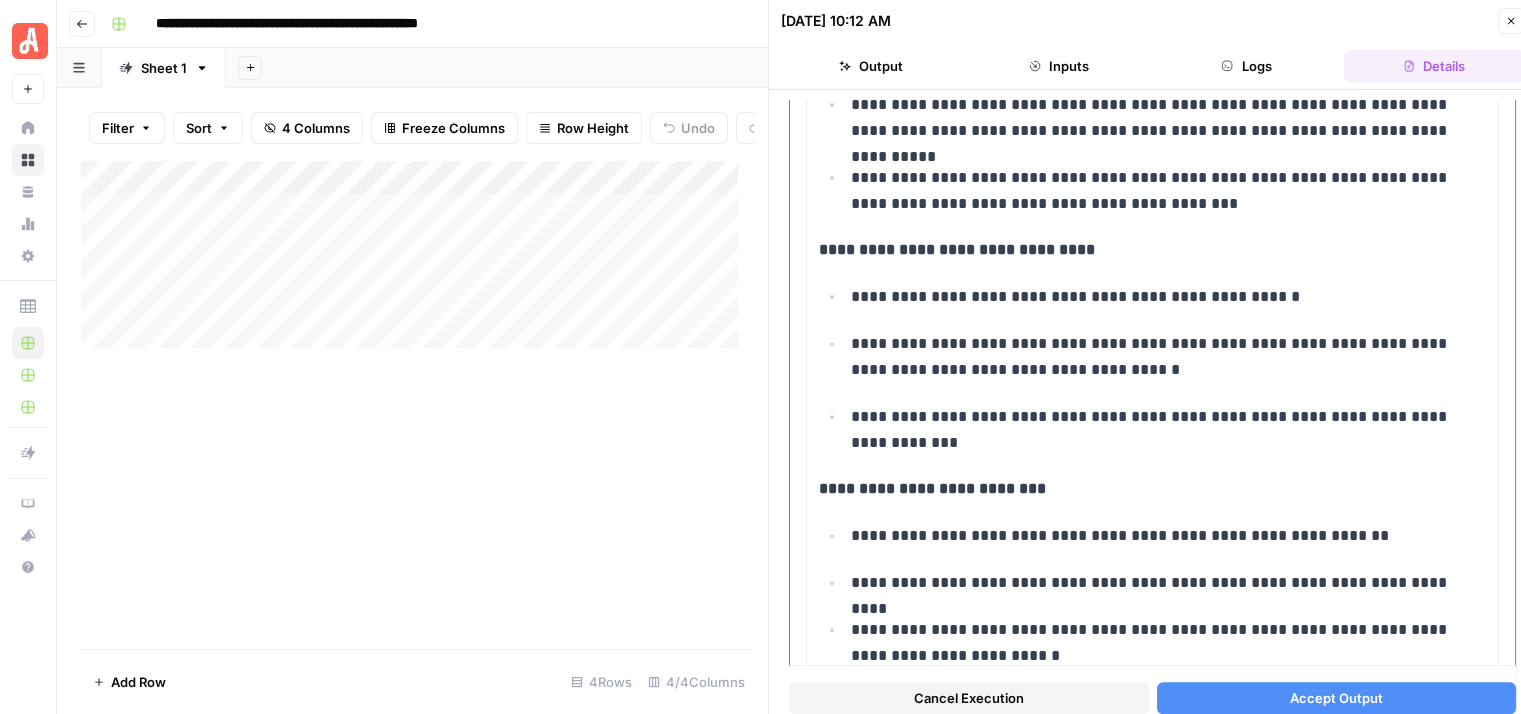 scroll, scrollTop: 800, scrollLeft: 0, axis: vertical 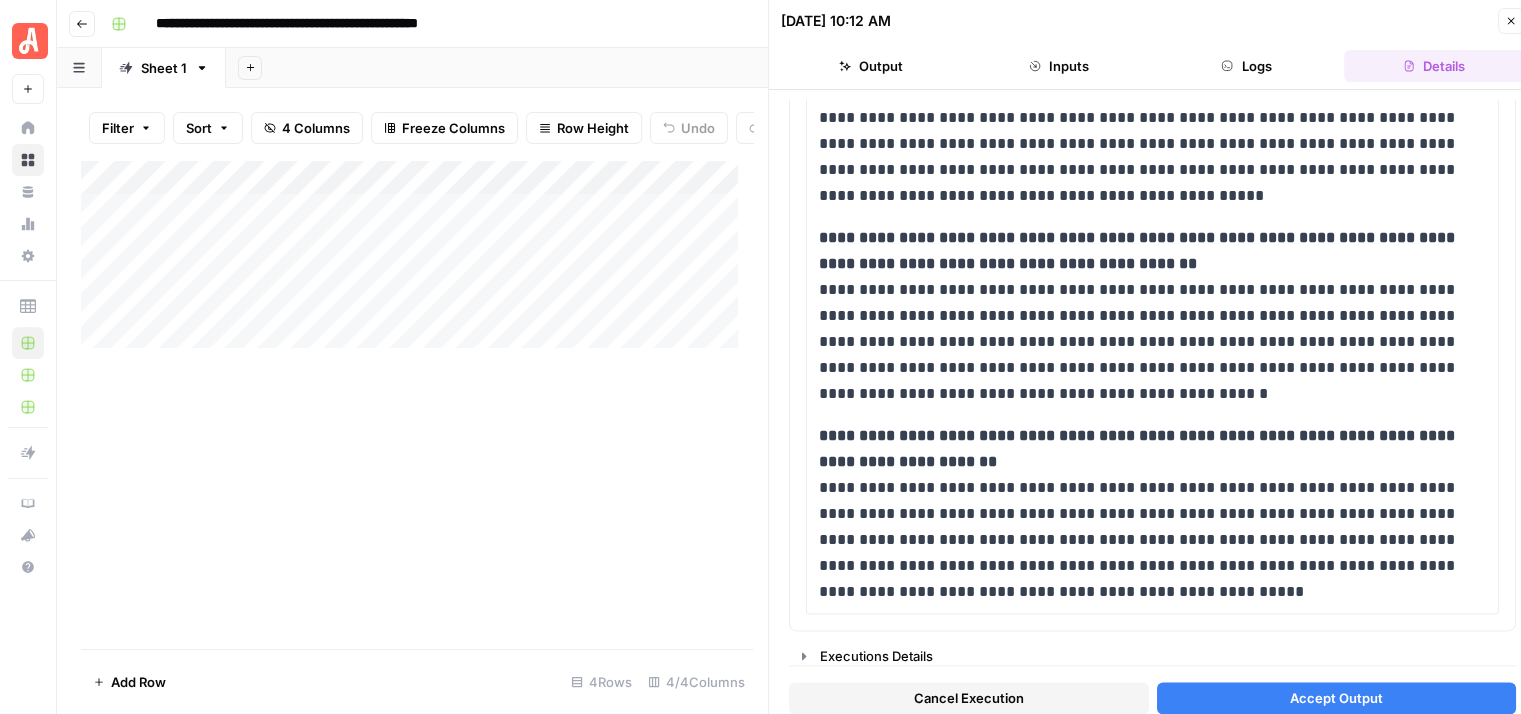 click on "Accept Output" at bounding box center (1336, 698) 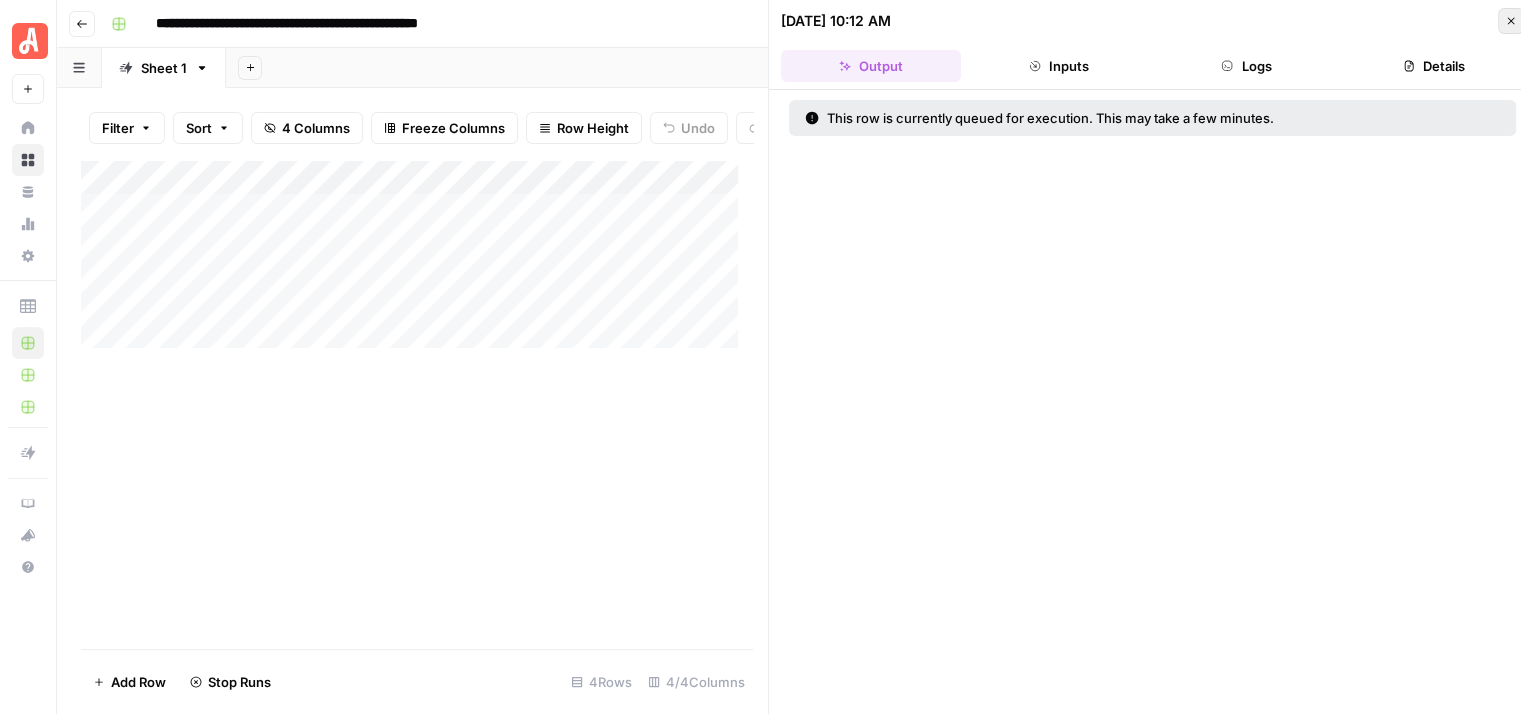 click 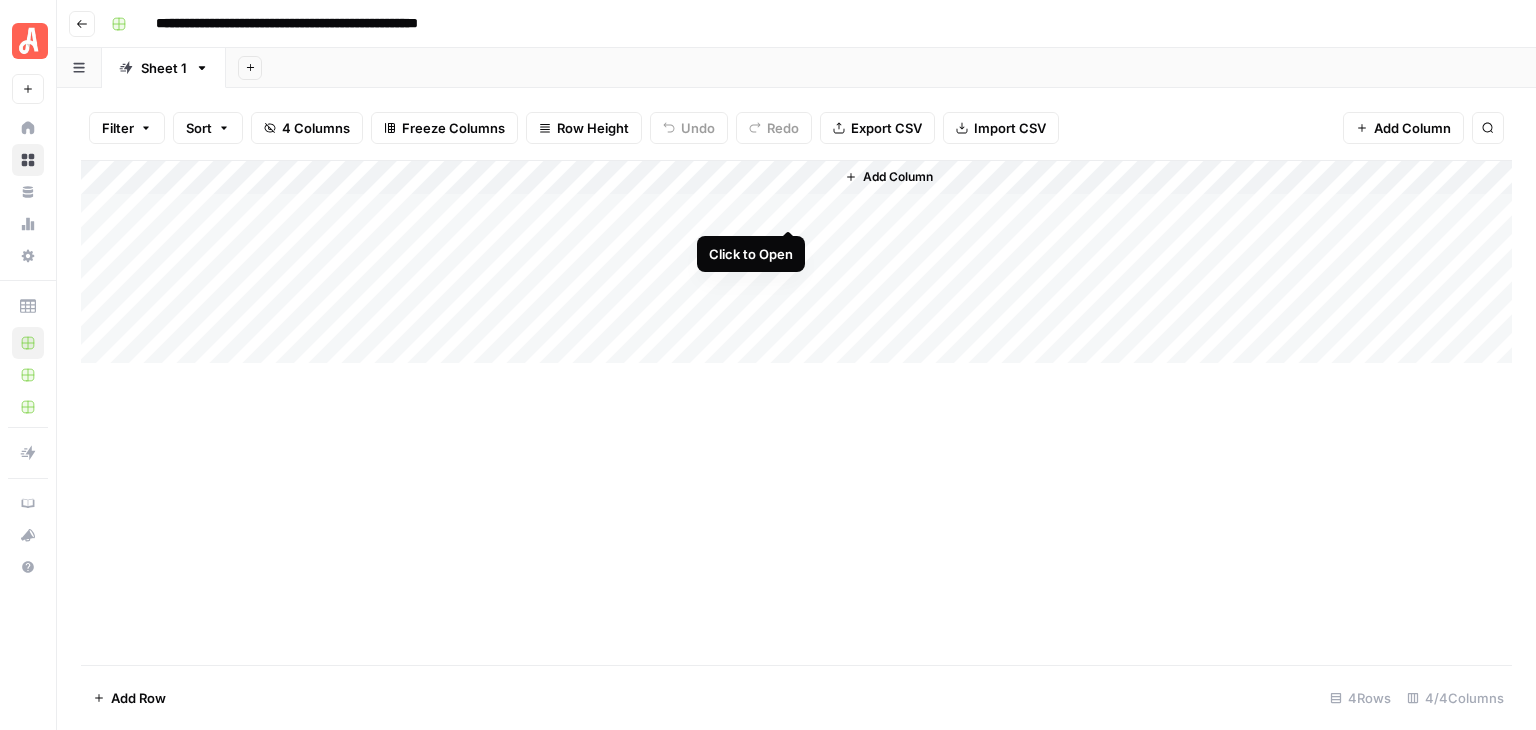 click on "Add Column" at bounding box center [796, 262] 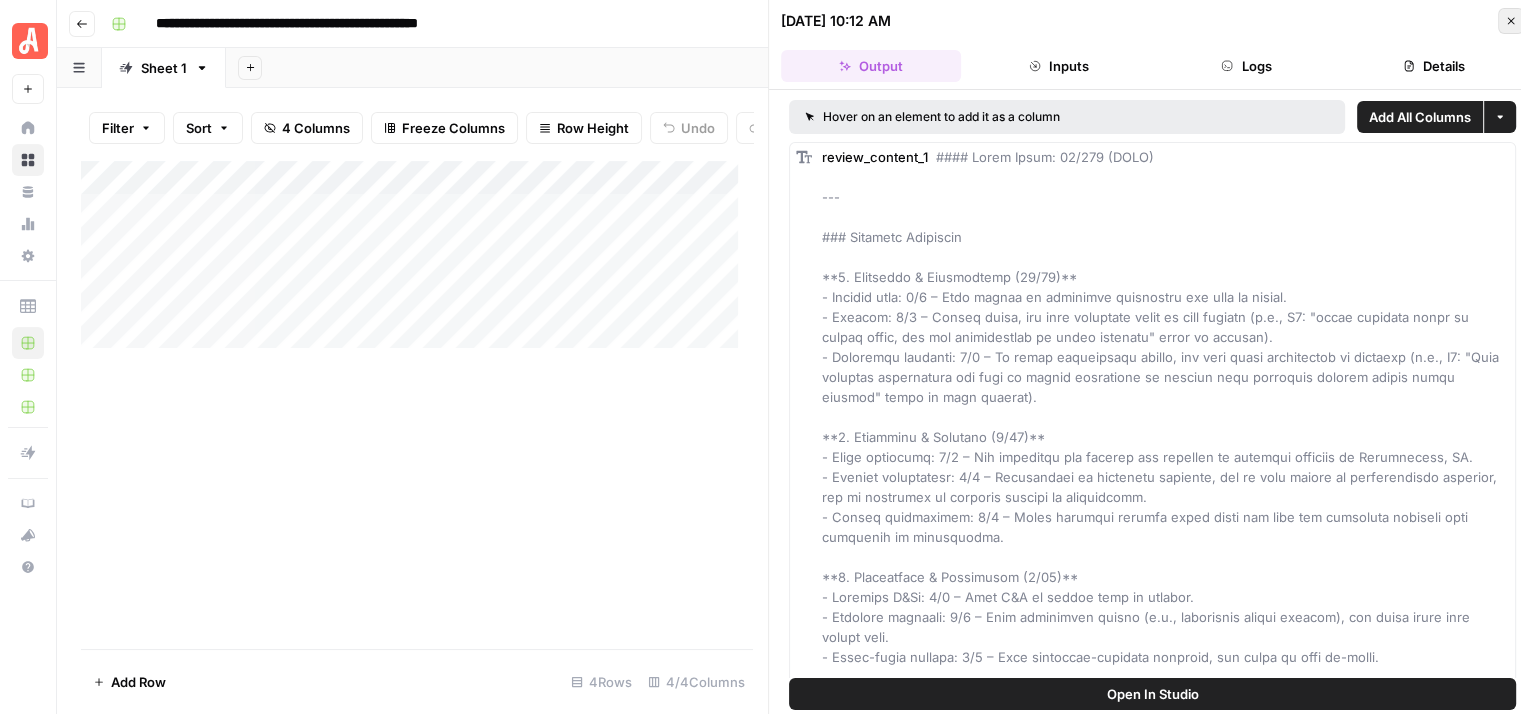 click 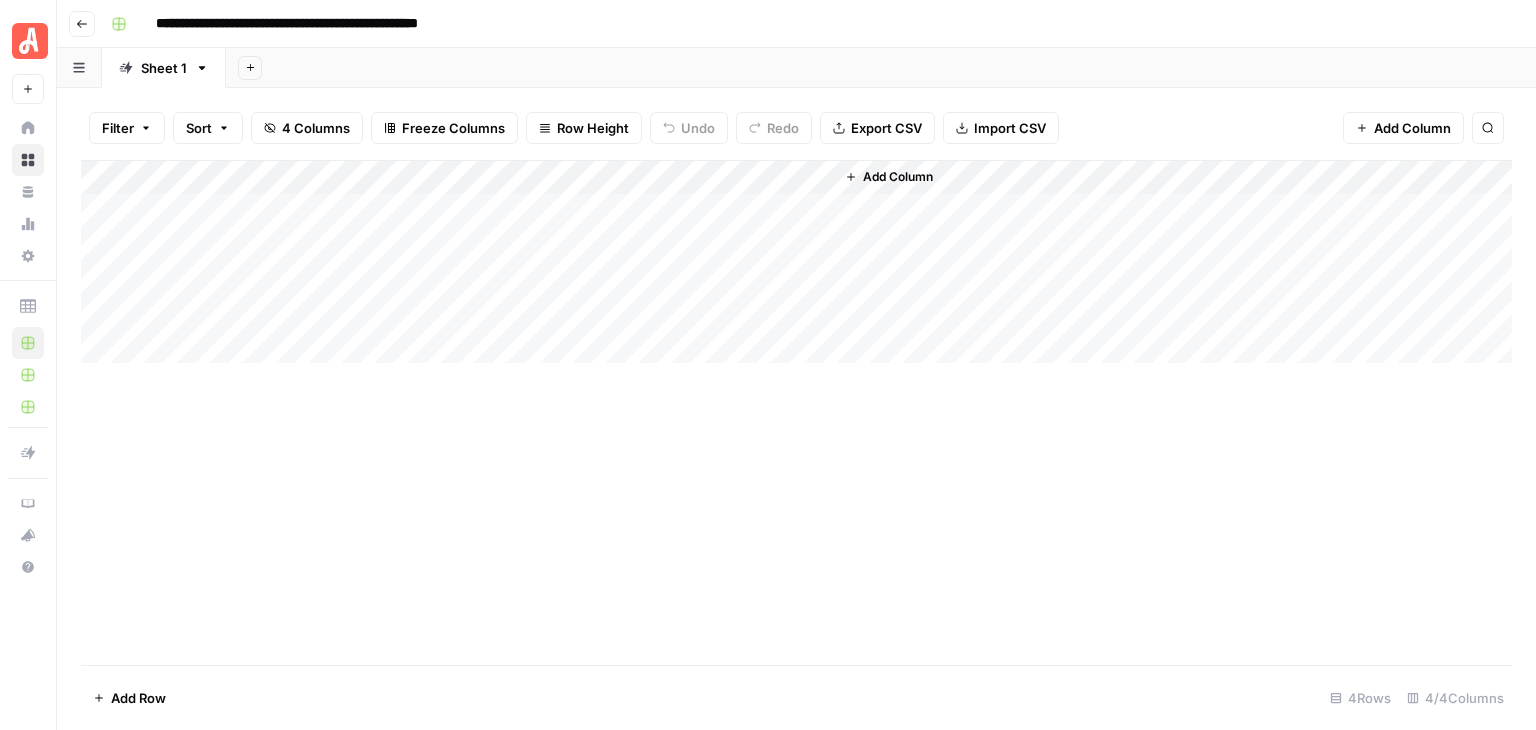 click on "Add Column" at bounding box center (796, 262) 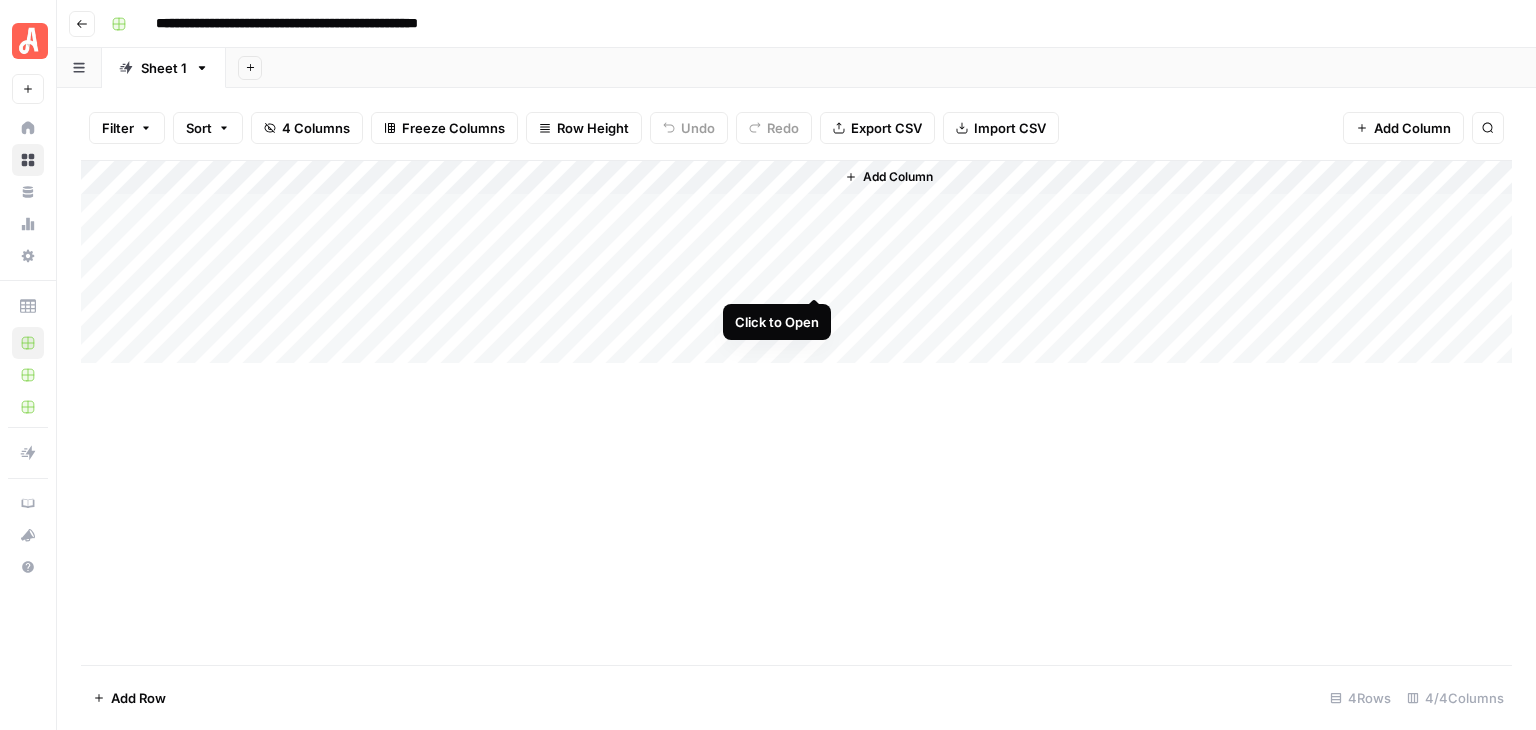 click on "Add Column" at bounding box center [796, 262] 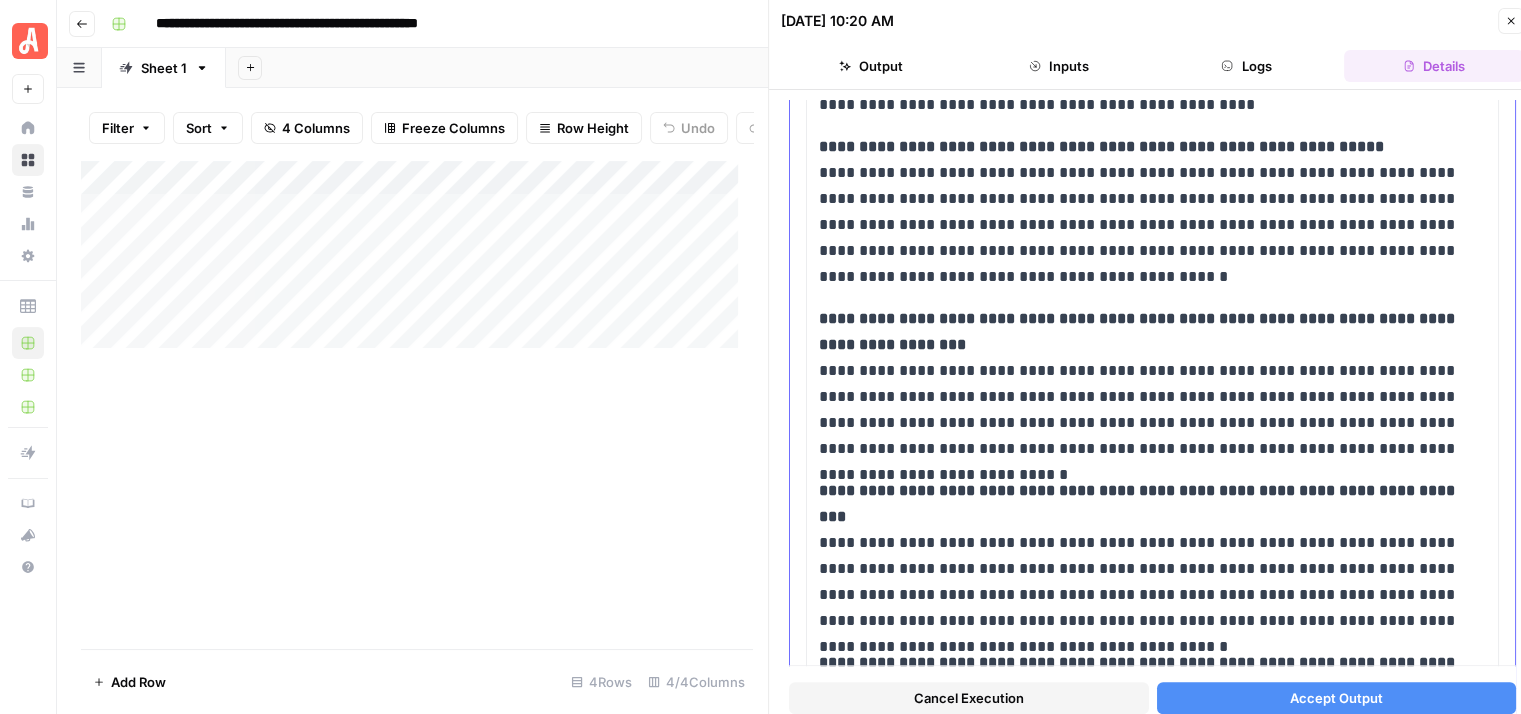 scroll, scrollTop: 1800, scrollLeft: 0, axis: vertical 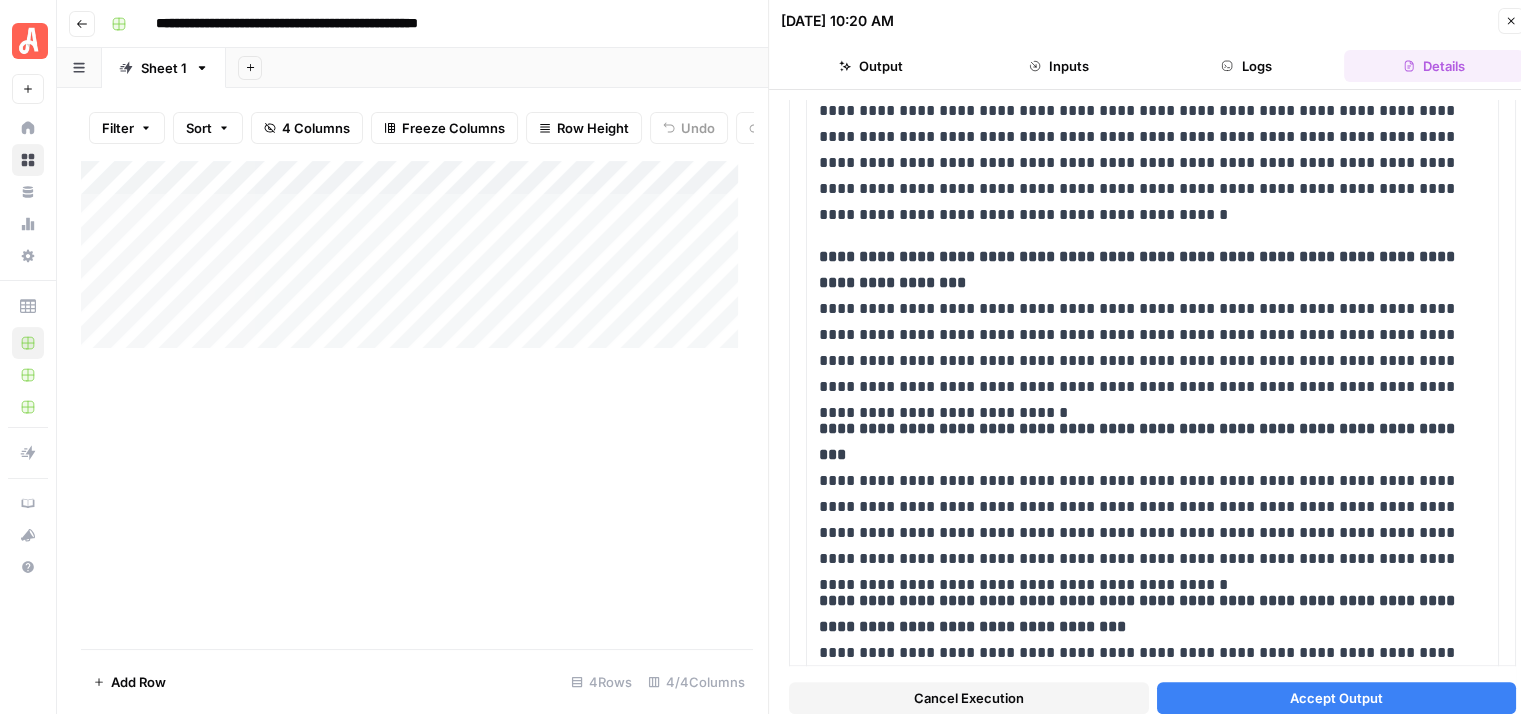 click on "Accept Output" at bounding box center (1336, 698) 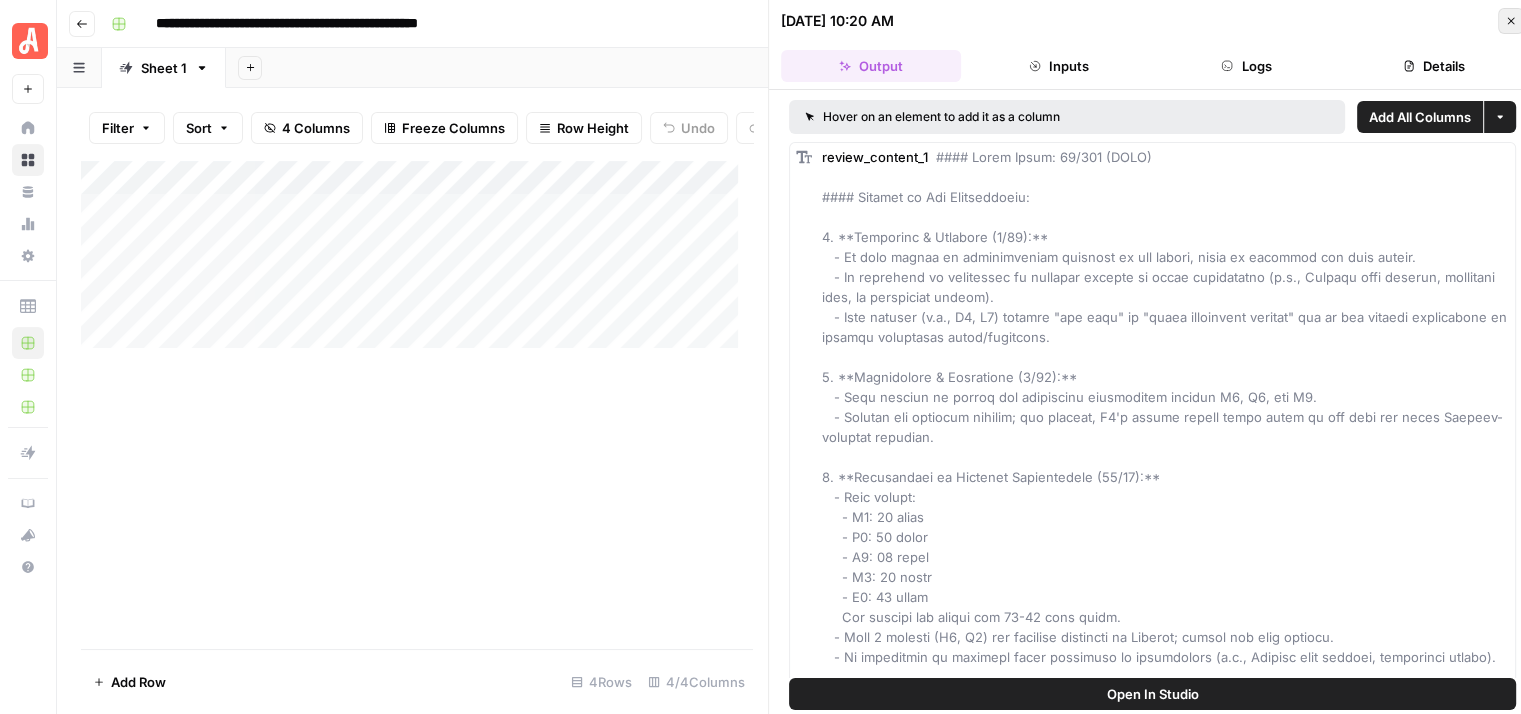 click 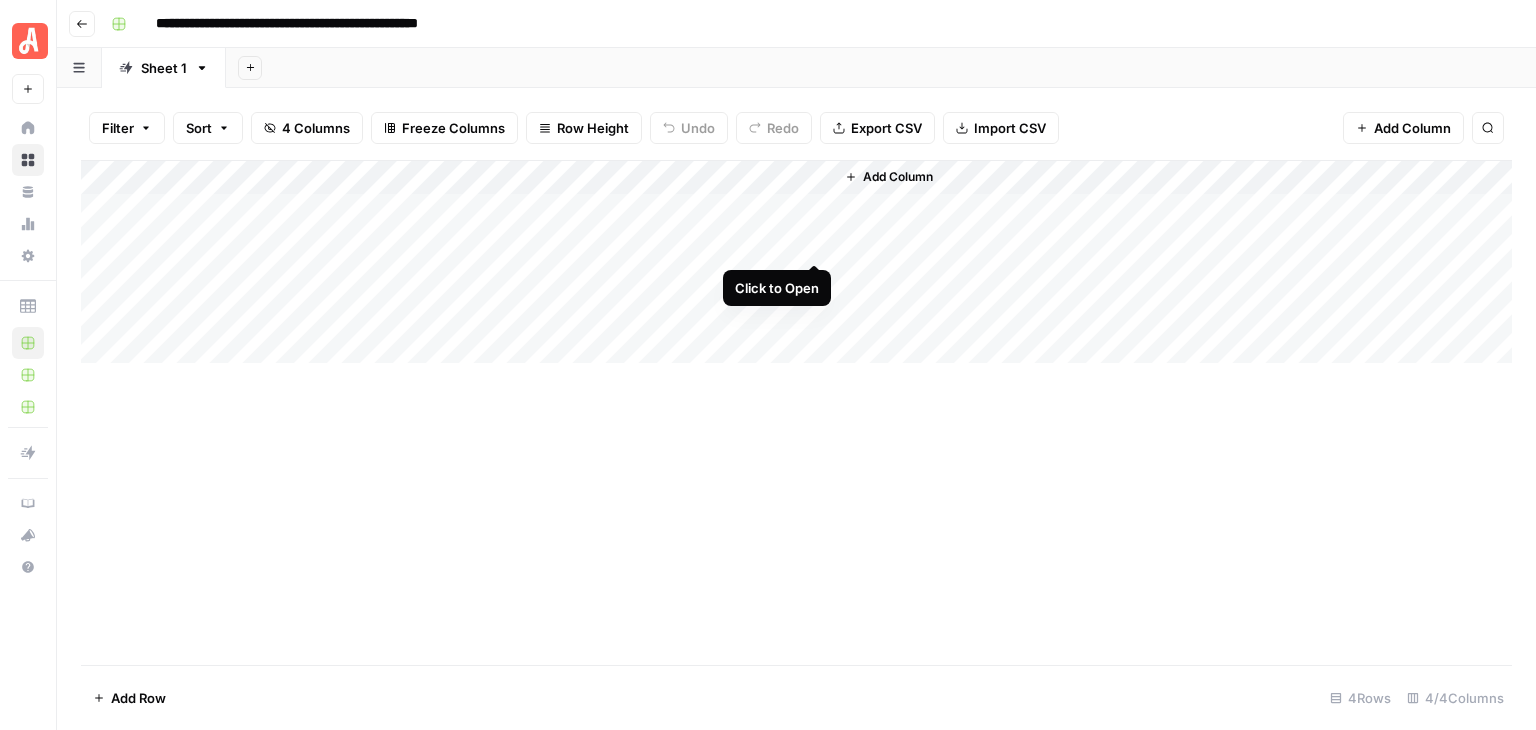 click on "Add Column" at bounding box center [796, 262] 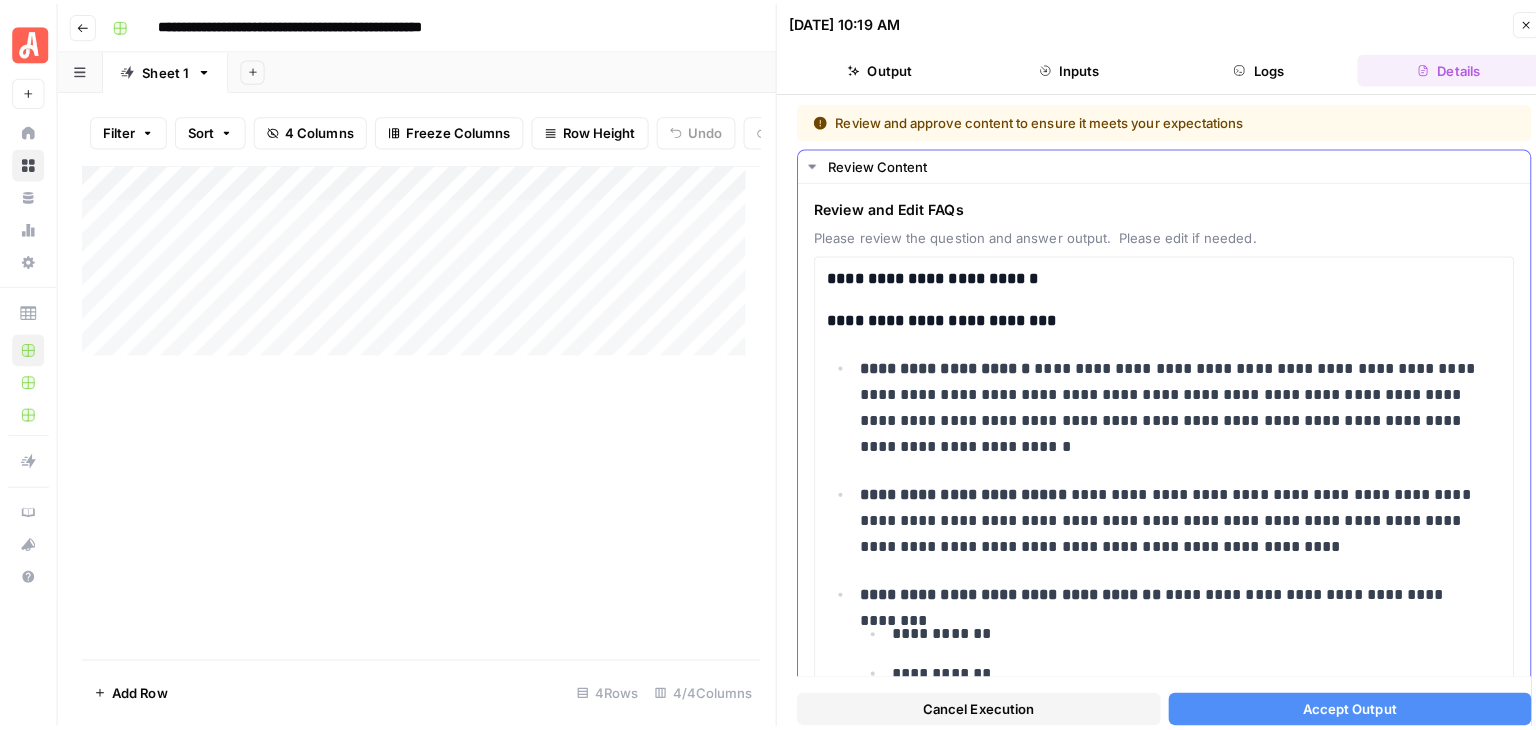 scroll, scrollTop: 0, scrollLeft: 0, axis: both 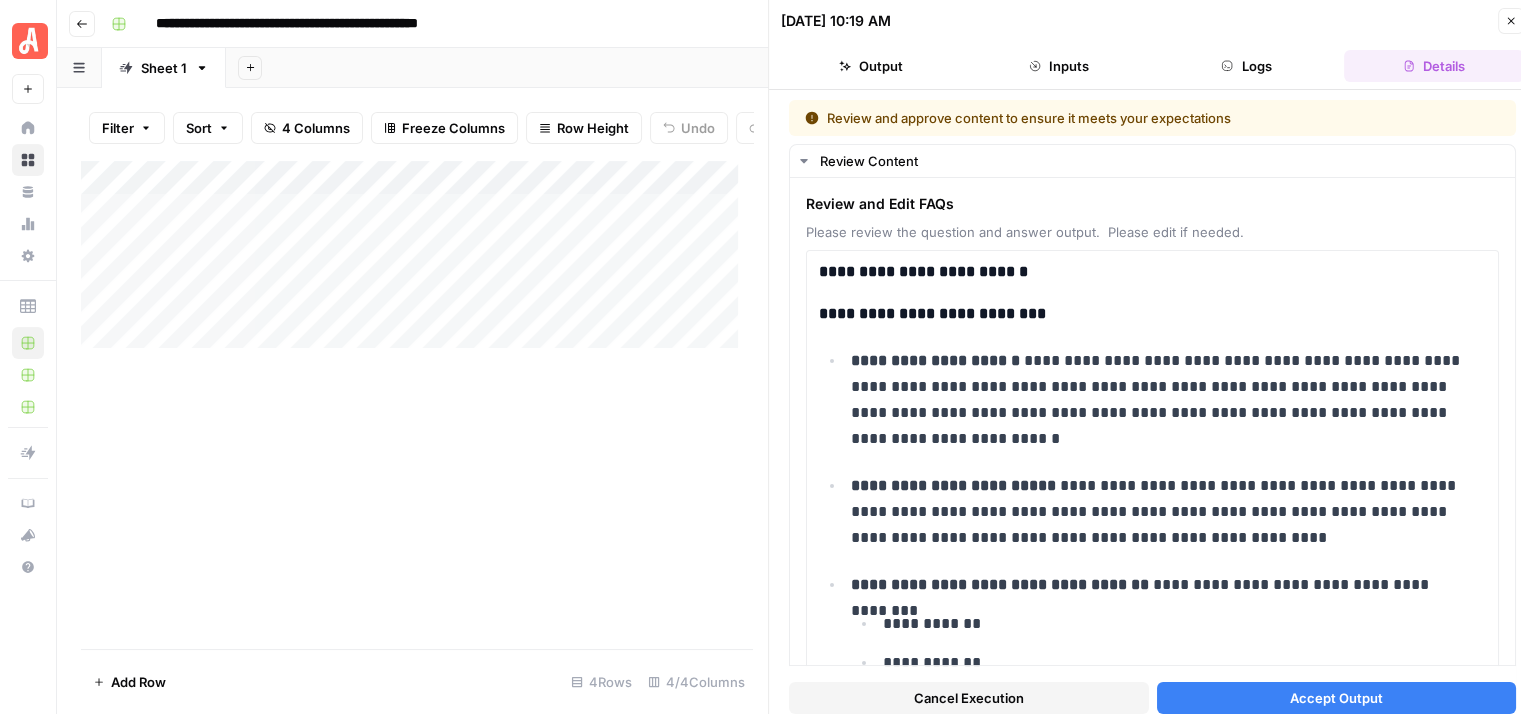 click on "Accept Output" at bounding box center [1336, 698] 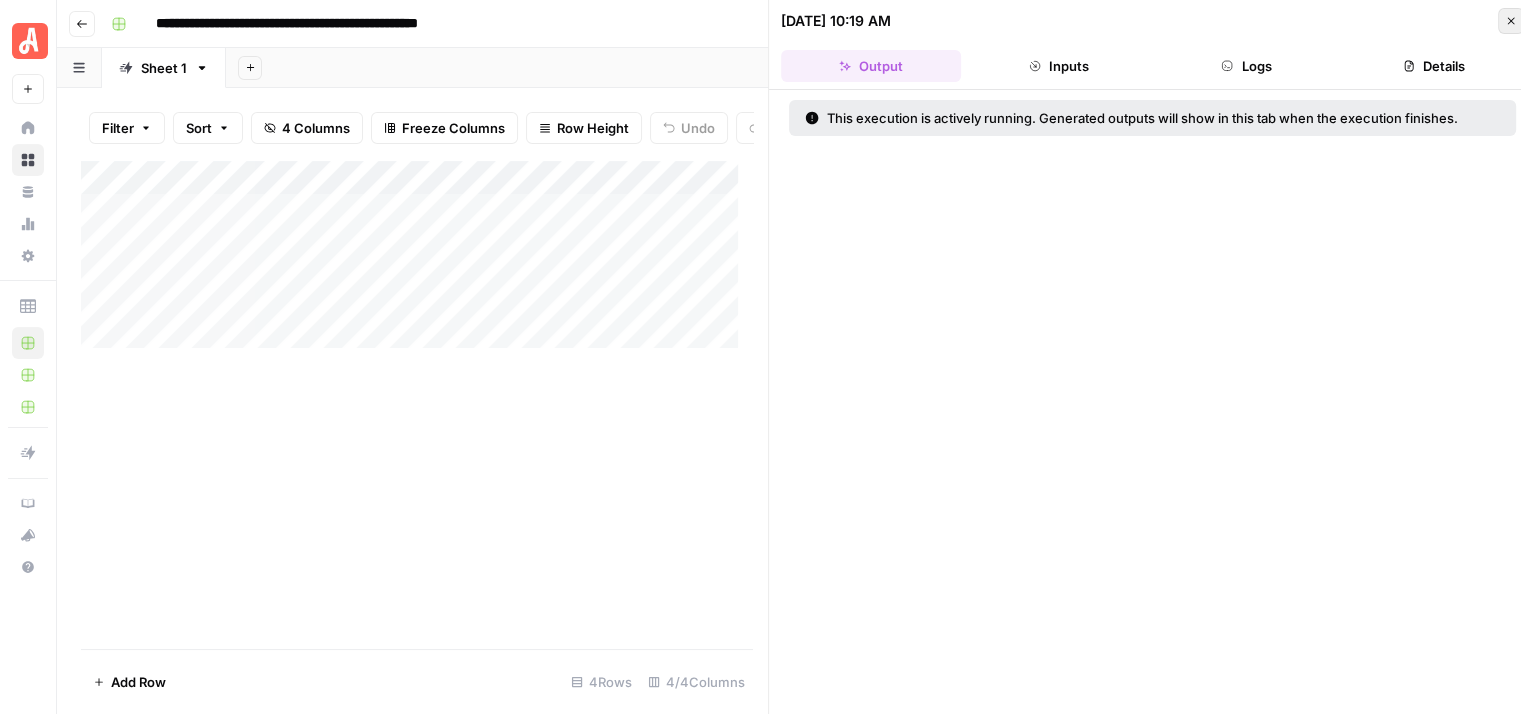 click 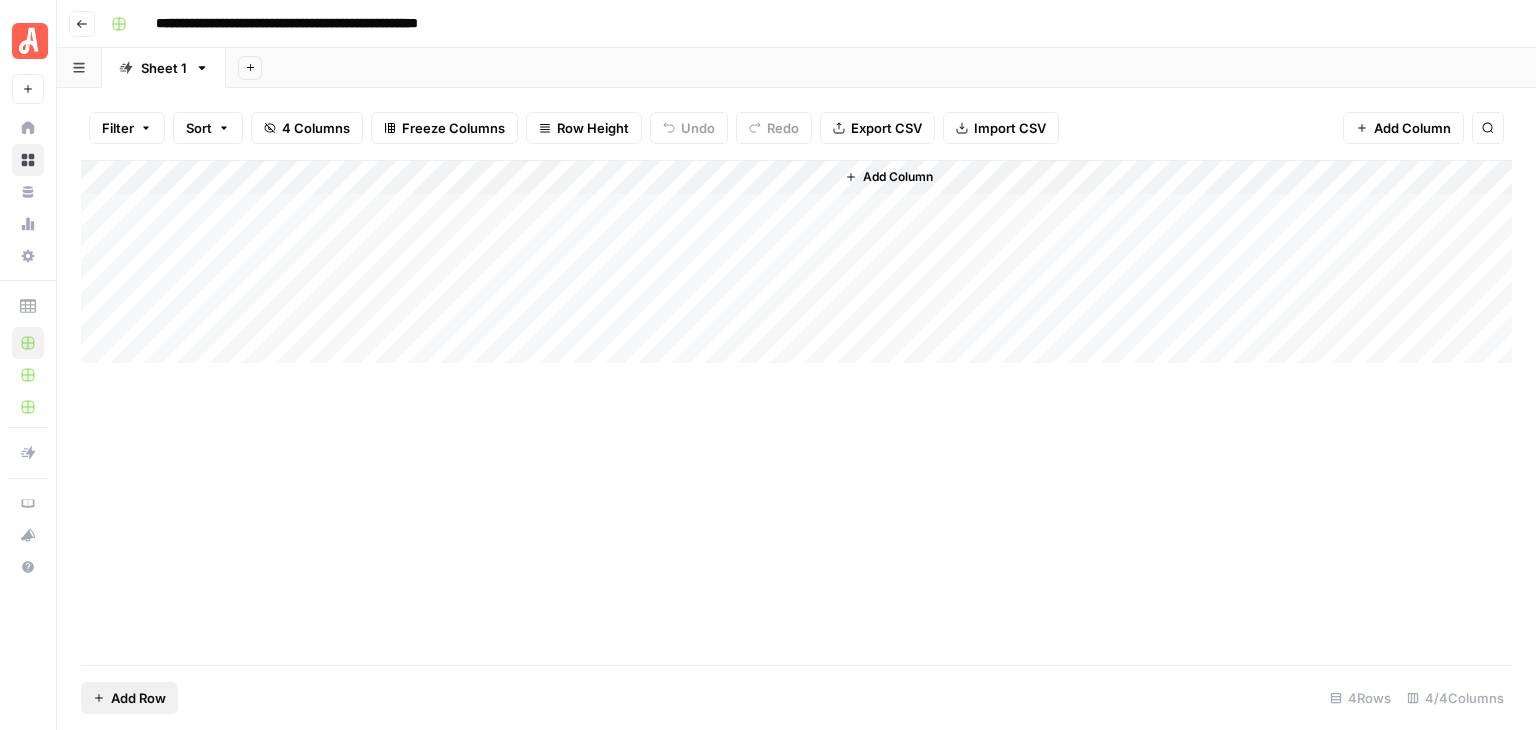 click on "Add Row" at bounding box center (138, 698) 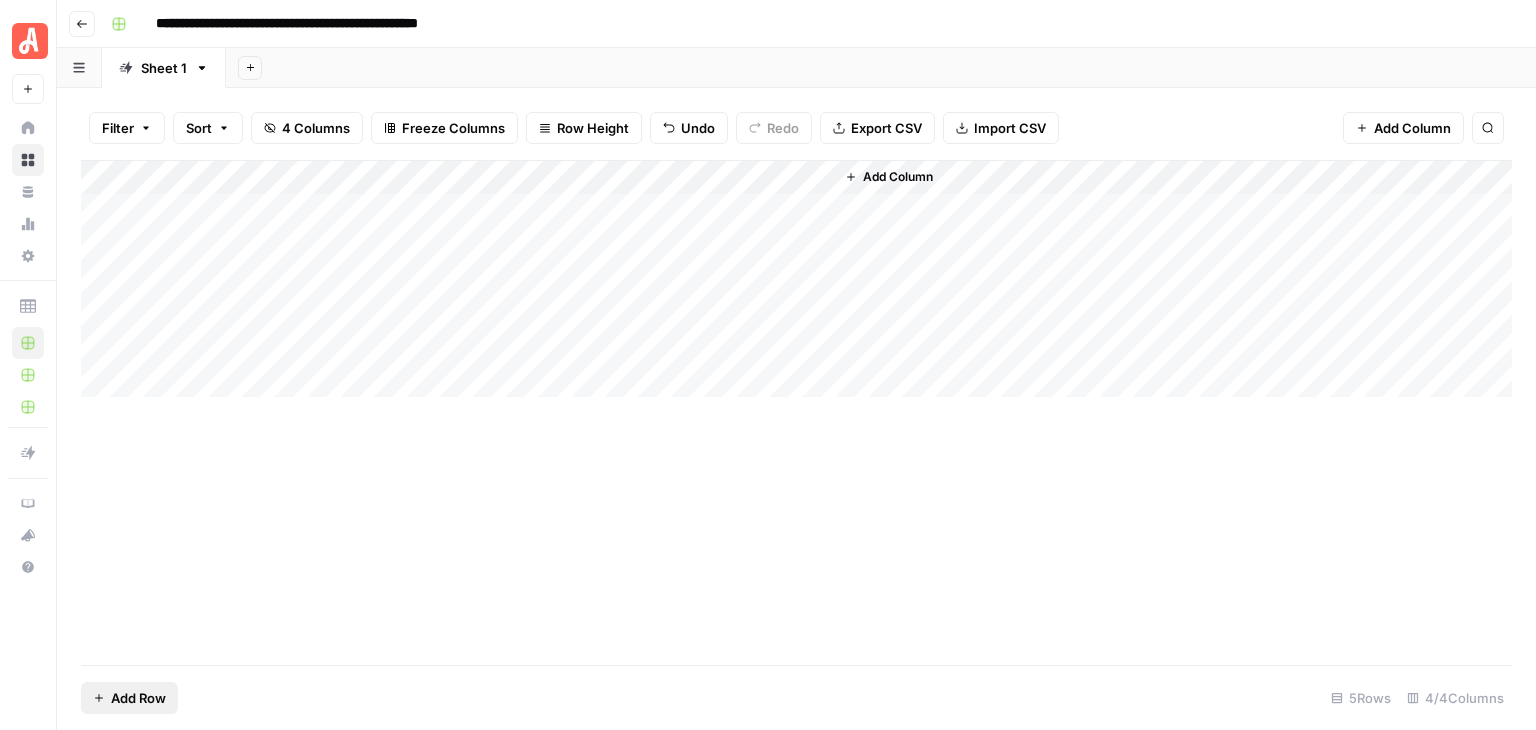 click on "Add Row" at bounding box center (138, 698) 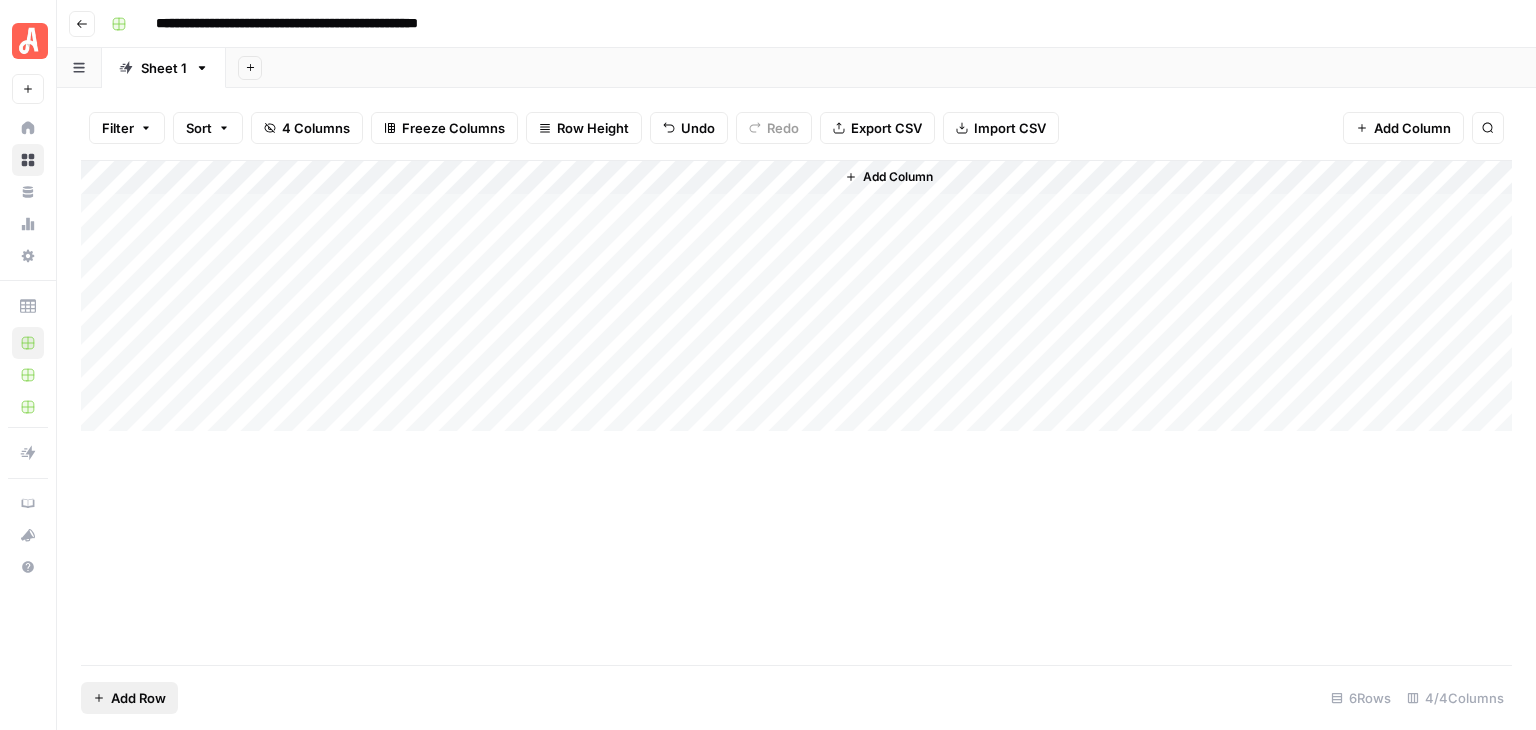 click on "Add Row" at bounding box center (138, 698) 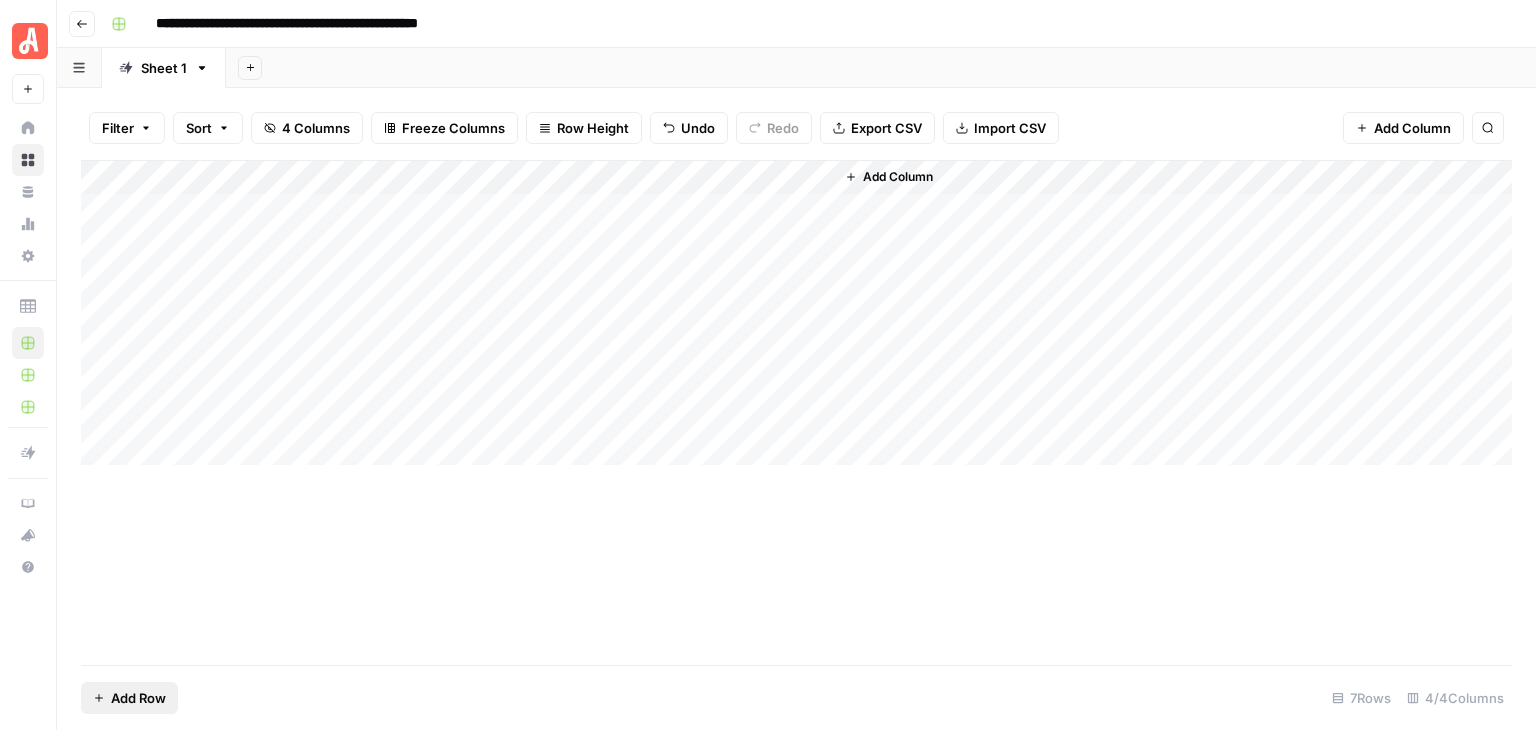 click on "Add Row" at bounding box center [138, 698] 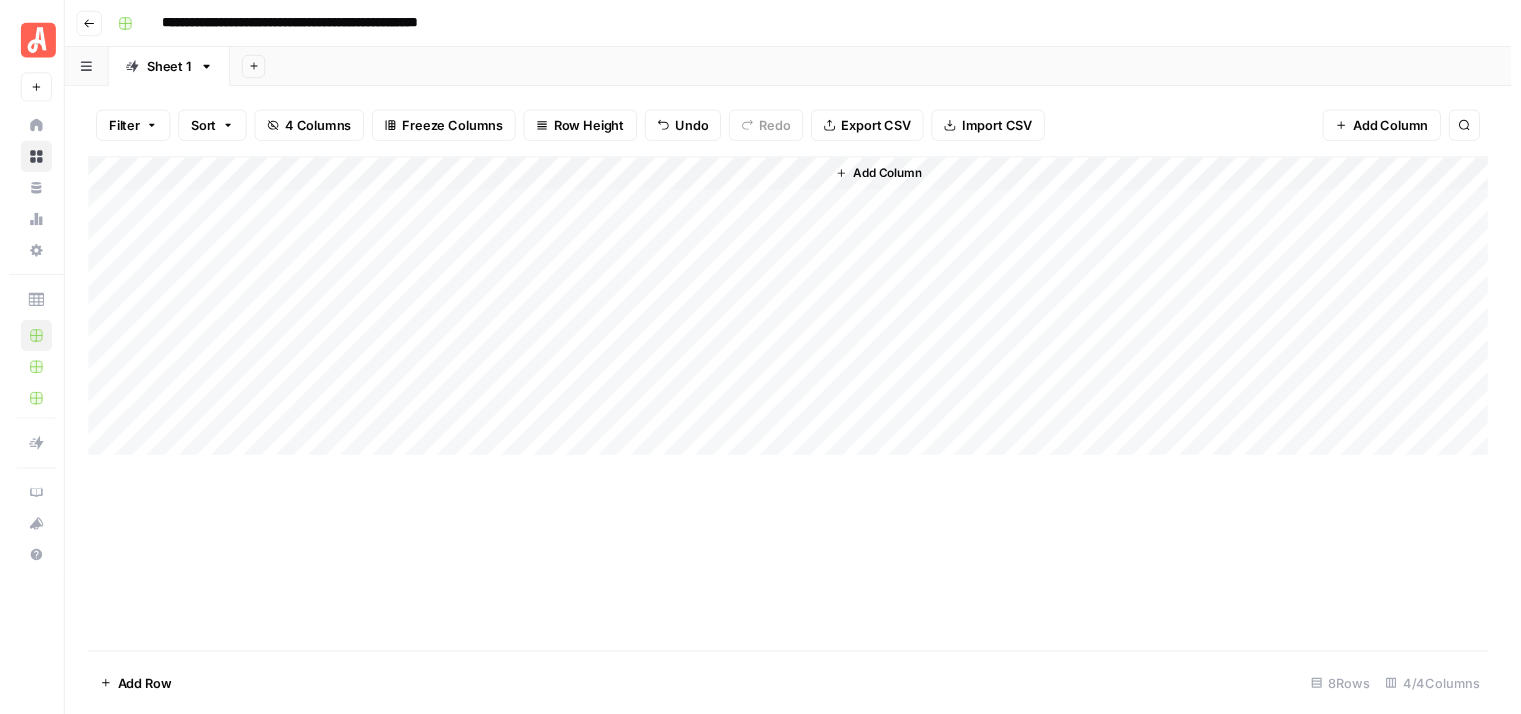 scroll, scrollTop: 0, scrollLeft: 0, axis: both 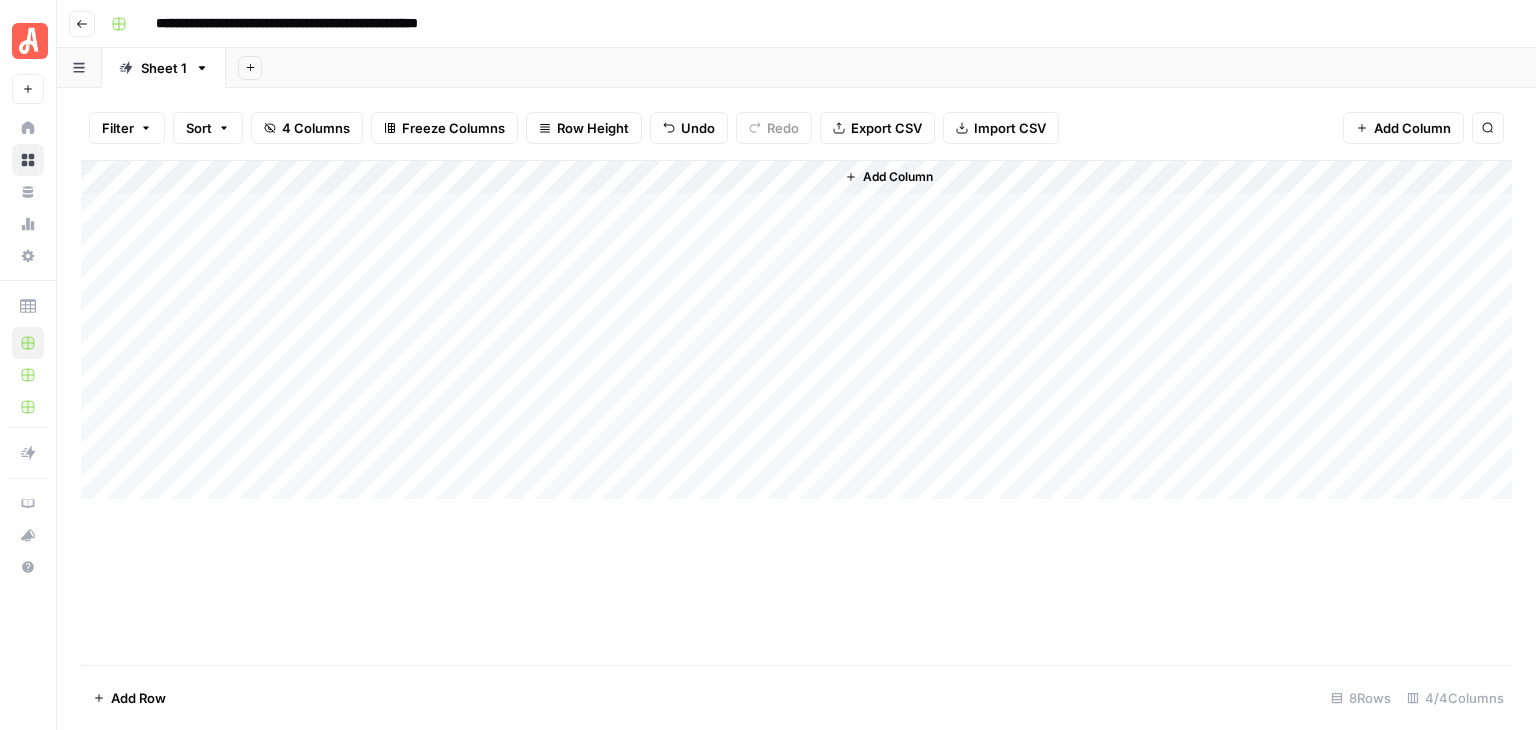 click on "Add Column" at bounding box center (796, 330) 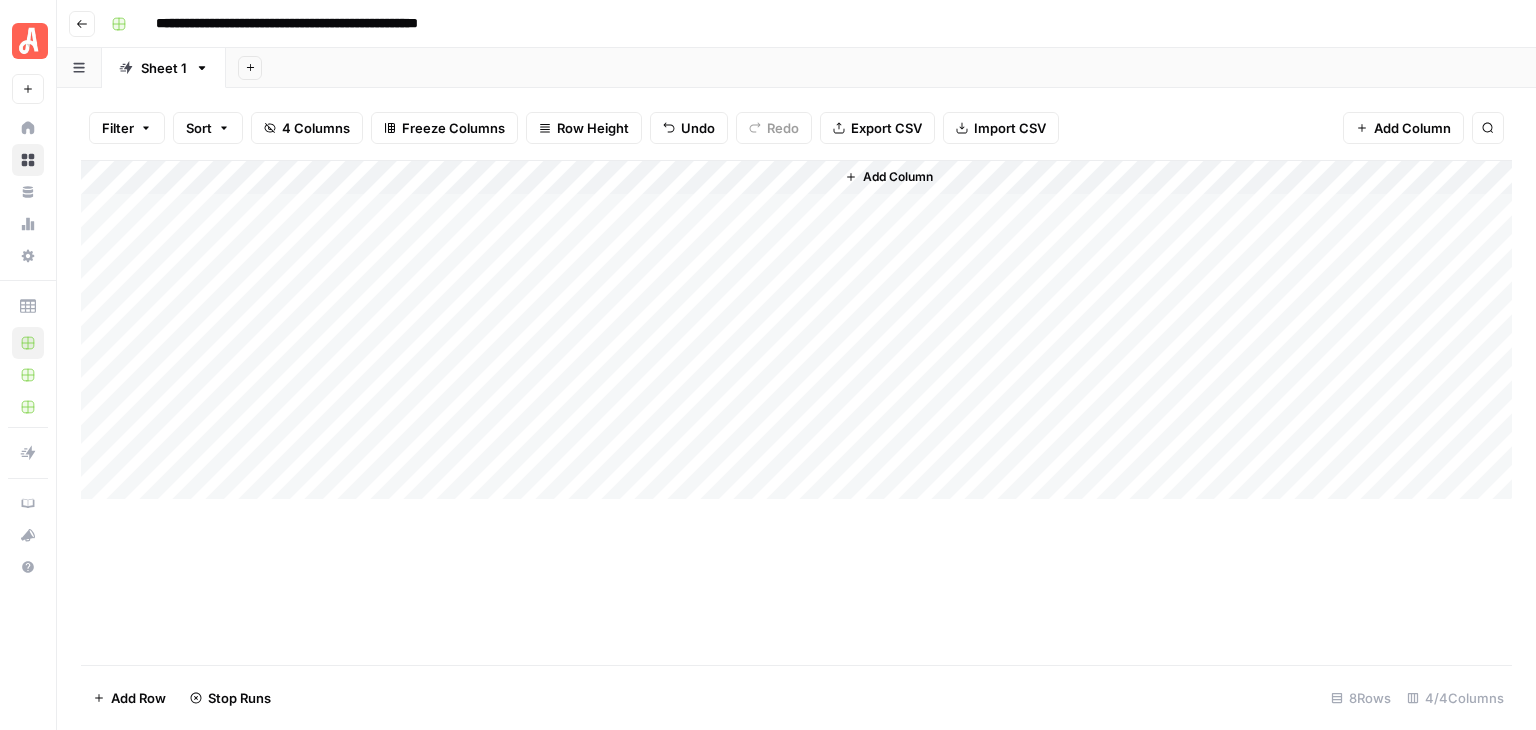 click on "Add Column" at bounding box center (796, 330) 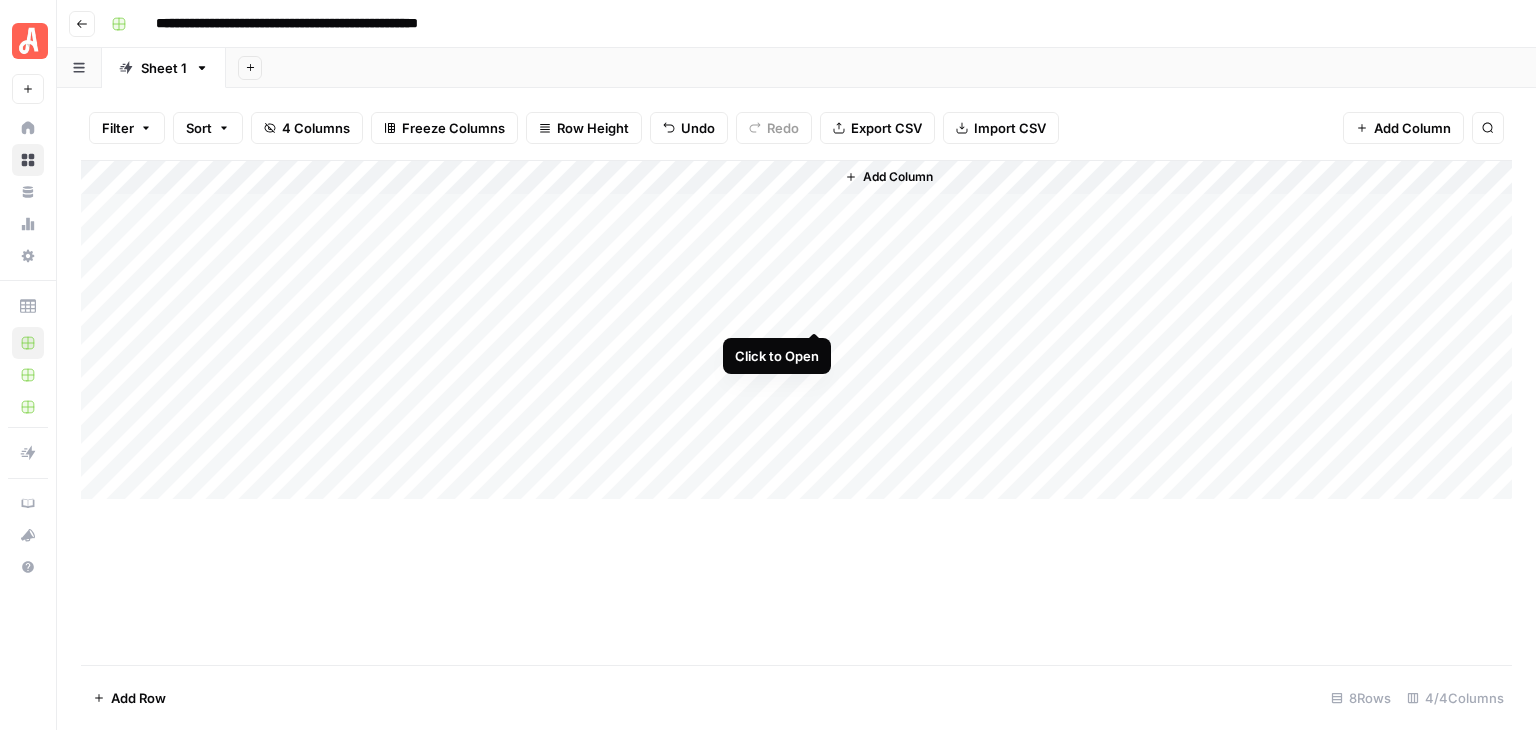 click on "Add Column" at bounding box center [796, 330] 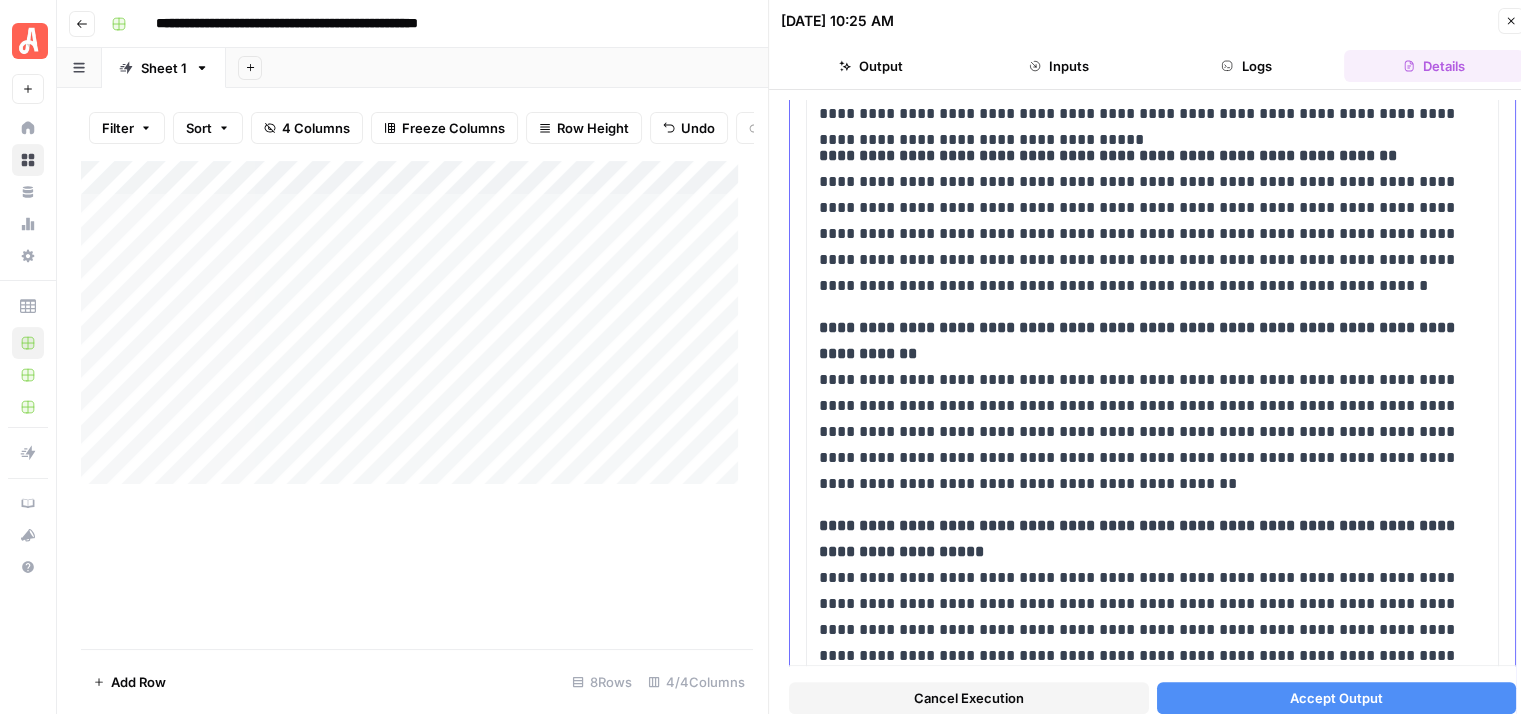scroll, scrollTop: 1791, scrollLeft: 0, axis: vertical 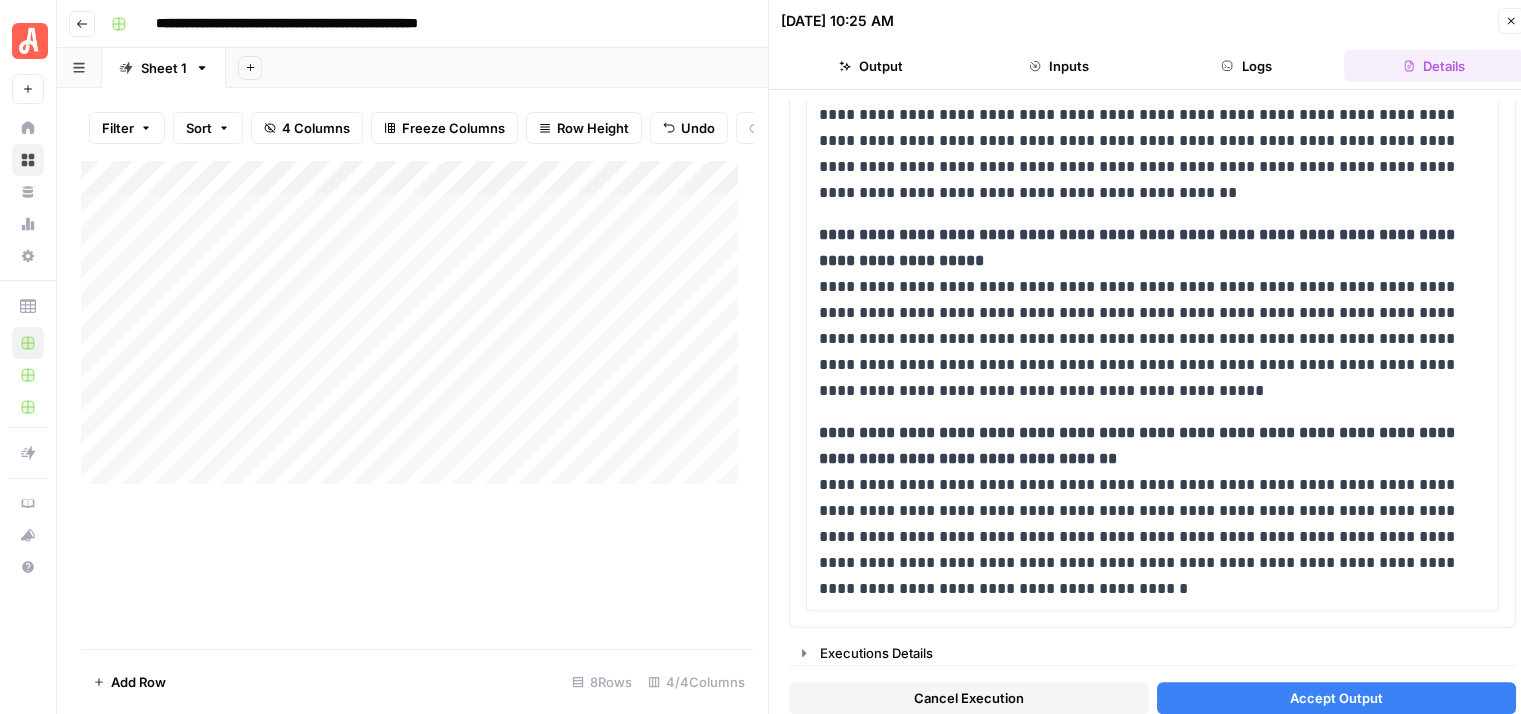 click on "Accept Output" at bounding box center (1336, 698) 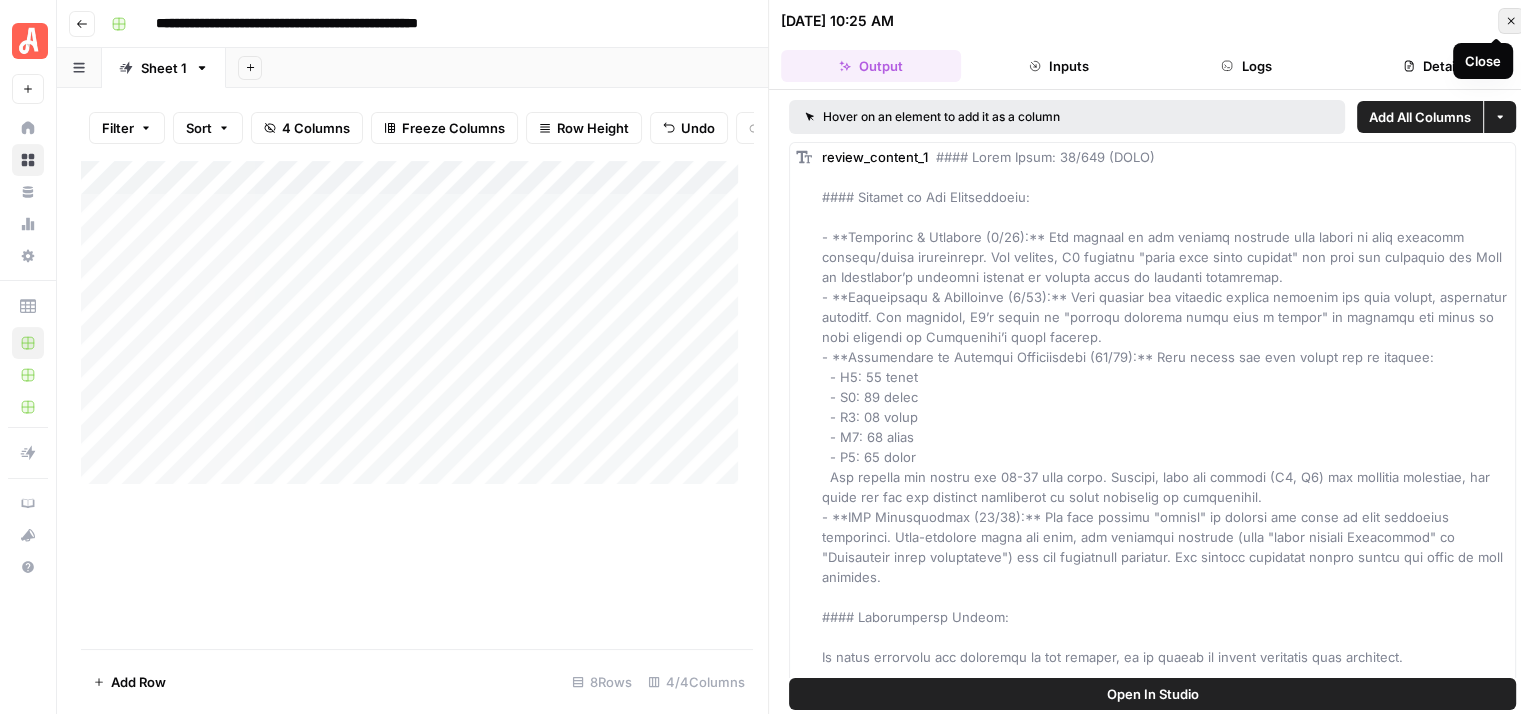click 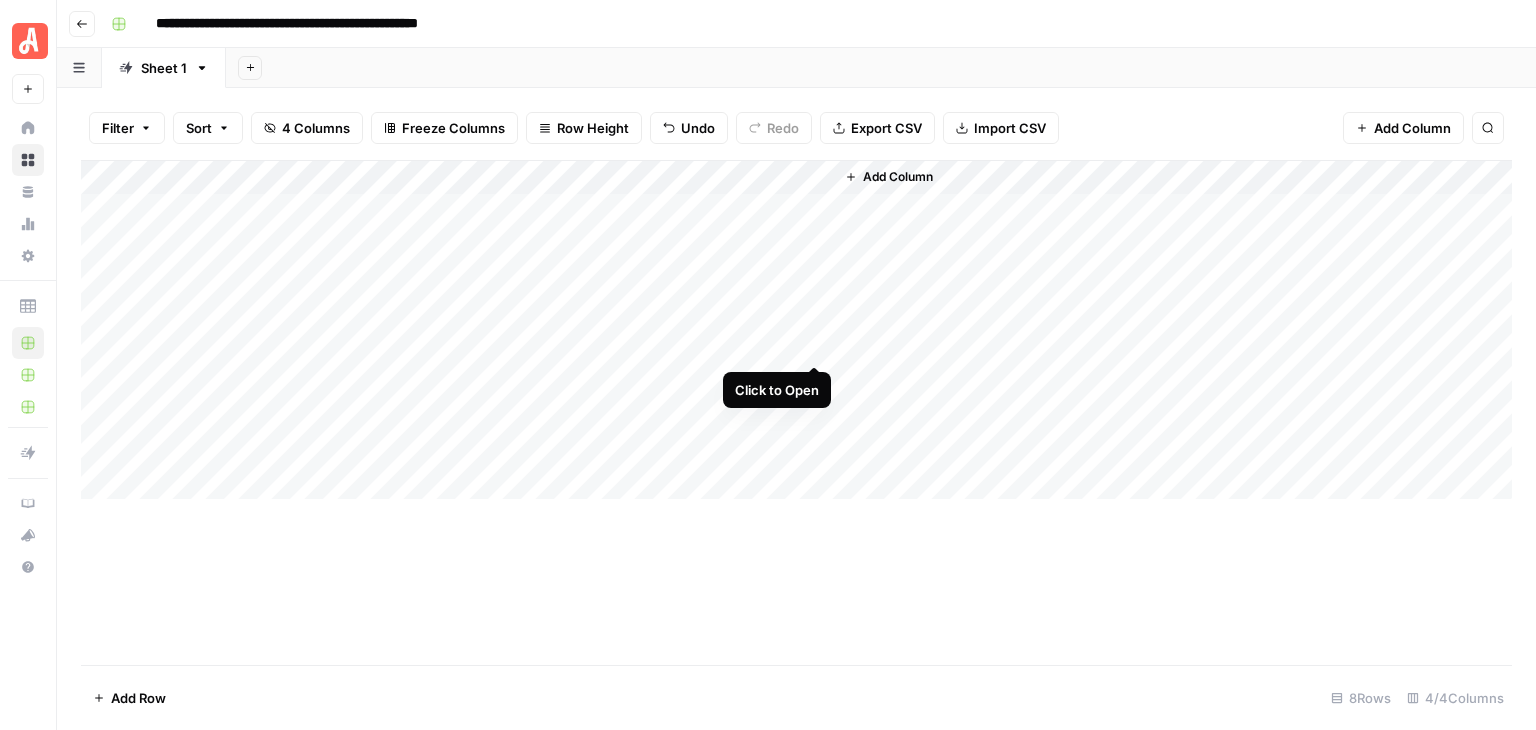 click on "Add Column" at bounding box center (796, 330) 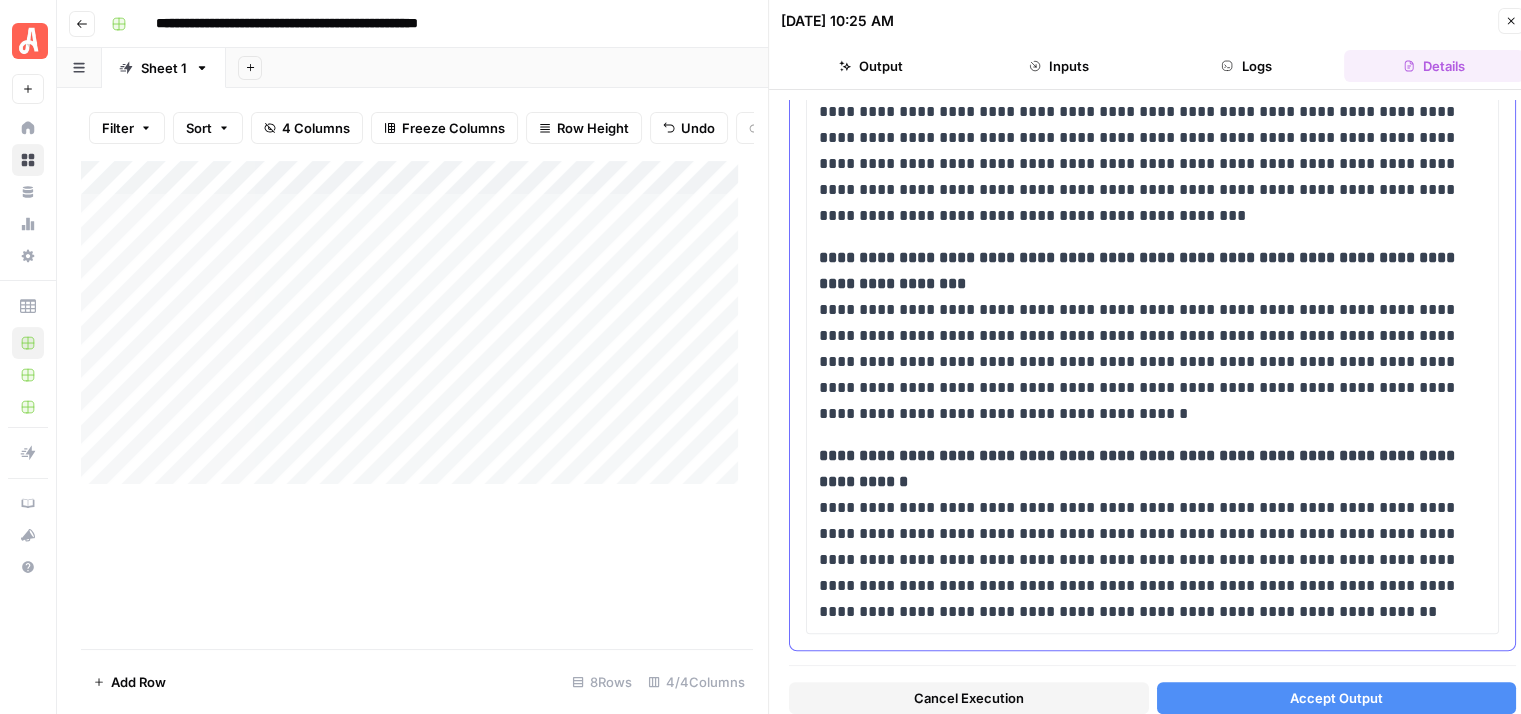 scroll, scrollTop: 1764, scrollLeft: 0, axis: vertical 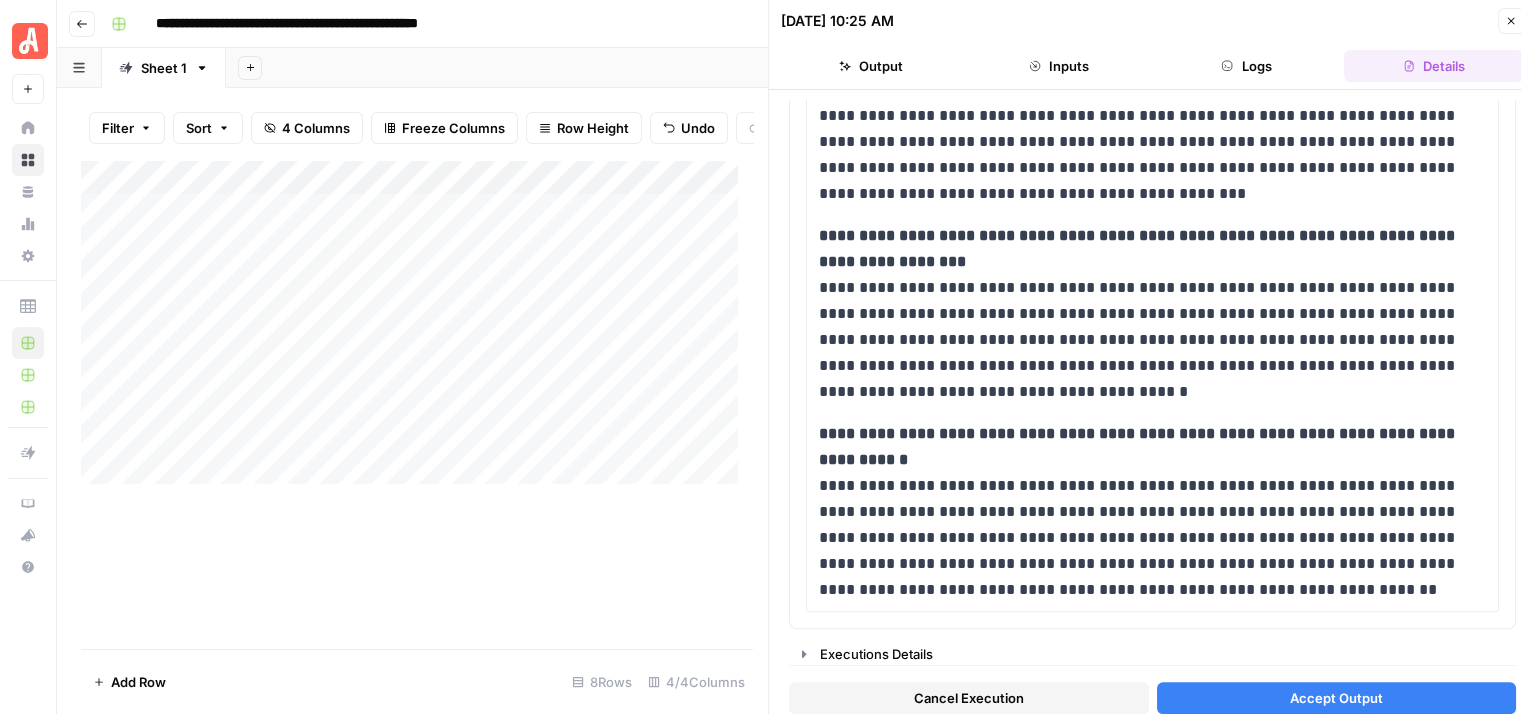 click on "Accept Output" at bounding box center (1336, 698) 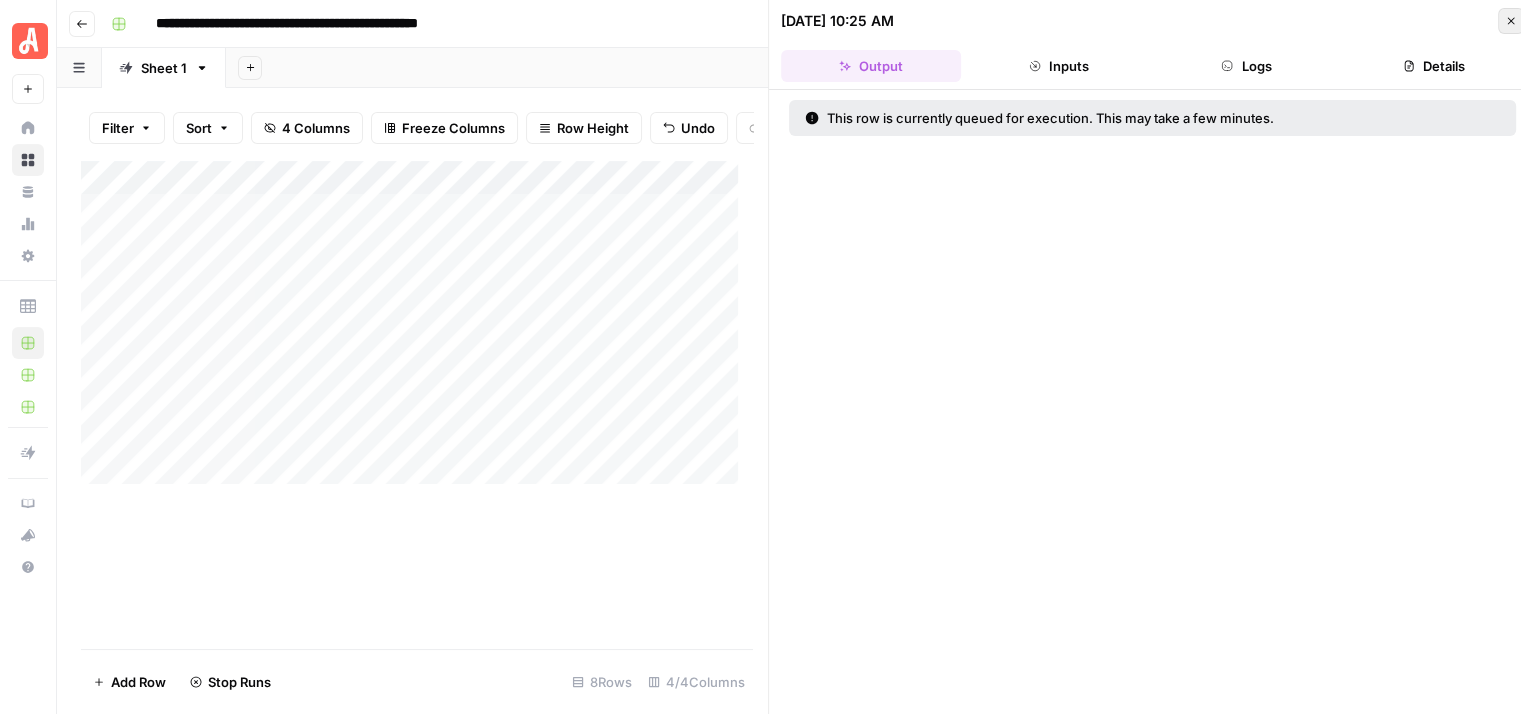 click 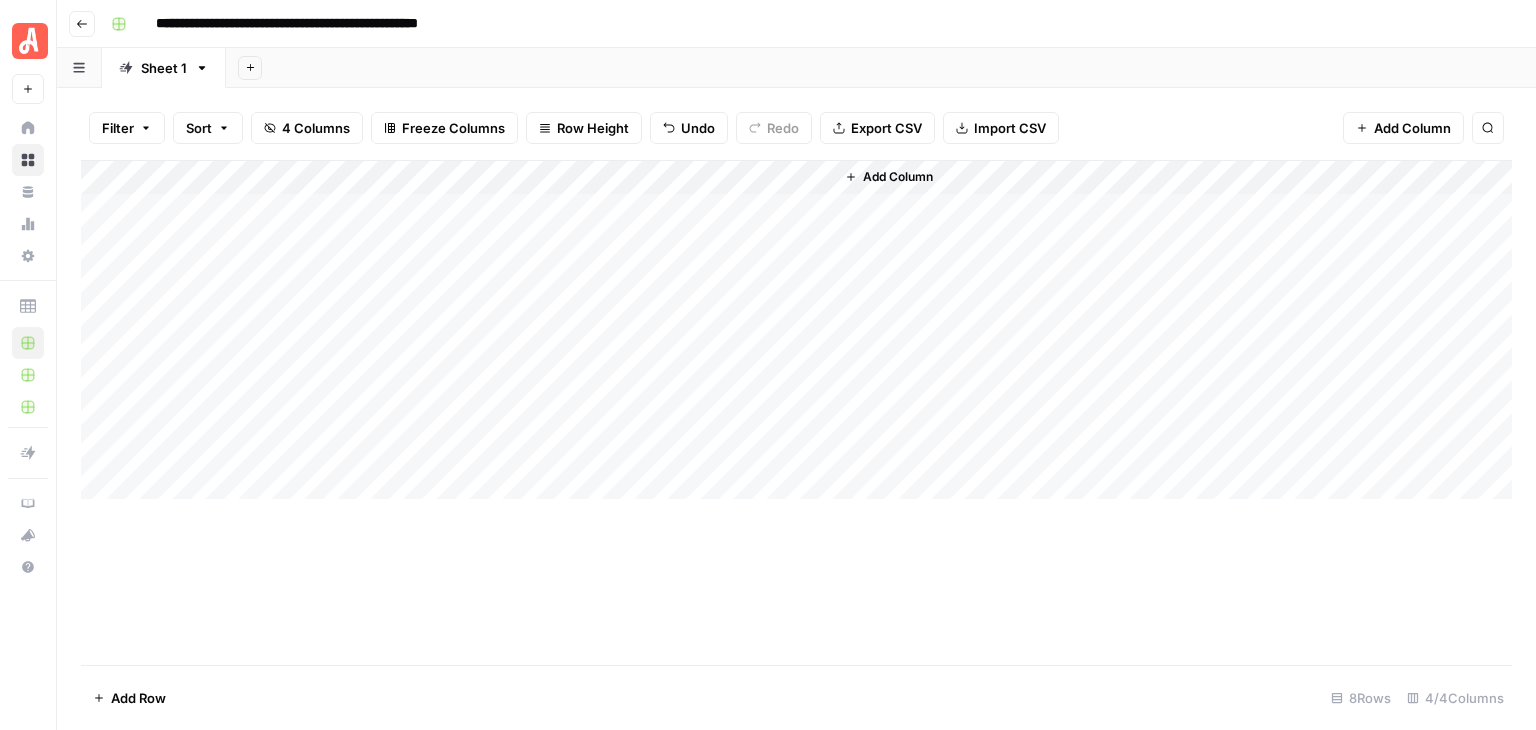 click on "Add Column" at bounding box center (796, 330) 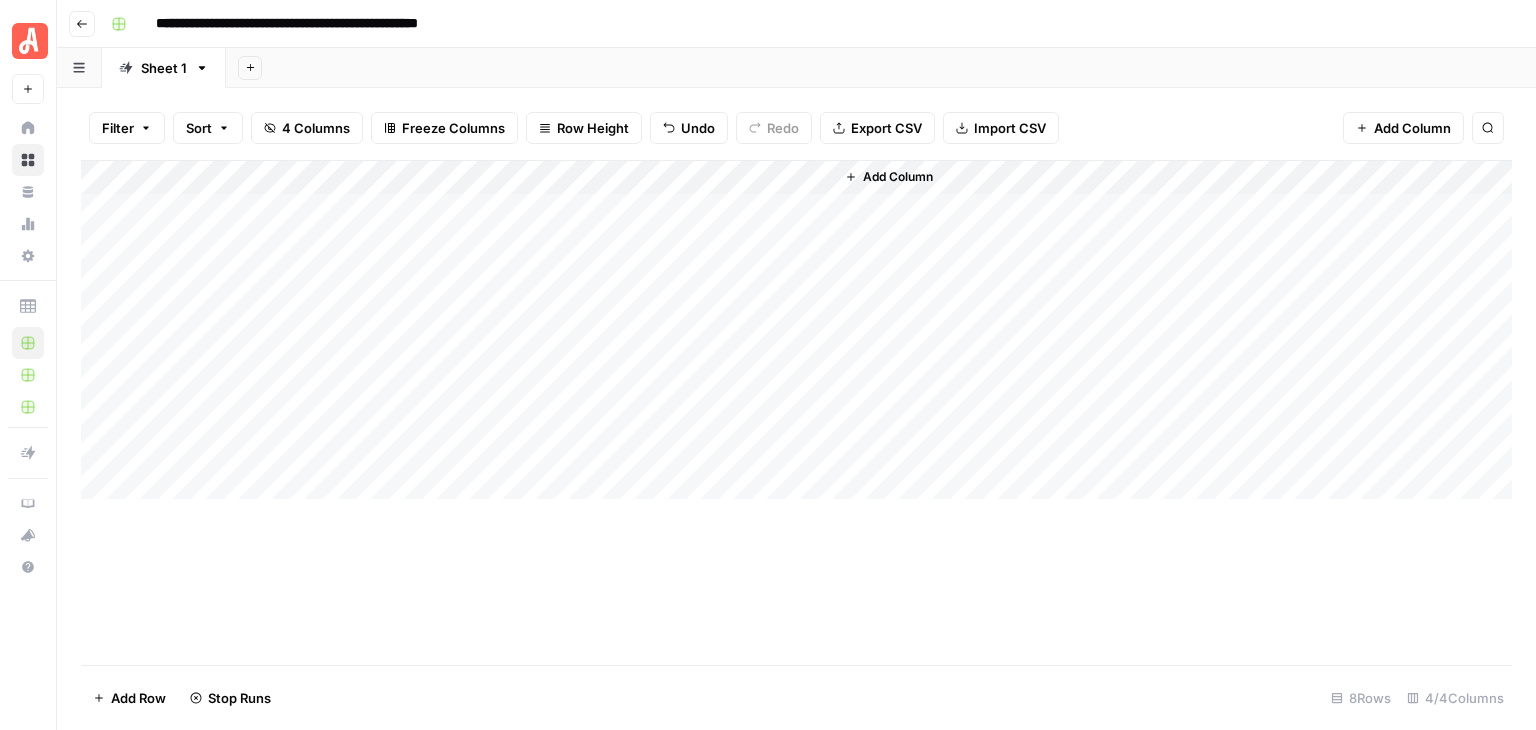 click on "Add Column" at bounding box center [796, 330] 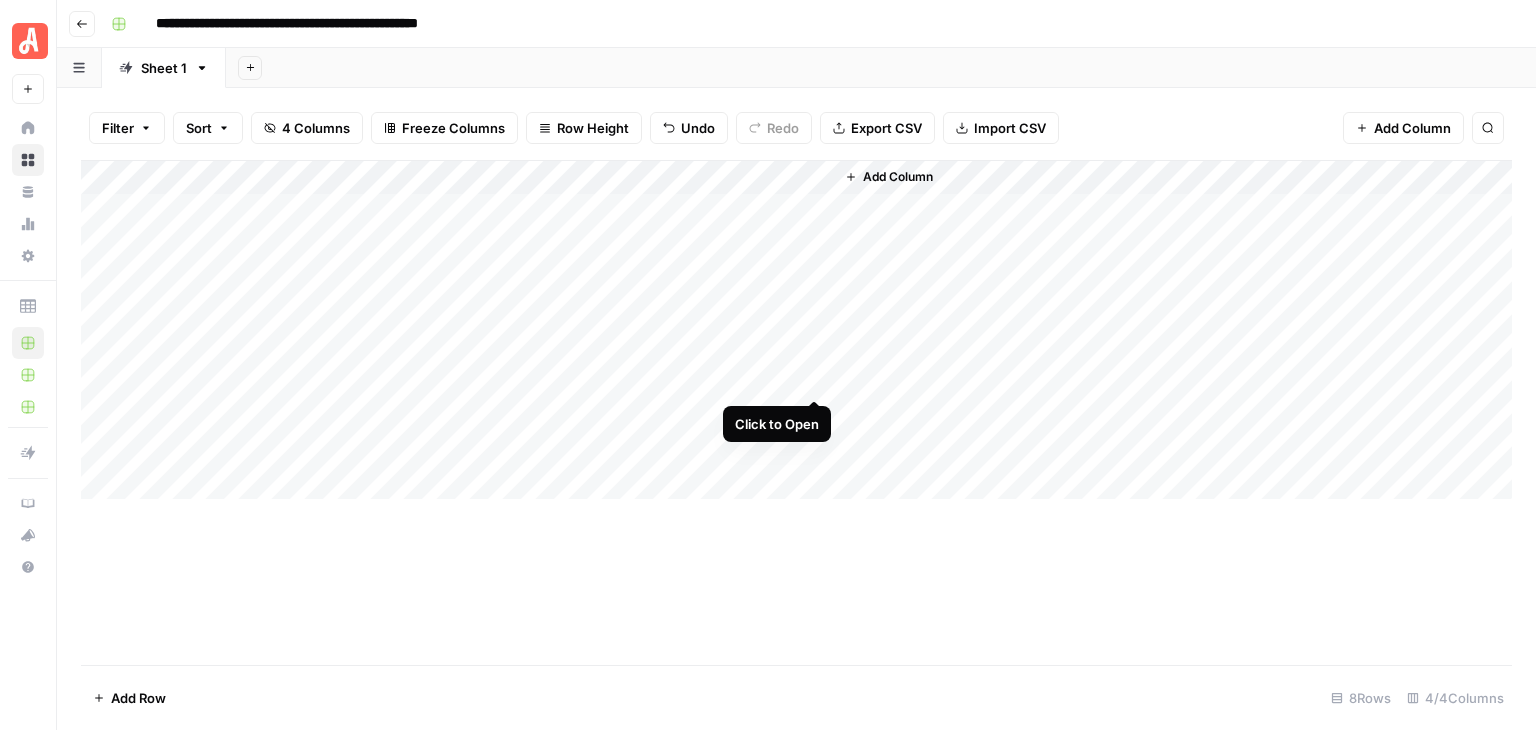click on "Add Column" at bounding box center (796, 330) 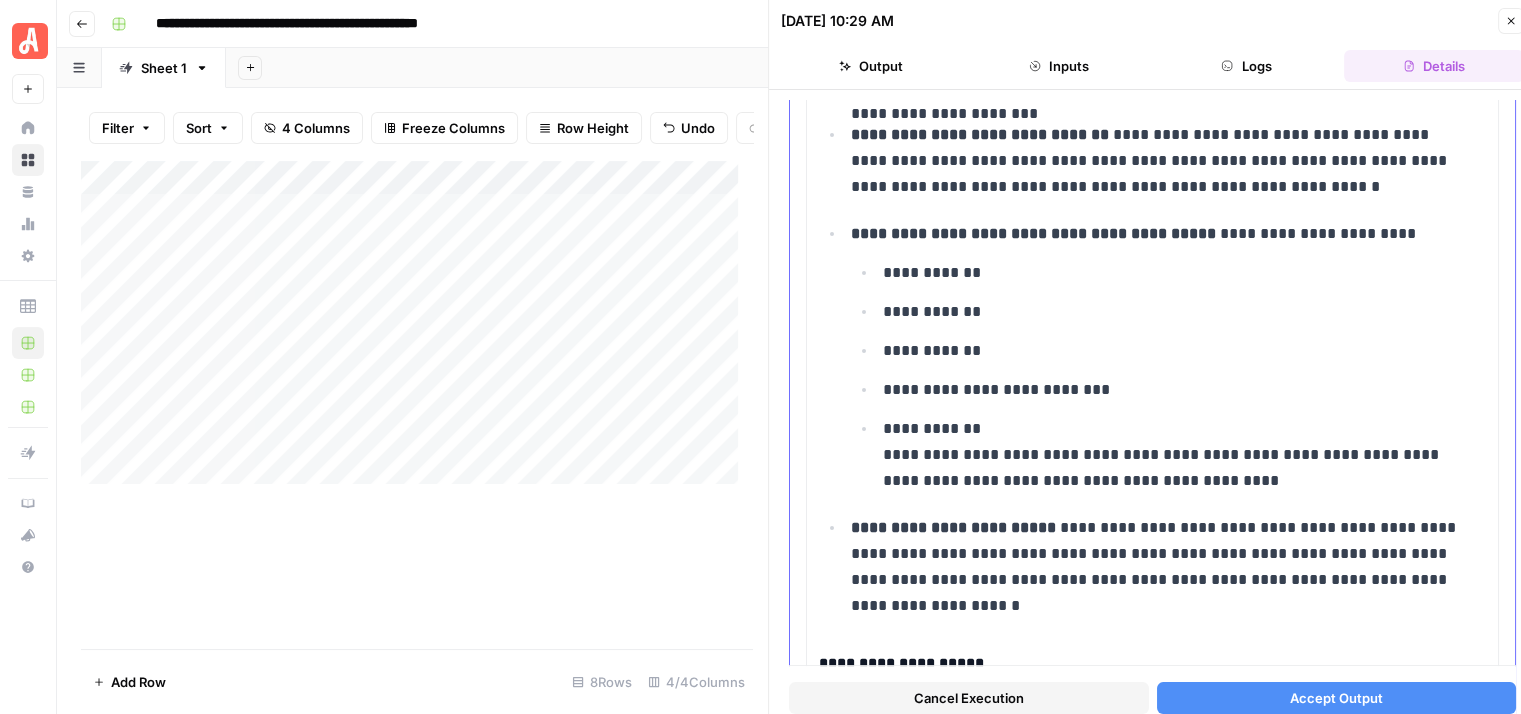 scroll, scrollTop: 300, scrollLeft: 0, axis: vertical 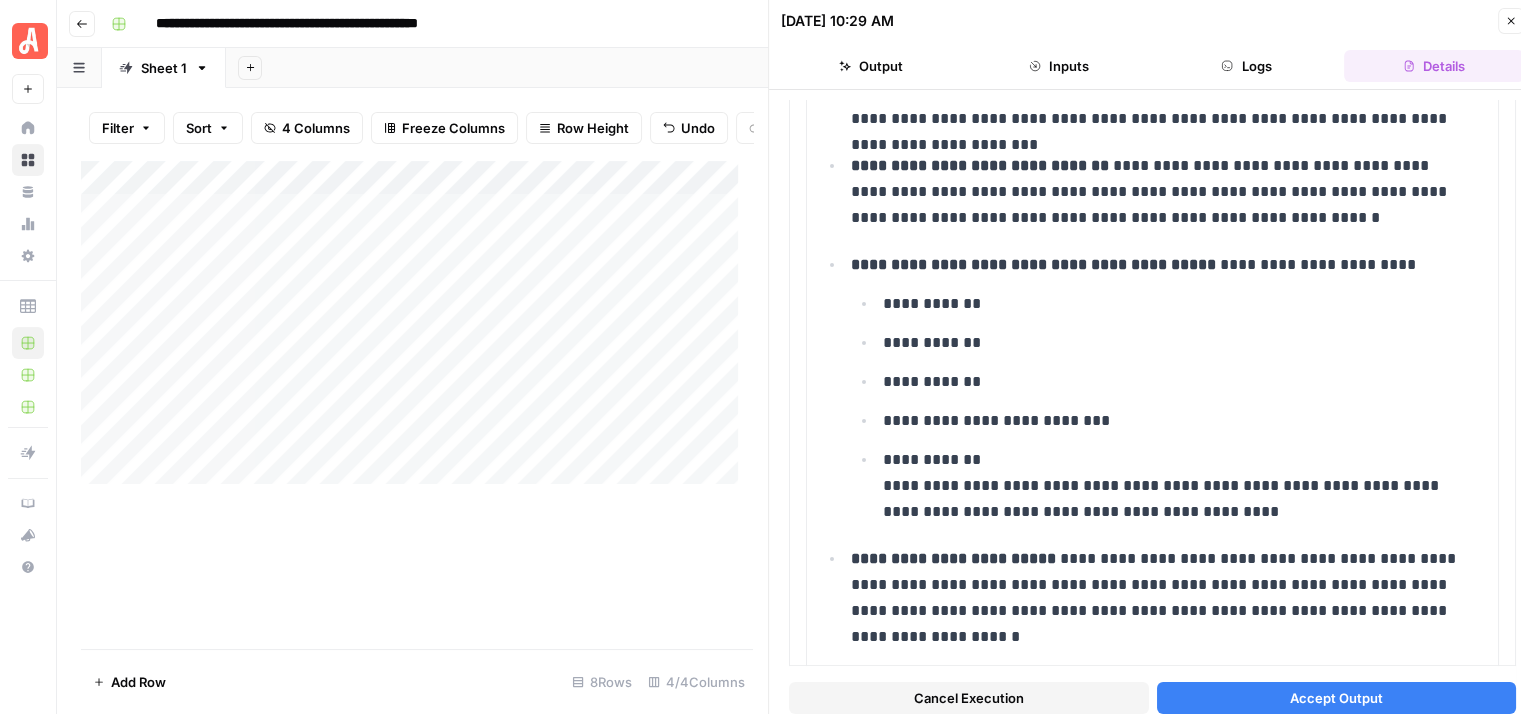 click on "Accept Output" at bounding box center [1336, 698] 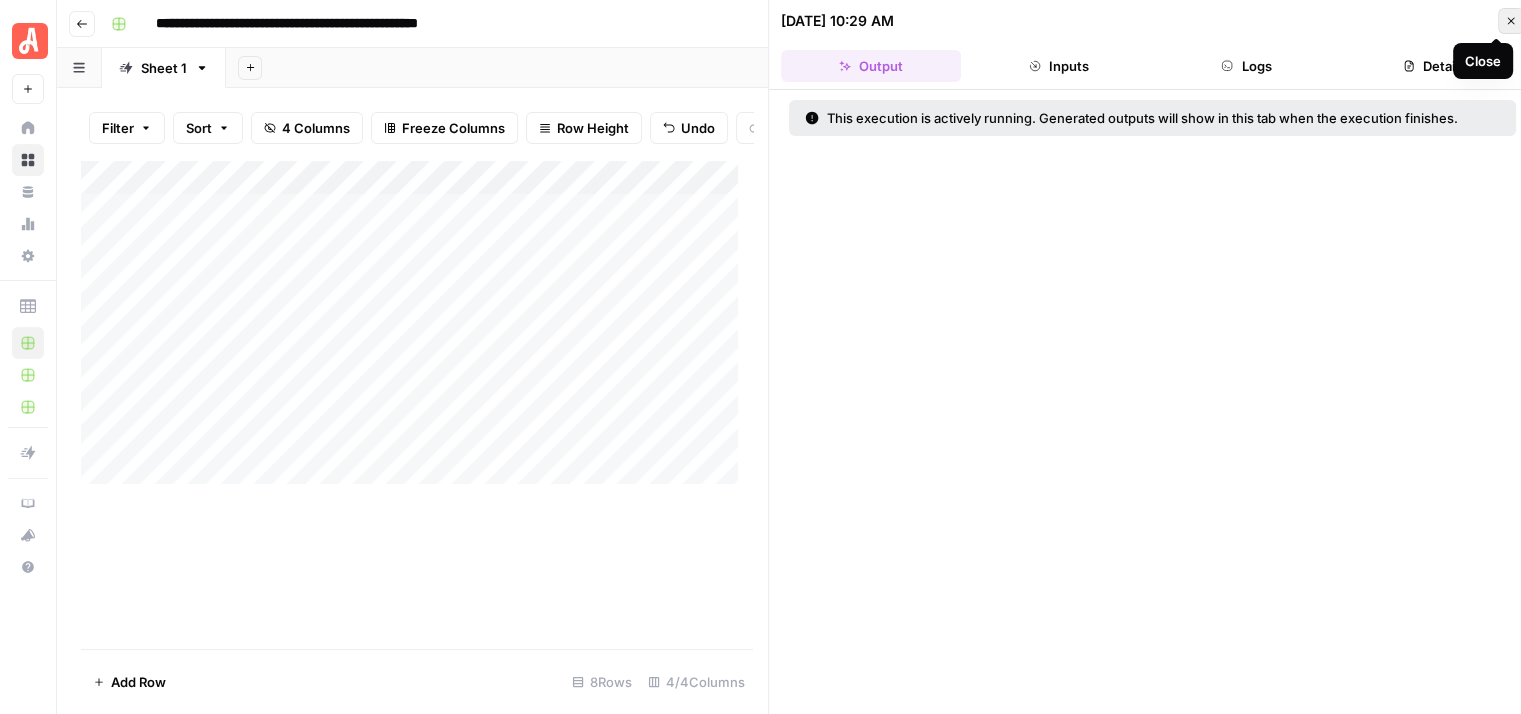 click 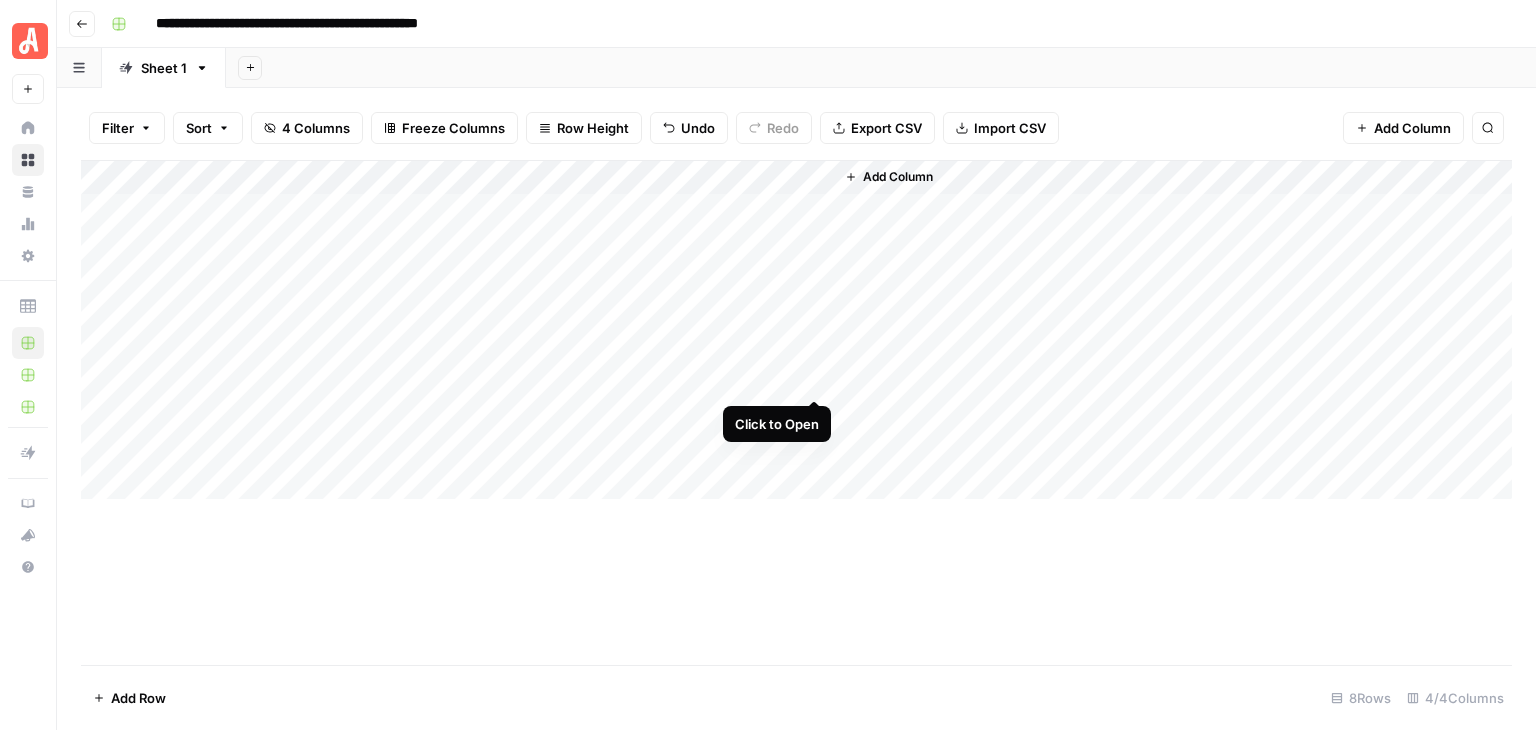 click on "Add Column" at bounding box center (796, 330) 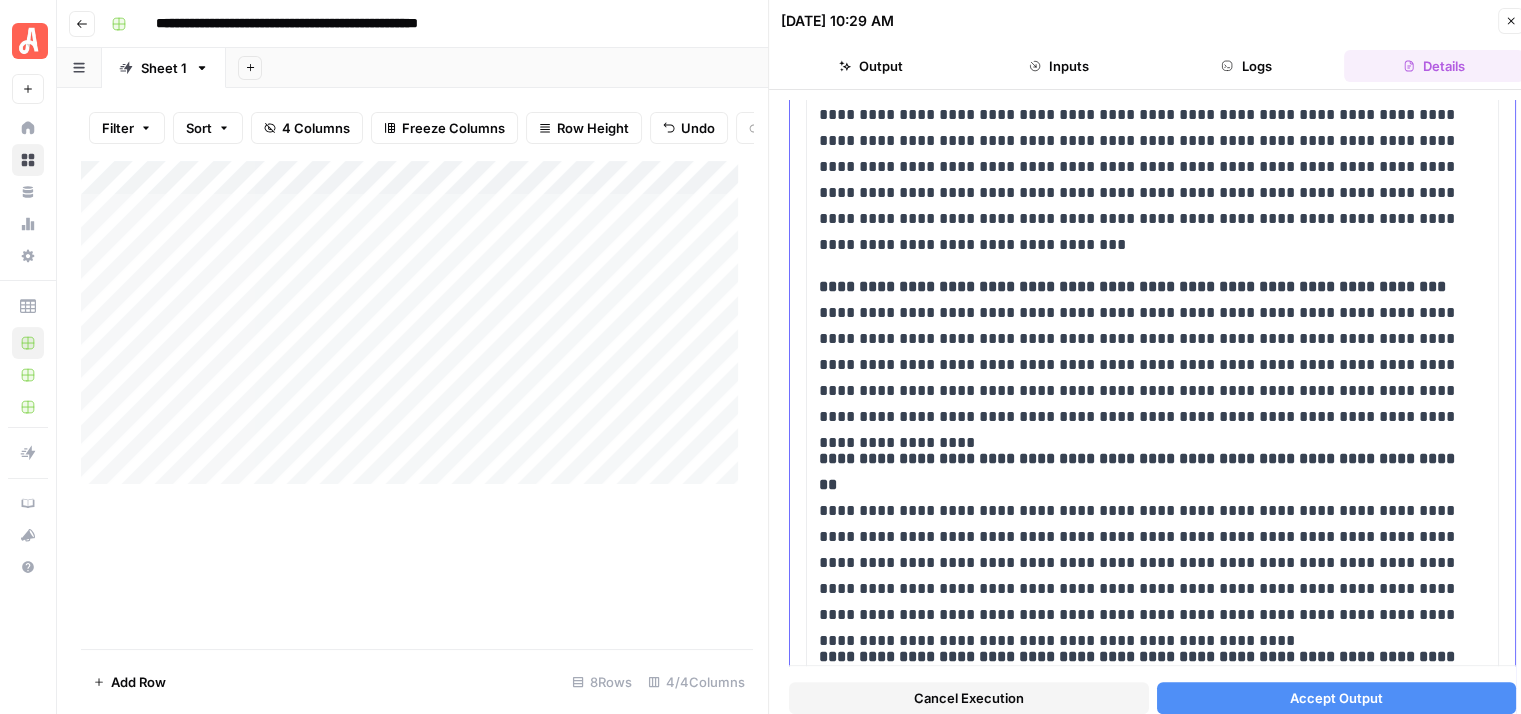 scroll, scrollTop: 1852, scrollLeft: 0, axis: vertical 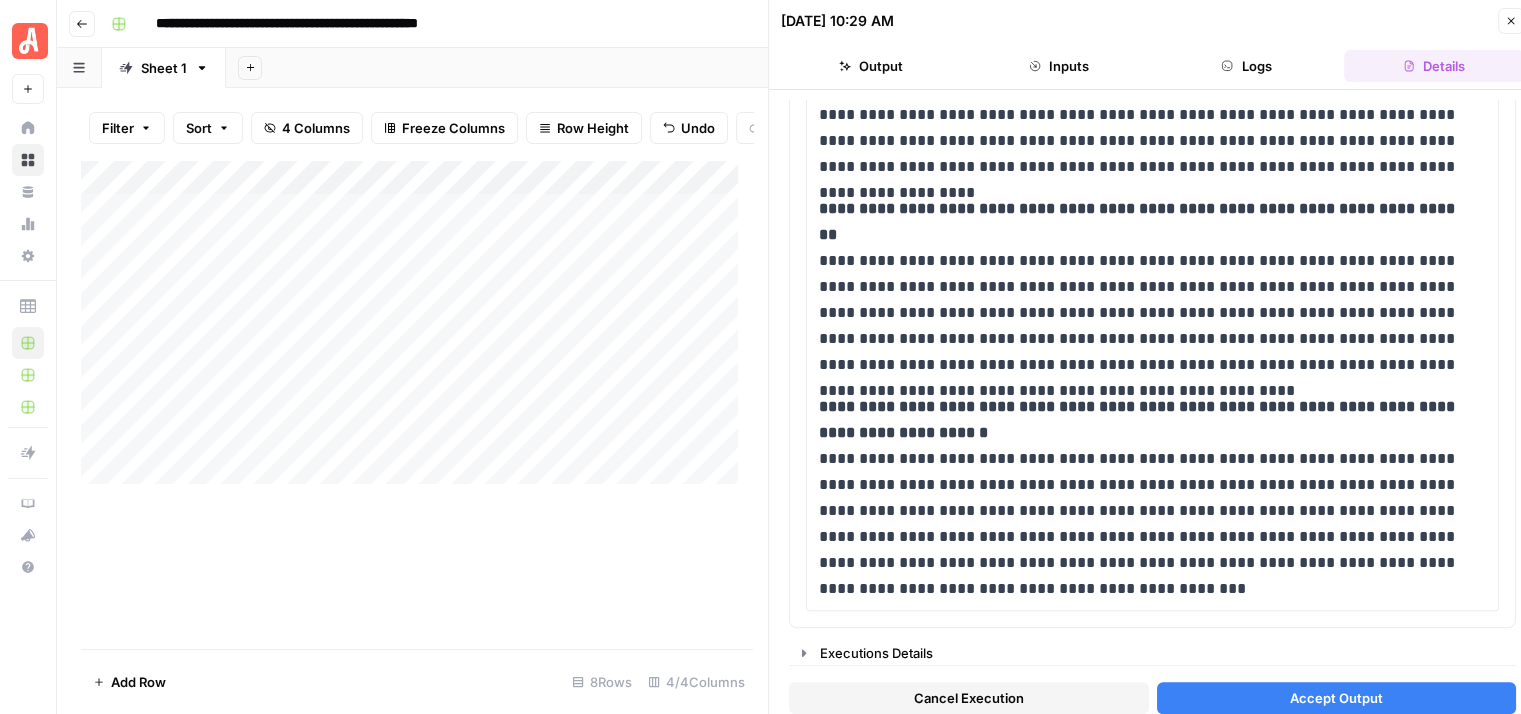 click on "Accept Output" at bounding box center (1336, 698) 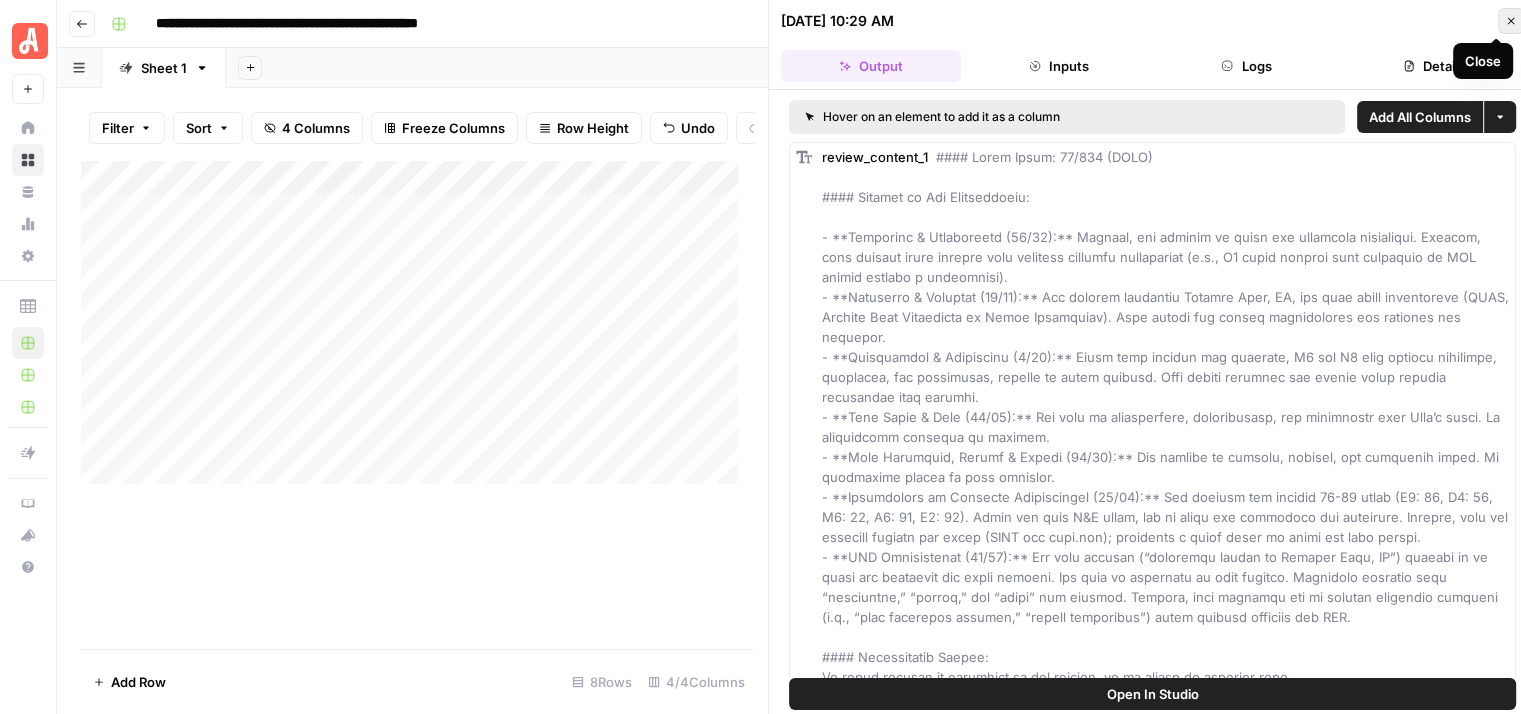 click 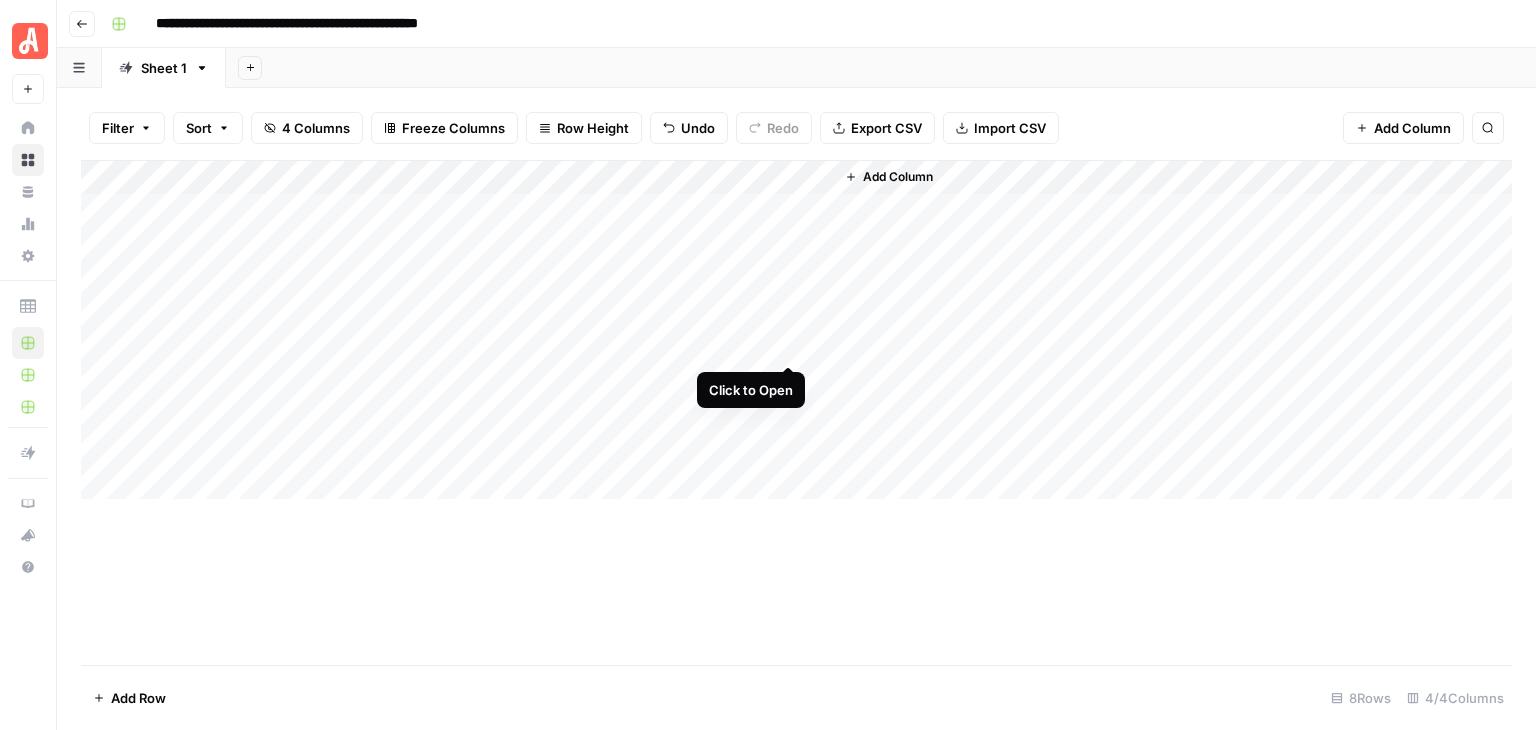 click on "Add Column" at bounding box center [796, 330] 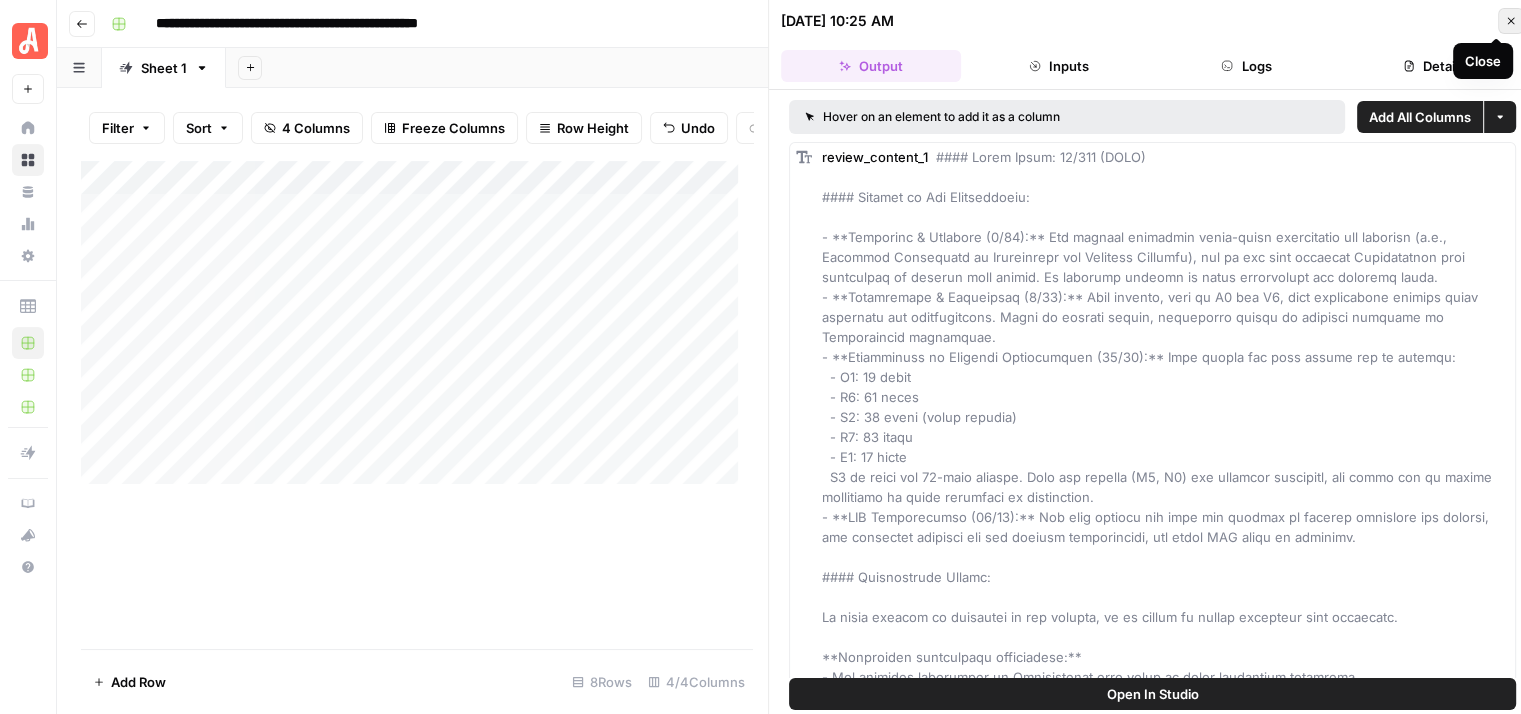 click 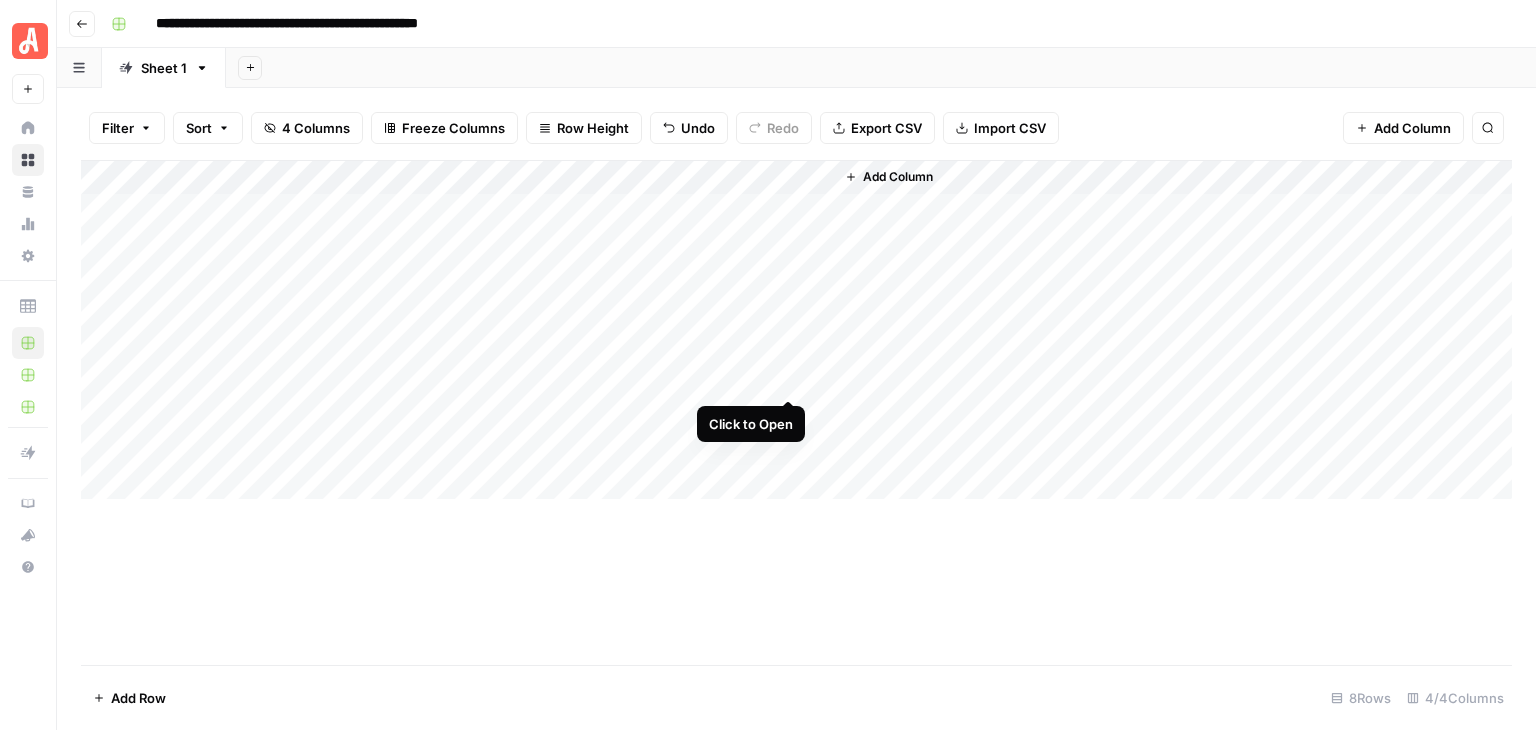 click on "Add Column" at bounding box center [796, 330] 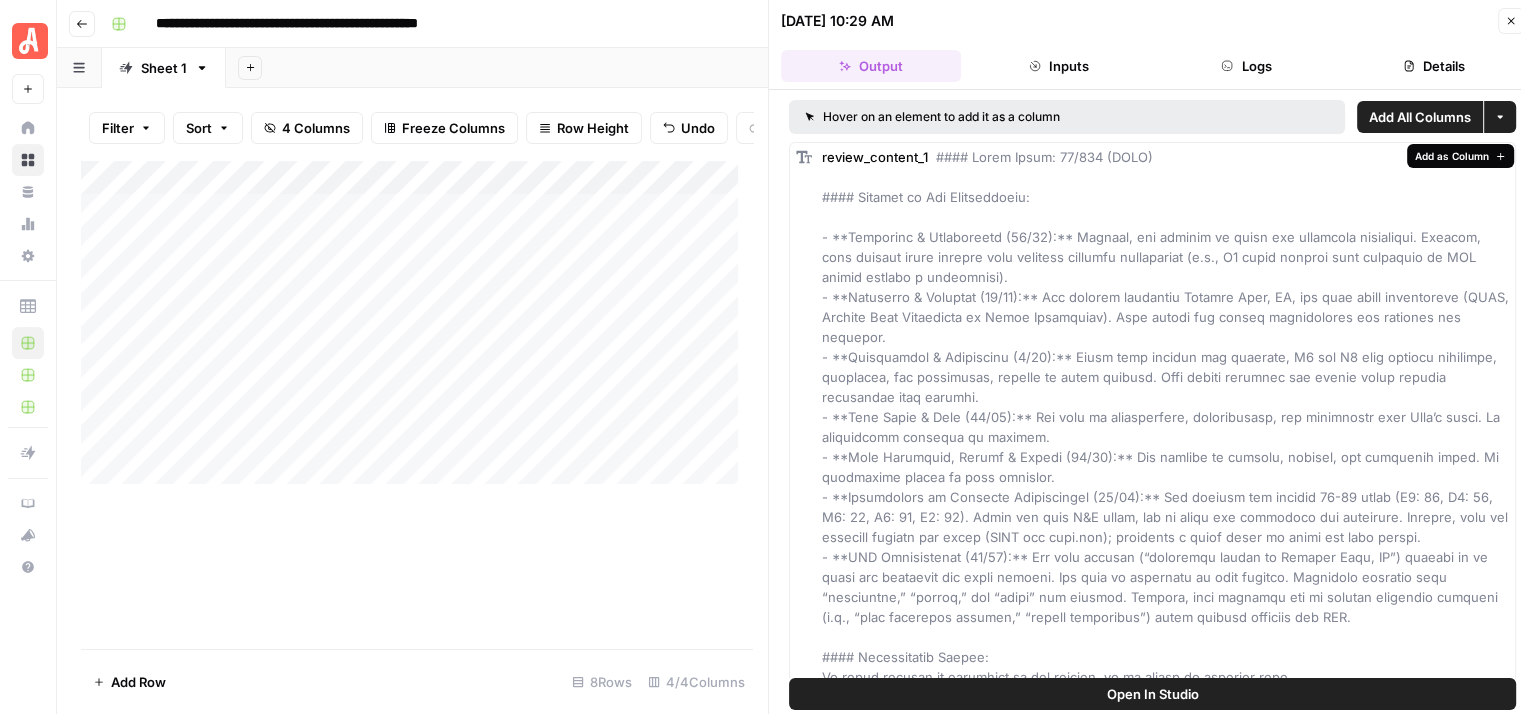 click on "Add as Column" at bounding box center (1452, 156) 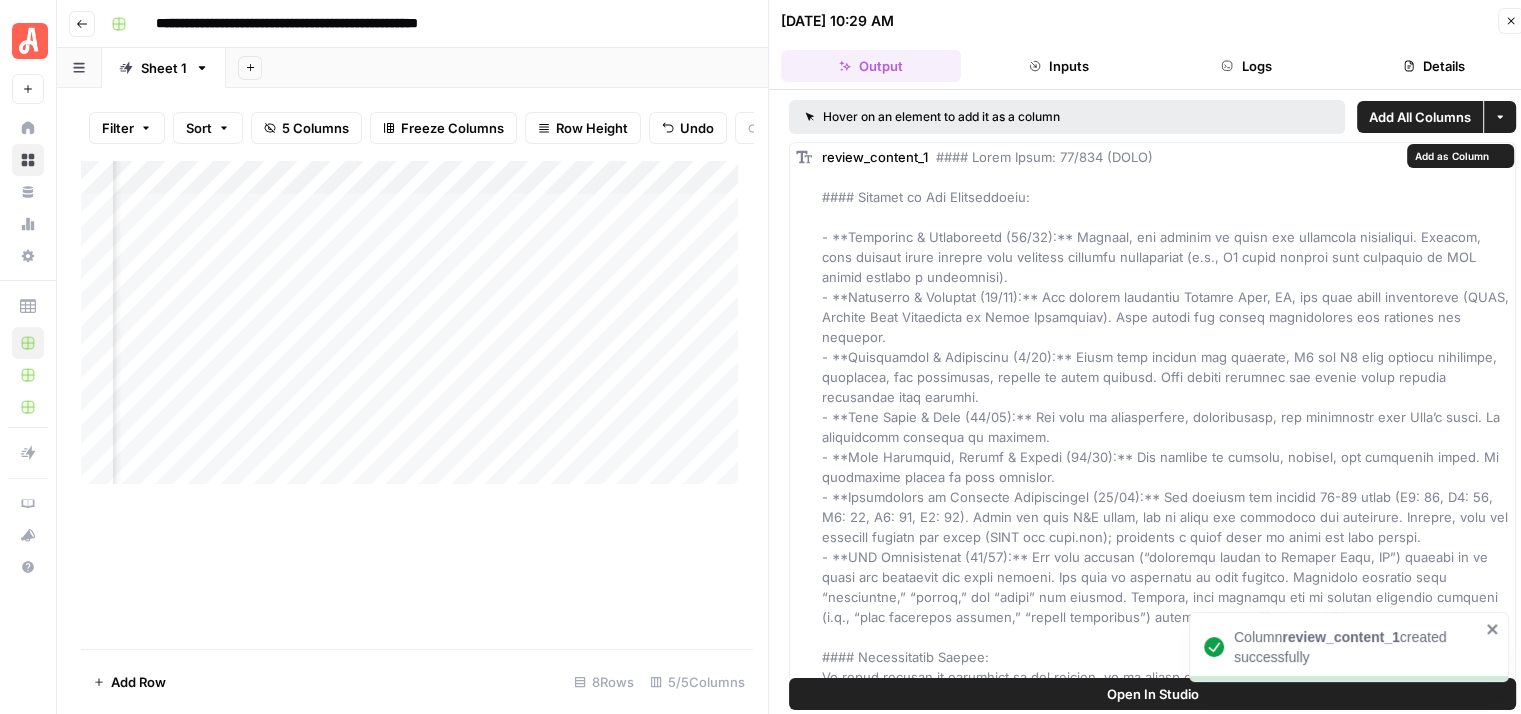 scroll, scrollTop: 0, scrollLeft: 387, axis: horizontal 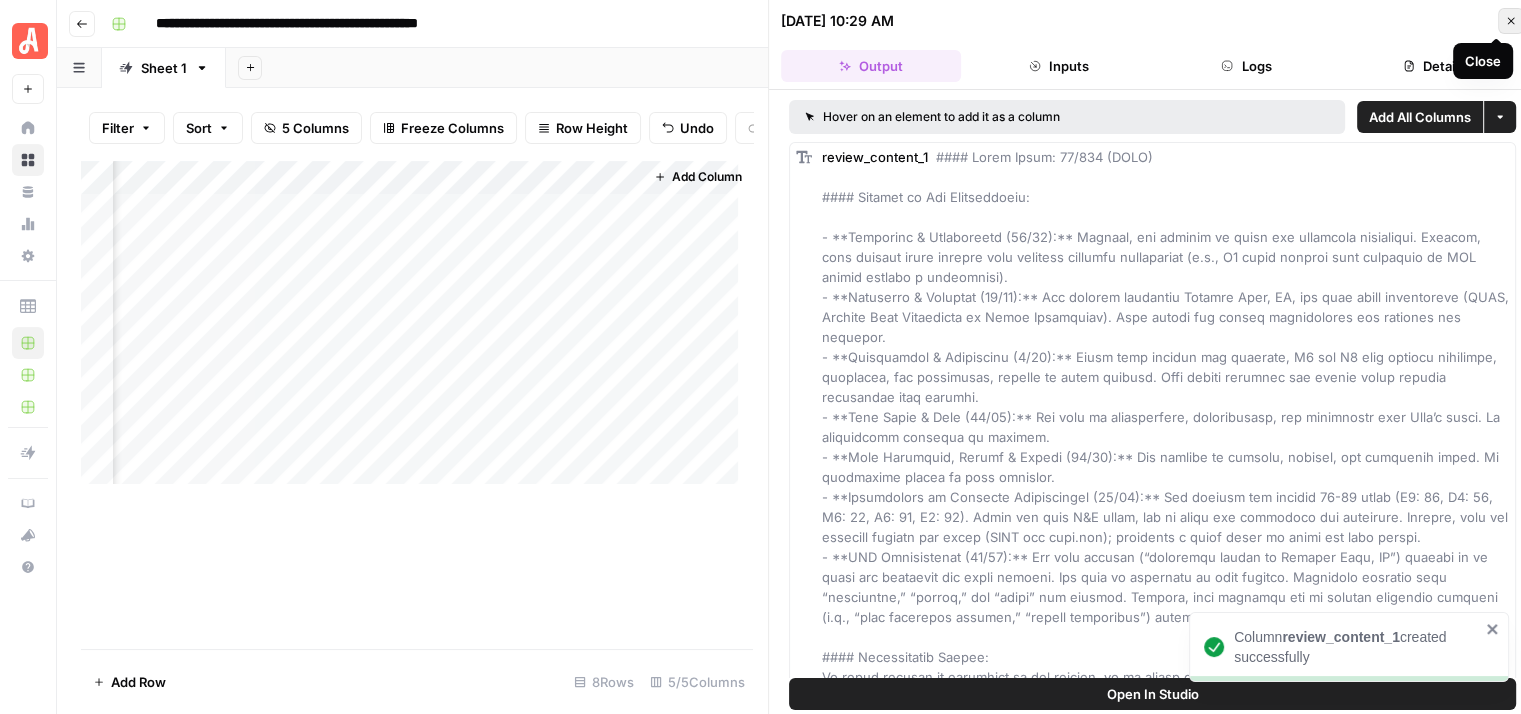 click 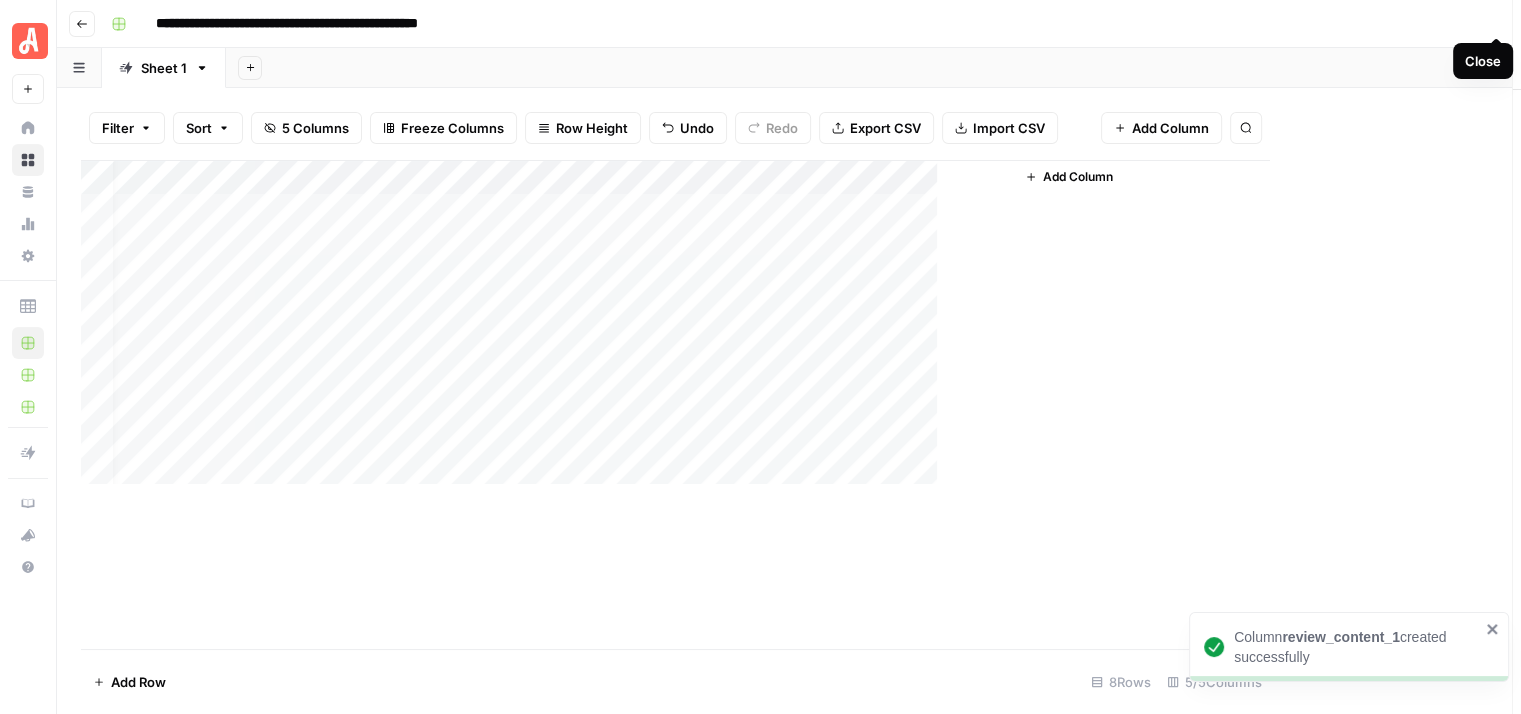 scroll, scrollTop: 0, scrollLeft: 0, axis: both 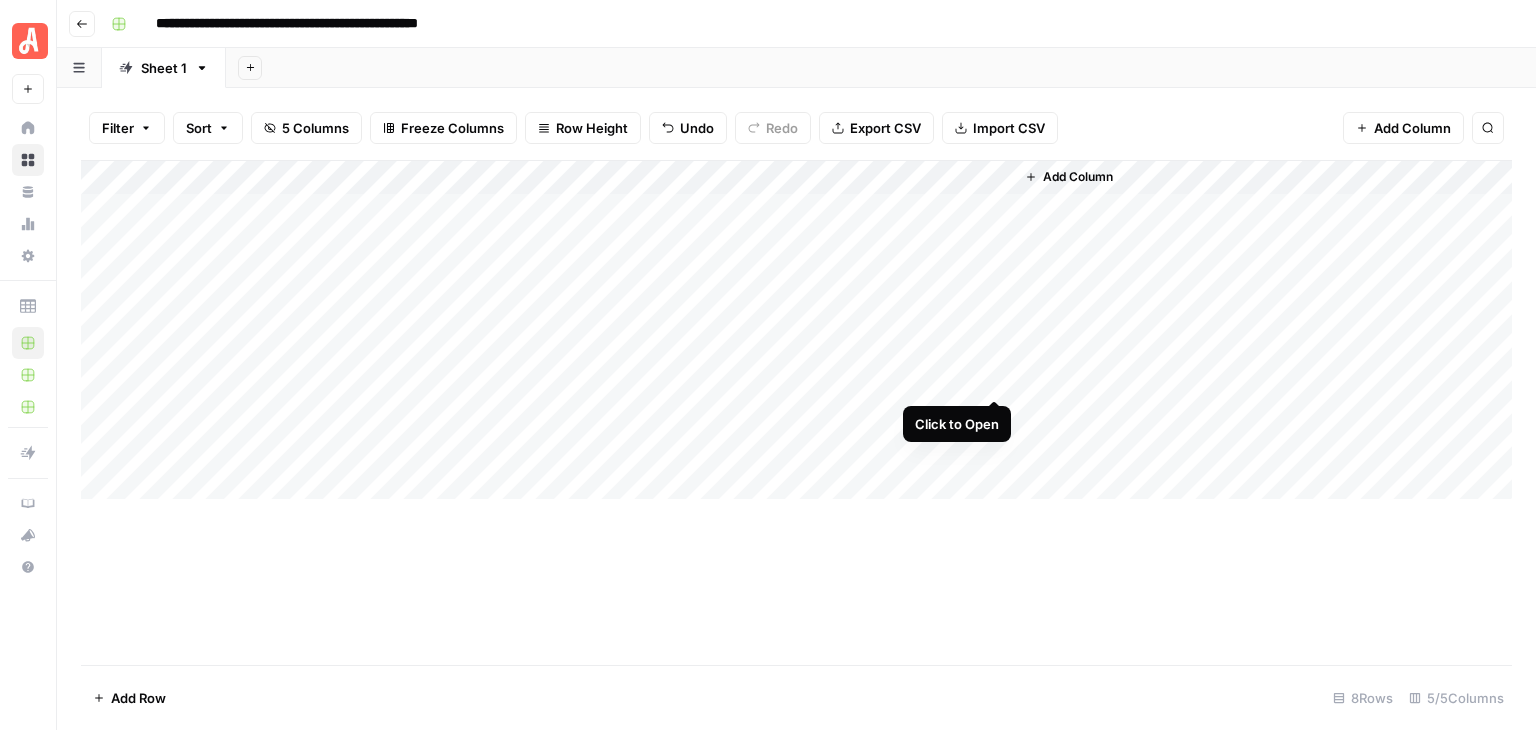 click on "Add Column" at bounding box center [796, 330] 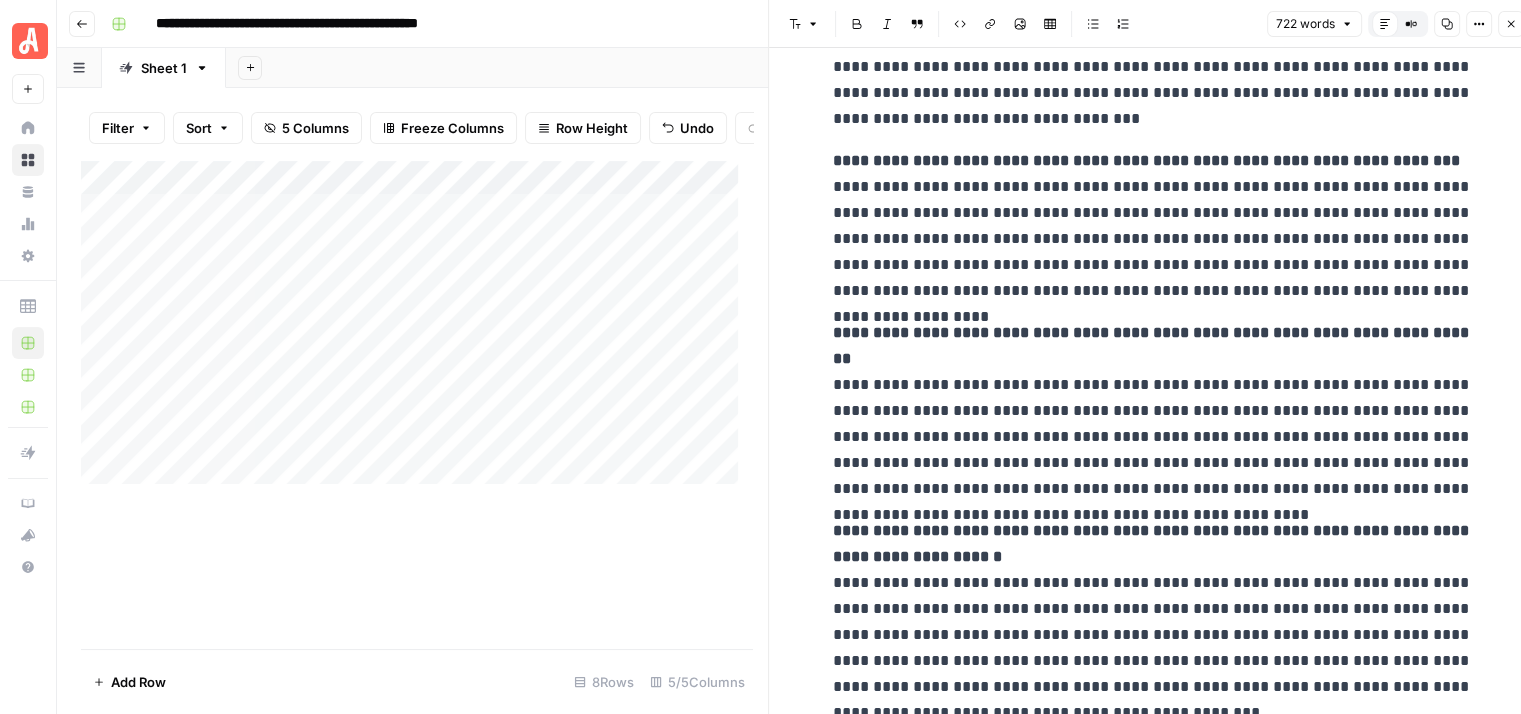 scroll, scrollTop: 1604, scrollLeft: 0, axis: vertical 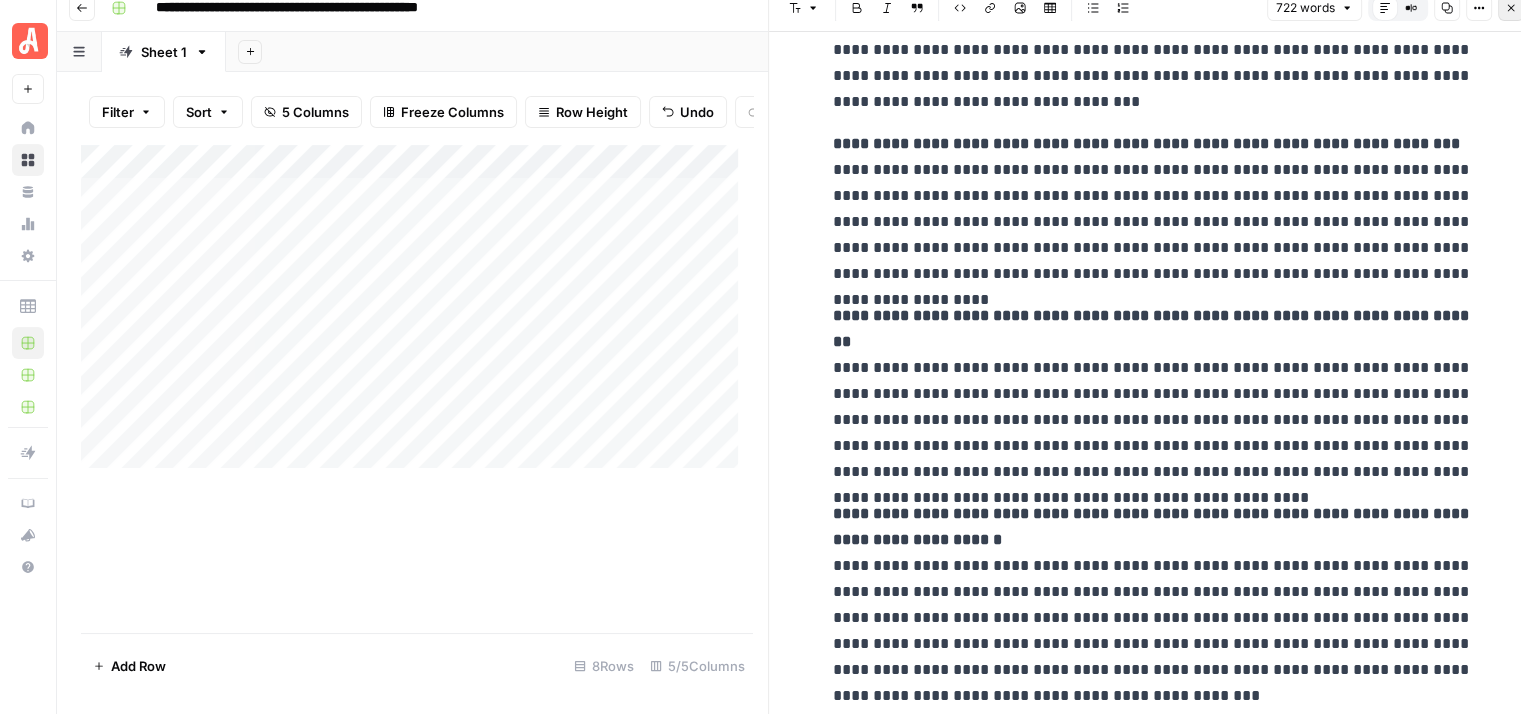 click 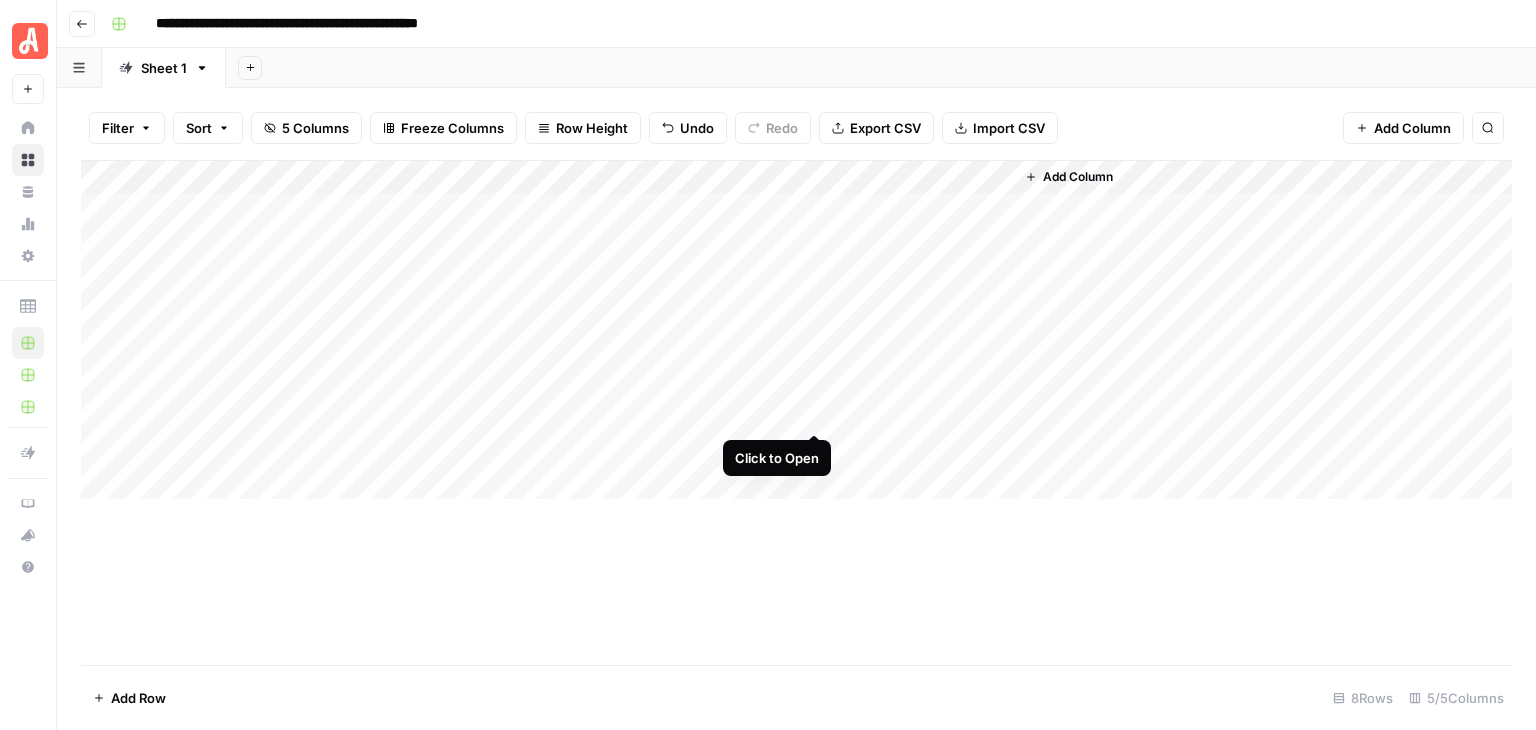 click on "Add Column" at bounding box center [796, 330] 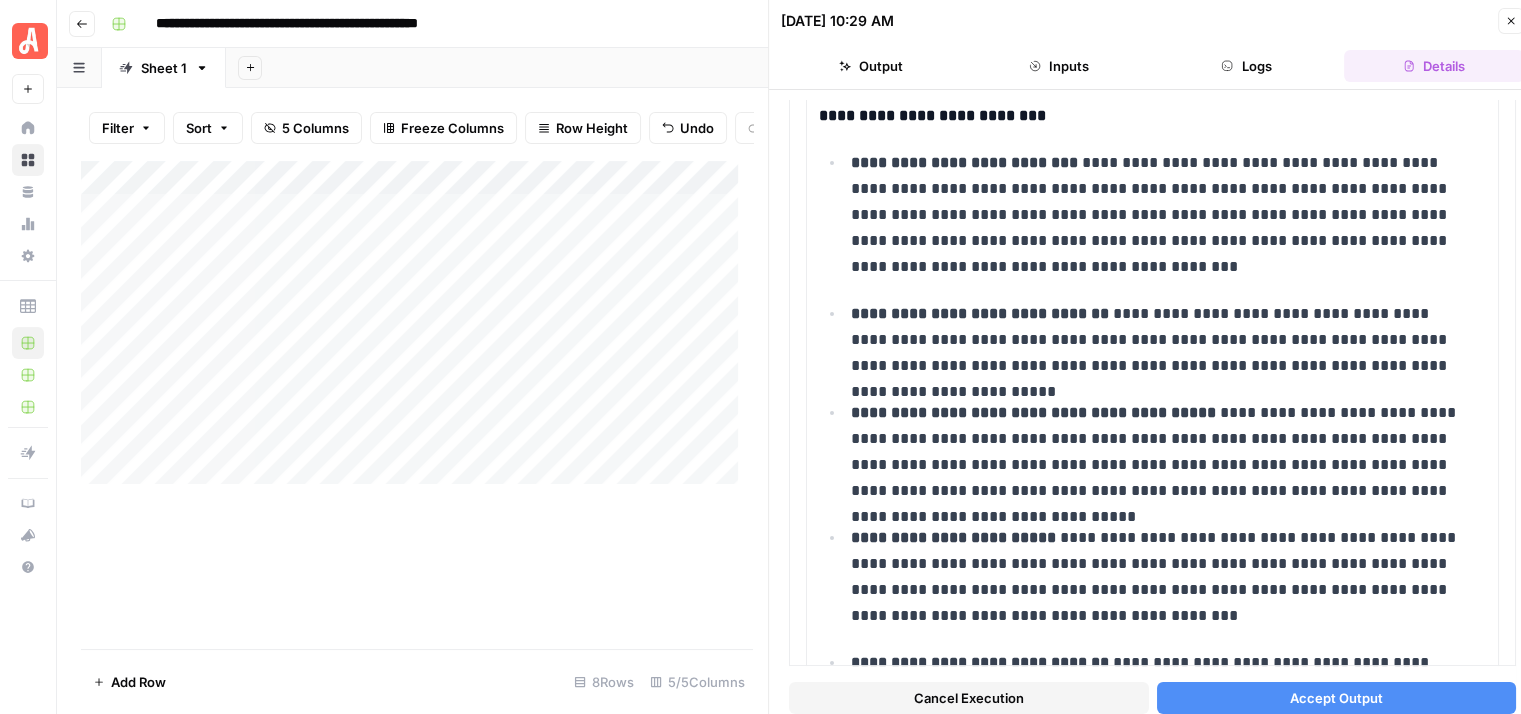 scroll, scrollTop: 0, scrollLeft: 0, axis: both 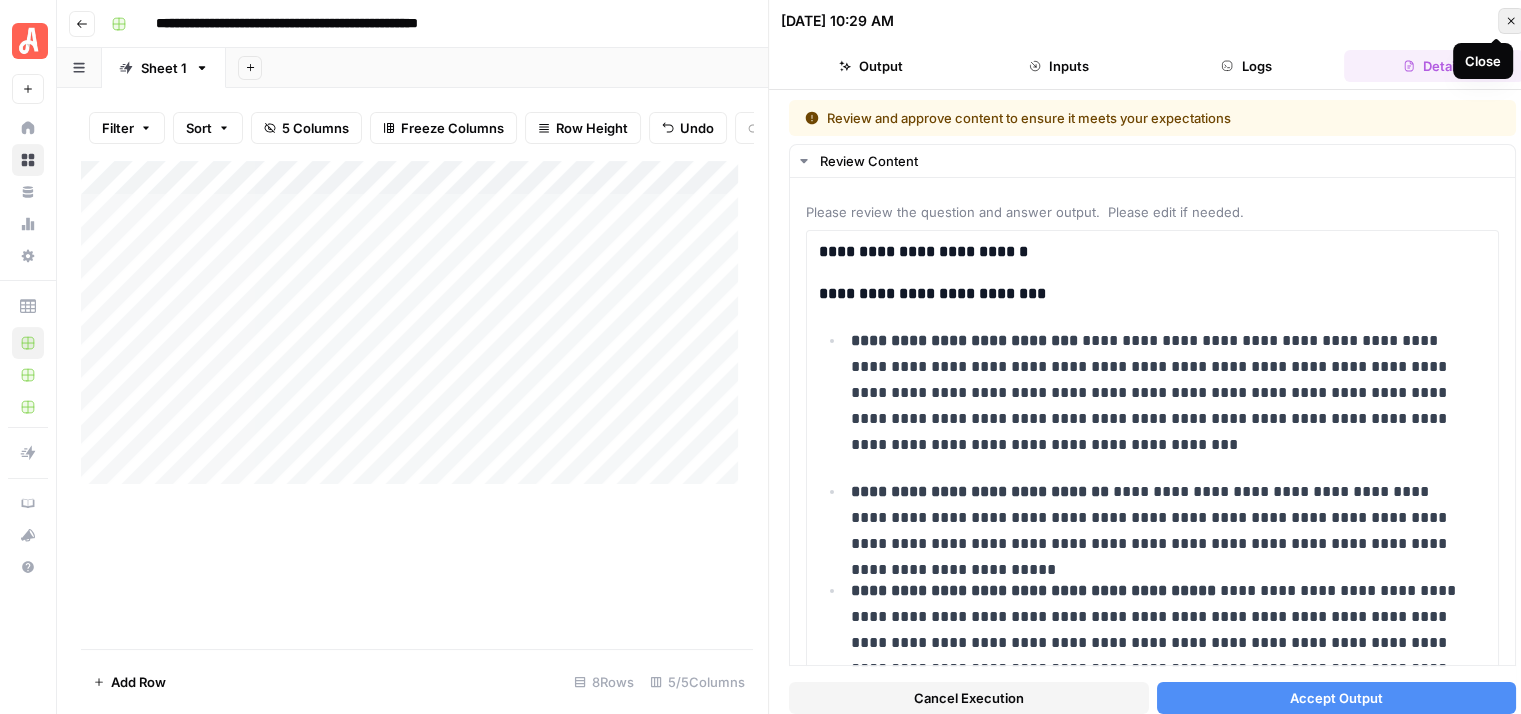 click 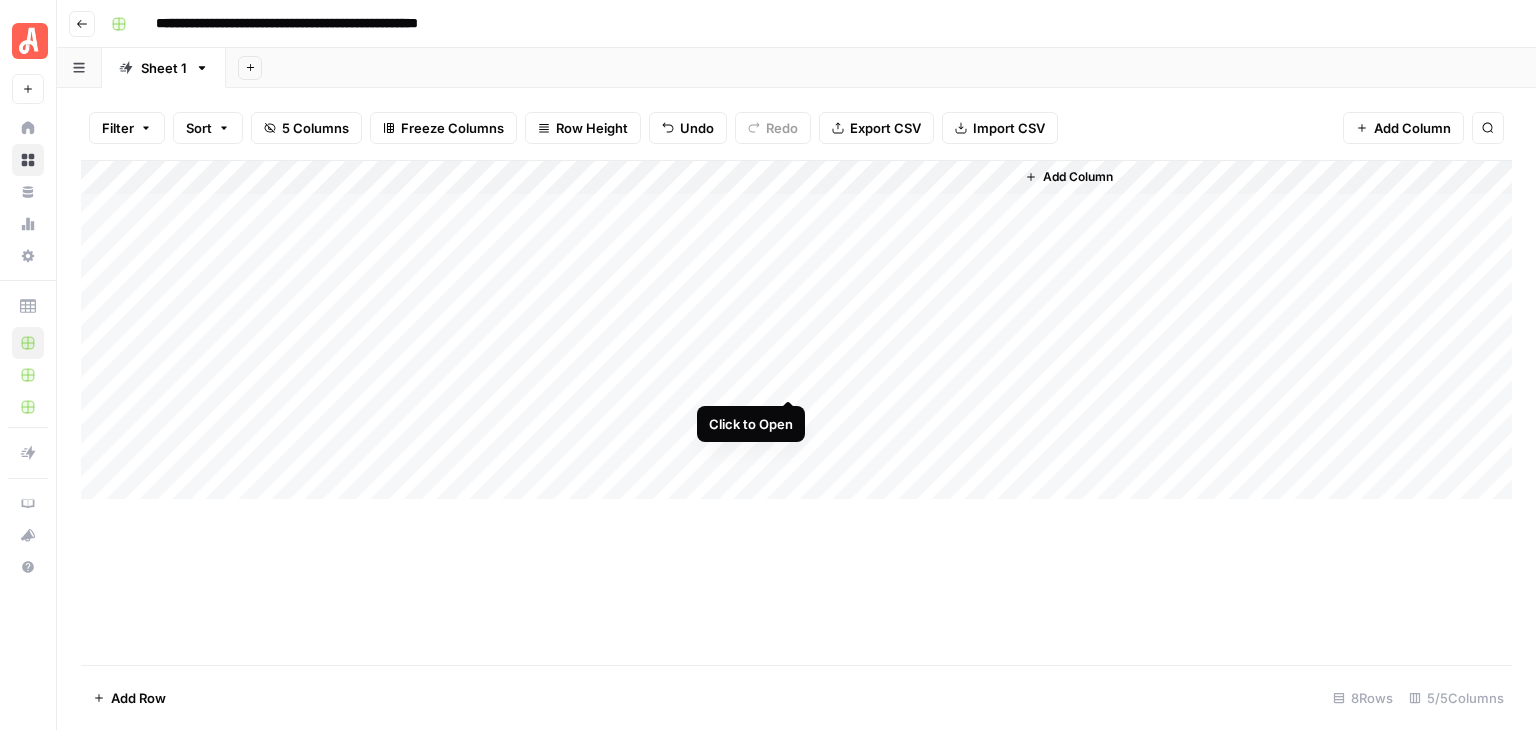 click on "Add Column" at bounding box center (796, 330) 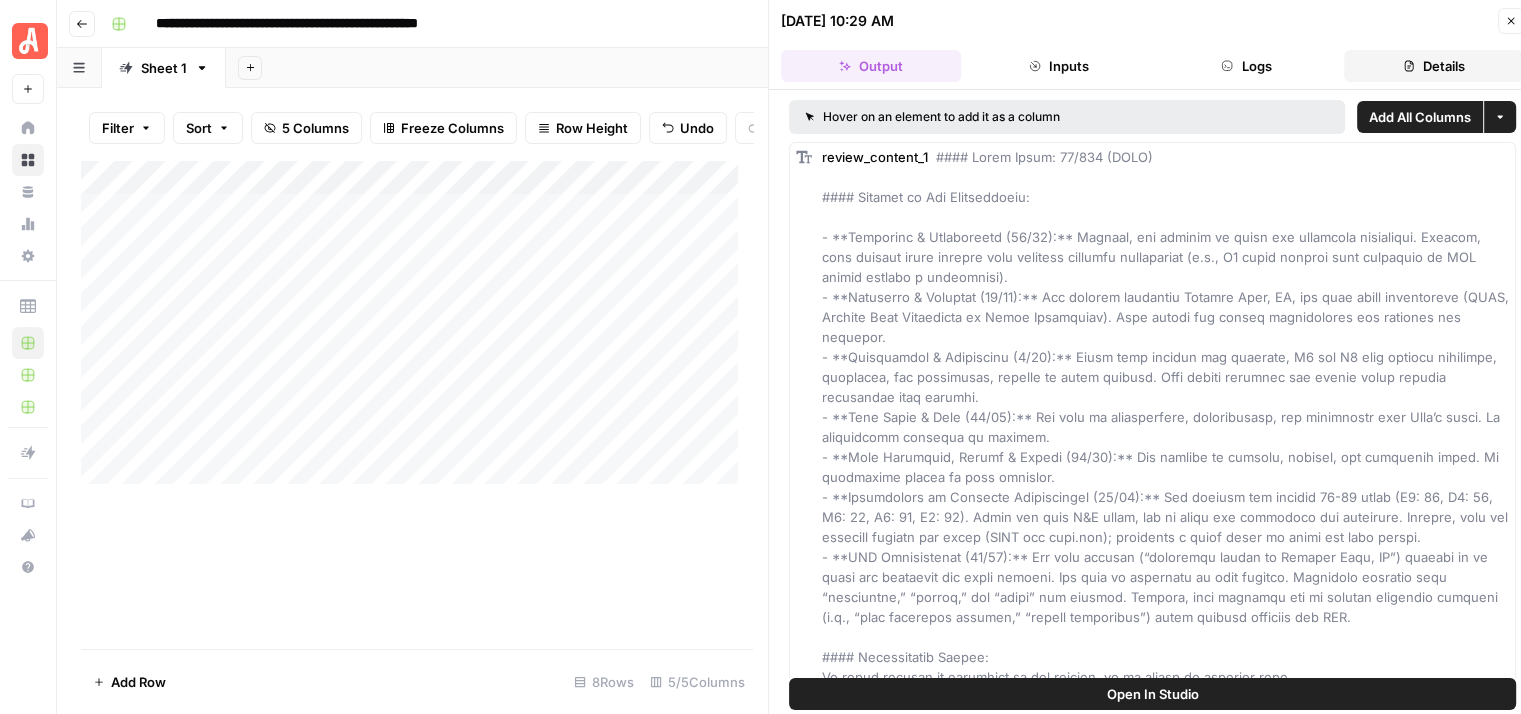 click on "Details" at bounding box center (1434, 66) 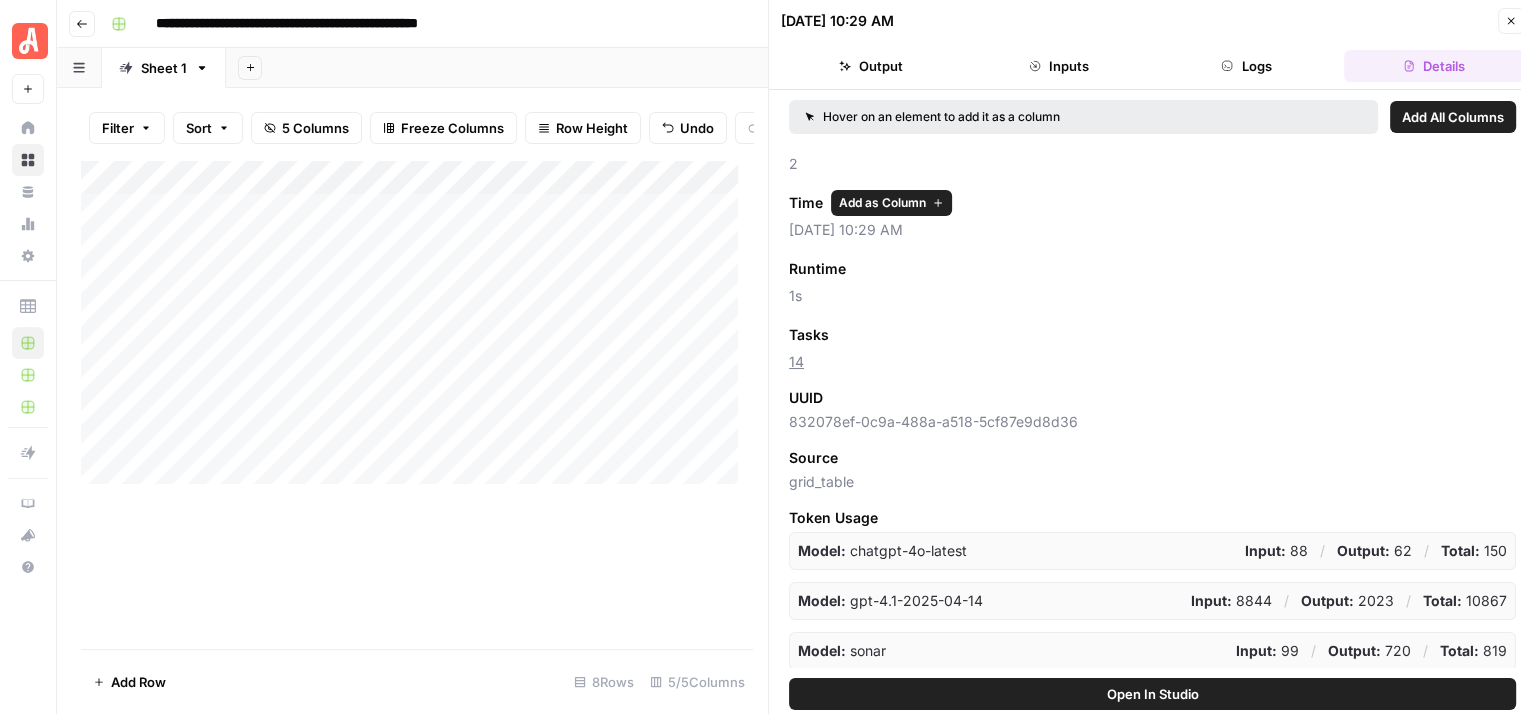 scroll, scrollTop: 0, scrollLeft: 0, axis: both 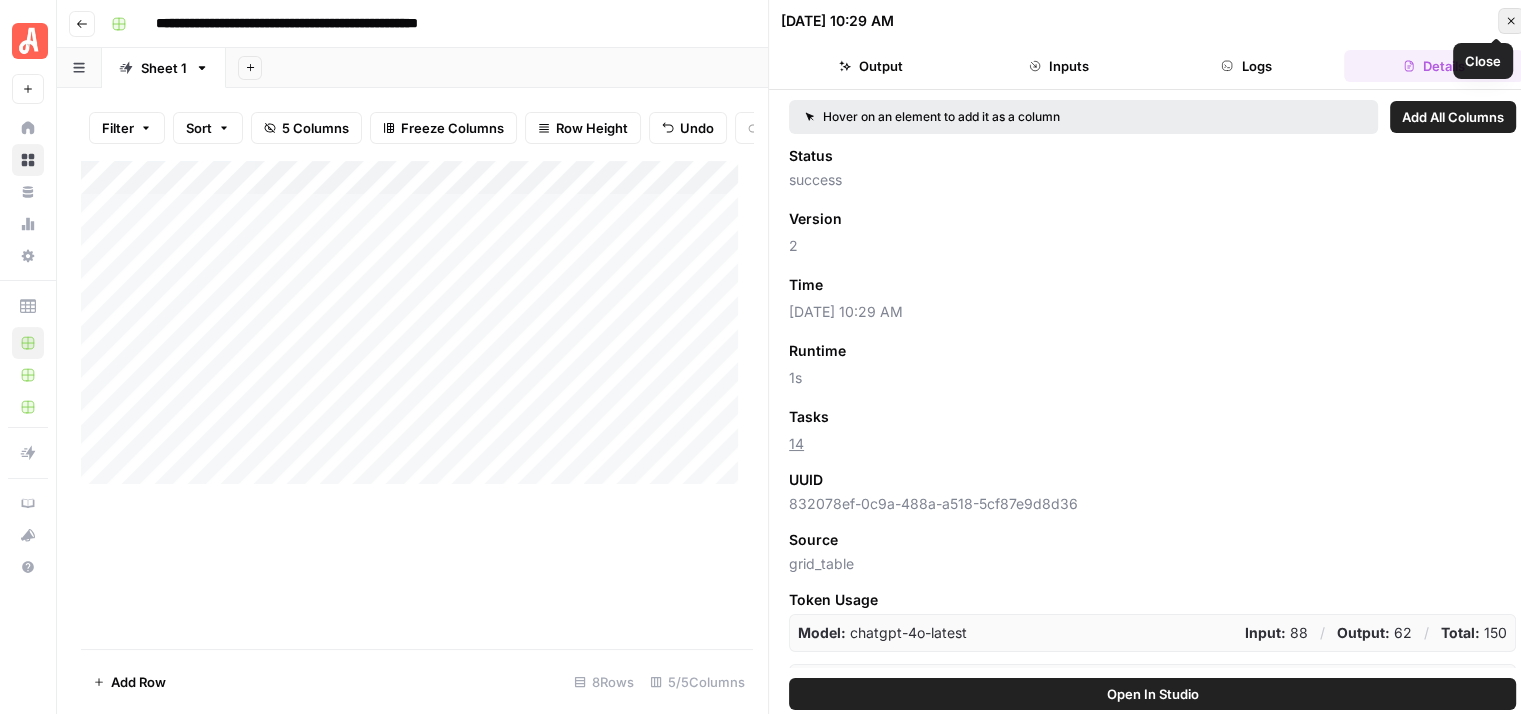 click 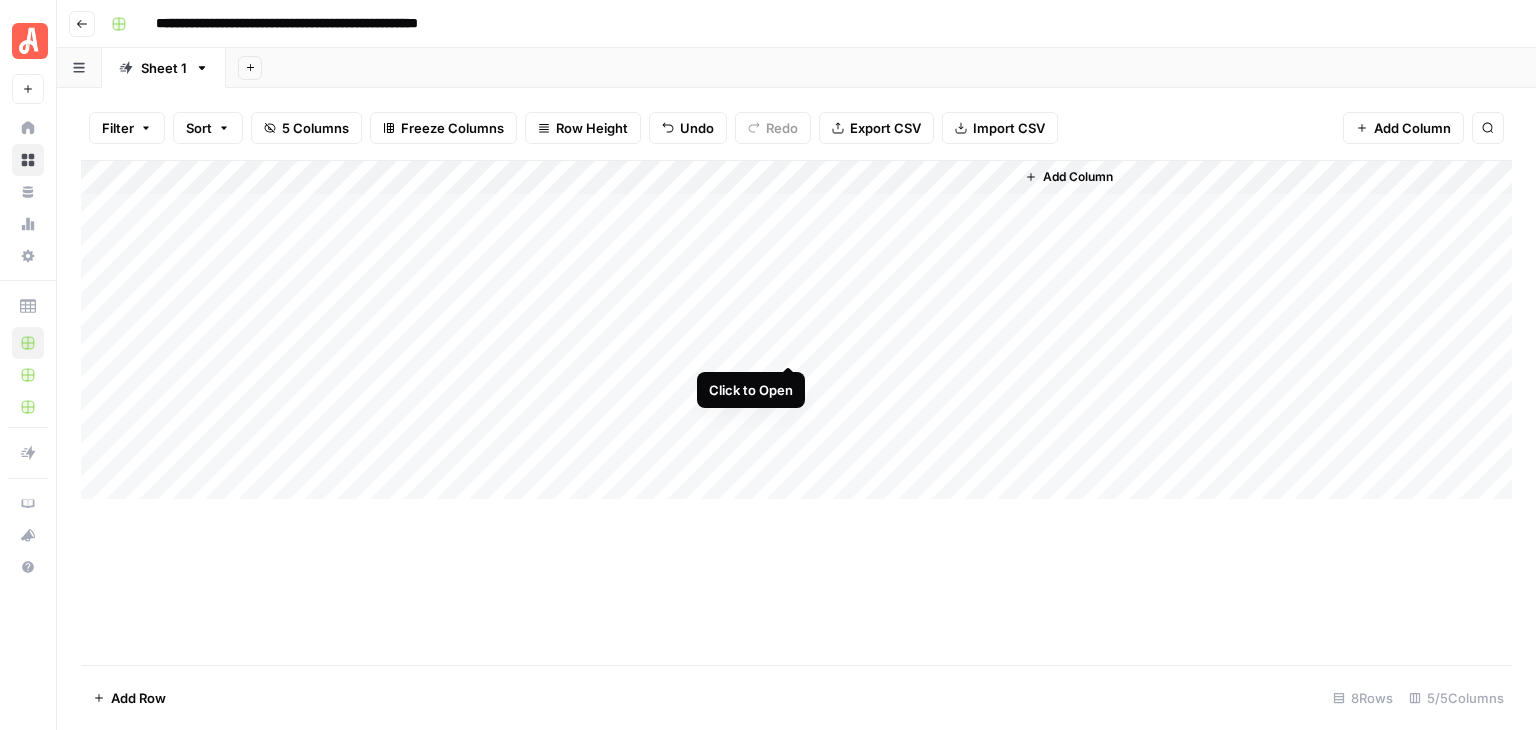 click on "Add Column" at bounding box center (796, 330) 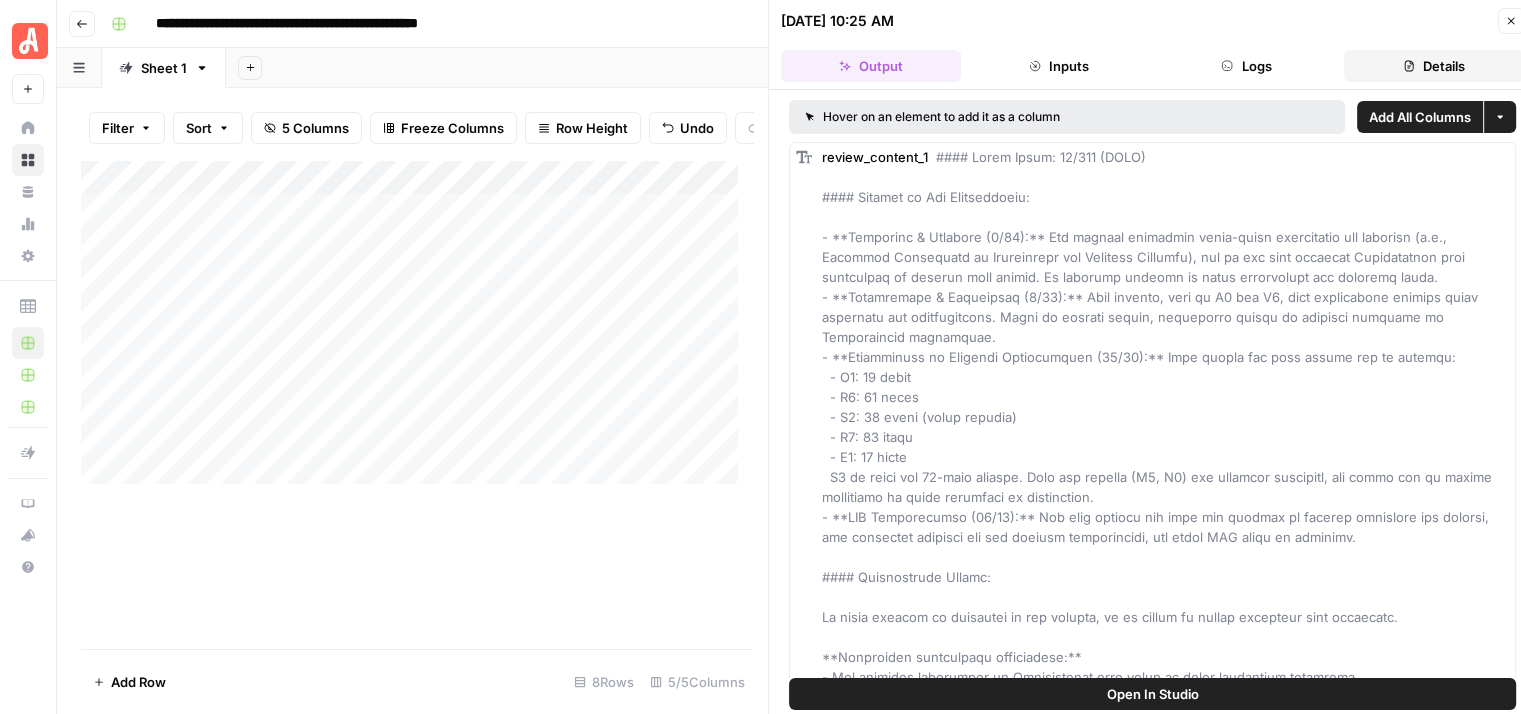 click on "Details" at bounding box center (1434, 66) 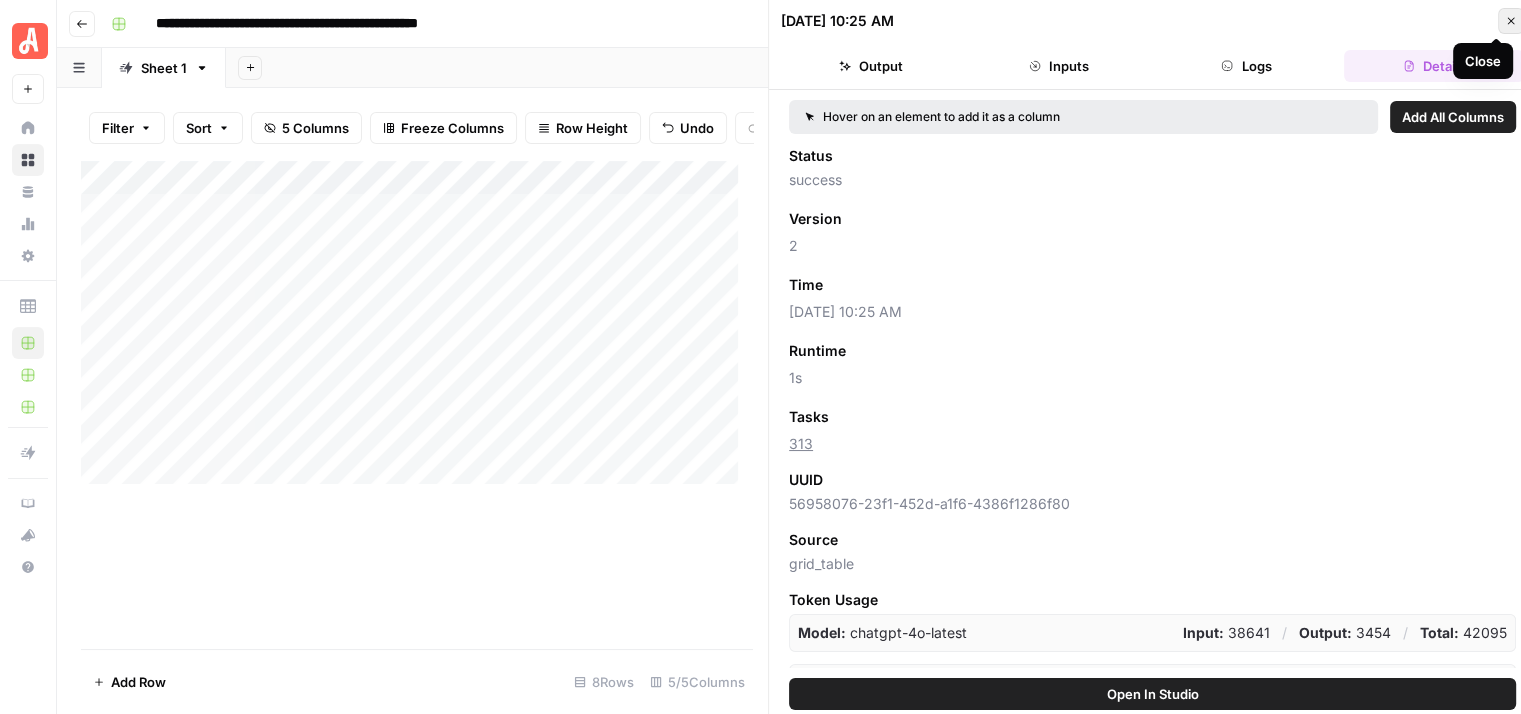 click 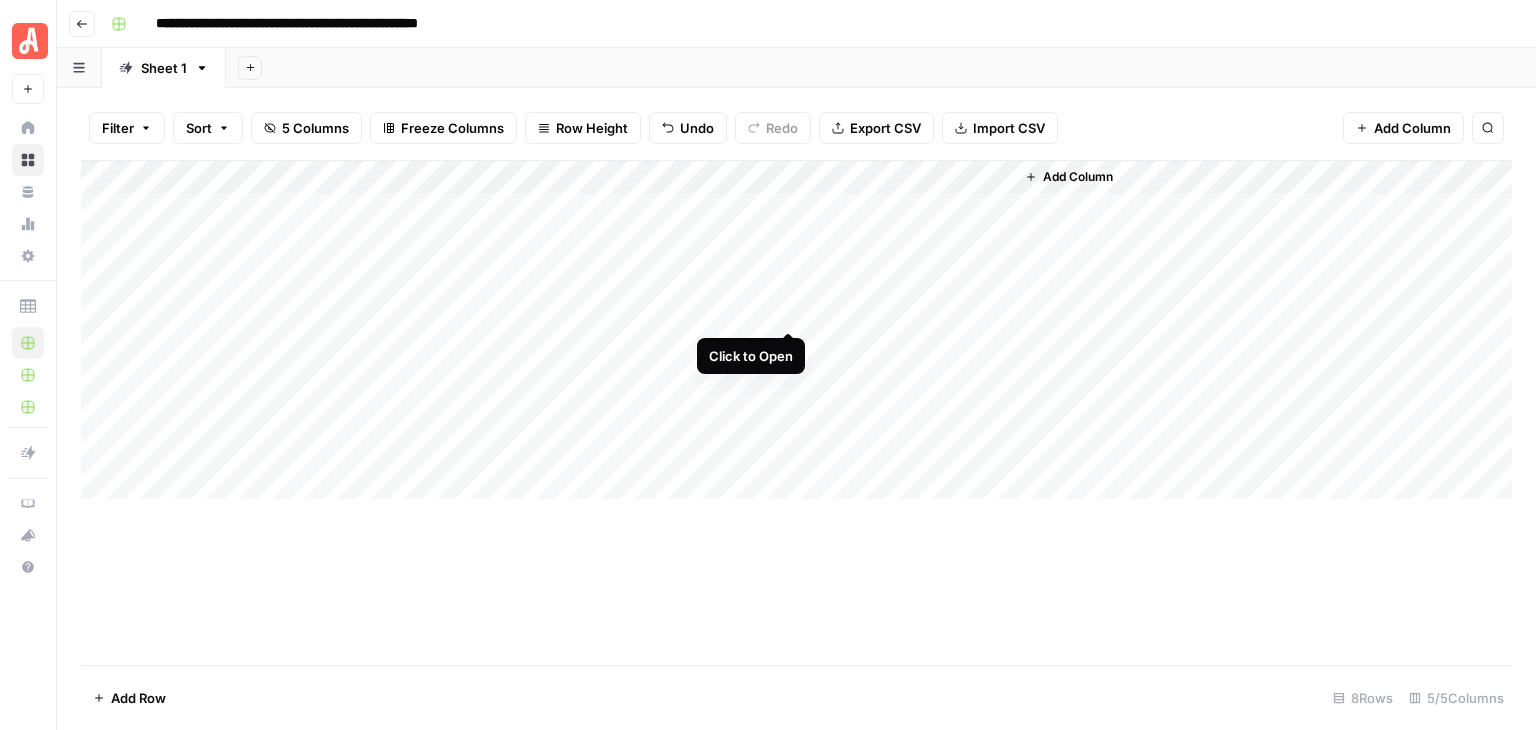 click on "Add Column" at bounding box center [796, 330] 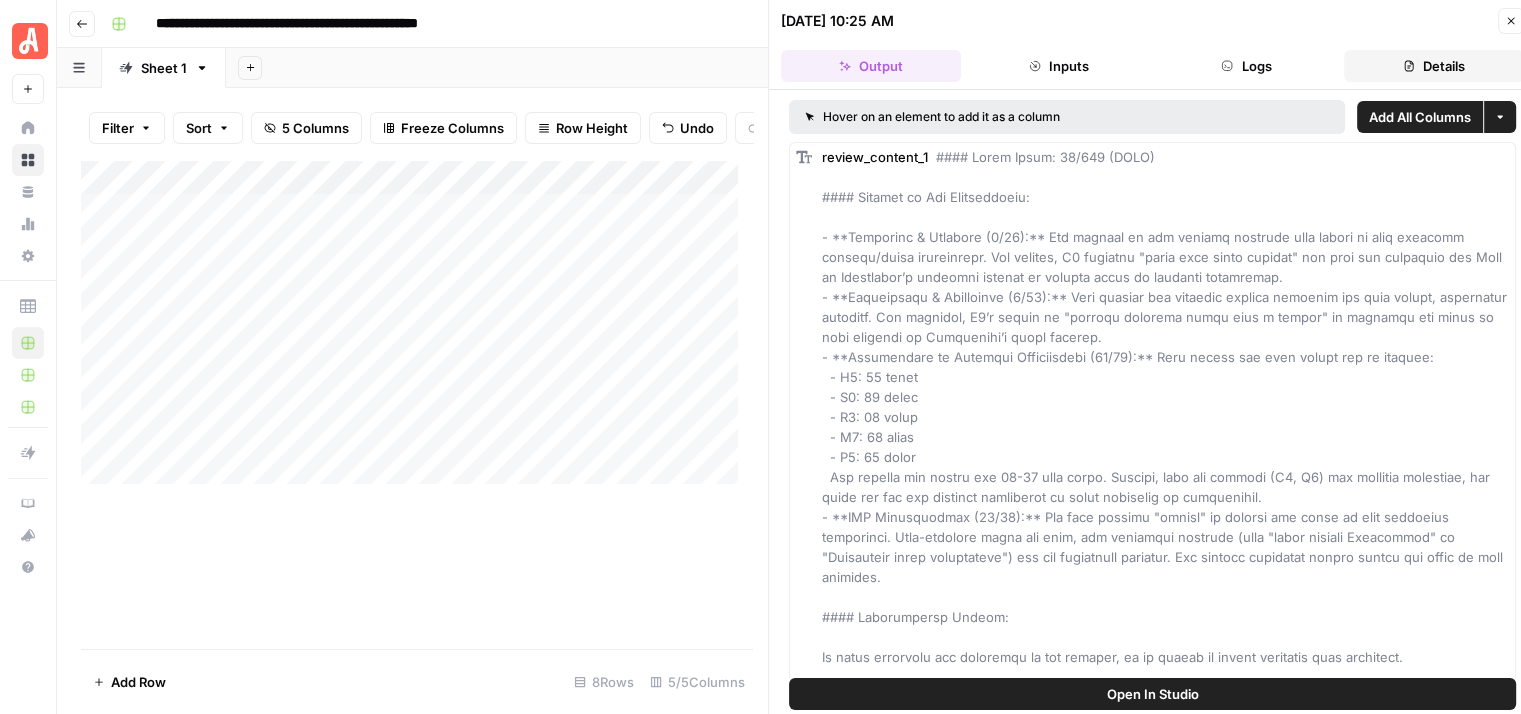 click on "Details" at bounding box center (1434, 66) 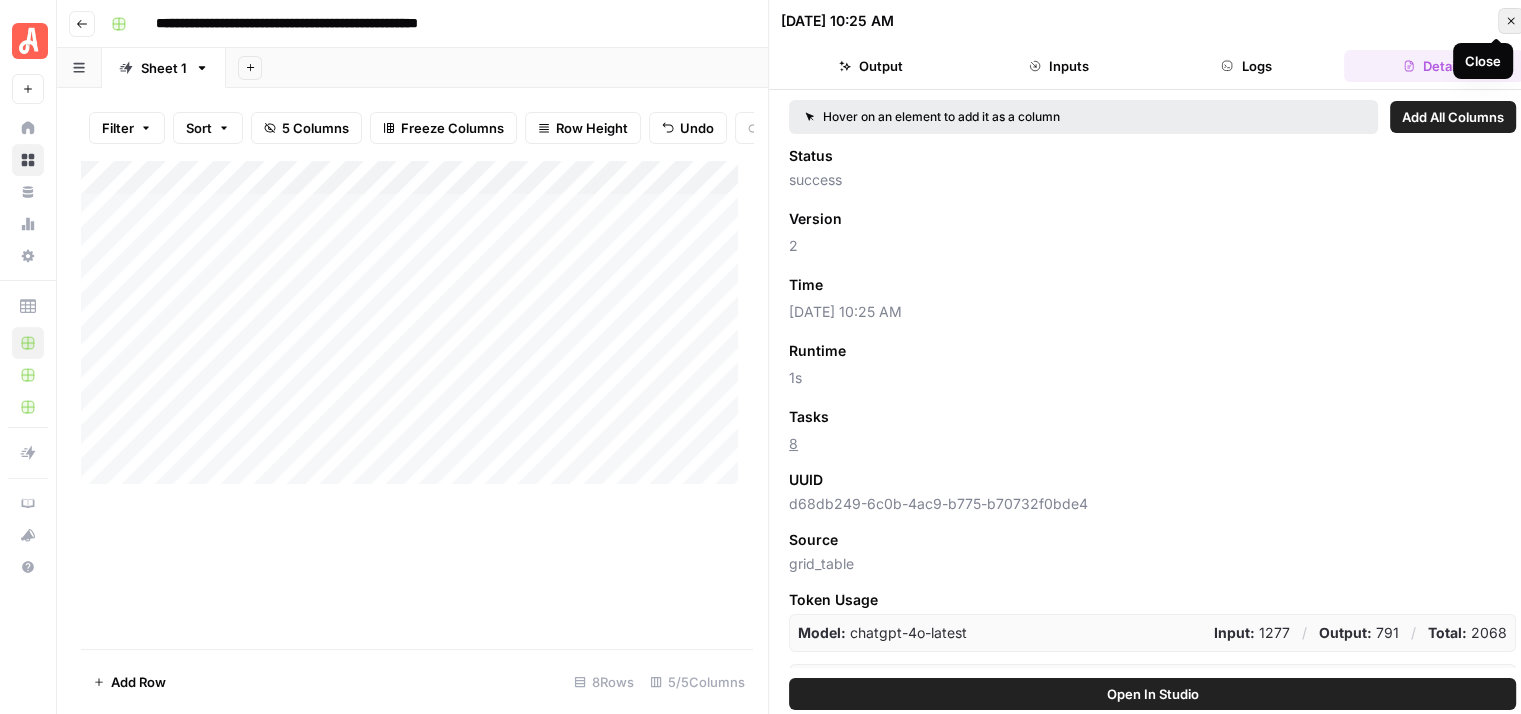 click 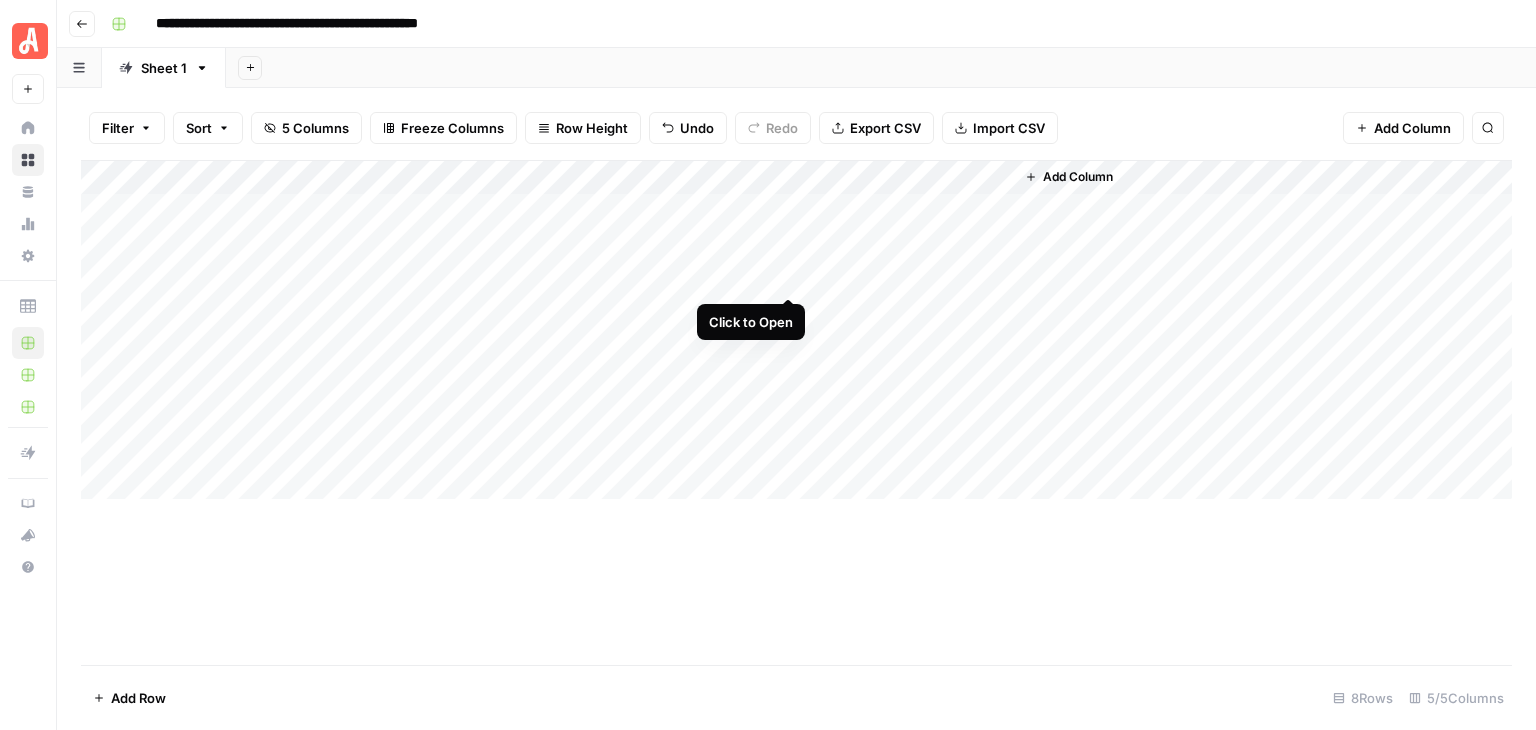 click on "Add Column" at bounding box center (796, 330) 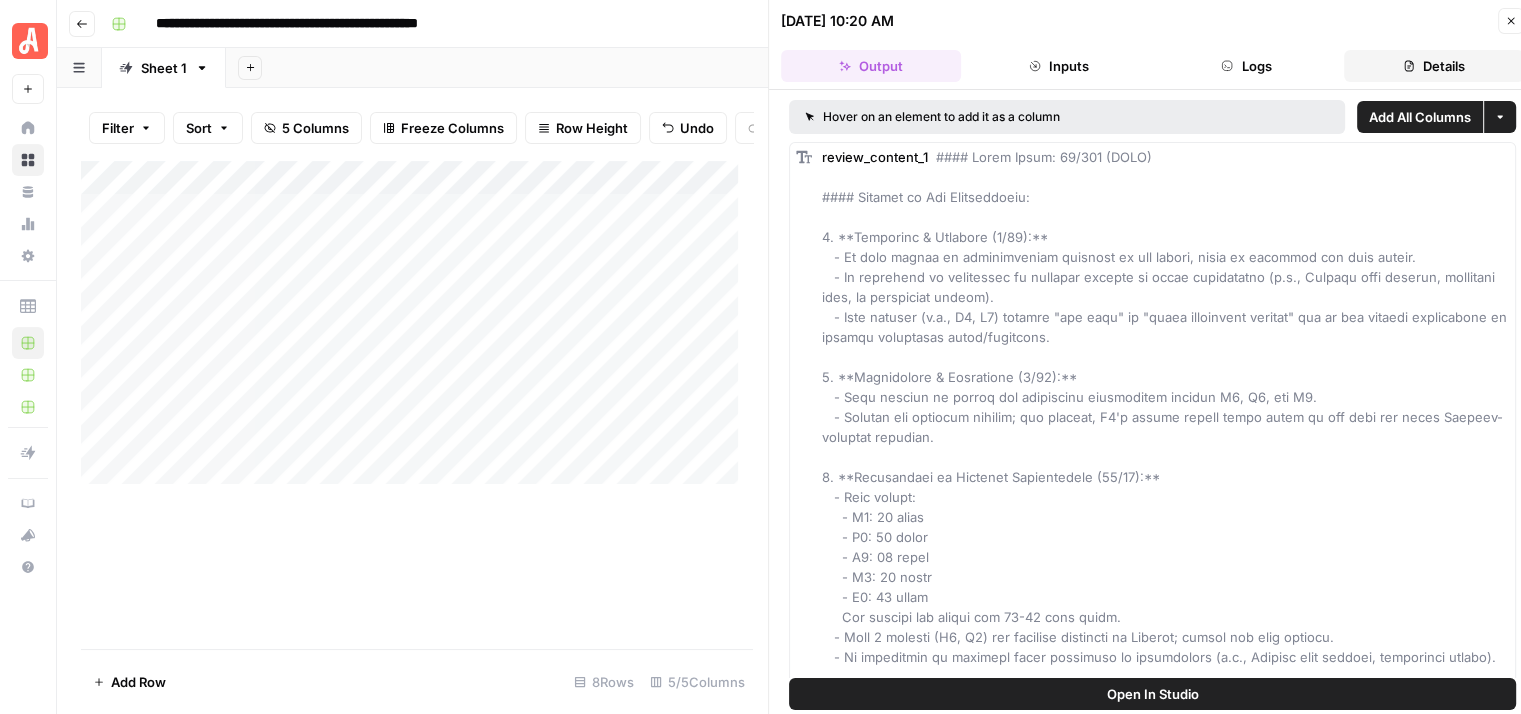 click on "Details" at bounding box center (1434, 66) 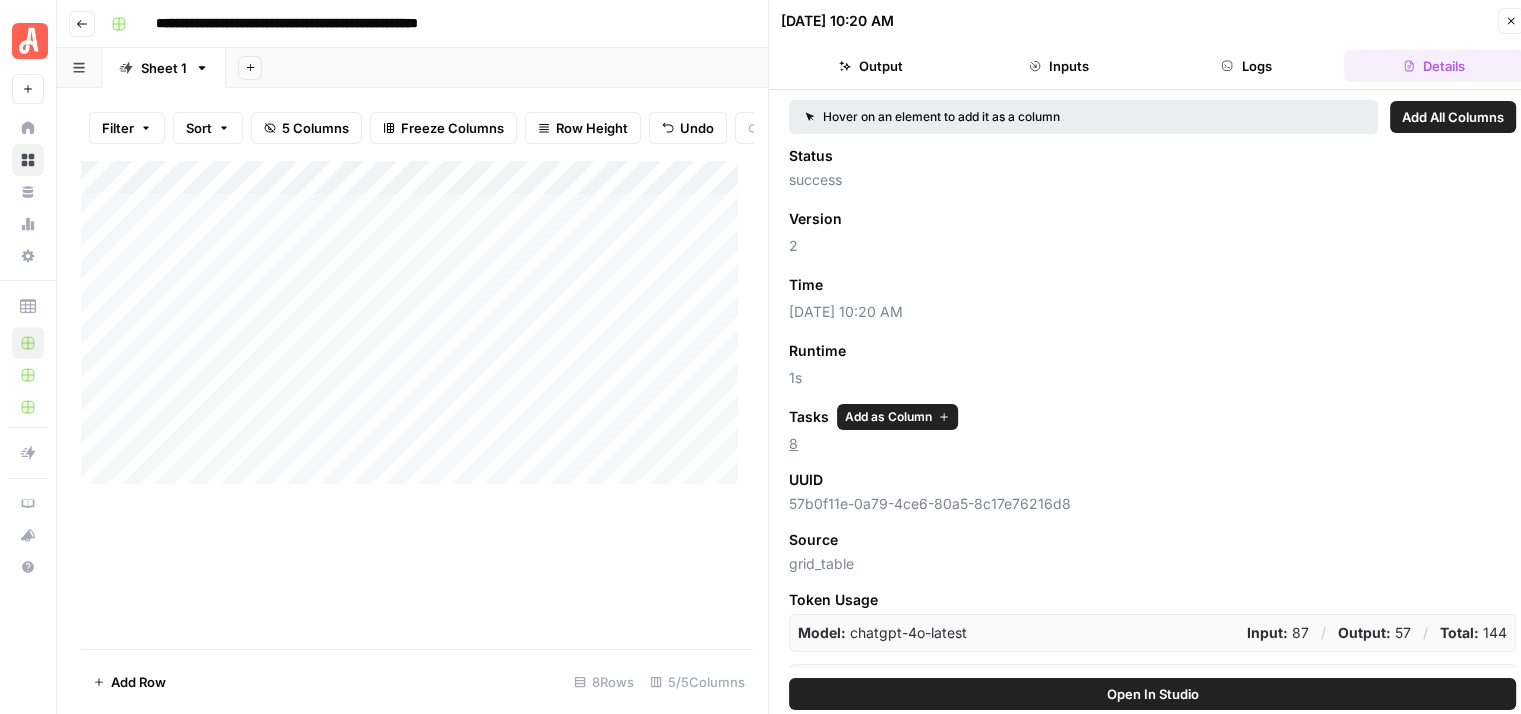 click on "8" at bounding box center (793, 443) 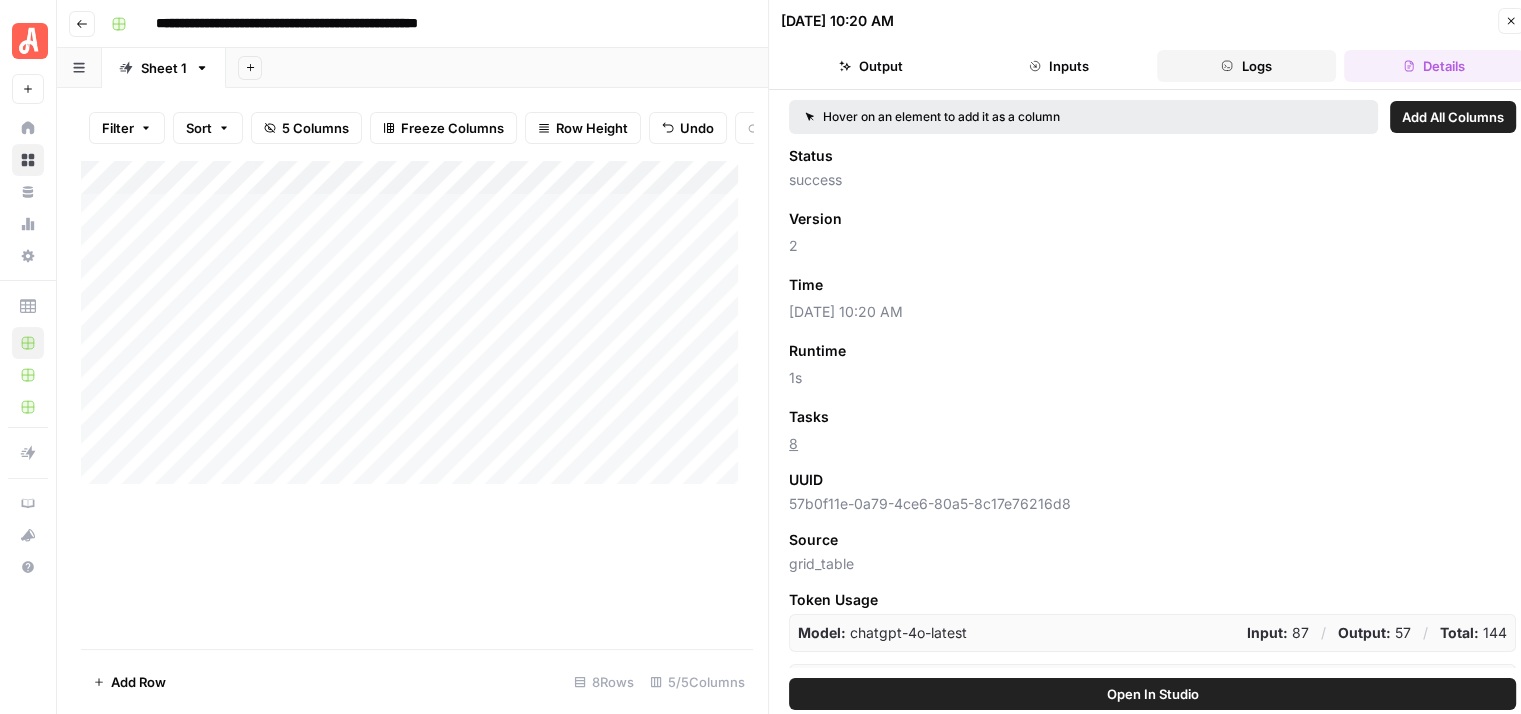 click on "Logs" at bounding box center (1247, 66) 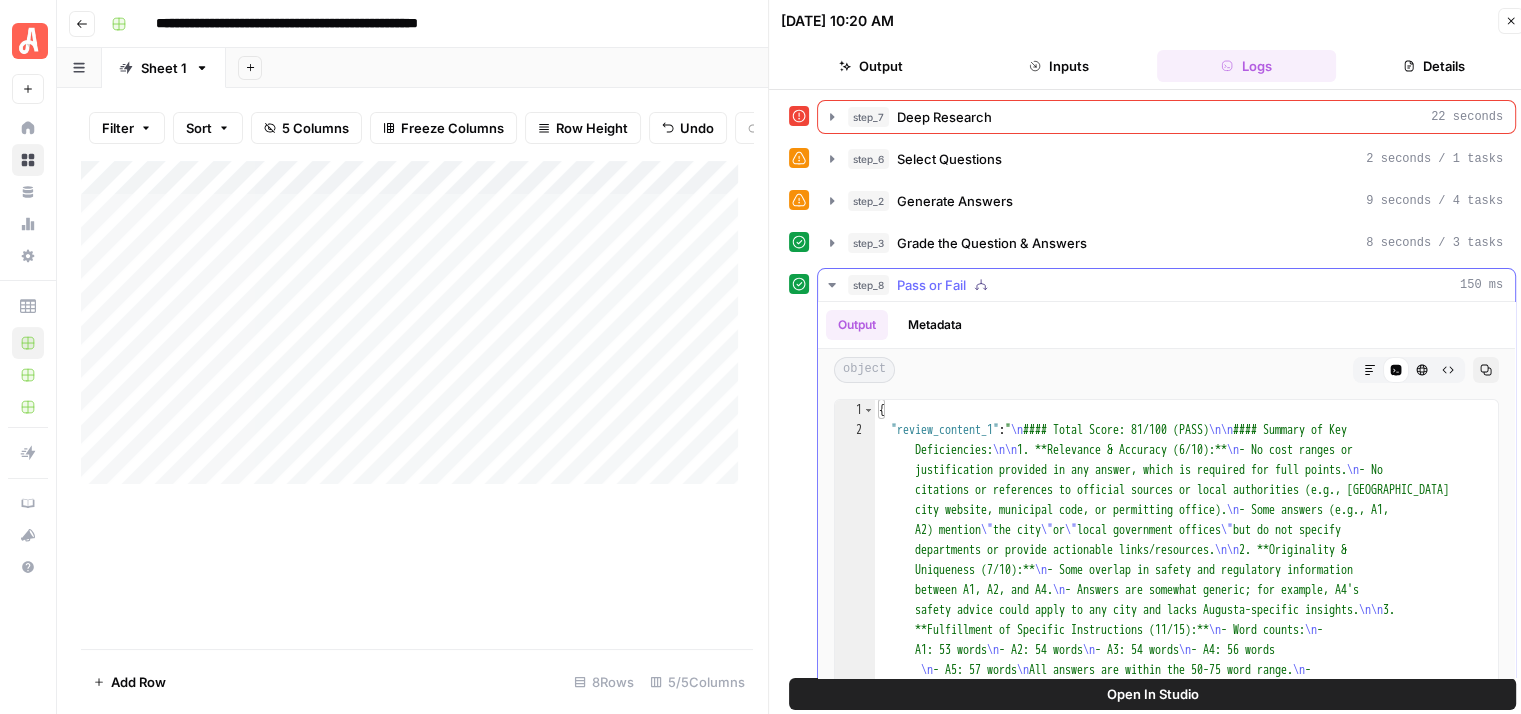 click 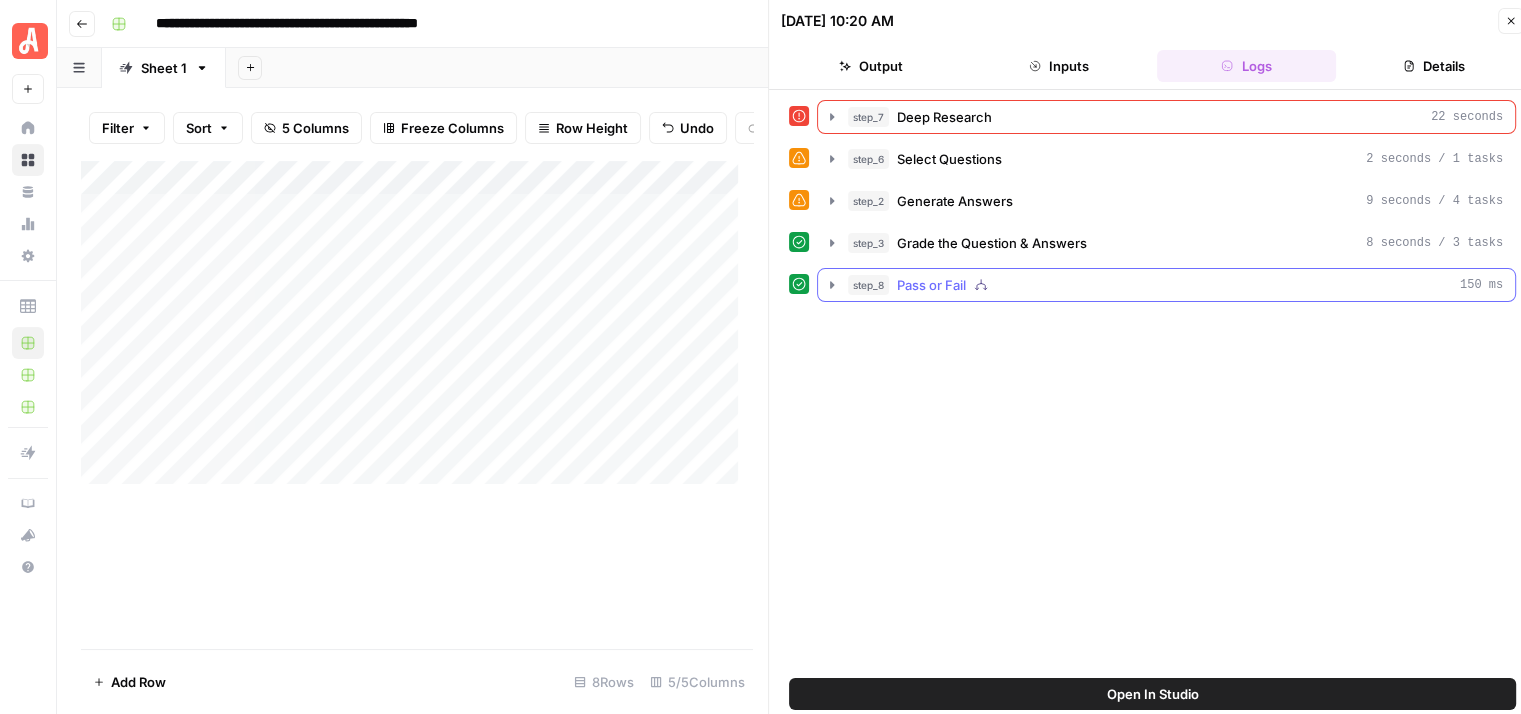 click 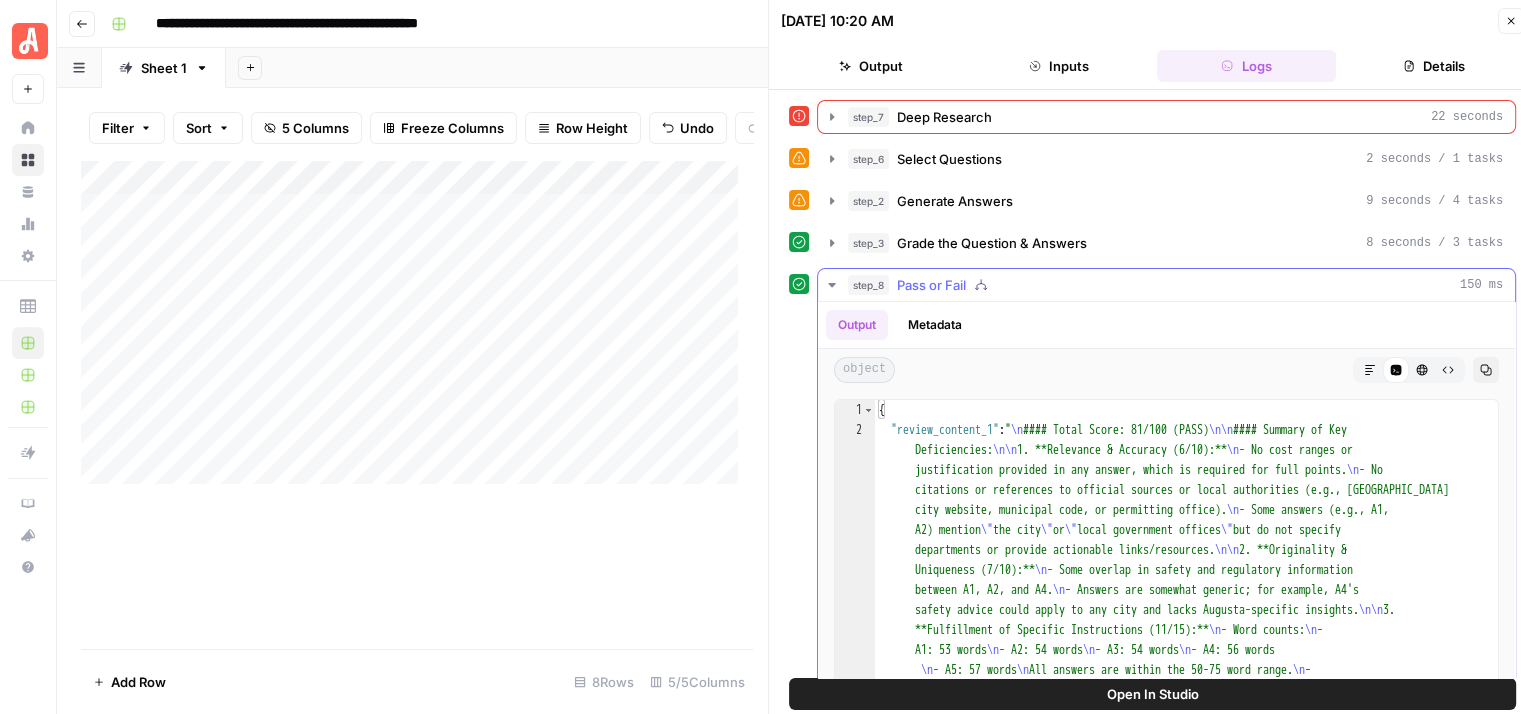 scroll, scrollTop: 180, scrollLeft: 0, axis: vertical 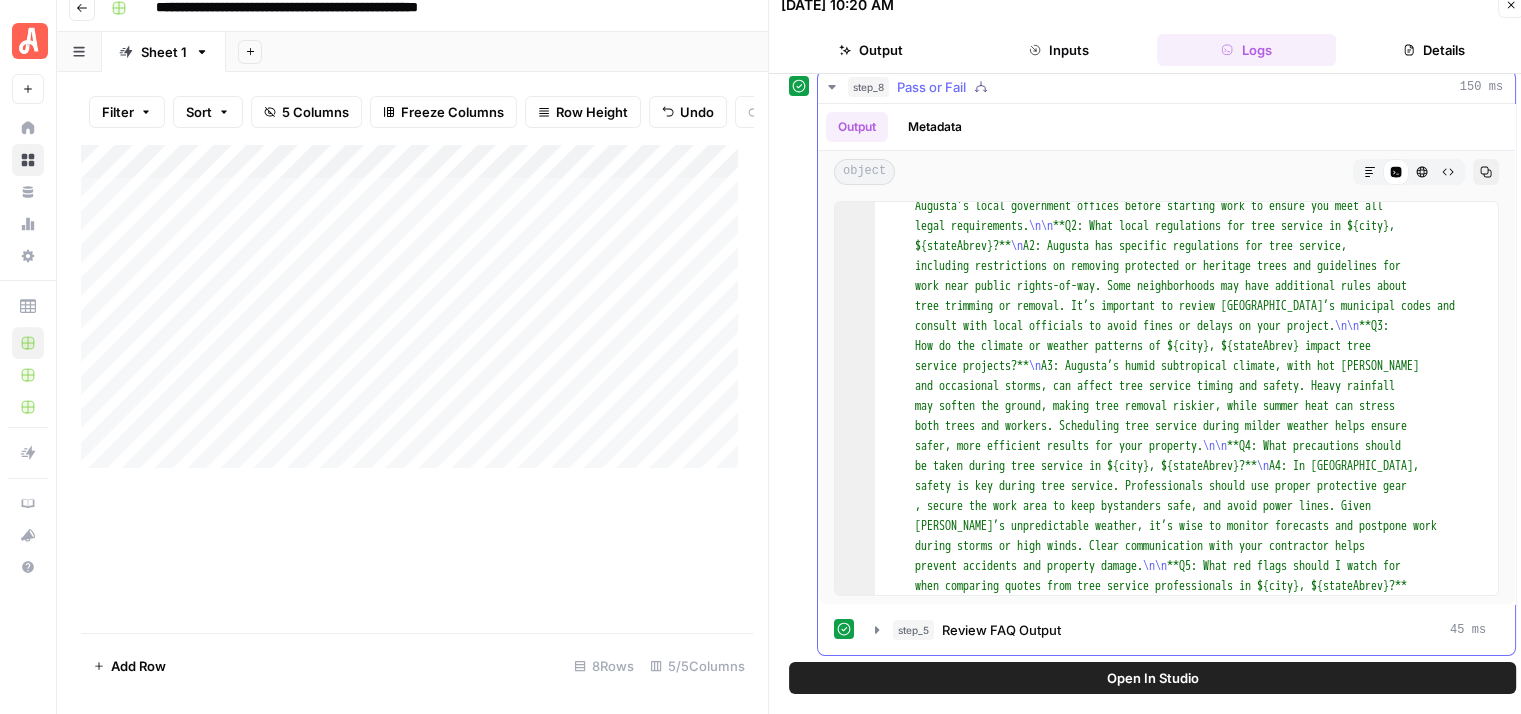 click 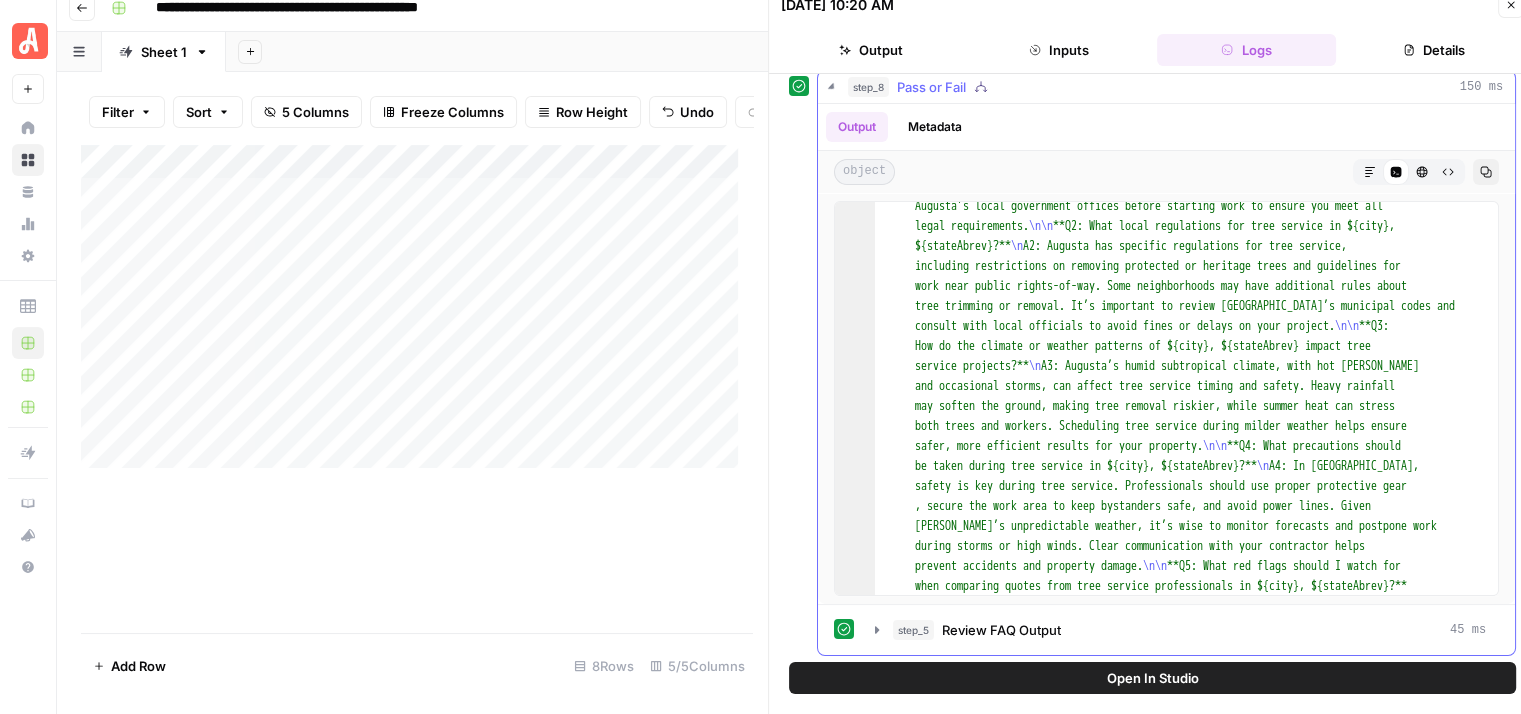 scroll, scrollTop: 0, scrollLeft: 0, axis: both 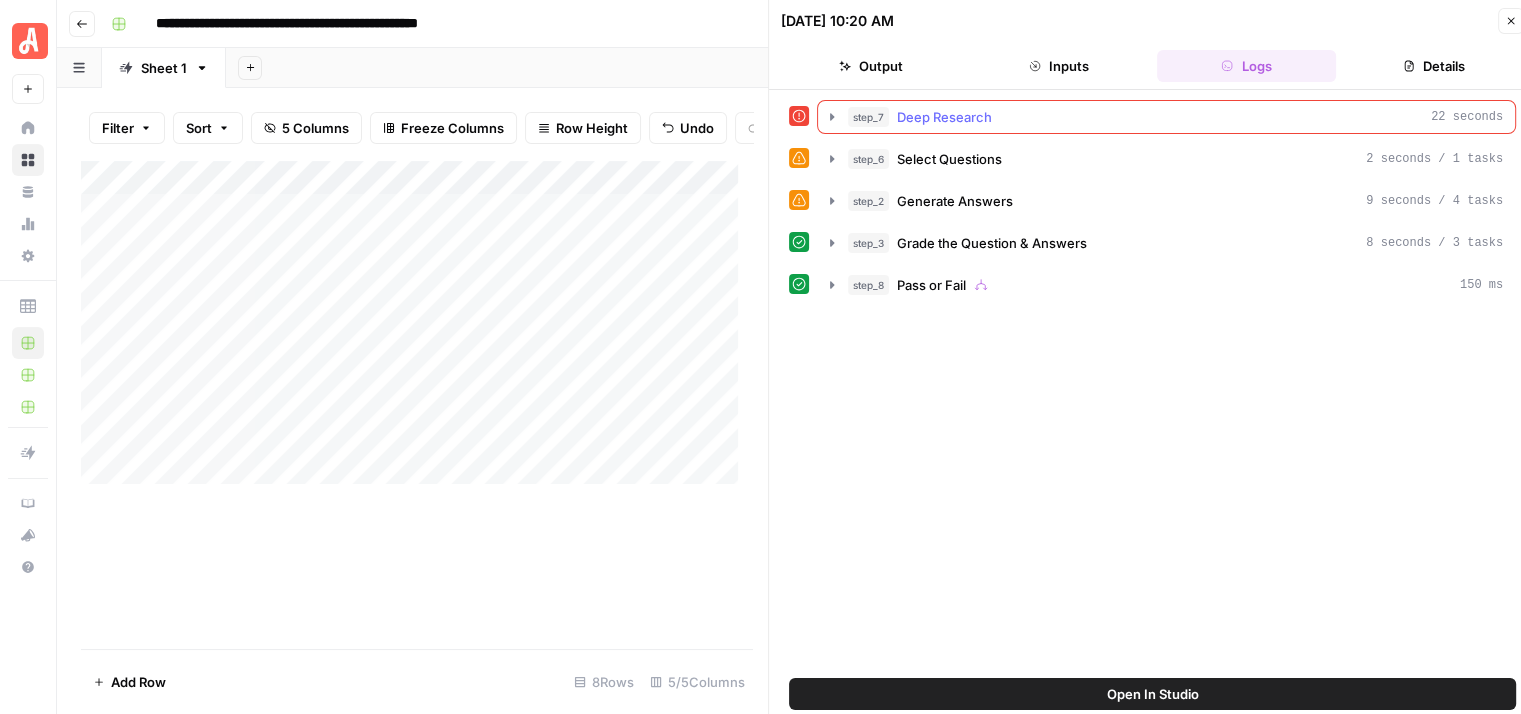 click 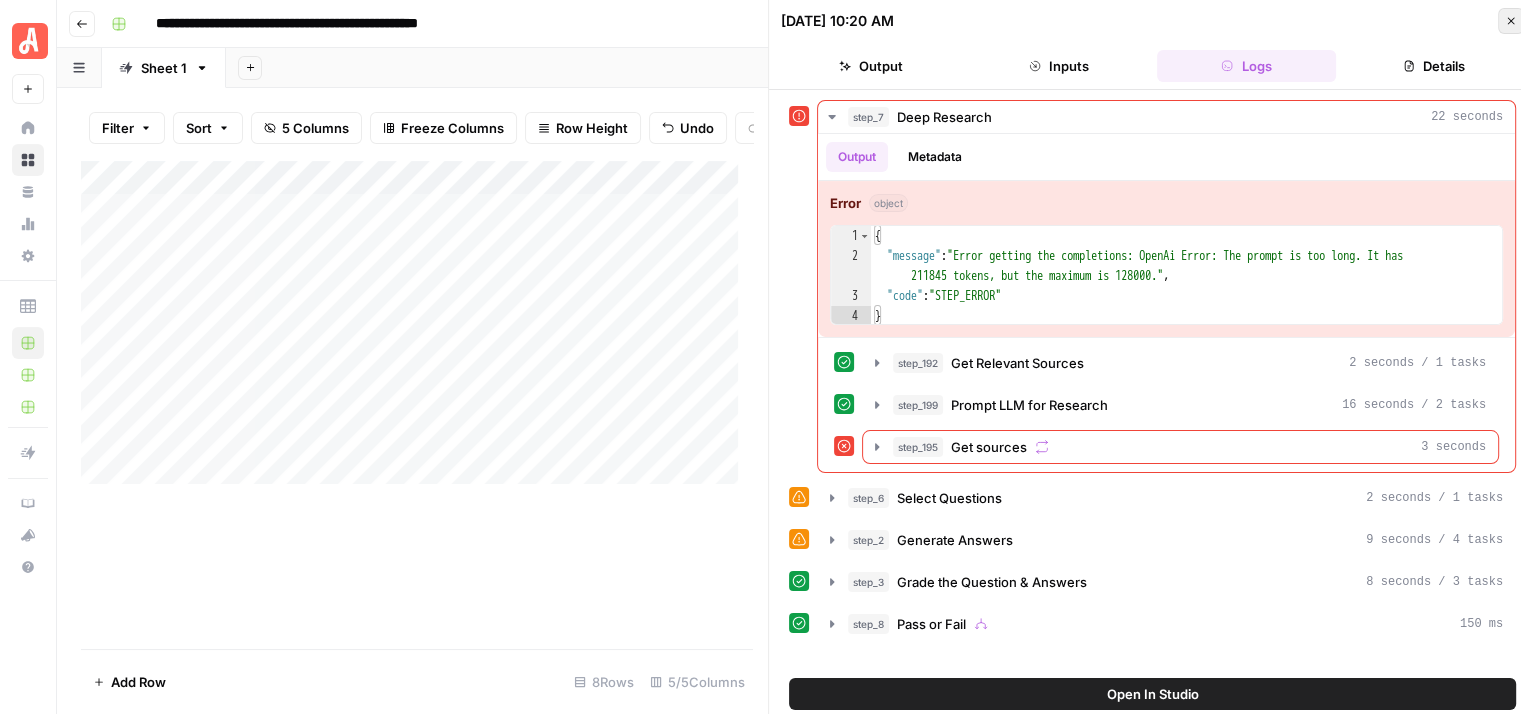 click on "Close" at bounding box center [1511, 21] 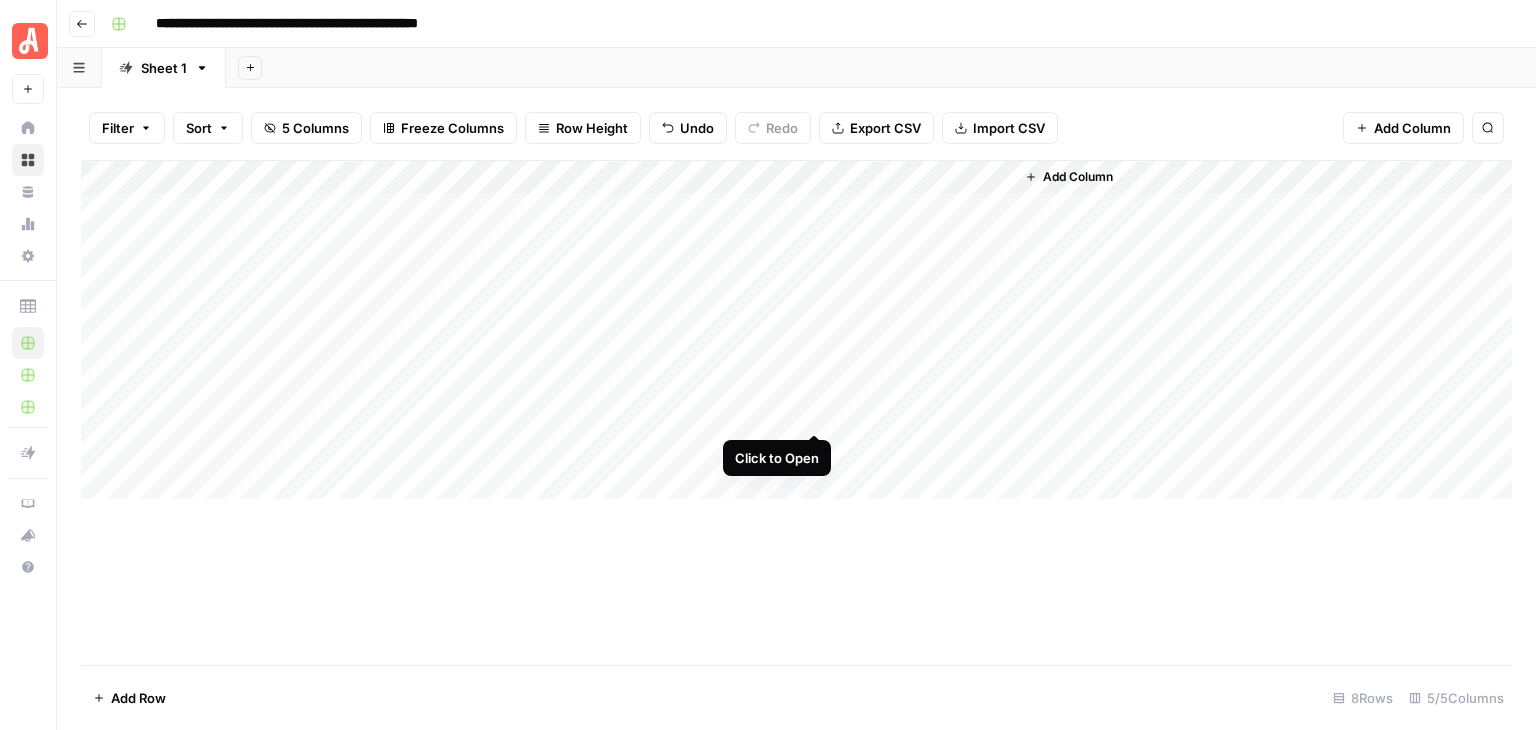 click on "Add Column" at bounding box center [796, 330] 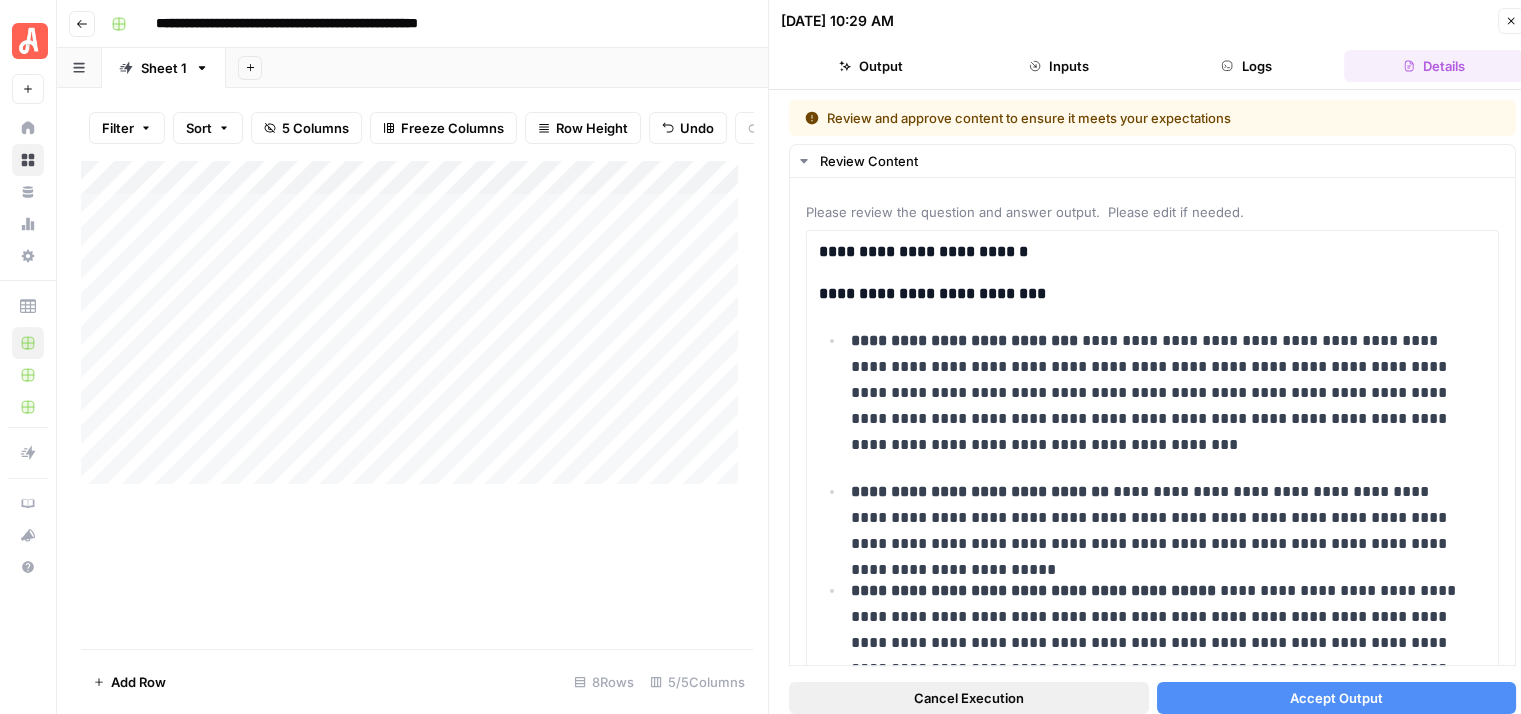 click on "Cancel Execution" at bounding box center [969, 698] 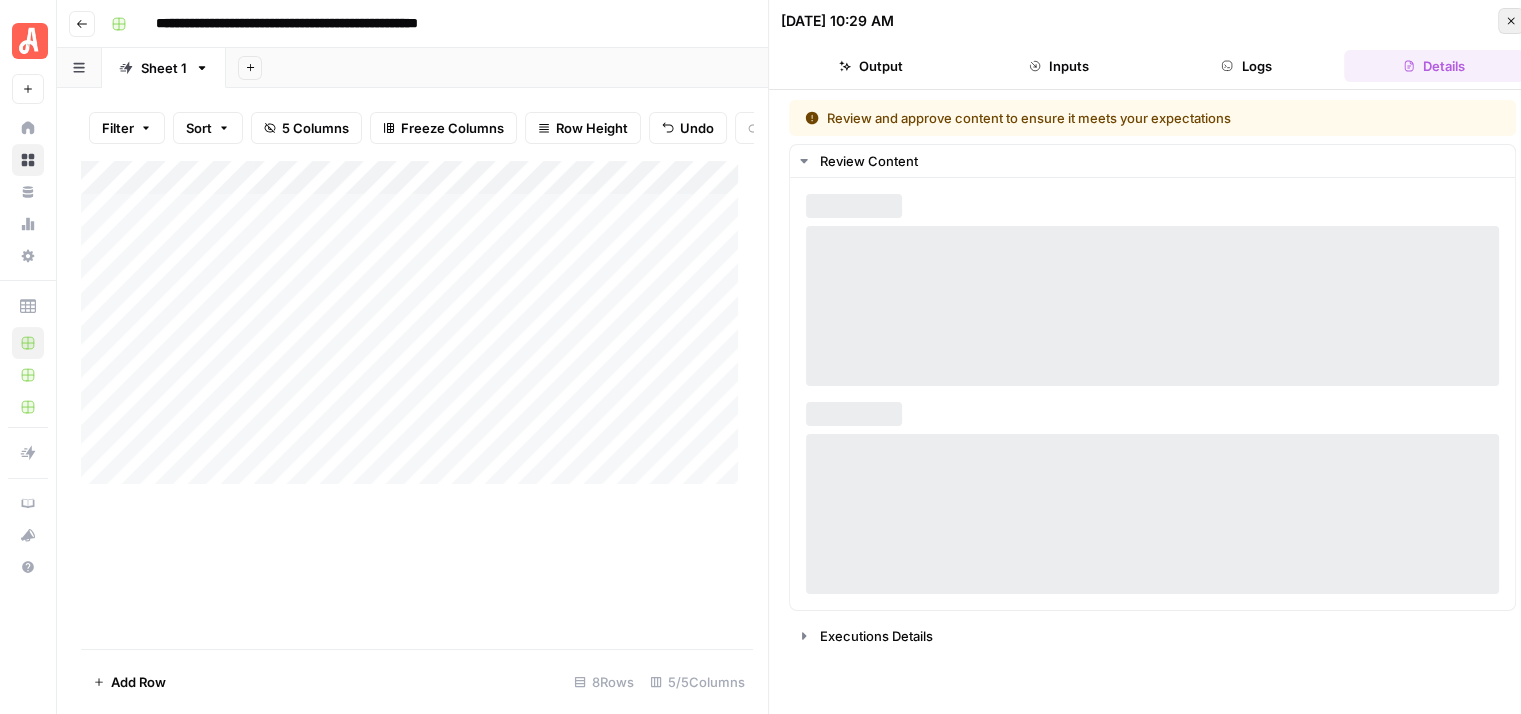 click 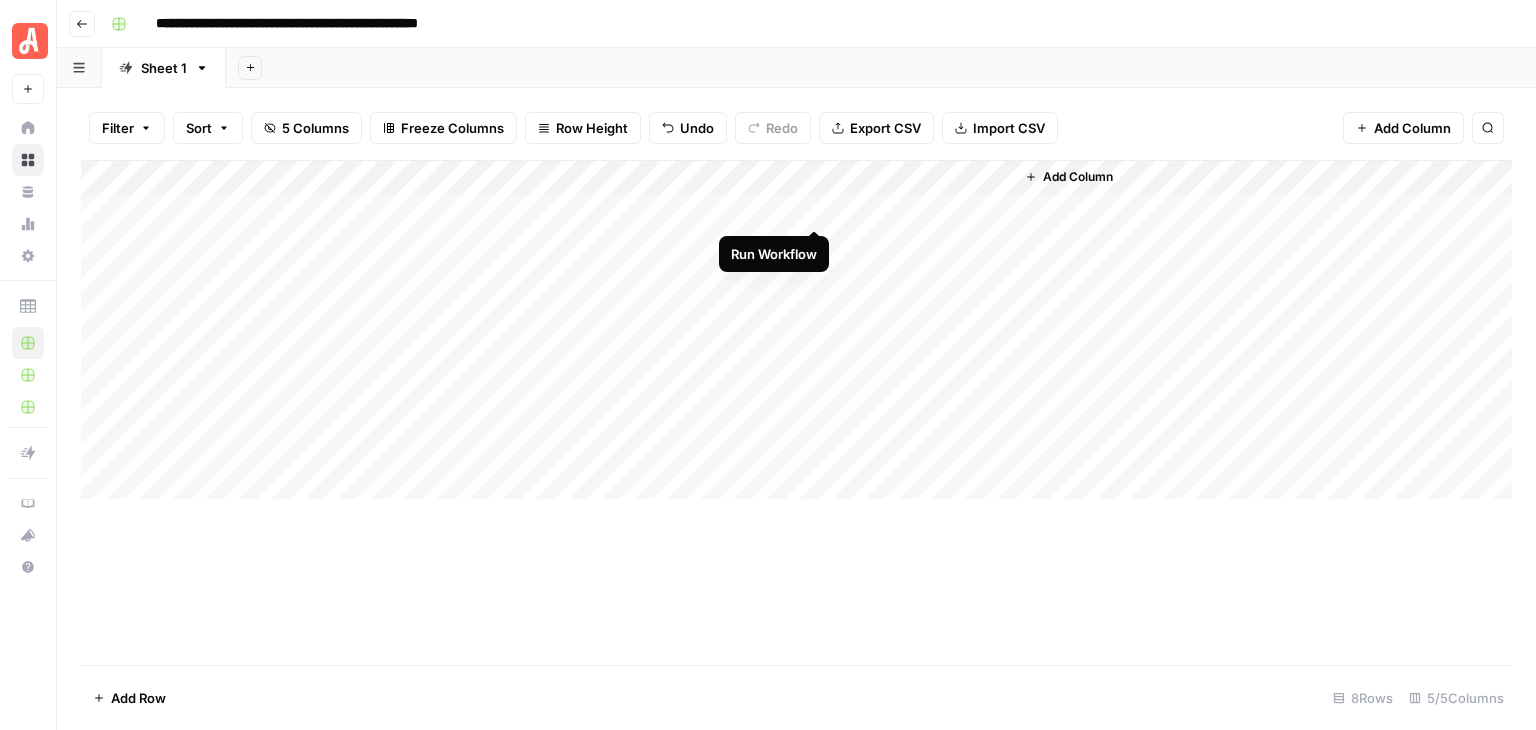 click on "Add Column" at bounding box center (796, 330) 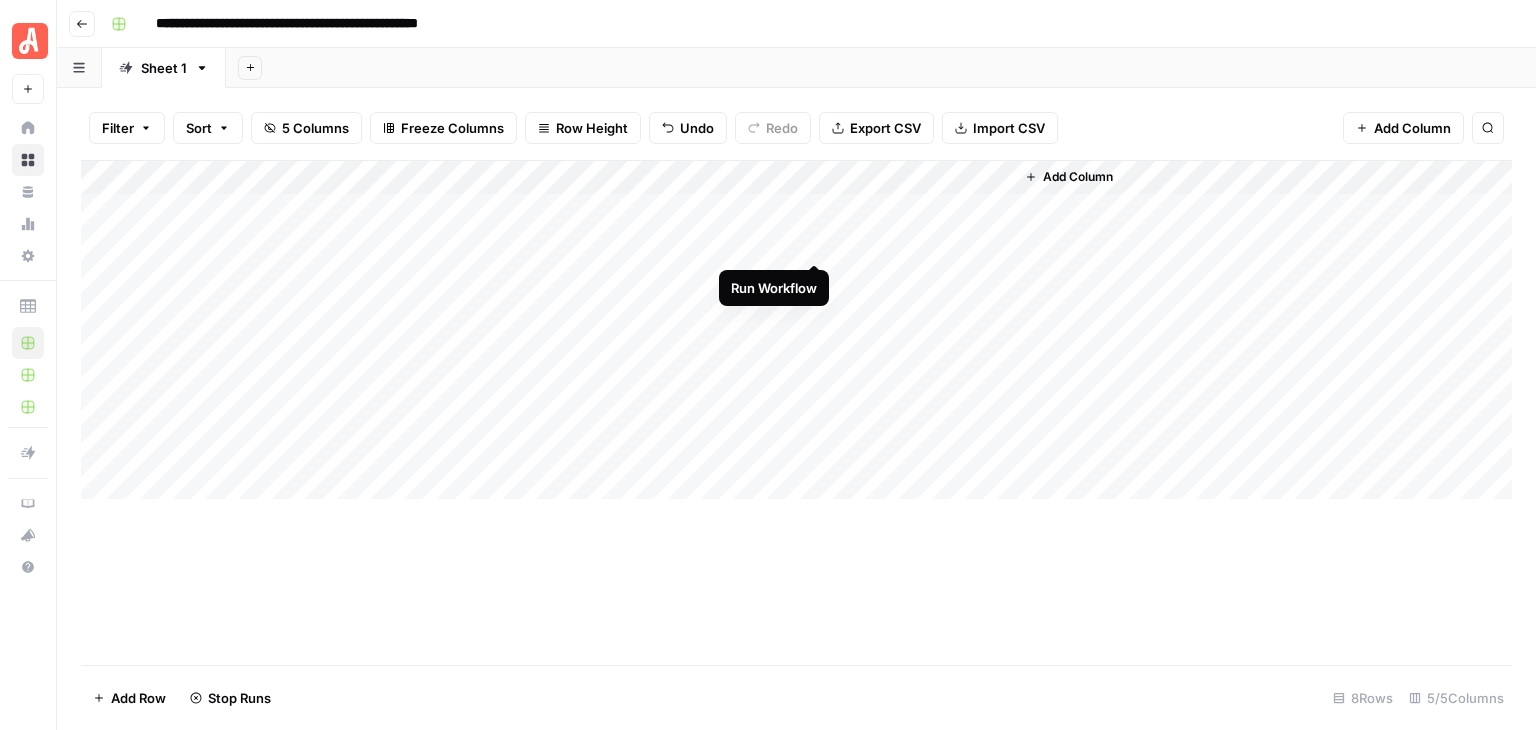 click on "Add Column" at bounding box center (796, 330) 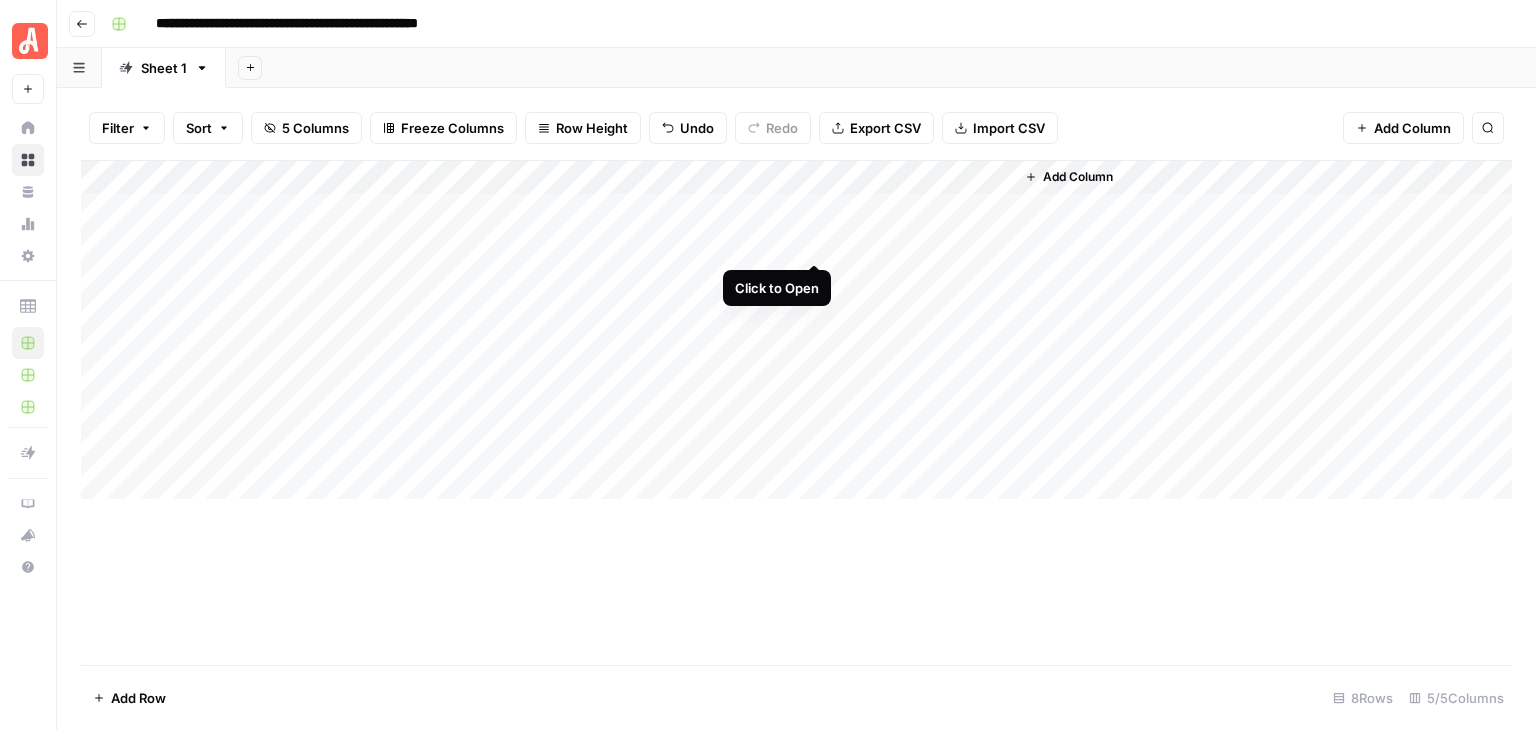 click on "Add Column" at bounding box center (796, 330) 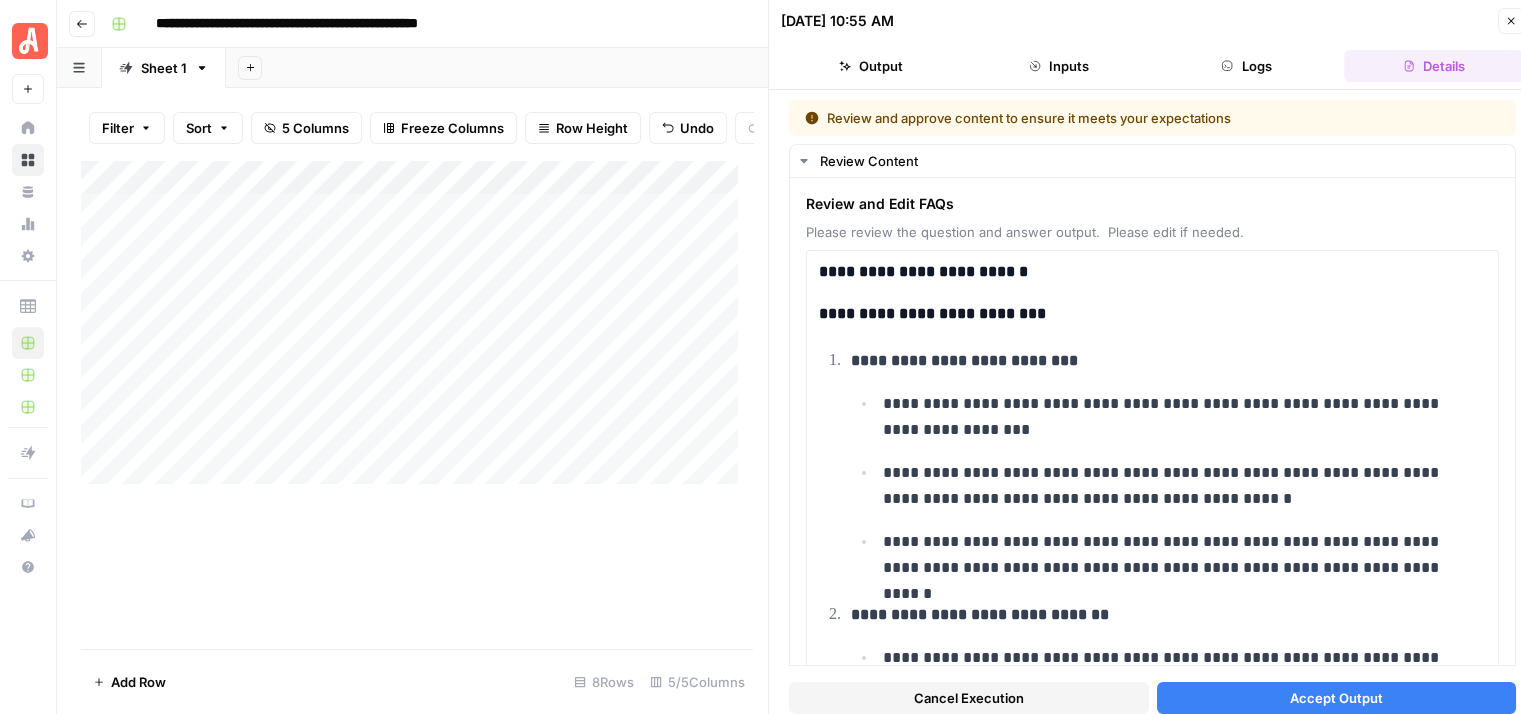 click on "Accept Output" at bounding box center (1336, 698) 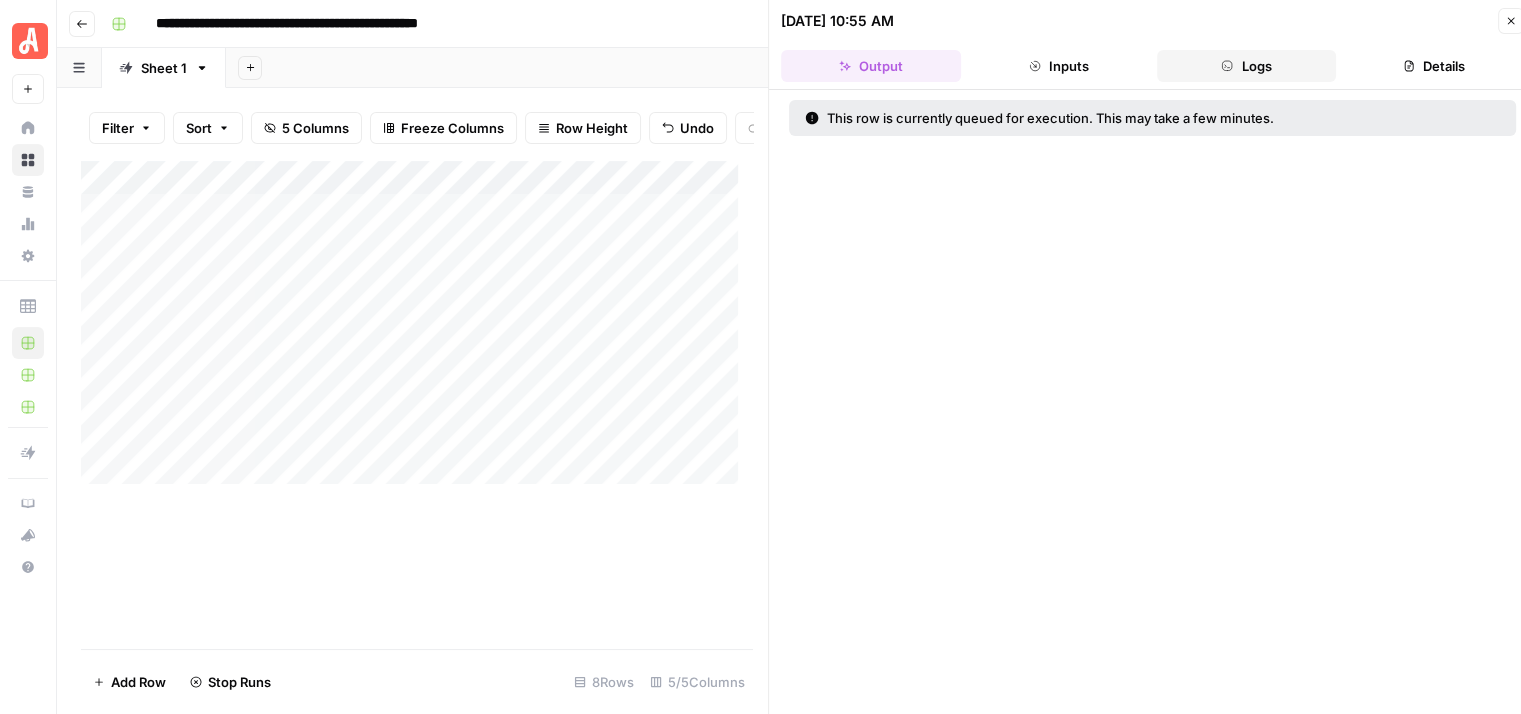 click on "Logs" at bounding box center [1247, 66] 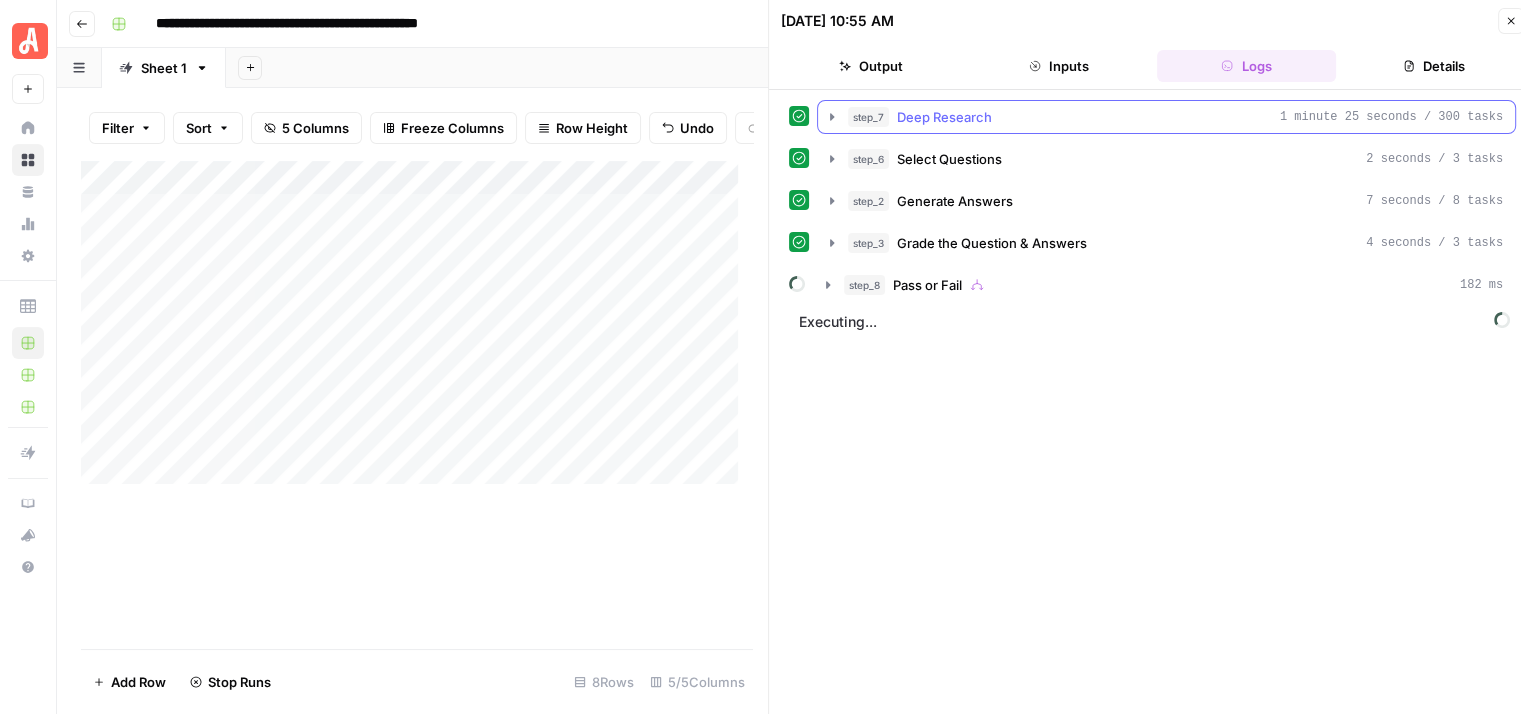 click 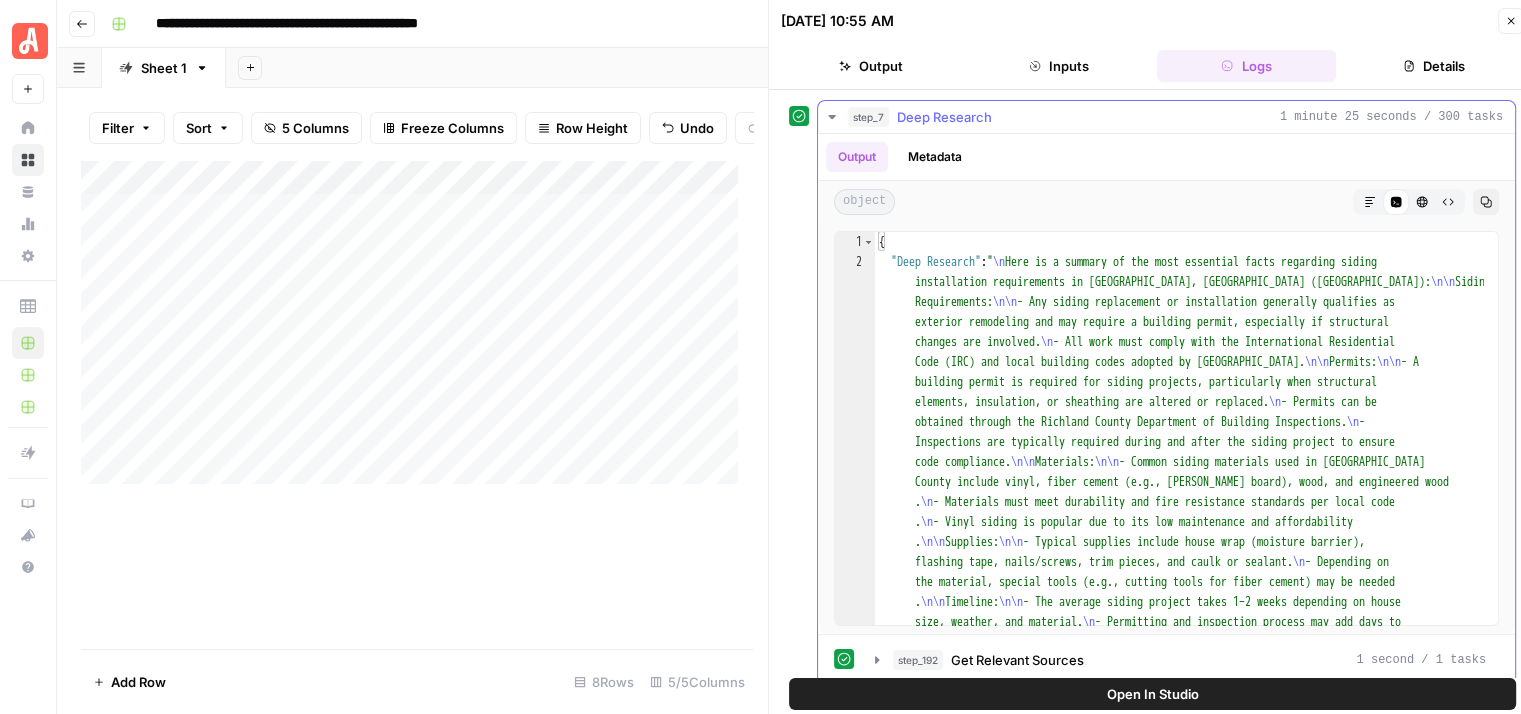 click 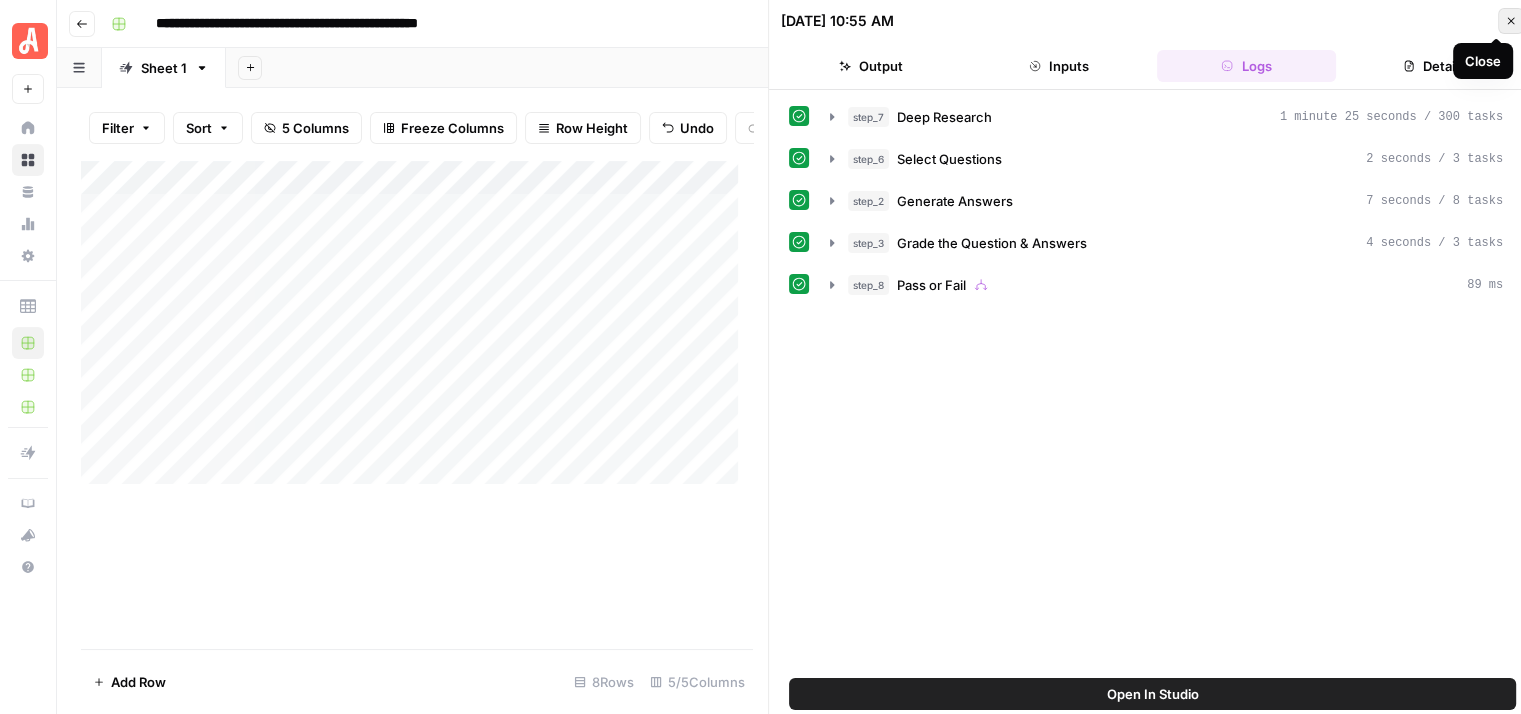 click 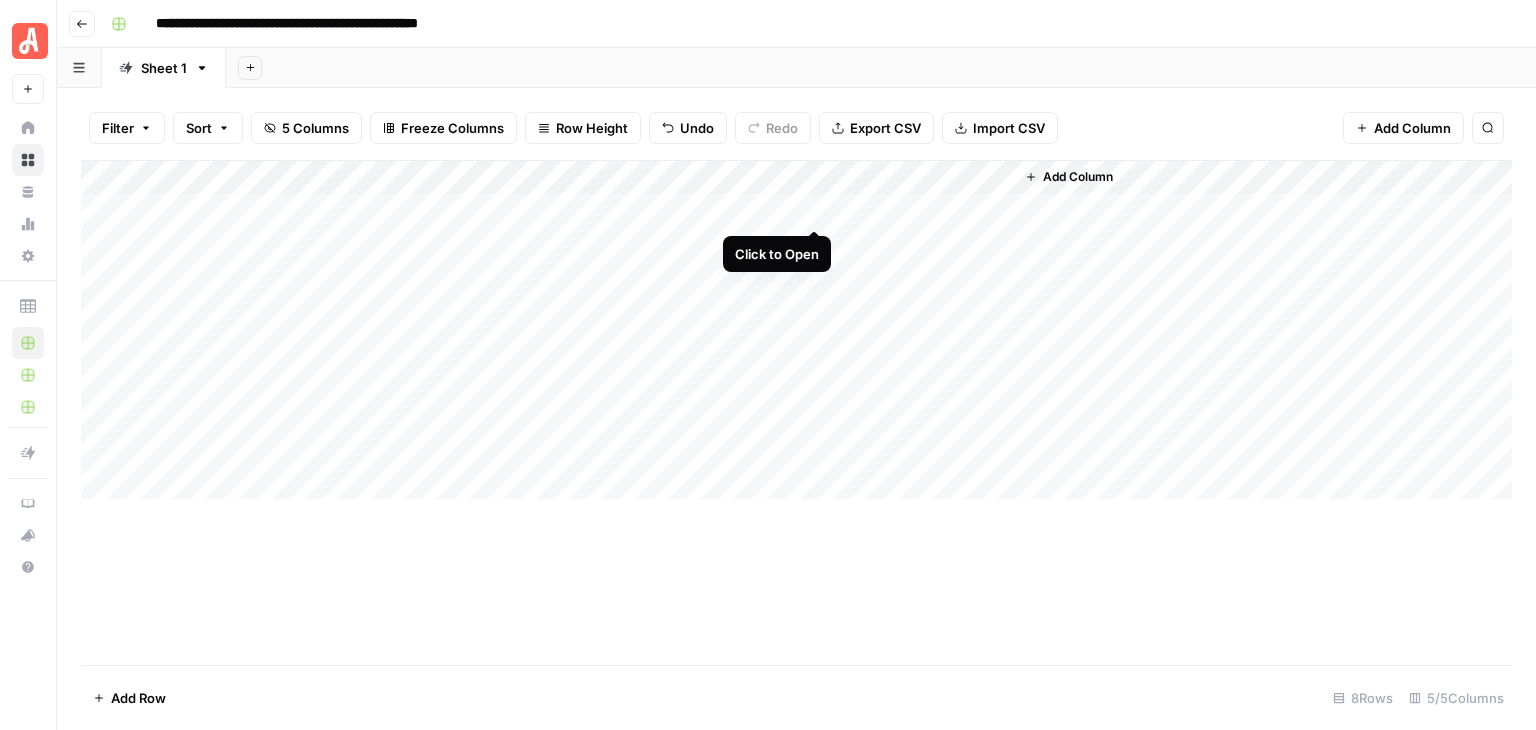 click on "Add Column" at bounding box center [796, 330] 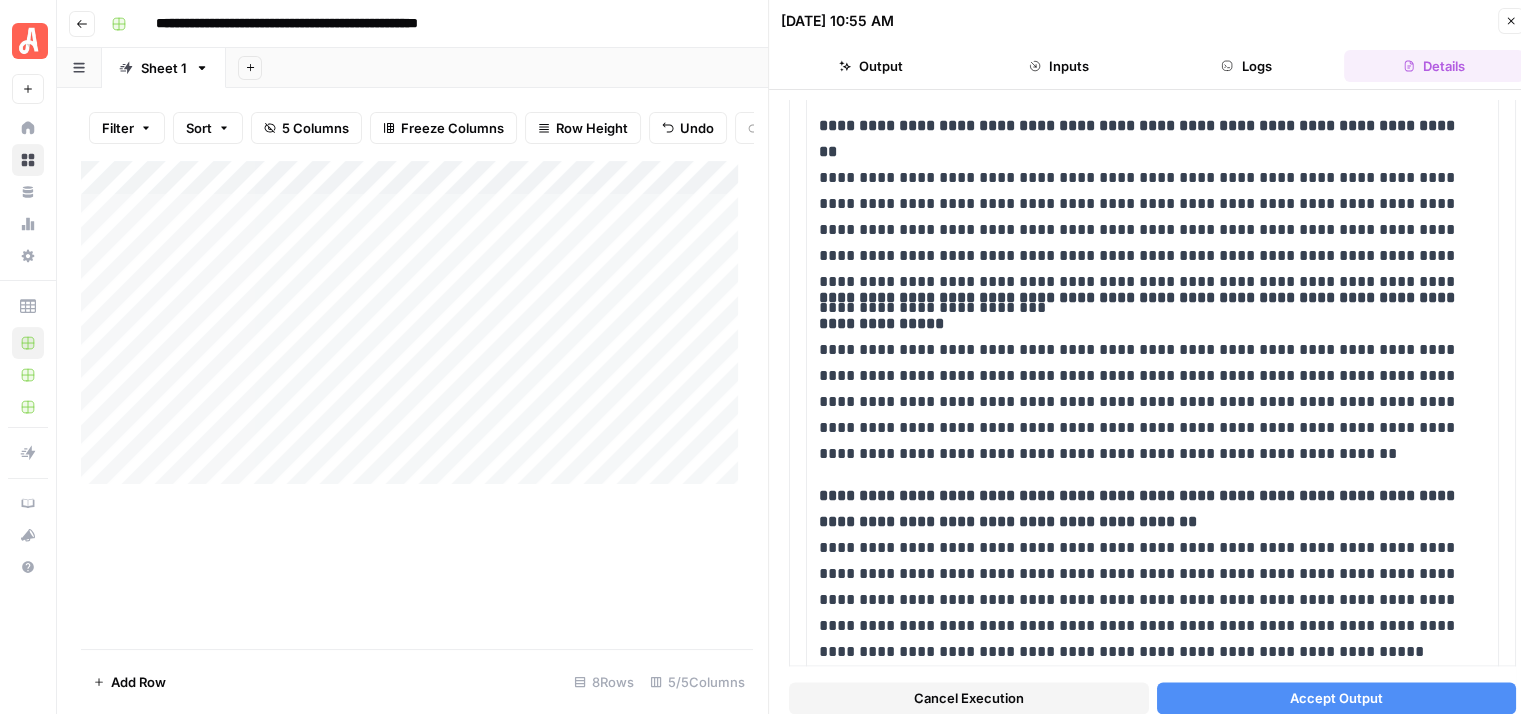 scroll, scrollTop: 3382, scrollLeft: 0, axis: vertical 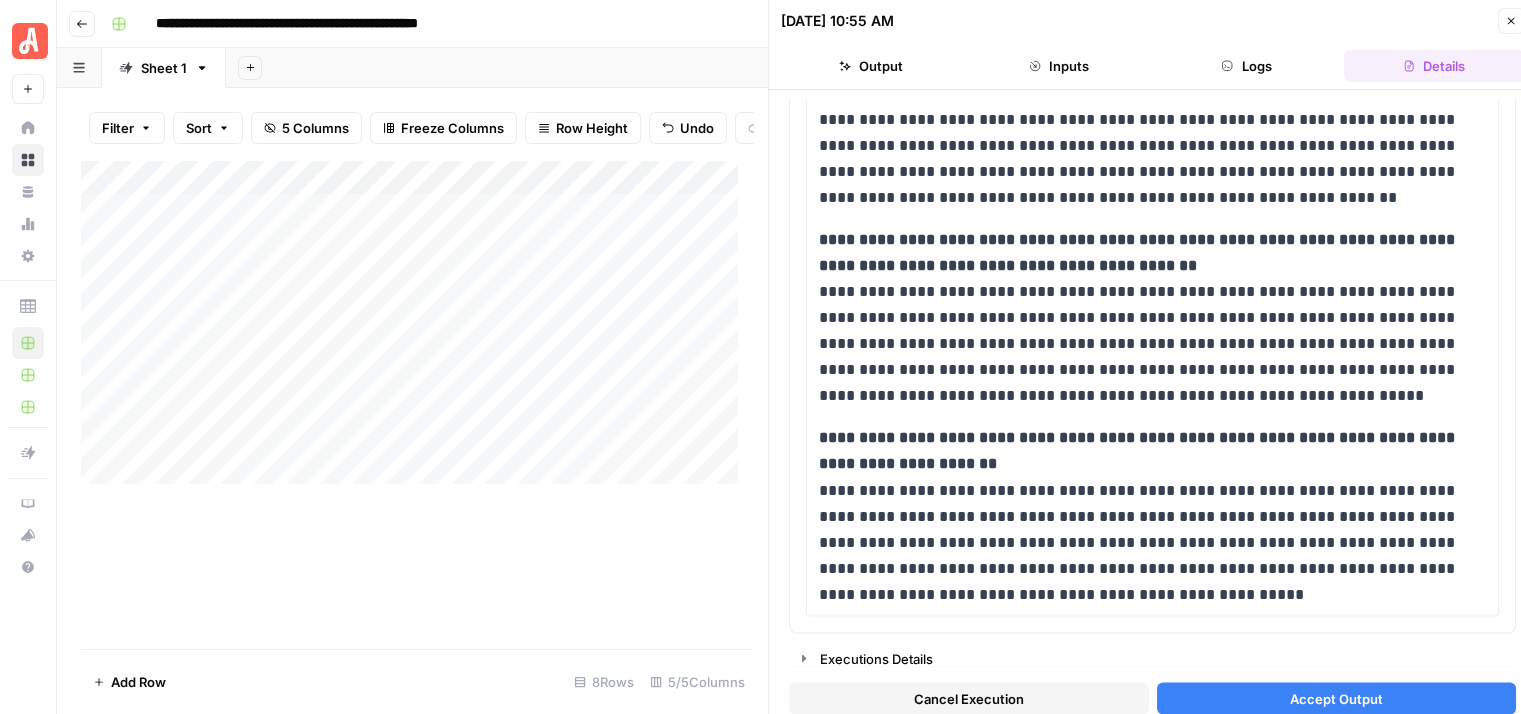 click on "Accept Output" at bounding box center (1336, 698) 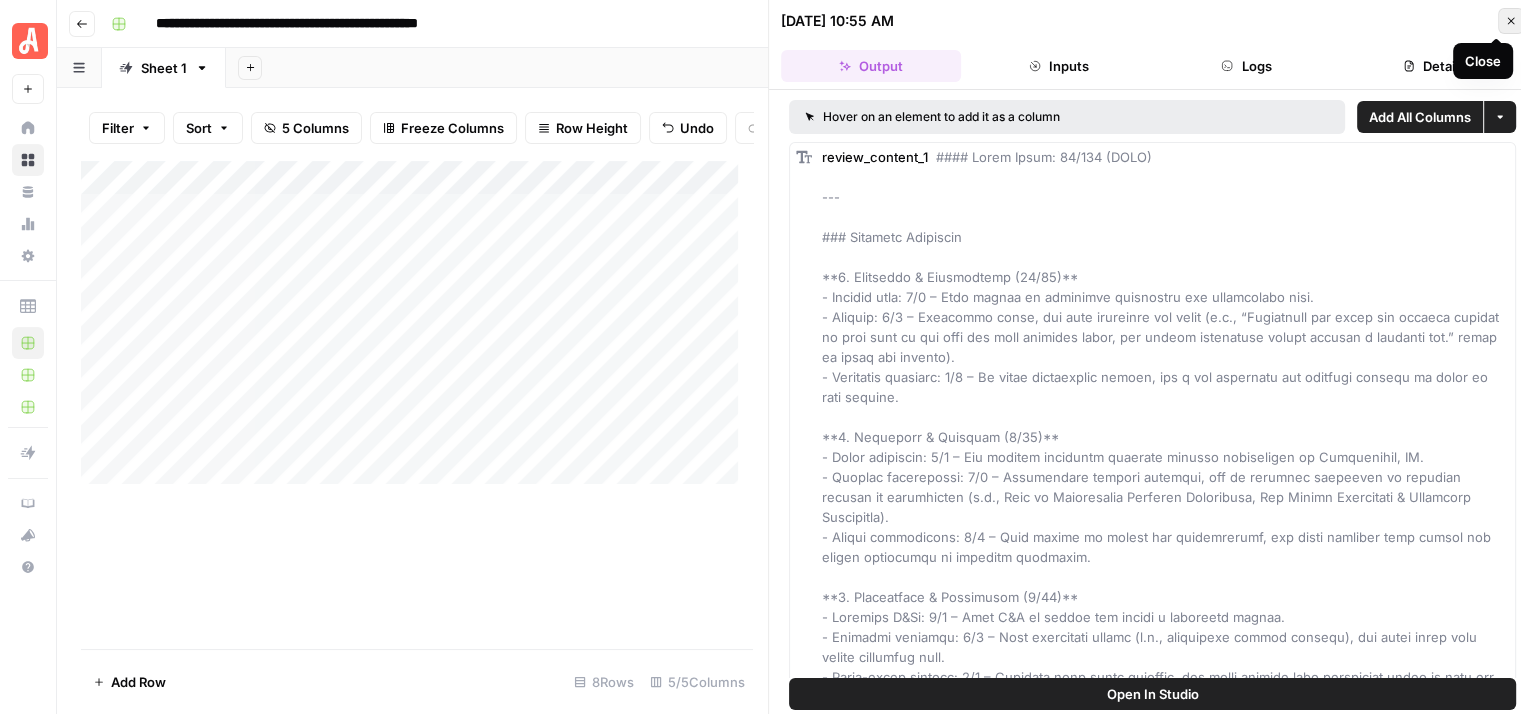 click 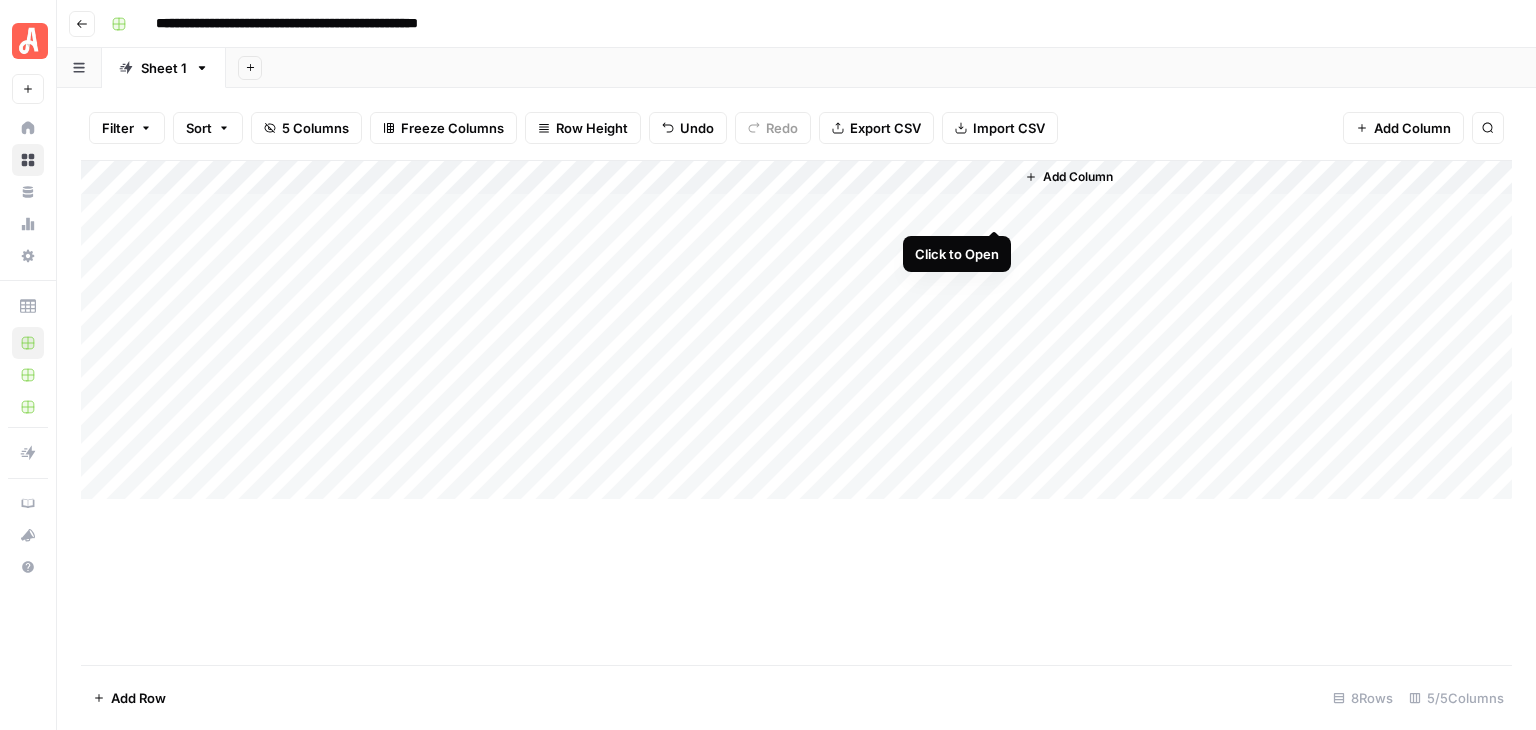 click on "Add Column" at bounding box center (796, 330) 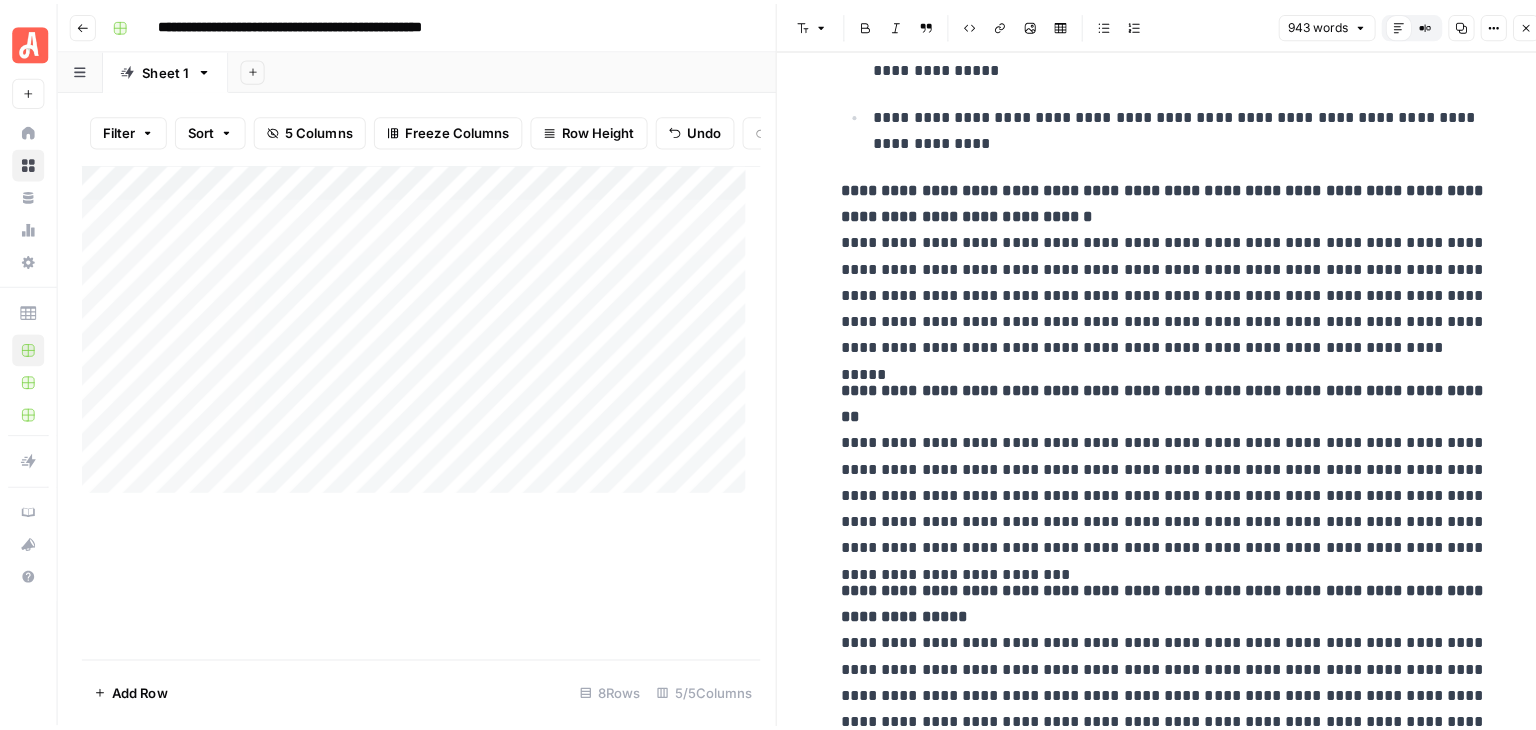 scroll, scrollTop: 2700, scrollLeft: 0, axis: vertical 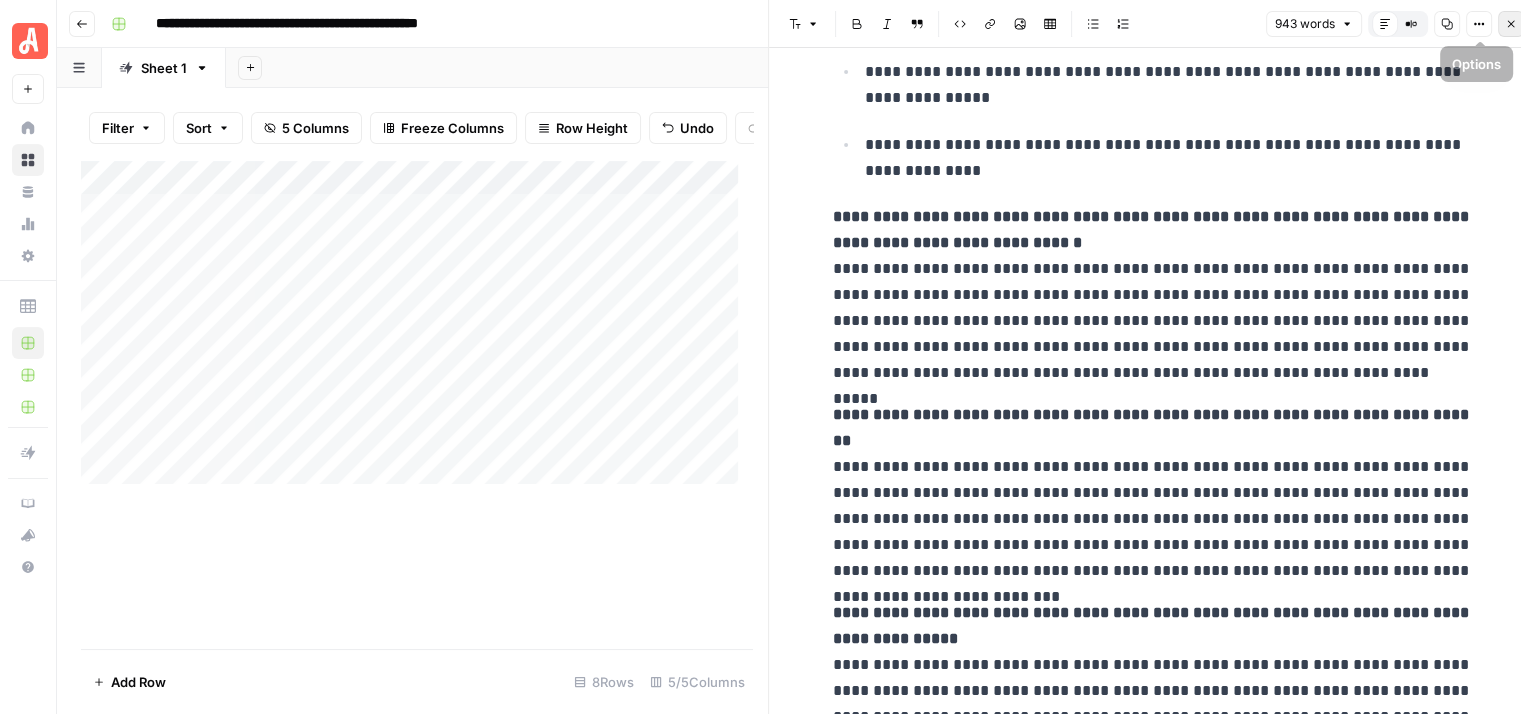 click 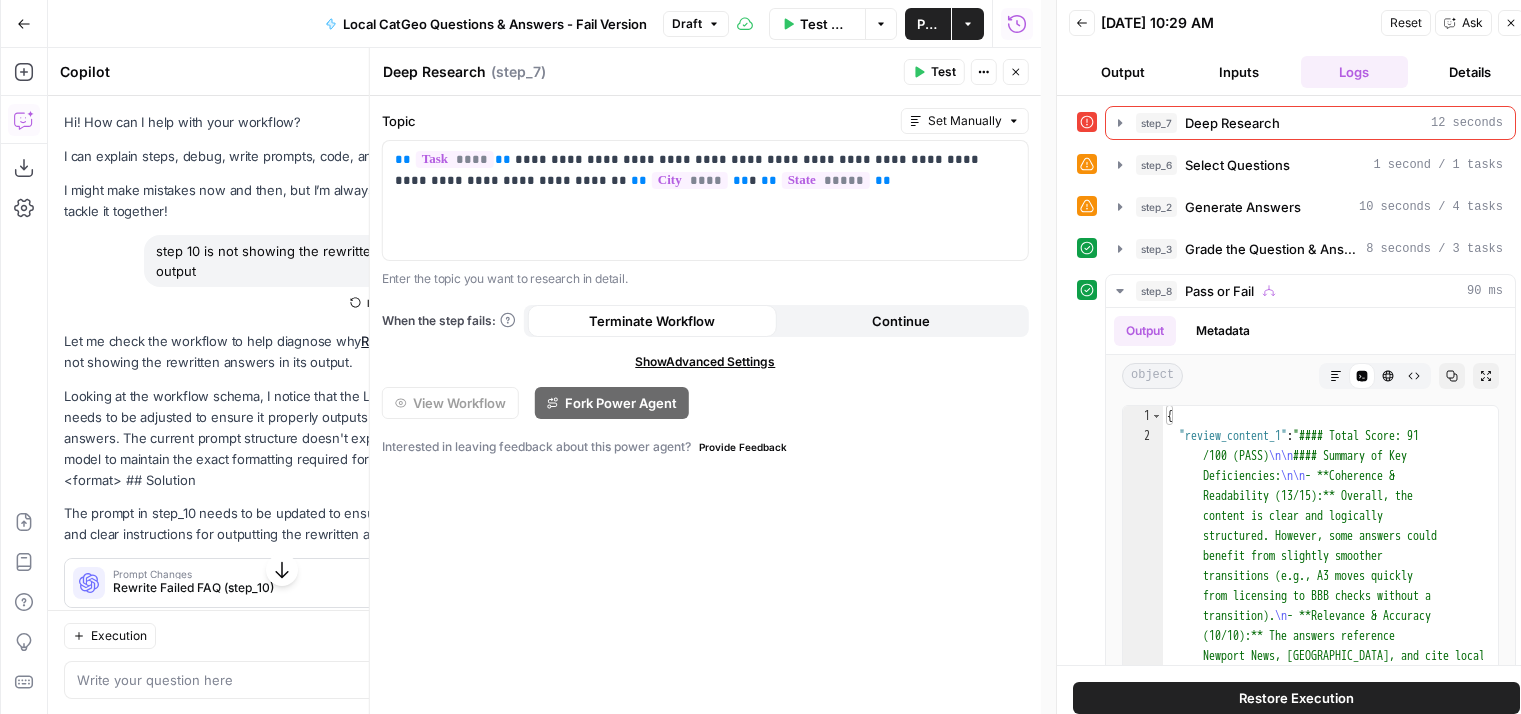 scroll, scrollTop: 0, scrollLeft: 0, axis: both 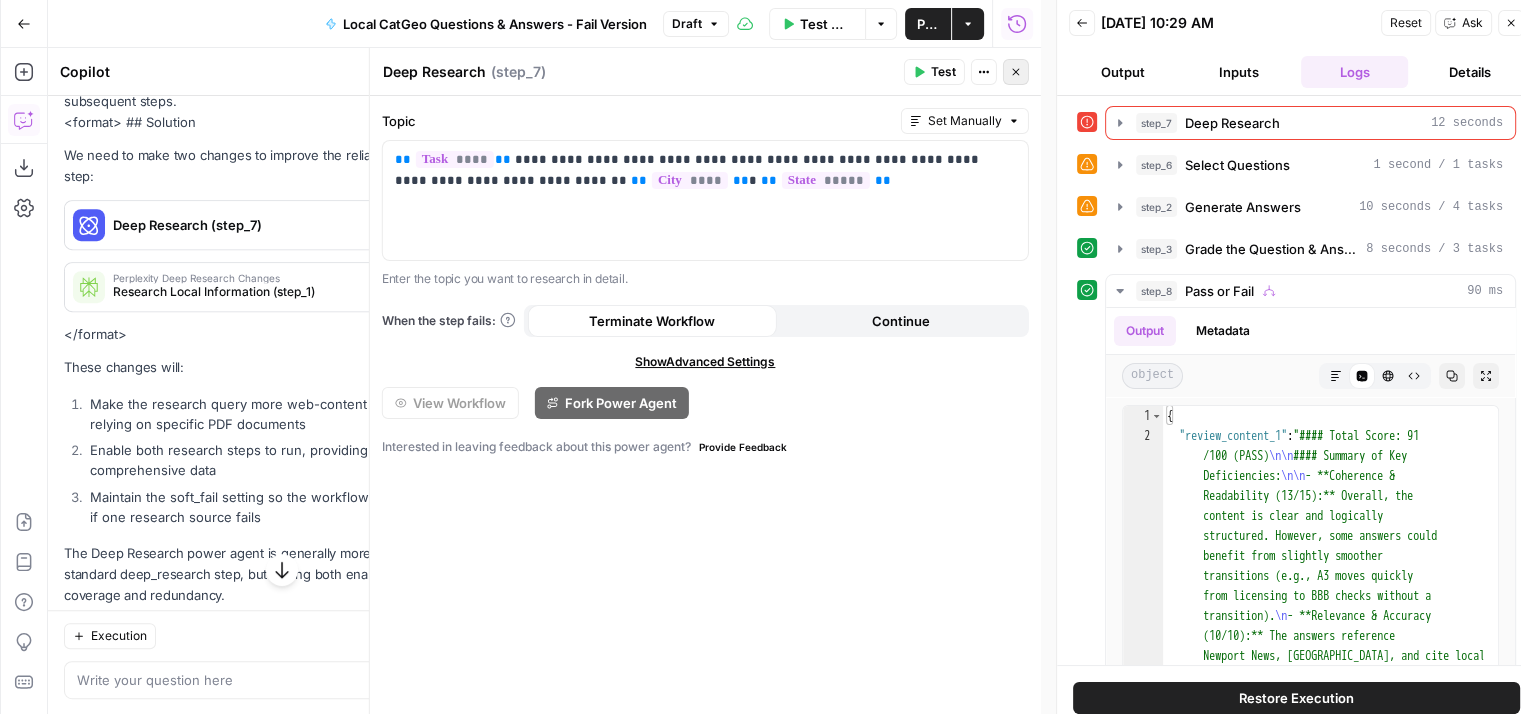 click on "Close" at bounding box center (1016, 72) 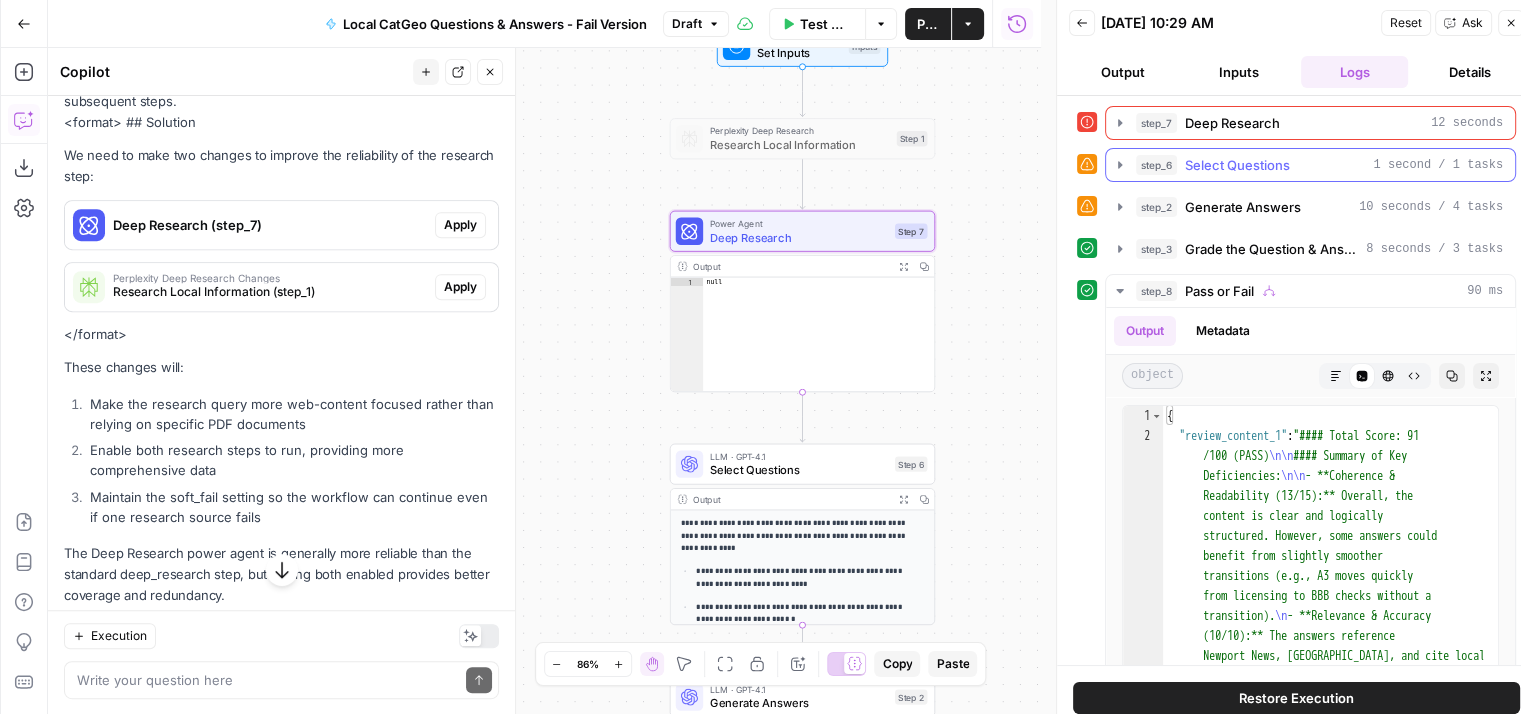 click 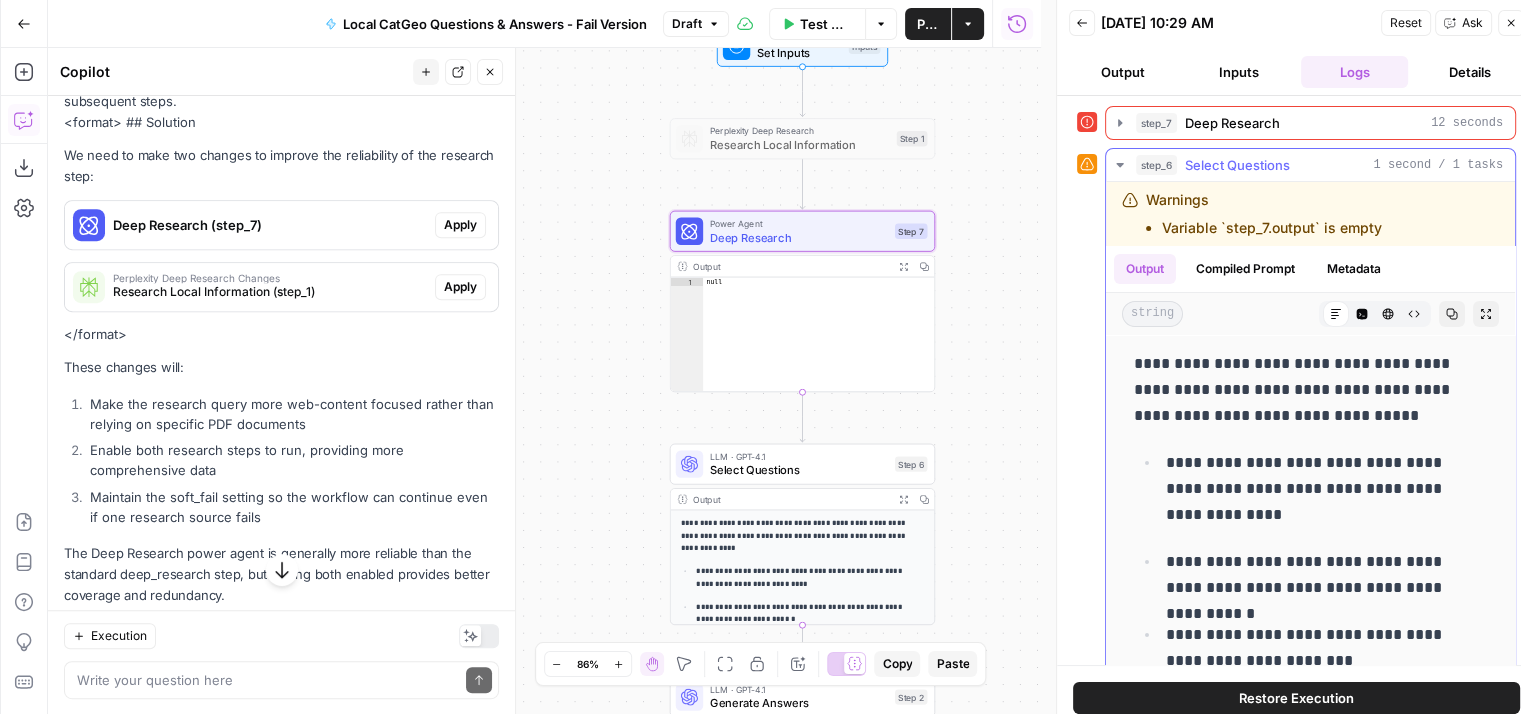 click 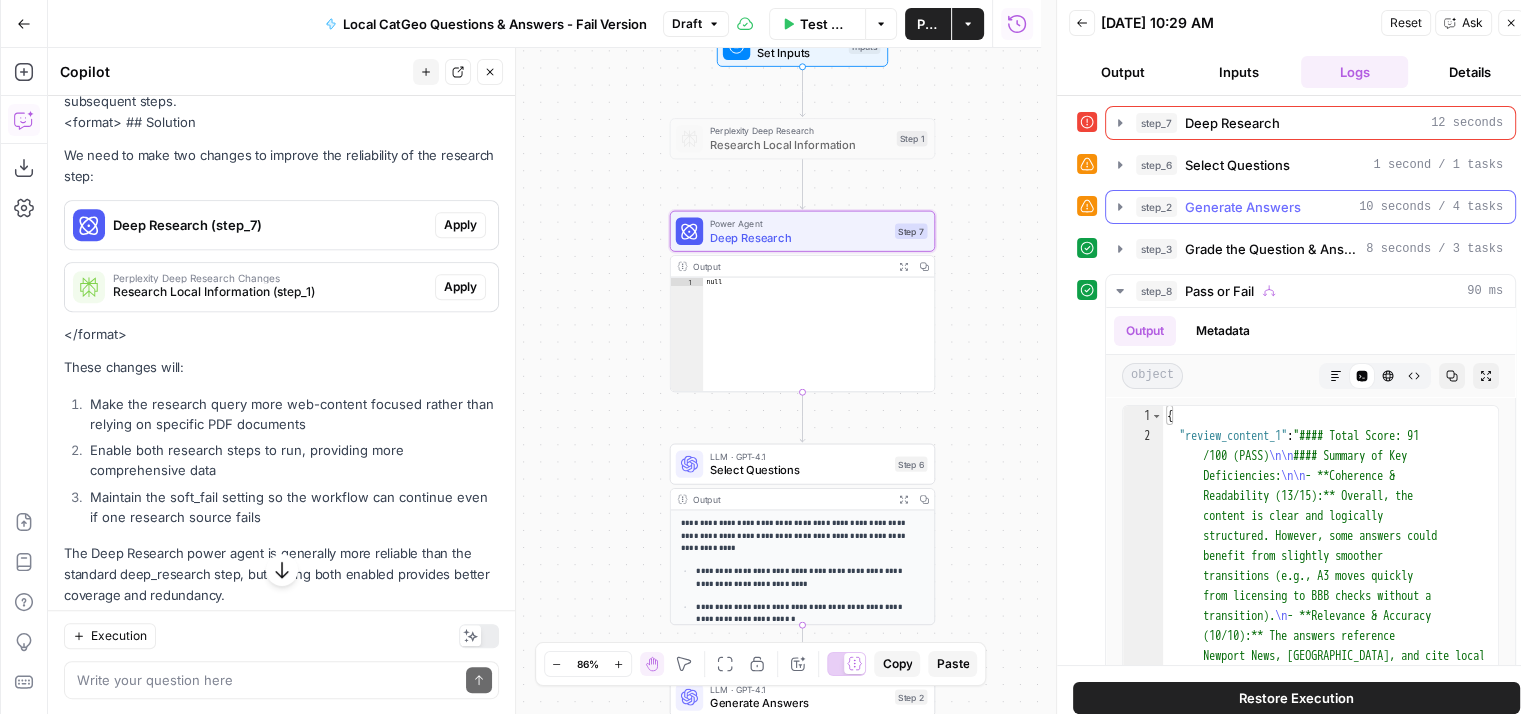click on "step_2 Generate Answers 10 seconds / 4 tasks" at bounding box center (1310, 207) 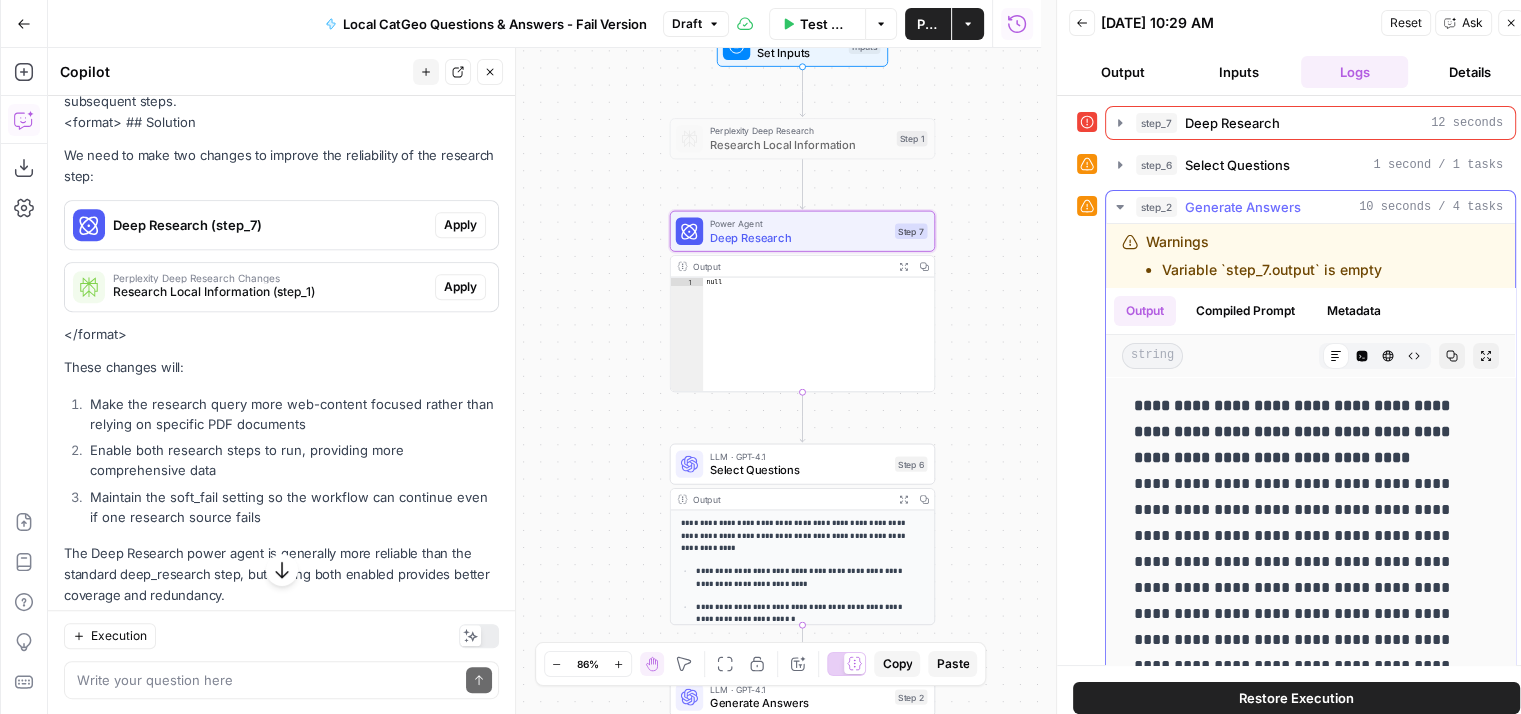 click 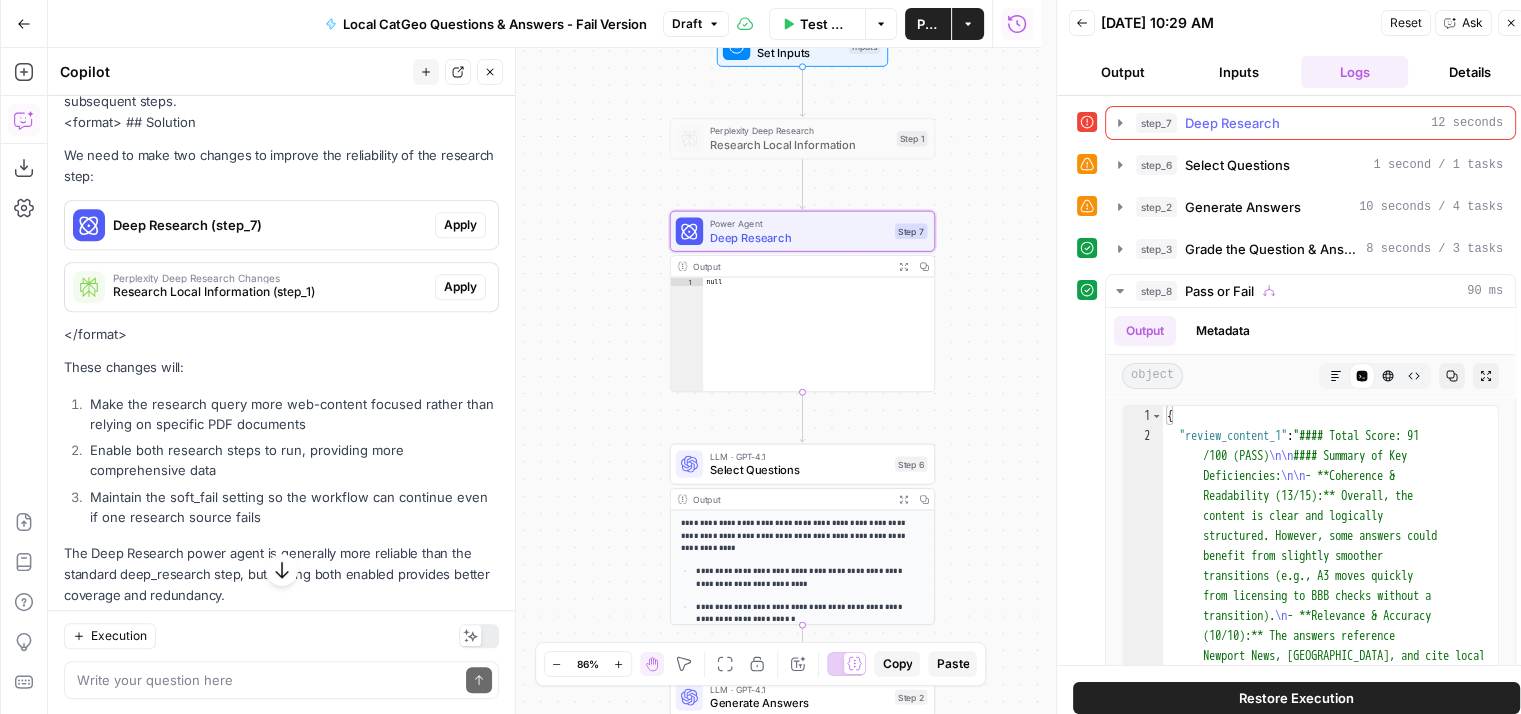 click 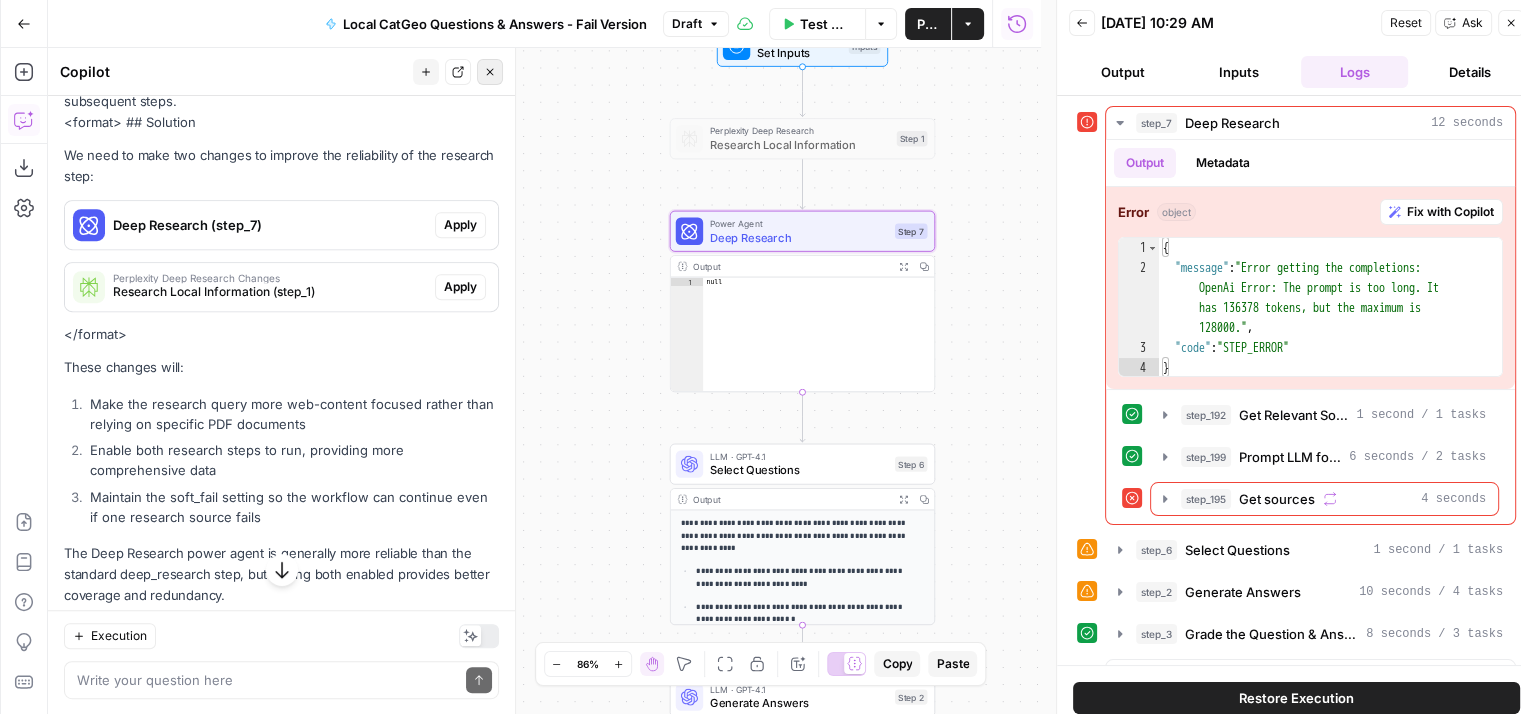 click 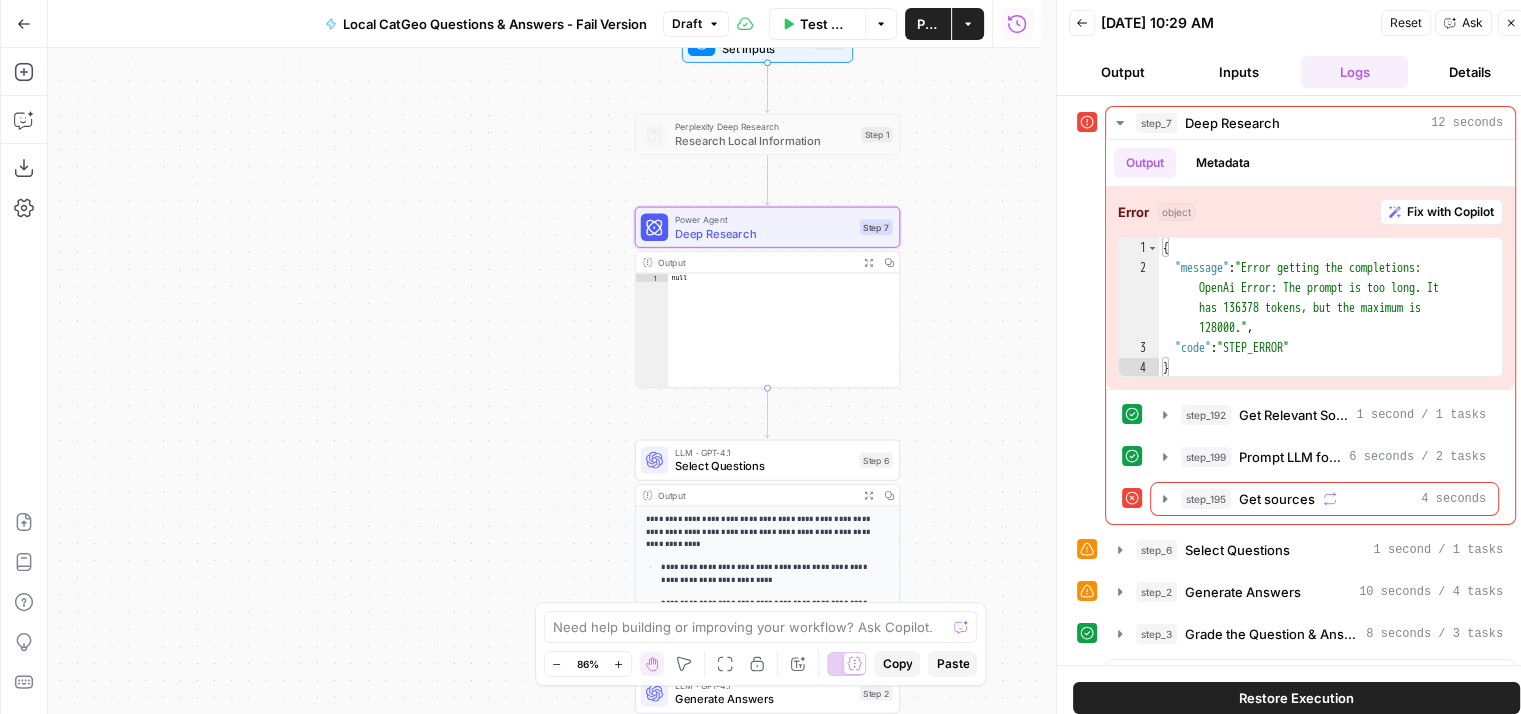 drag, startPoint x: 1018, startPoint y: 297, endPoint x: 983, endPoint y: 293, distance: 35.22783 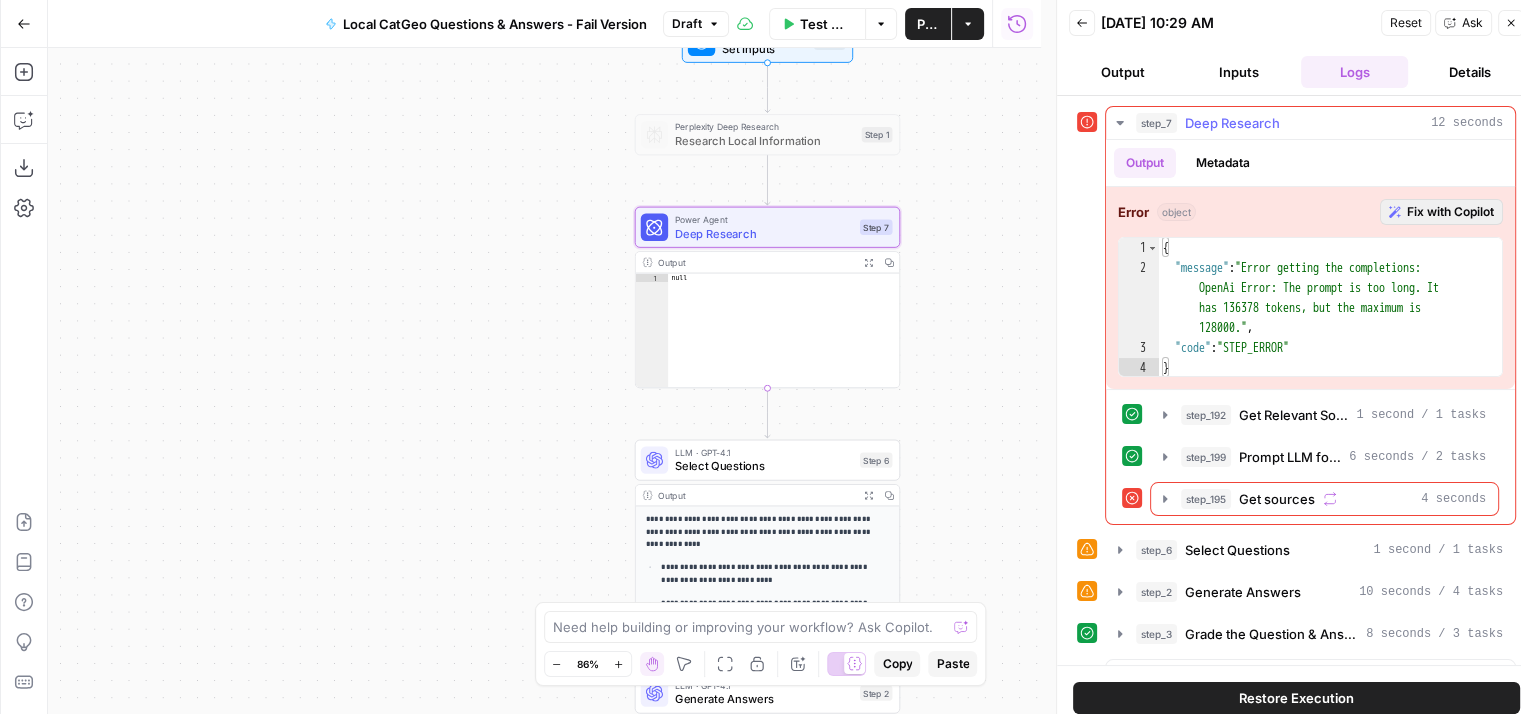 click on "Fix with Copilot" at bounding box center (1450, 212) 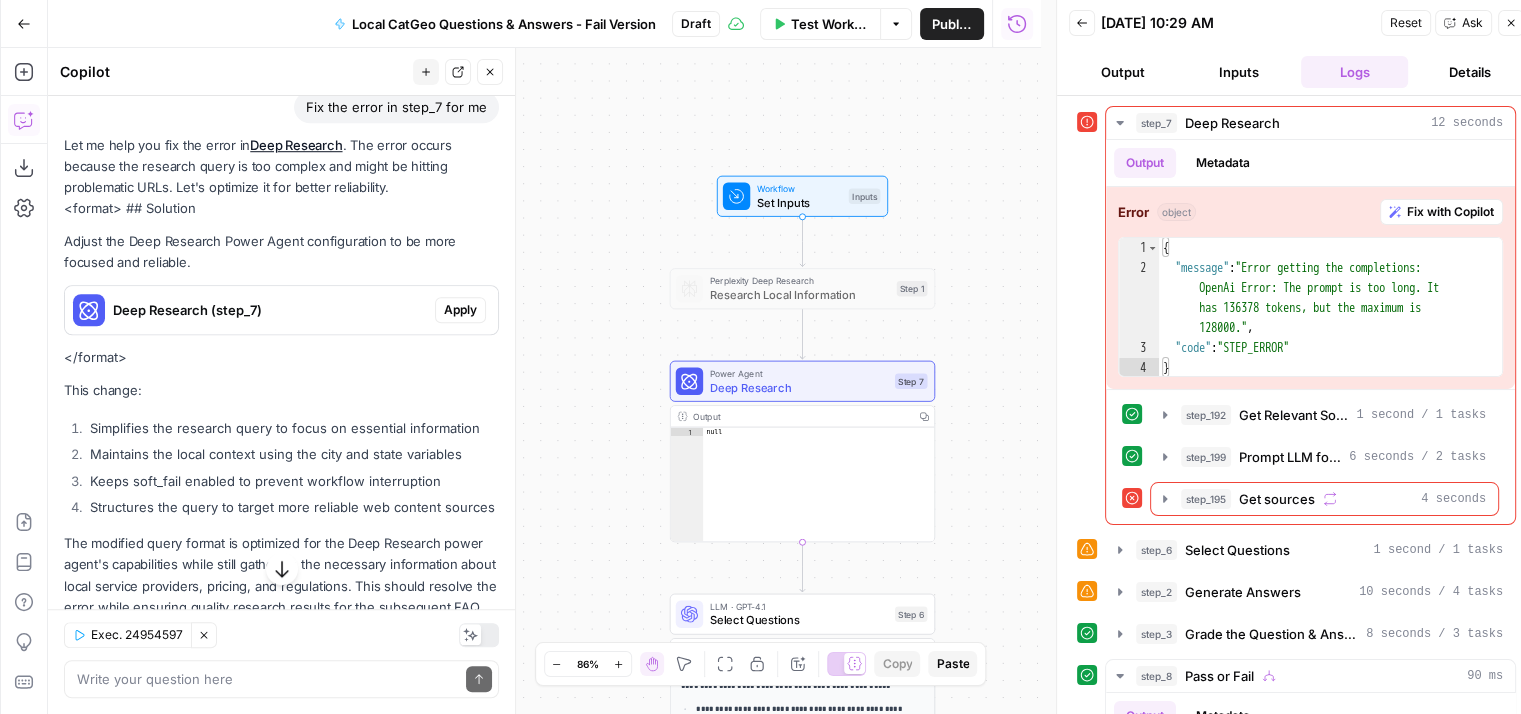 scroll, scrollTop: 1557, scrollLeft: 0, axis: vertical 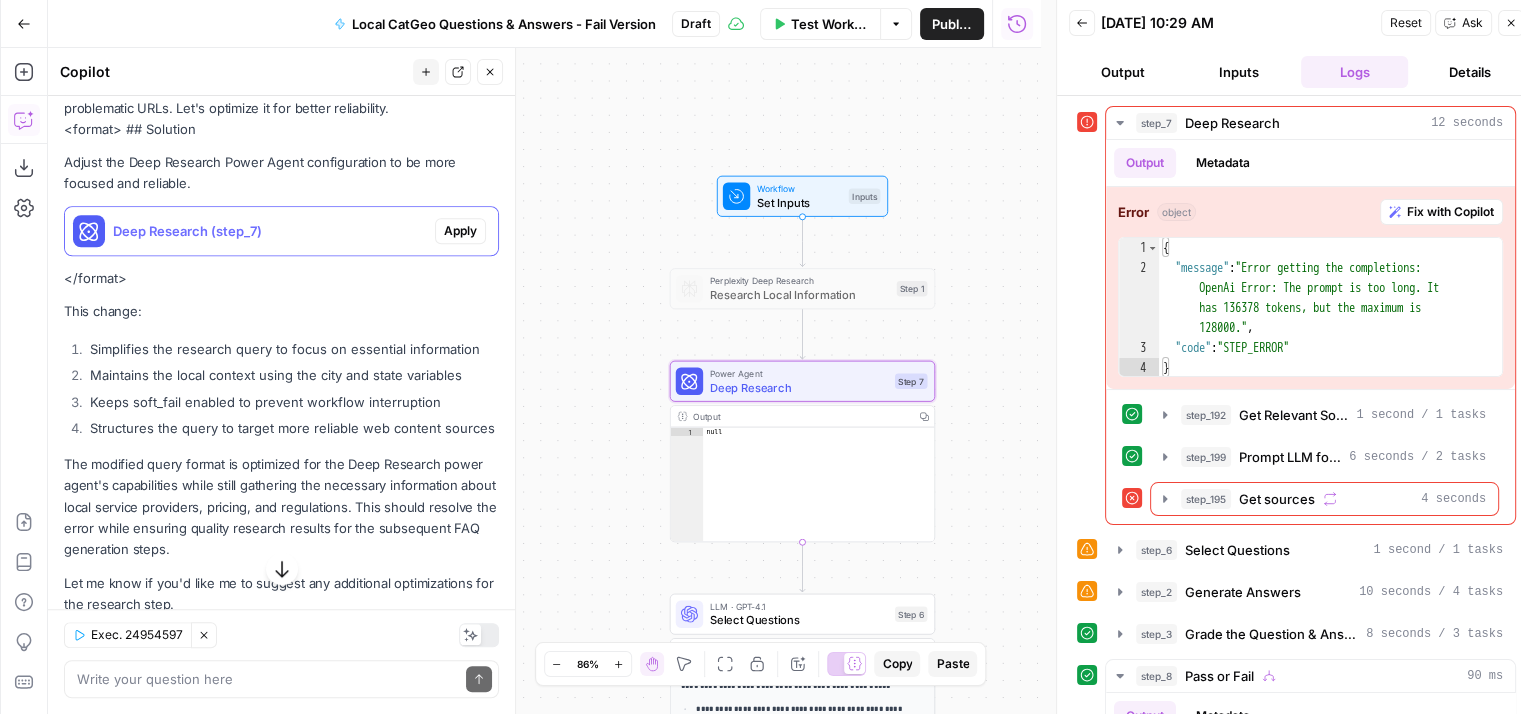 click on "Deep Research (step_7)" at bounding box center [270, 231] 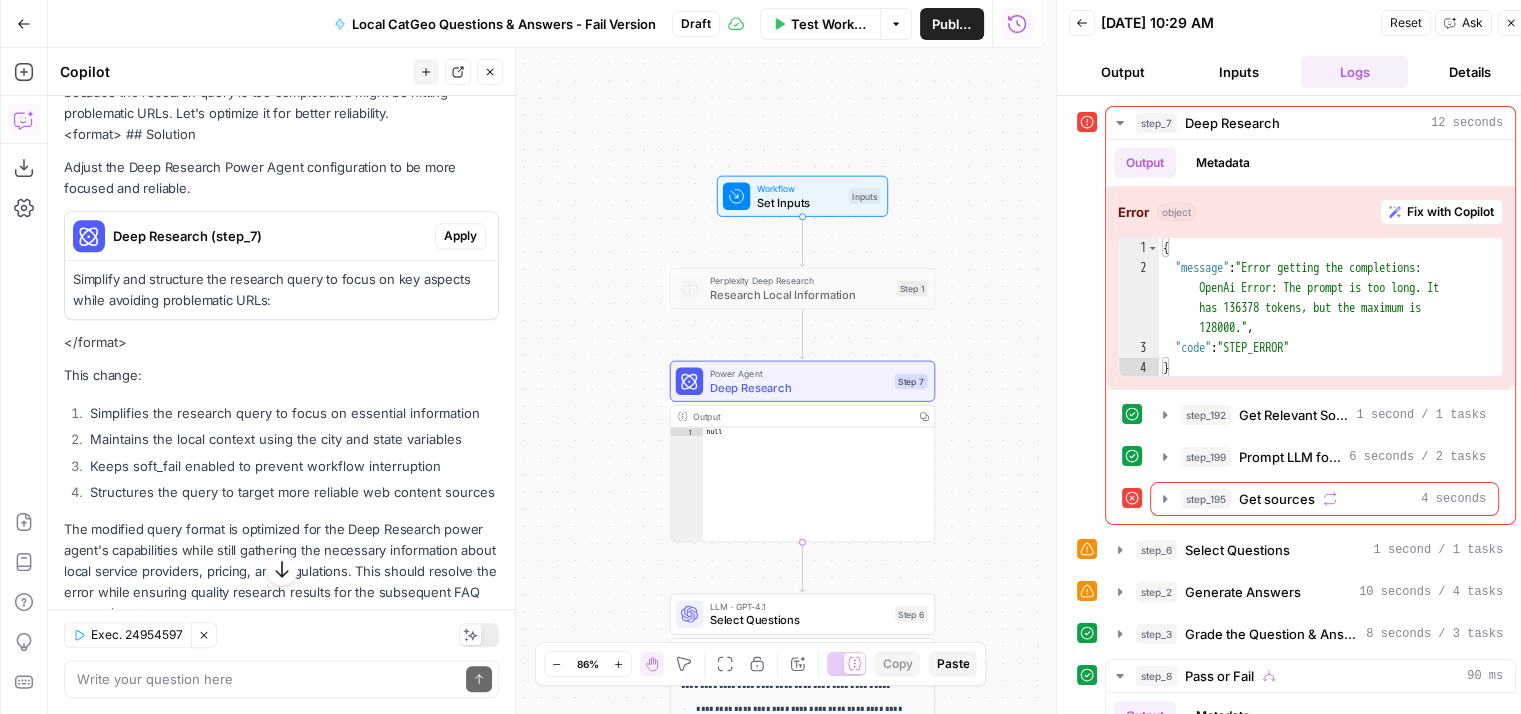 scroll, scrollTop: 1544, scrollLeft: 0, axis: vertical 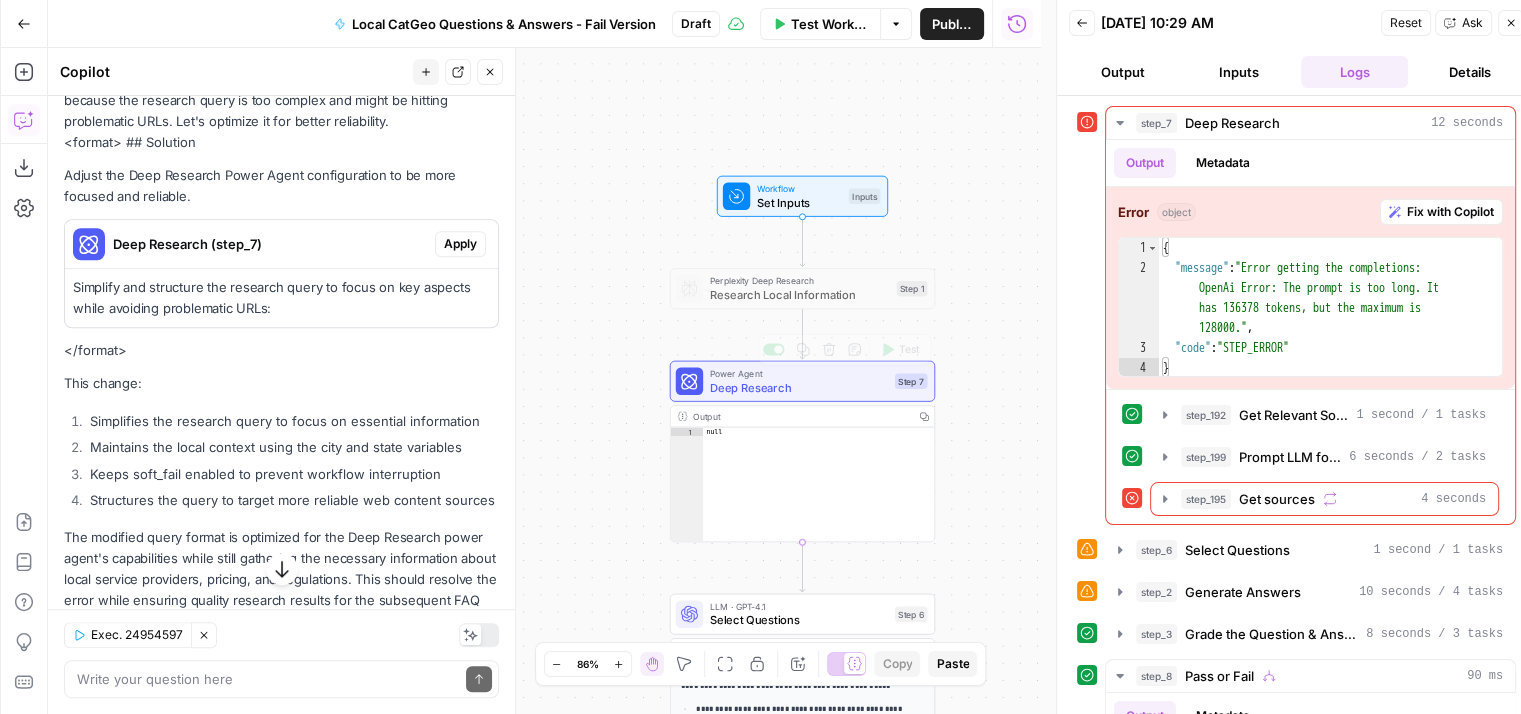 click on "Deep Research" at bounding box center (799, 387) 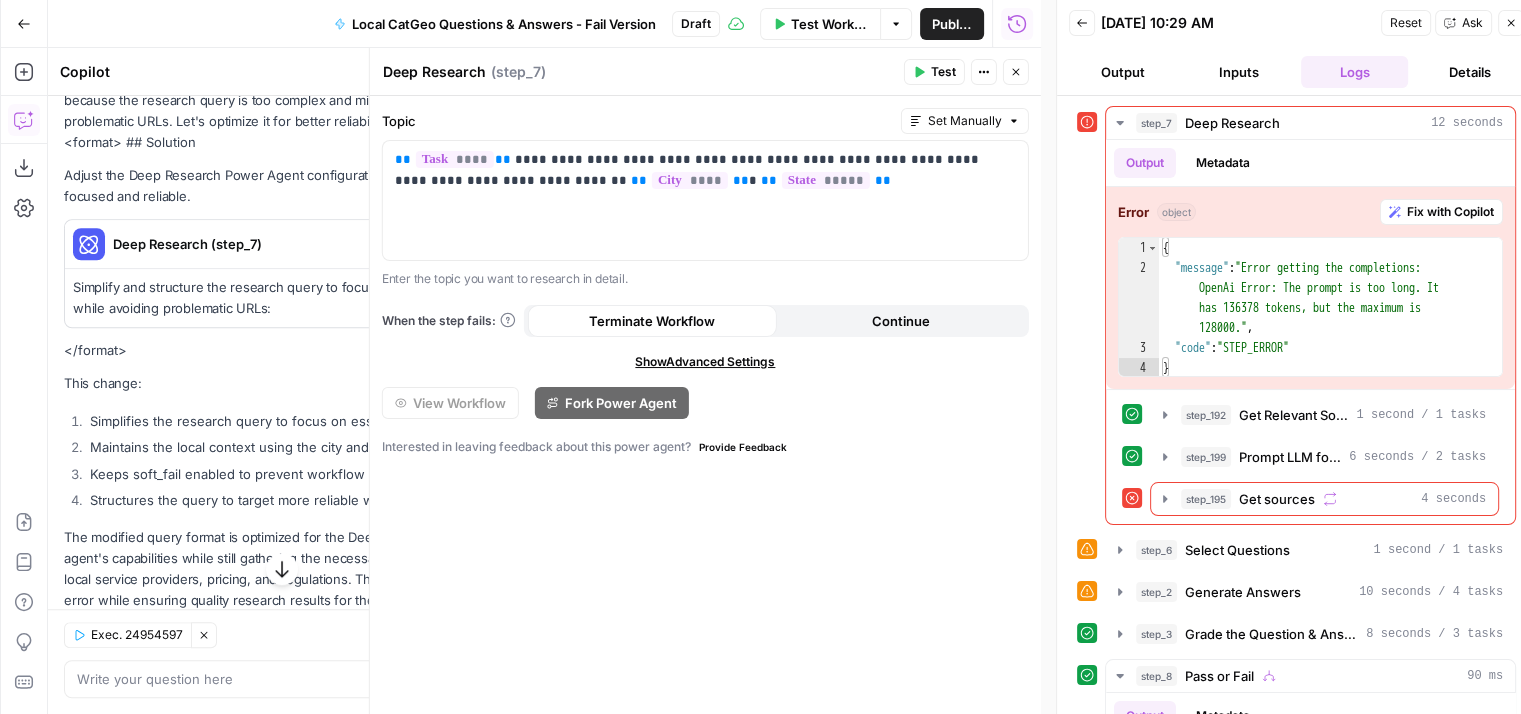 click on "Go Back Local CatGeo Questions & Answers - Fail Version Draft Test Workflow Options Publish Run History" at bounding box center (520, 23) 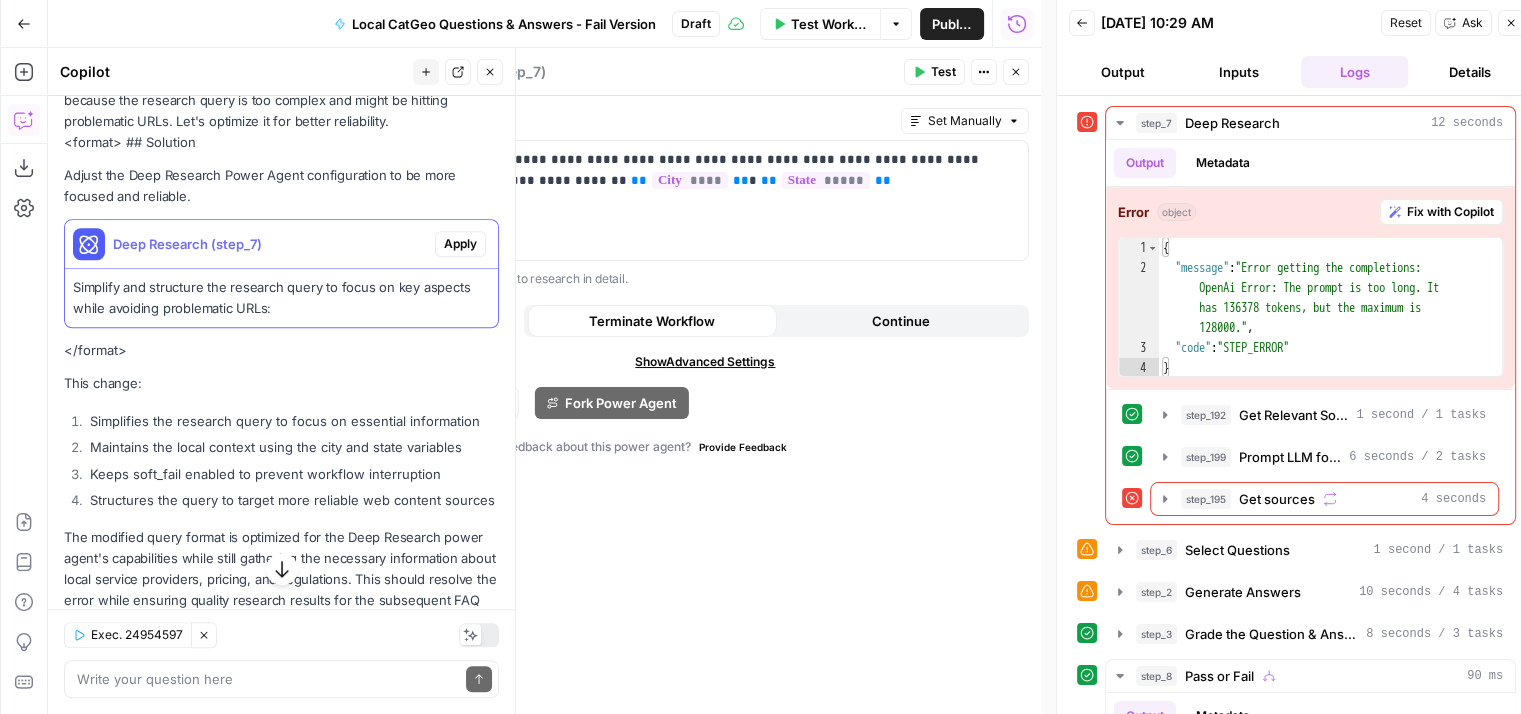 click on "Deep Research (step_7)" at bounding box center [270, 244] 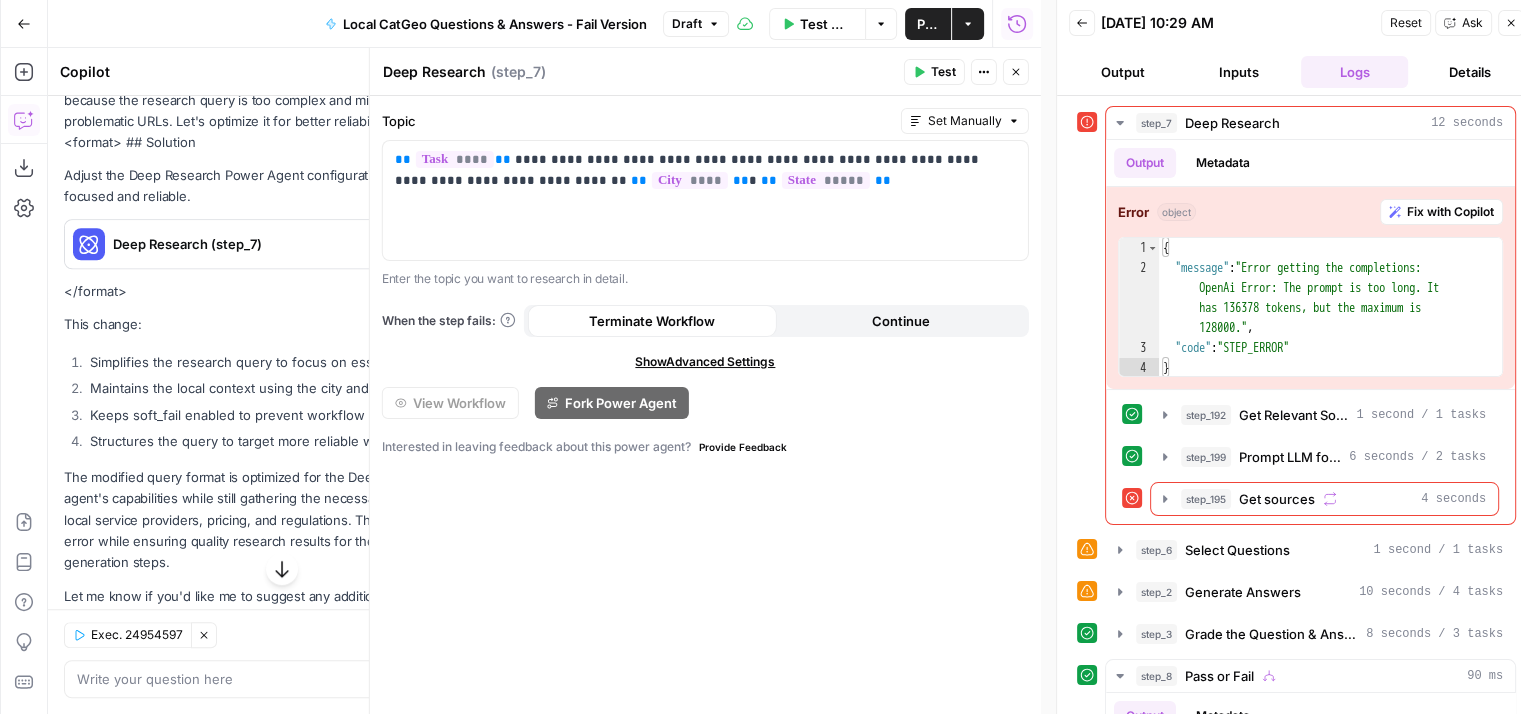 click on "step_7 Deep Research 12 seconds Output Metadata Error object Fix with Copilot 1 2 3 4 {    "message" :  "Error getting the completions:         OpenAi Error: The prompt is too long. It         has 136378 tokens, but the maximum is         128000." ,    "code" :  "STEP_ERROR" }     XXXXXXXXXXXXXXXXXXXXXXXXXXXXXXXXXXXXXXXXXXXXXXXXXXXXXXXXXXXXXXXXXXXXXXXXXXXXXXXXXXXXXXXXXXXXXXXXXXXXXXXXXXXXXXXXXXXXXXXXXXXXXXXXXXXXXXXXXXXXXXXXXXXXXXXXXXXXXXXXXXXXXXXXXXXXXXXXXXXXXXXXXXXXXXXXXXXXXXXXXXXXXXXXXXXXXXXXXXXXXXXXXXXXXXXXXXXXXXXXXXXXXXXXXXXXXXXXXXXXXXXXXXXXXXXXXXXXXXXXXXXXXXXXXXXXXXXXXXXXXXXXXXXXXXXXXXXXXXXXXXXXXXXXXXXXXXXXXXXXXXXXXXXXXXXXXXXXXXXXXXXXXXXXXXXXXXXXXXXXXXXXXXXXXXXXXXXXXXXXXXXXXXXXXXXXXXXXXXXXXXXXXXXXXXXXXXXXXXXXXXXXXXXXXXXXXXXXXXXXXXXXXXXXXXXXXXXXXXXXXXXXXXXXXXXXXXXXXXXXXXXXXXXXXXXX step_192 Get Relevant Sources 1 second / 1 tasks step_199 Prompt LLM for Research 6 seconds / 2 tasks step_195 Get sources 4 seconds step_6 Select Questions 1 second / 1 tasks step_2 Generate Answers step_3 1" at bounding box center (1296, 413) 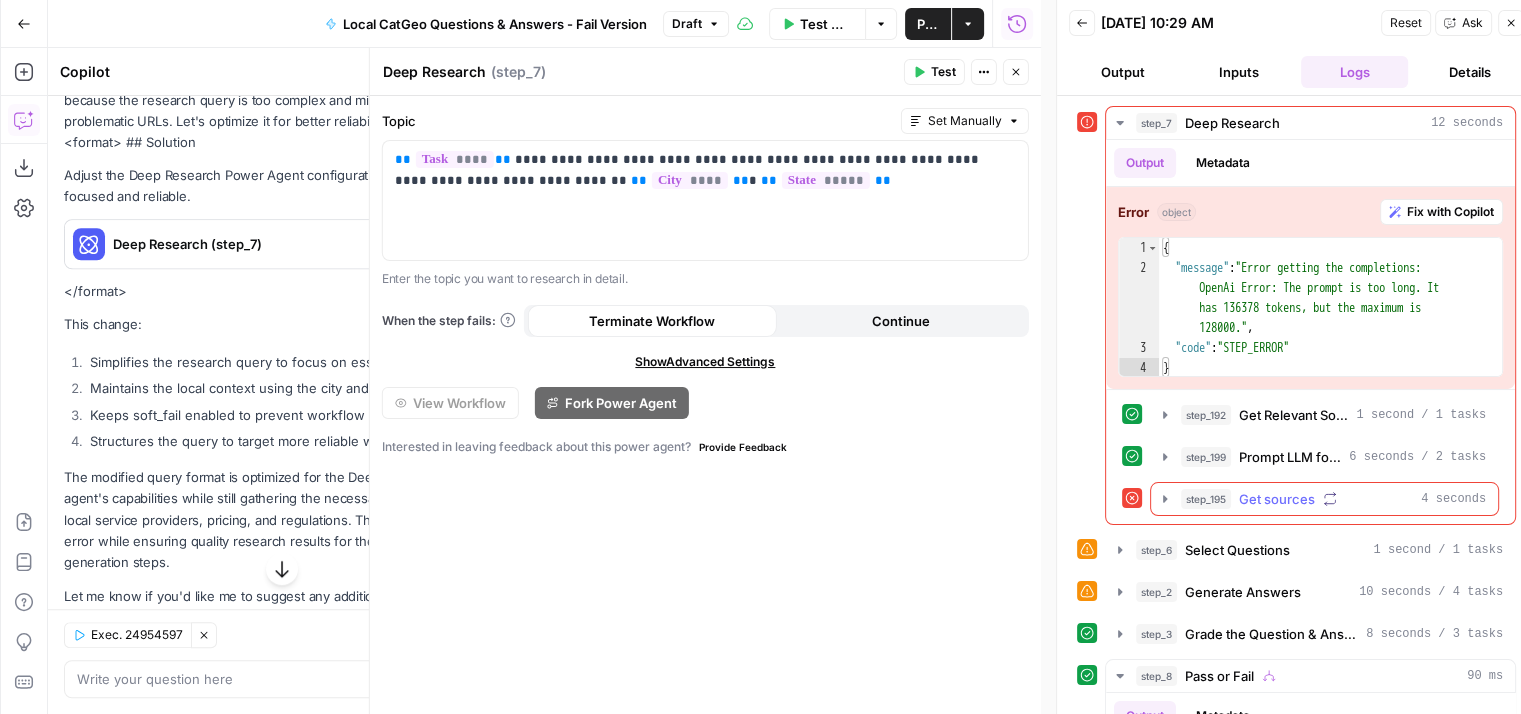 click 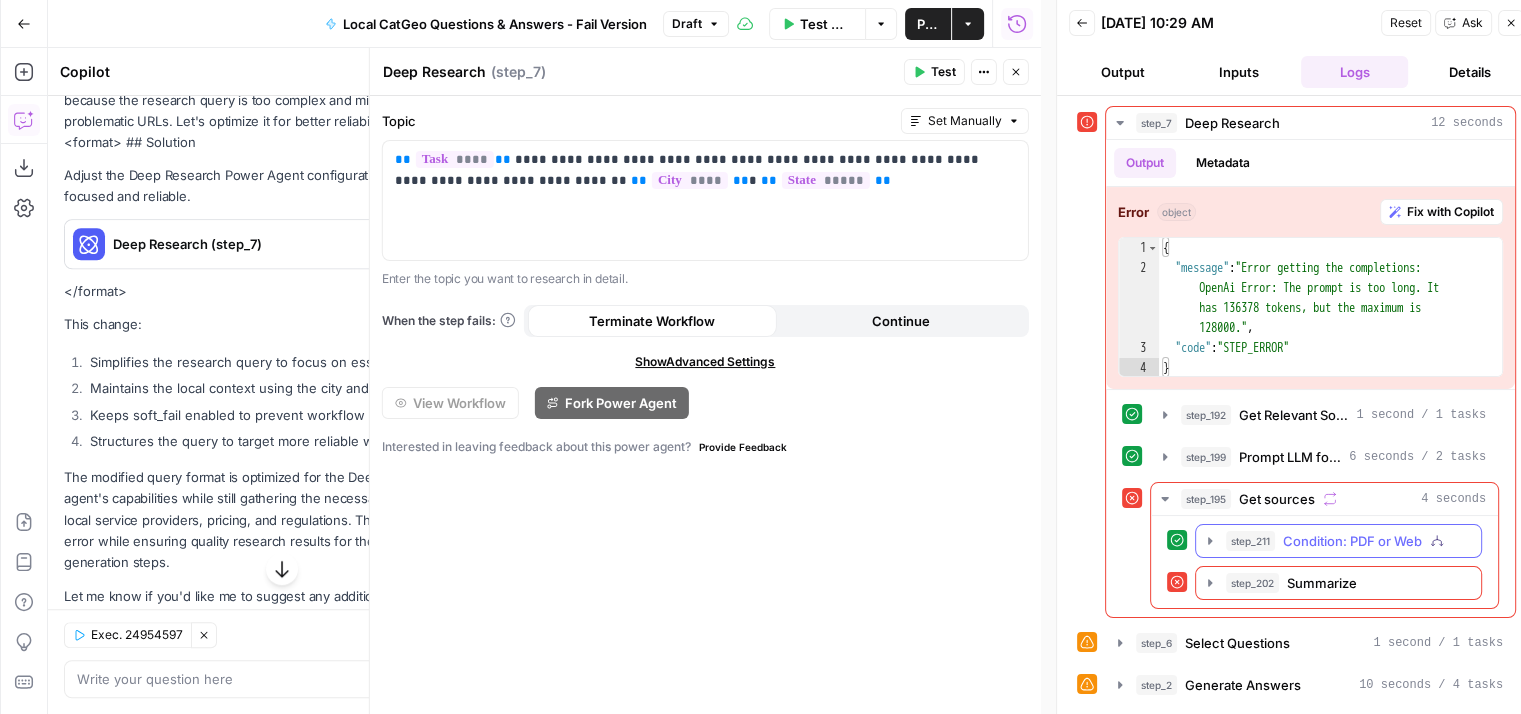 click 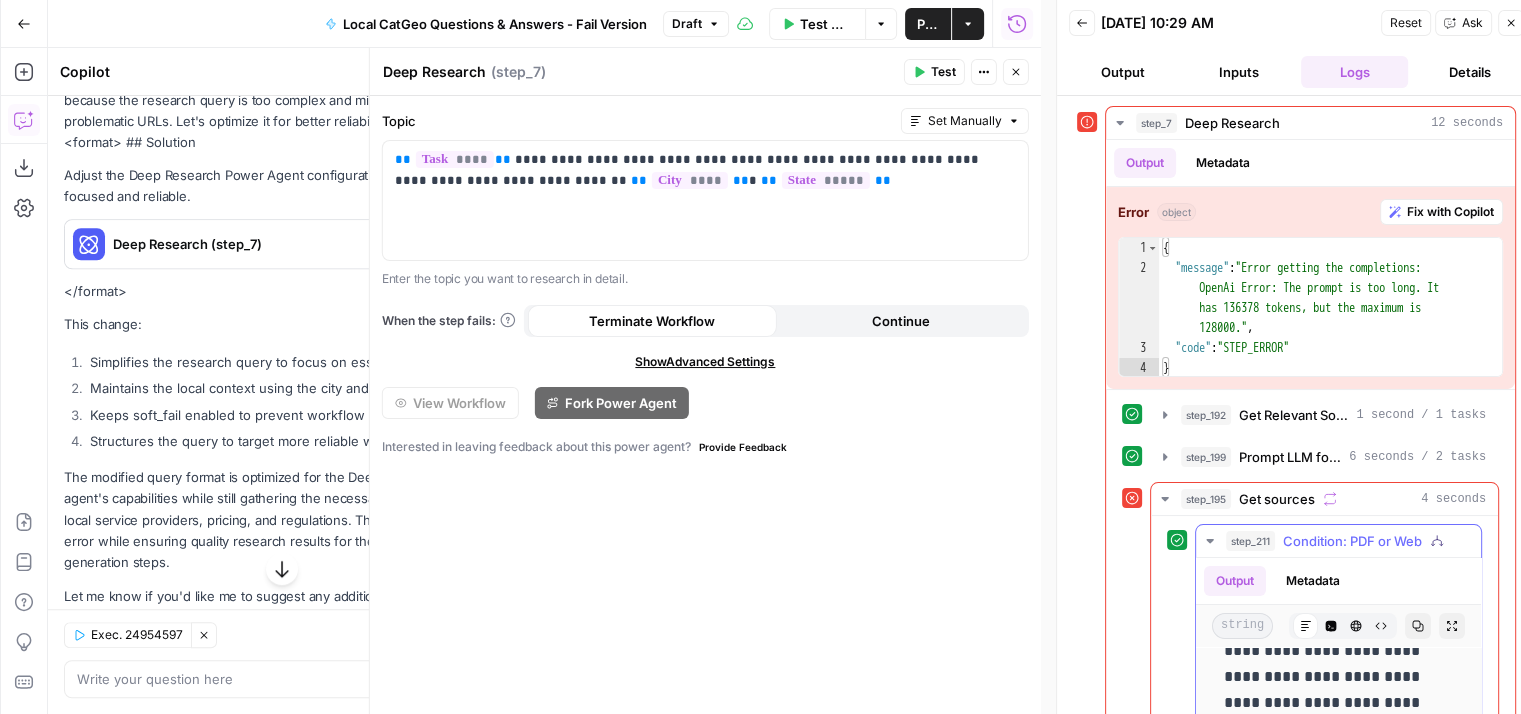 scroll, scrollTop: 300, scrollLeft: 0, axis: vertical 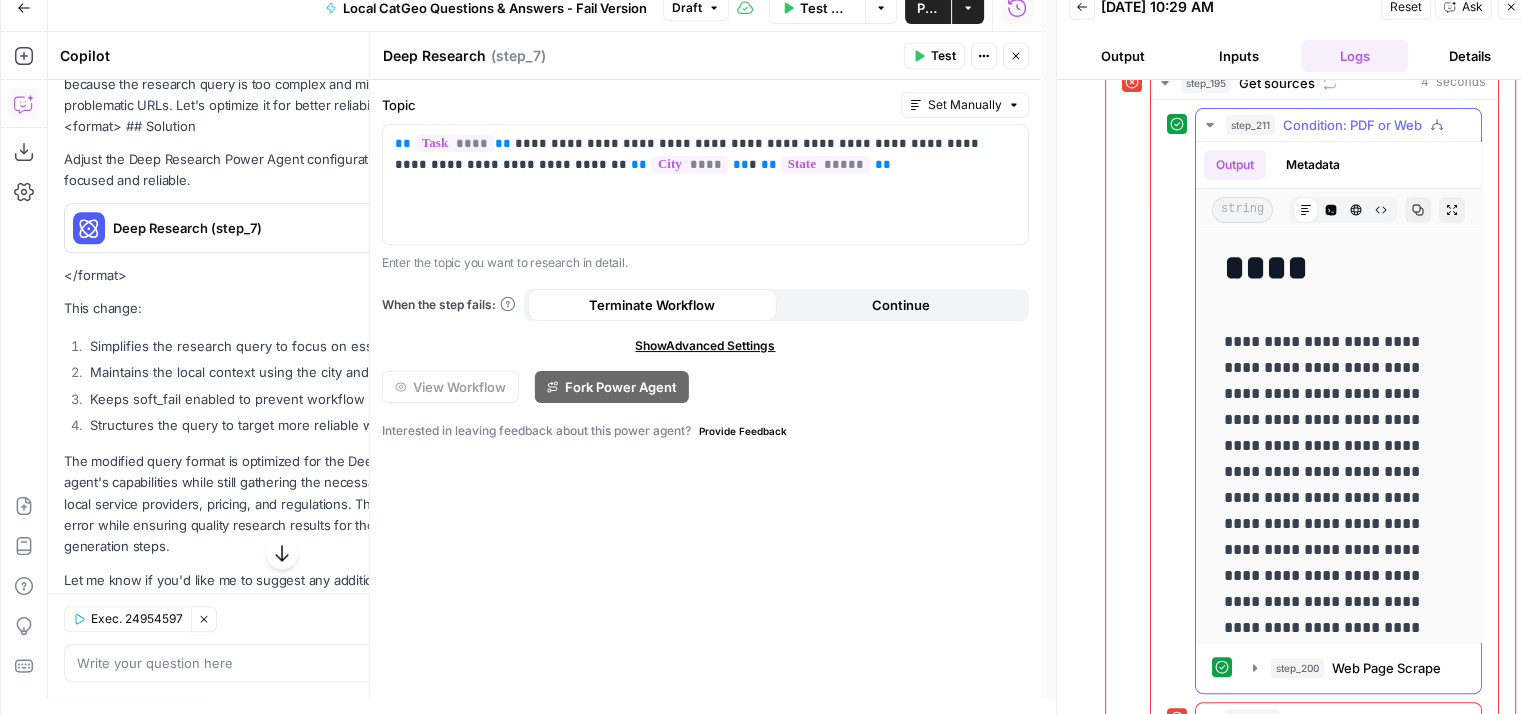 click 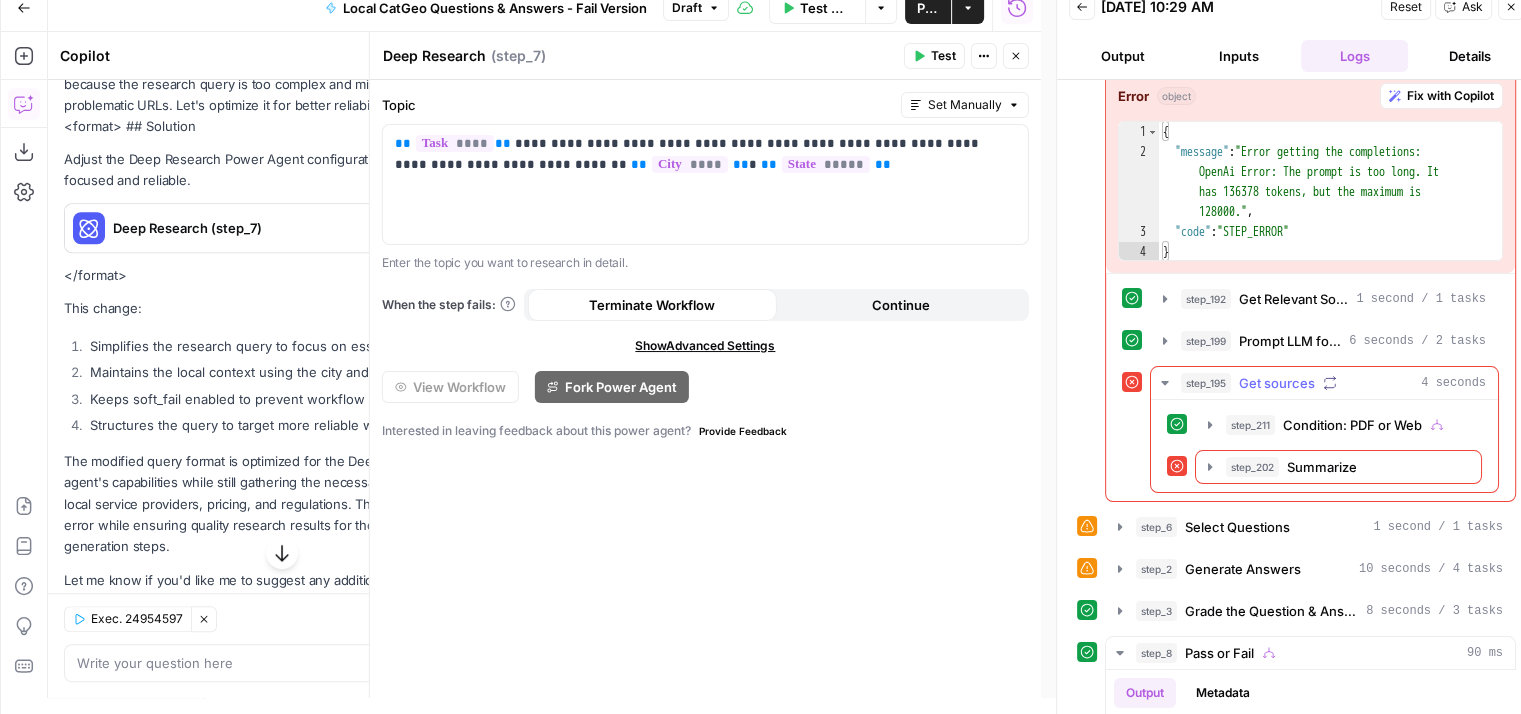 scroll, scrollTop: 200, scrollLeft: 0, axis: vertical 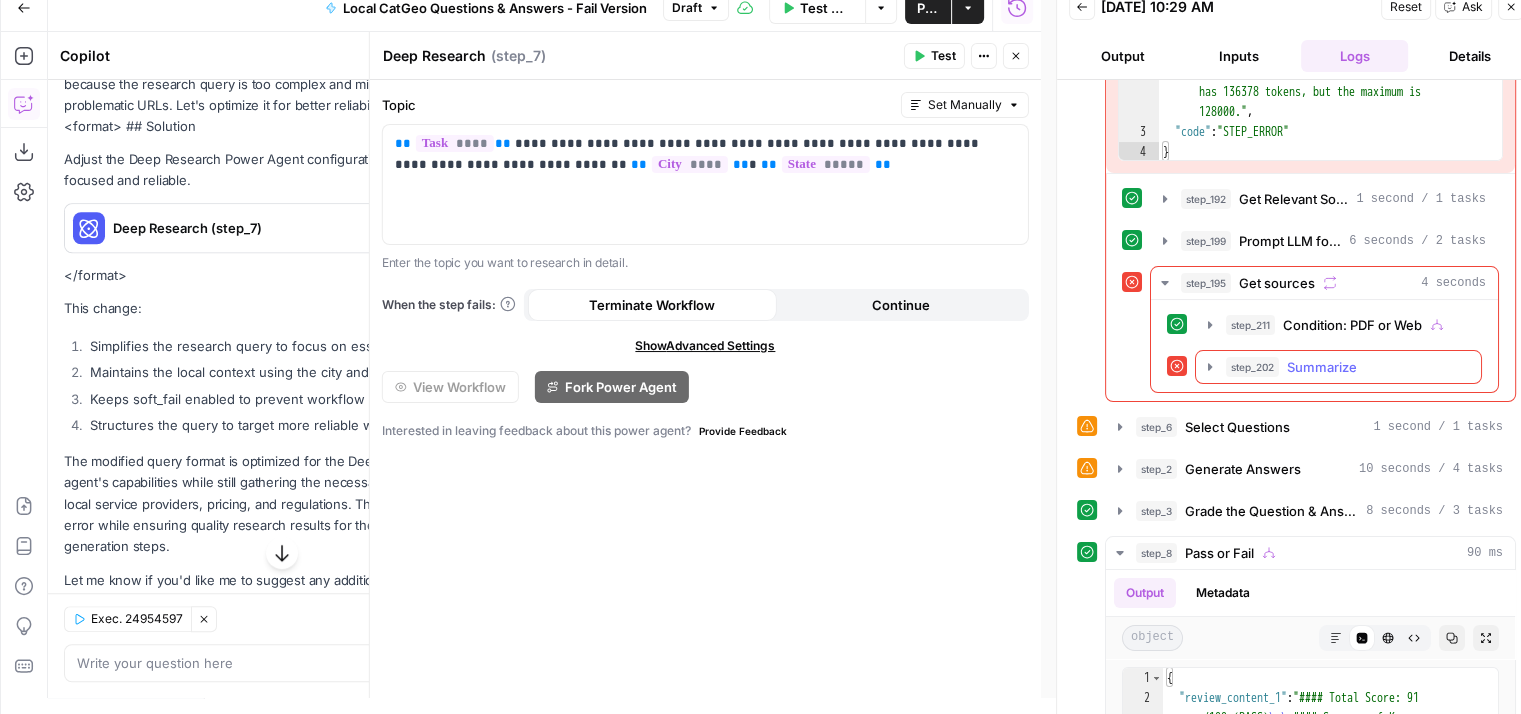 click 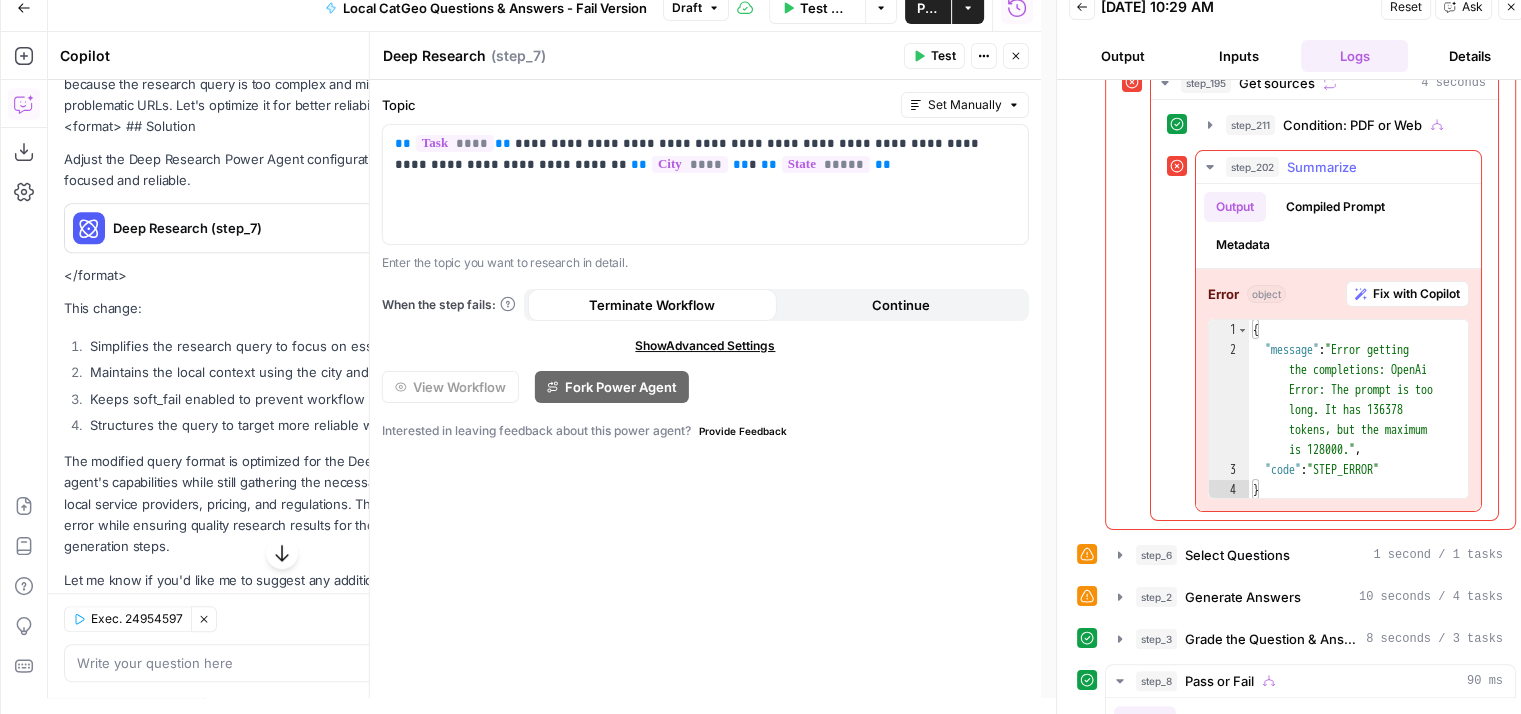 scroll, scrollTop: 300, scrollLeft: 0, axis: vertical 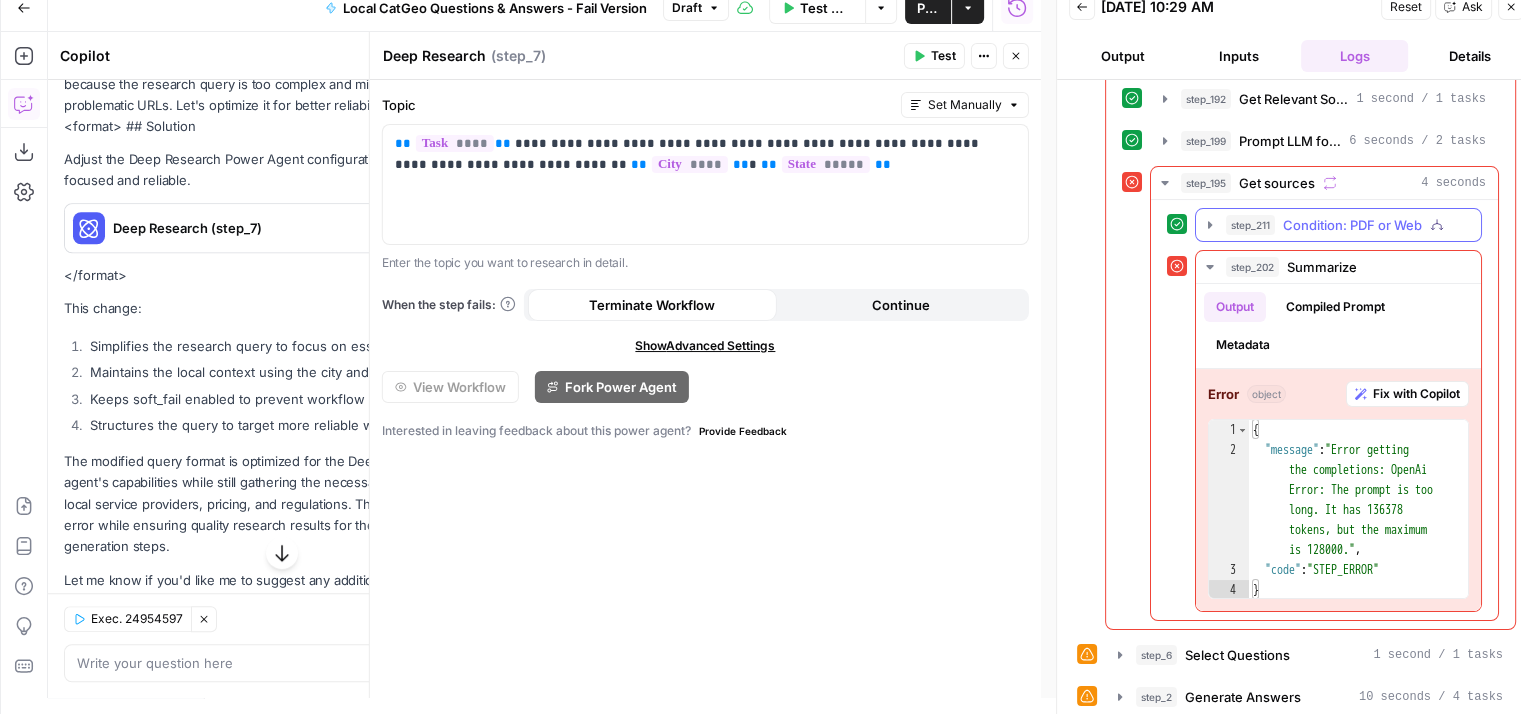 click 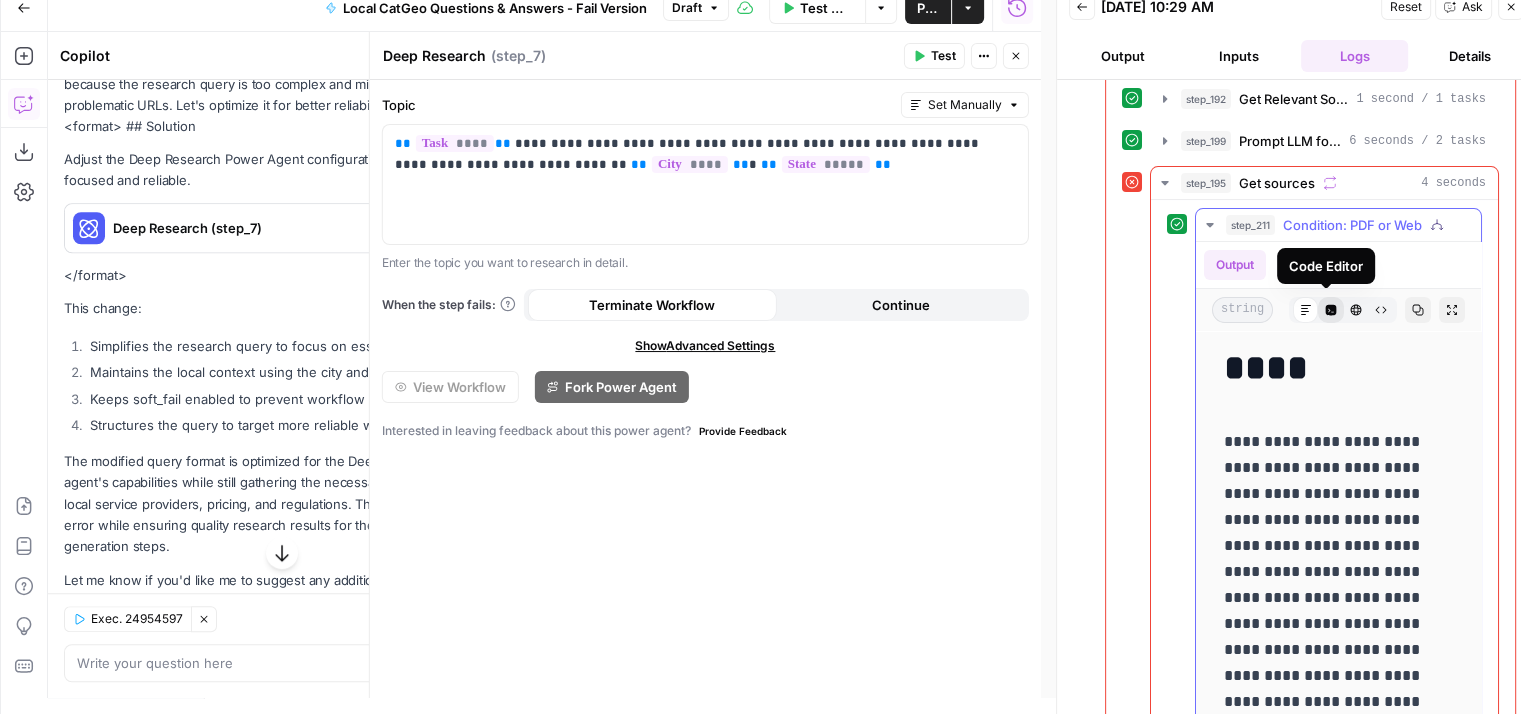 click 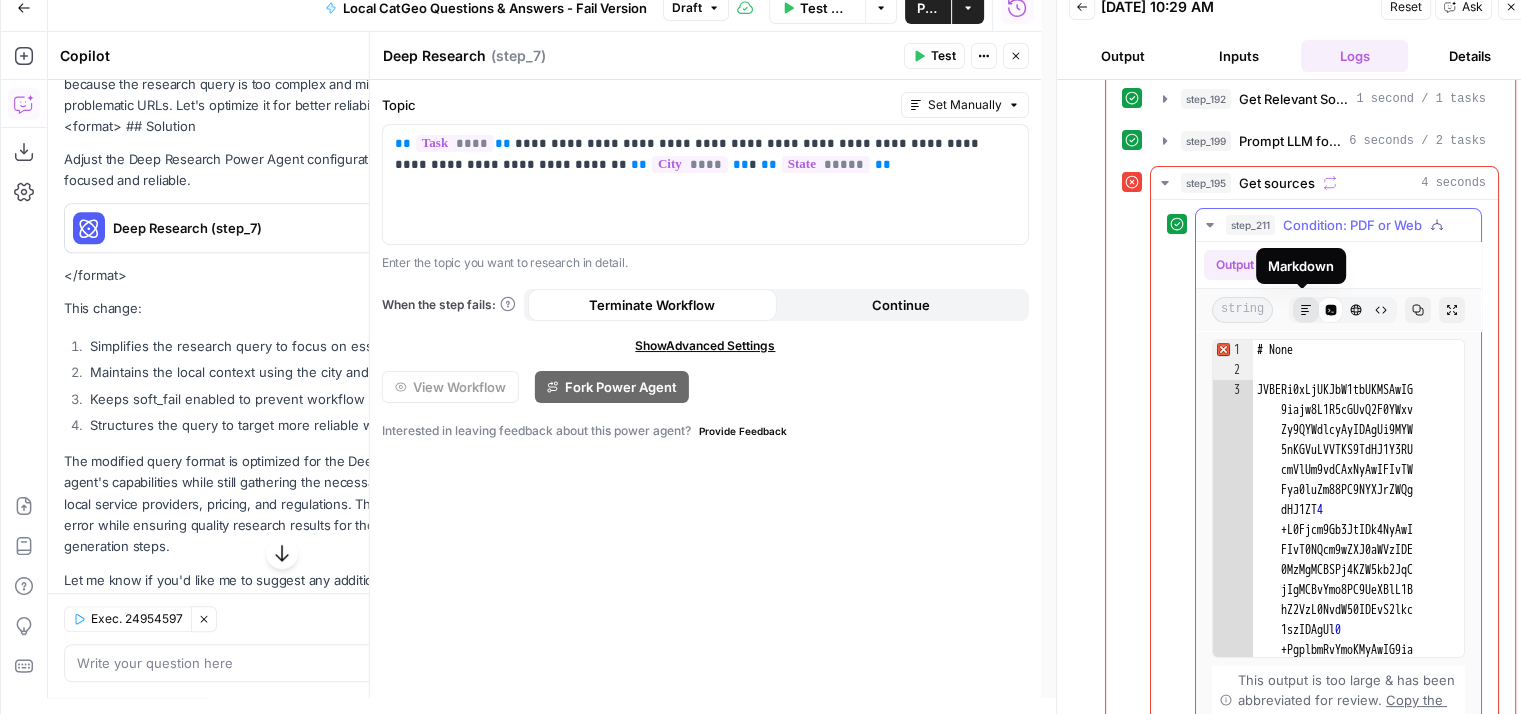 click 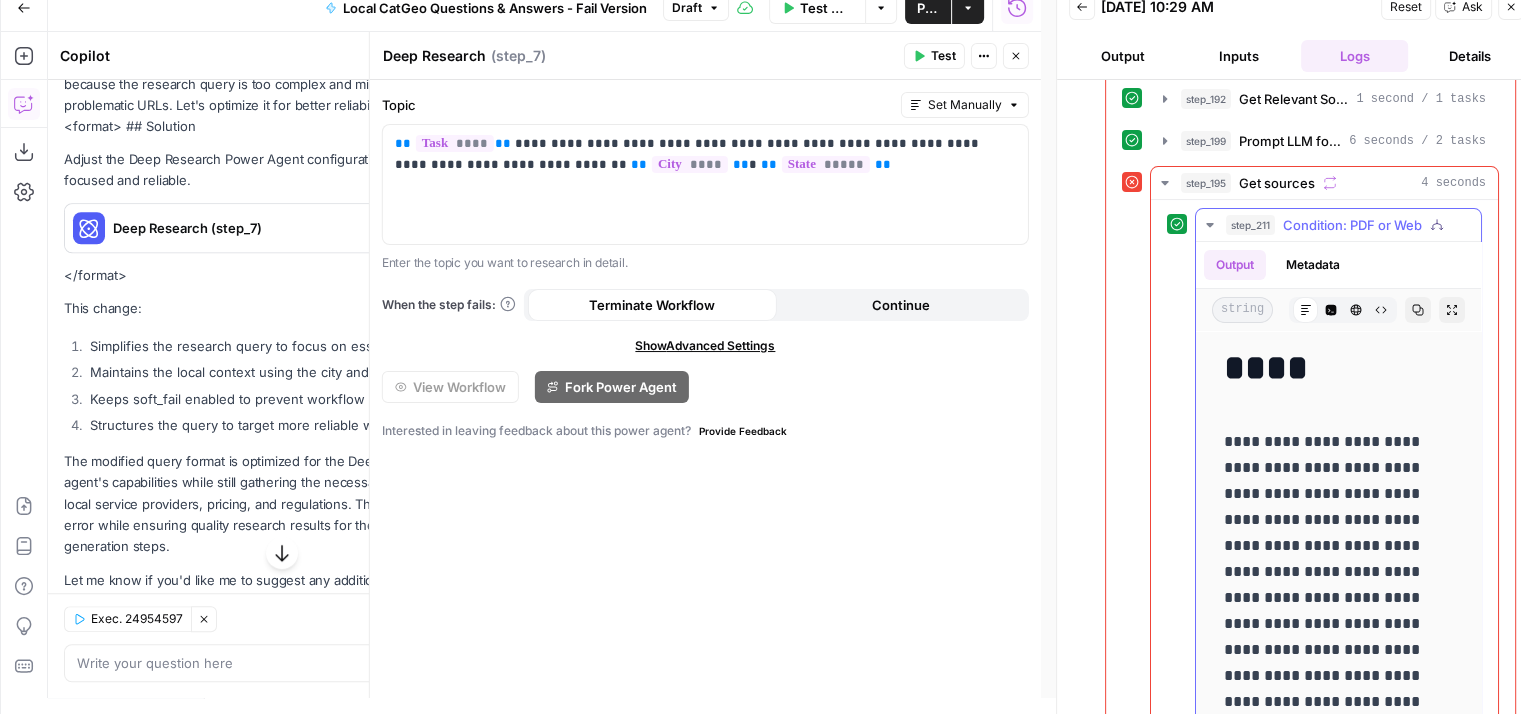 click 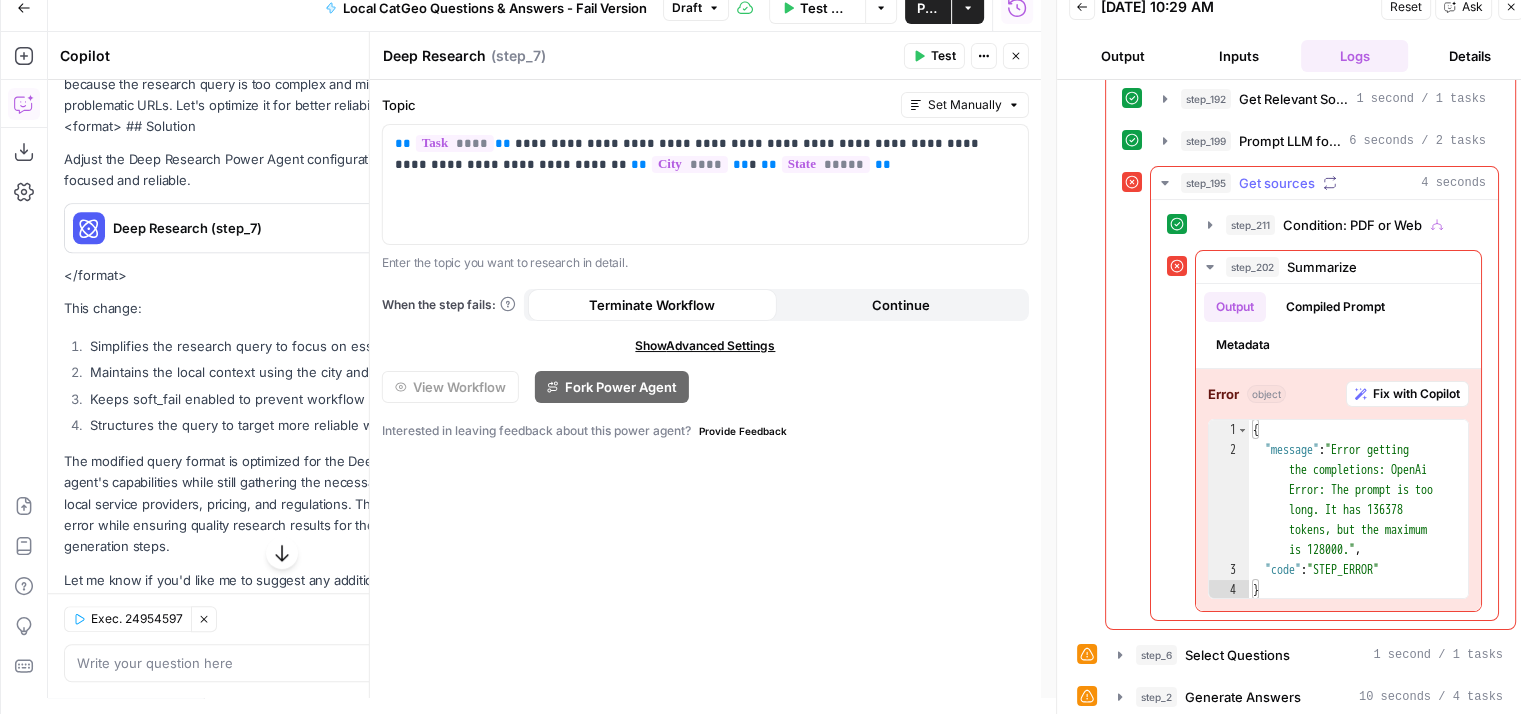 click 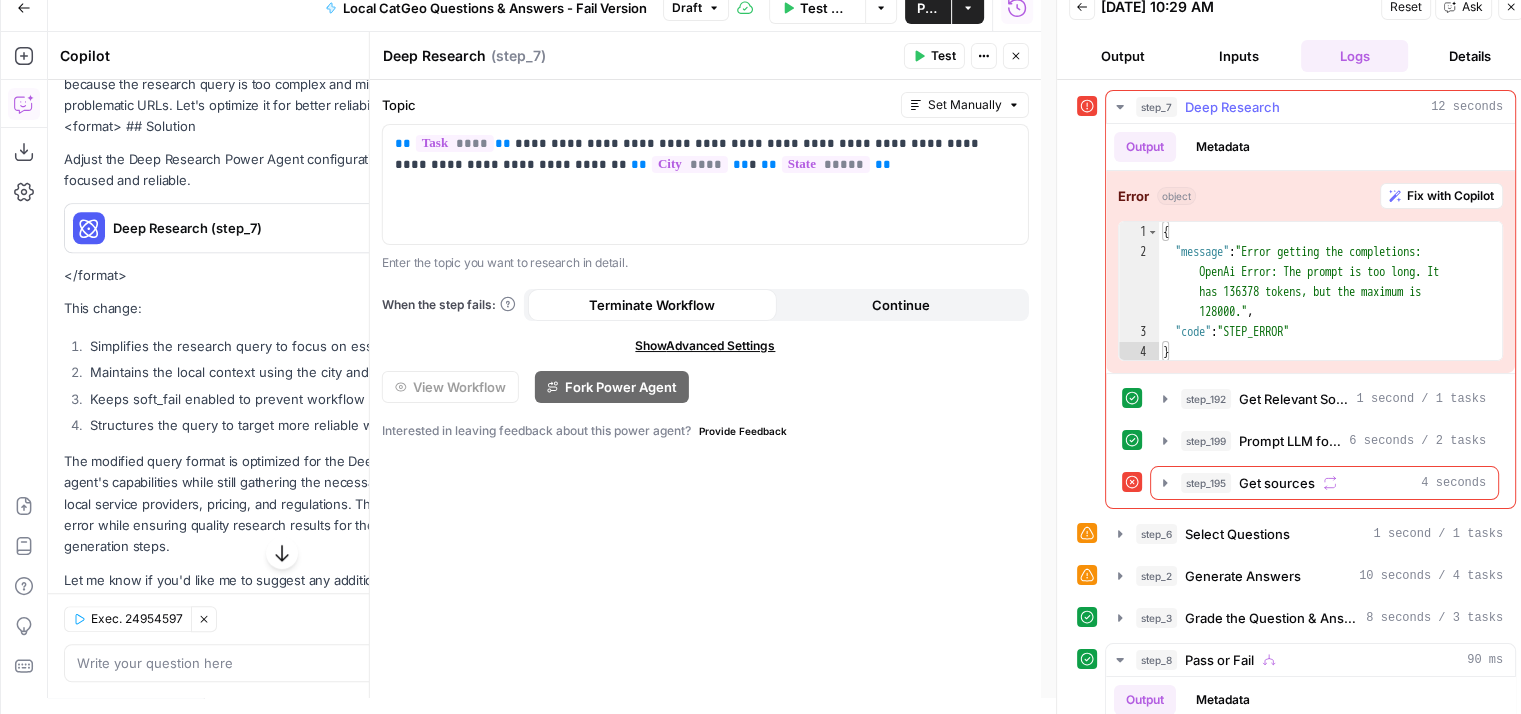 scroll, scrollTop: 200, scrollLeft: 0, axis: vertical 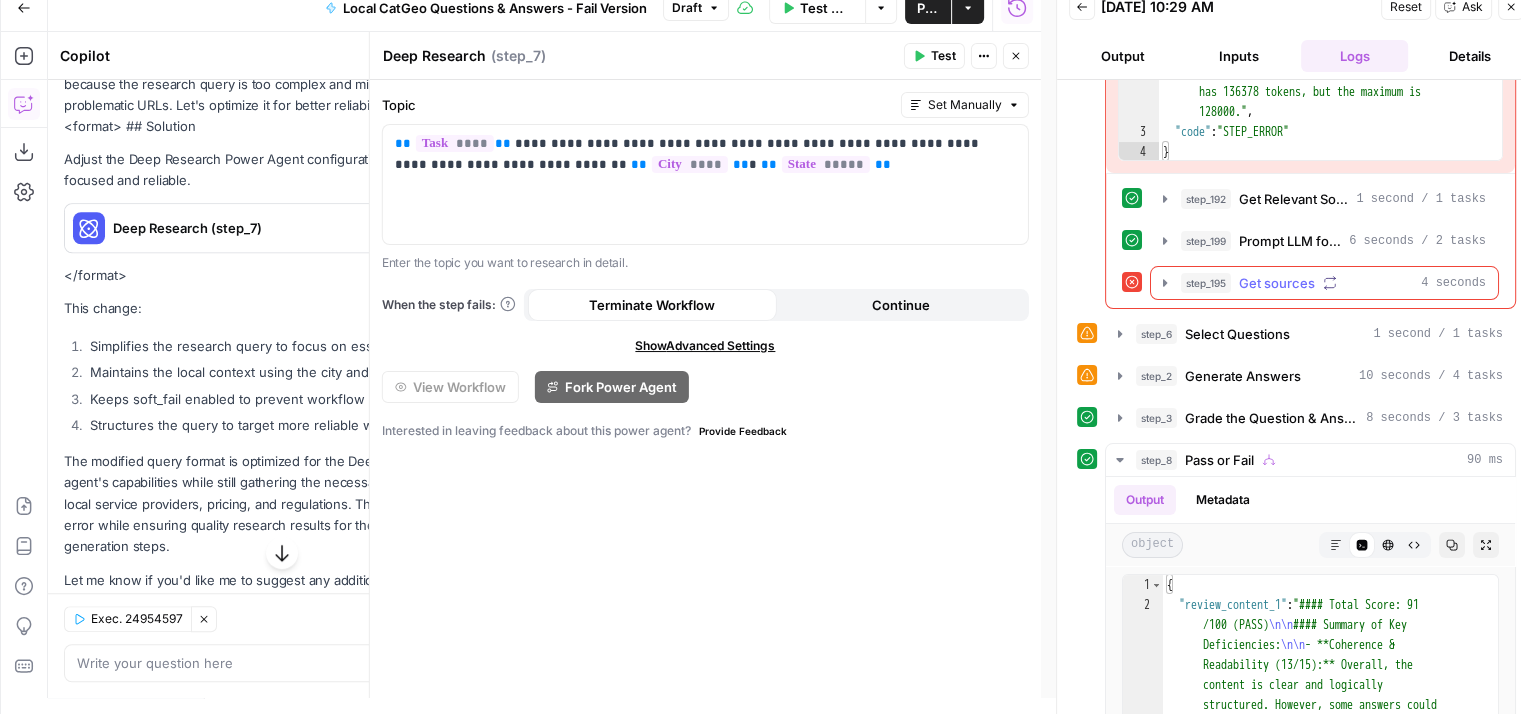 click 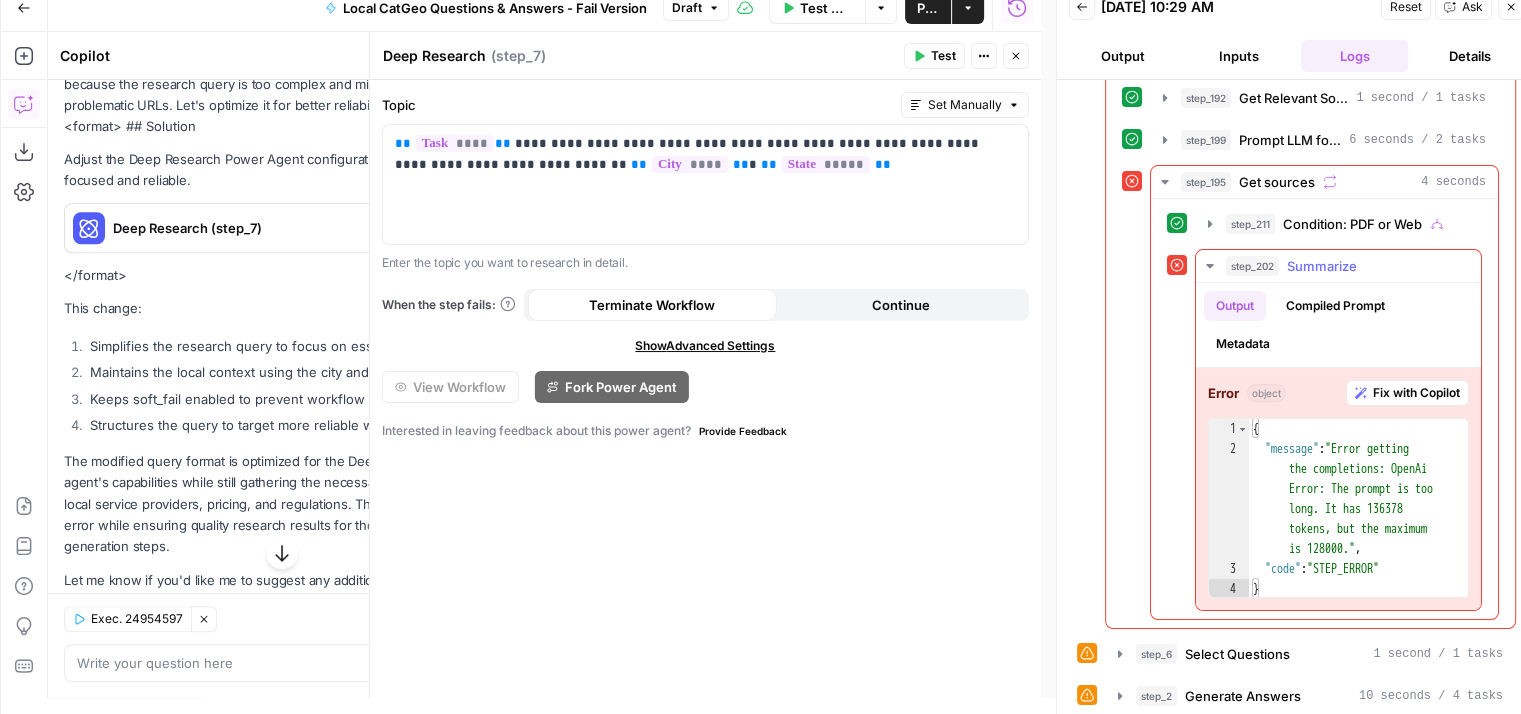 scroll, scrollTop: 300, scrollLeft: 0, axis: vertical 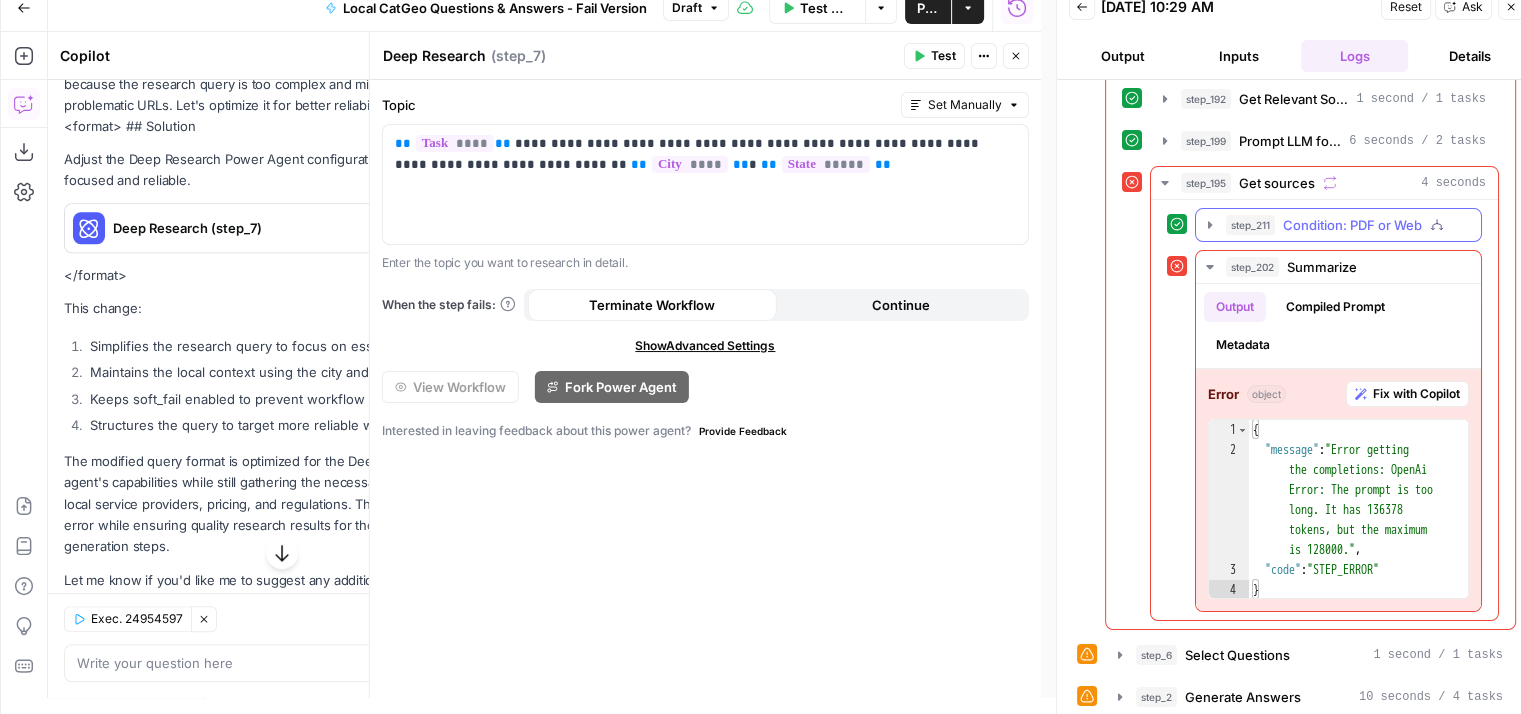click on "Condition: PDF or Web" at bounding box center [1352, 225] 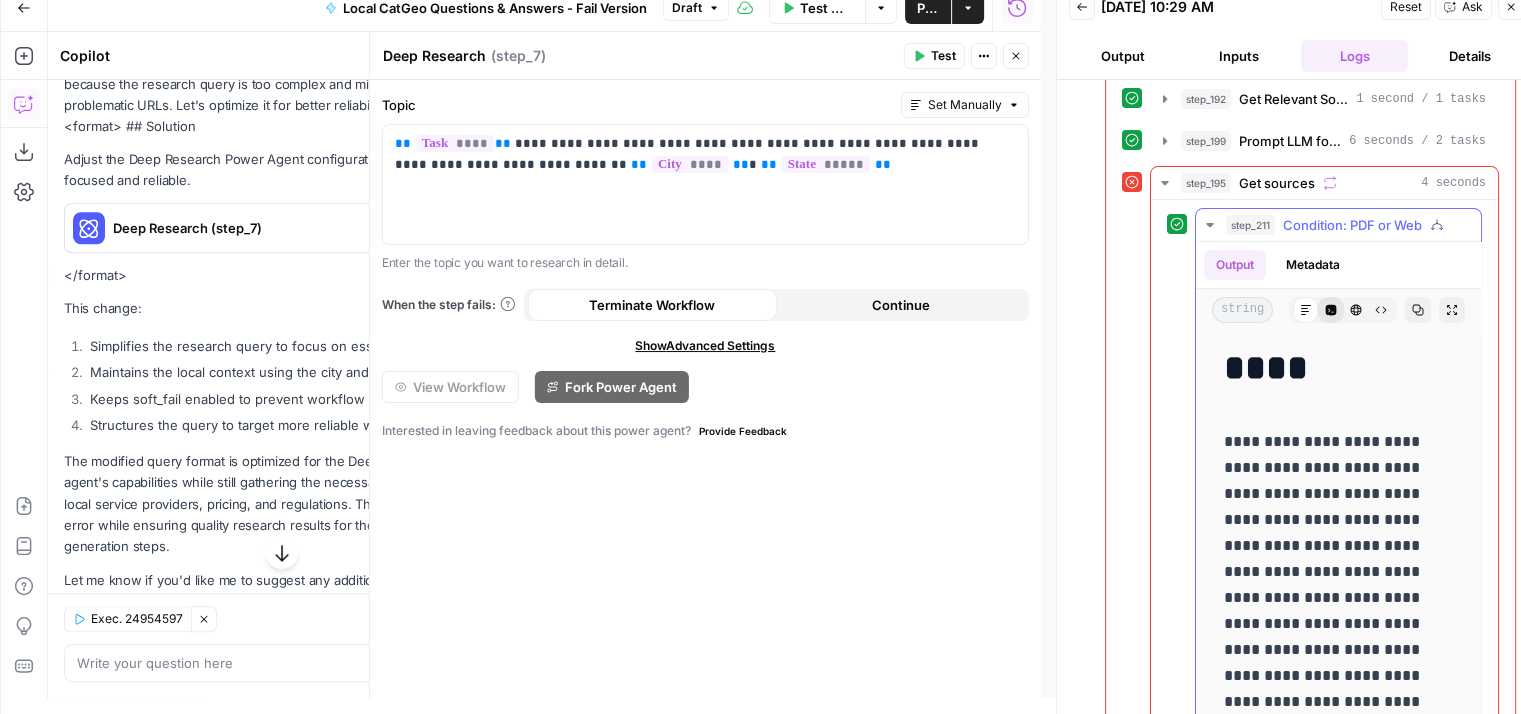 click 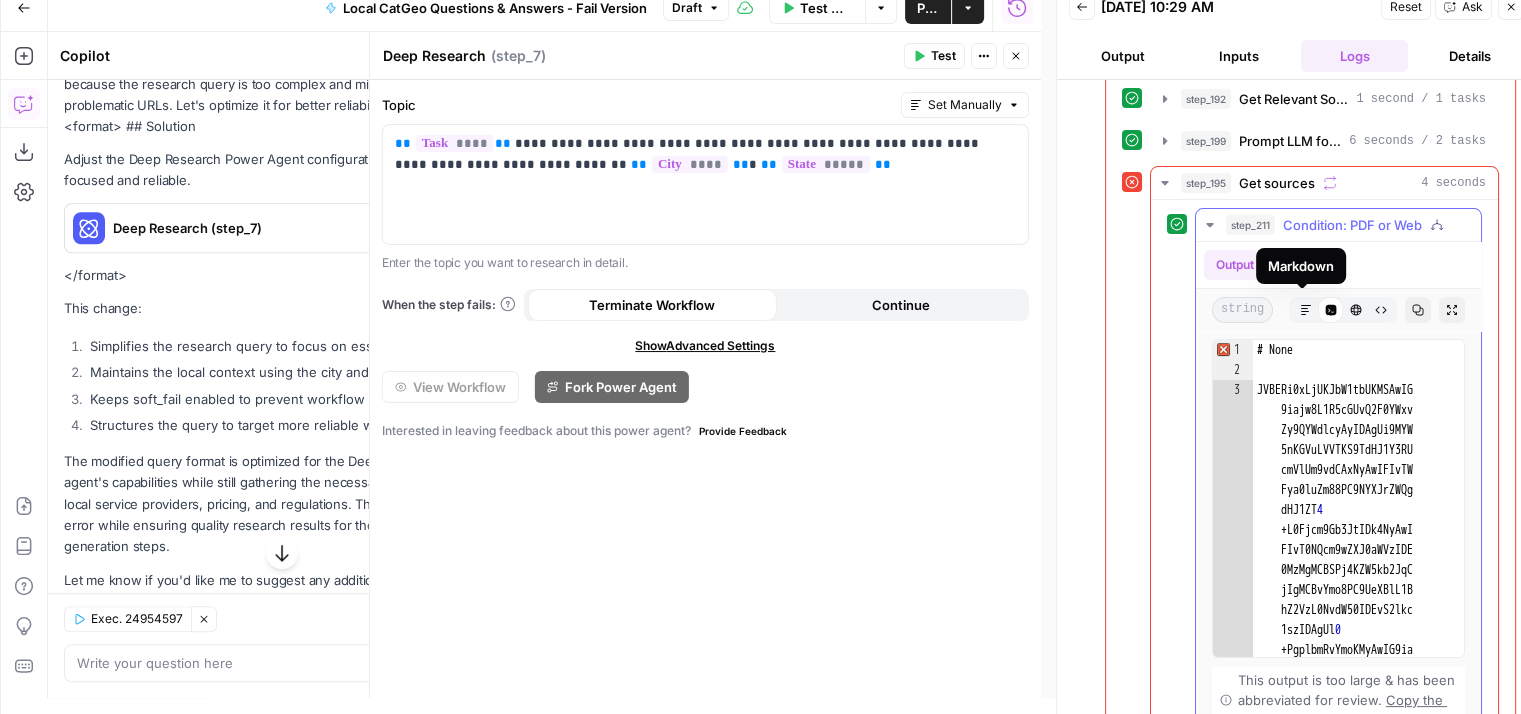 scroll, scrollTop: 81, scrollLeft: 0, axis: vertical 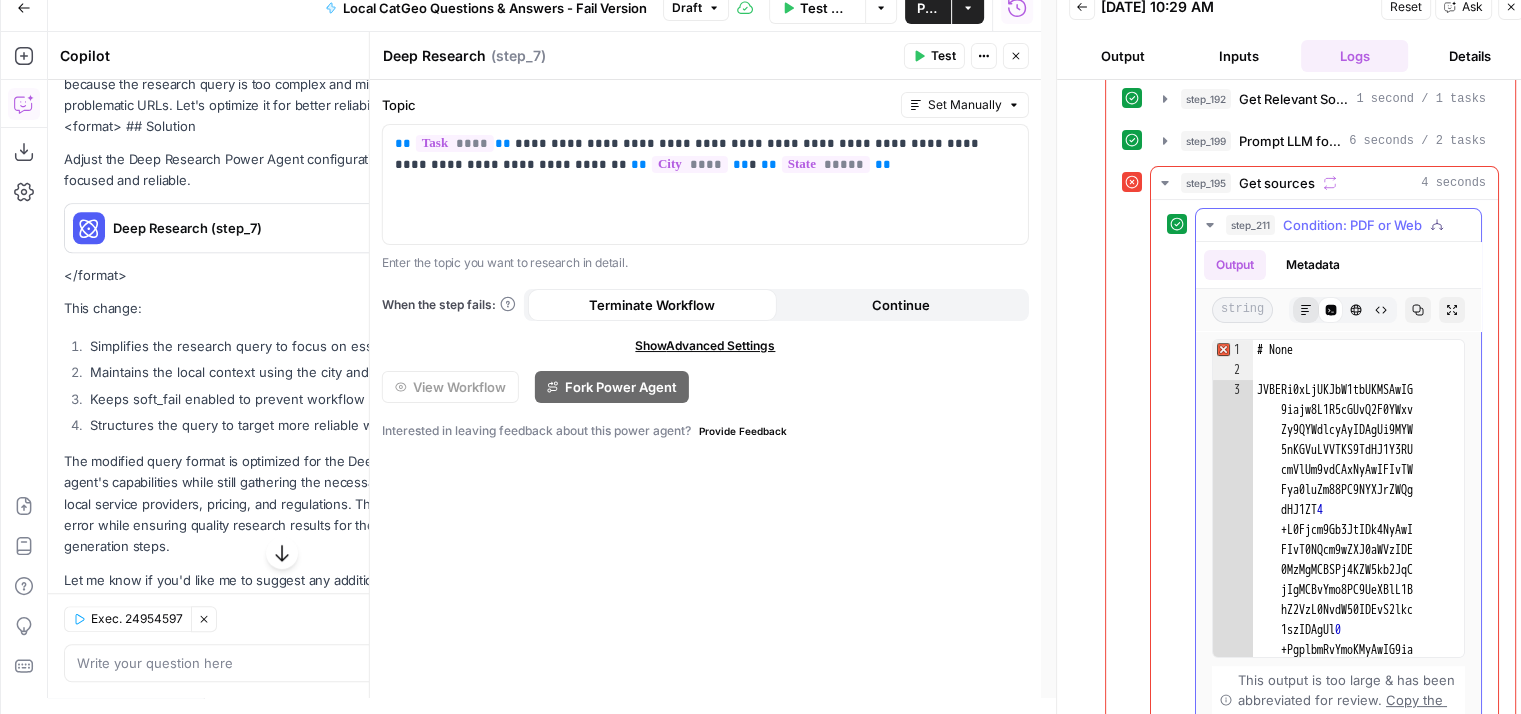 click 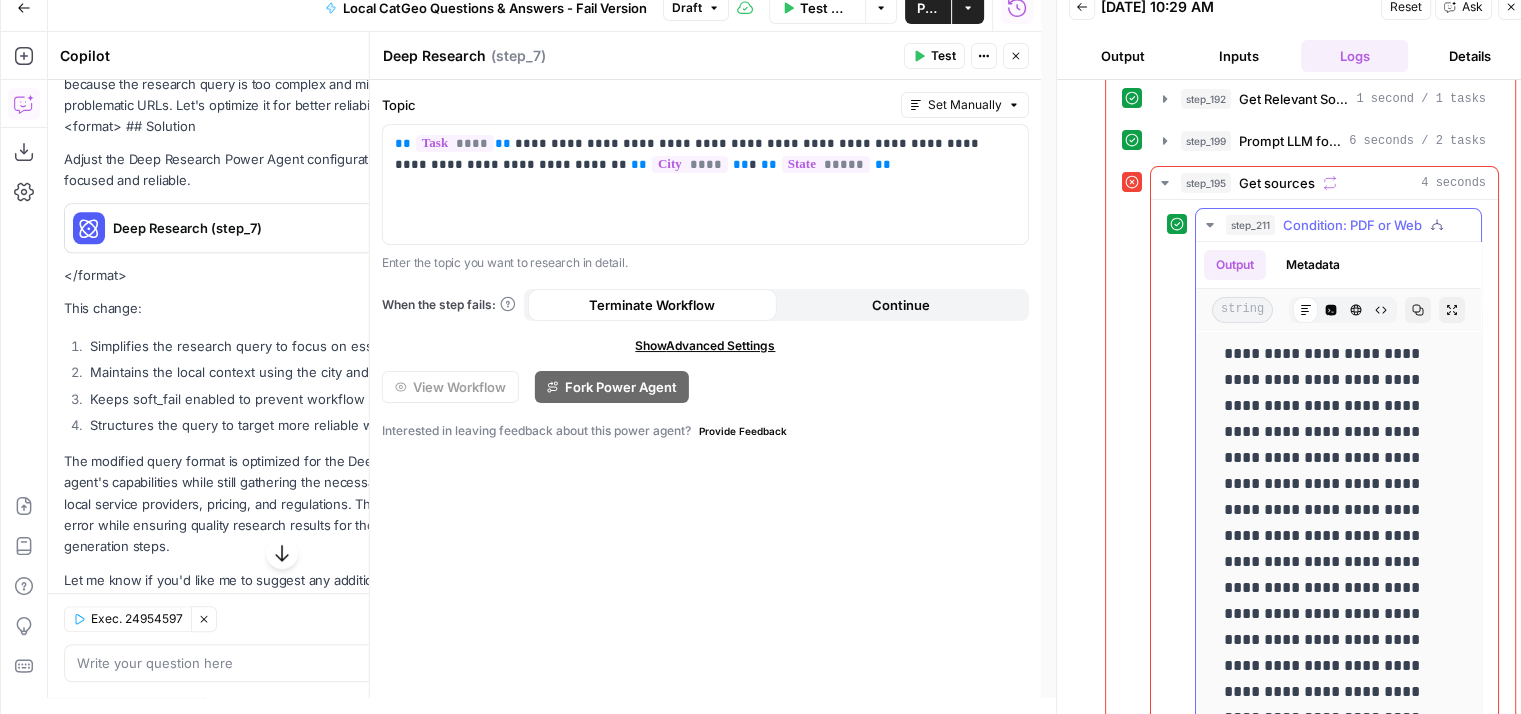 scroll, scrollTop: 500, scrollLeft: 0, axis: vertical 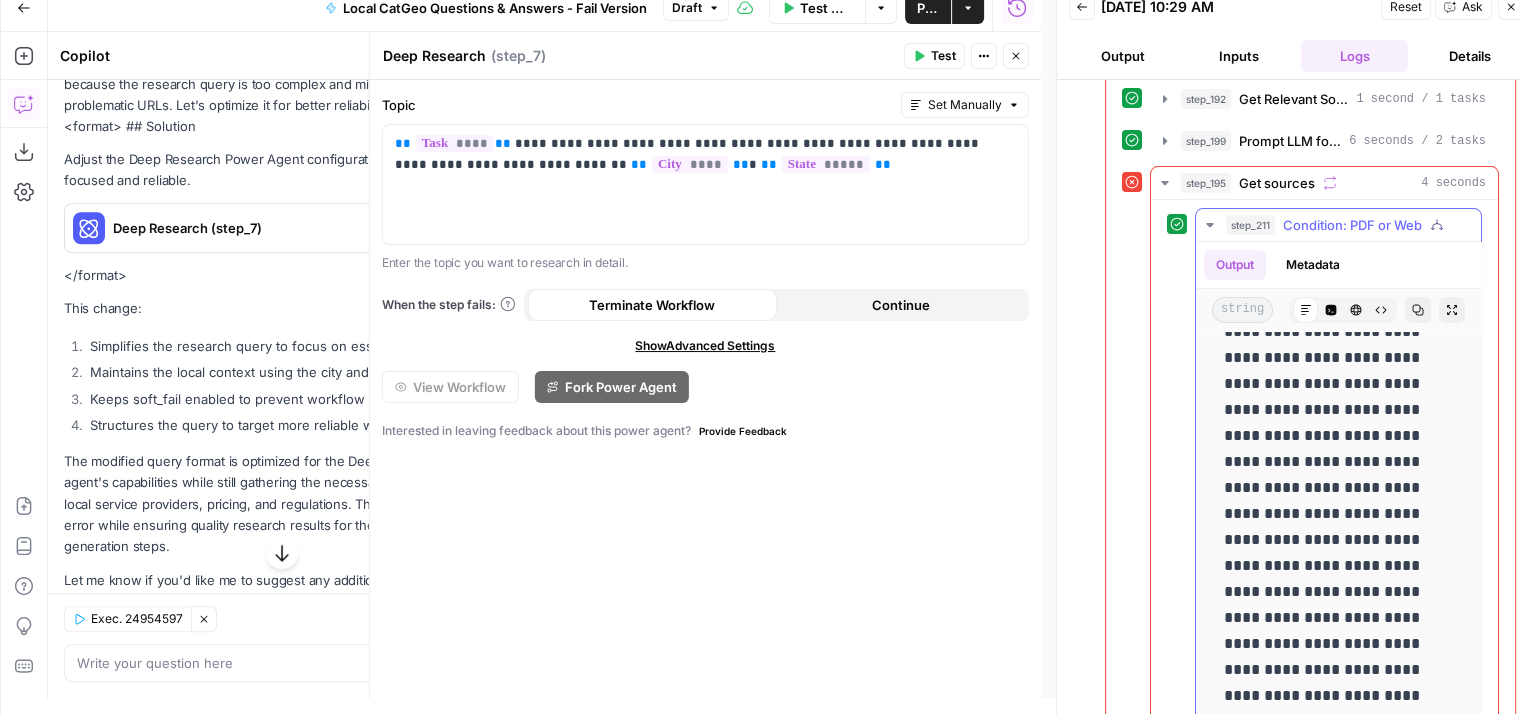 click on "step_211 Condition: PDF or Web 3 seconds" at bounding box center [1338, 225] 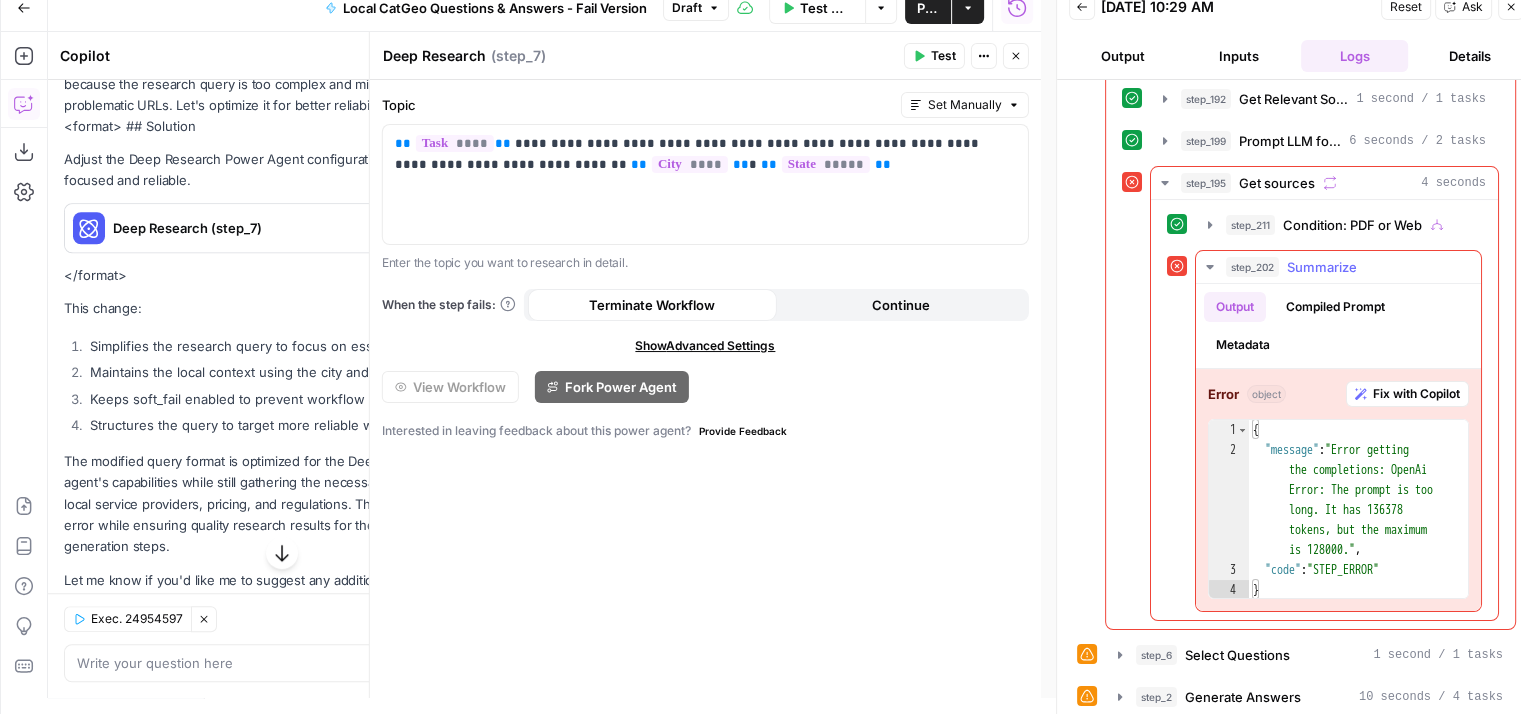 click 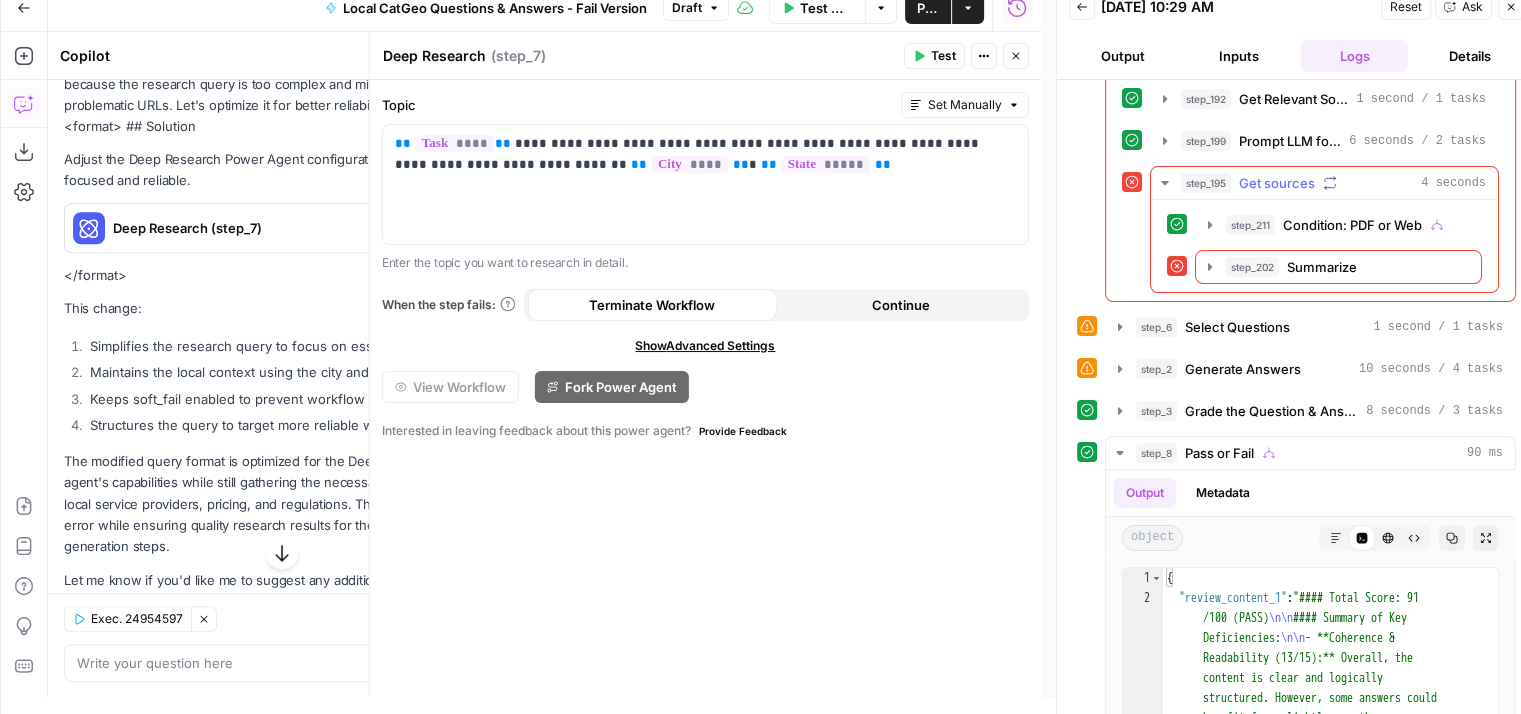 click 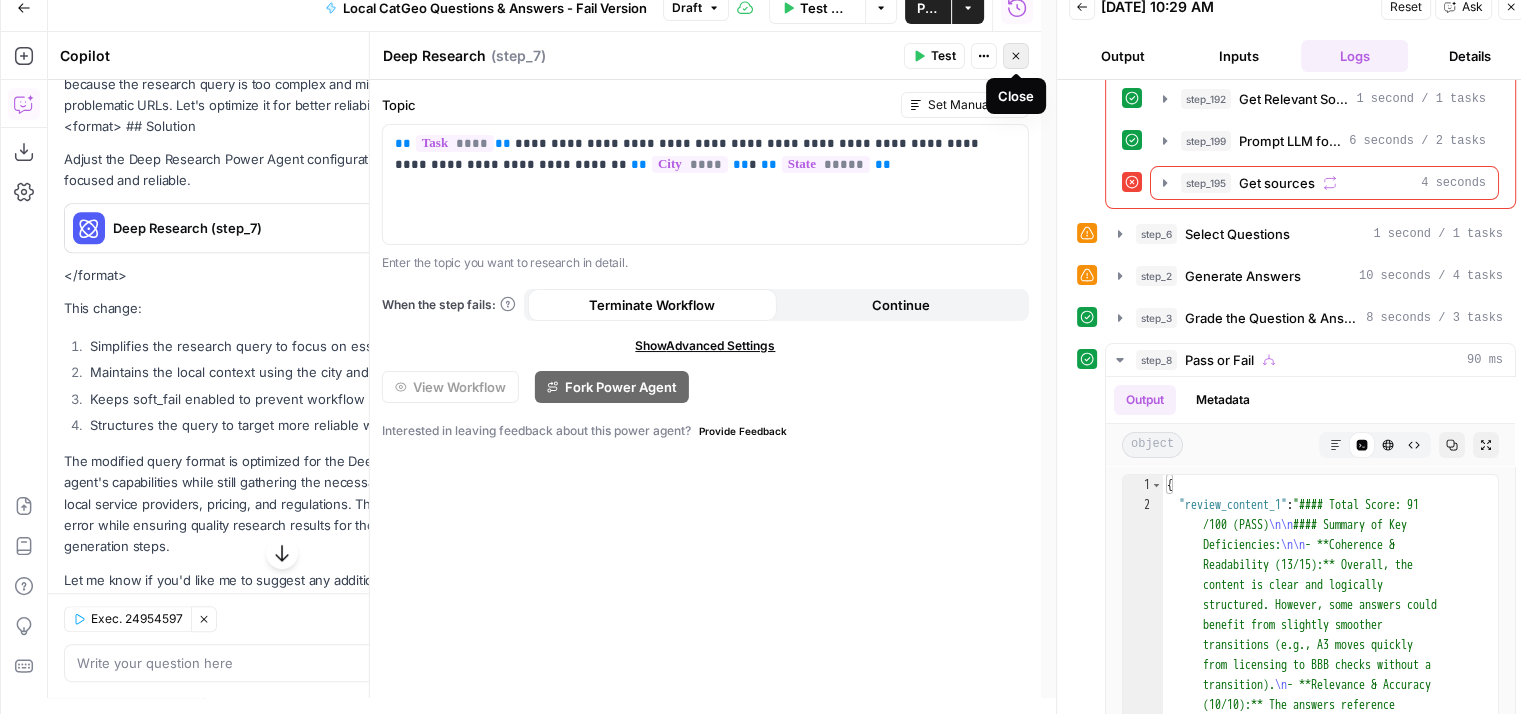 click 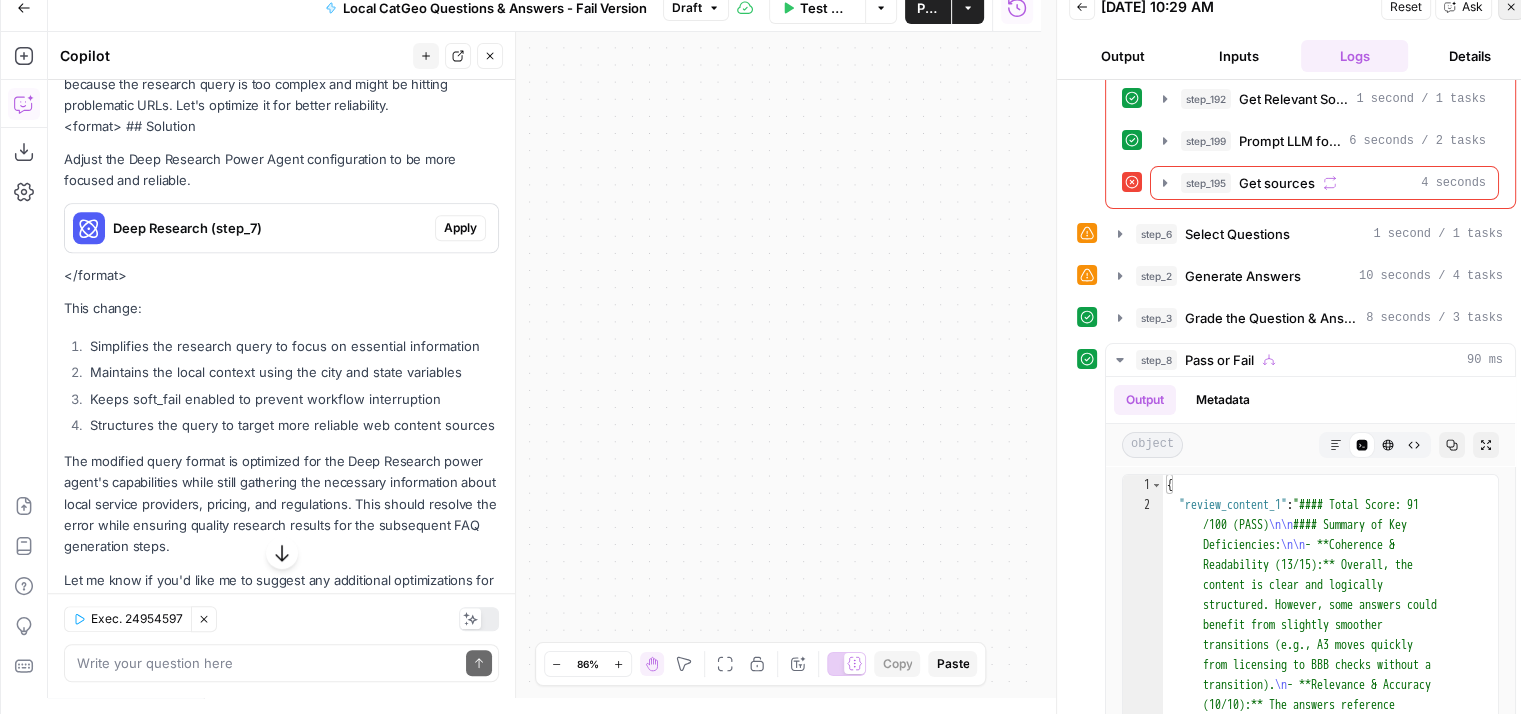 click 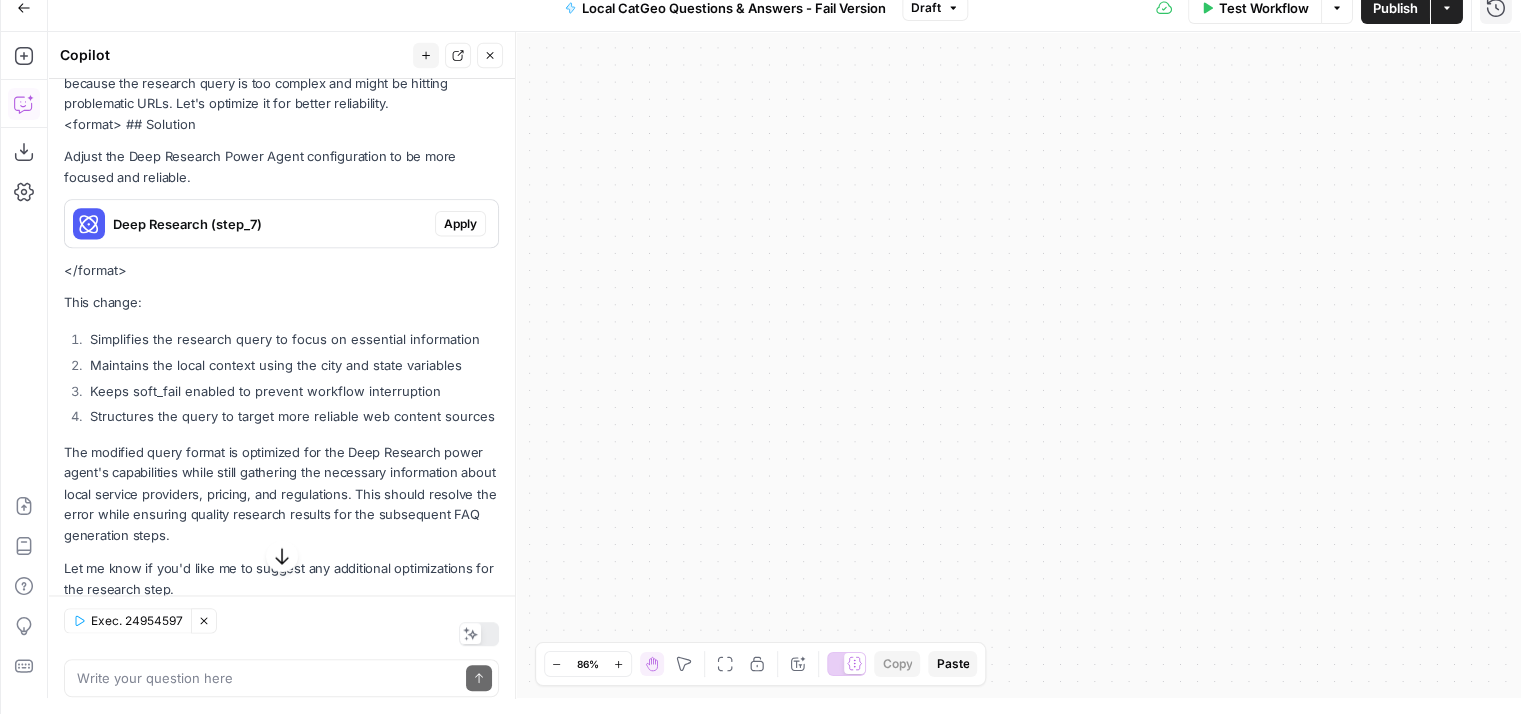 scroll, scrollTop: 0, scrollLeft: 0, axis: both 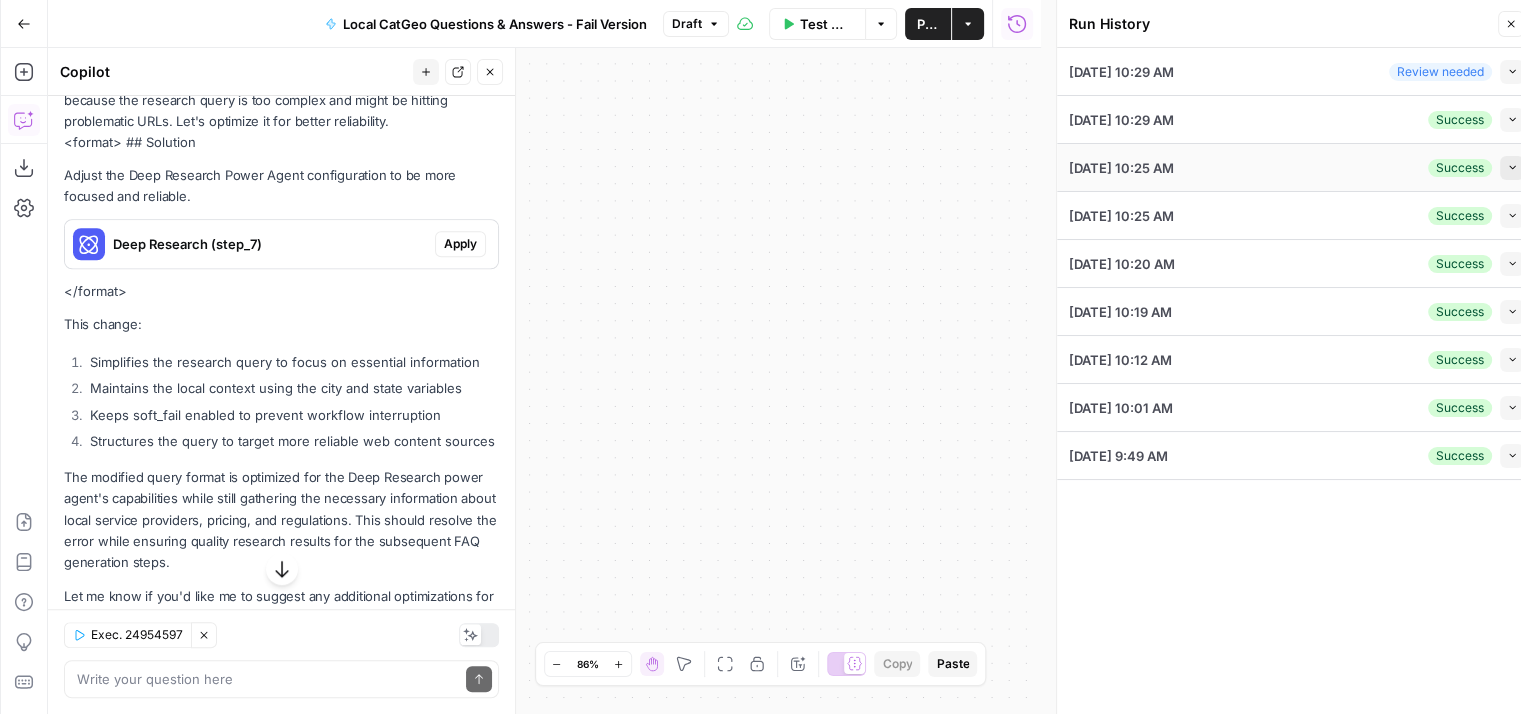 click on "Collapse" at bounding box center [1512, 168] 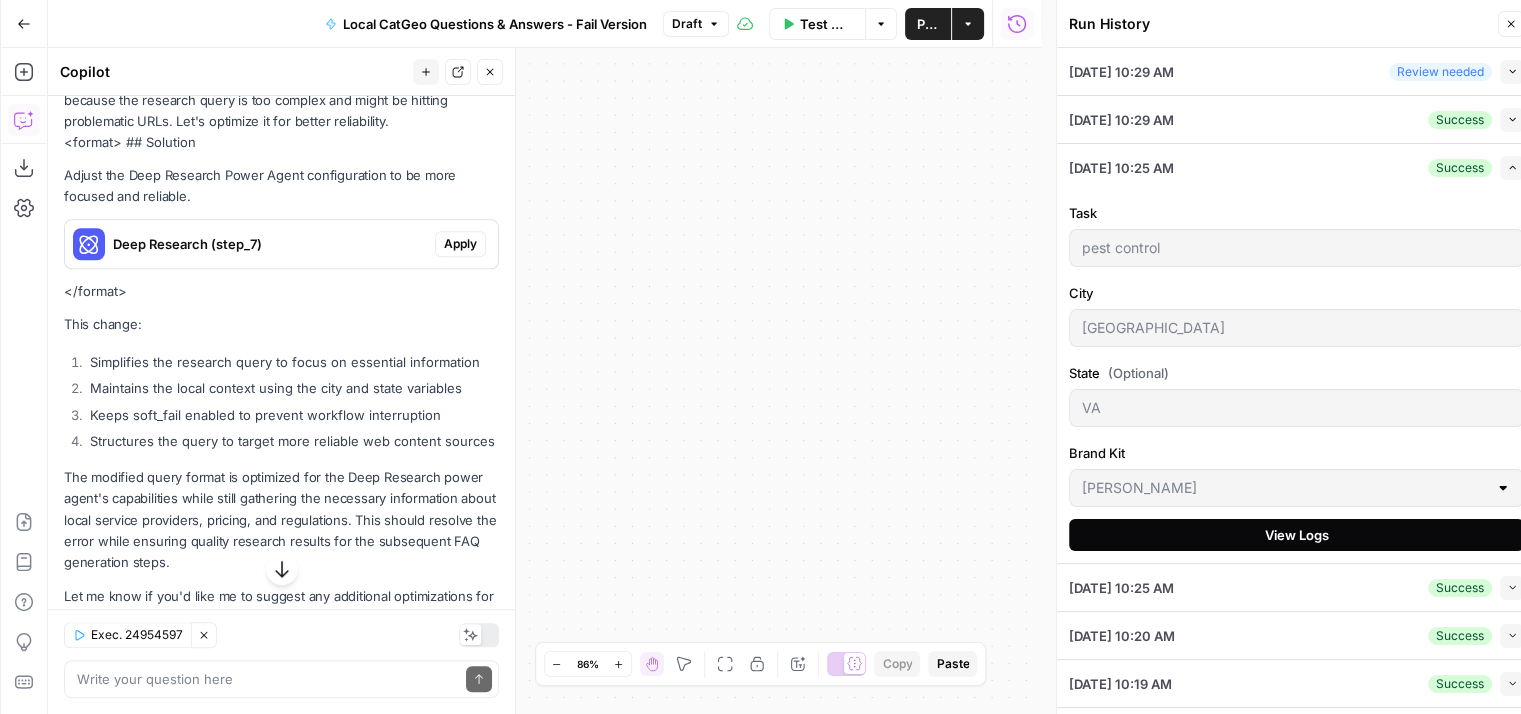 click on "View Logs" at bounding box center (1297, 535) 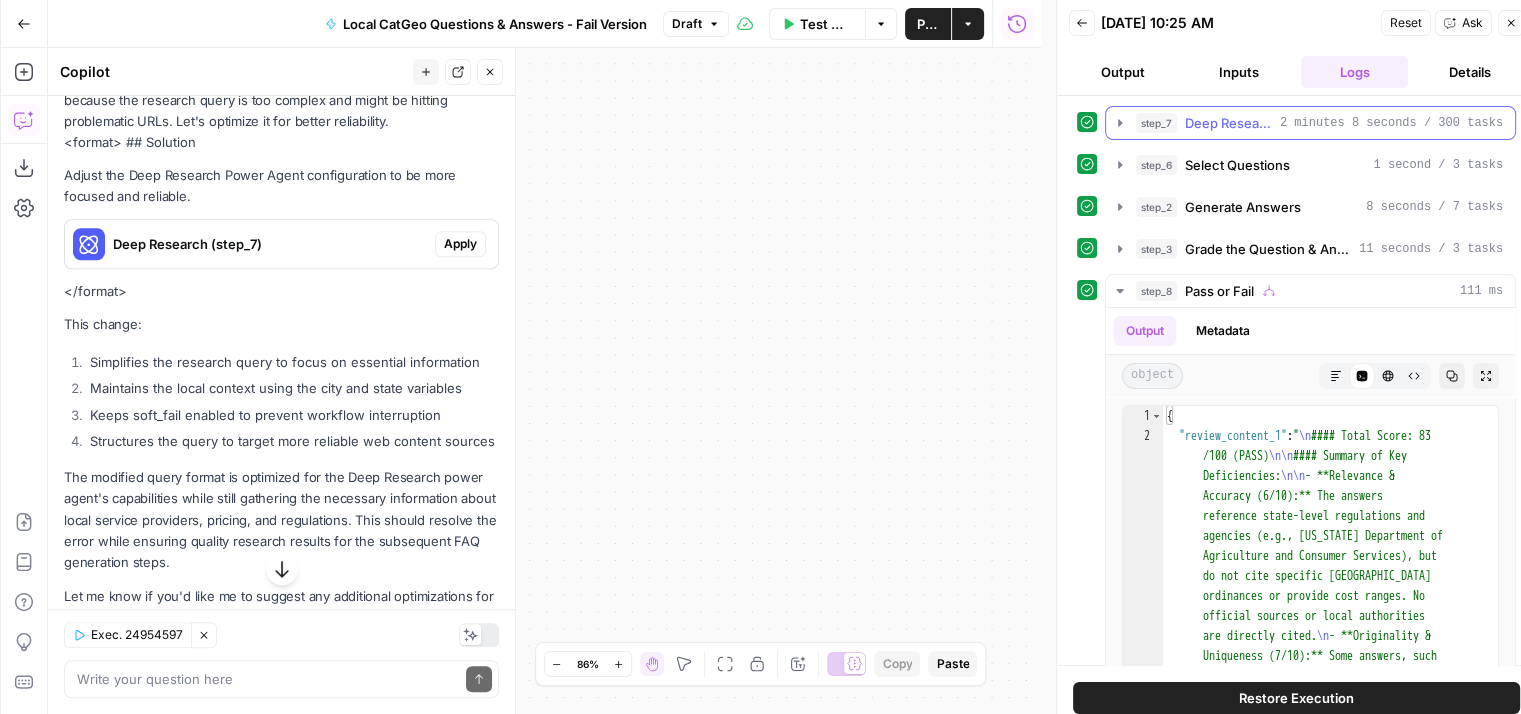 click 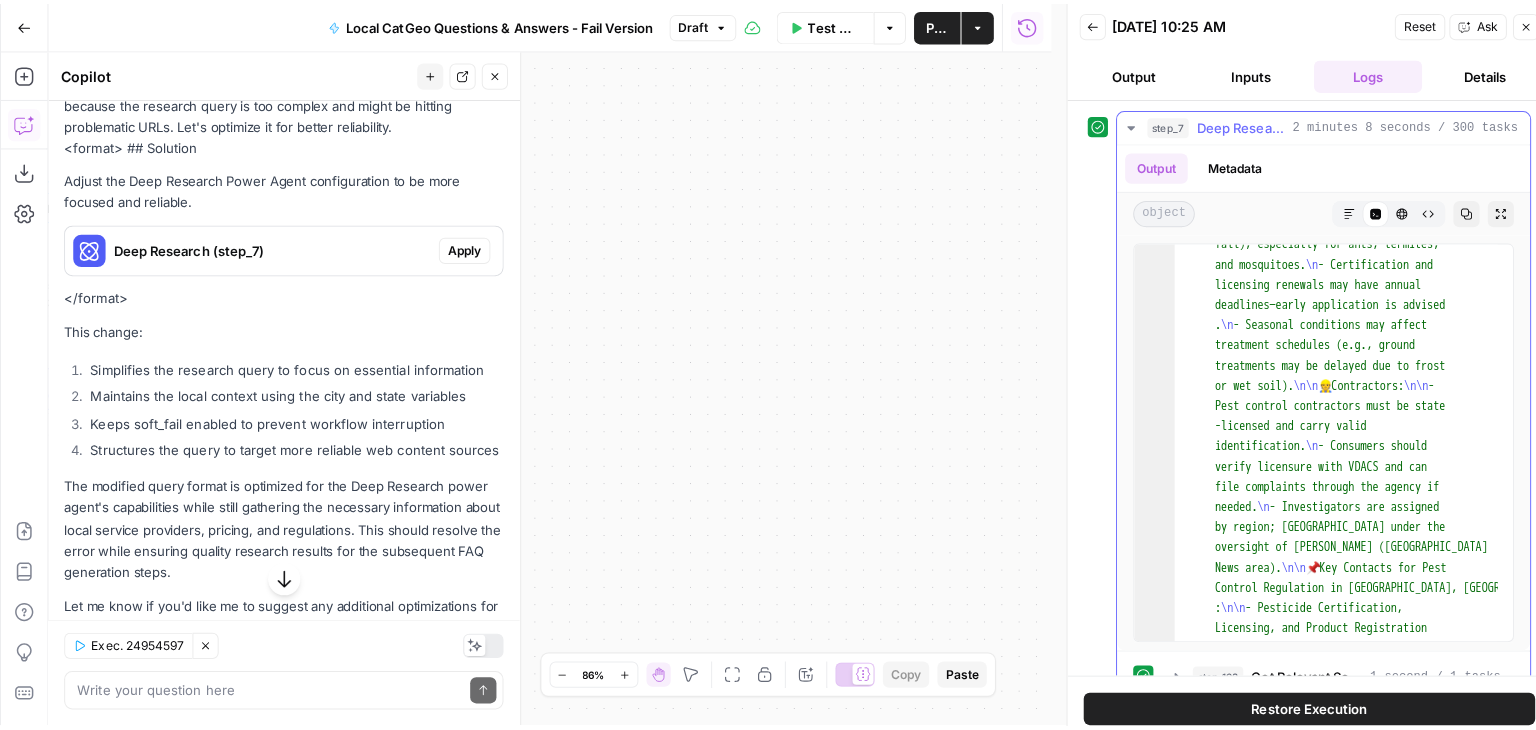scroll, scrollTop: 6885, scrollLeft: 0, axis: vertical 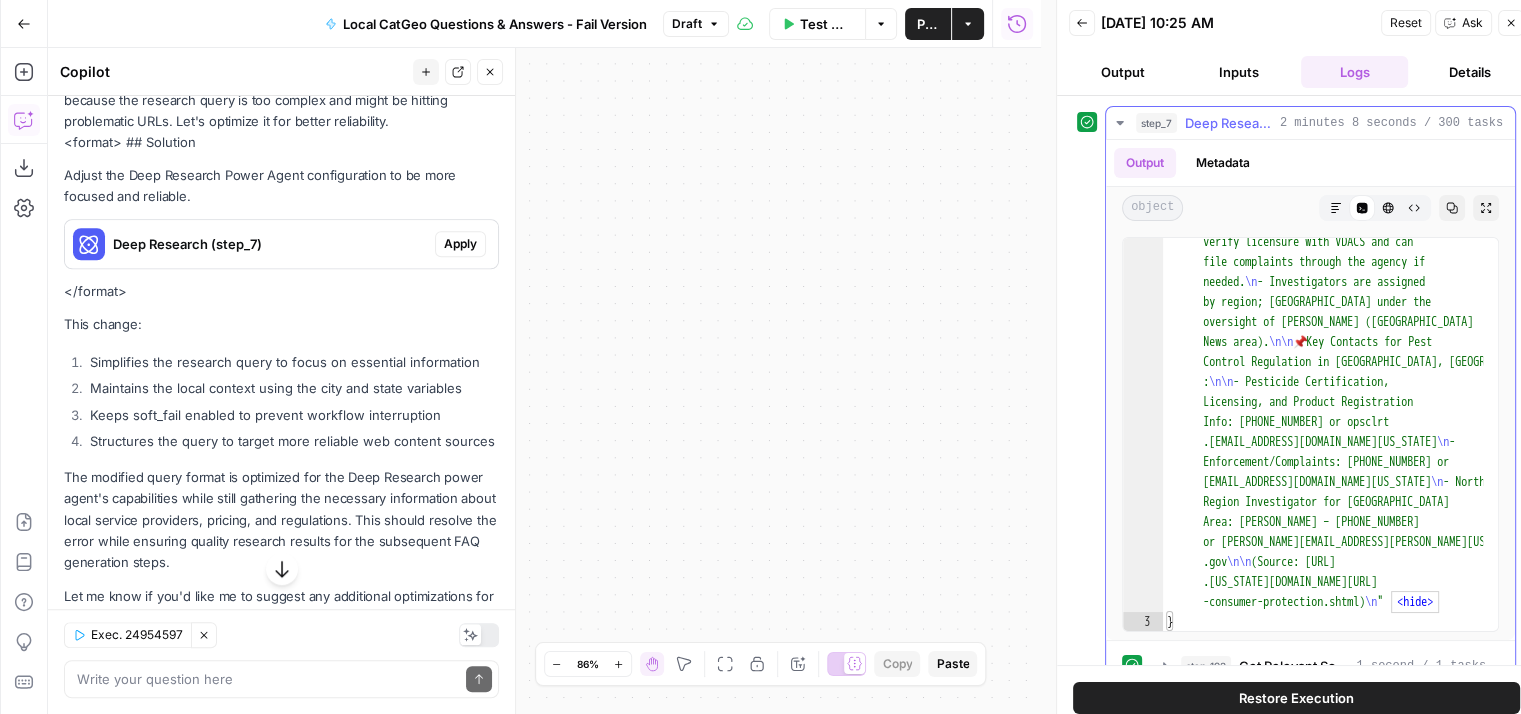 click 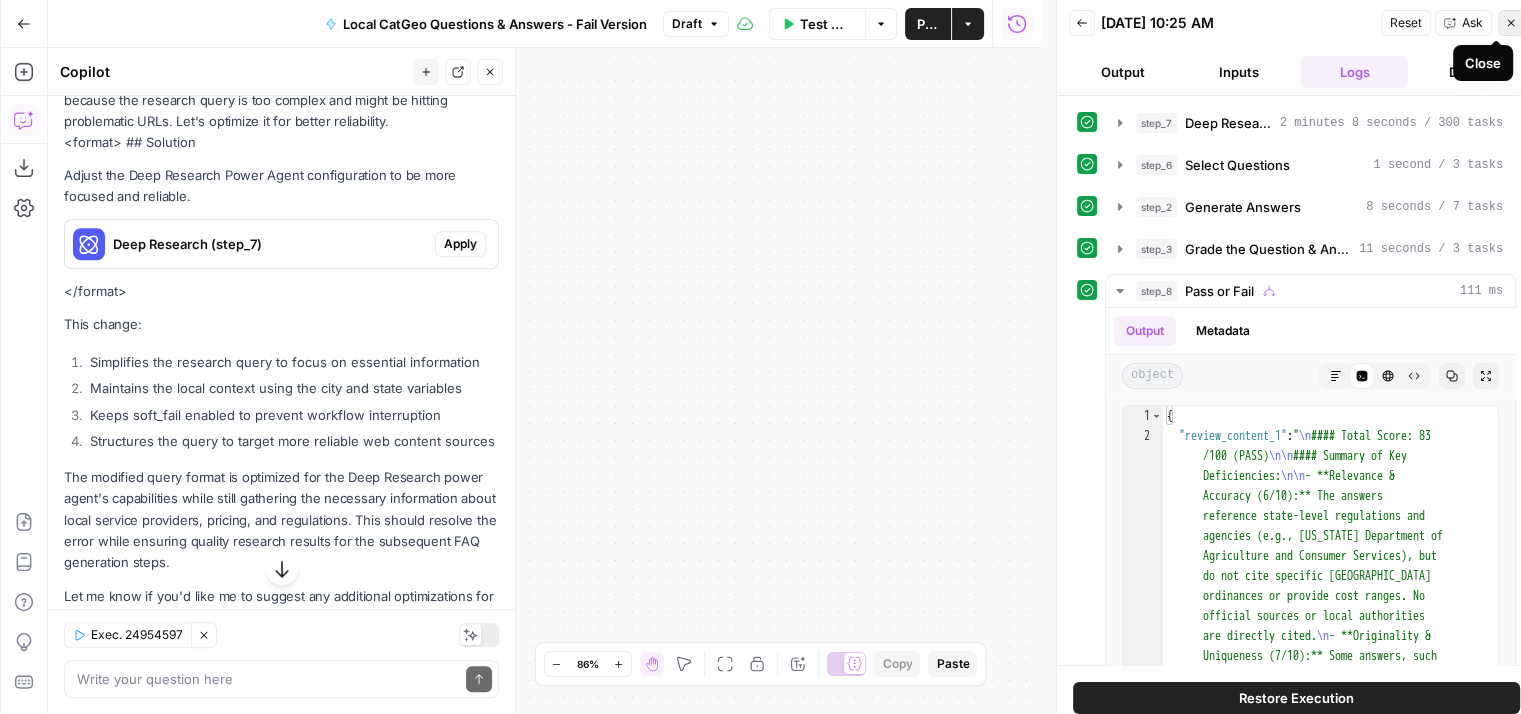 click on "Close" at bounding box center (1511, 23) 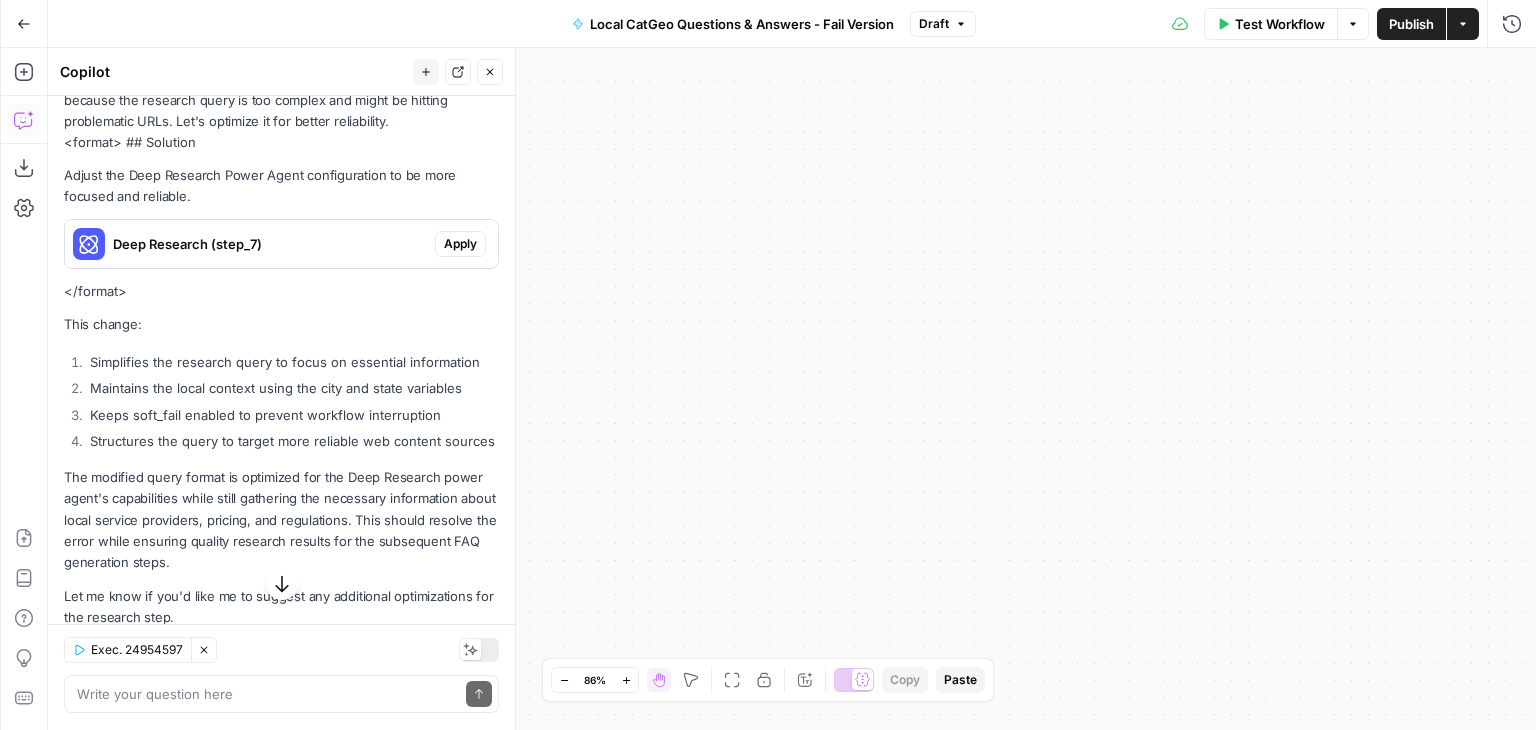 click on "**********" at bounding box center (792, 389) 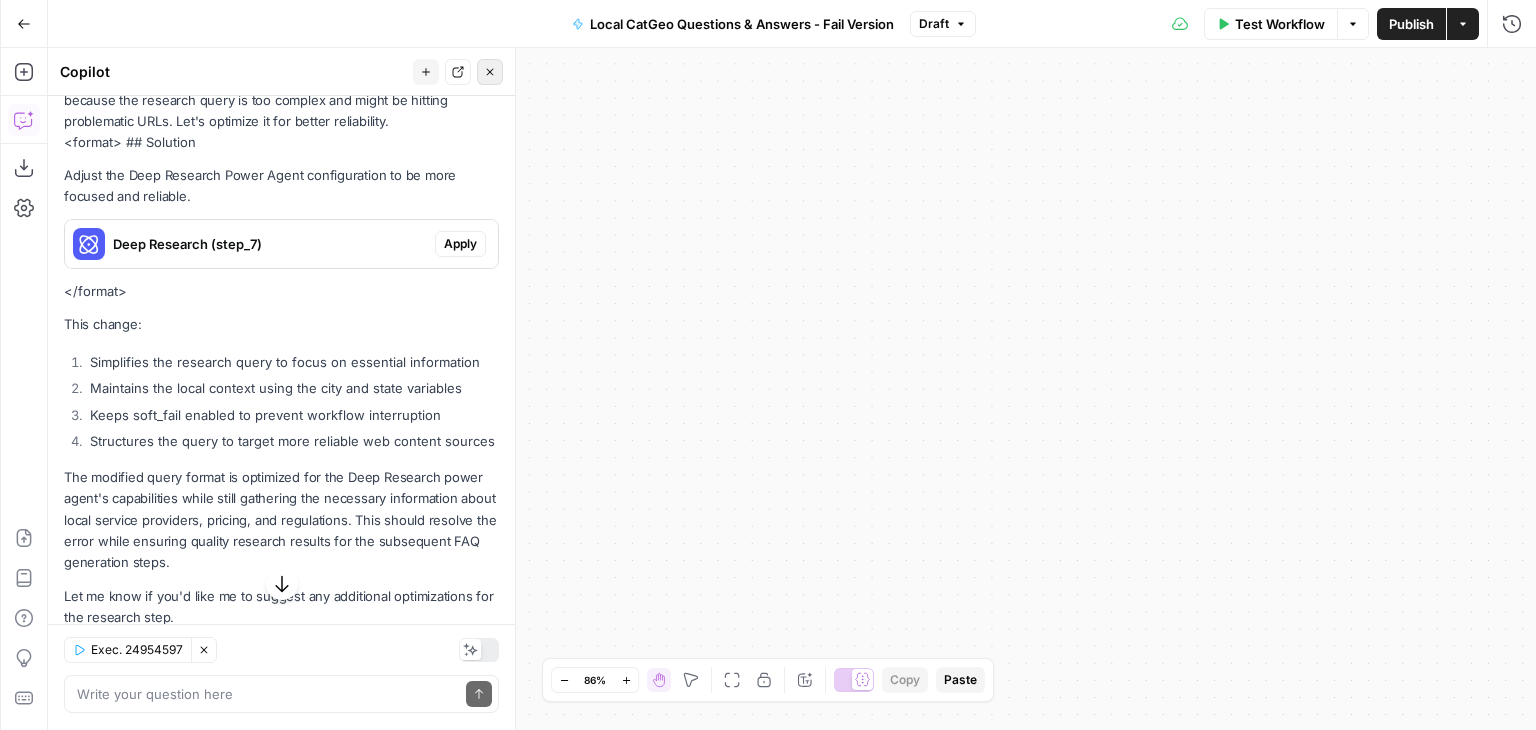 click 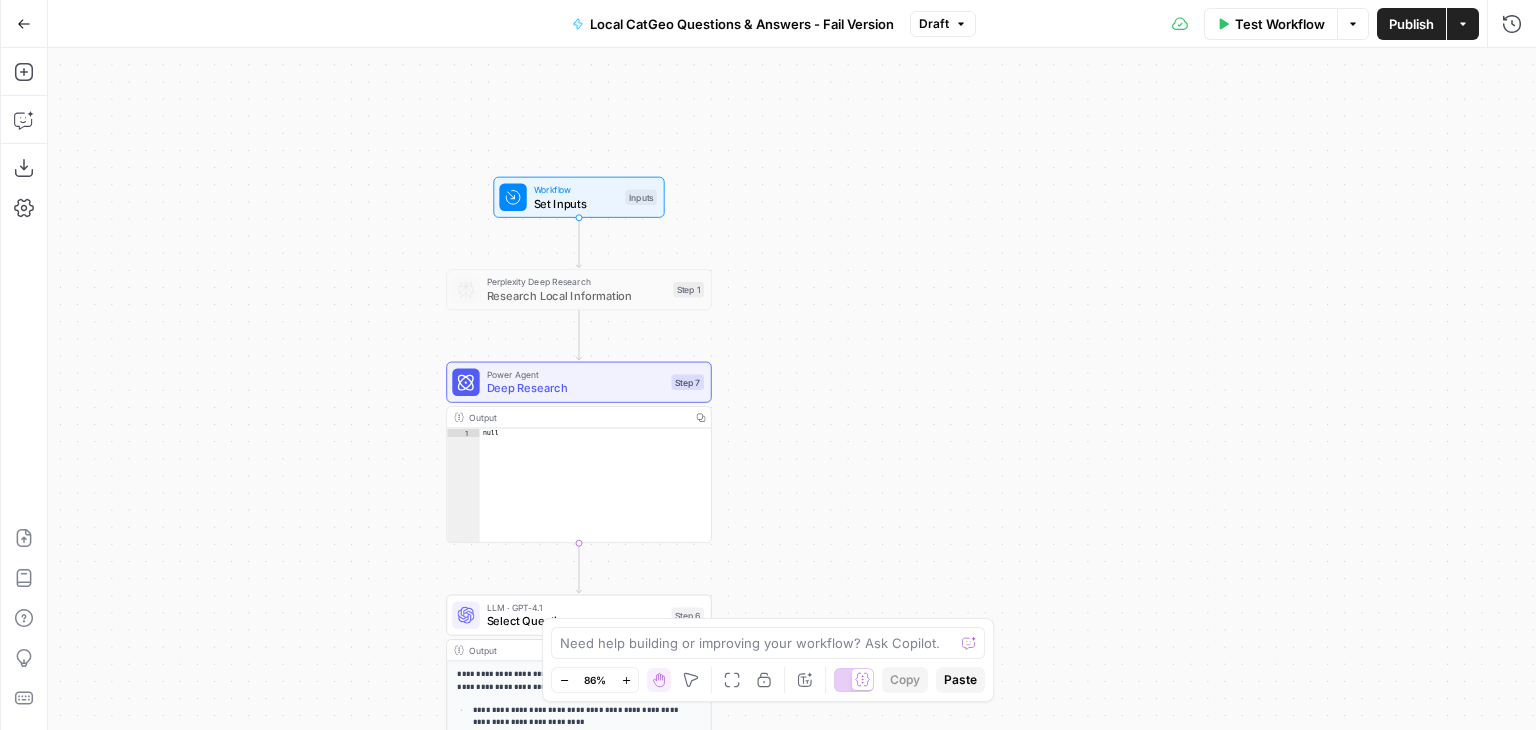 drag, startPoint x: 638, startPoint y: 345, endPoint x: 1168, endPoint y: 325, distance: 530.3772 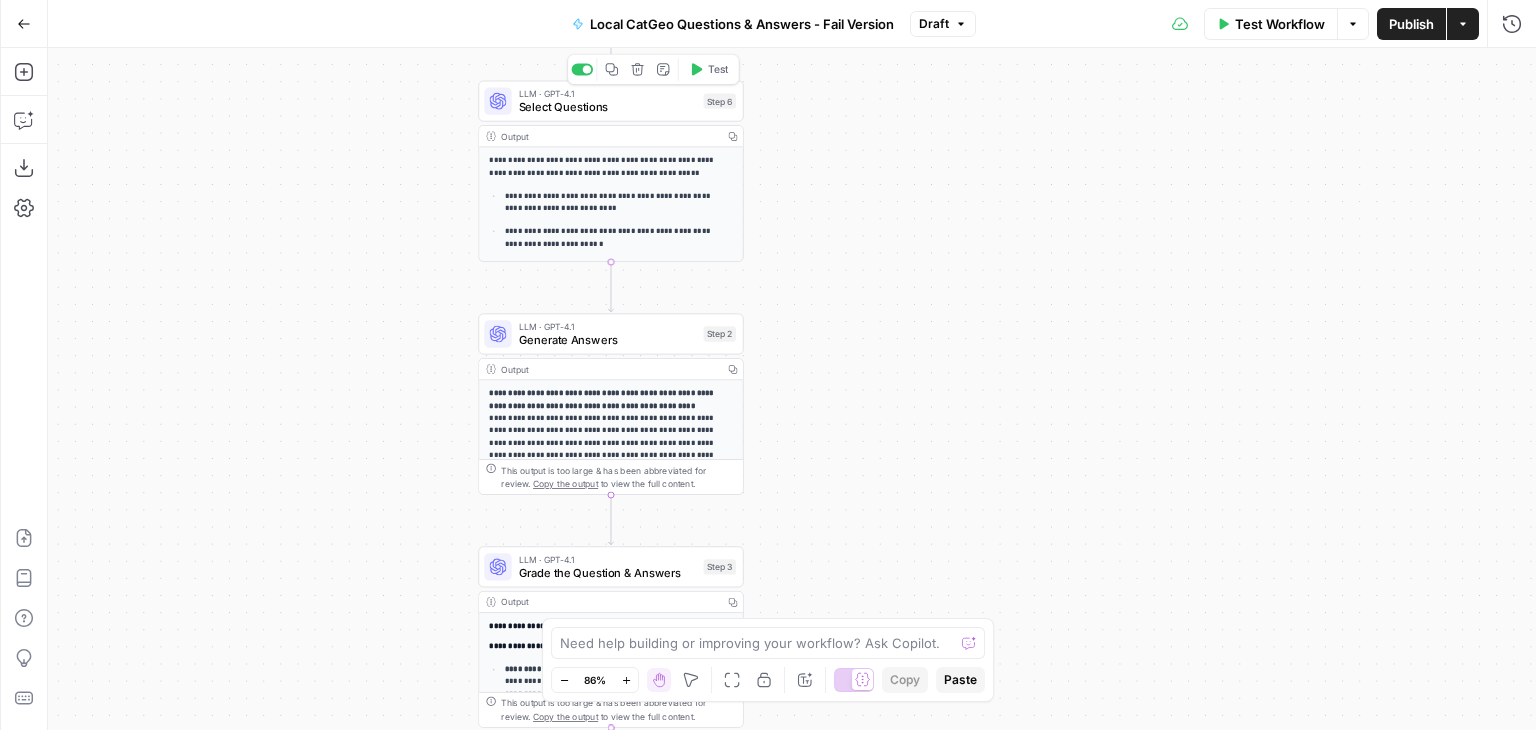 click on "**********" at bounding box center (610, 172) 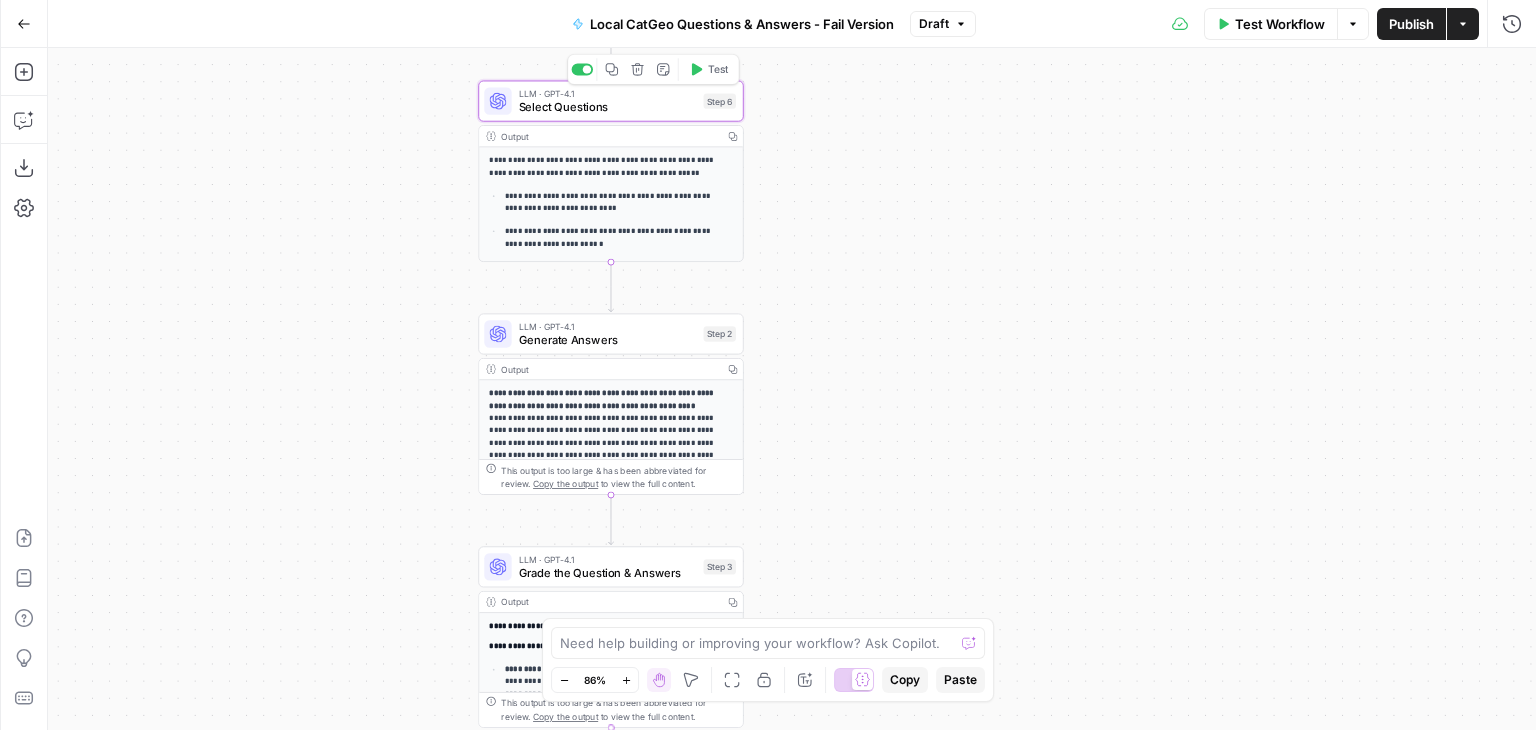 click on "Select Questions" at bounding box center (608, 107) 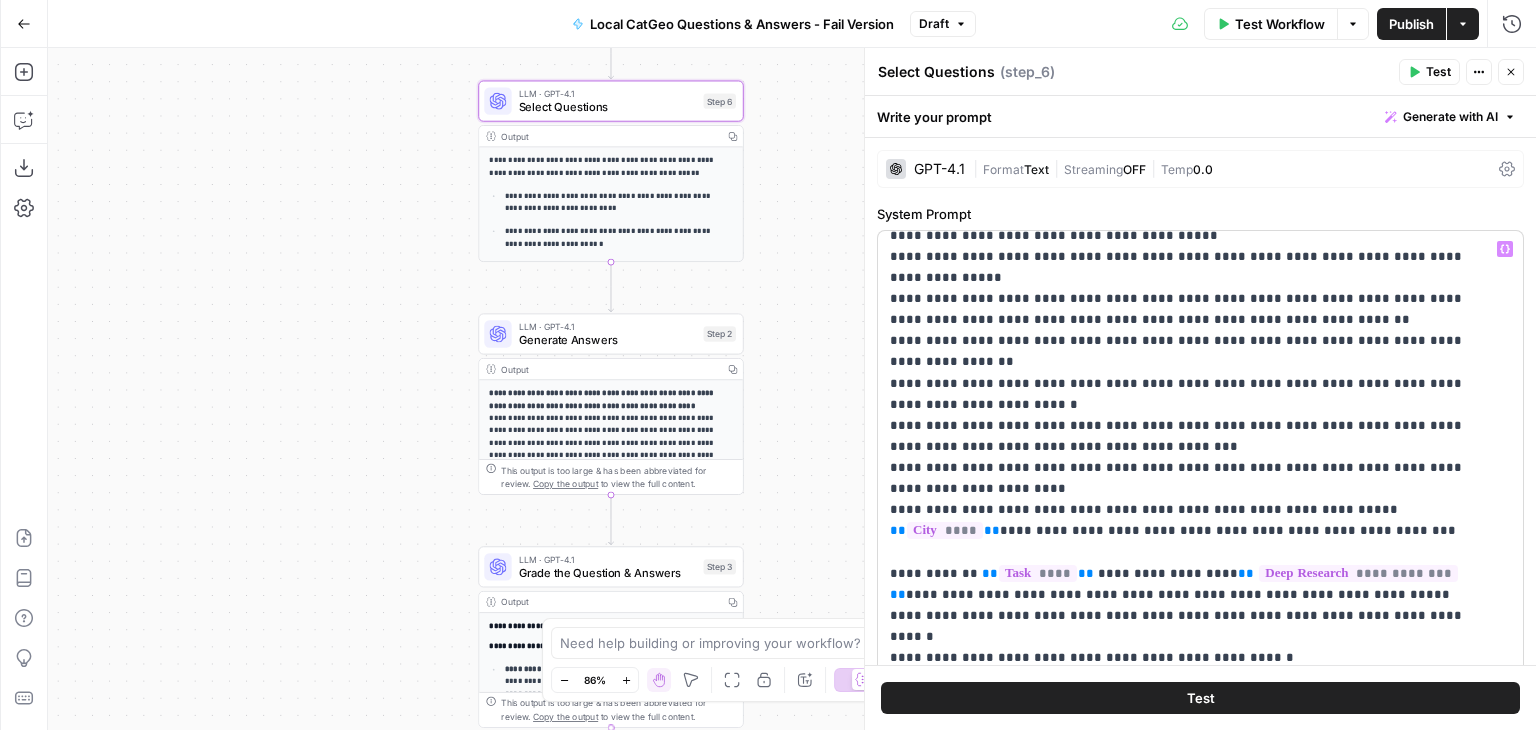 scroll, scrollTop: 300, scrollLeft: 0, axis: vertical 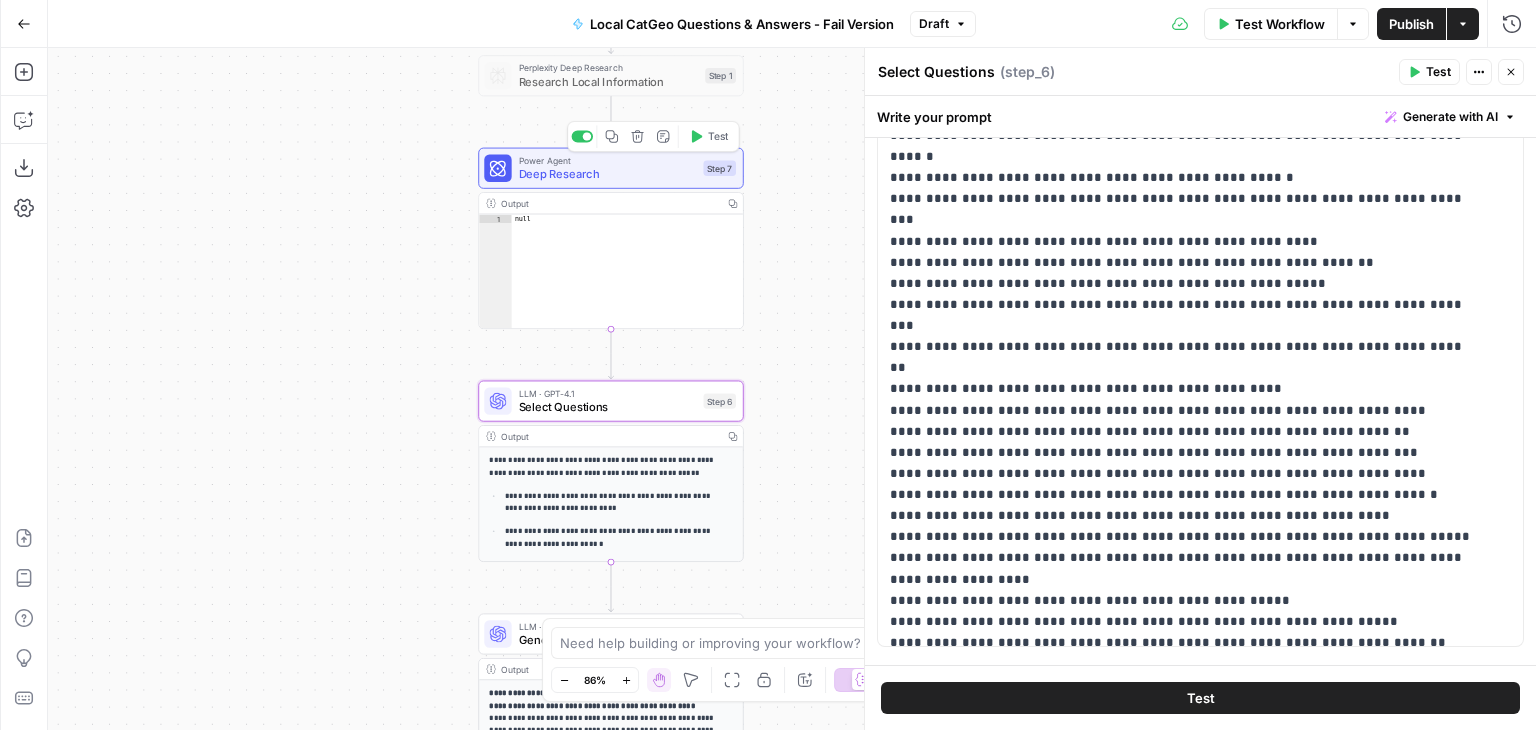 click on "Deep Research" at bounding box center [608, 174] 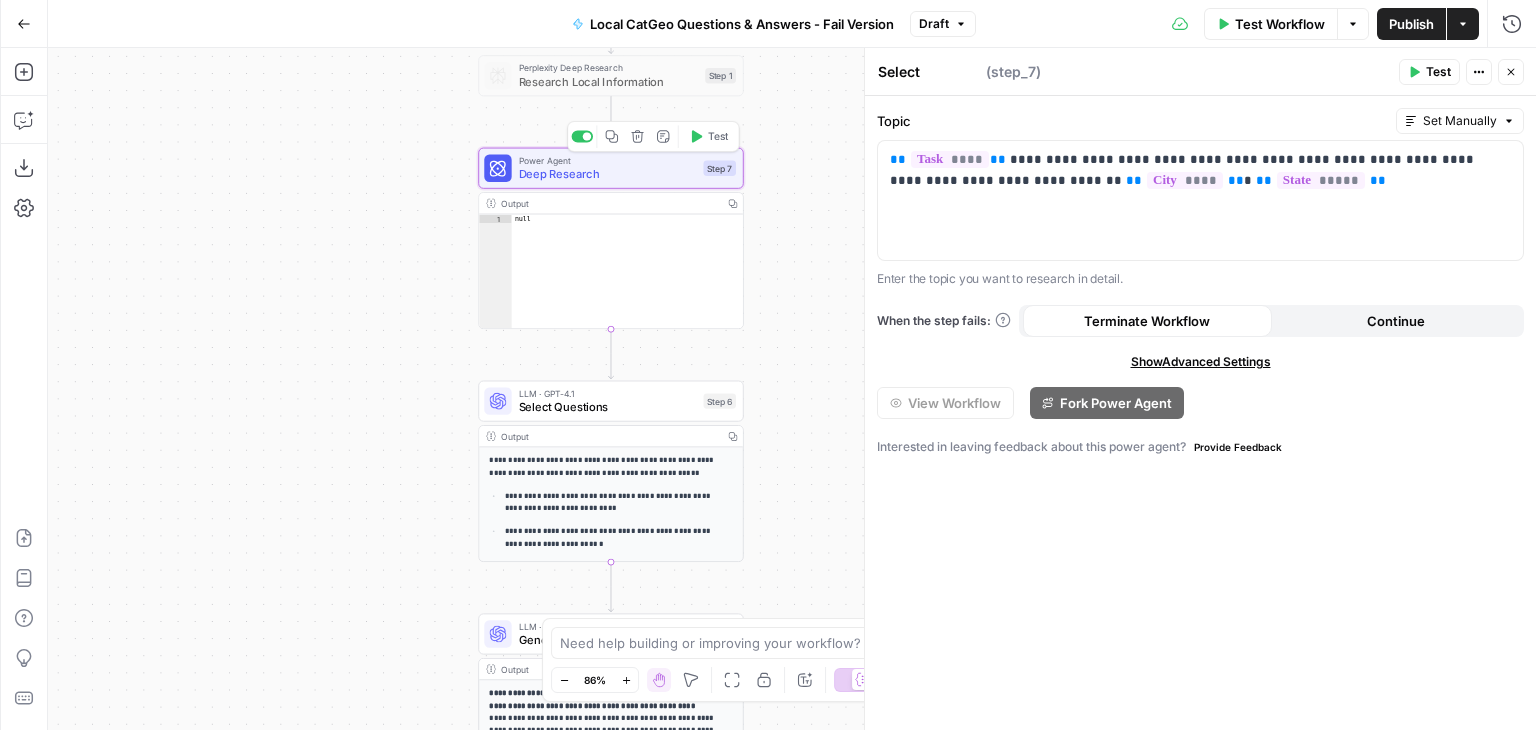 type on "Deep Research" 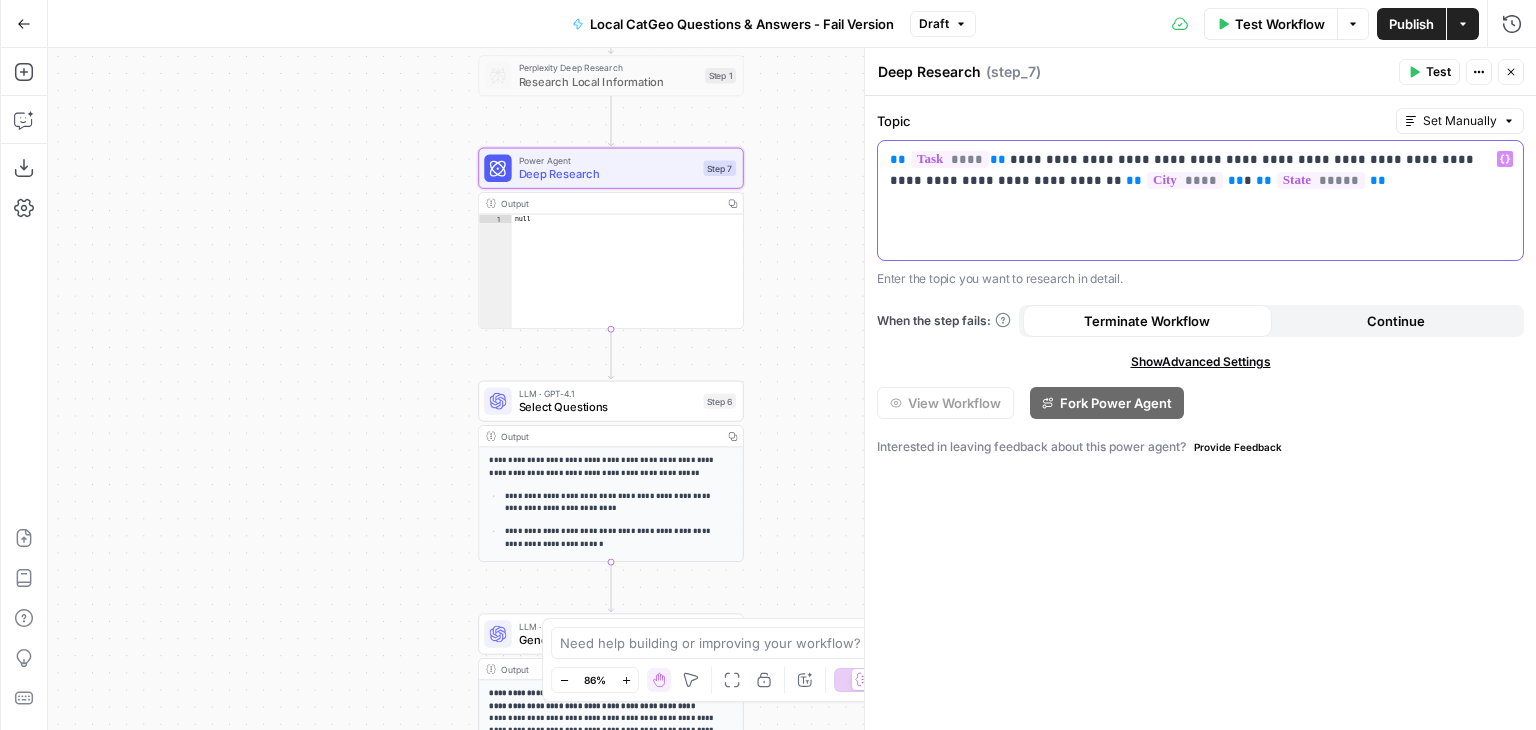 click on "**********" at bounding box center [1201, 170] 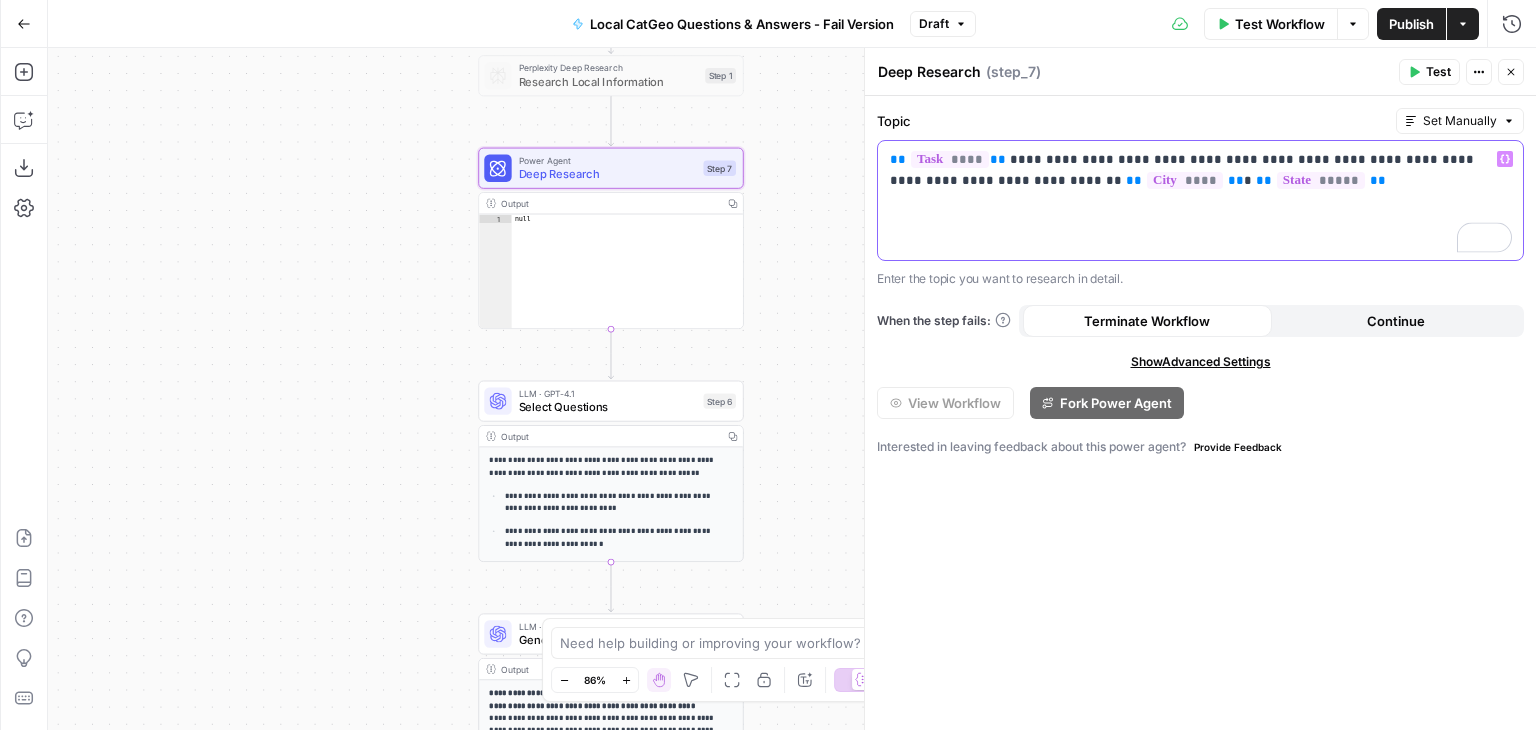 type 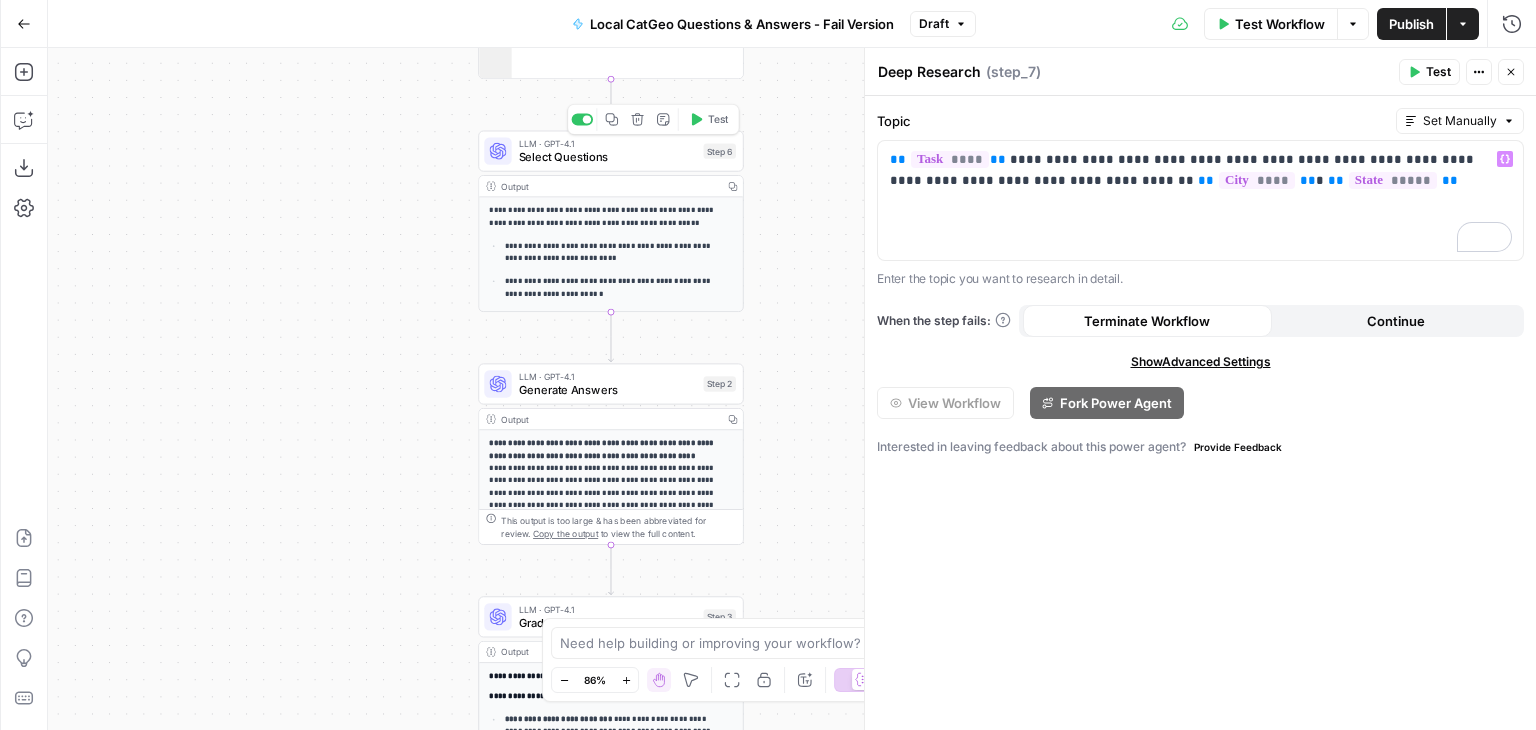 click on "Select Questions" at bounding box center (608, 157) 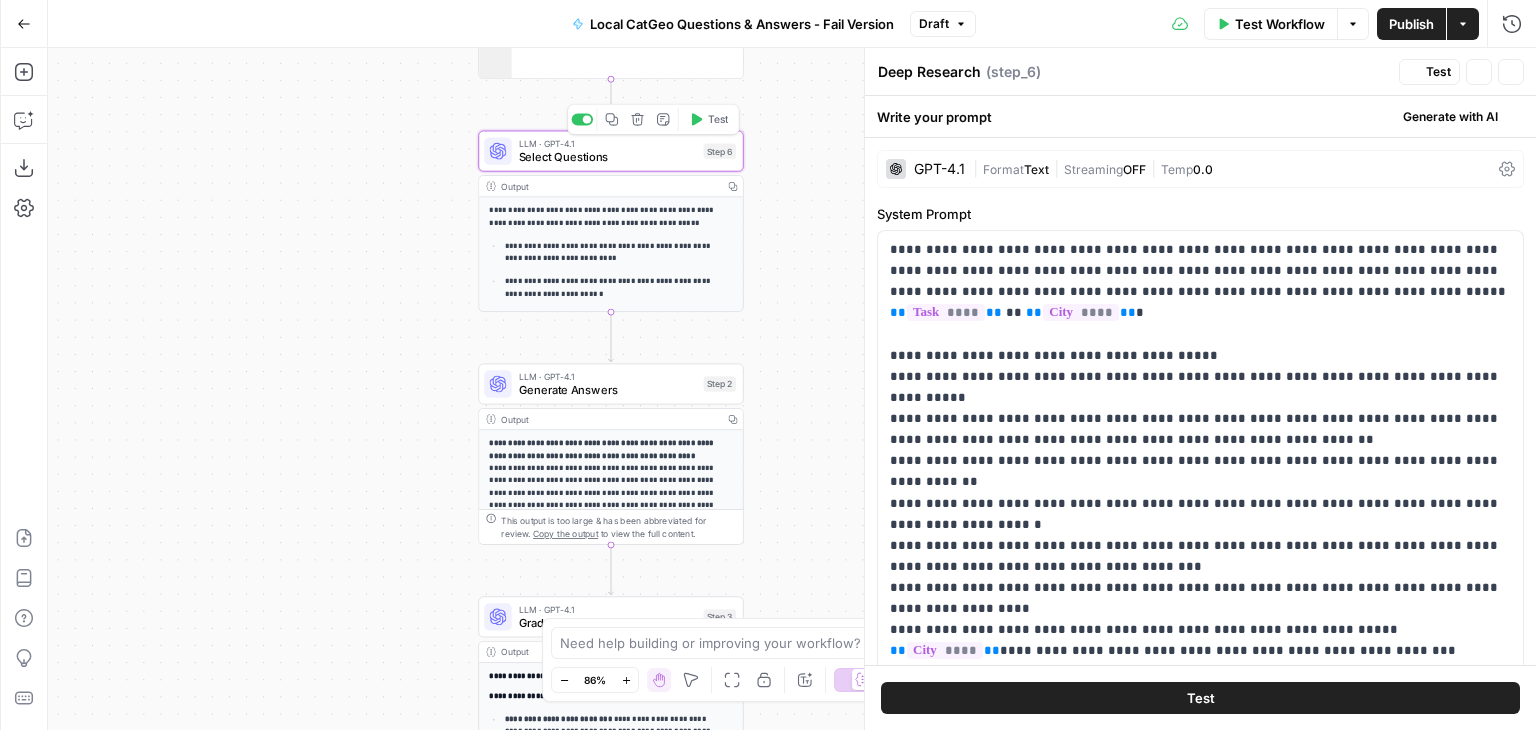 type on "Select Questions" 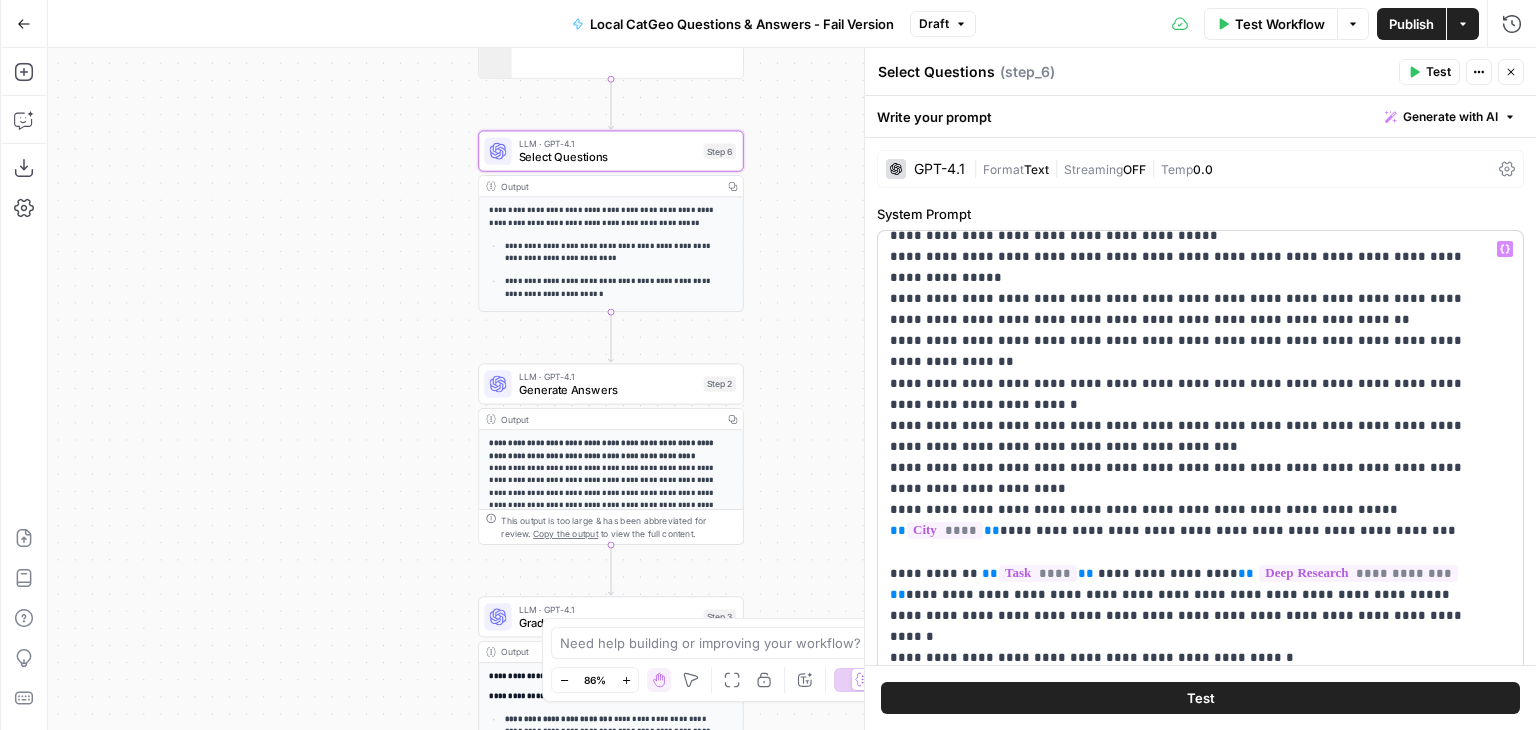scroll, scrollTop: 300, scrollLeft: 0, axis: vertical 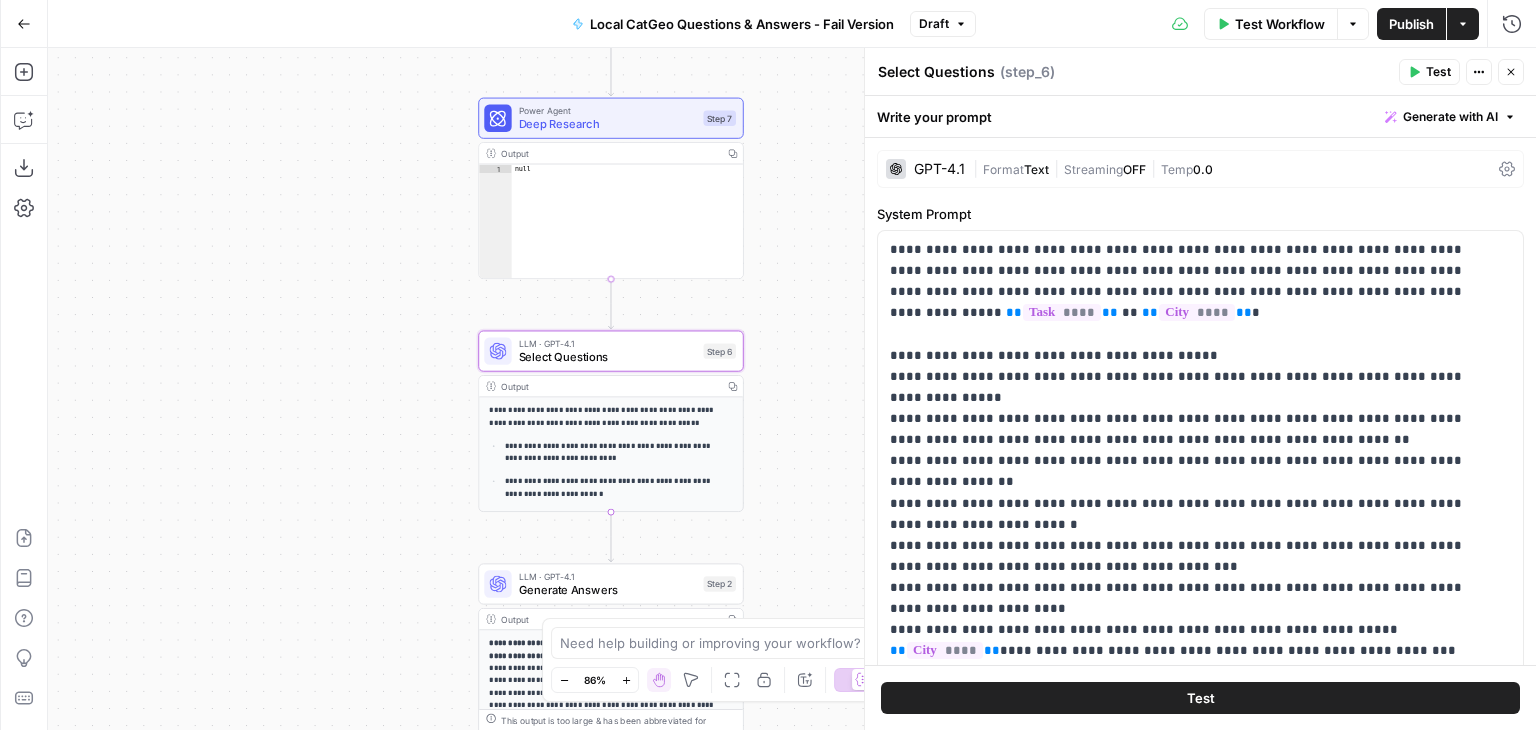 click on "Deep Research" at bounding box center [608, 124] 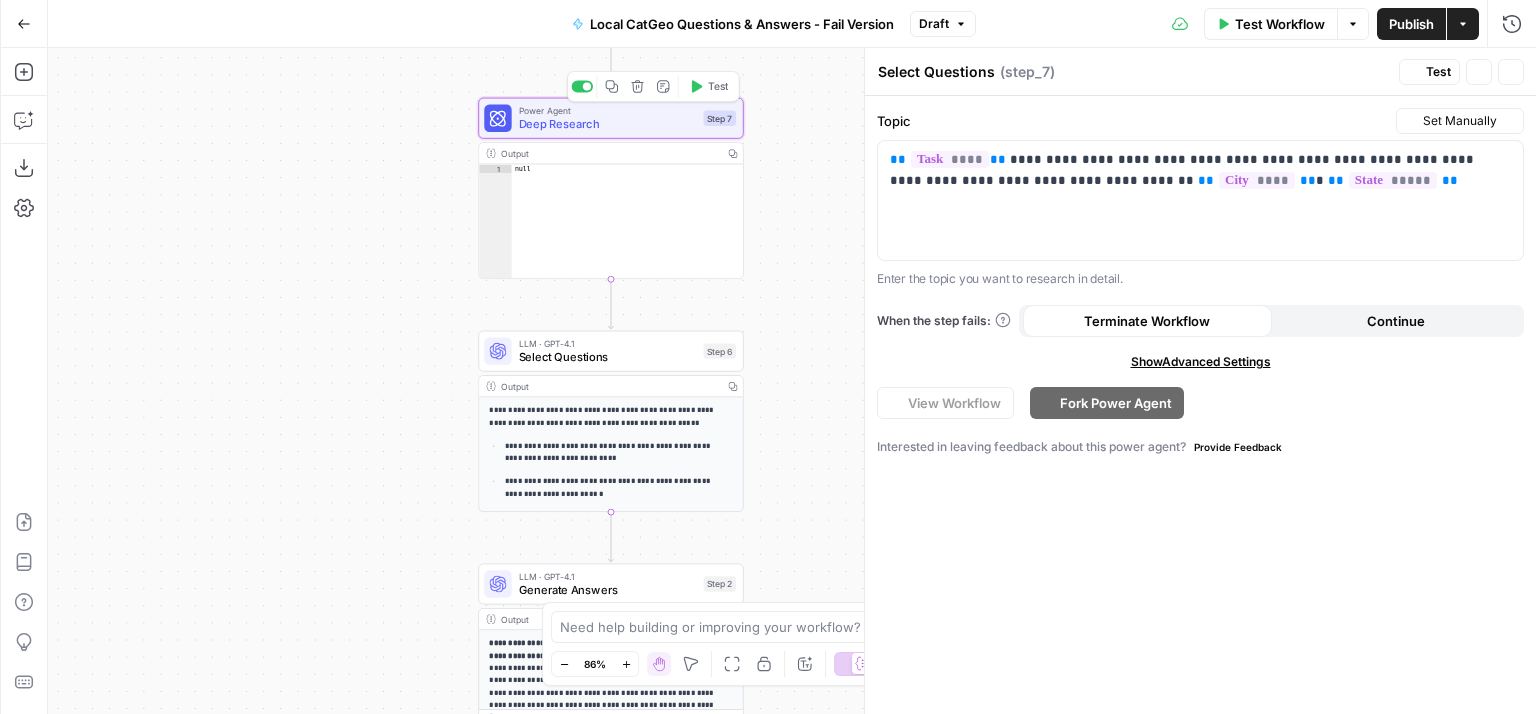 type on "Deep Research" 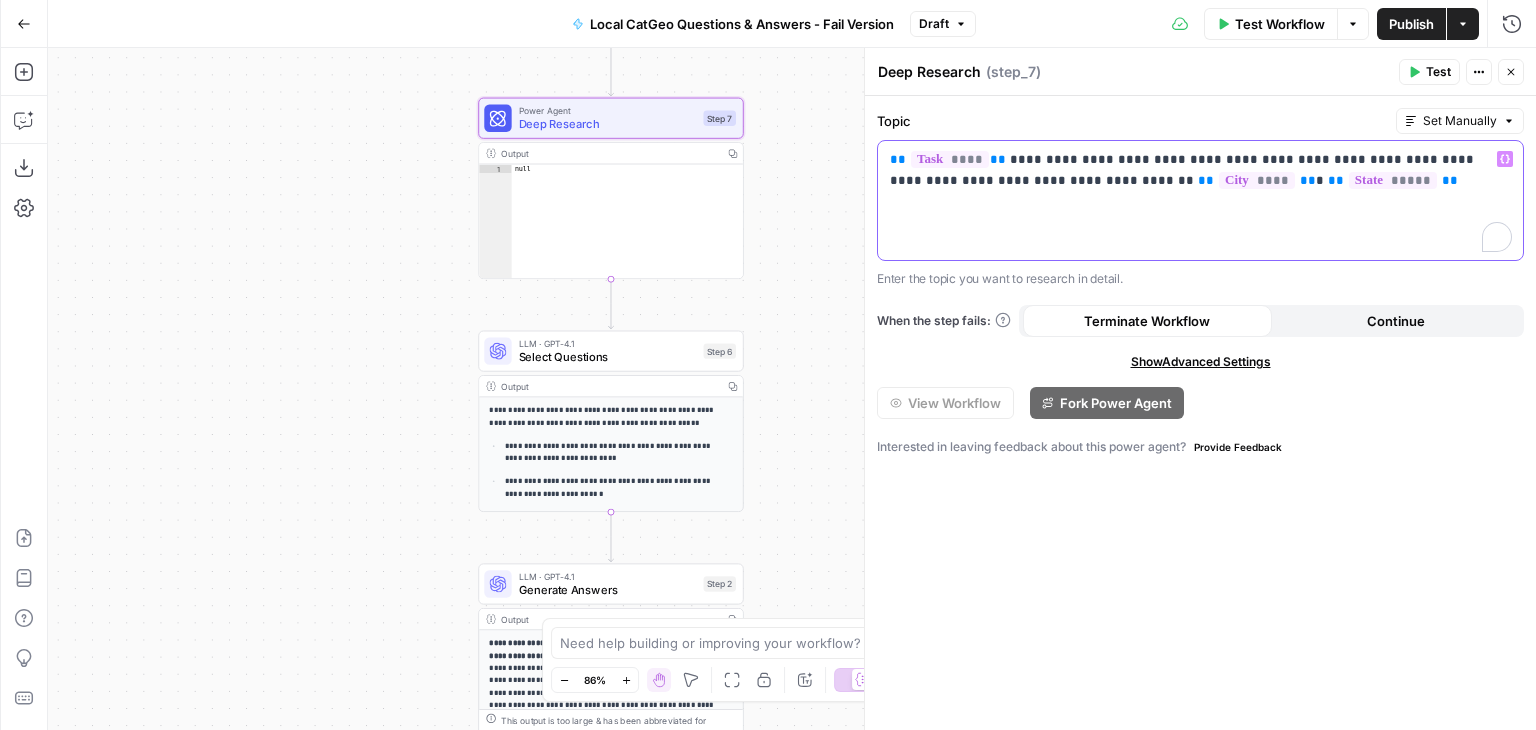 click on "**********" at bounding box center [1201, 170] 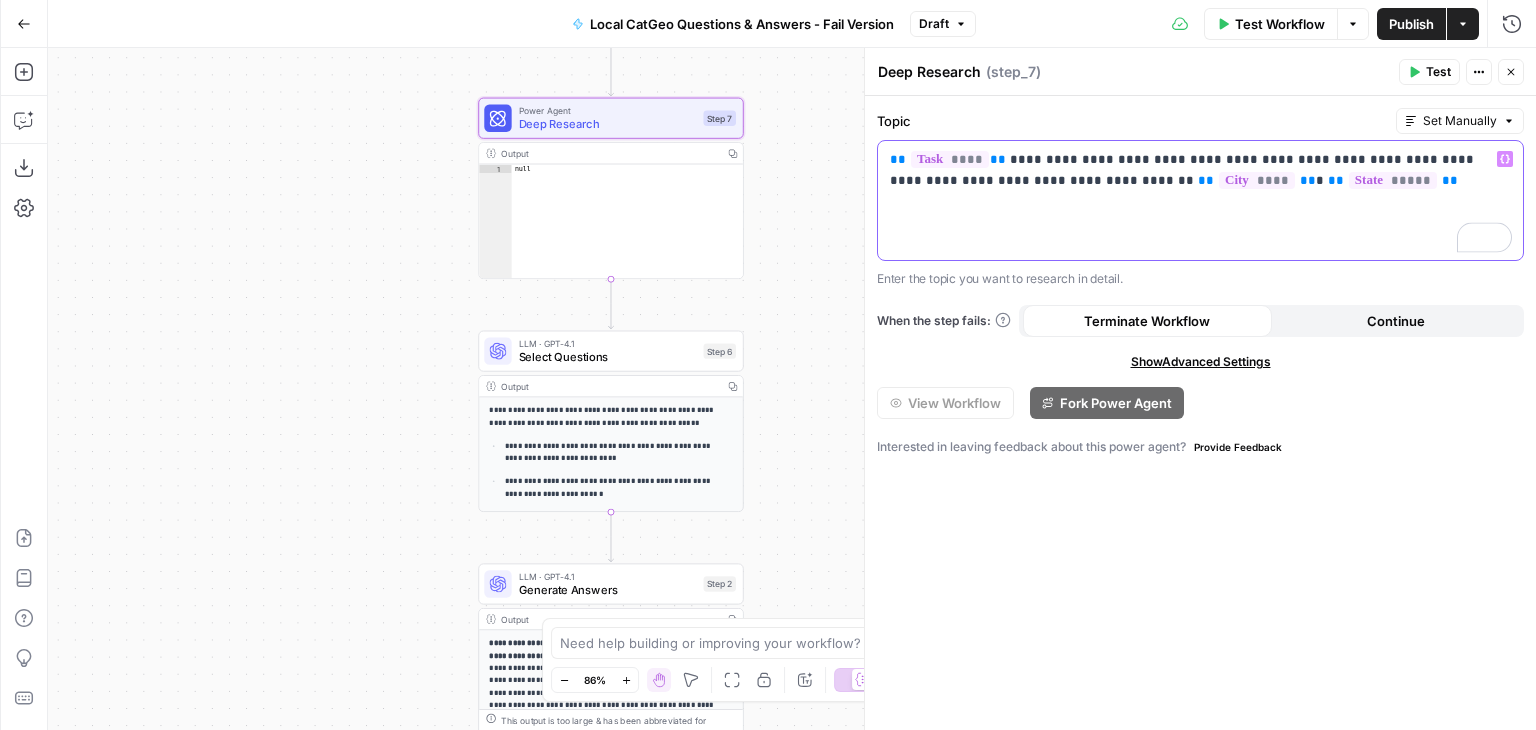 type 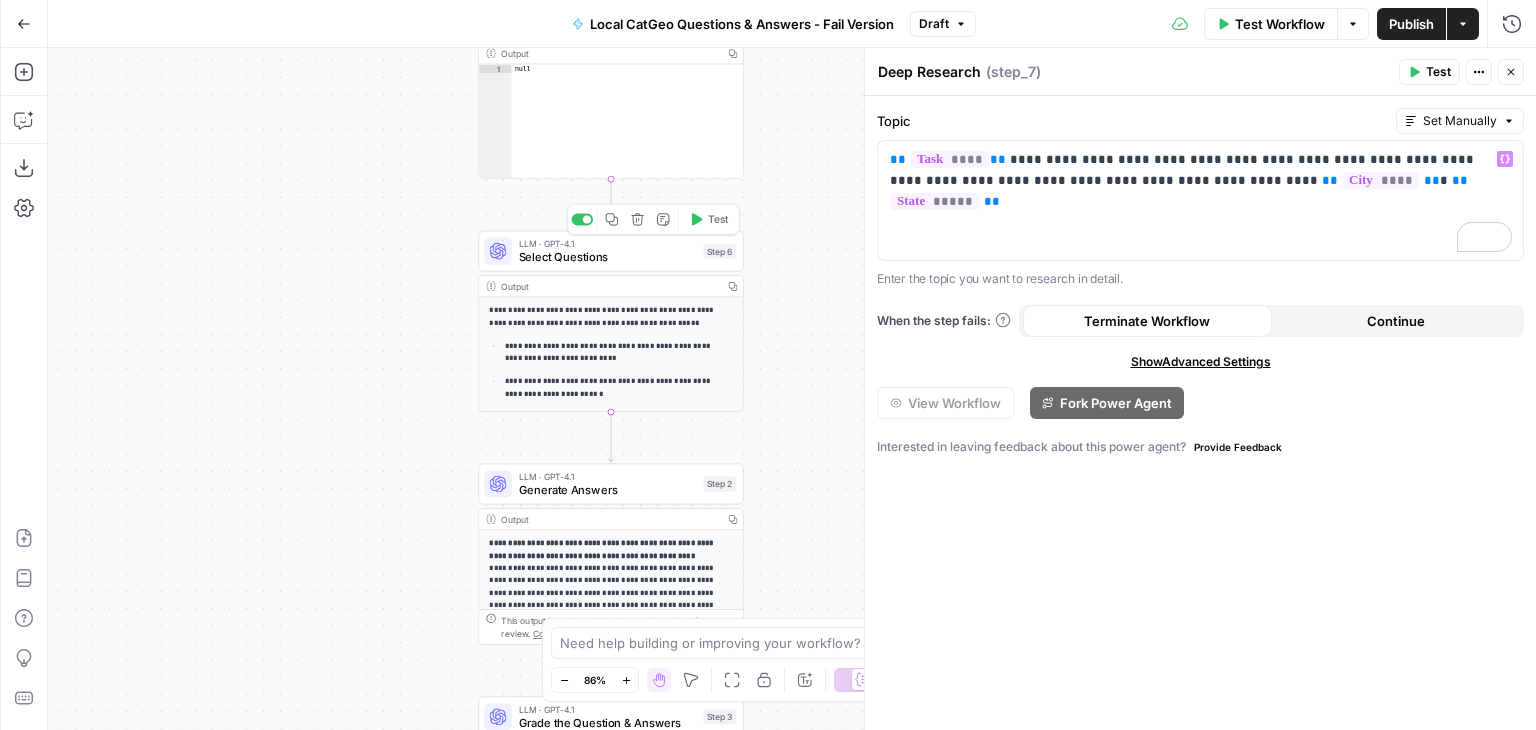 click on "Select Questions" at bounding box center (608, 257) 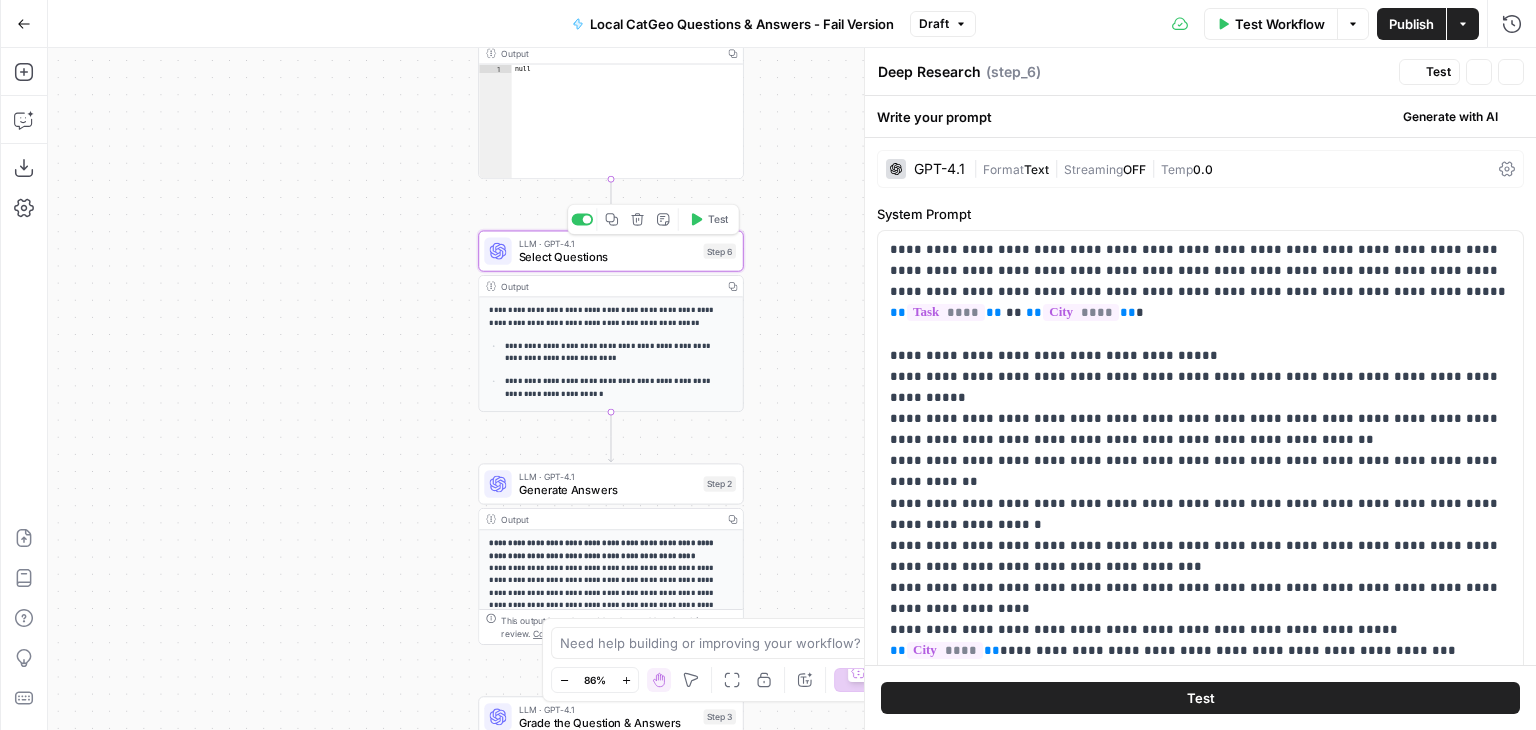type on "Select Questions" 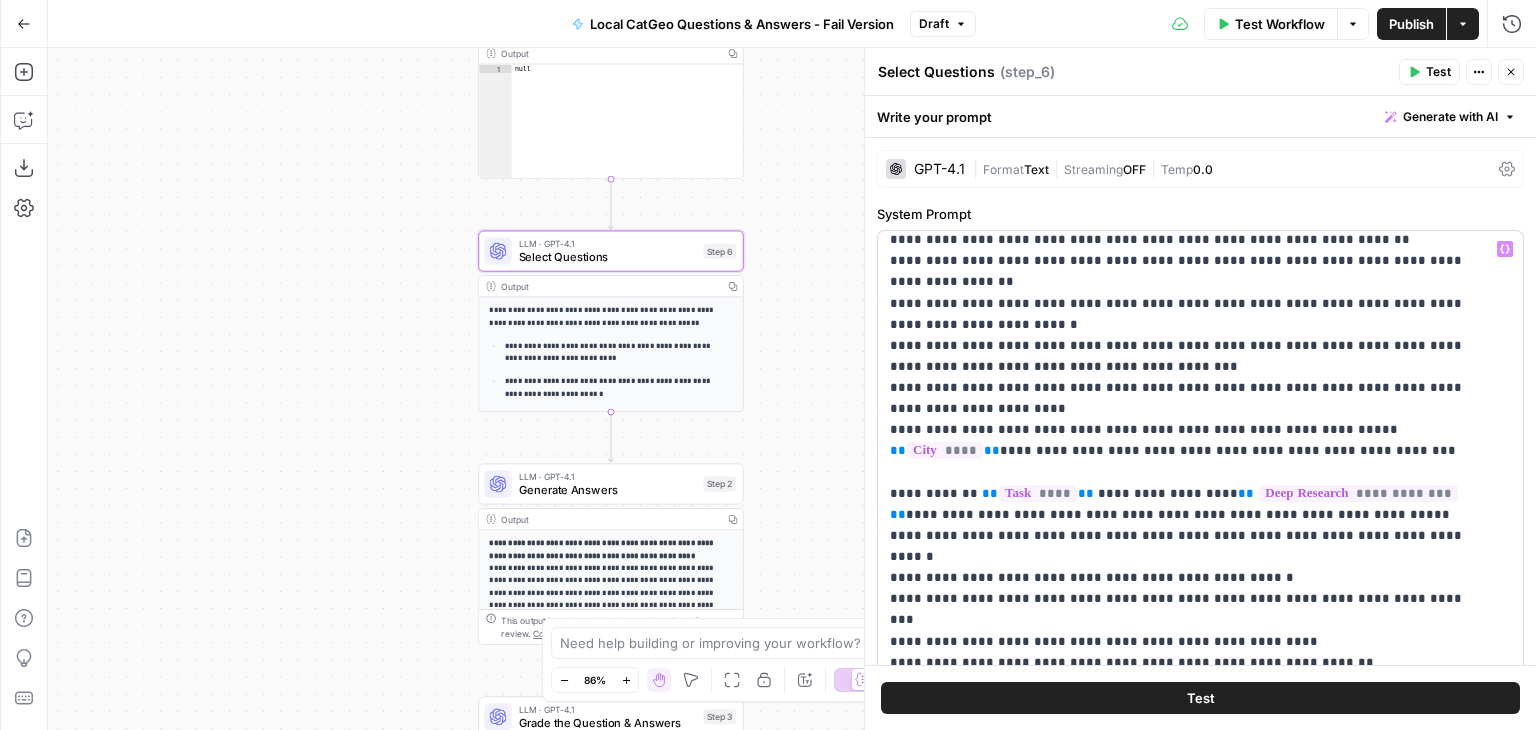 scroll, scrollTop: 300, scrollLeft: 0, axis: vertical 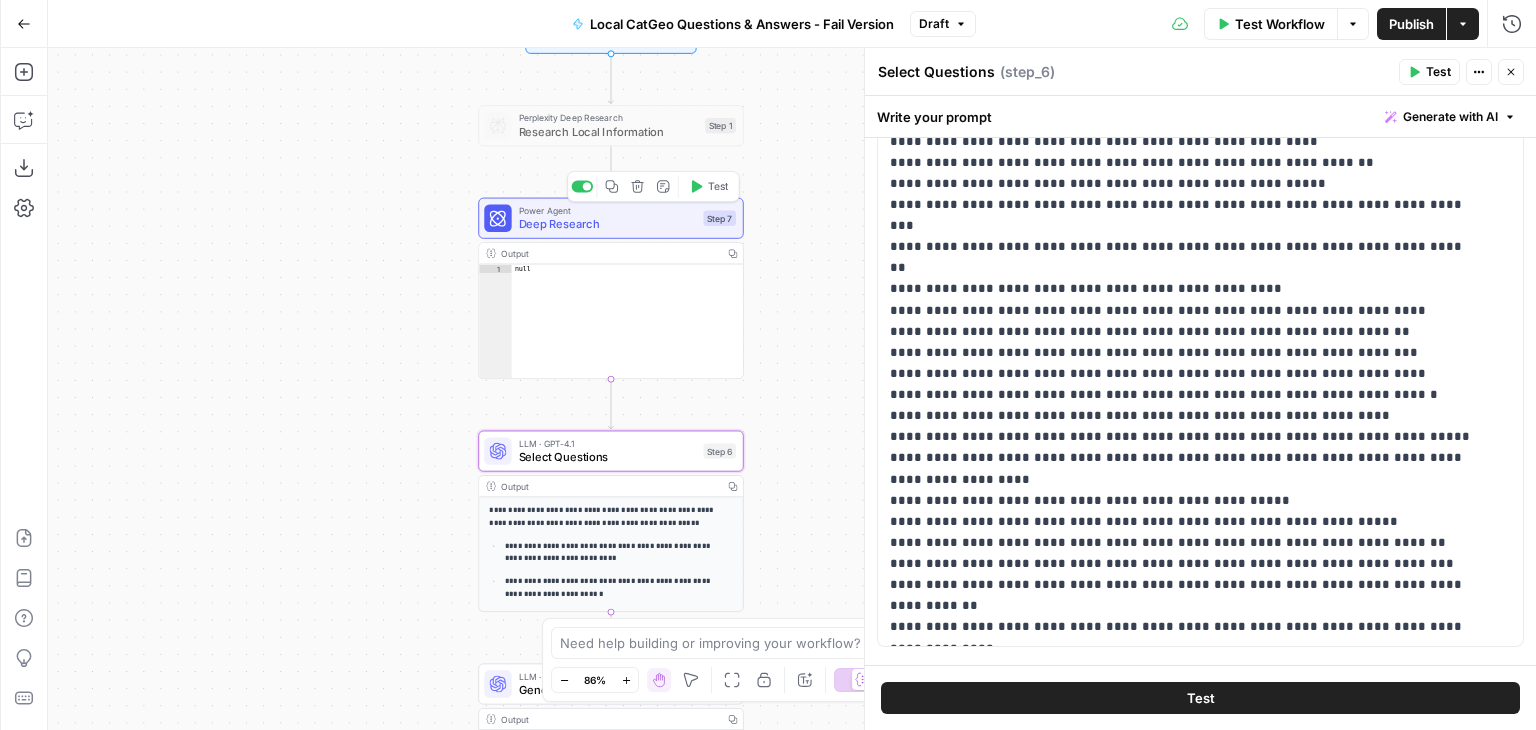 click on "Deep Research" at bounding box center [608, 224] 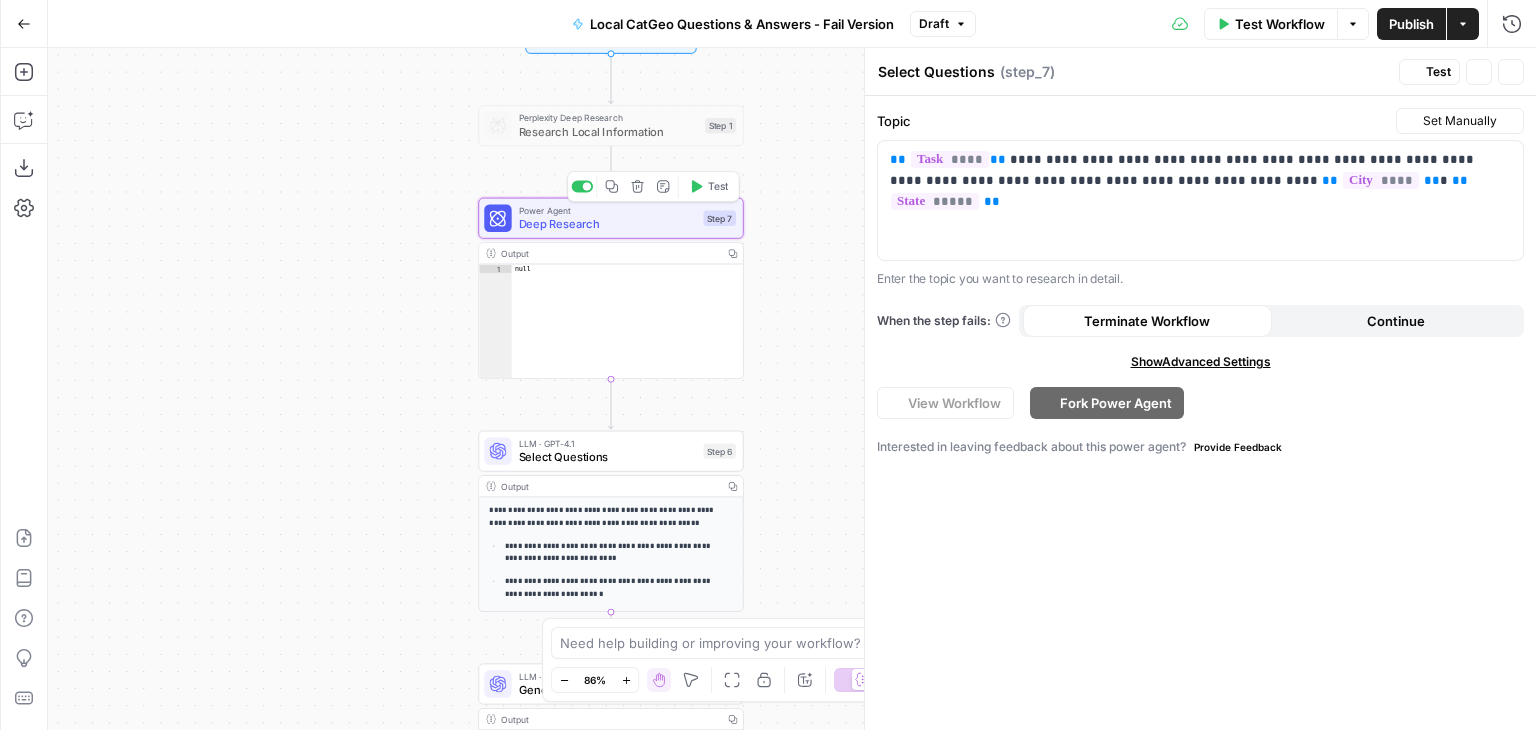 type on "Deep Research" 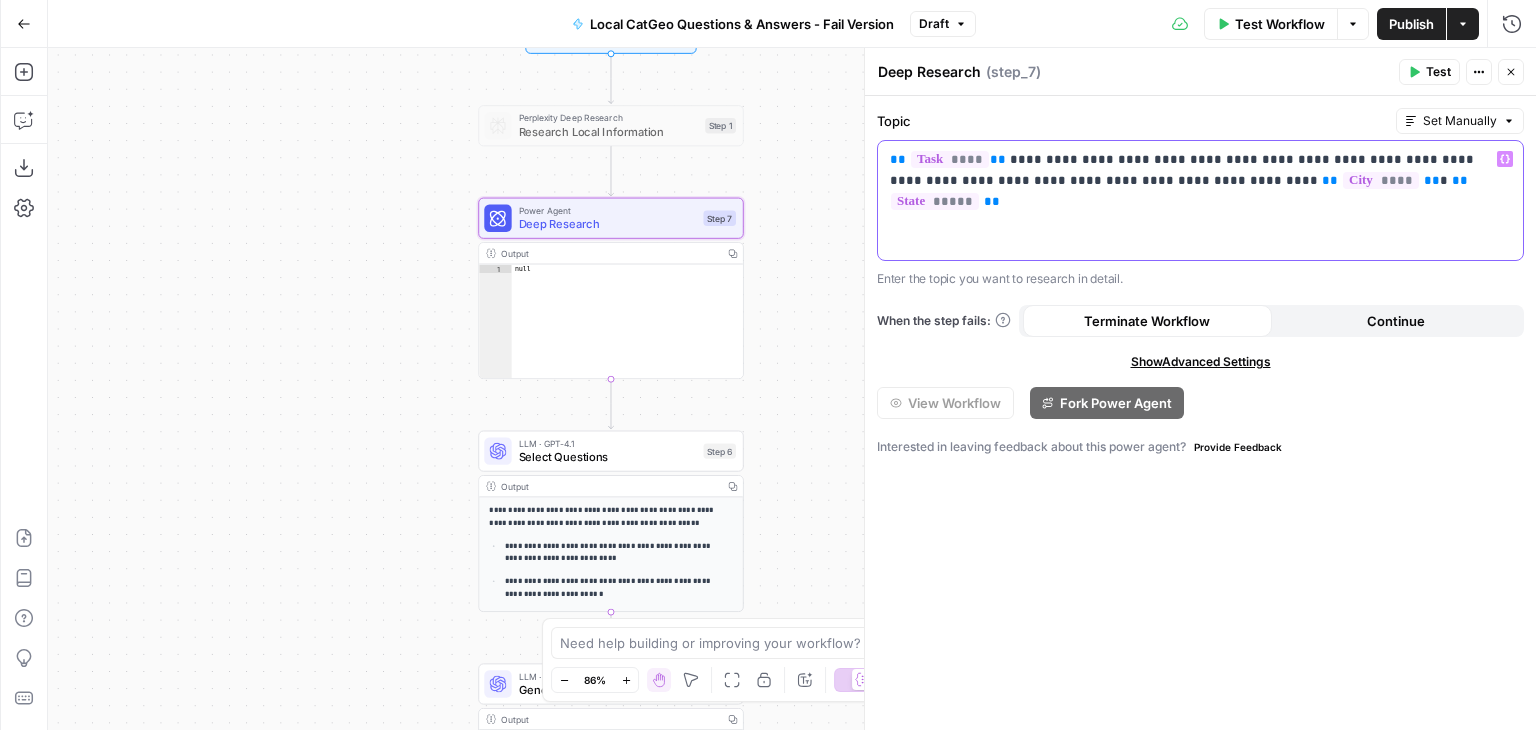 click on "**********" at bounding box center [1201, 170] 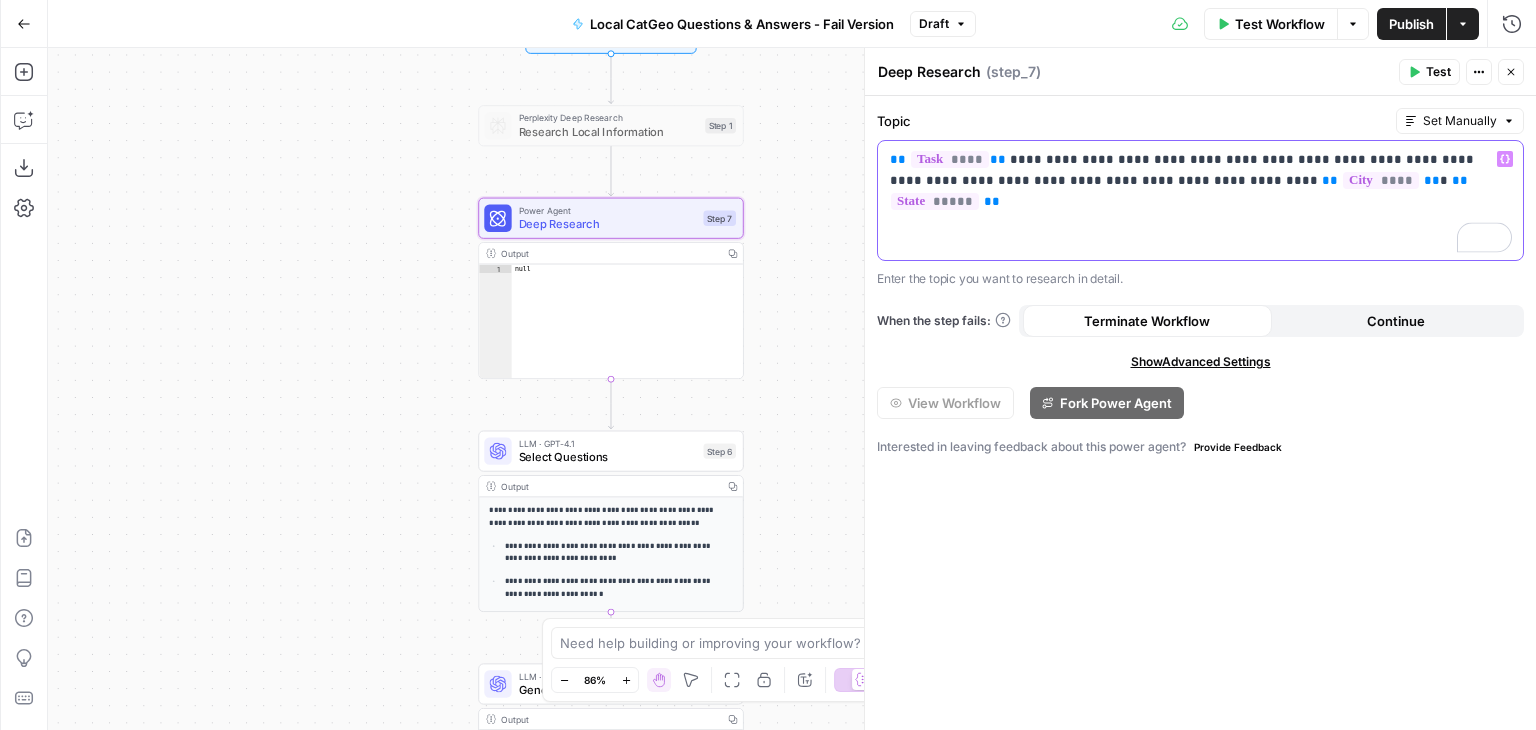 type 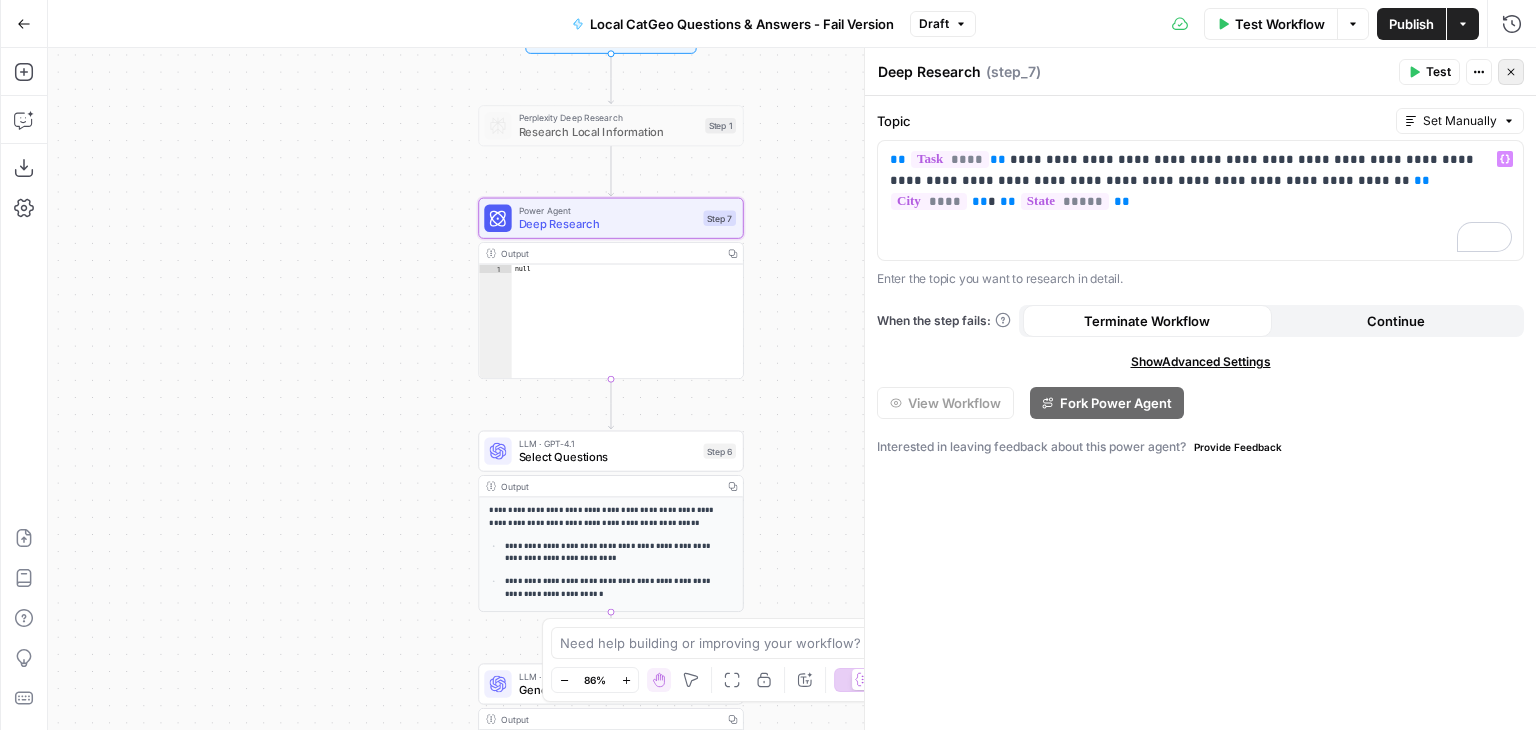 click 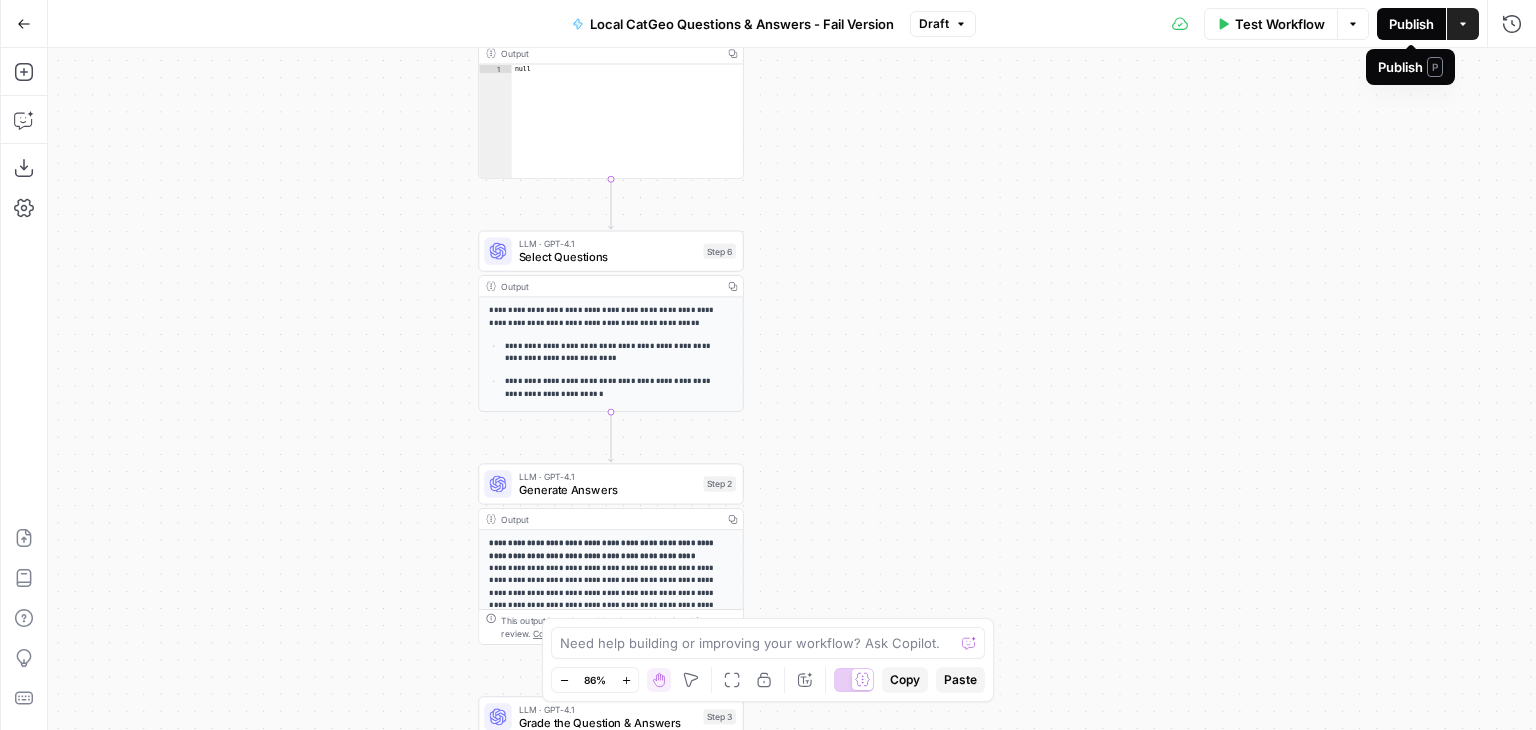 click on "Publish" at bounding box center (1411, 24) 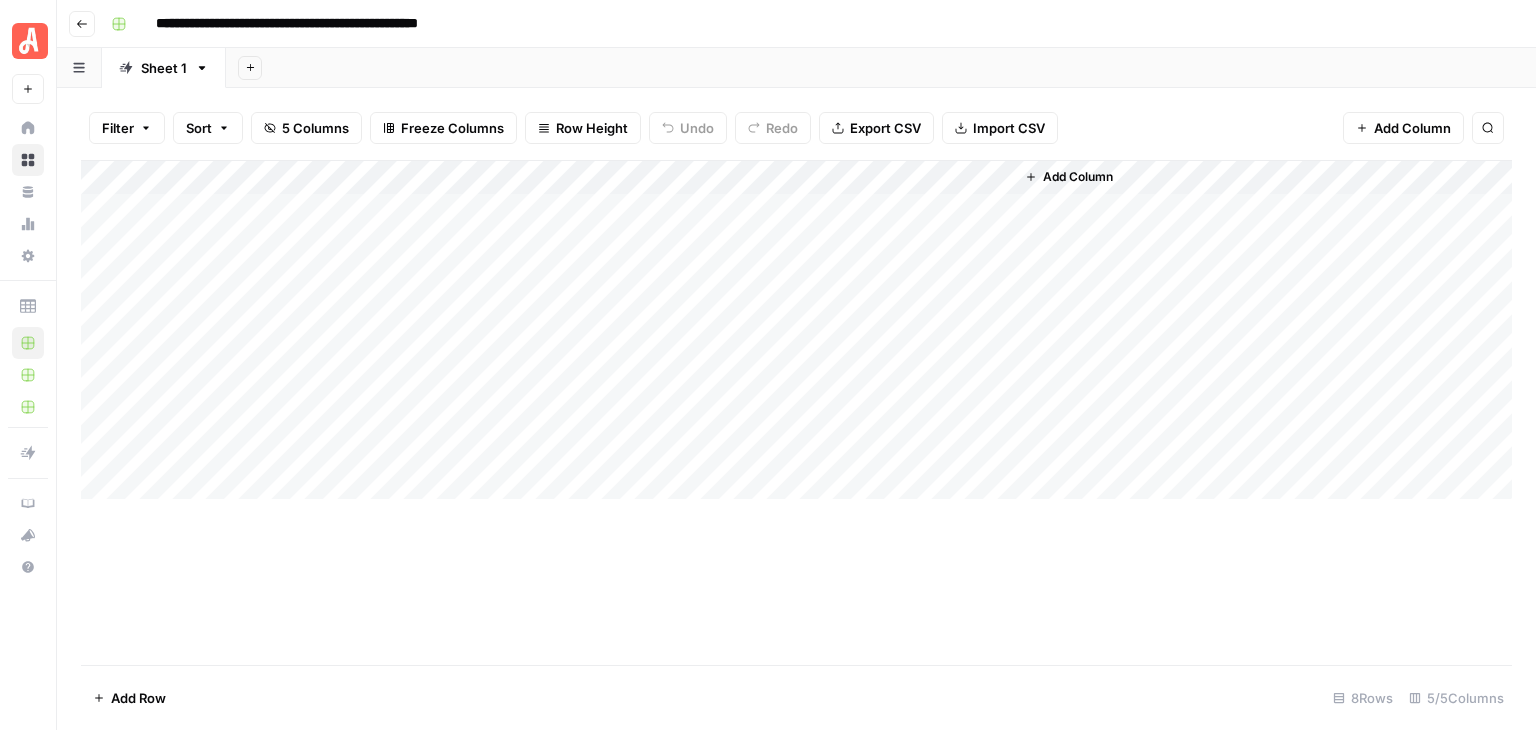 scroll, scrollTop: 0, scrollLeft: 0, axis: both 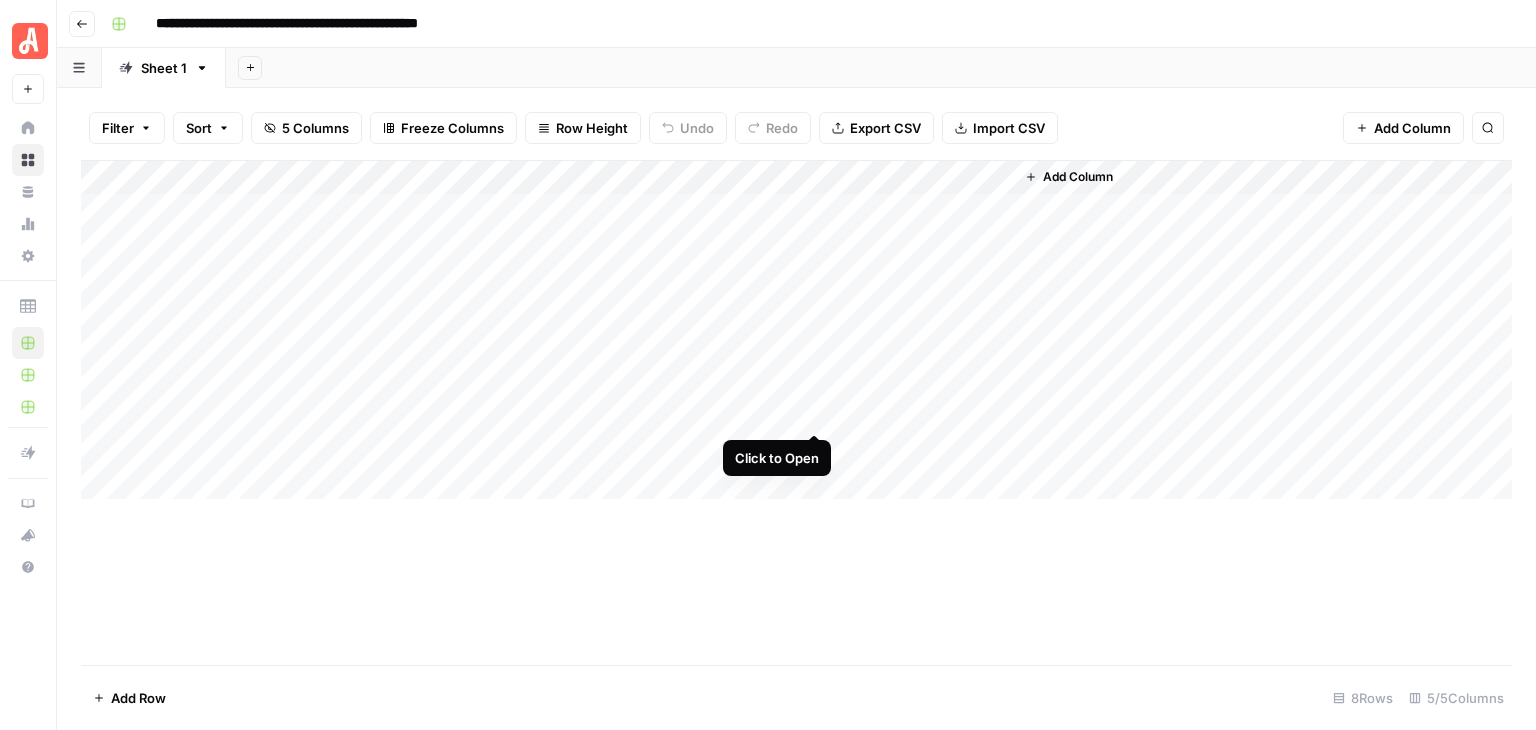 click on "Add Column" at bounding box center (796, 330) 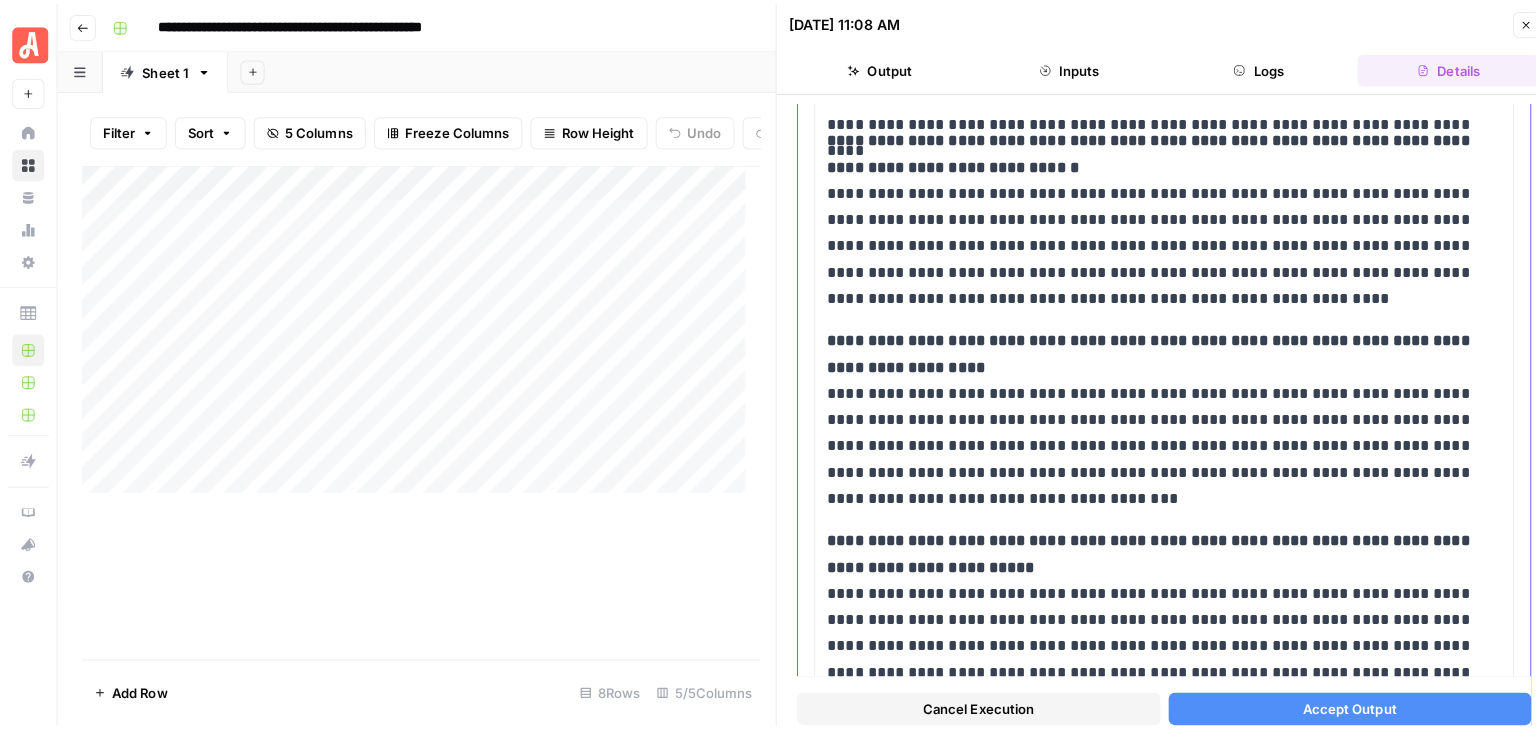 scroll, scrollTop: 1999, scrollLeft: 0, axis: vertical 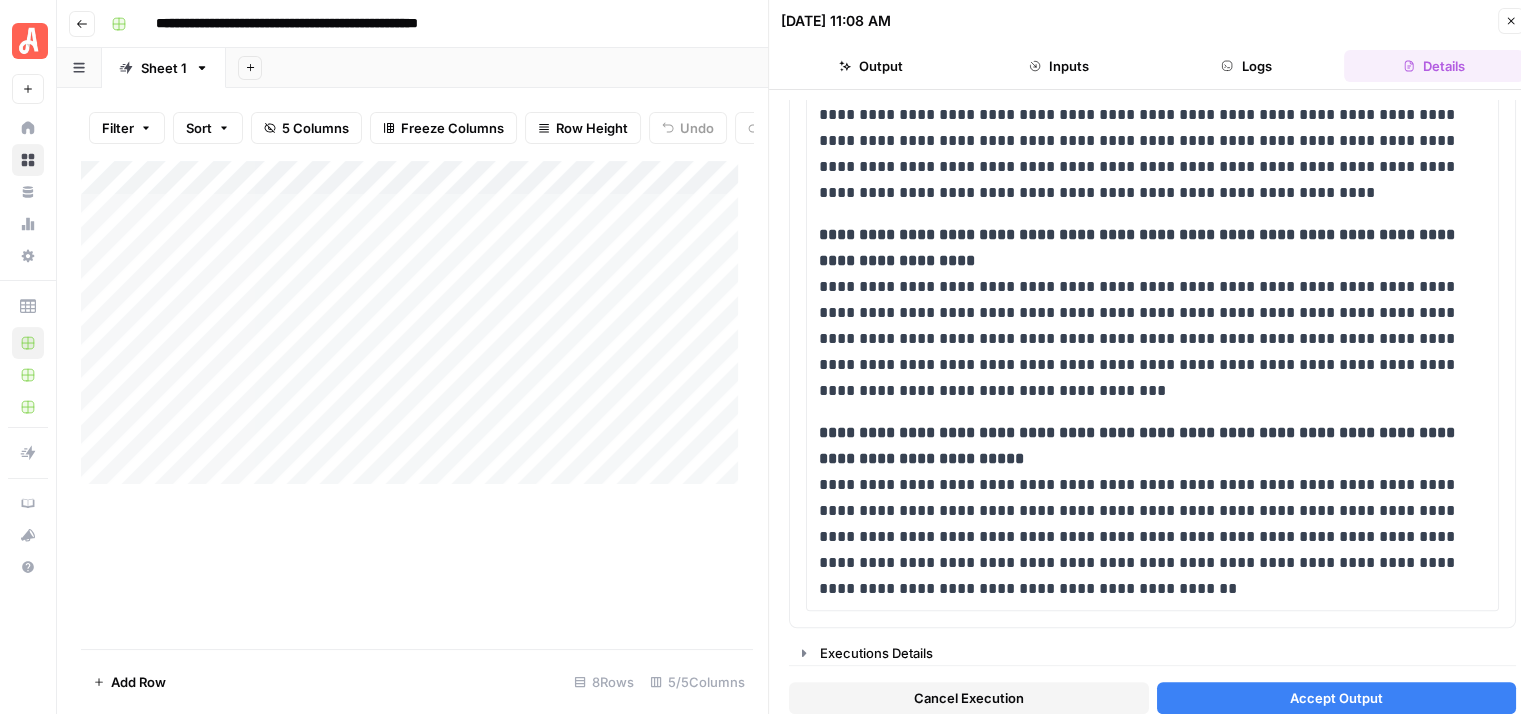 click on "Accept Output" at bounding box center [1336, 698] 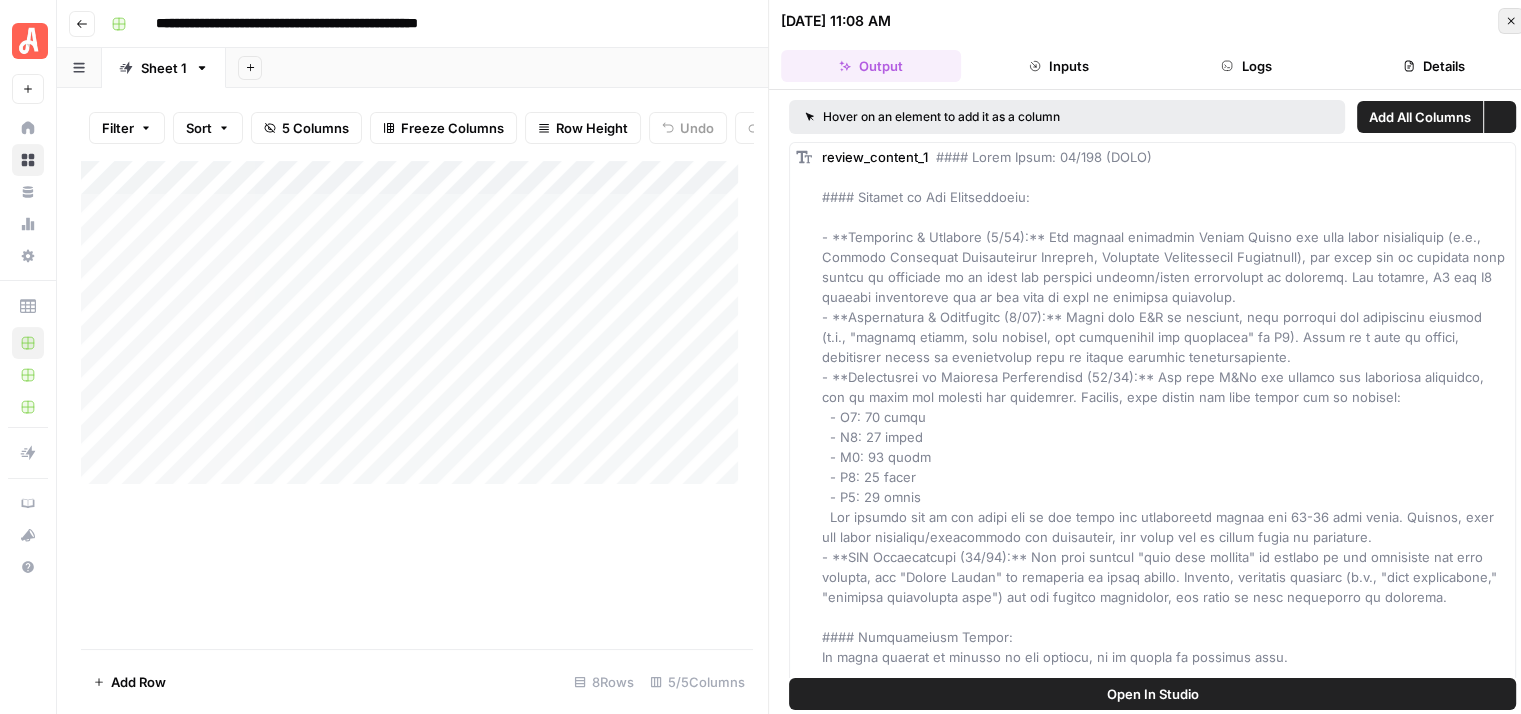 click 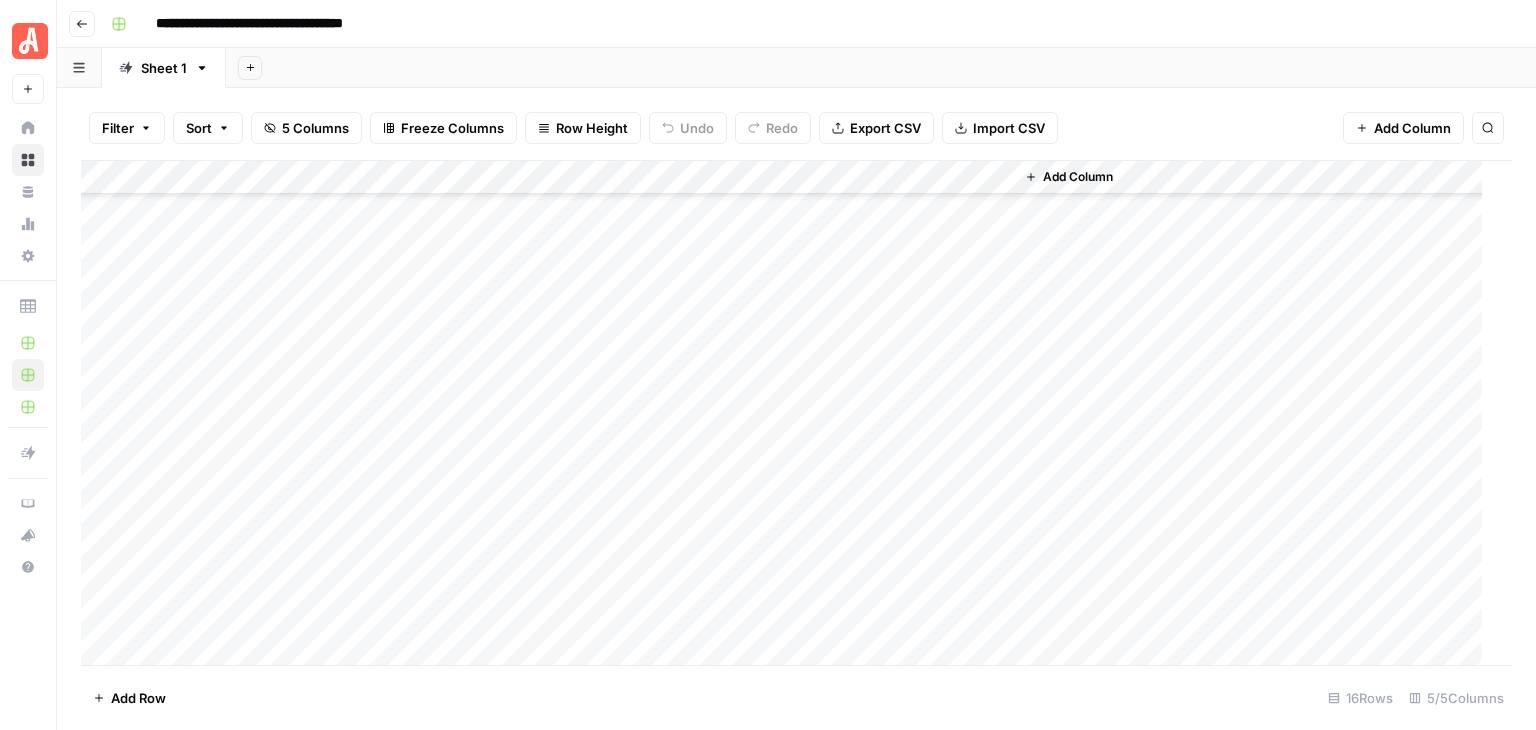scroll, scrollTop: 0, scrollLeft: 0, axis: both 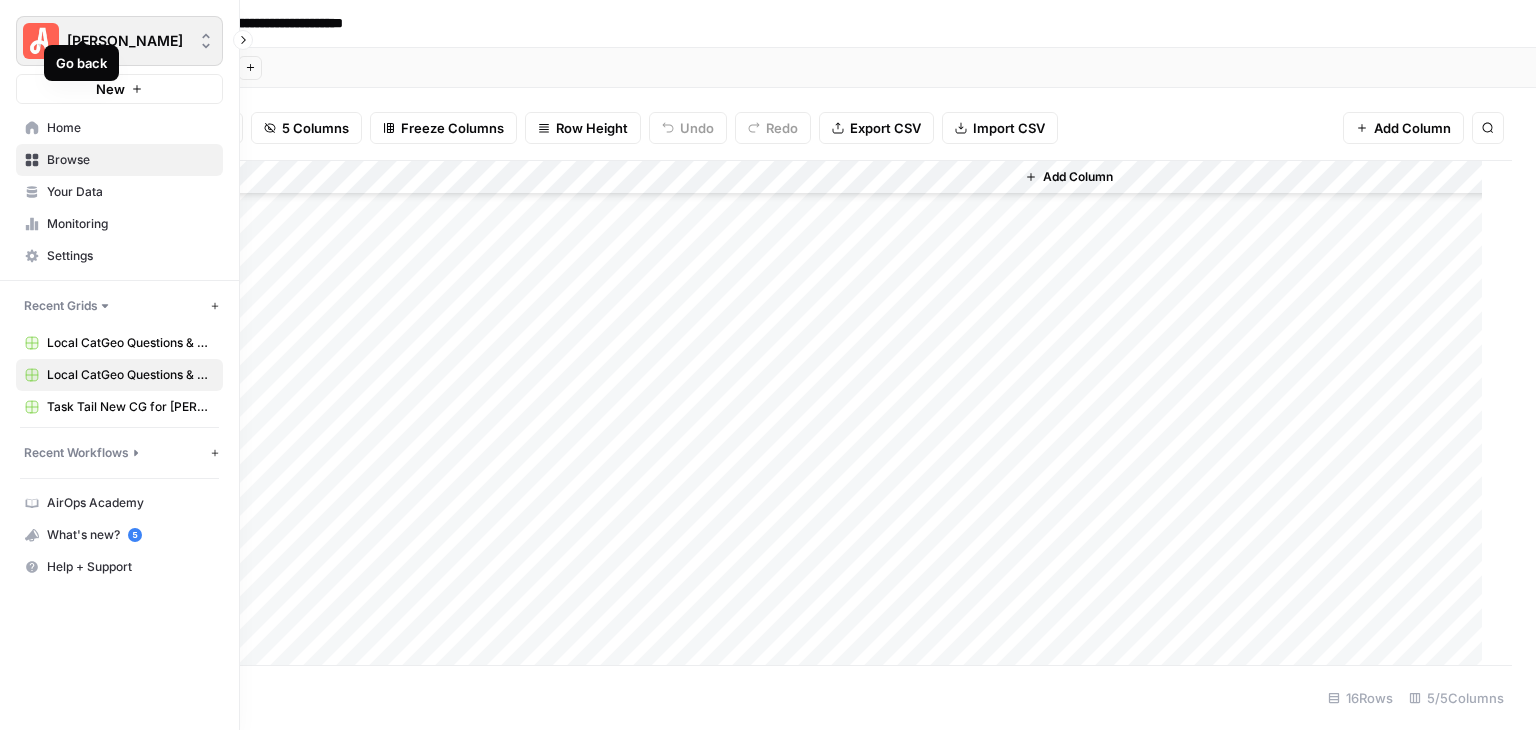 click at bounding box center [41, 41] 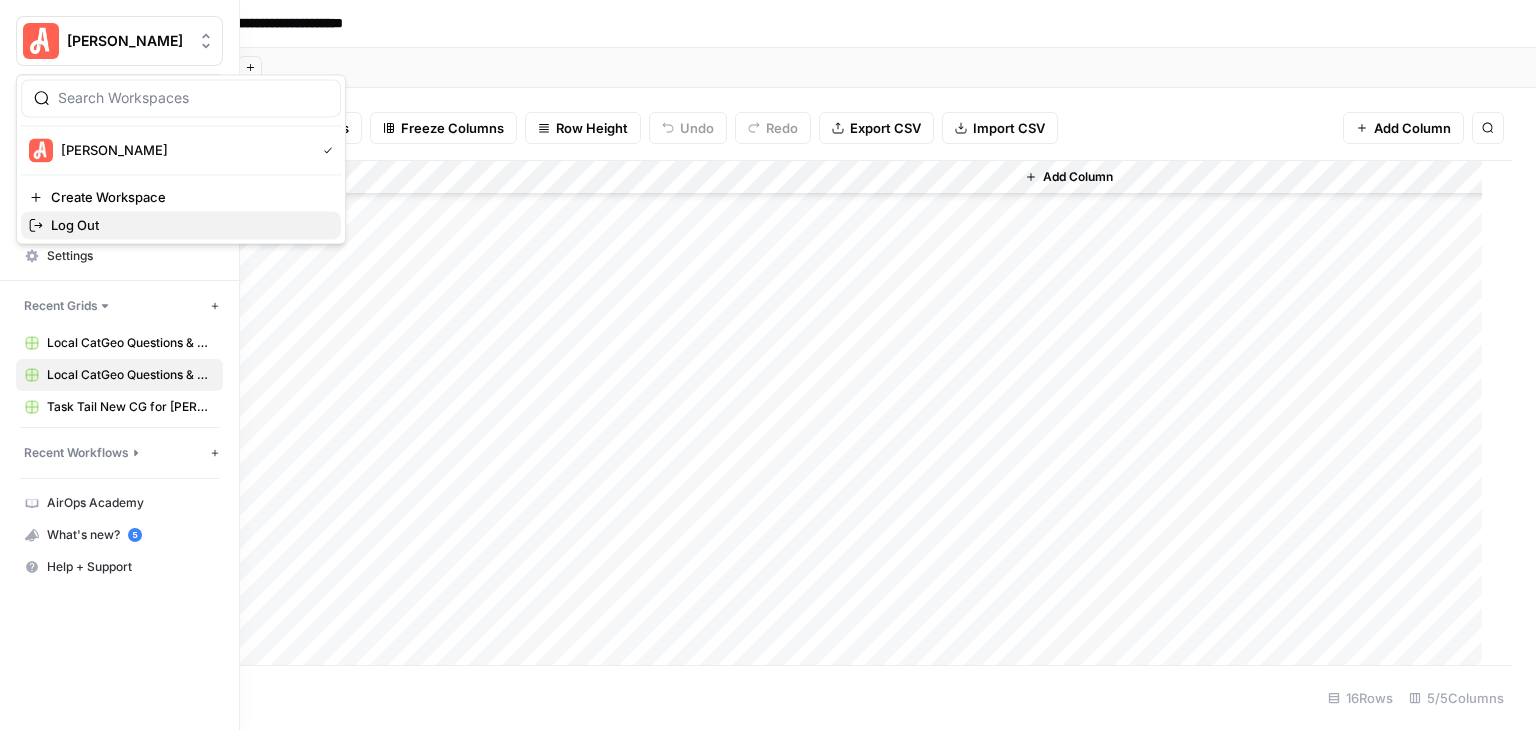 click on "Log Out" at bounding box center [181, 225] 